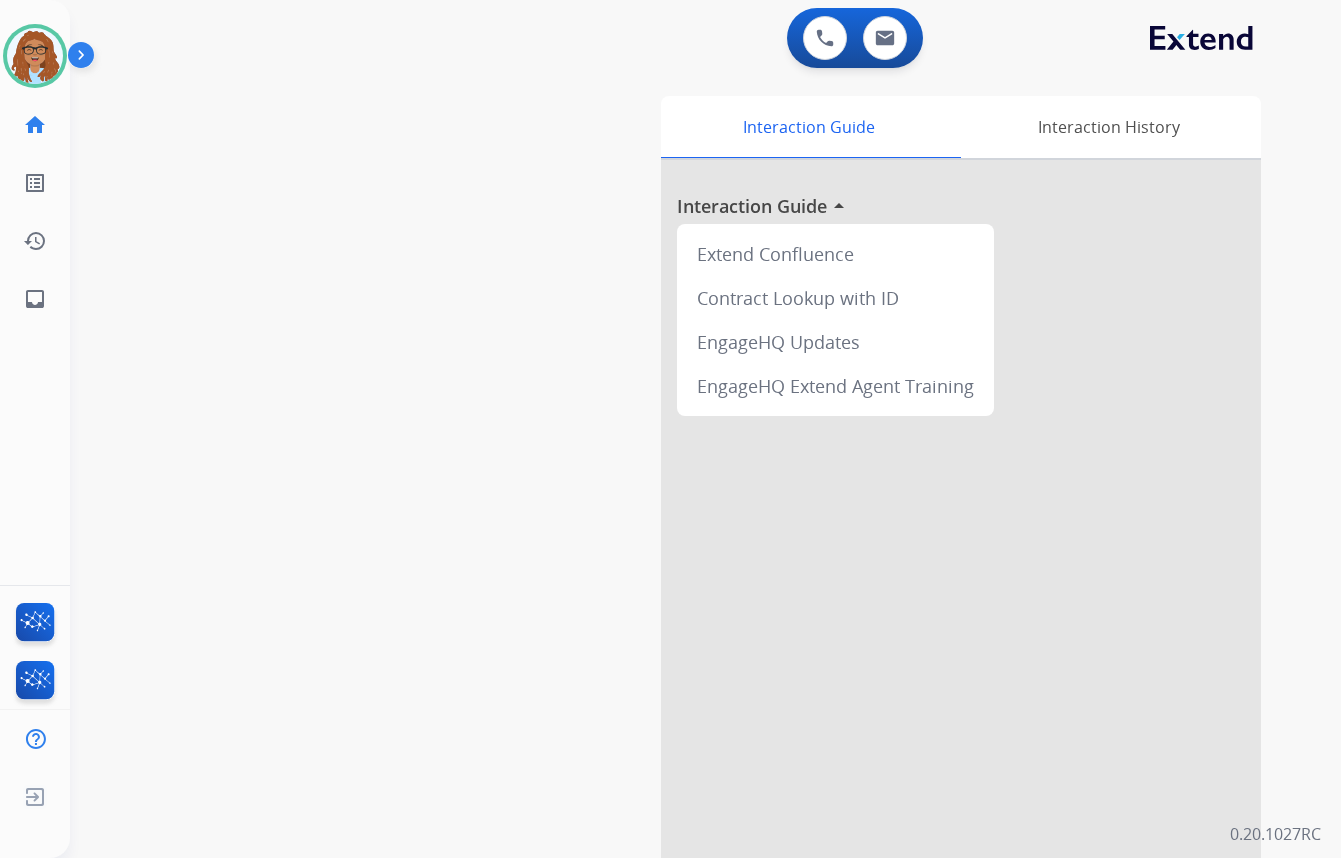 scroll, scrollTop: 0, scrollLeft: 0, axis: both 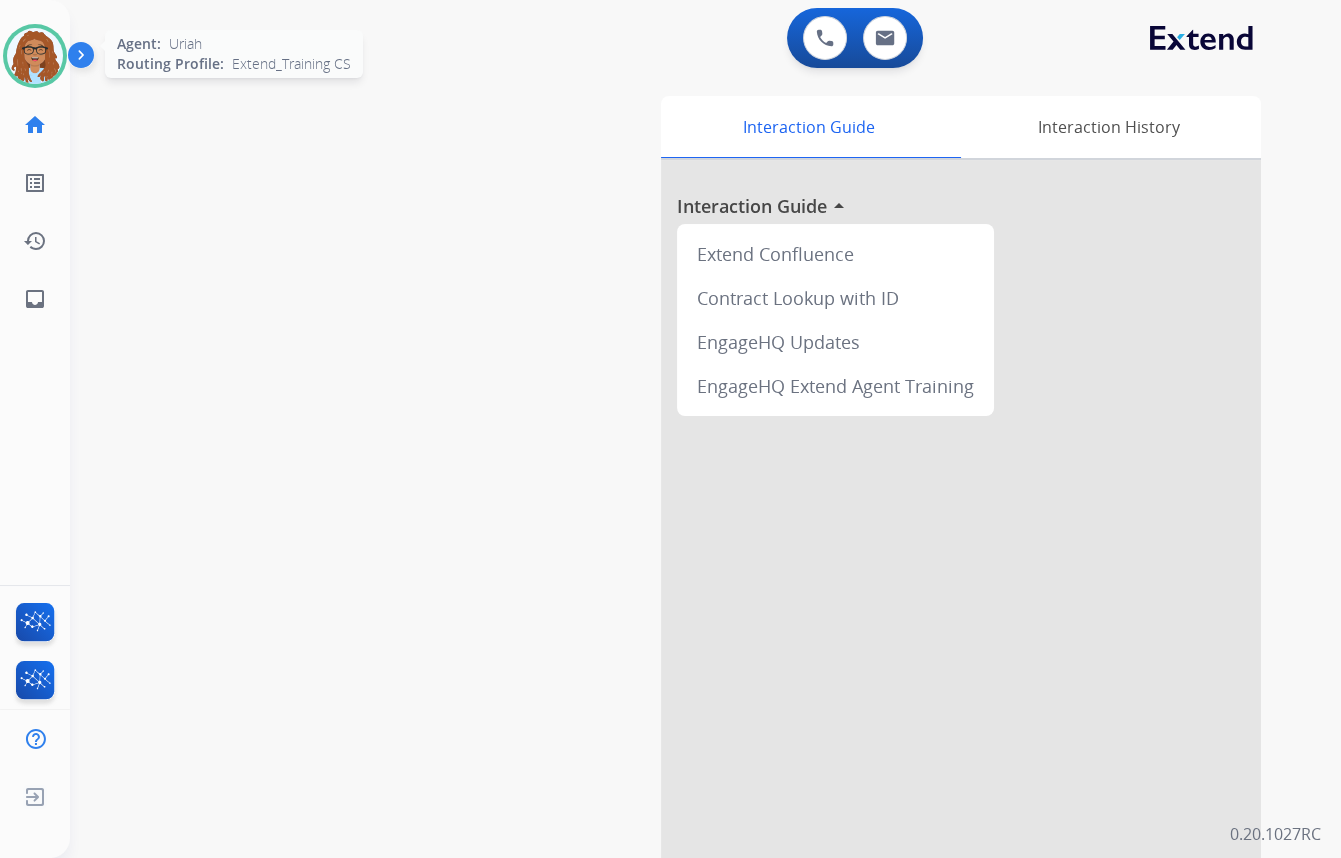 click at bounding box center [35, 56] 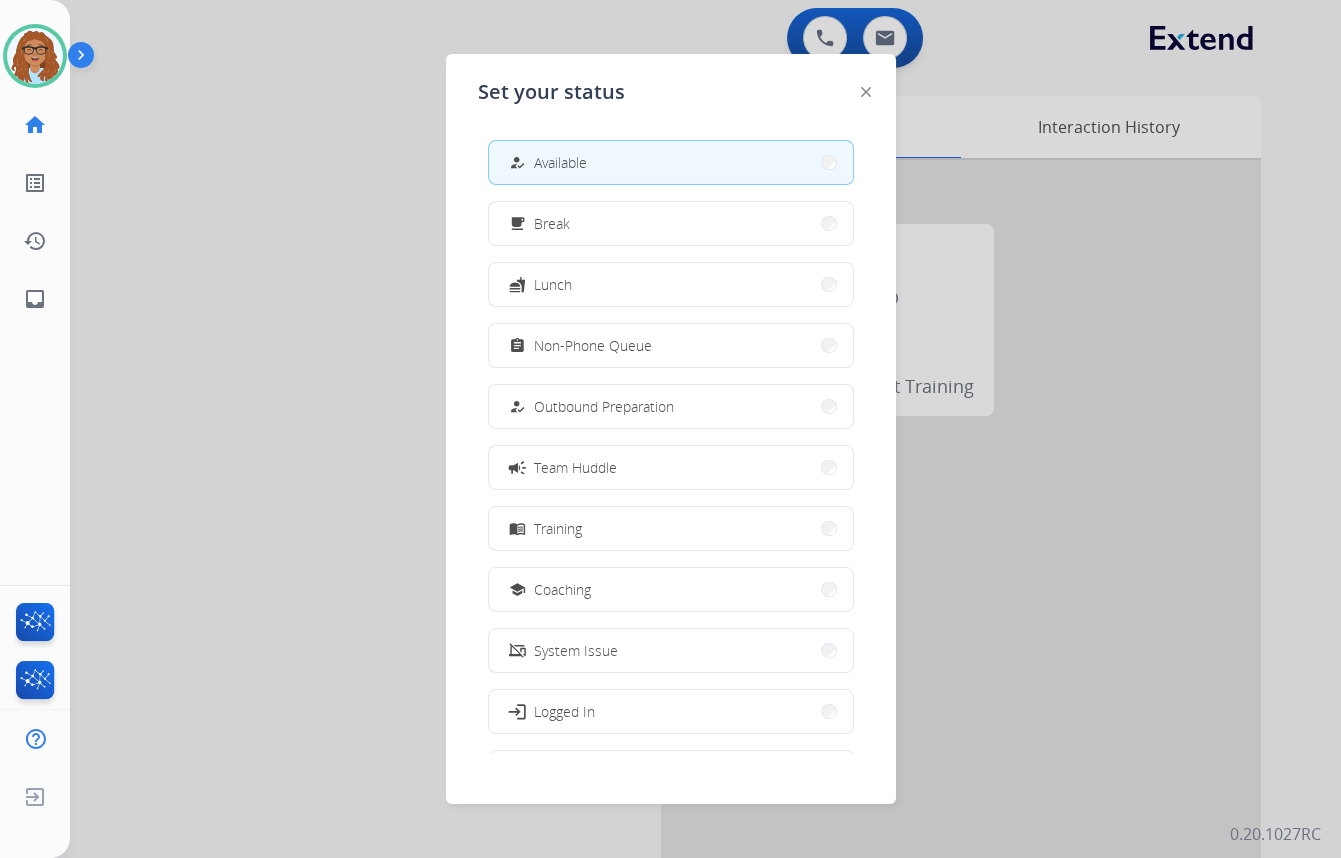 click on "how_to_reg Available" at bounding box center (671, 162) 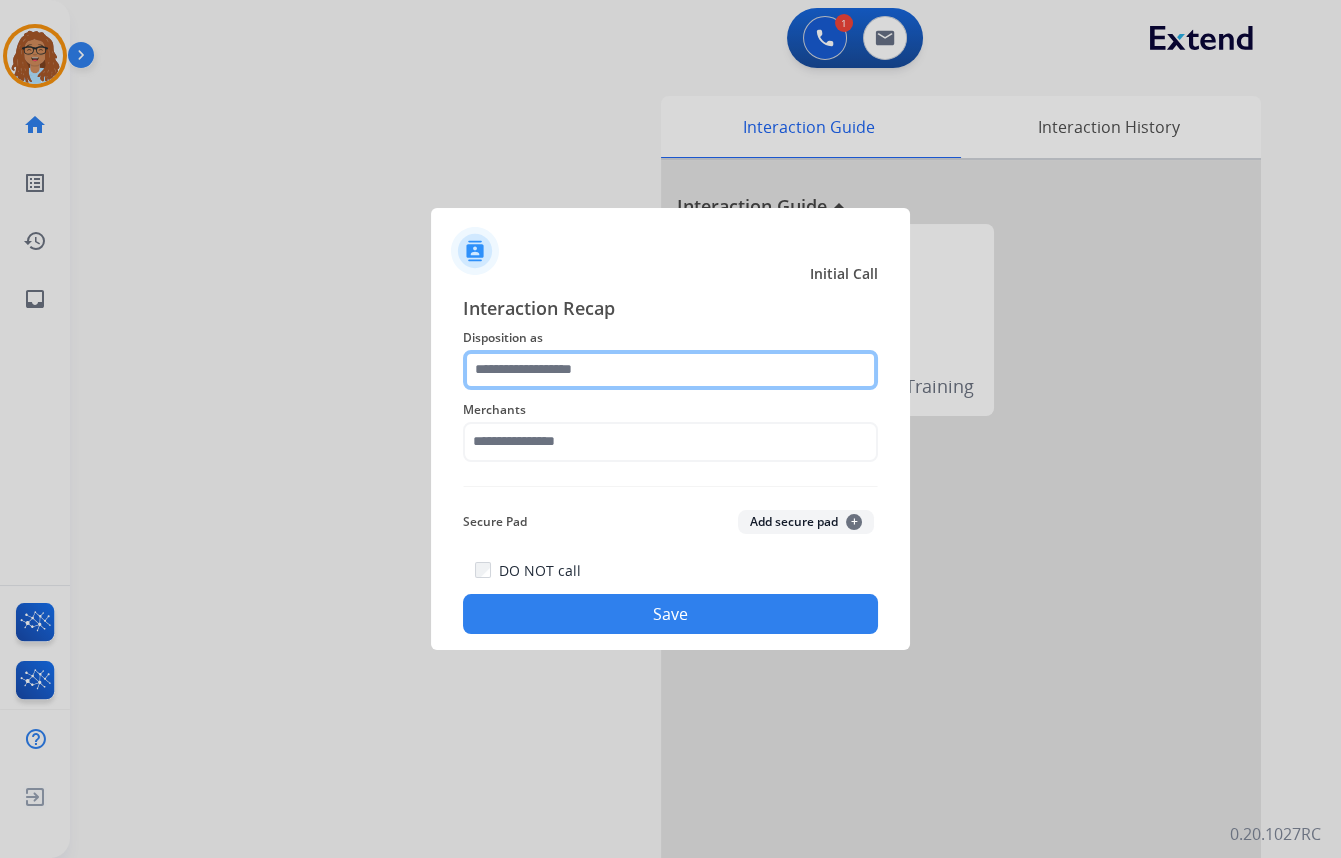 click 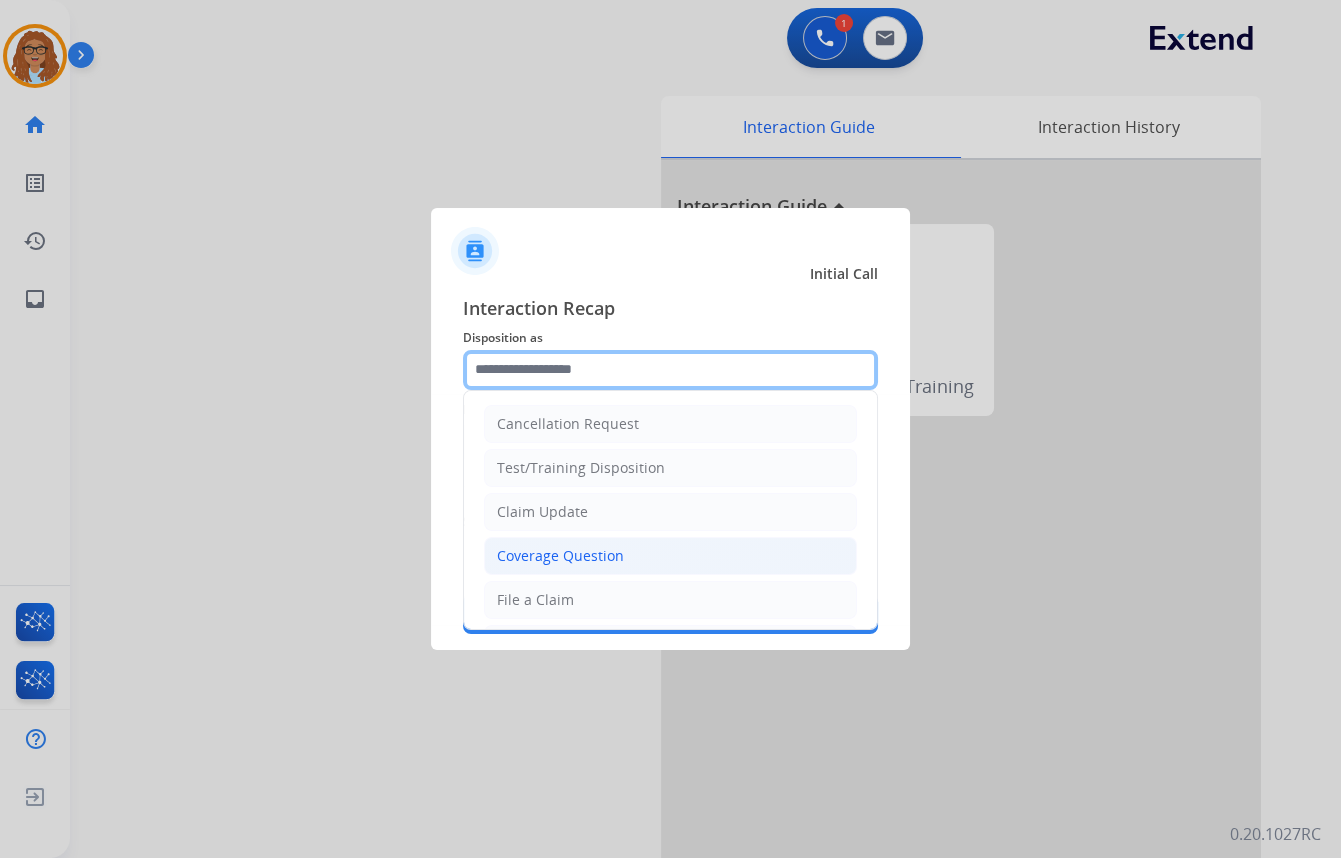 scroll, scrollTop: 90, scrollLeft: 0, axis: vertical 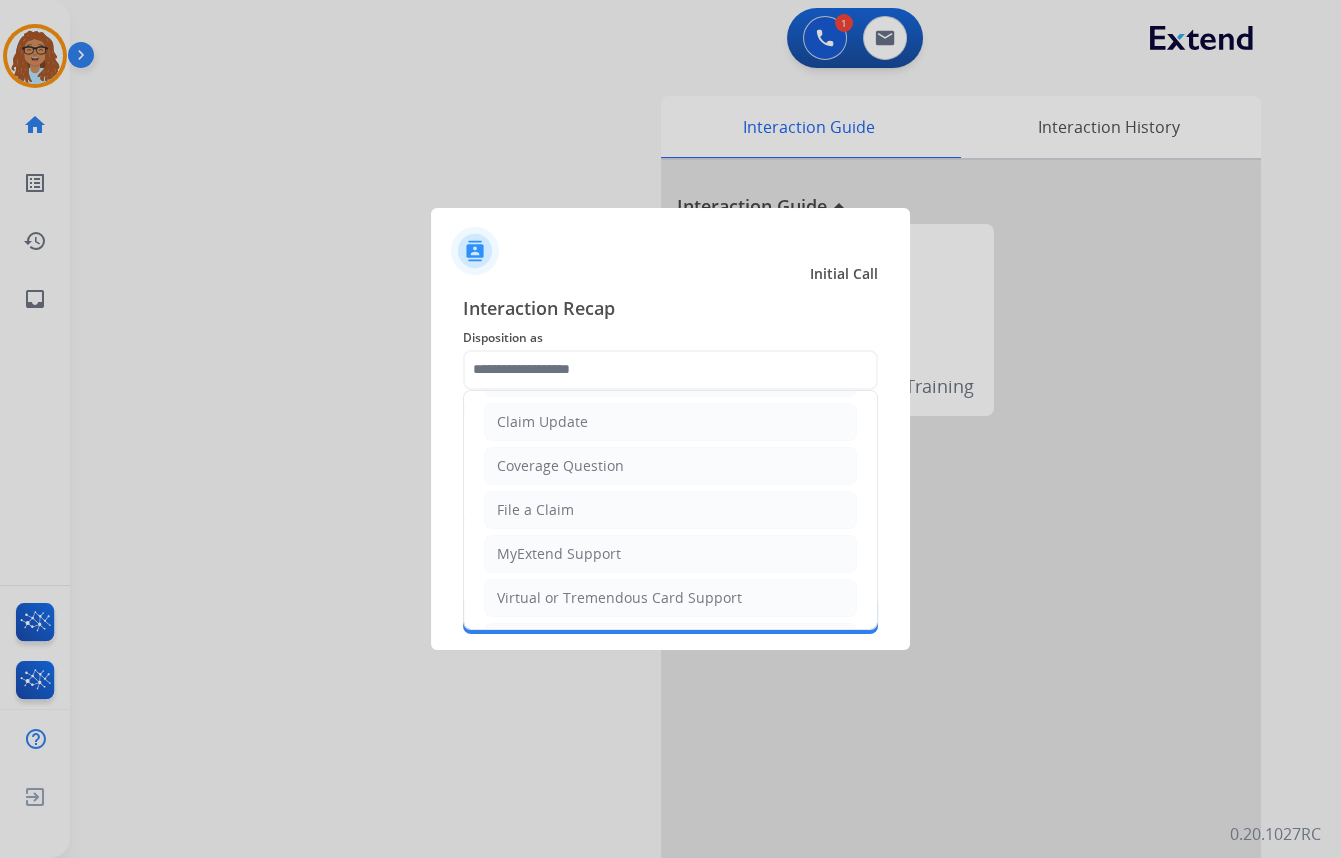 drag, startPoint x: 560, startPoint y: 500, endPoint x: 570, endPoint y: 471, distance: 30.675724 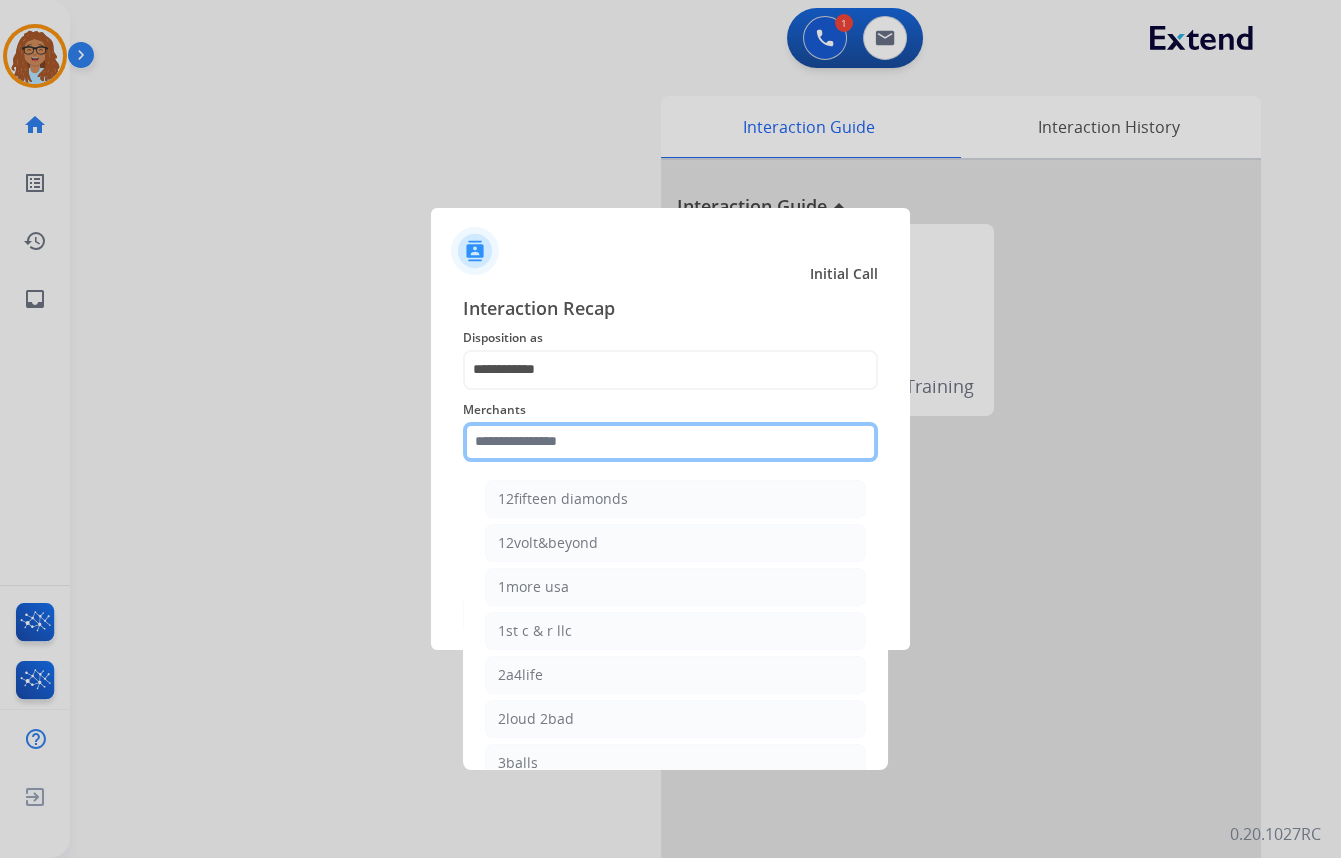 drag, startPoint x: 574, startPoint y: 429, endPoint x: 560, endPoint y: 454, distance: 28.653097 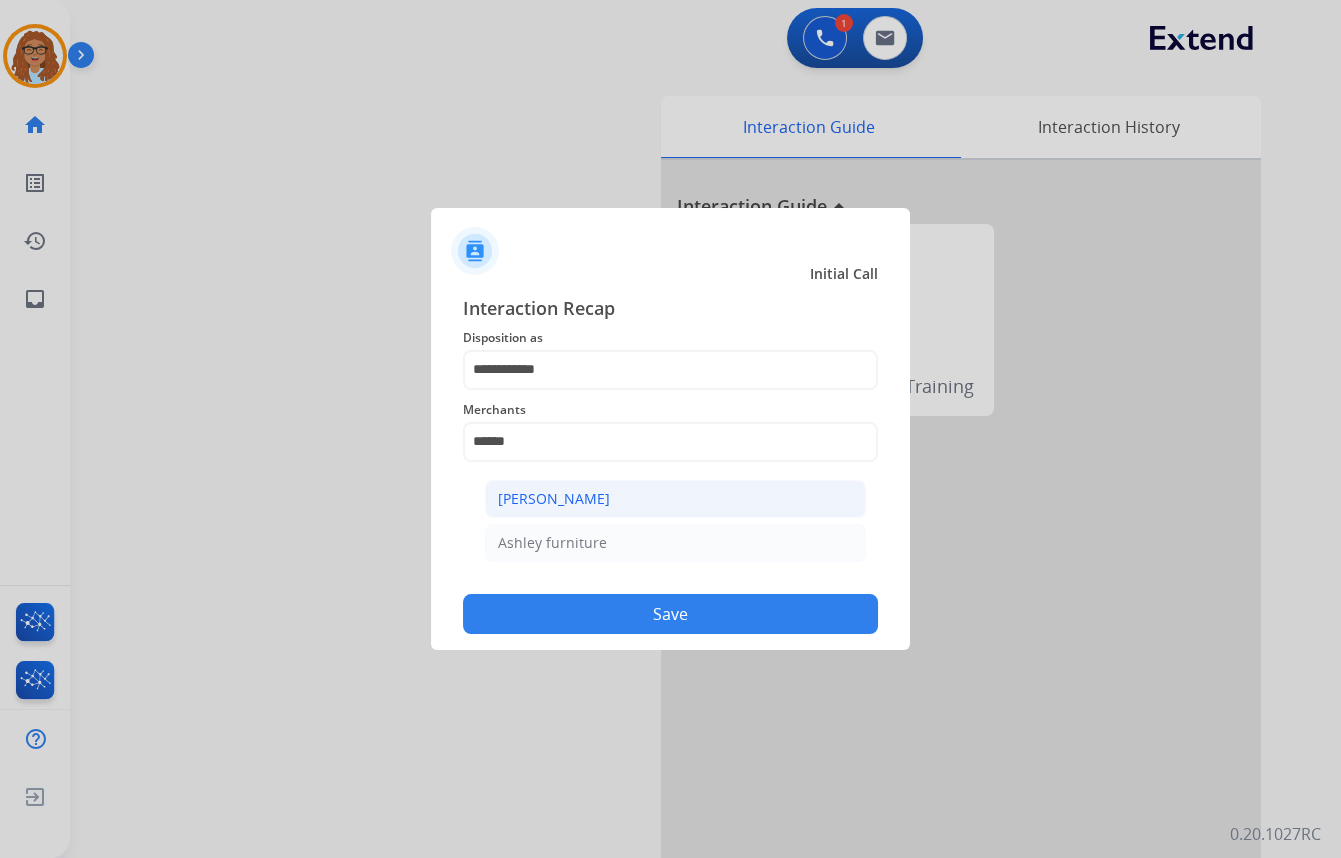 click on "[PERSON_NAME]" 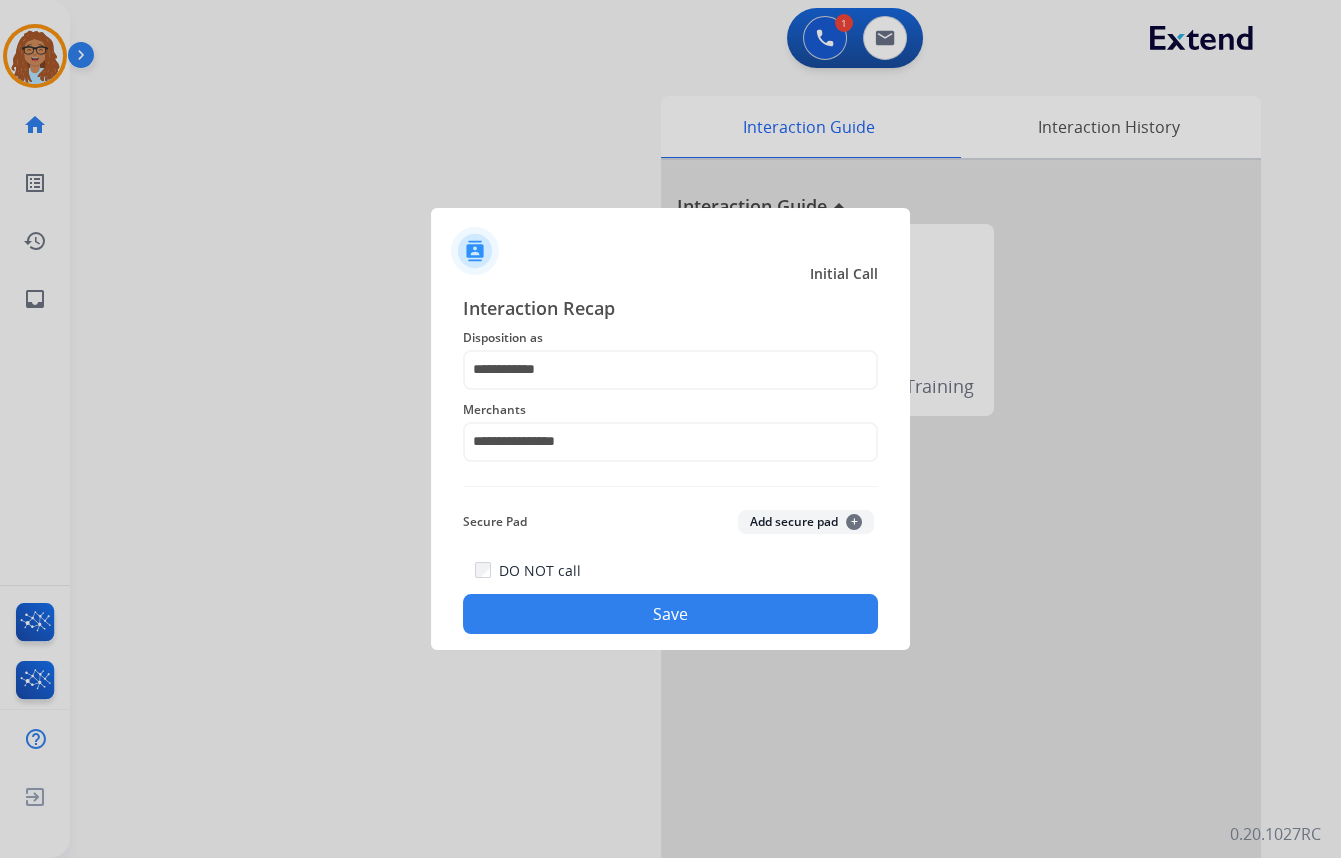 click on "DO NOT call   Save" 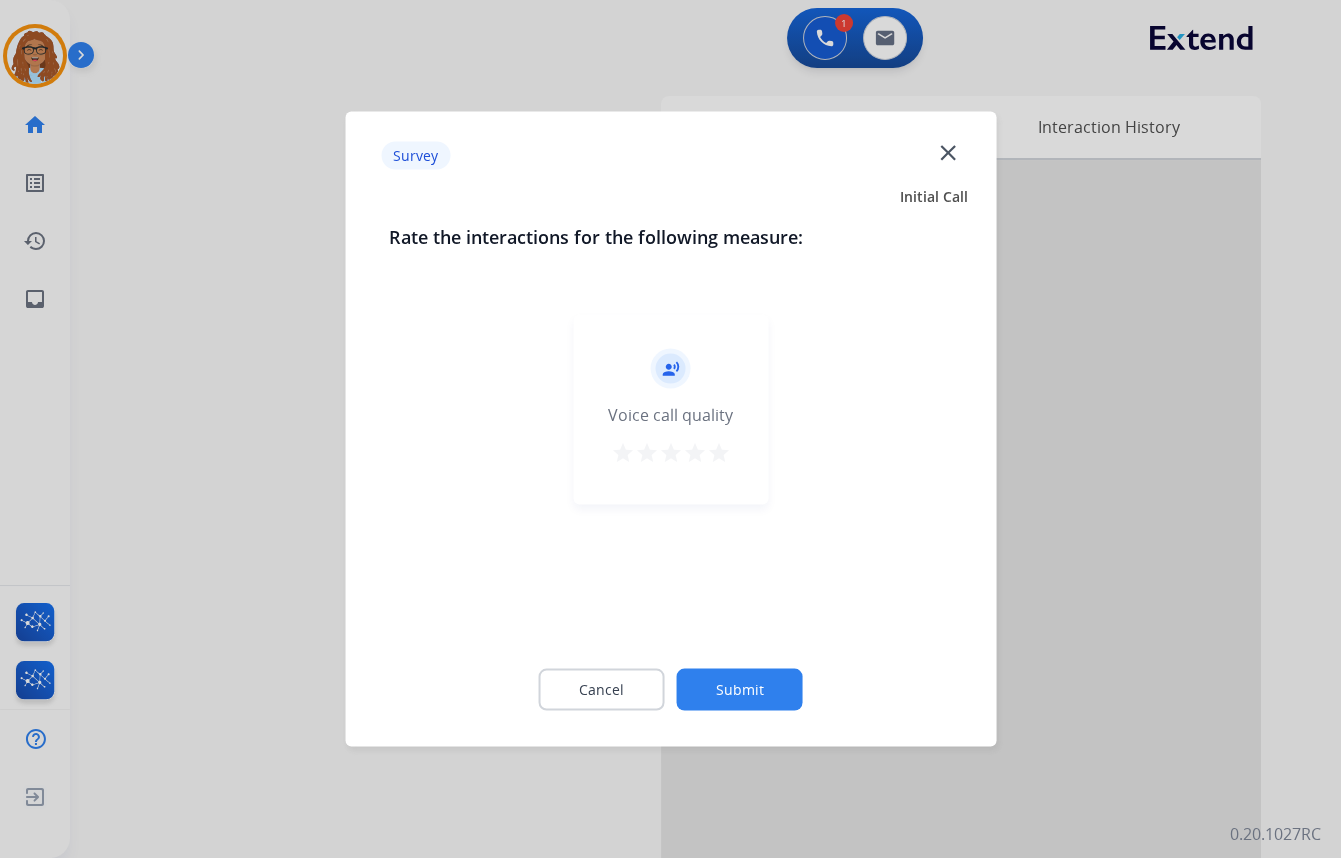 click on "close" 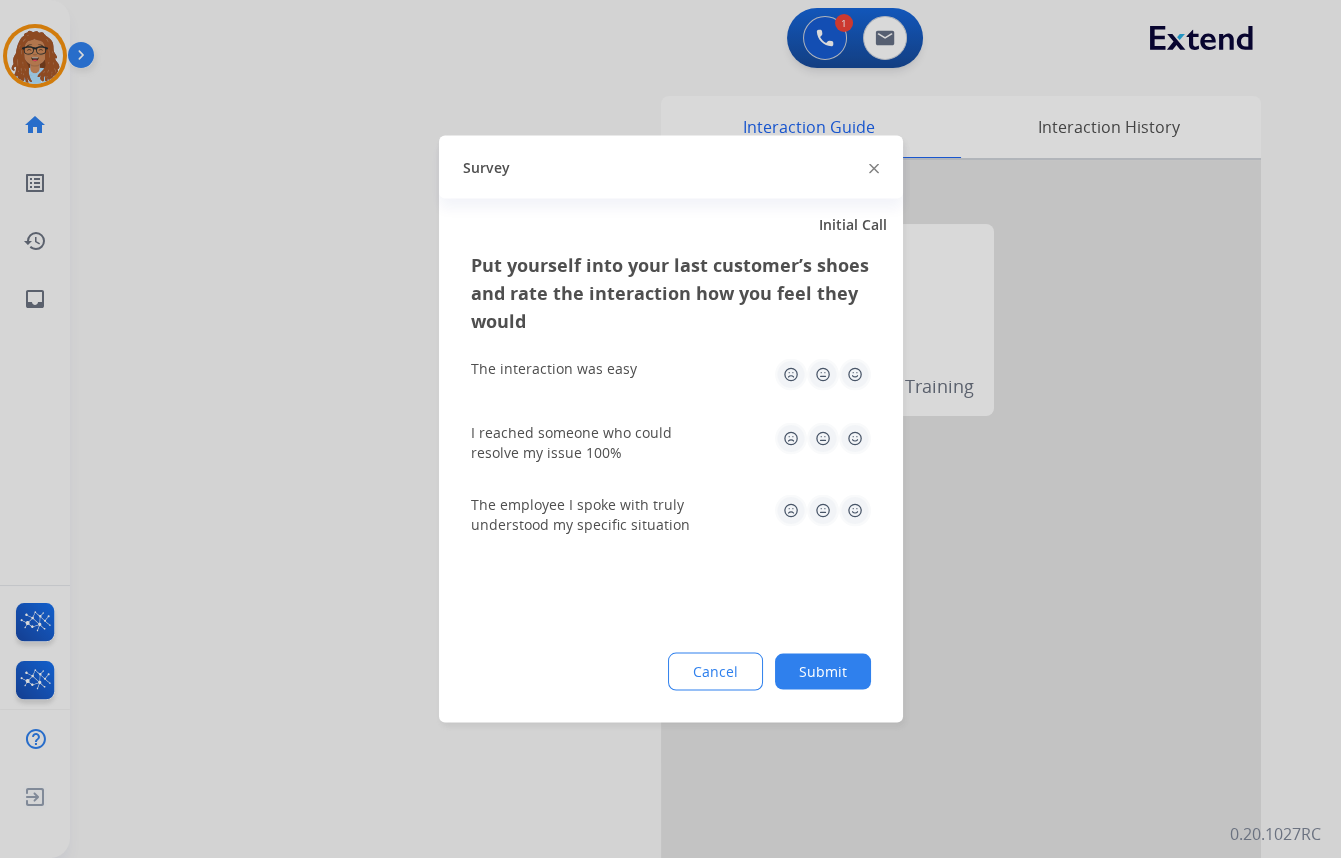 click 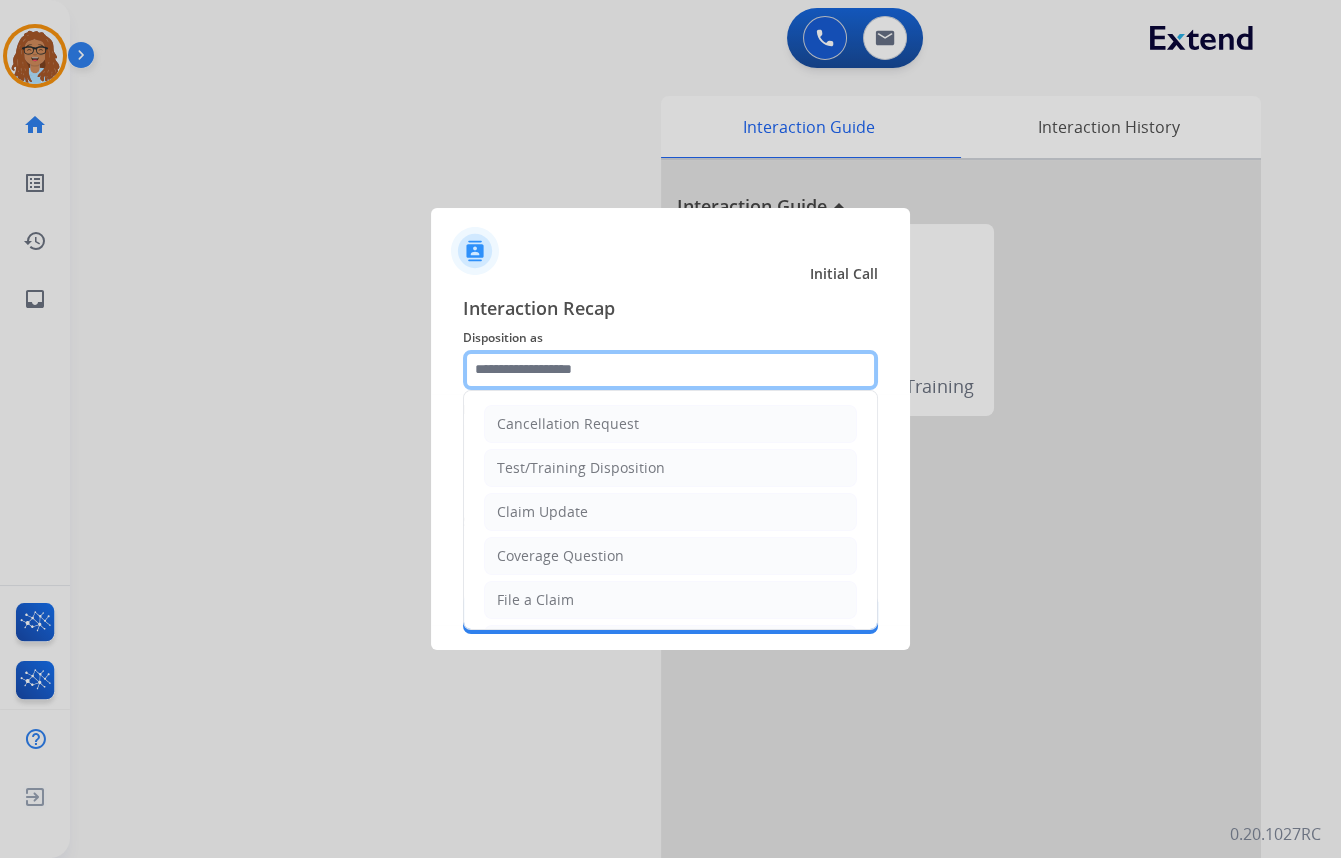 click 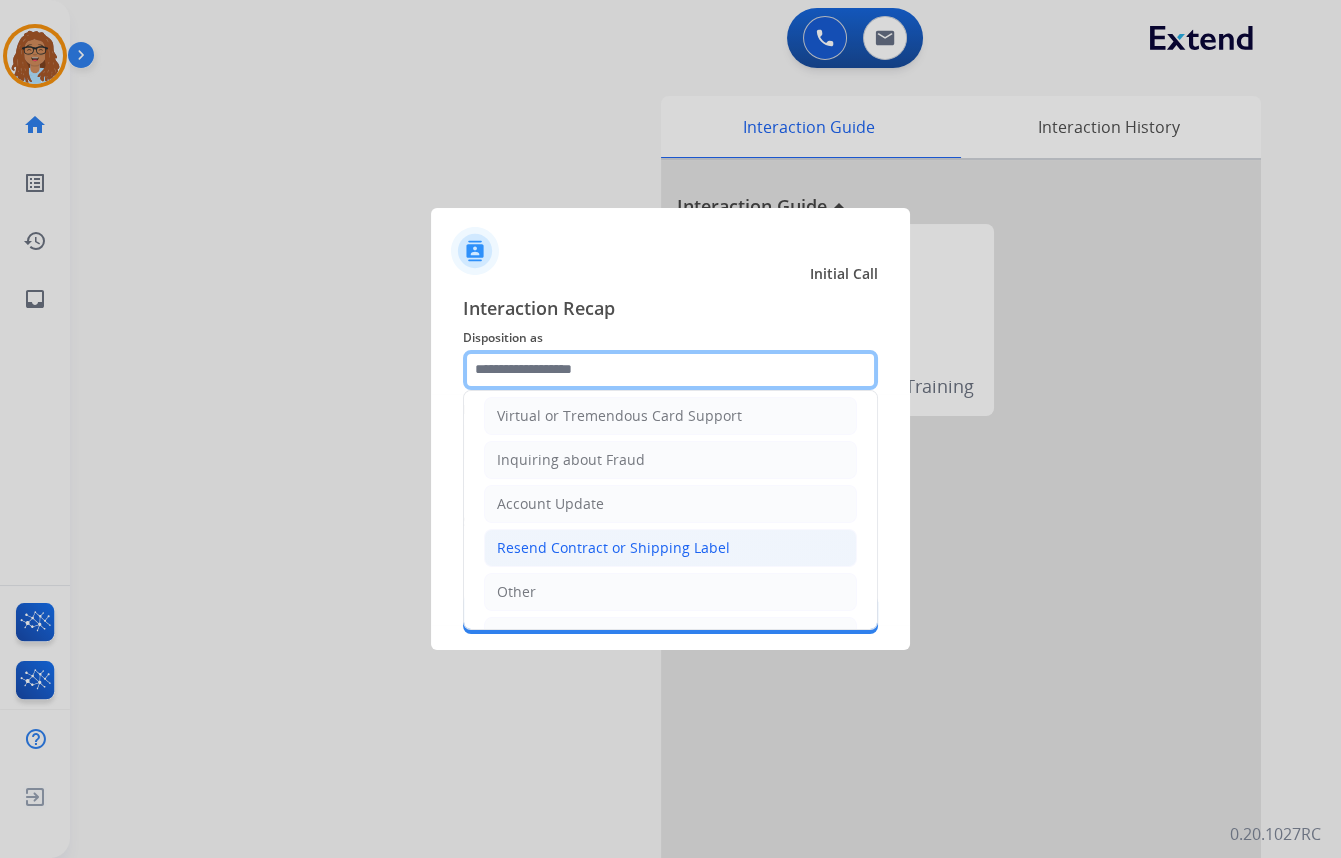 scroll, scrollTop: 90, scrollLeft: 0, axis: vertical 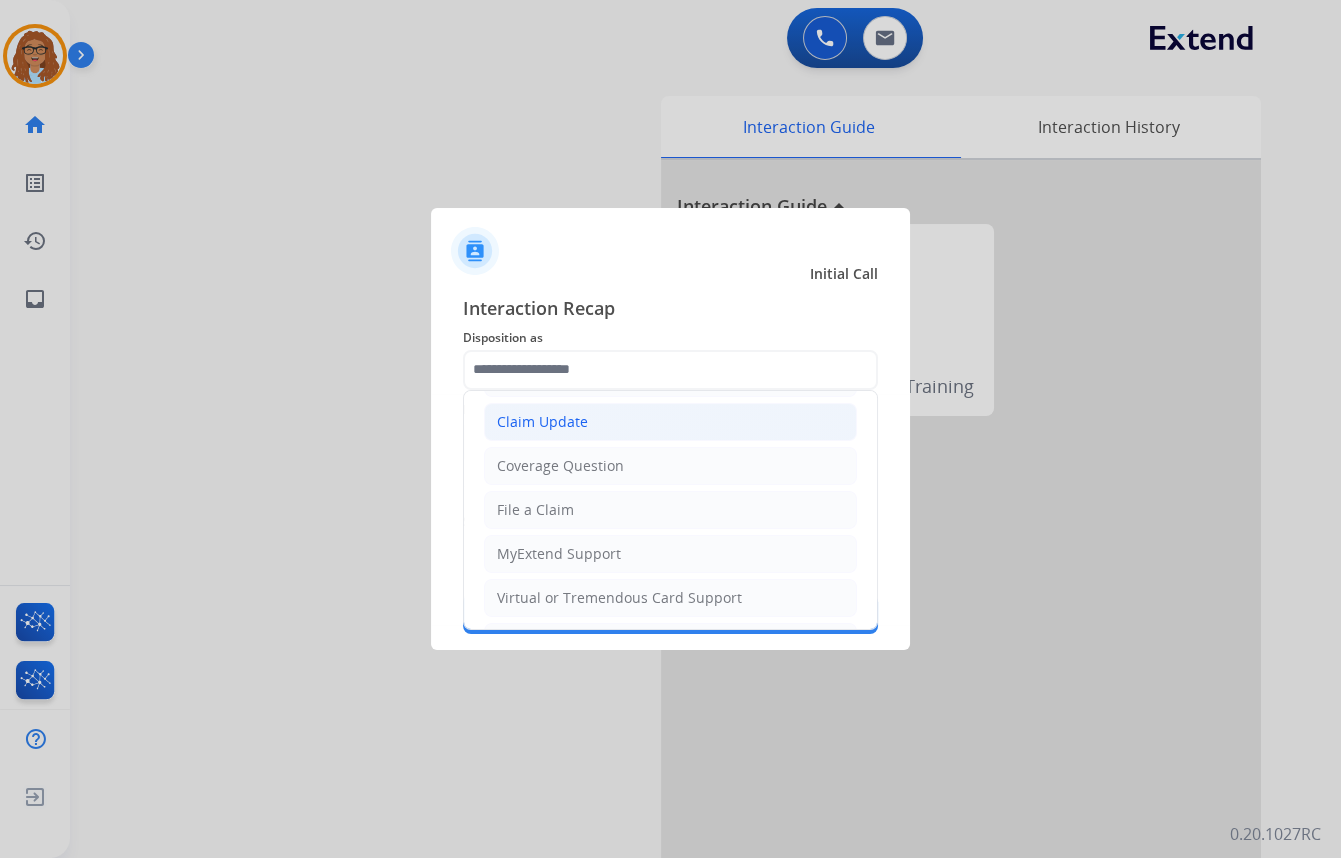 click on "Claim Update" 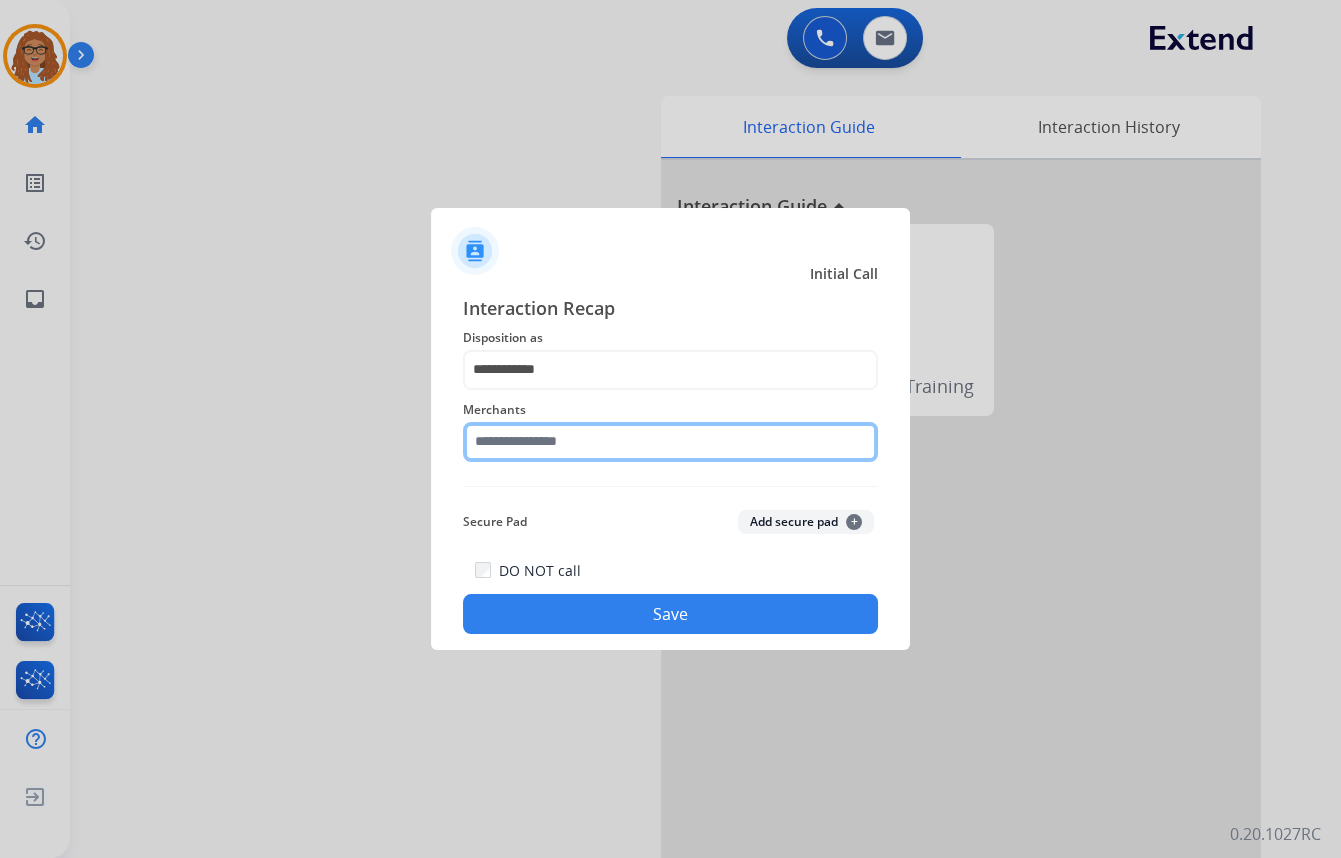 click 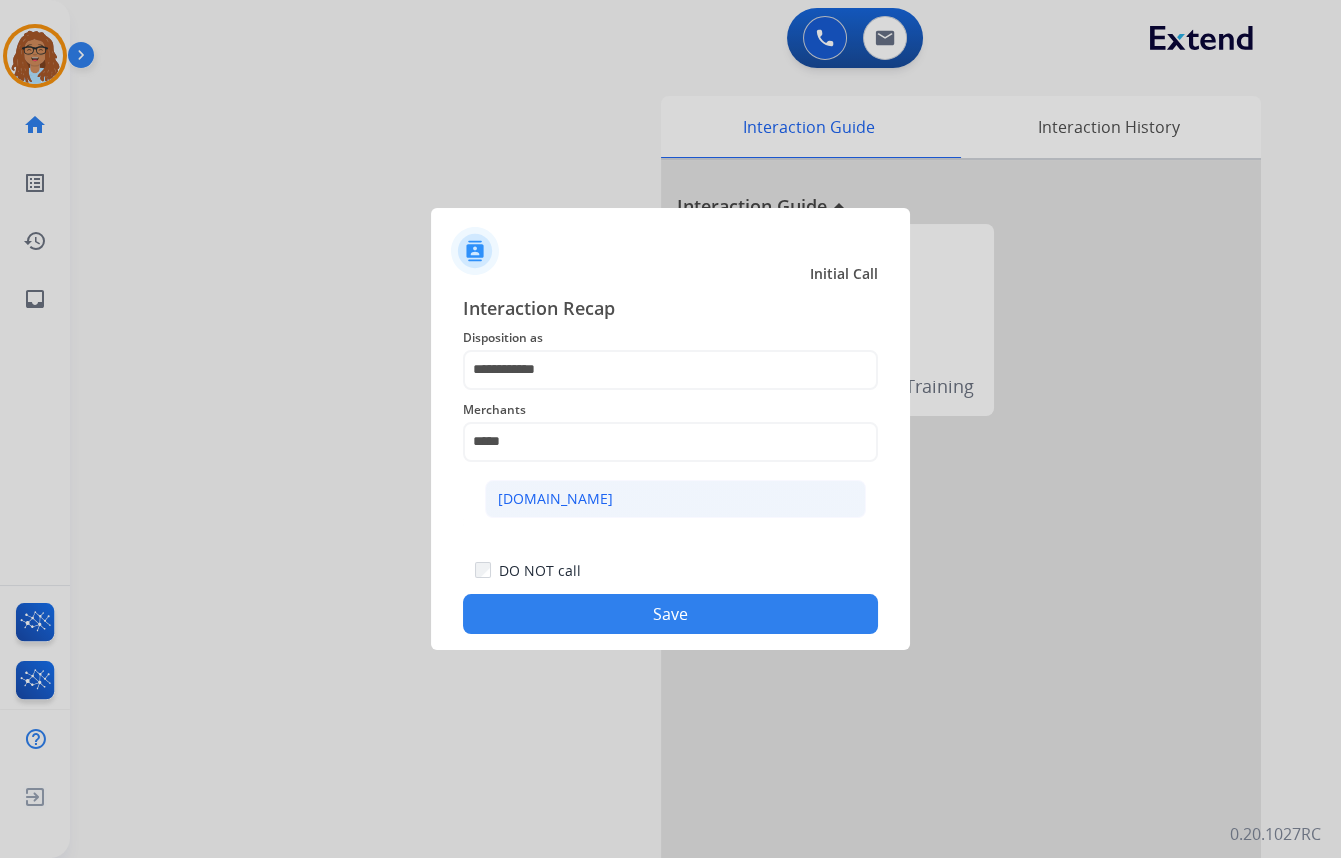 drag, startPoint x: 610, startPoint y: 493, endPoint x: 619, endPoint y: 586, distance: 93.43447 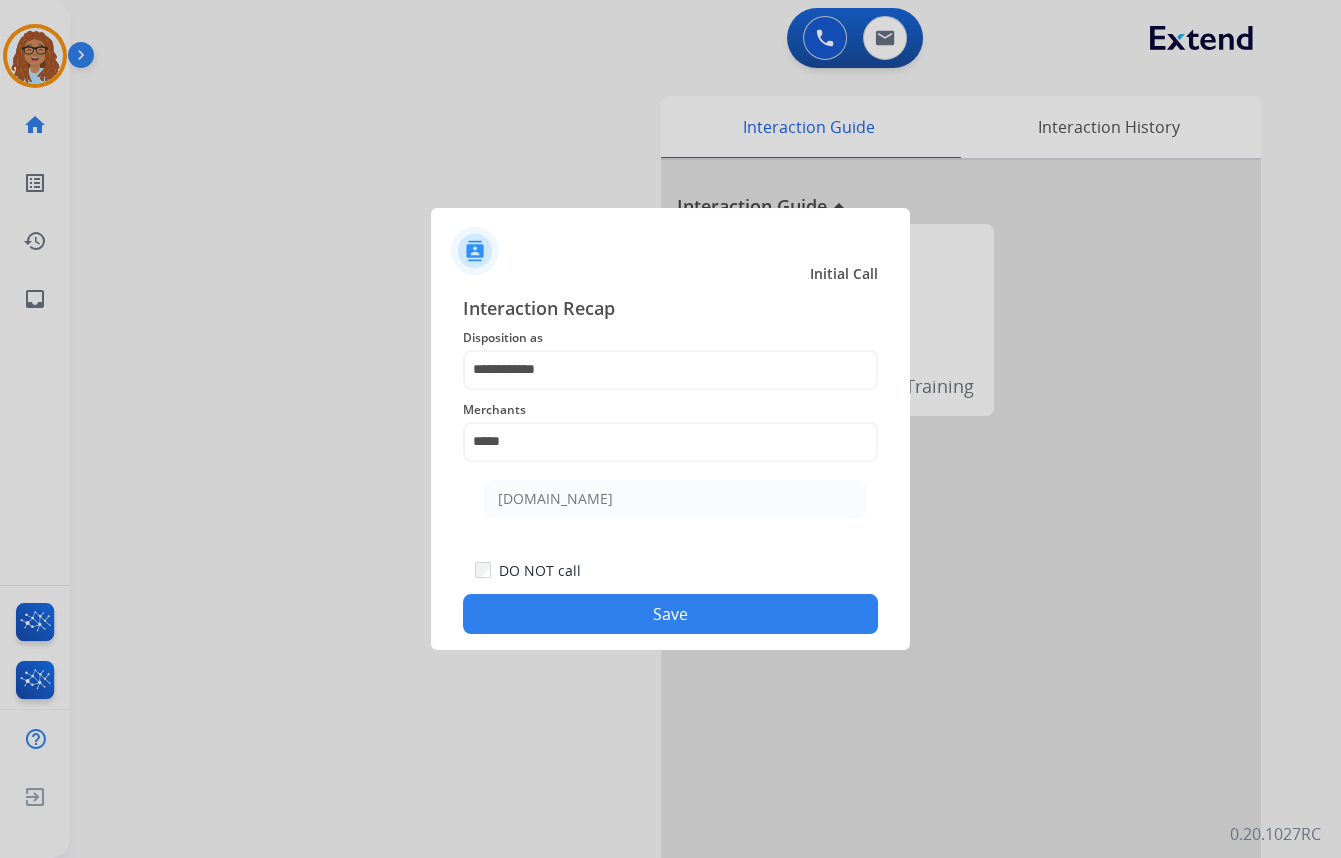click on "[DOMAIN_NAME]" 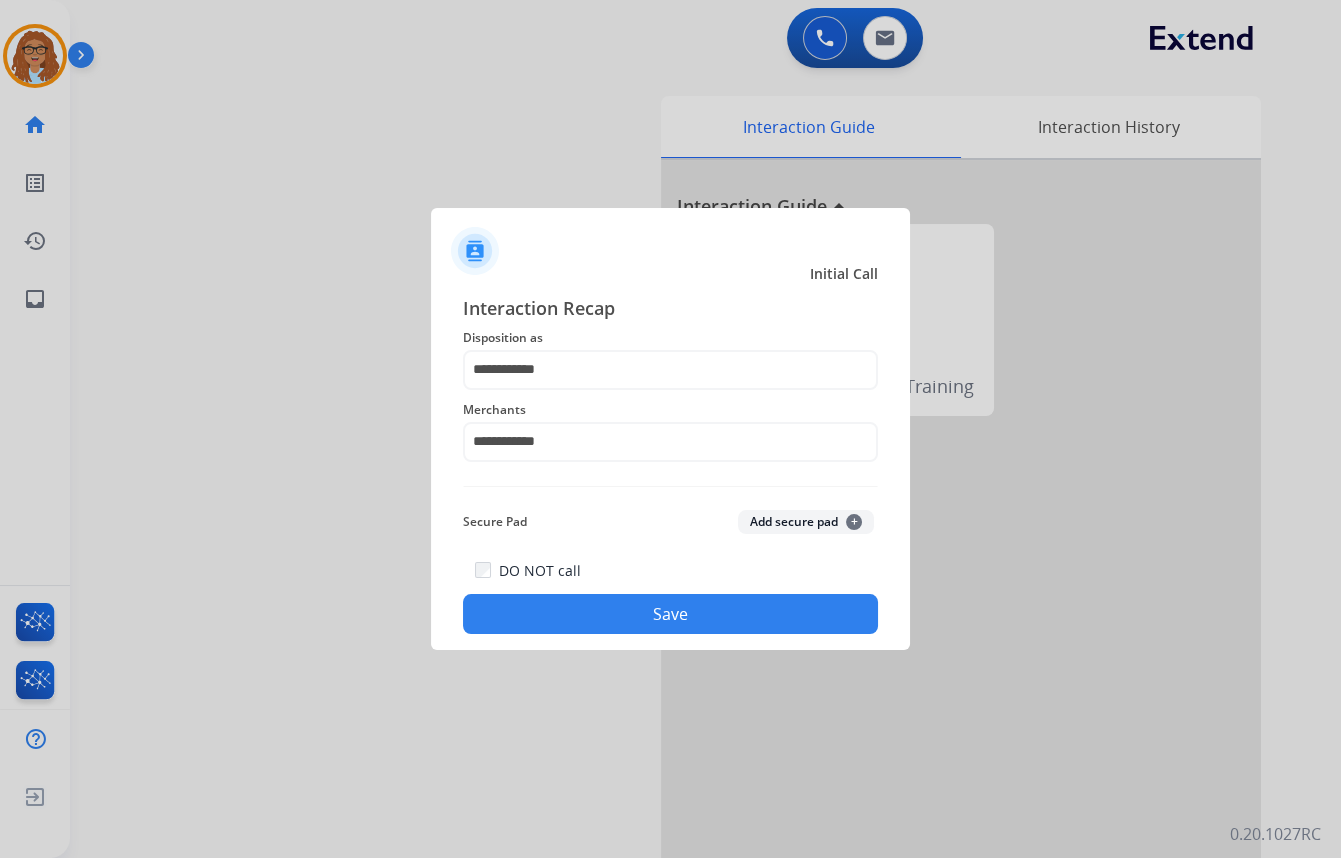 click on "Save" 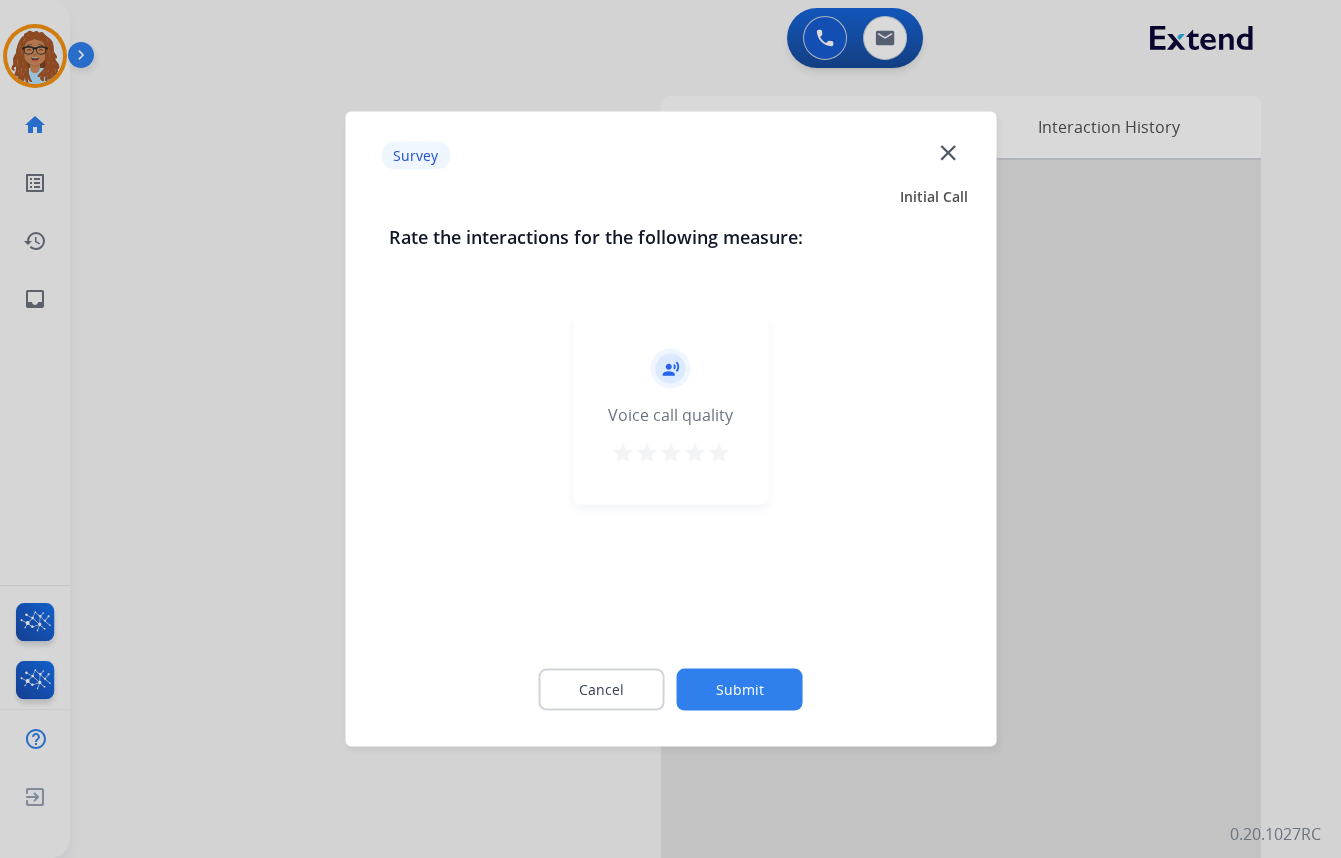 click on "close" 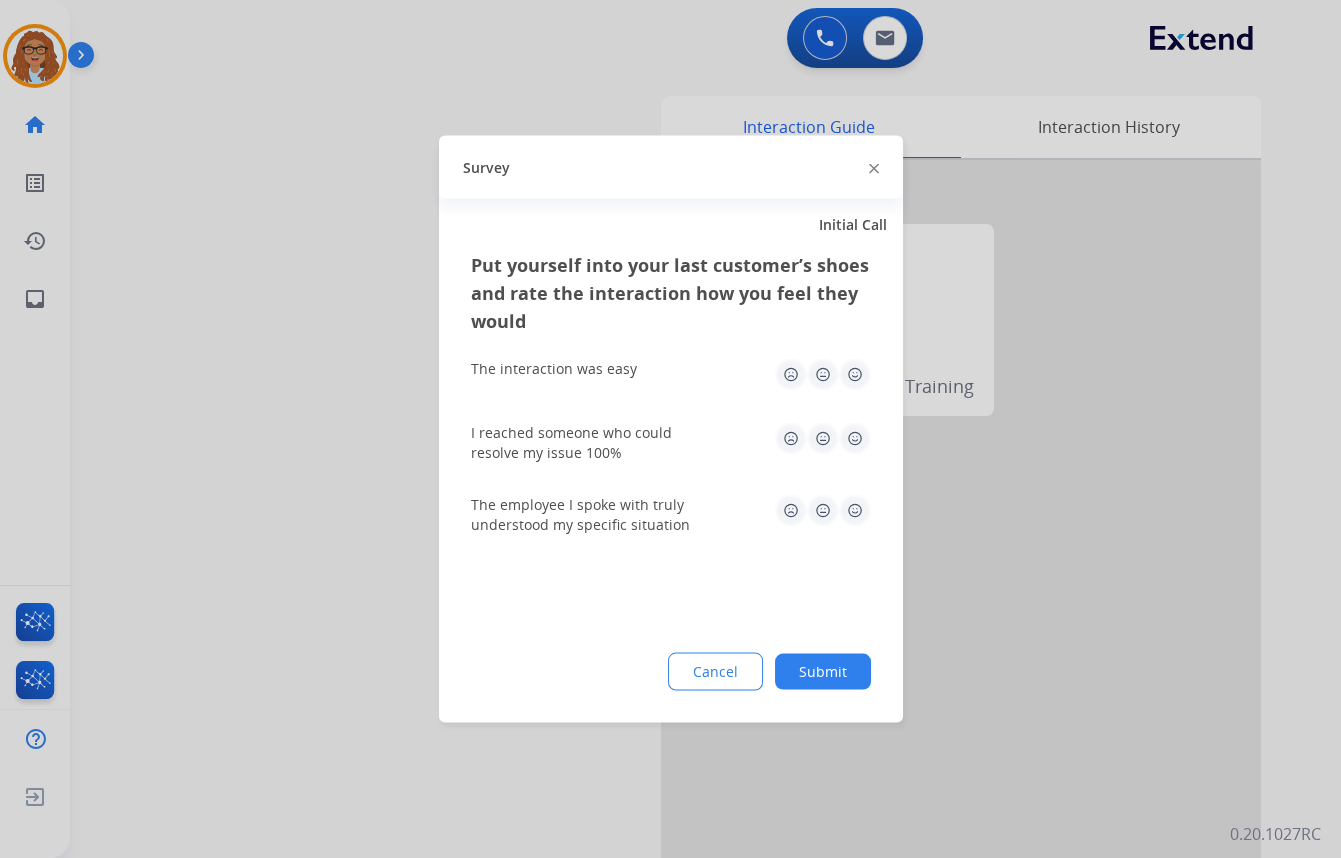 click 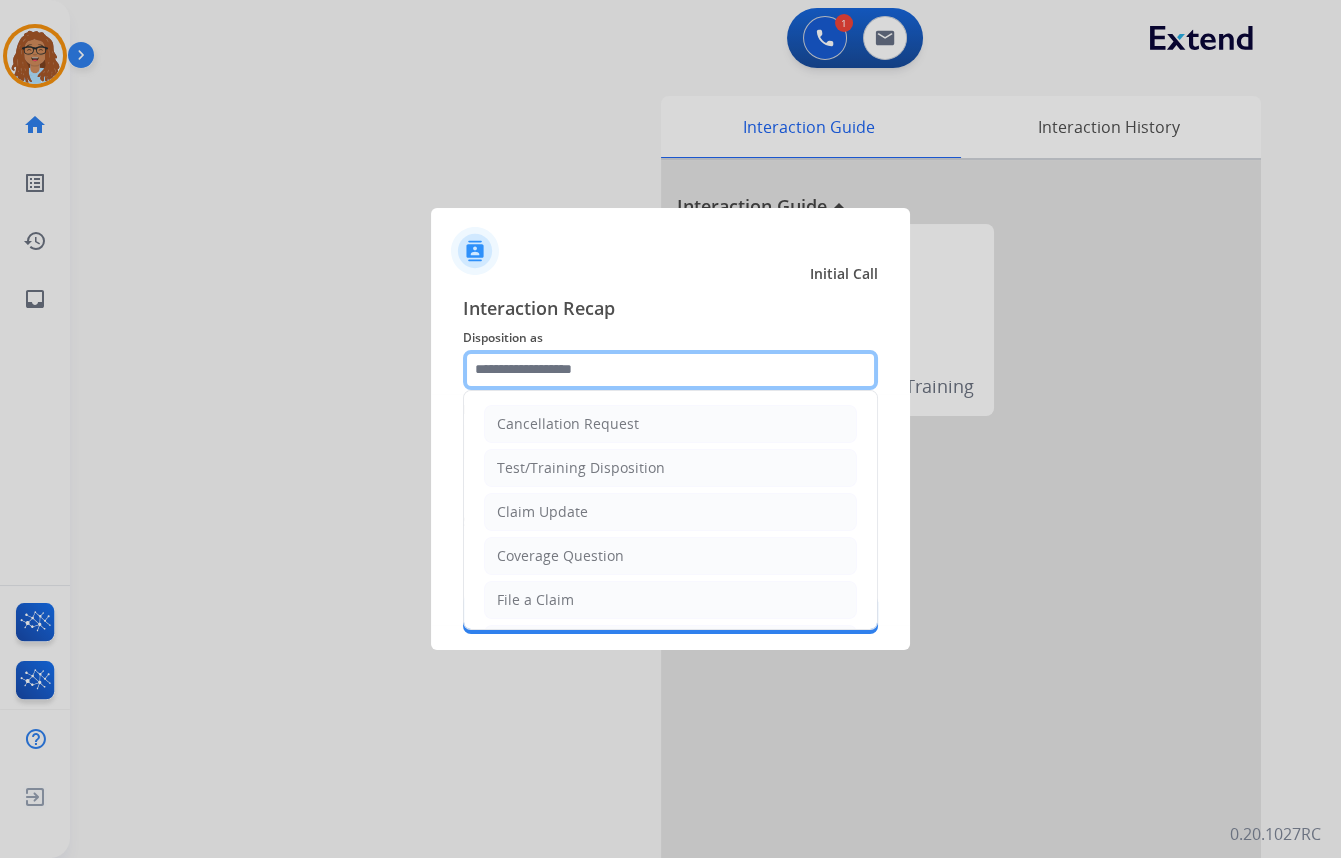 click 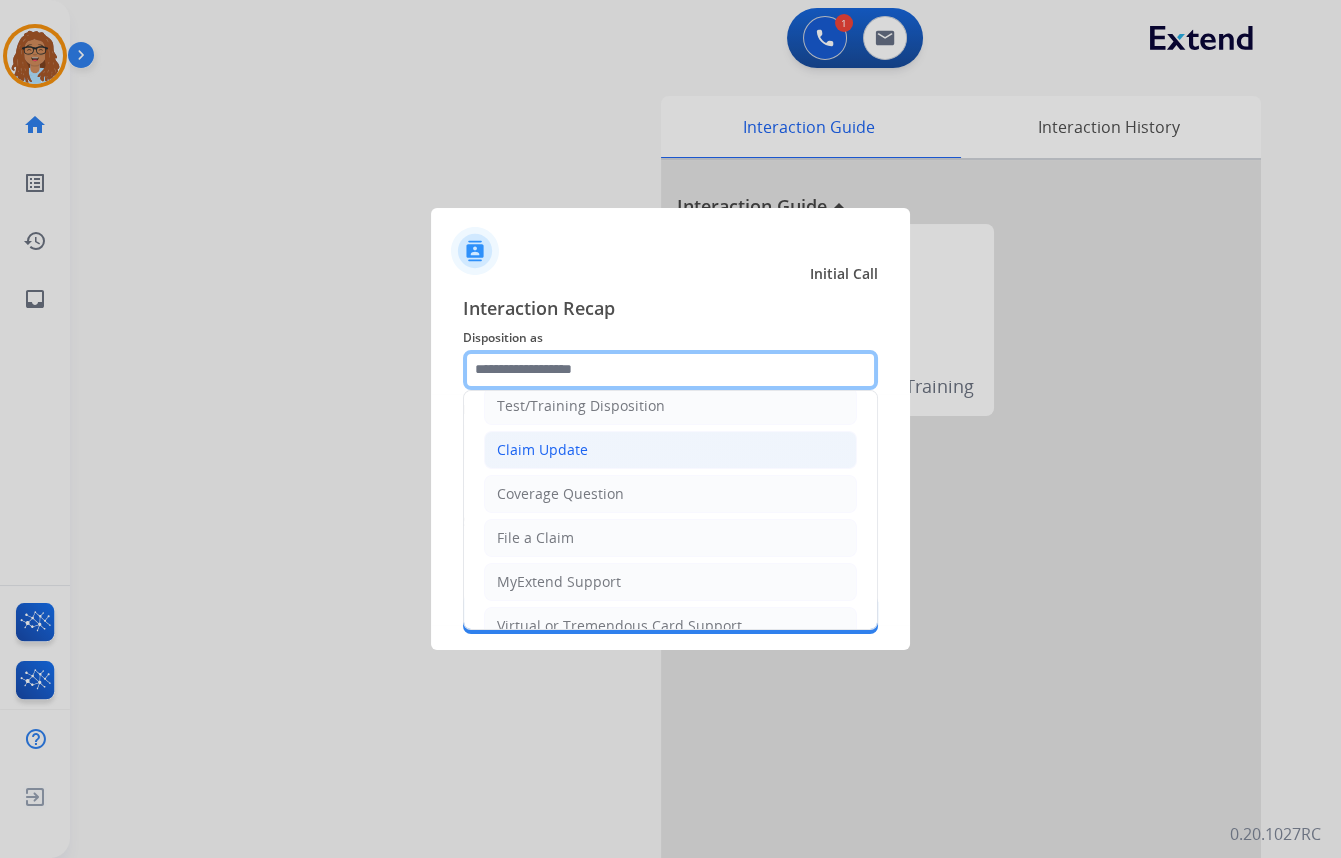 scroll, scrollTop: 181, scrollLeft: 0, axis: vertical 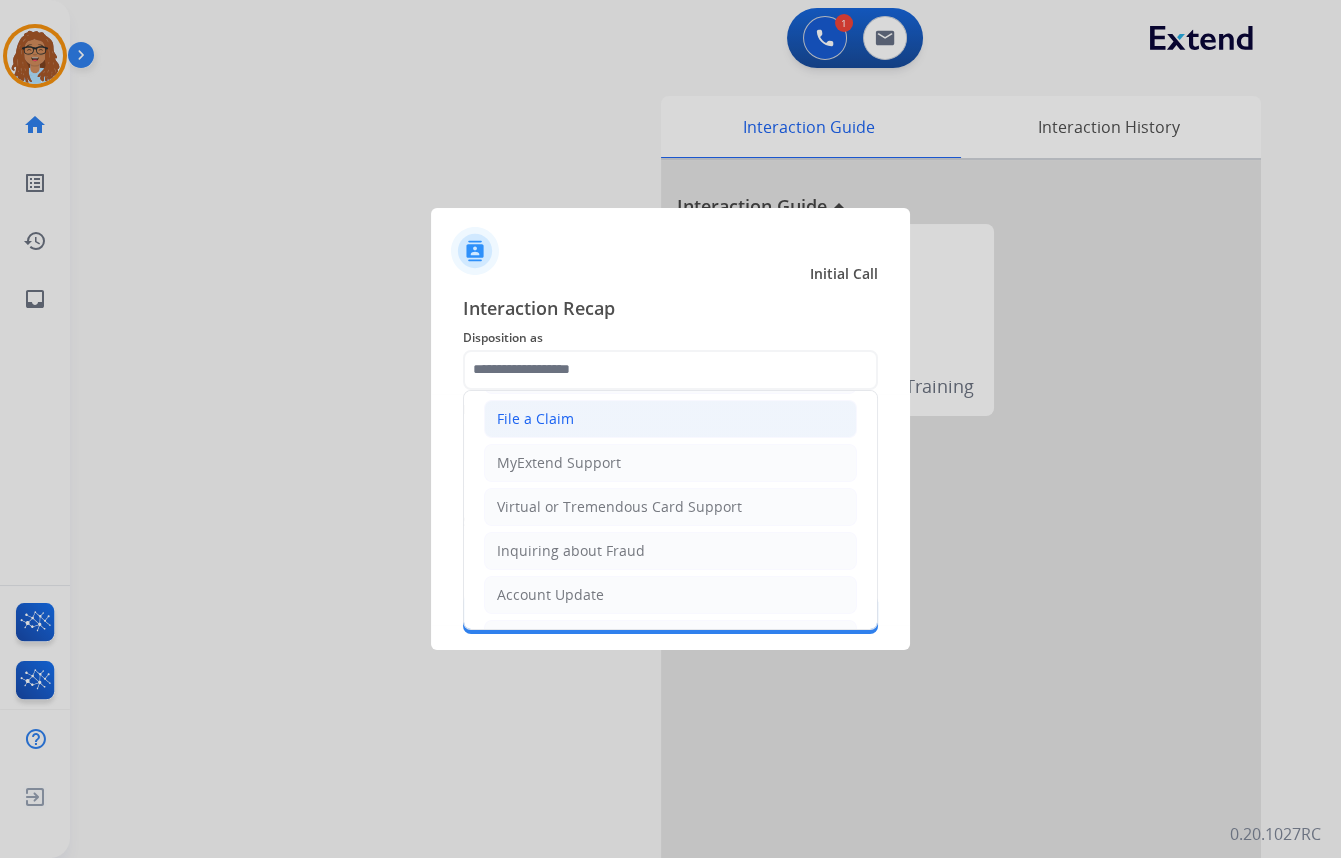 click on "File a Claim" 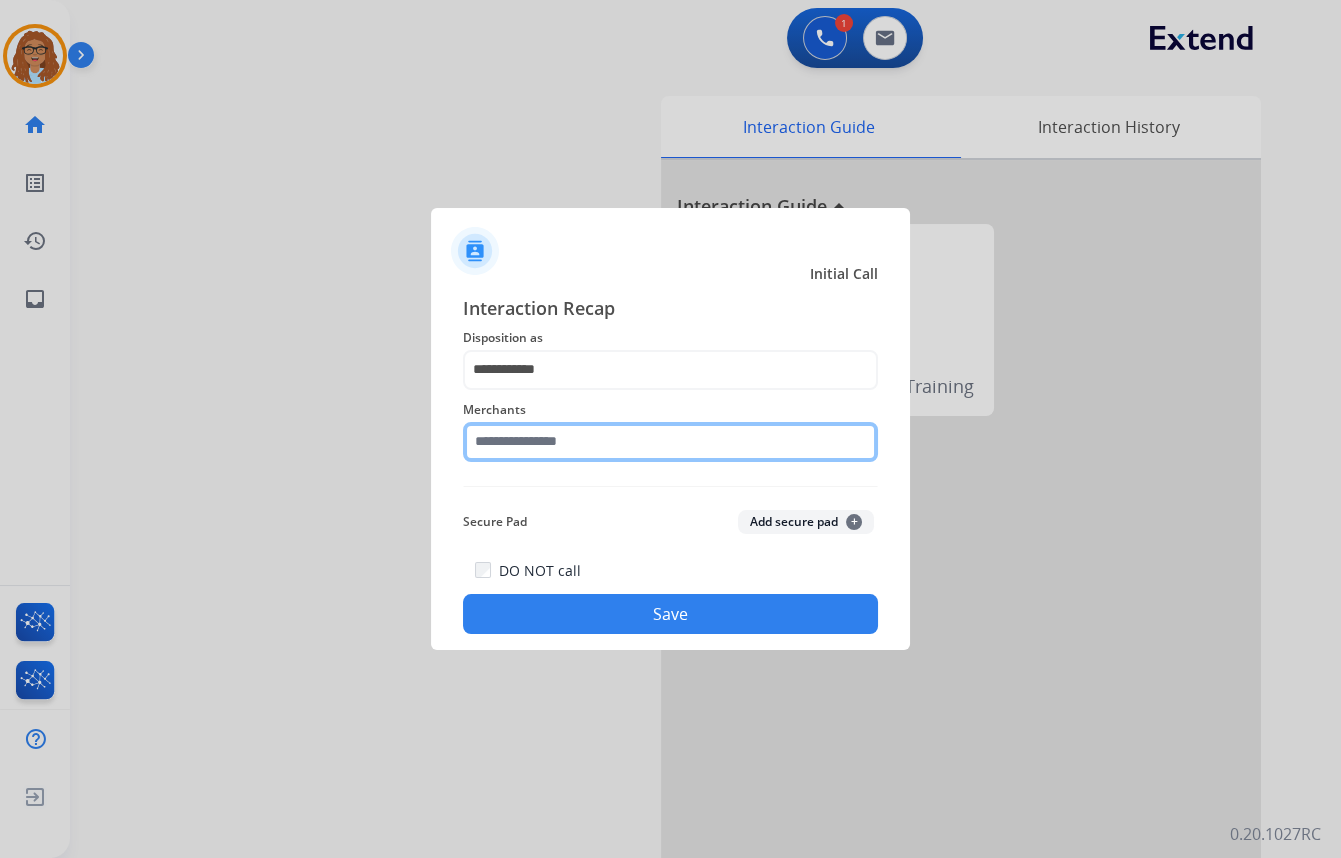 click 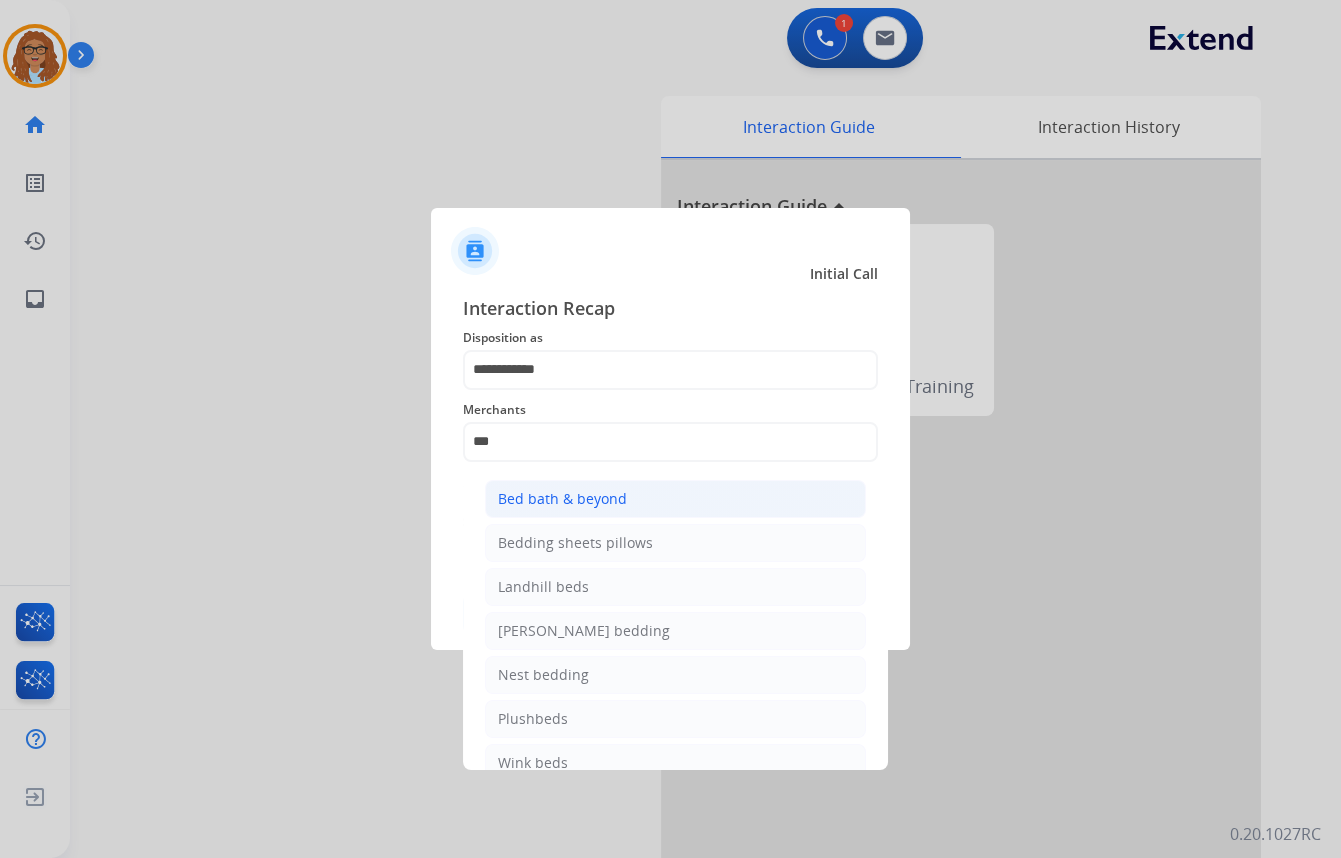 click on "Bed bath & beyond" 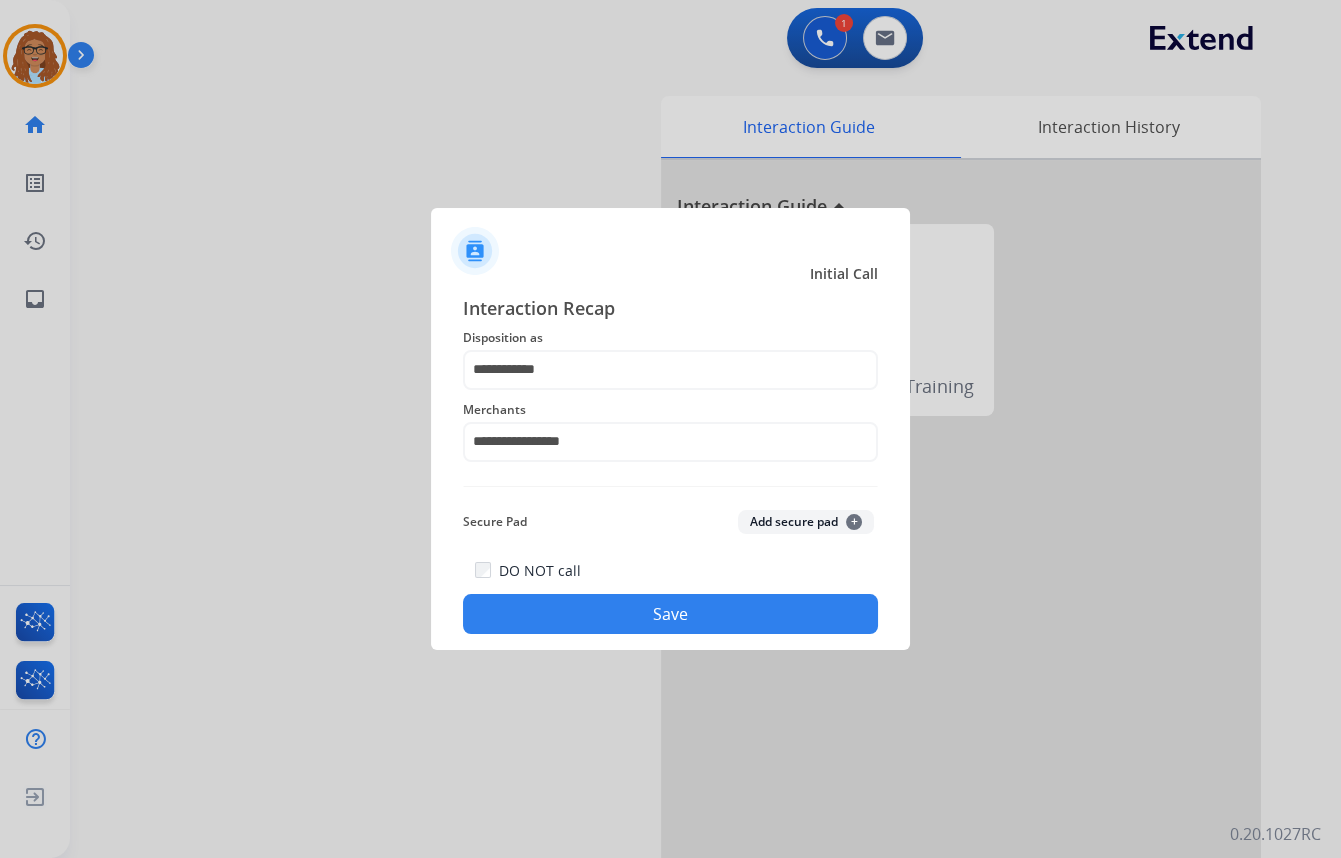 click on "Save" 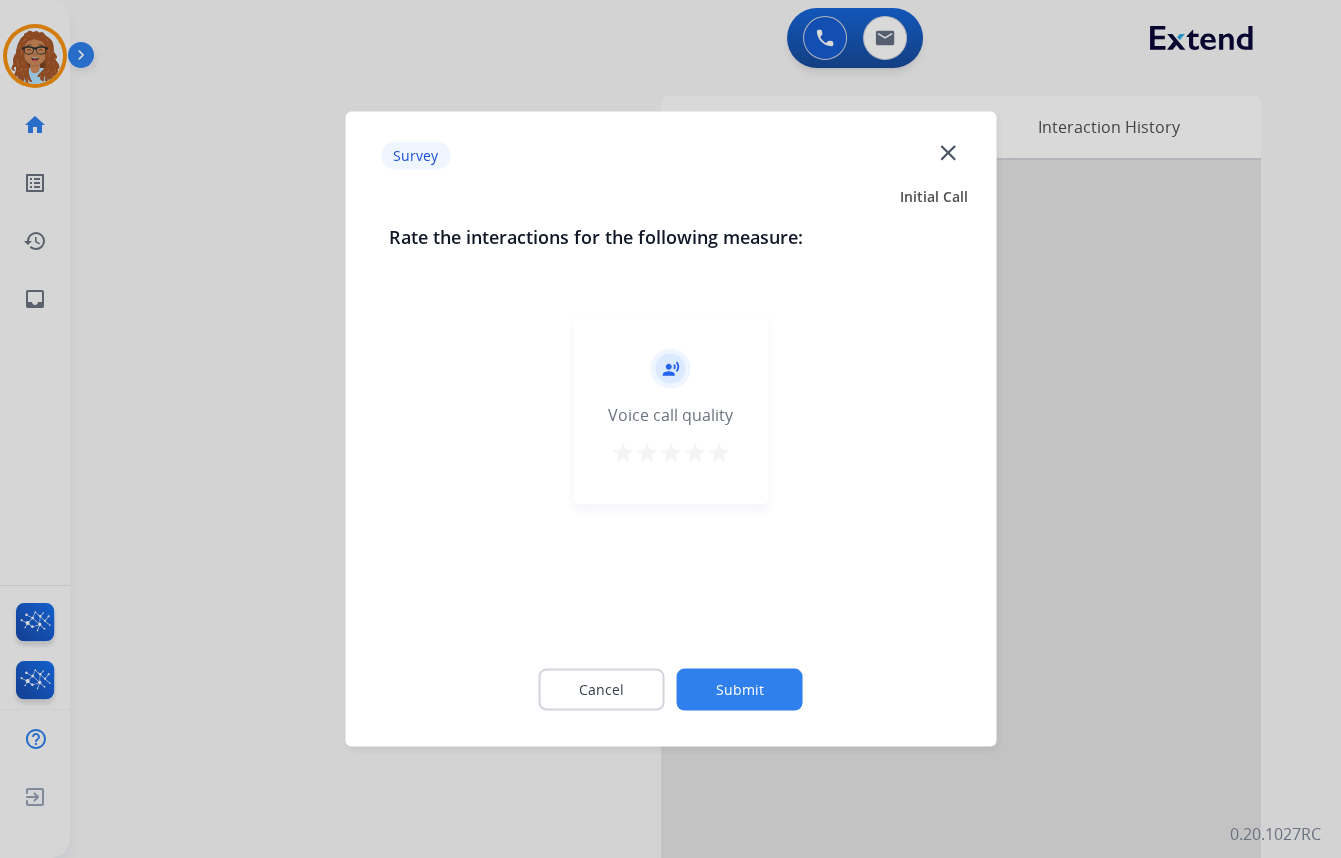 click on "close" 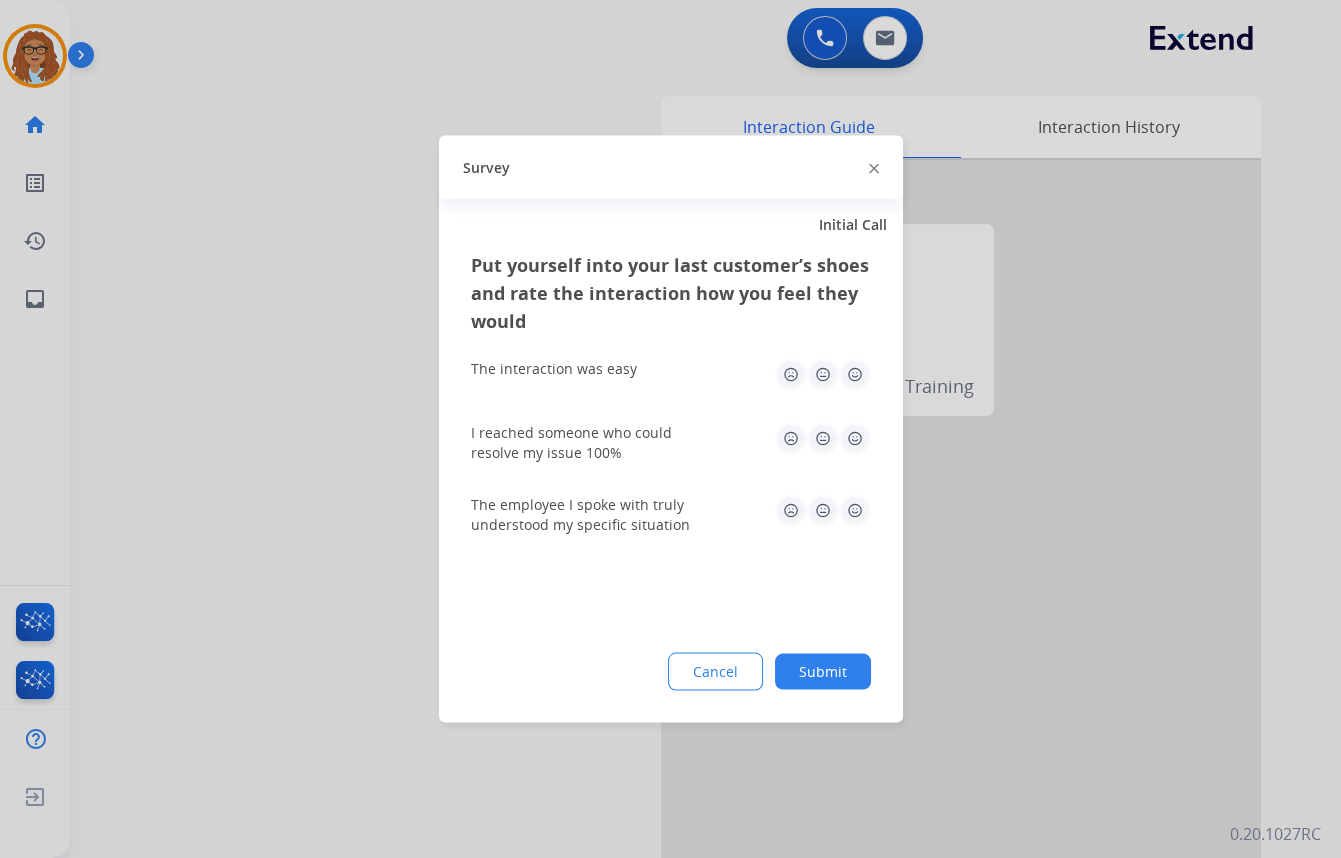click 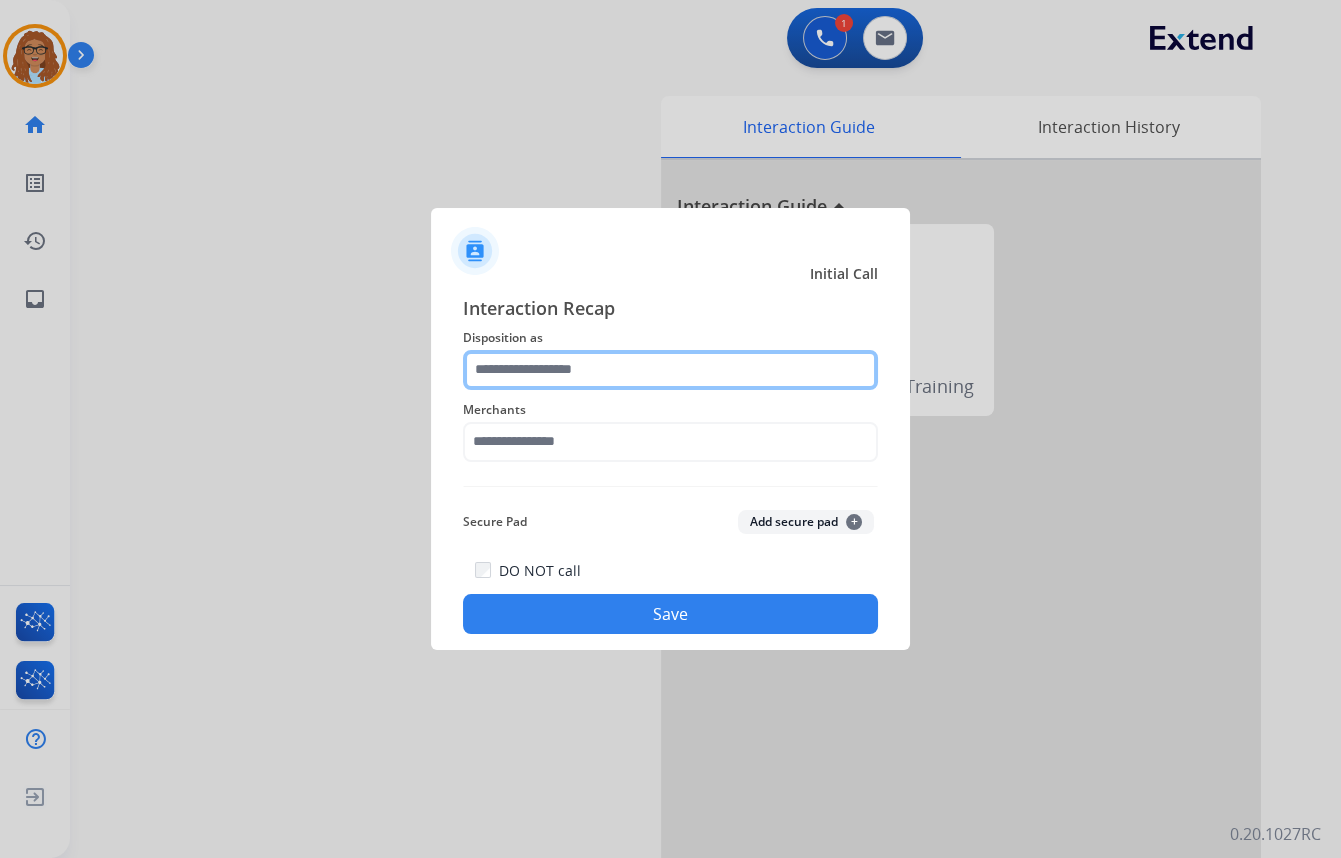 click 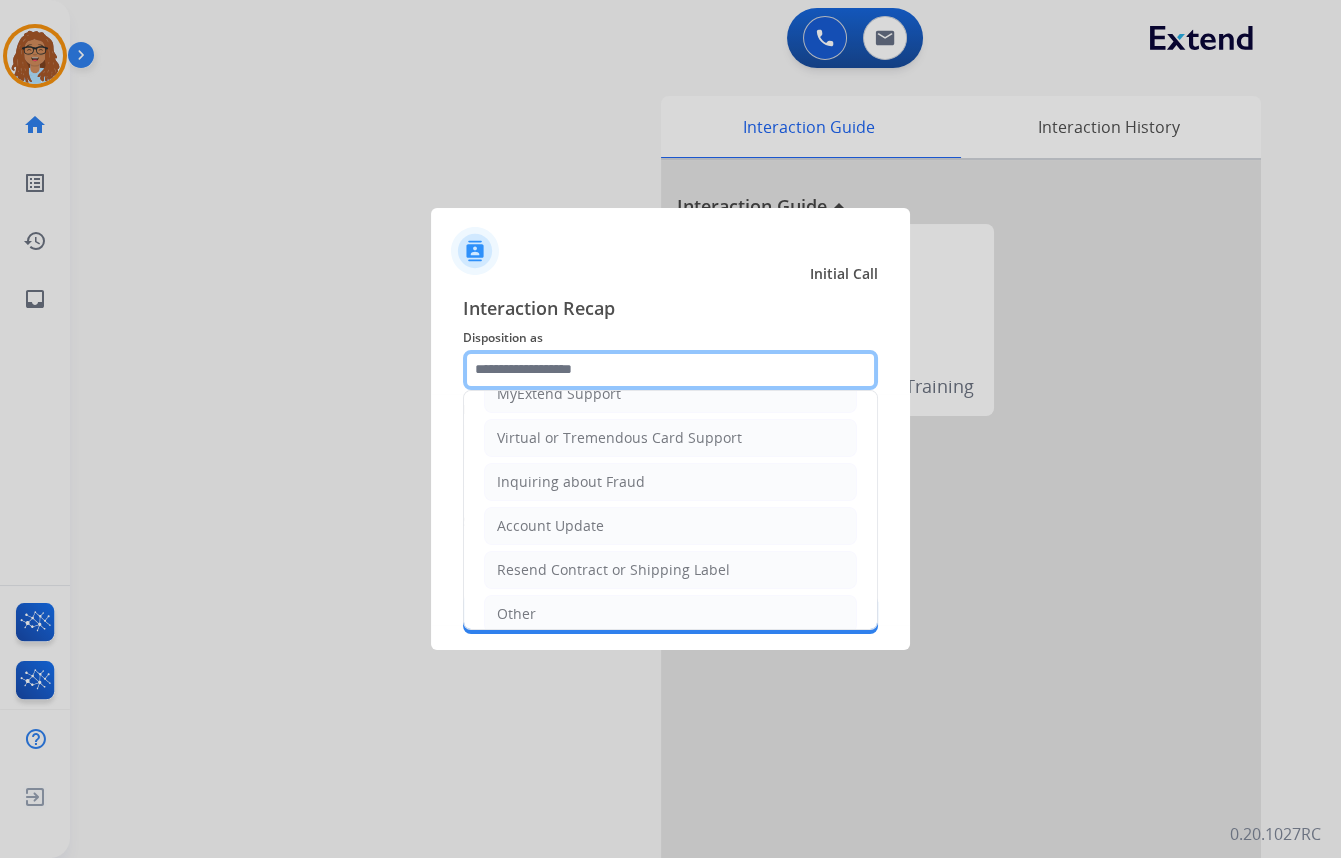 scroll, scrollTop: 309, scrollLeft: 0, axis: vertical 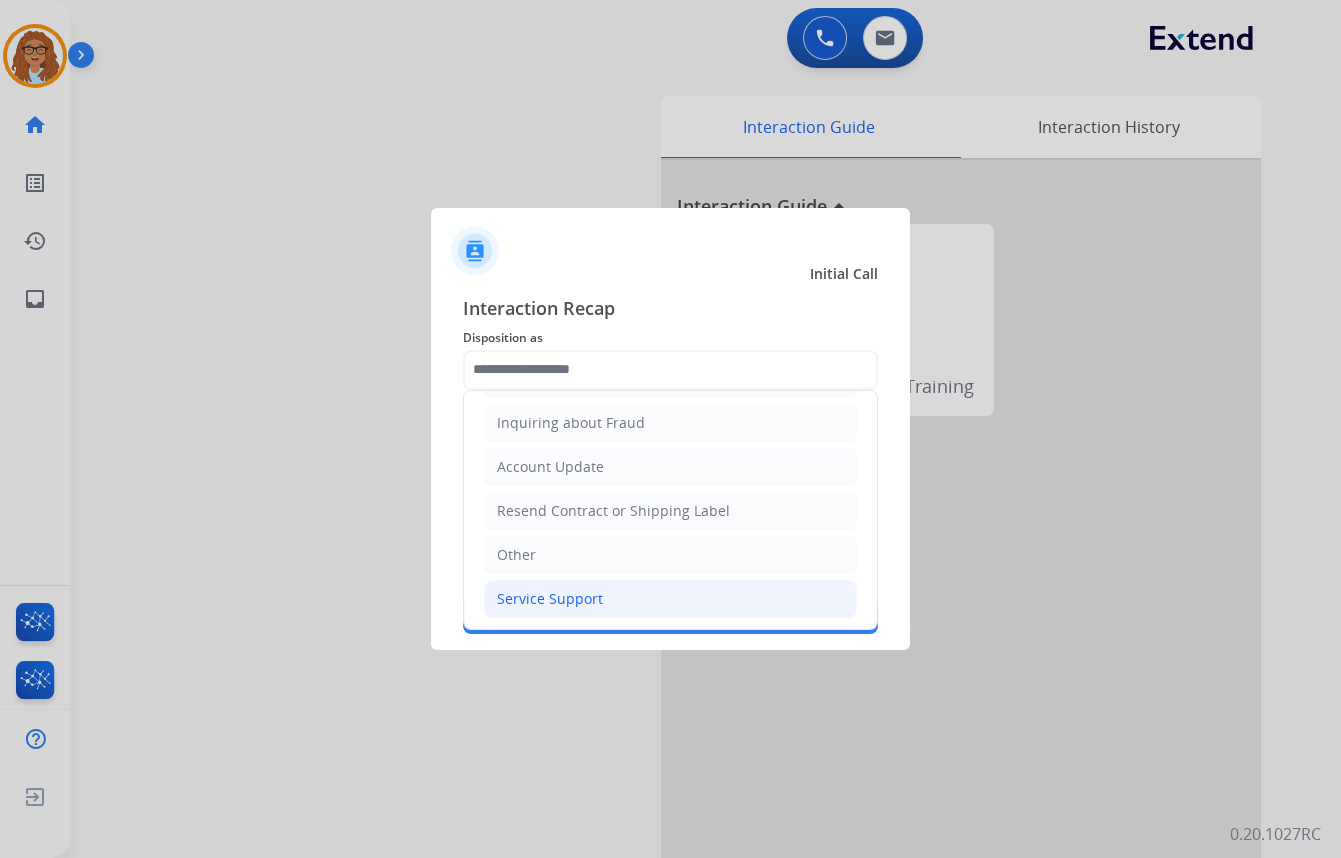 click on "Service Support" 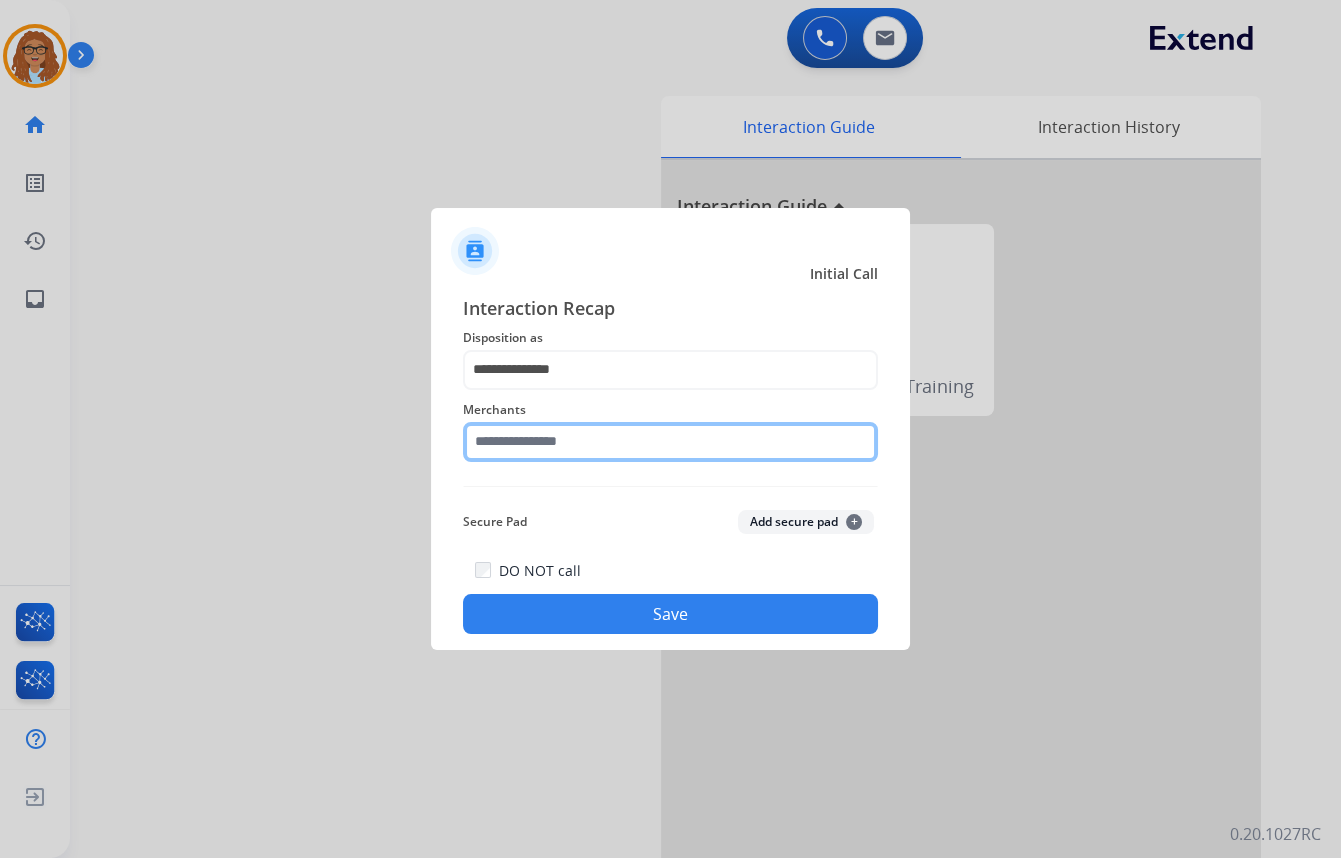click 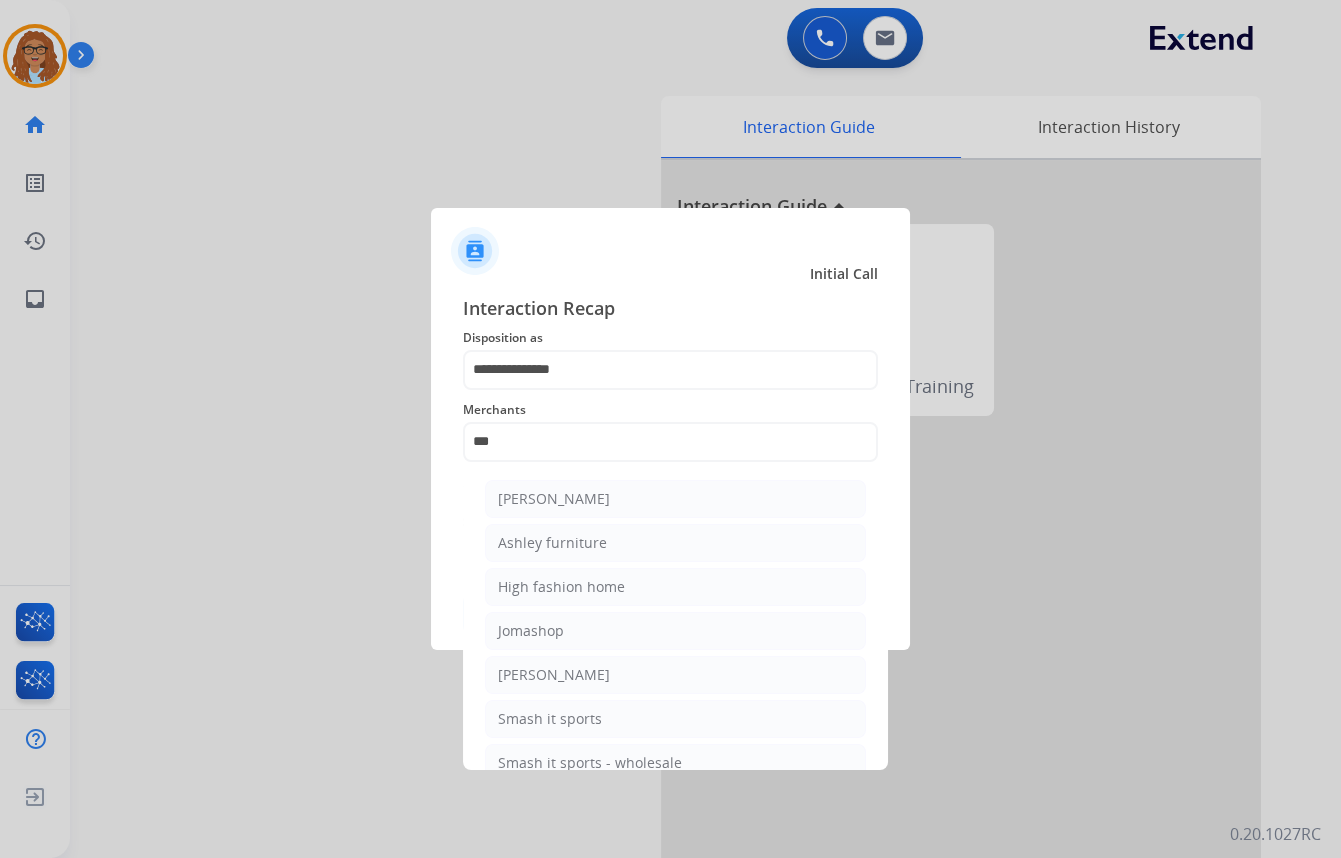 click on "[PERSON_NAME]" 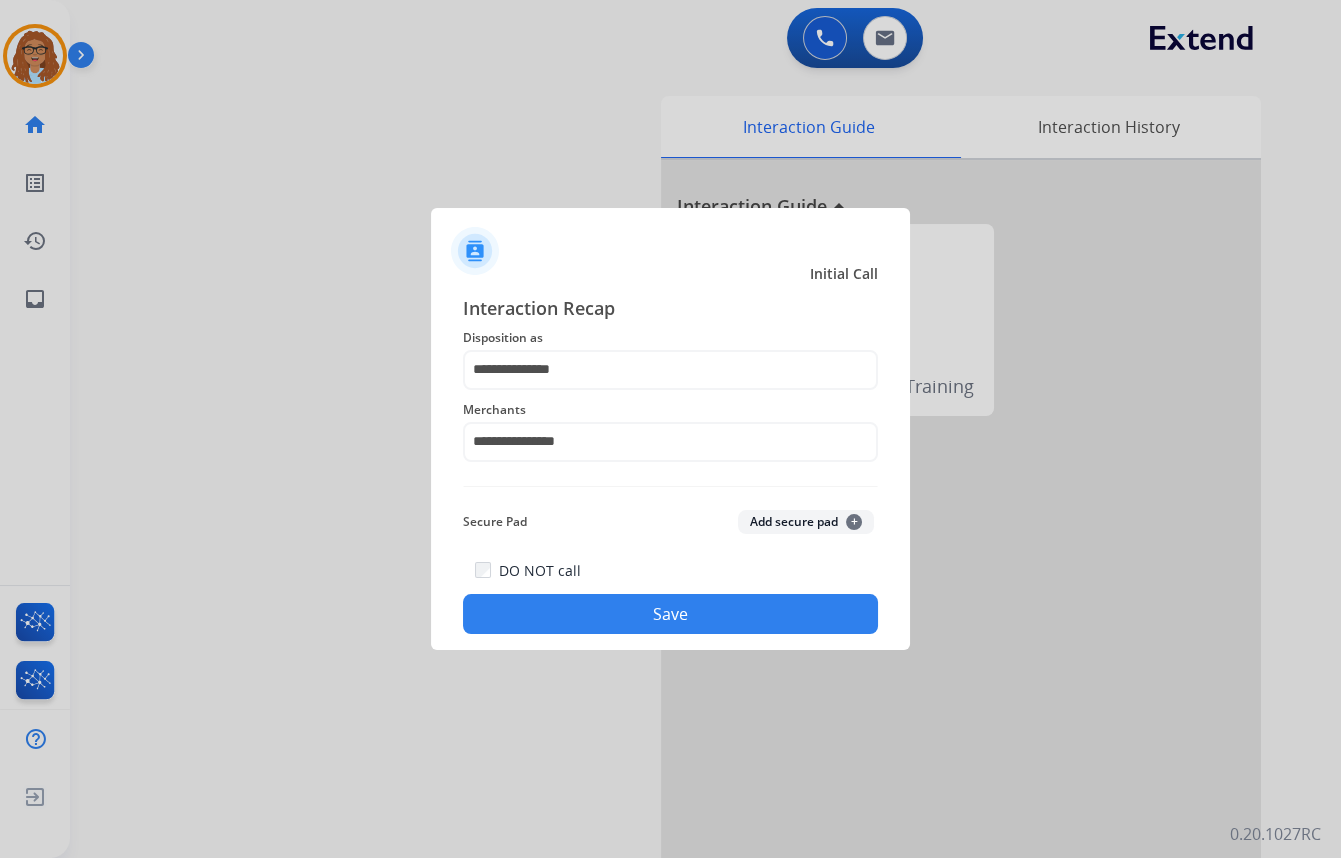 click on "Save" 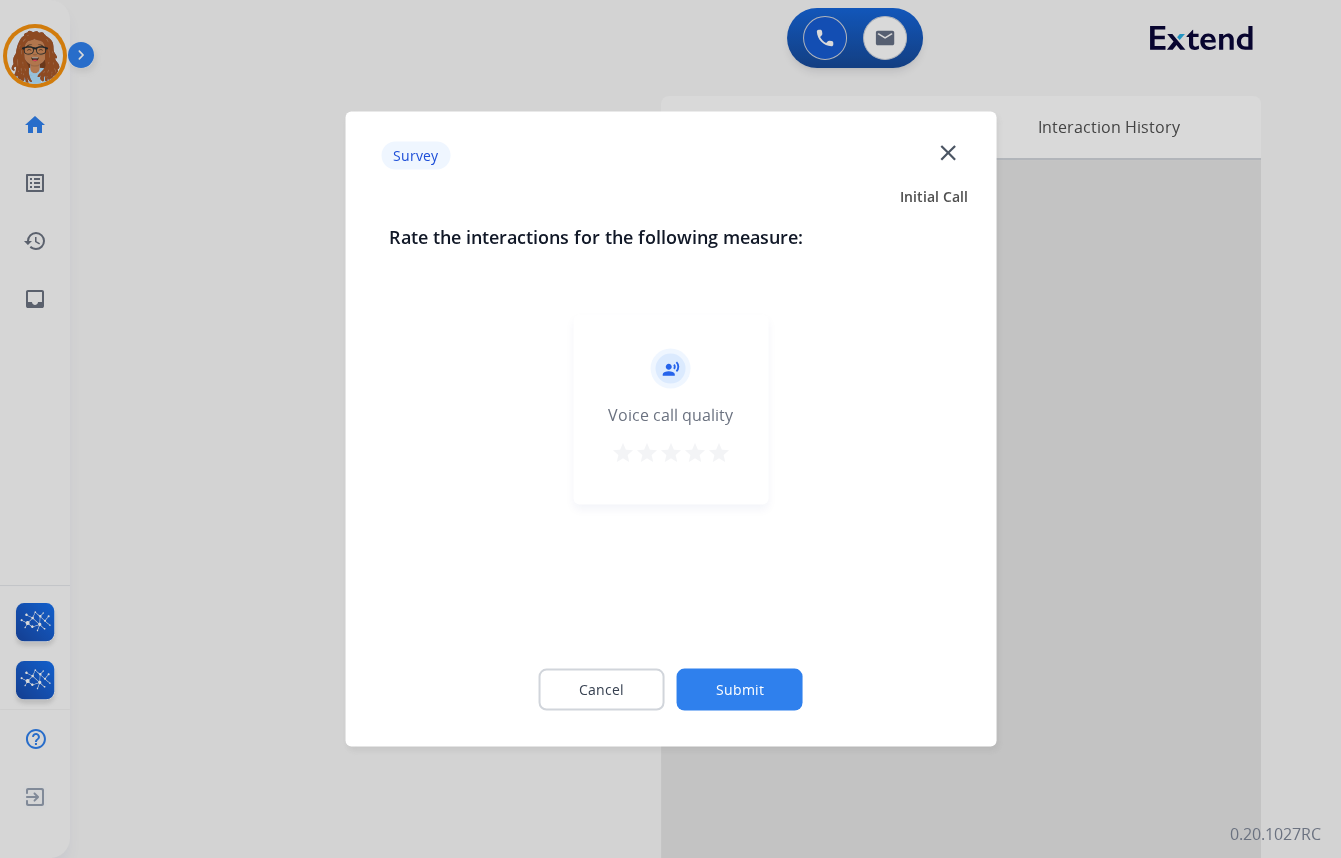 click on "close" 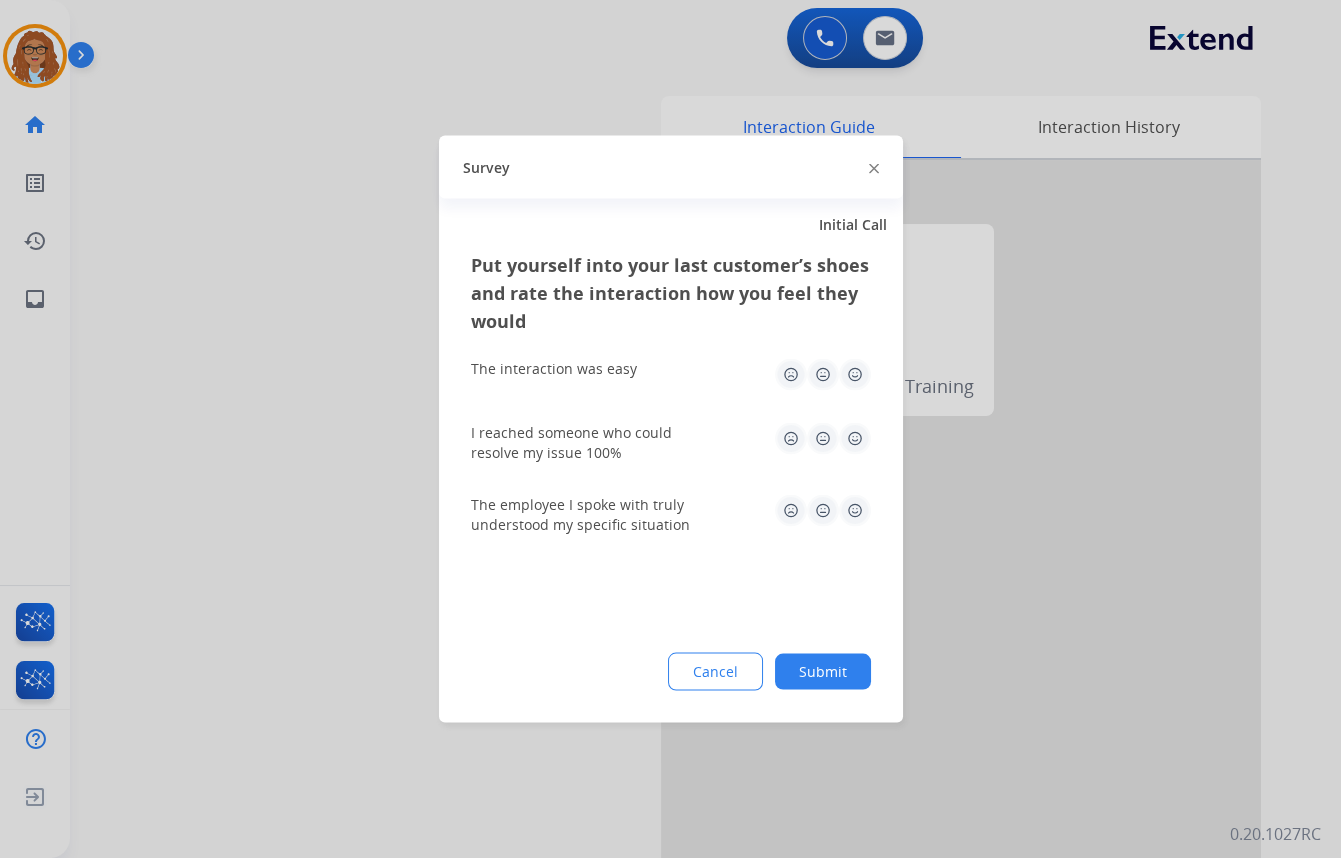 click 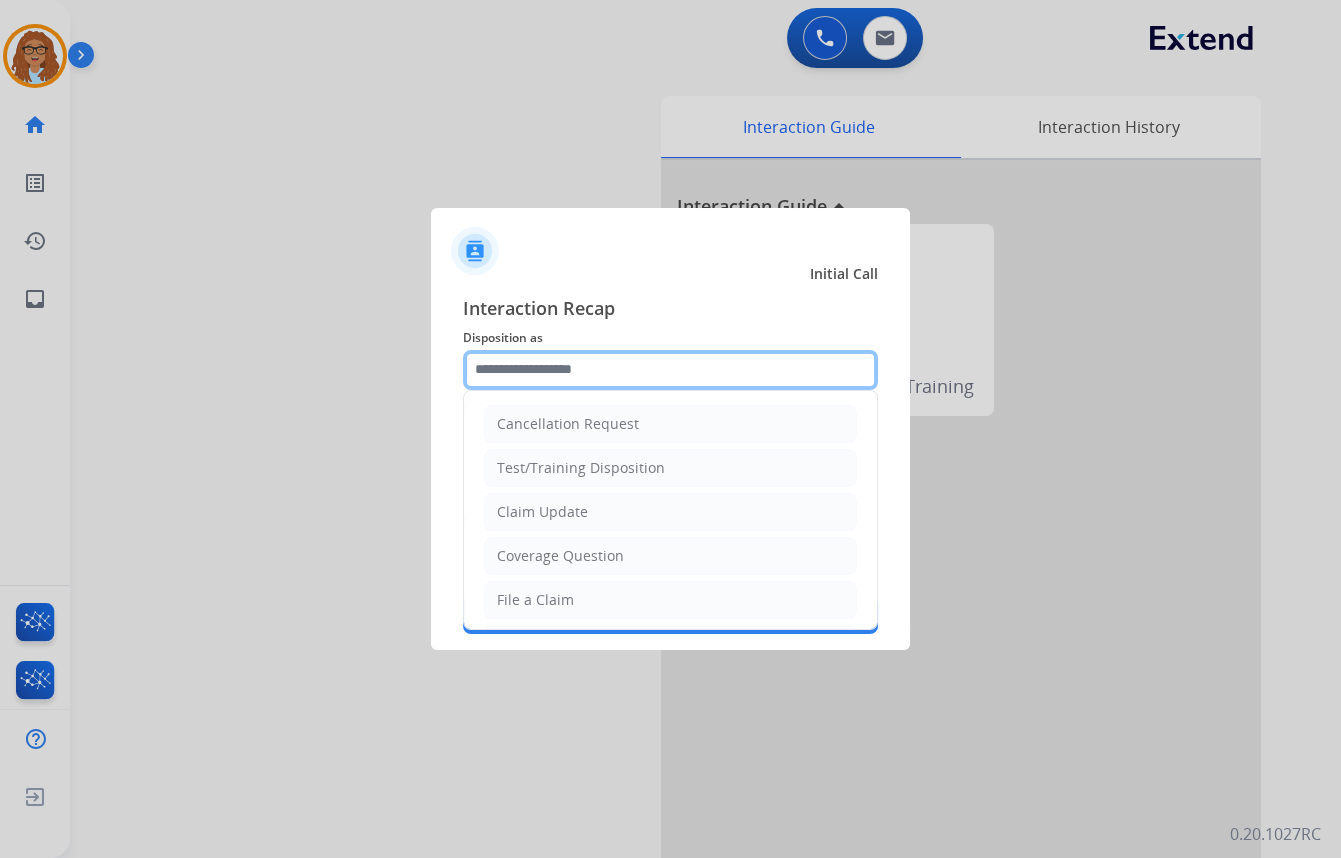 click 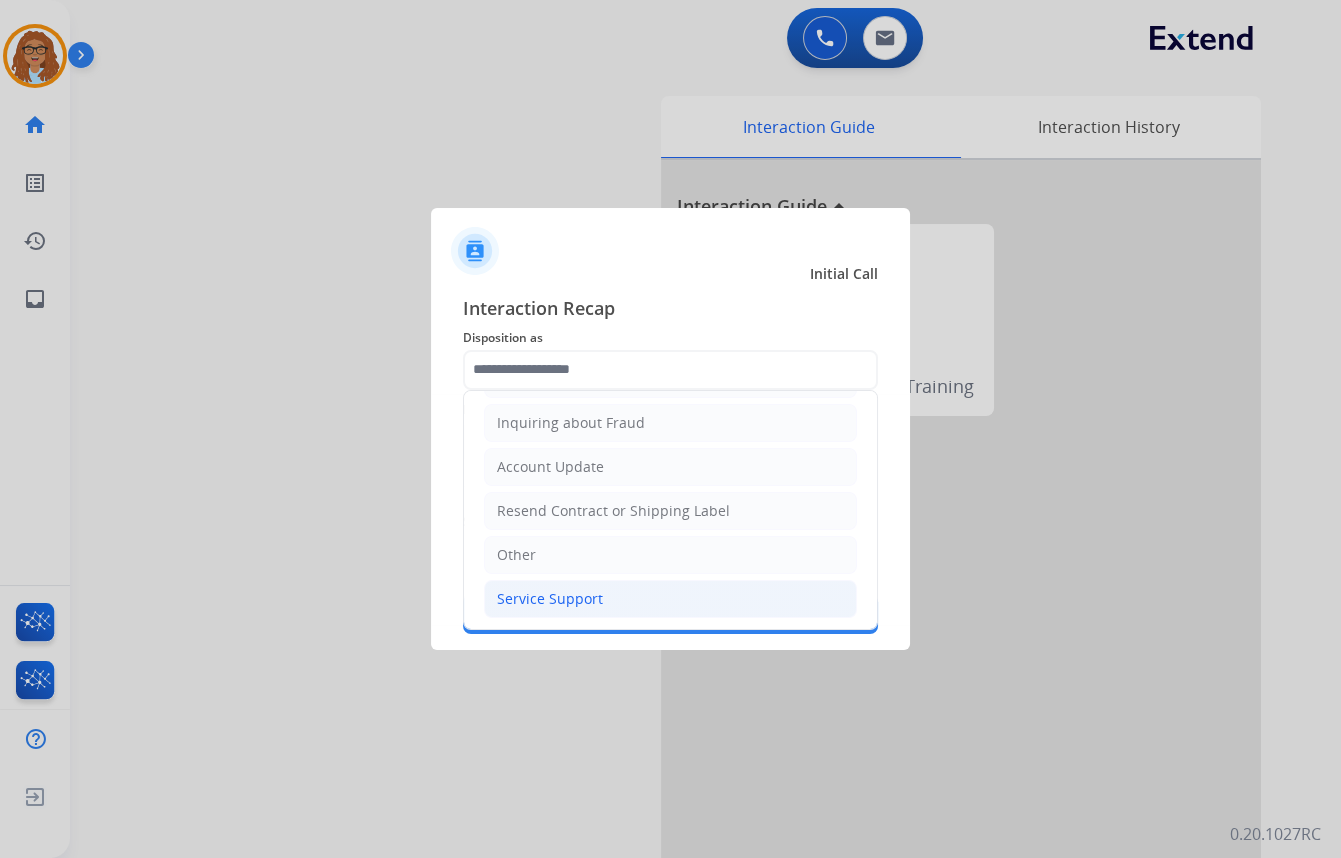 click on "Service Support" 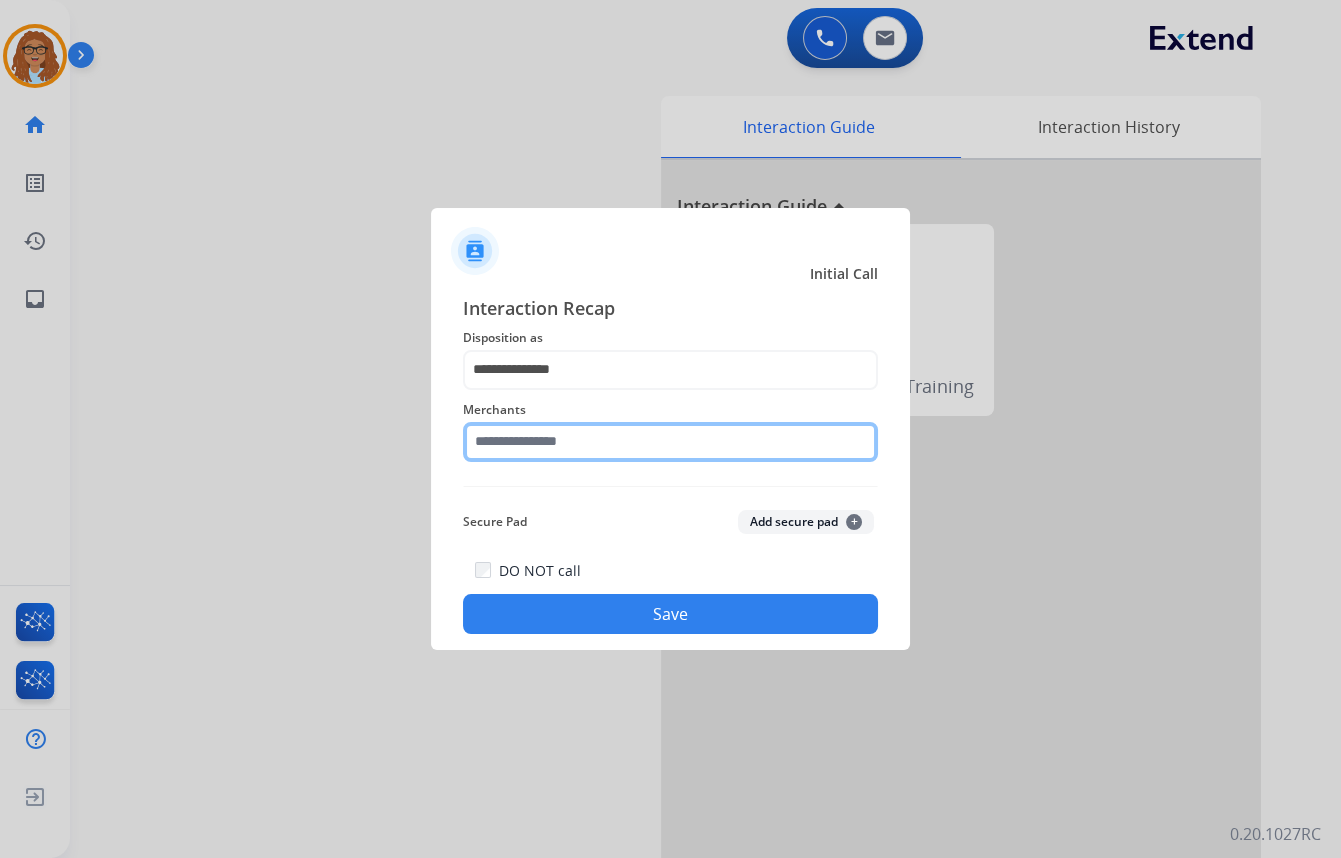 click 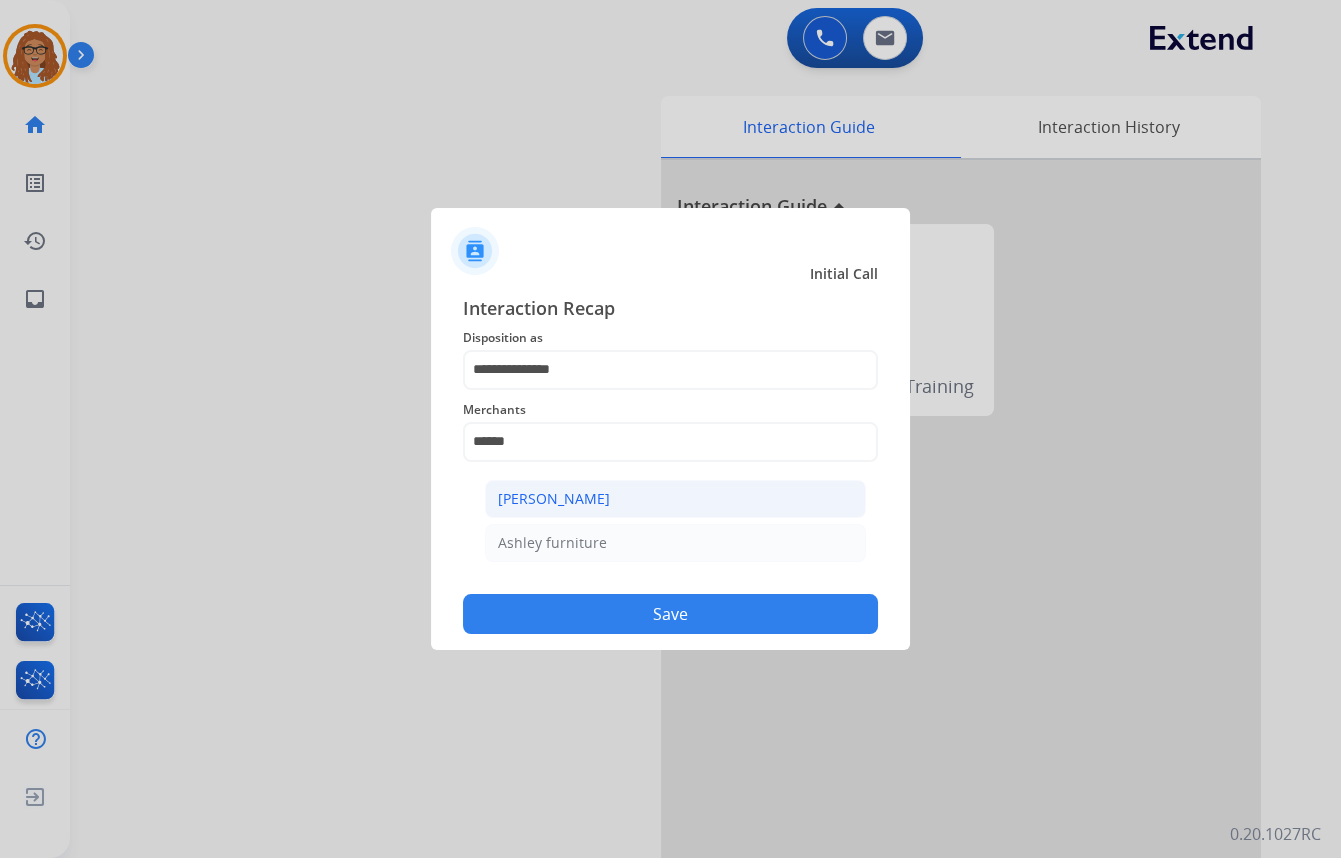 click on "[PERSON_NAME]" 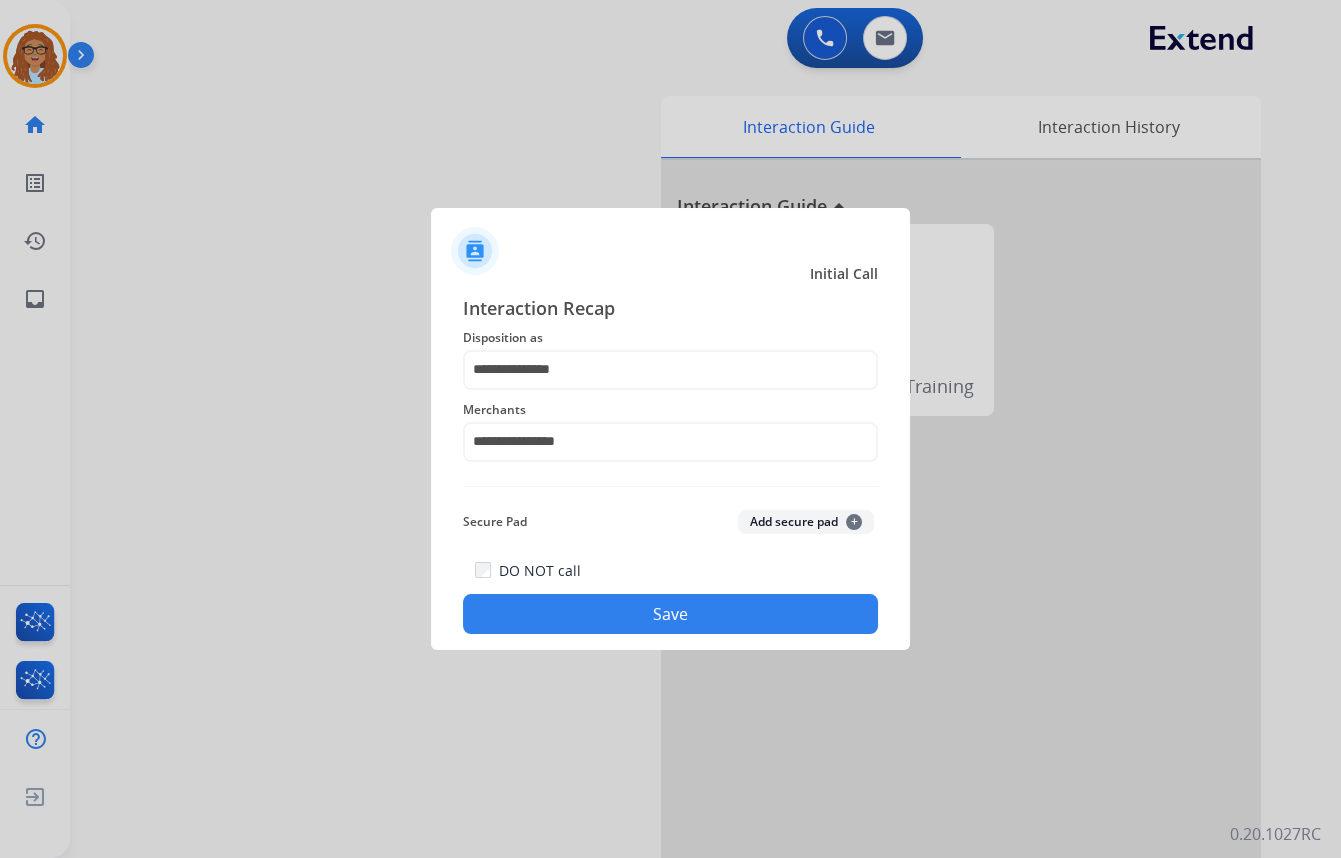 click on "Save" 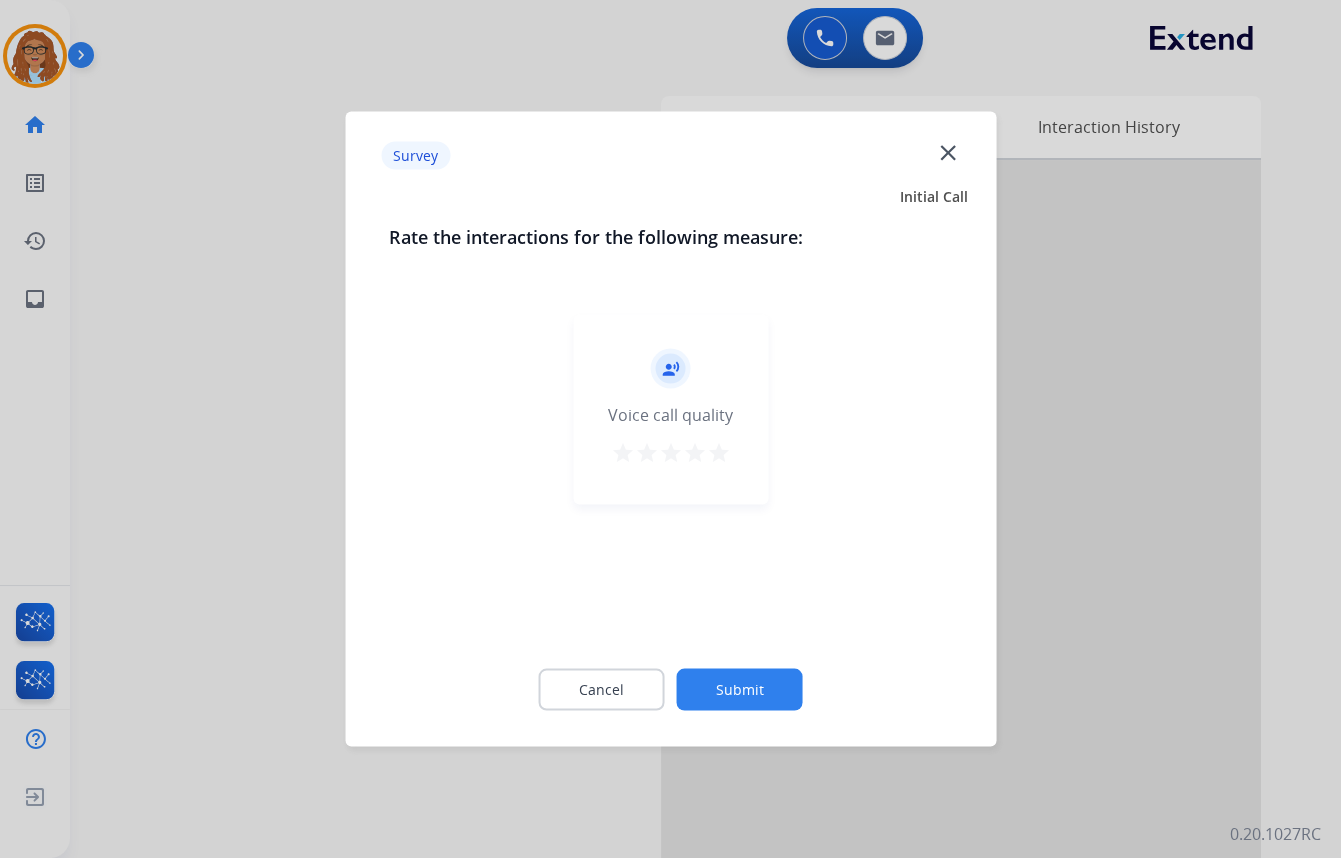 click on "close" 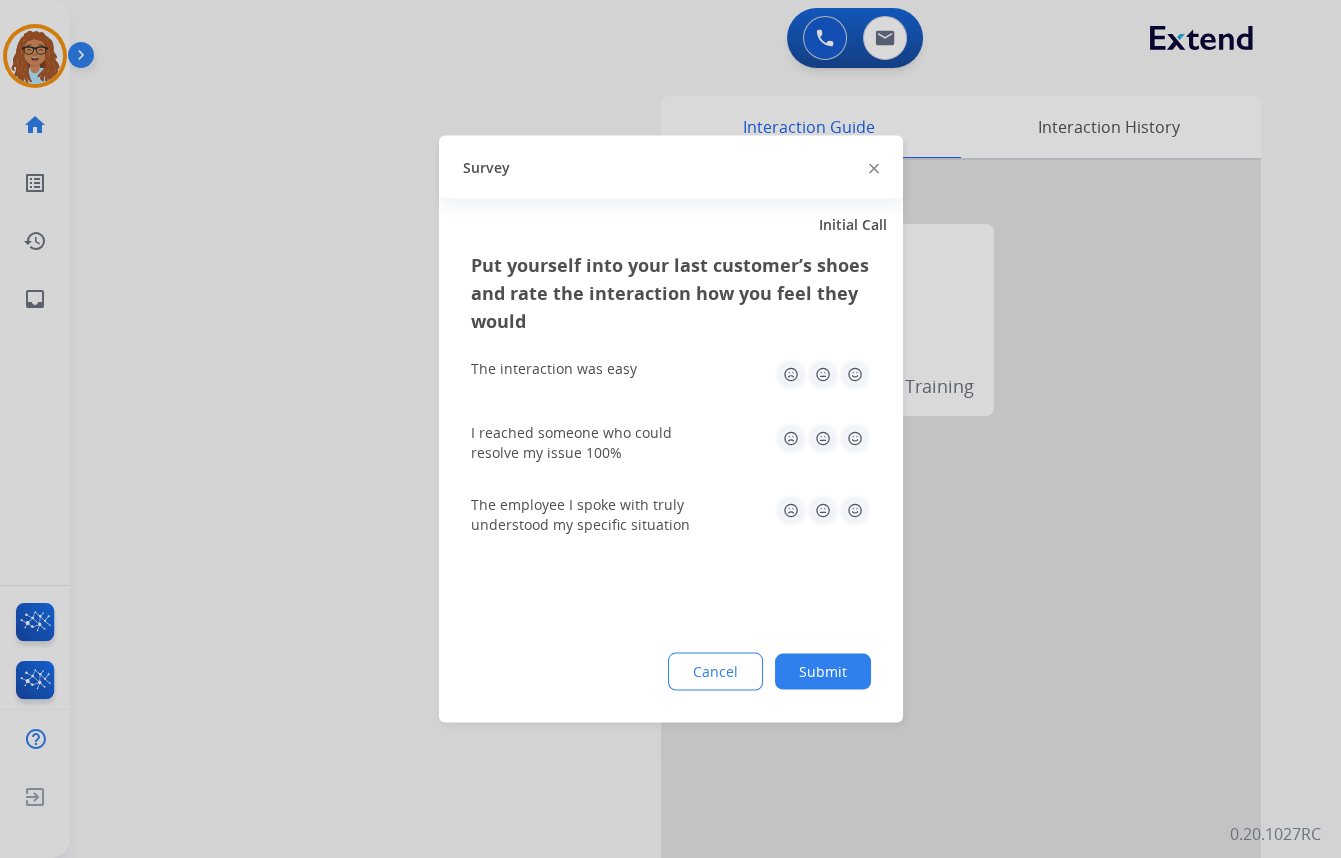 click 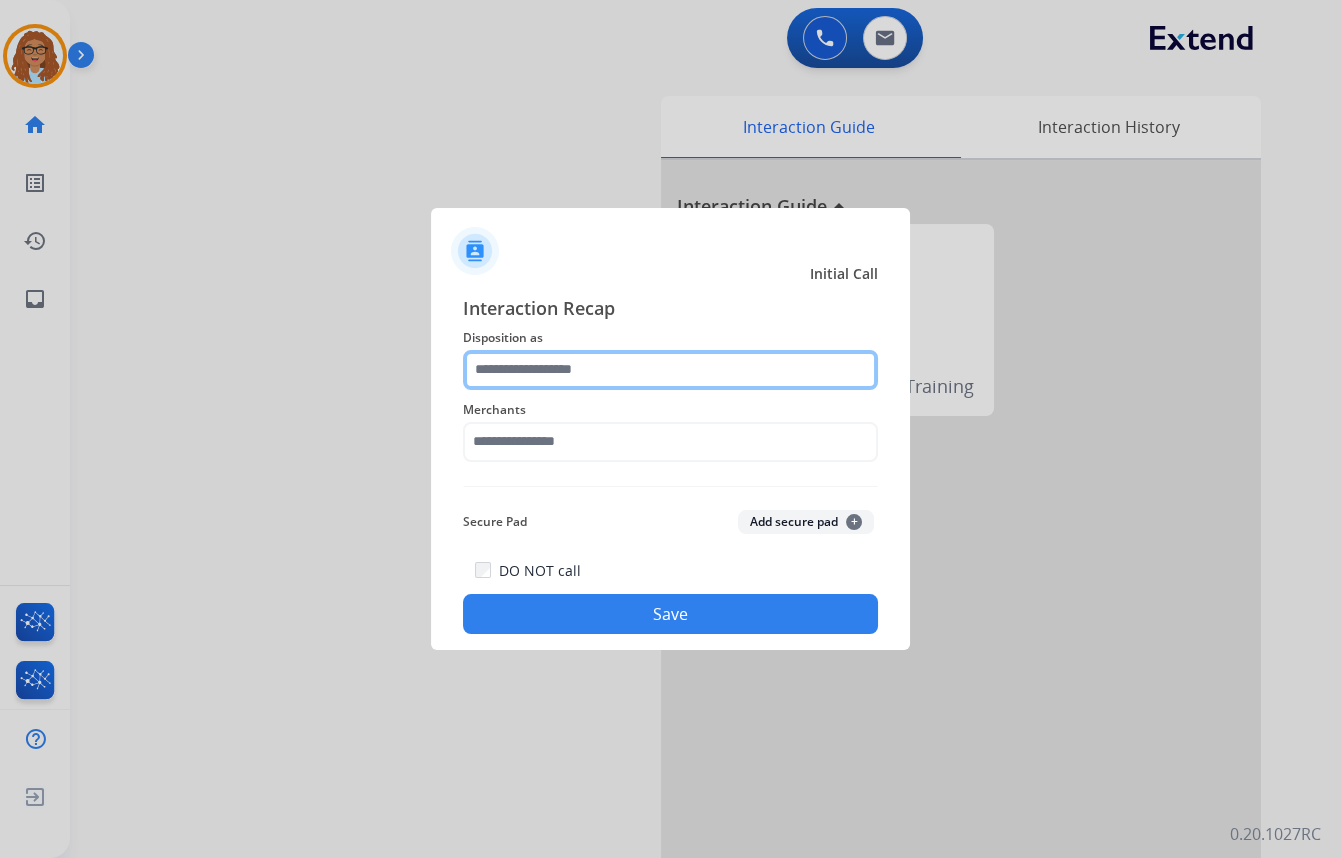 click 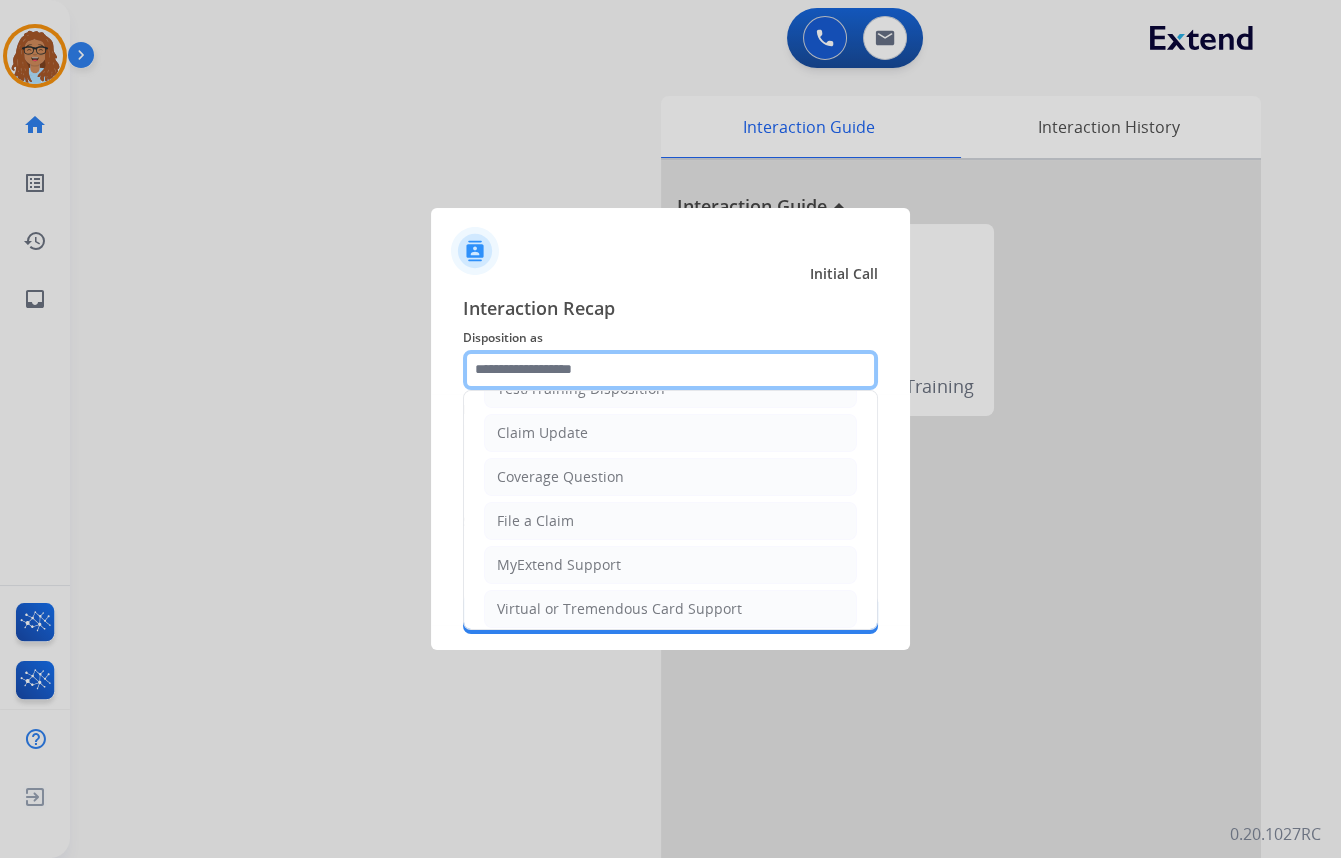 scroll, scrollTop: 181, scrollLeft: 0, axis: vertical 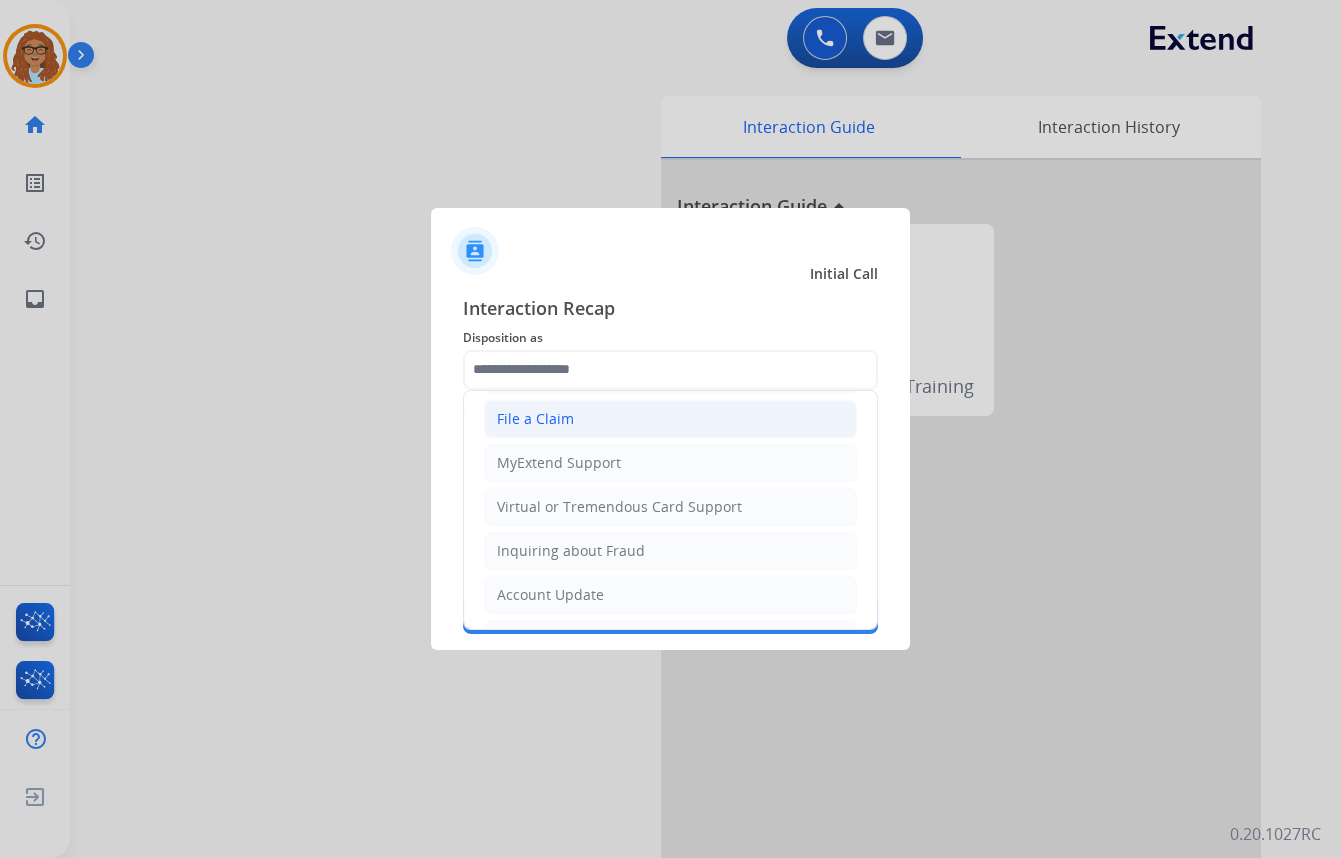 click on "File a Claim" 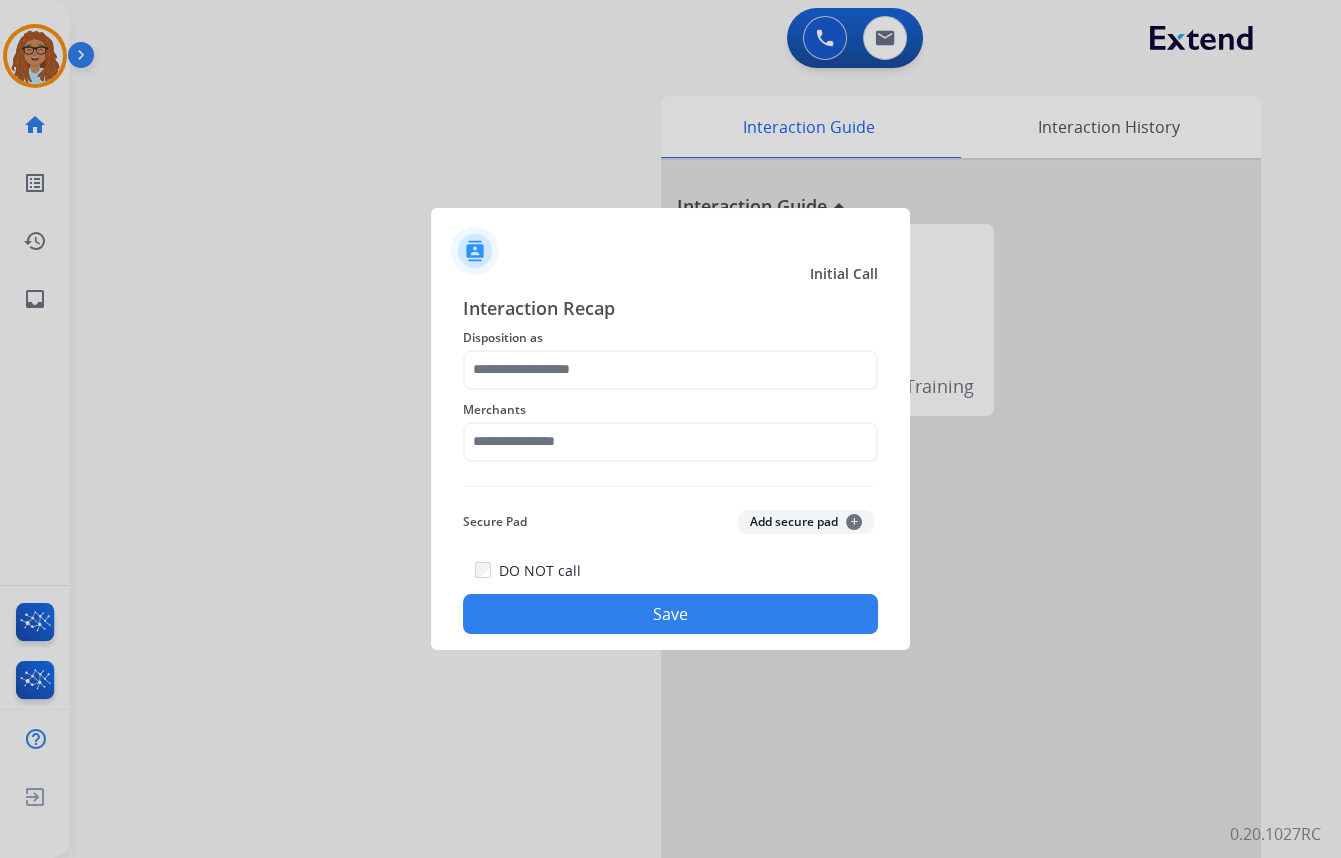 type on "**********" 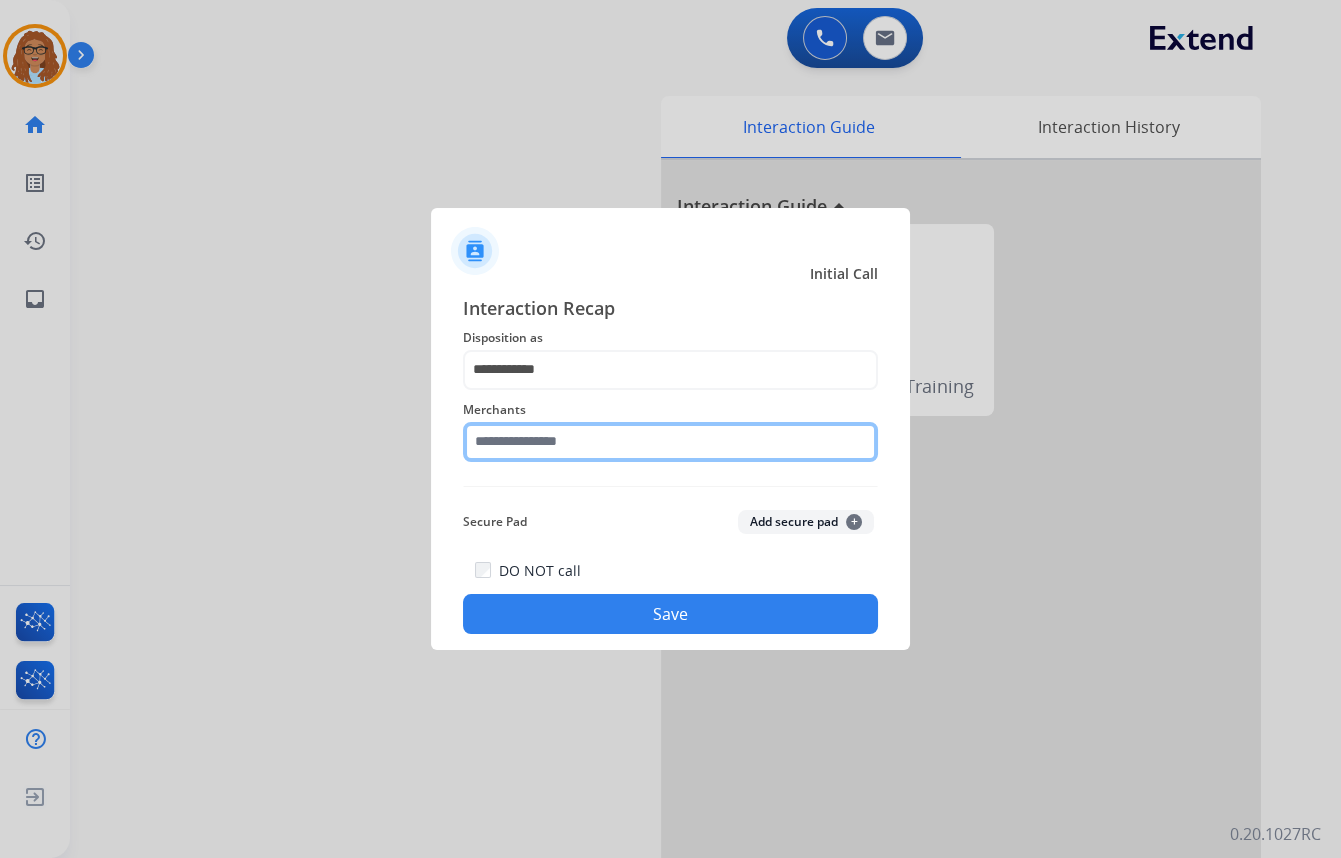 click 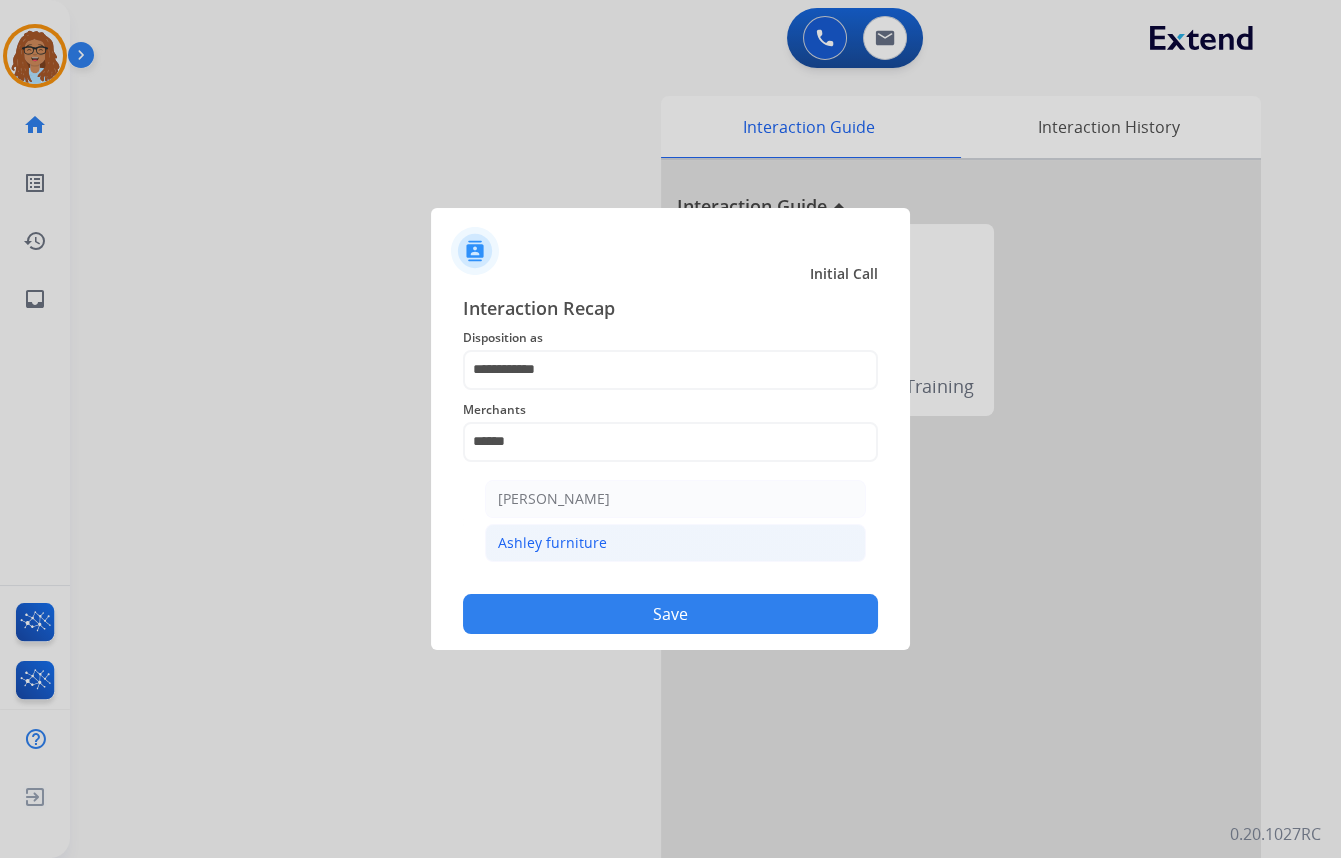 click on "Ashley furniture" 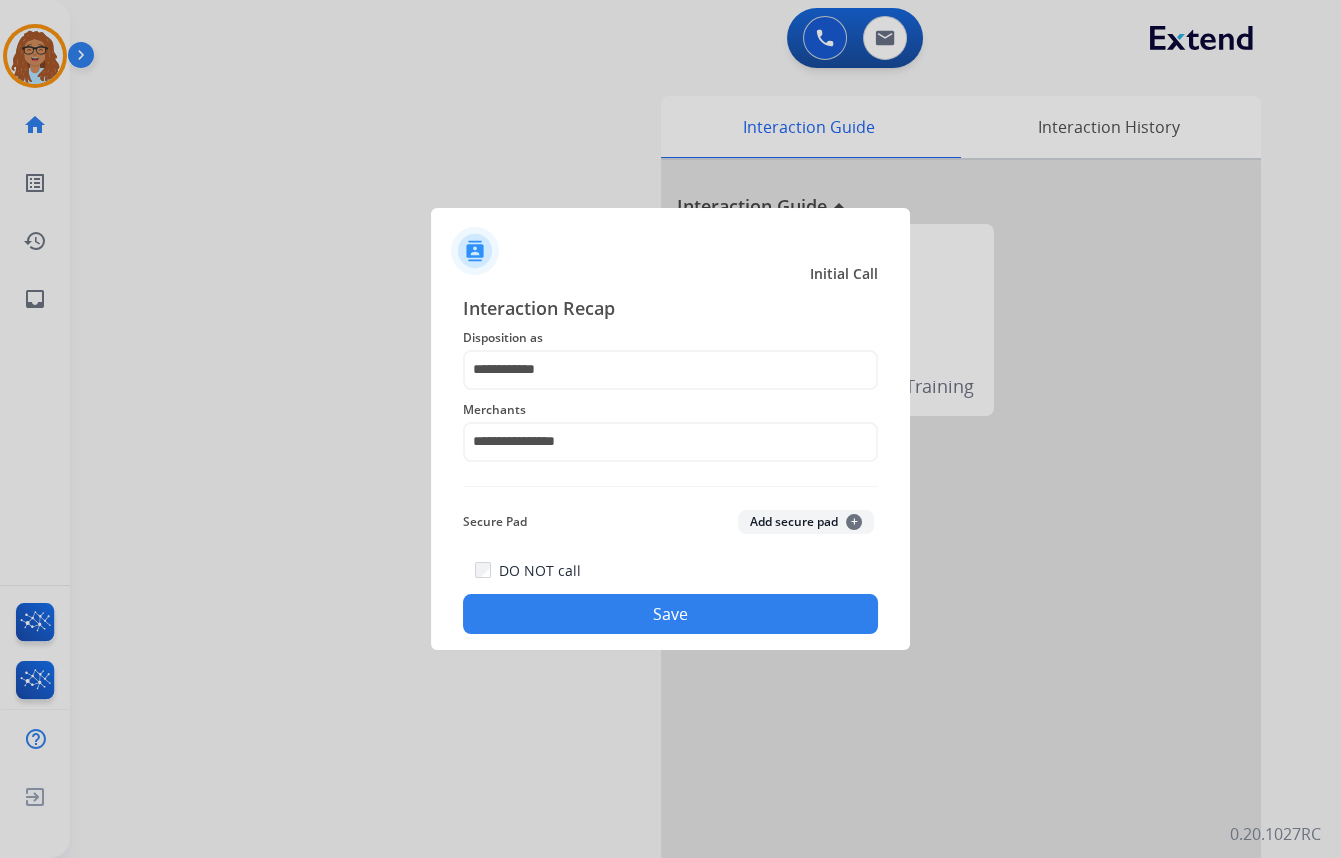 click on "Save" 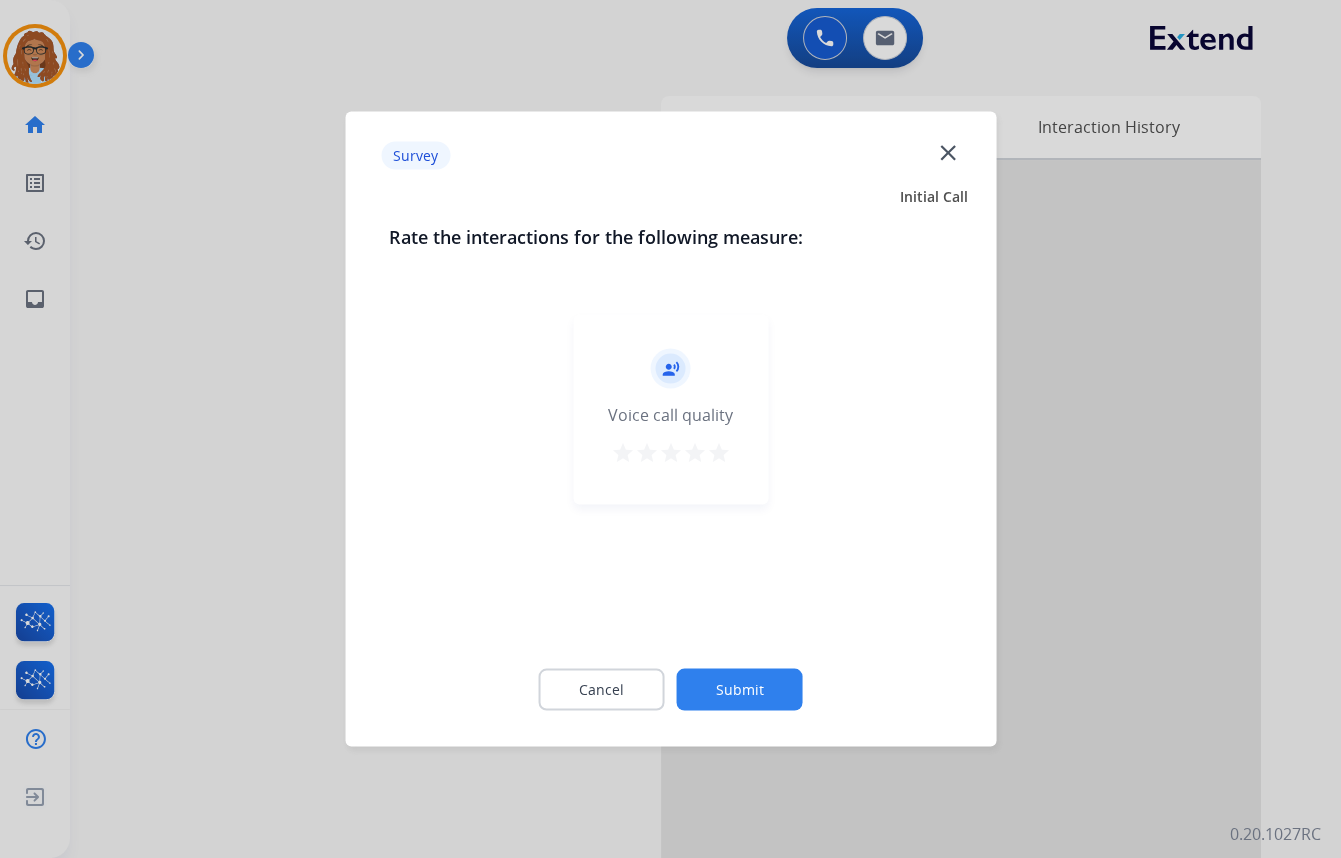 click on "close" 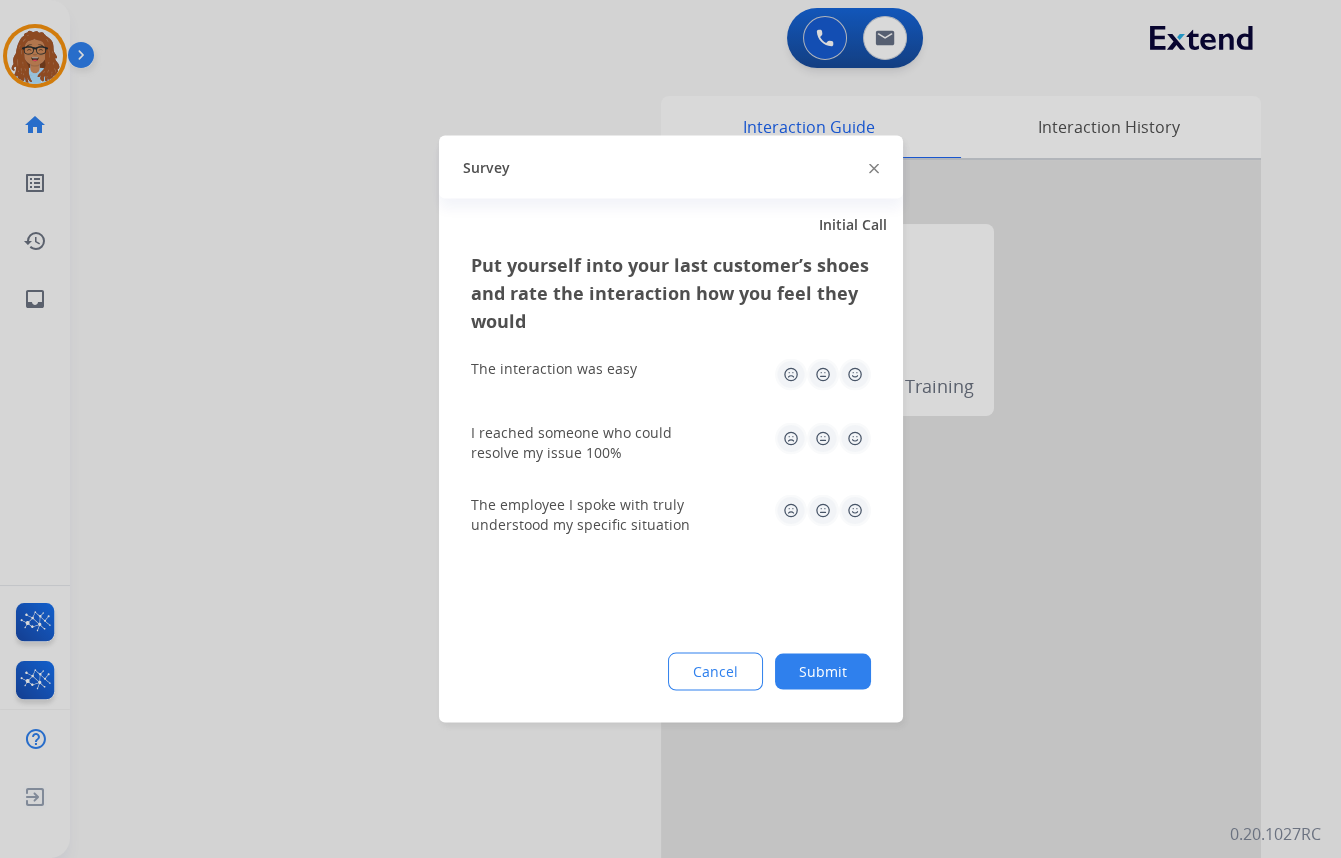 click 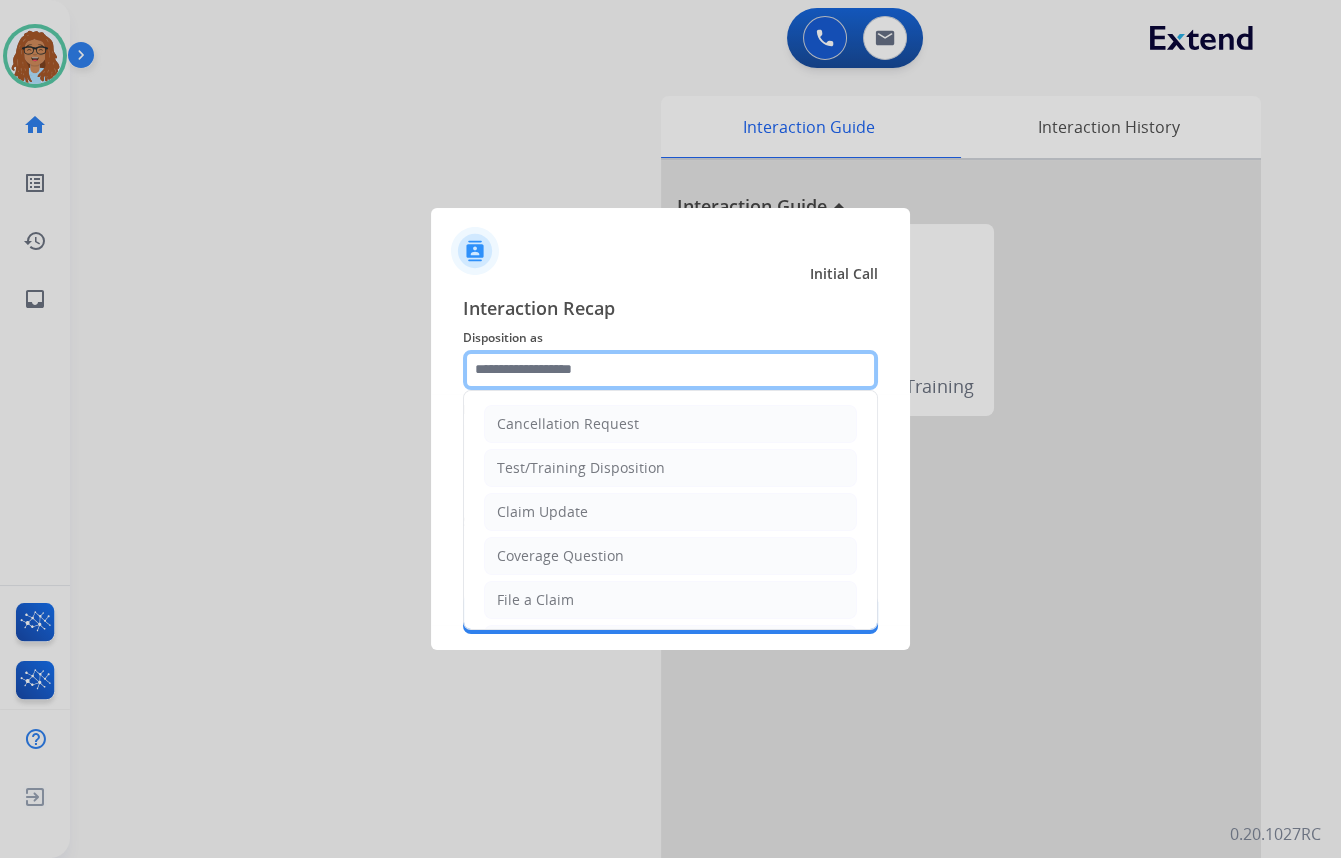 click 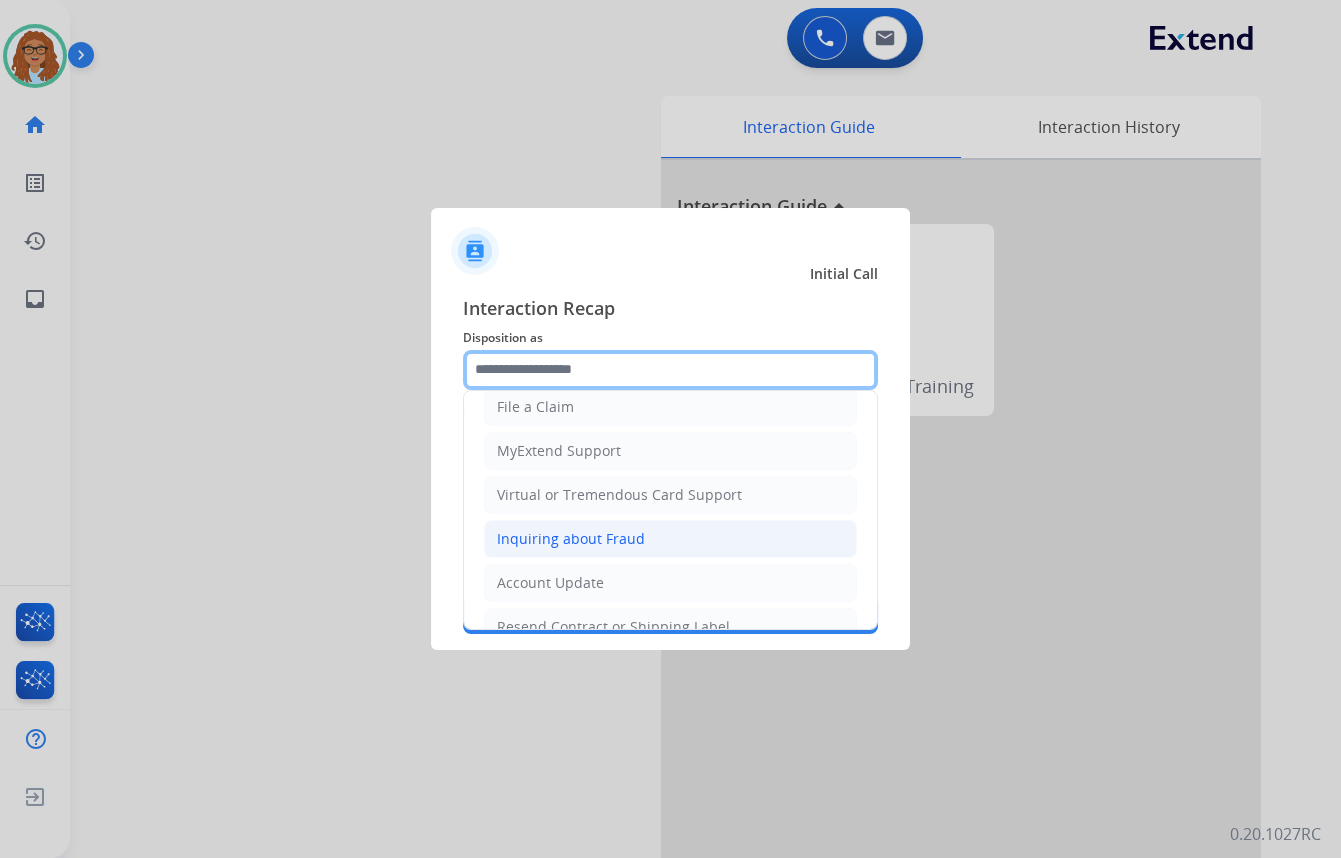 scroll, scrollTop: 90, scrollLeft: 0, axis: vertical 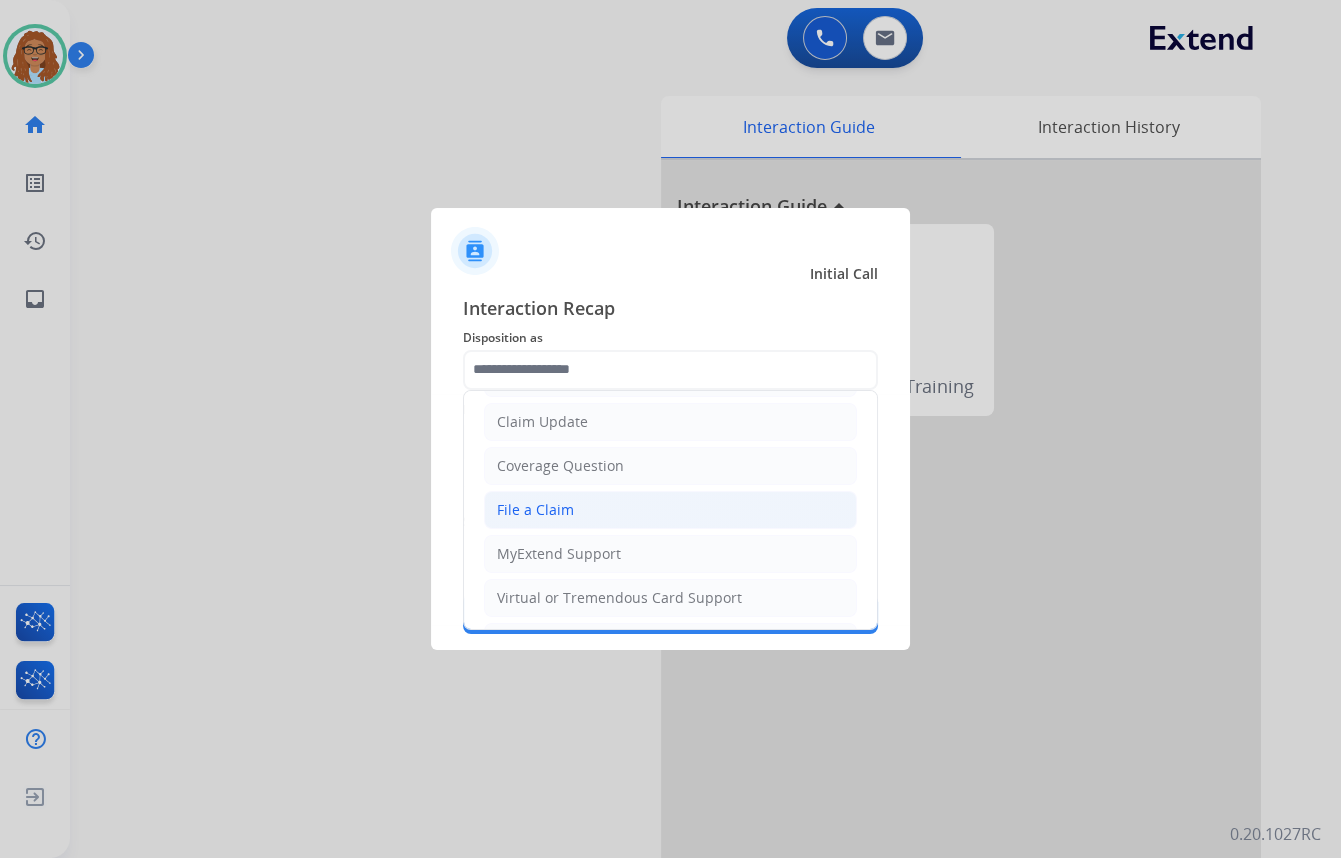 click on "File a Claim" 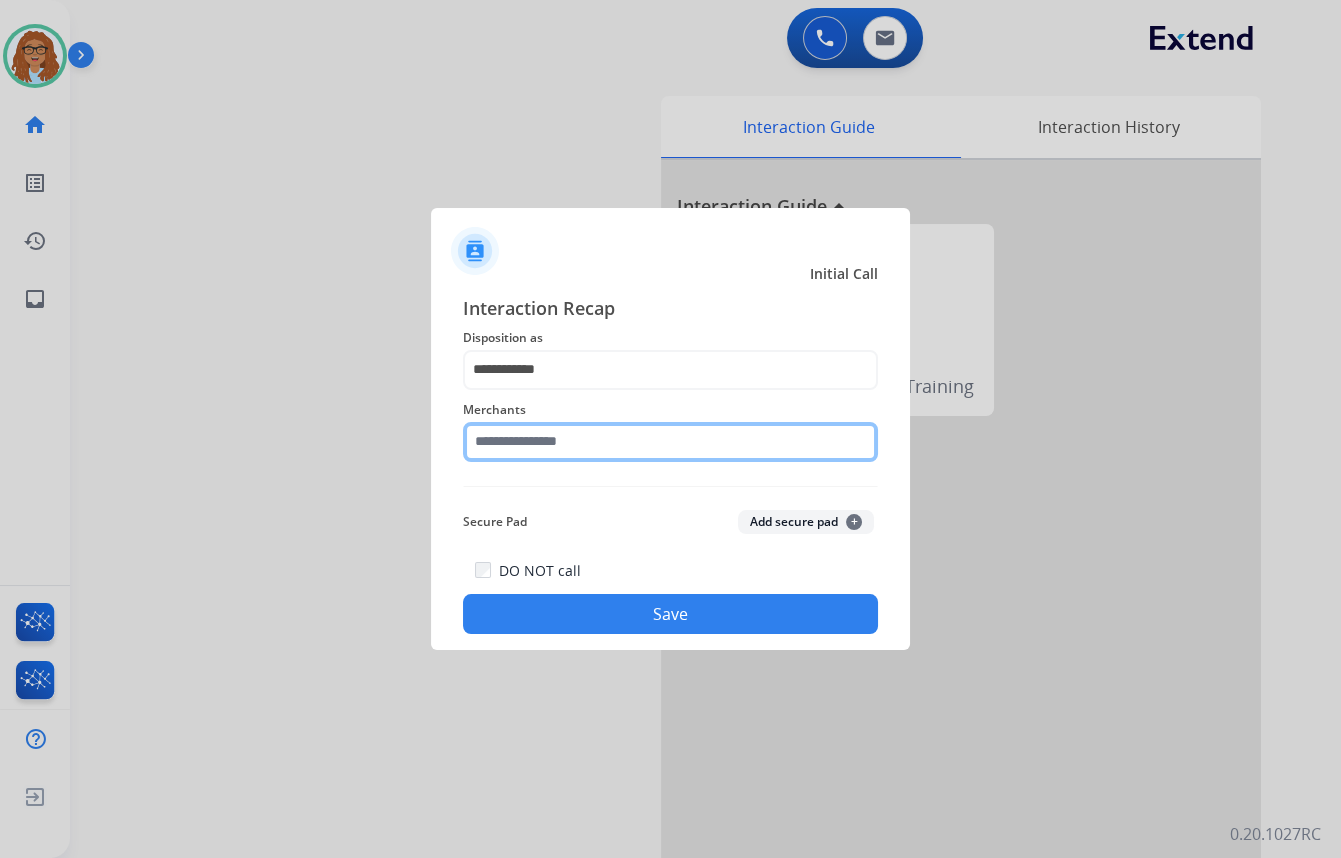 click 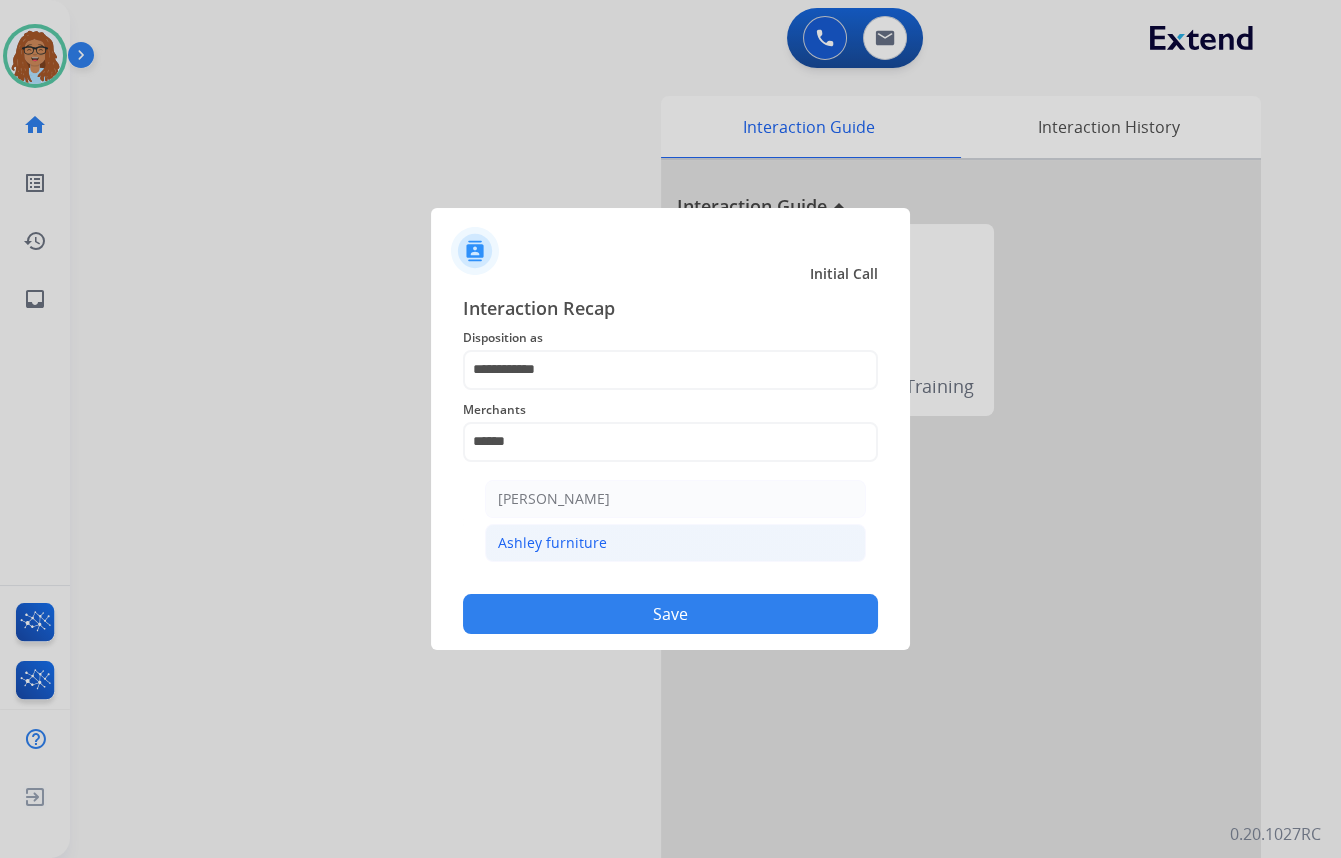click on "Ashley furniture" 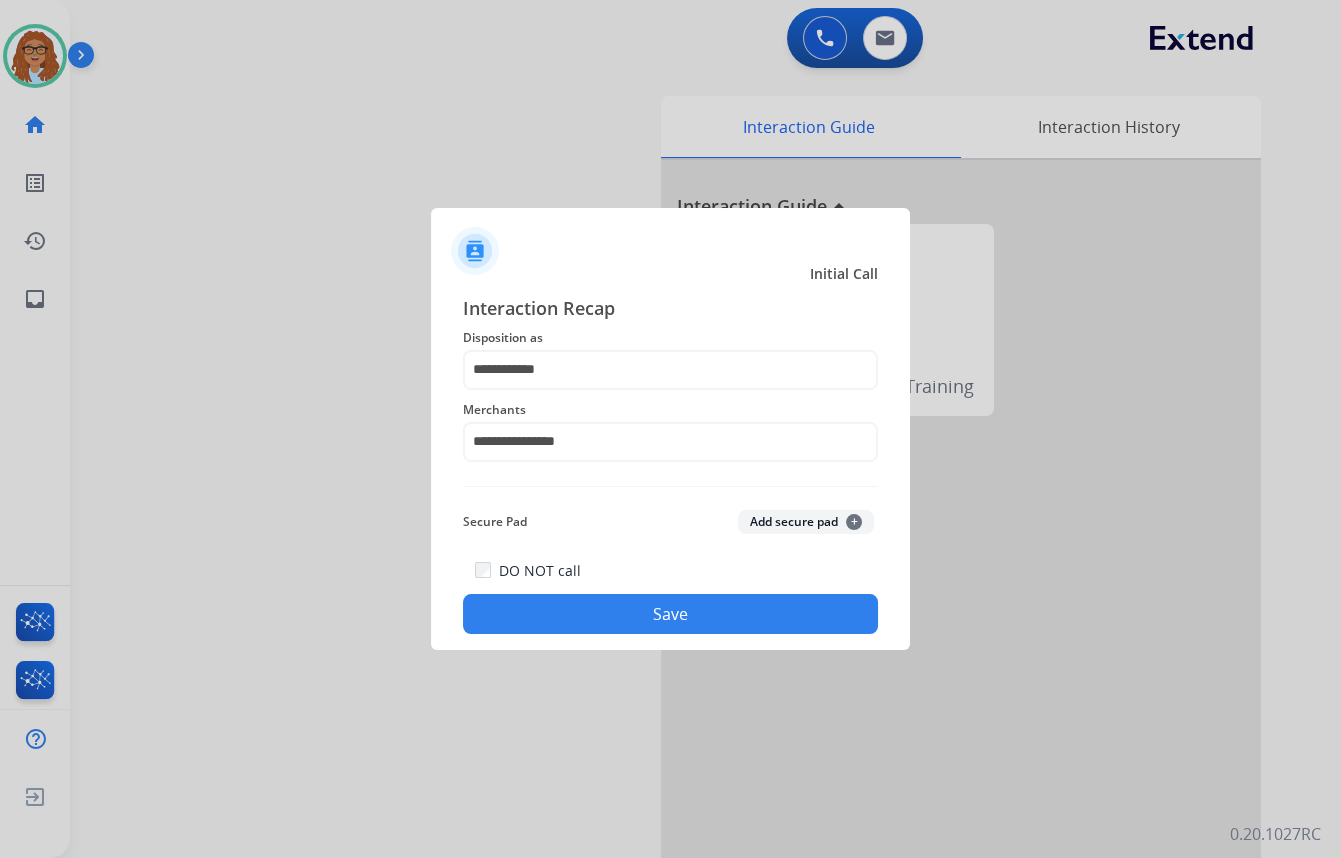 click on "Save" 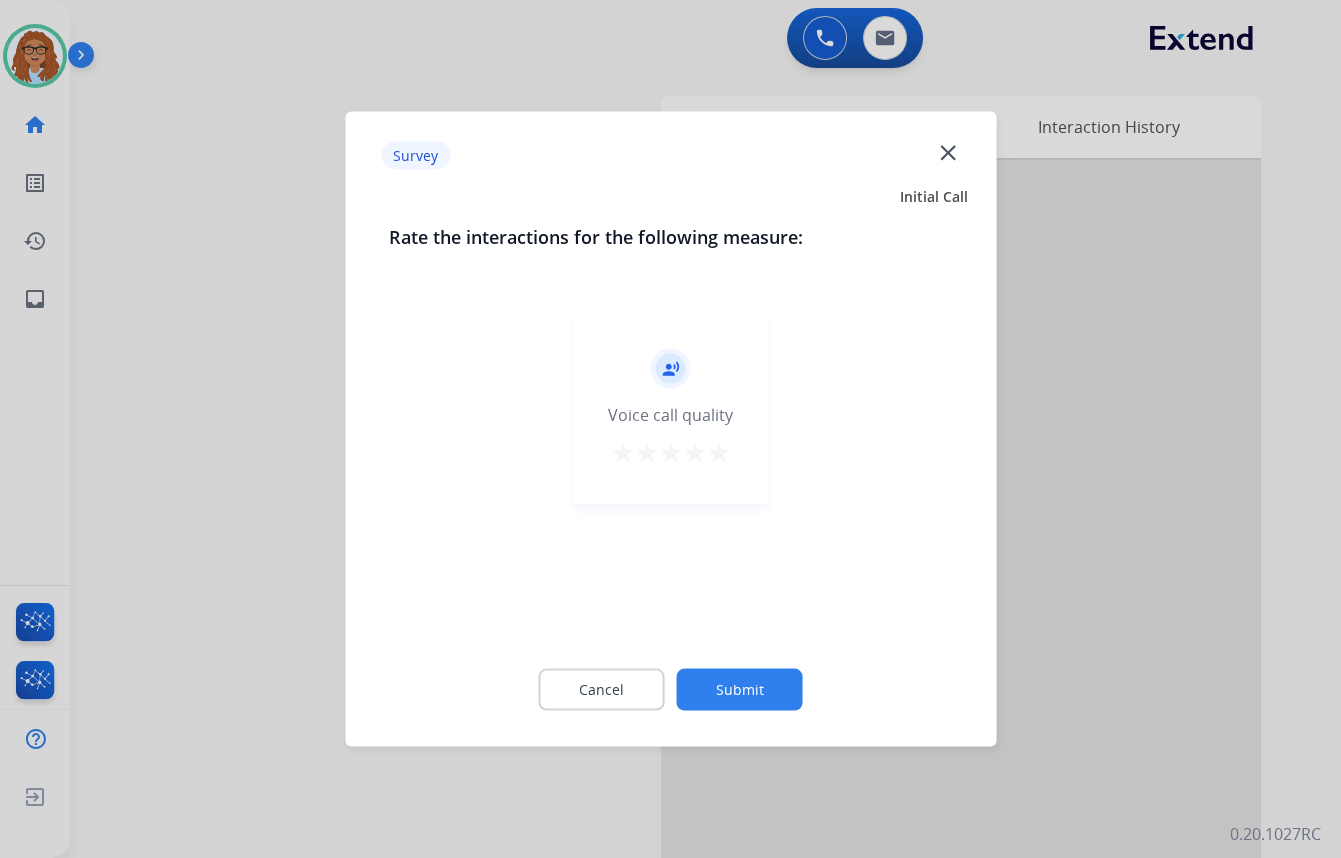 click on "close" 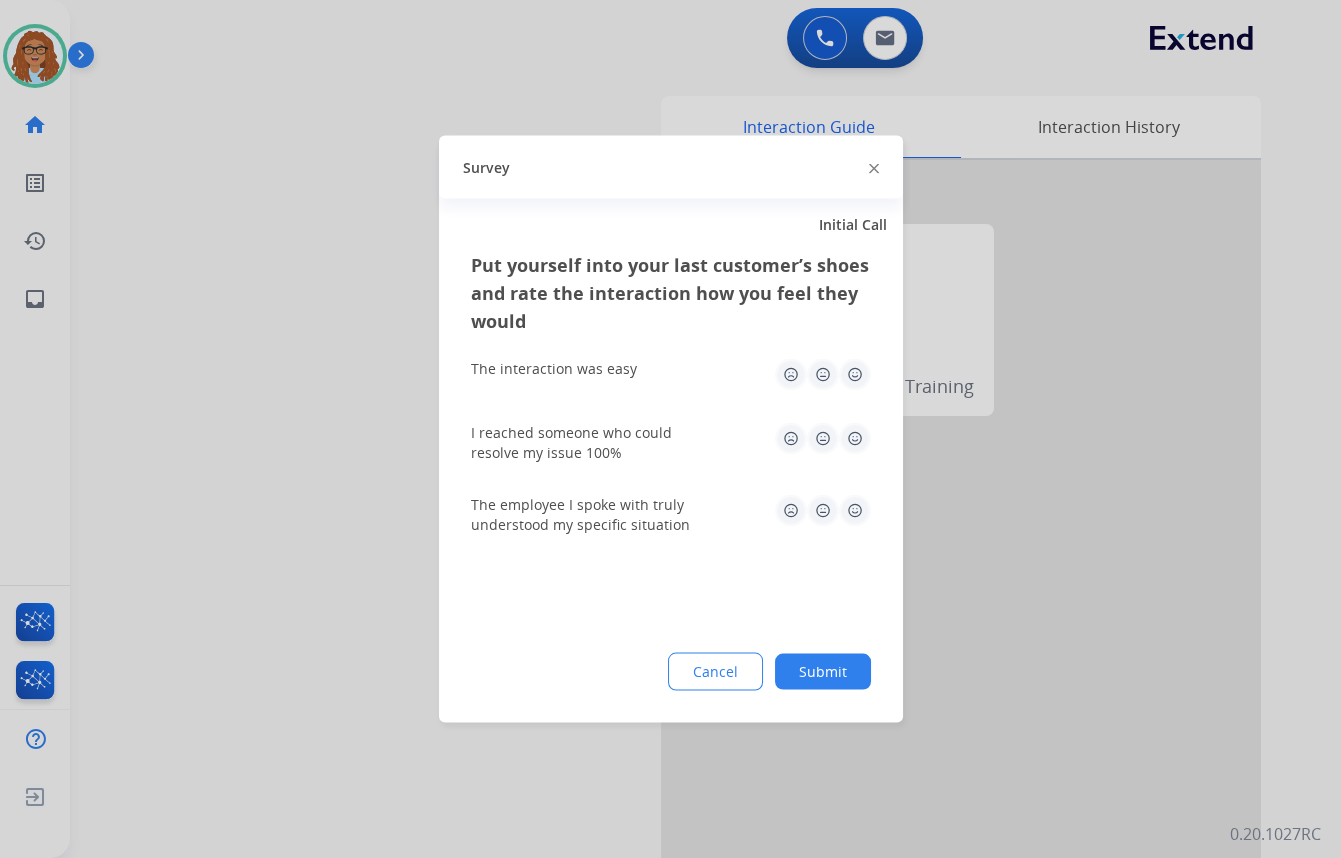 drag, startPoint x: 874, startPoint y: 168, endPoint x: 862, endPoint y: 158, distance: 15.6205 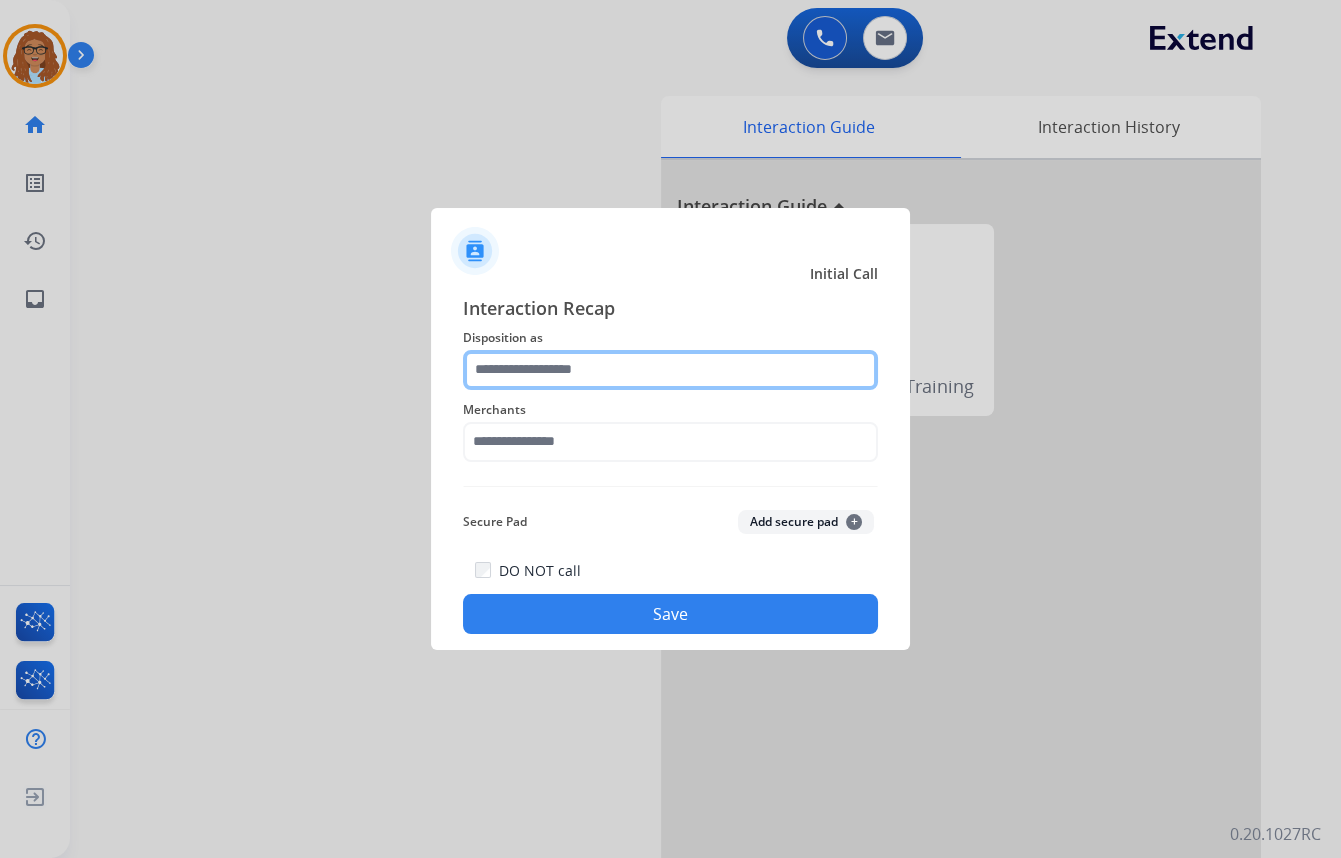click 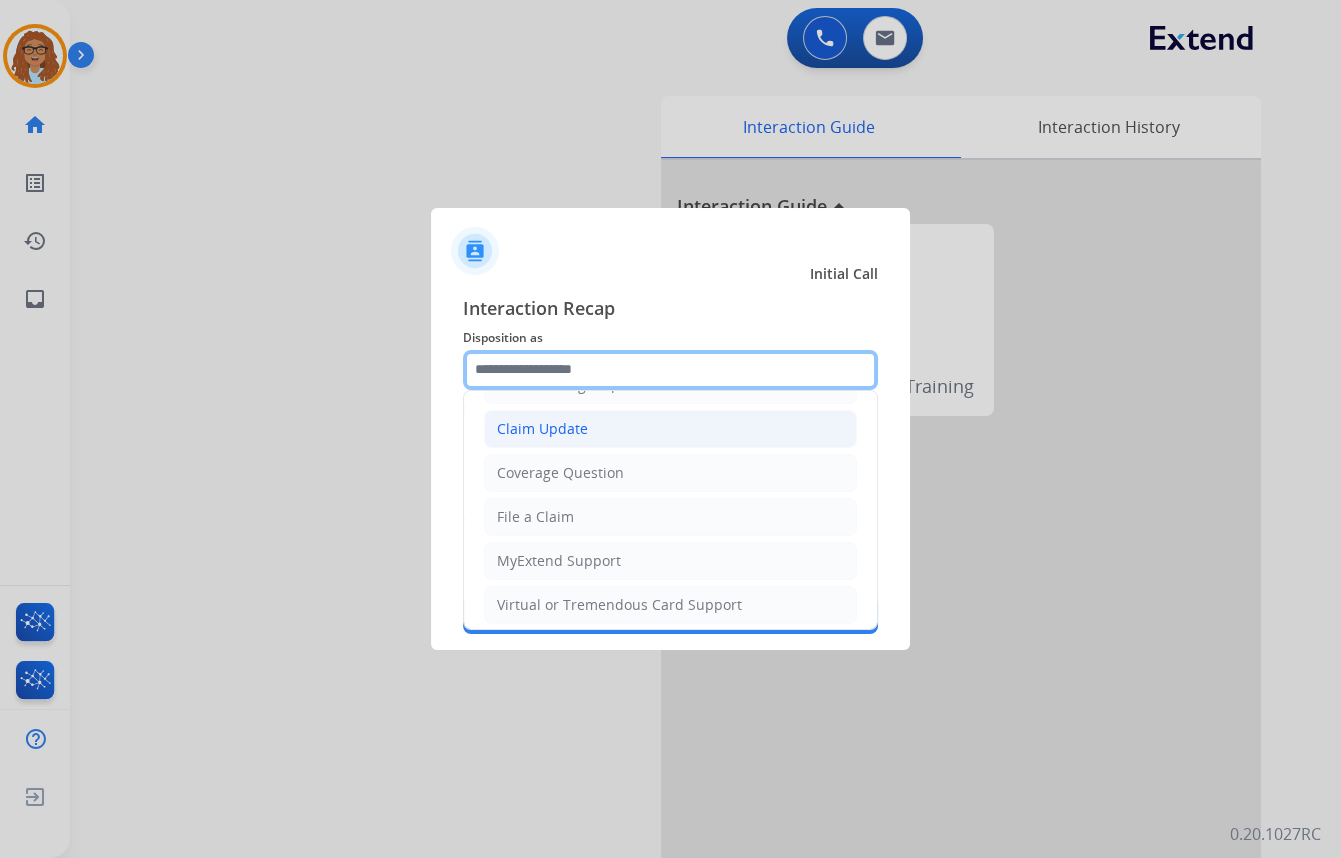 scroll, scrollTop: 36, scrollLeft: 0, axis: vertical 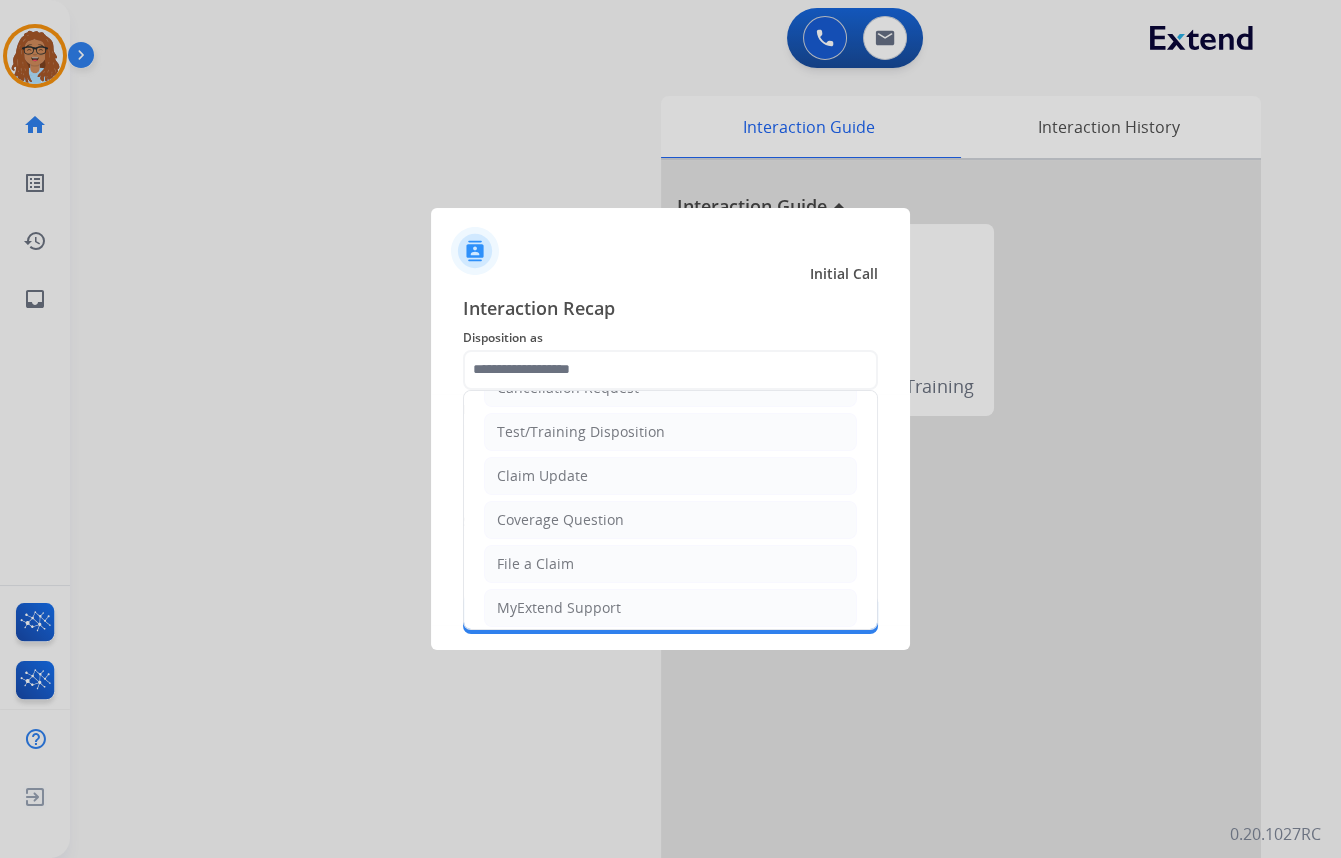 click on "Claim Update" 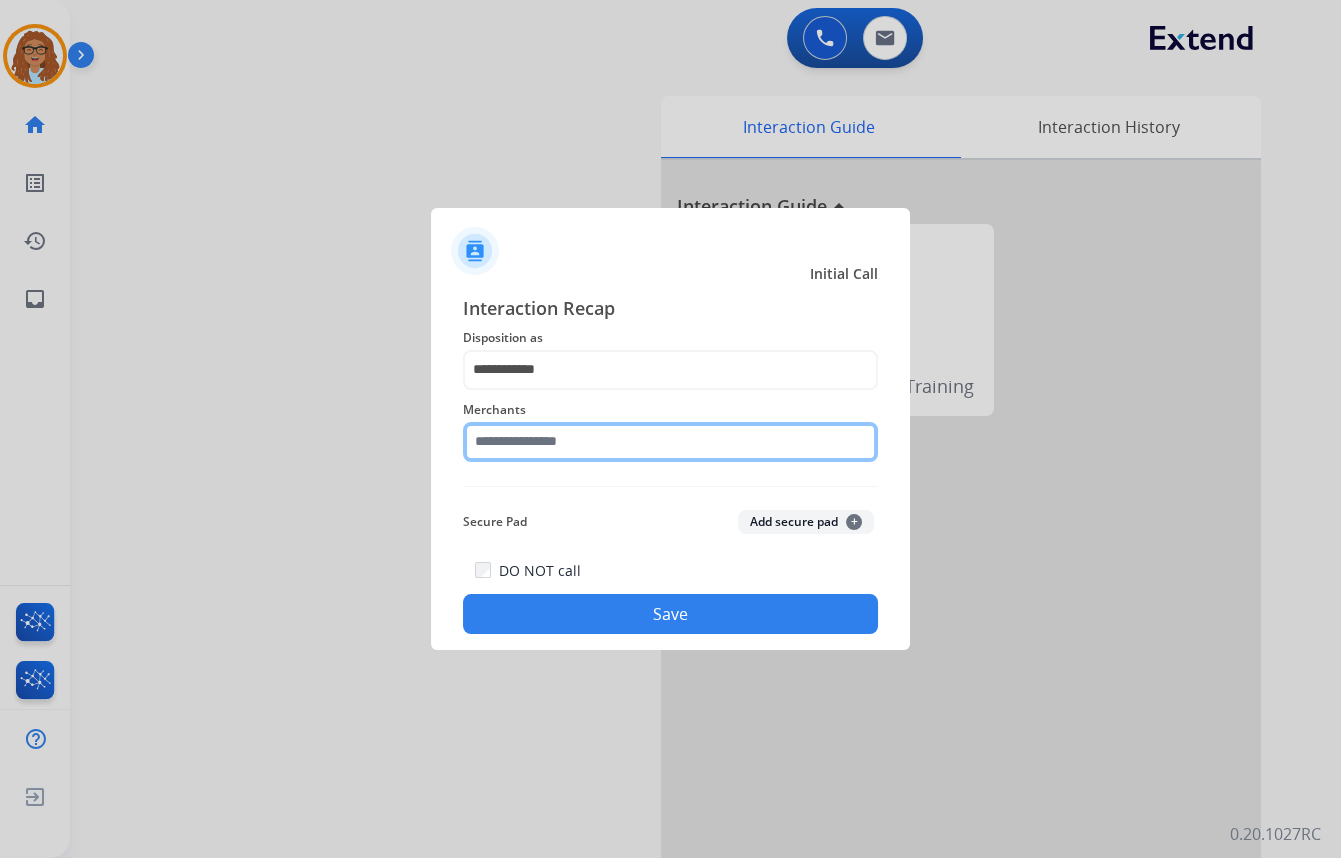 click 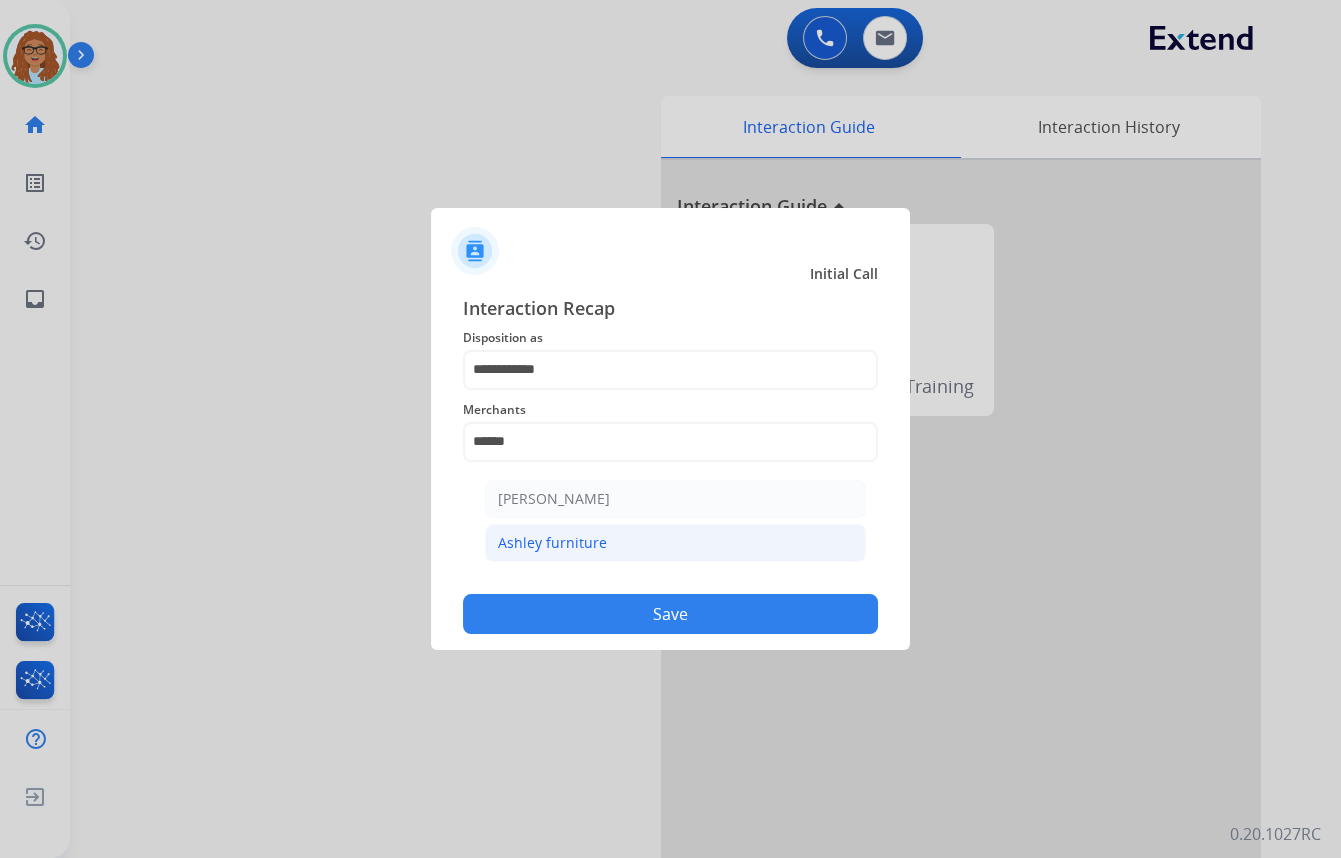 click on "Ashley furniture" 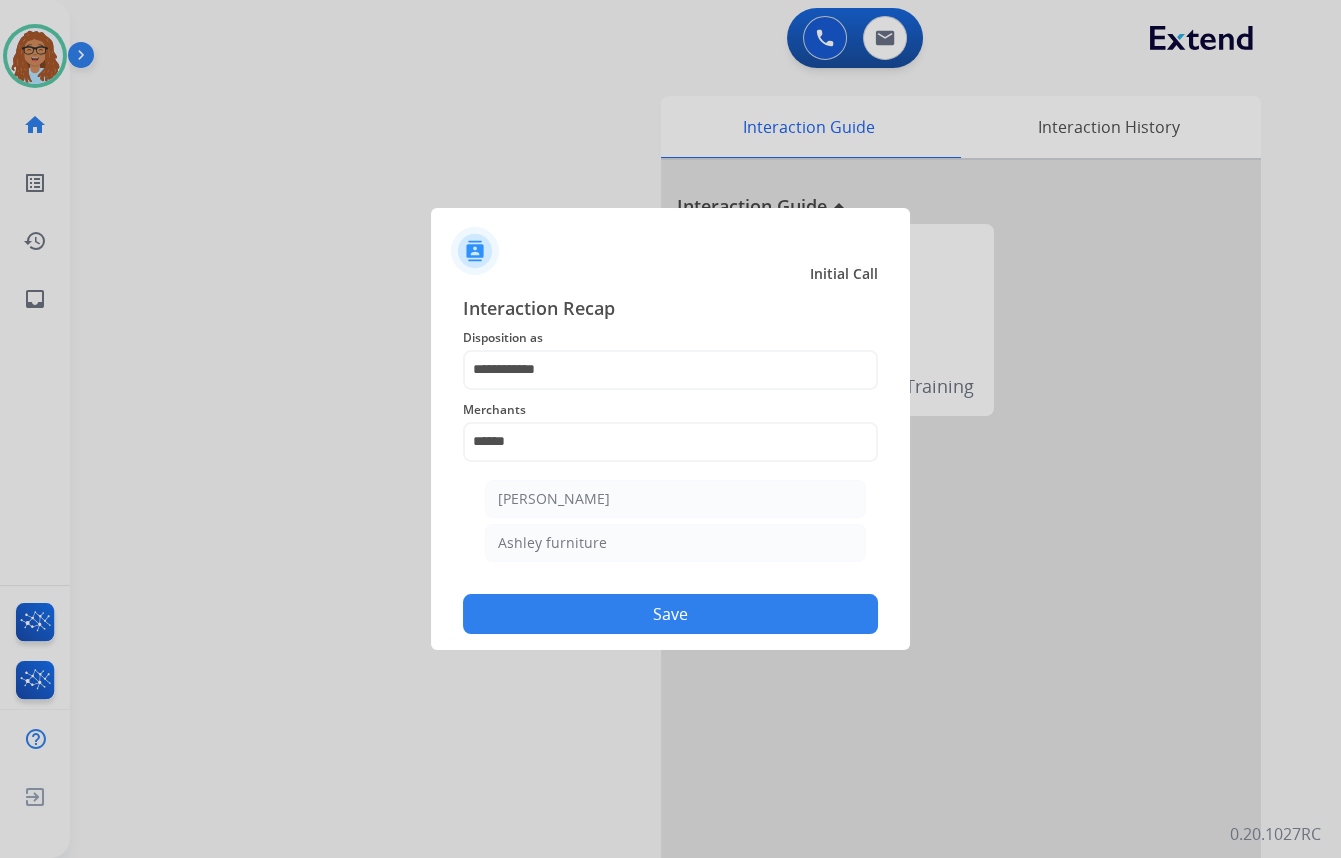 type on "**********" 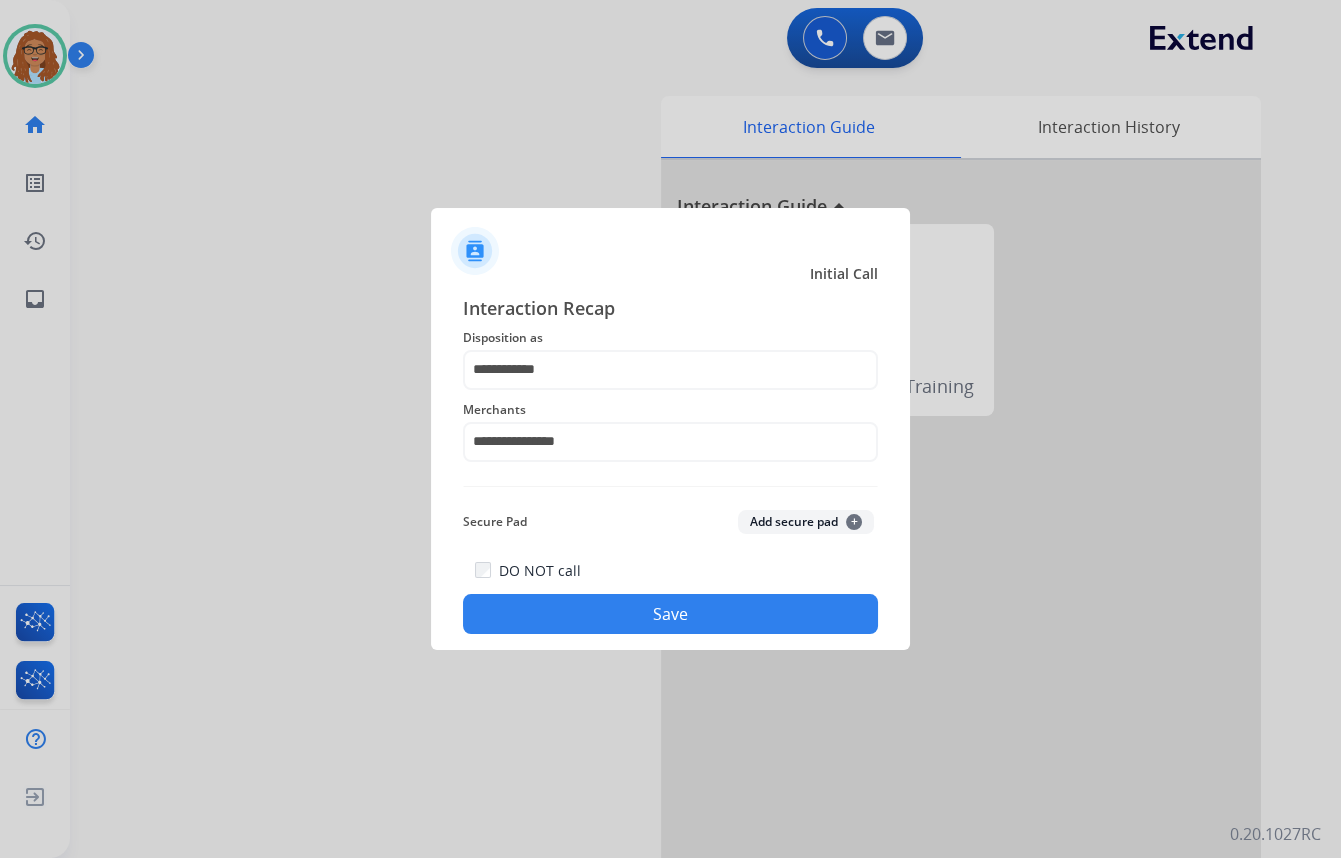 click on "DO NOT call   Save" 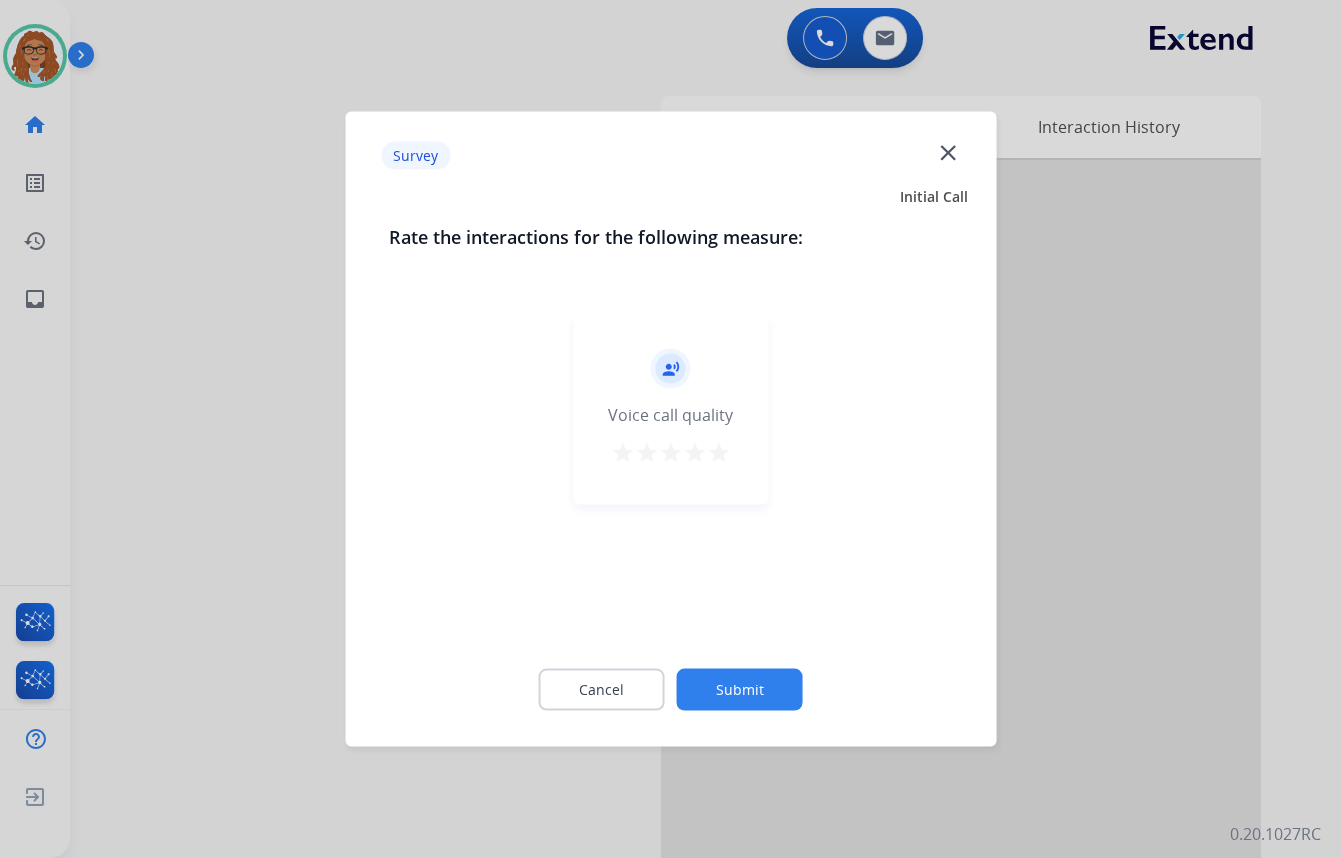 click on "close" 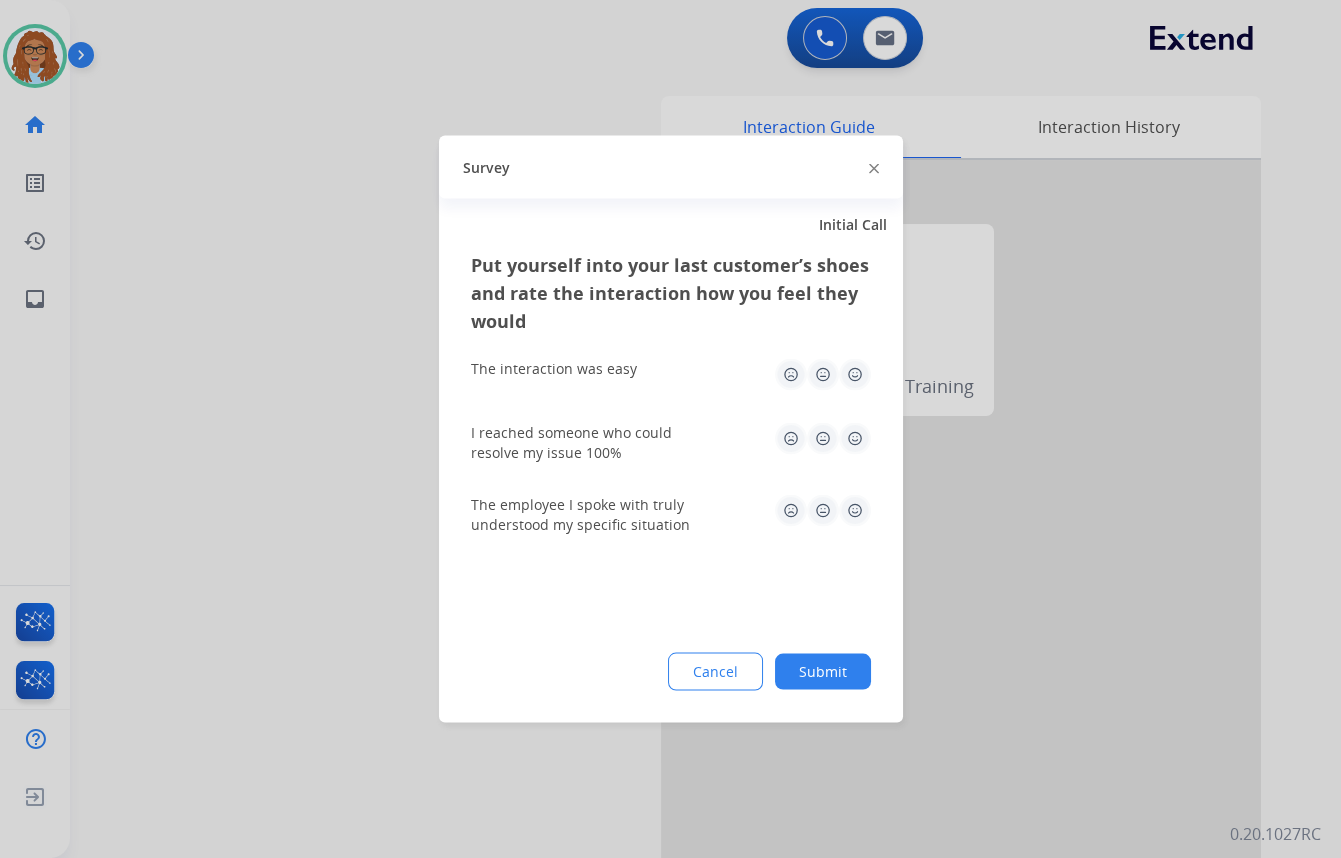 click 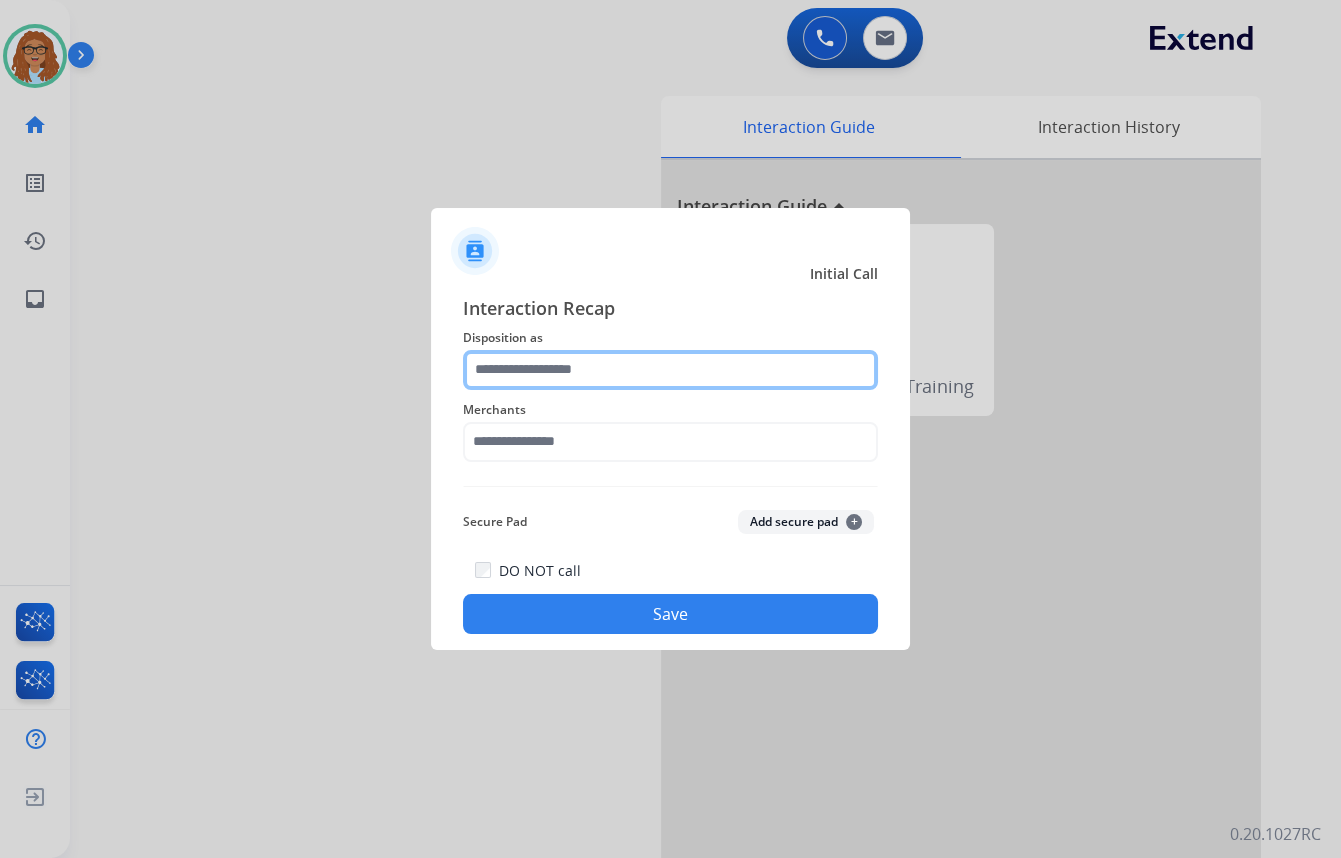 click 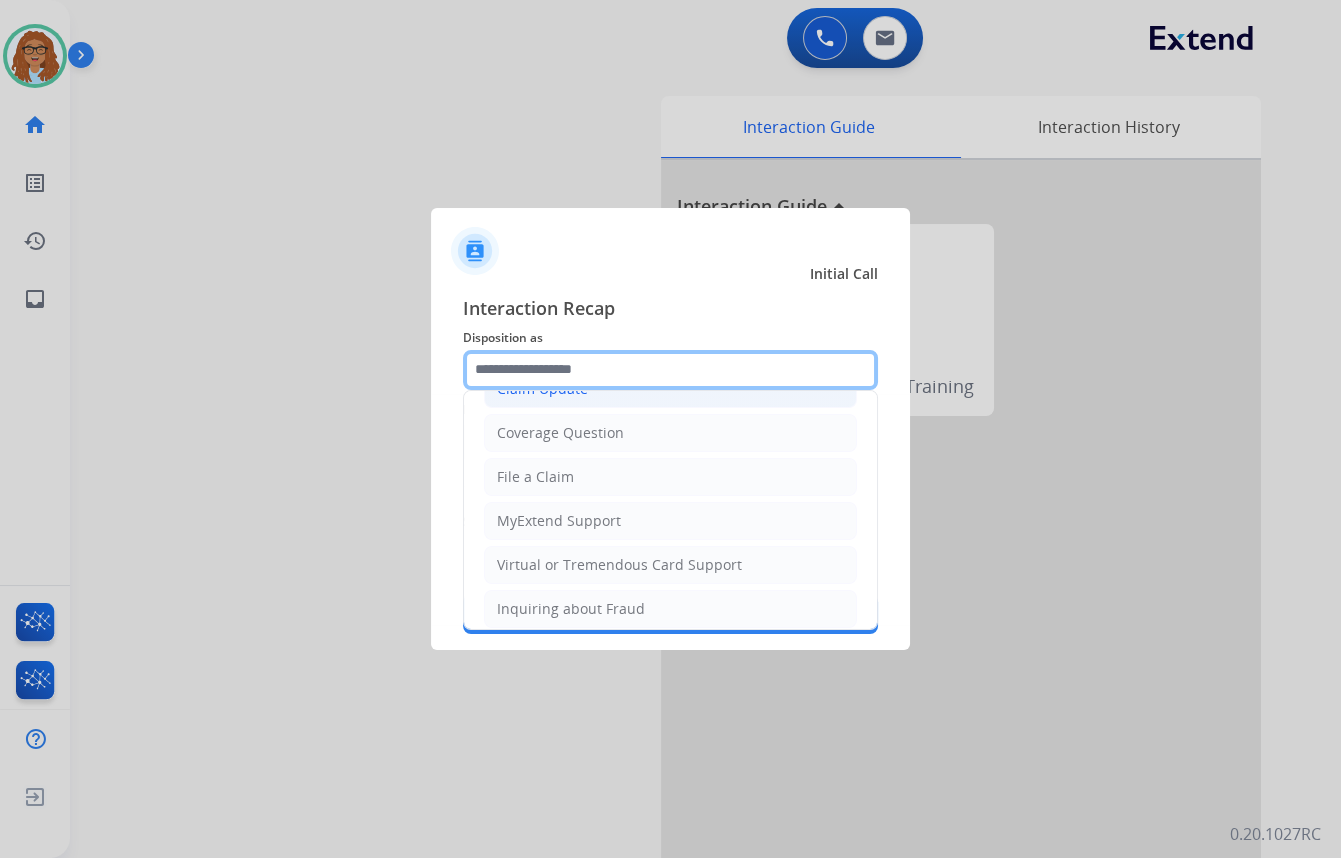 scroll, scrollTop: 90, scrollLeft: 0, axis: vertical 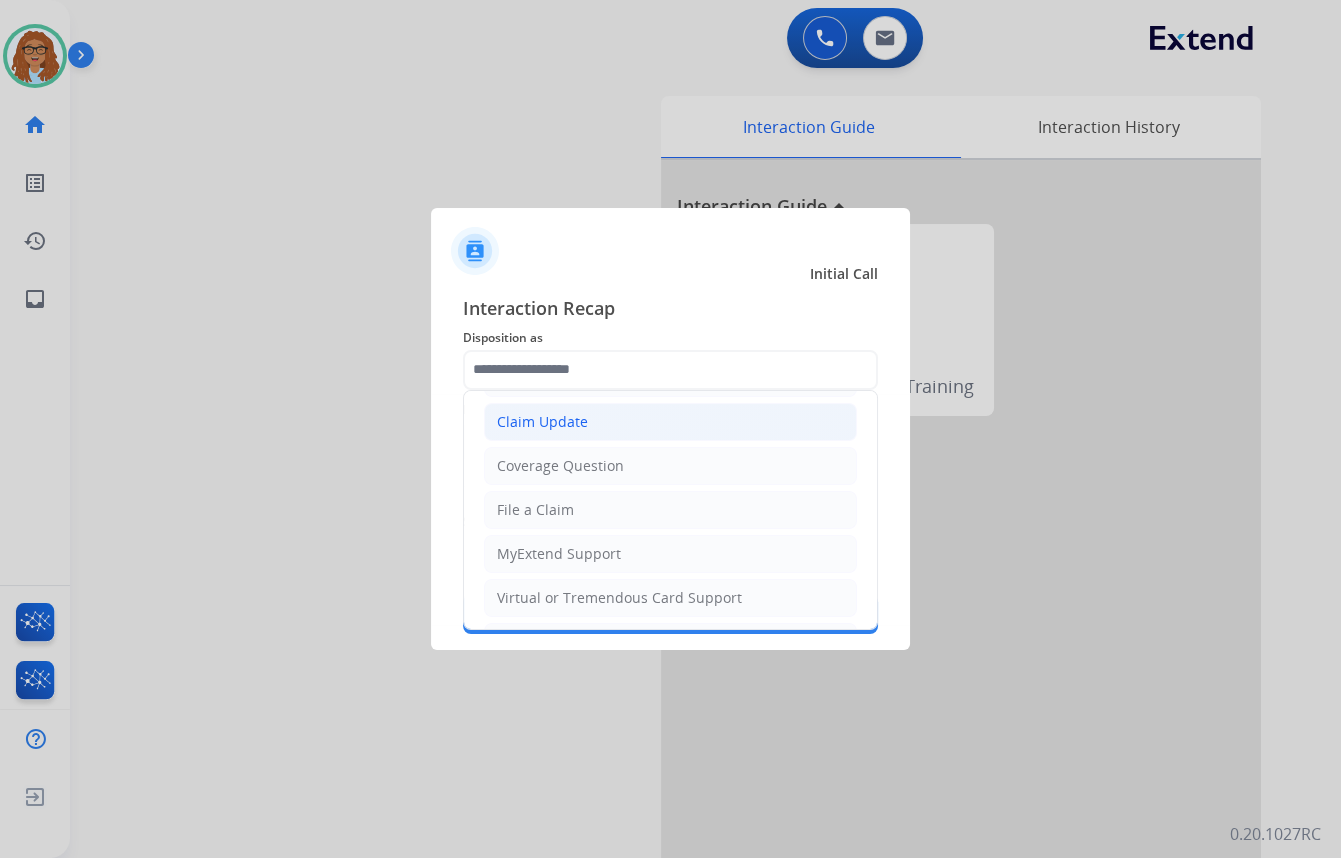 click on "Claim Update" 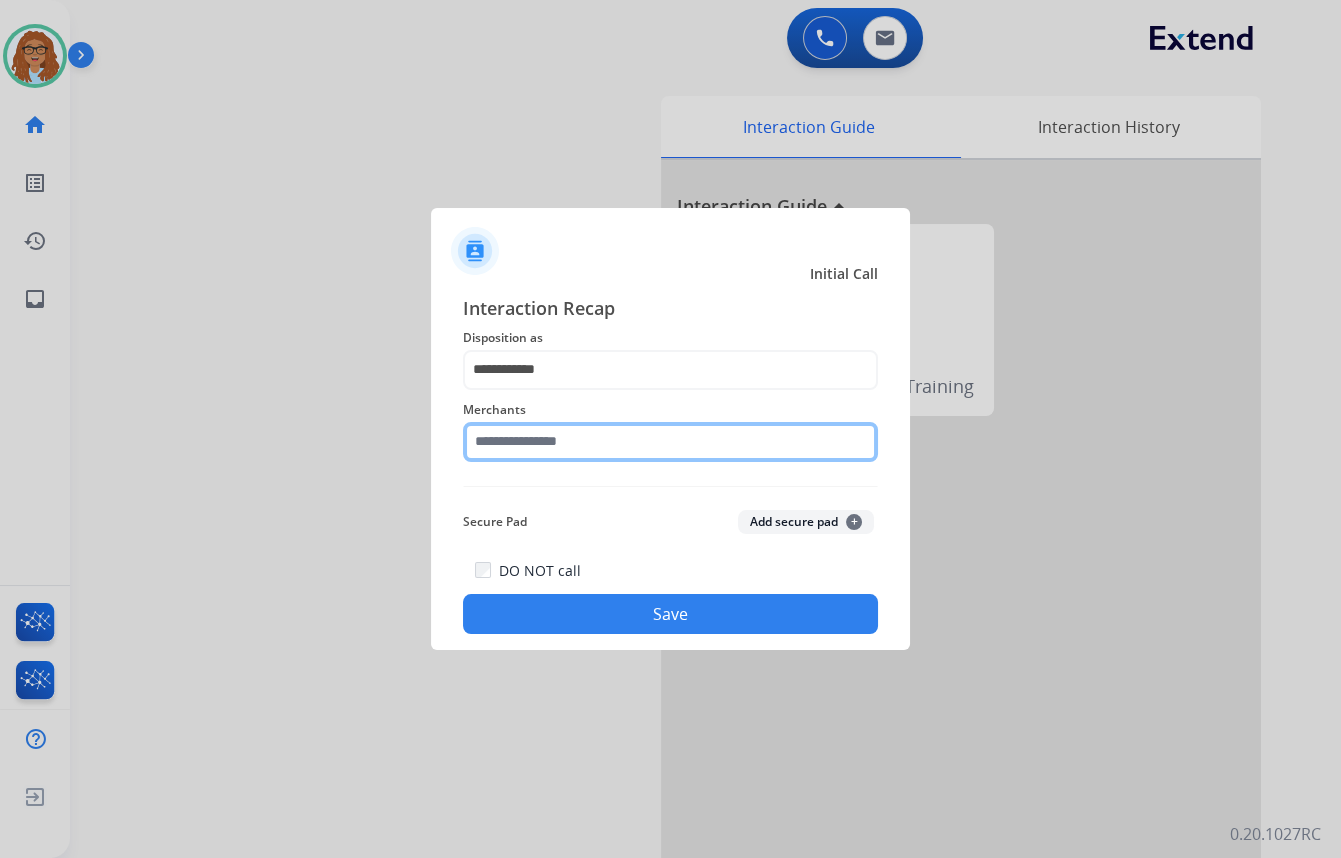 drag, startPoint x: 570, startPoint y: 446, endPoint x: 560, endPoint y: 449, distance: 10.440307 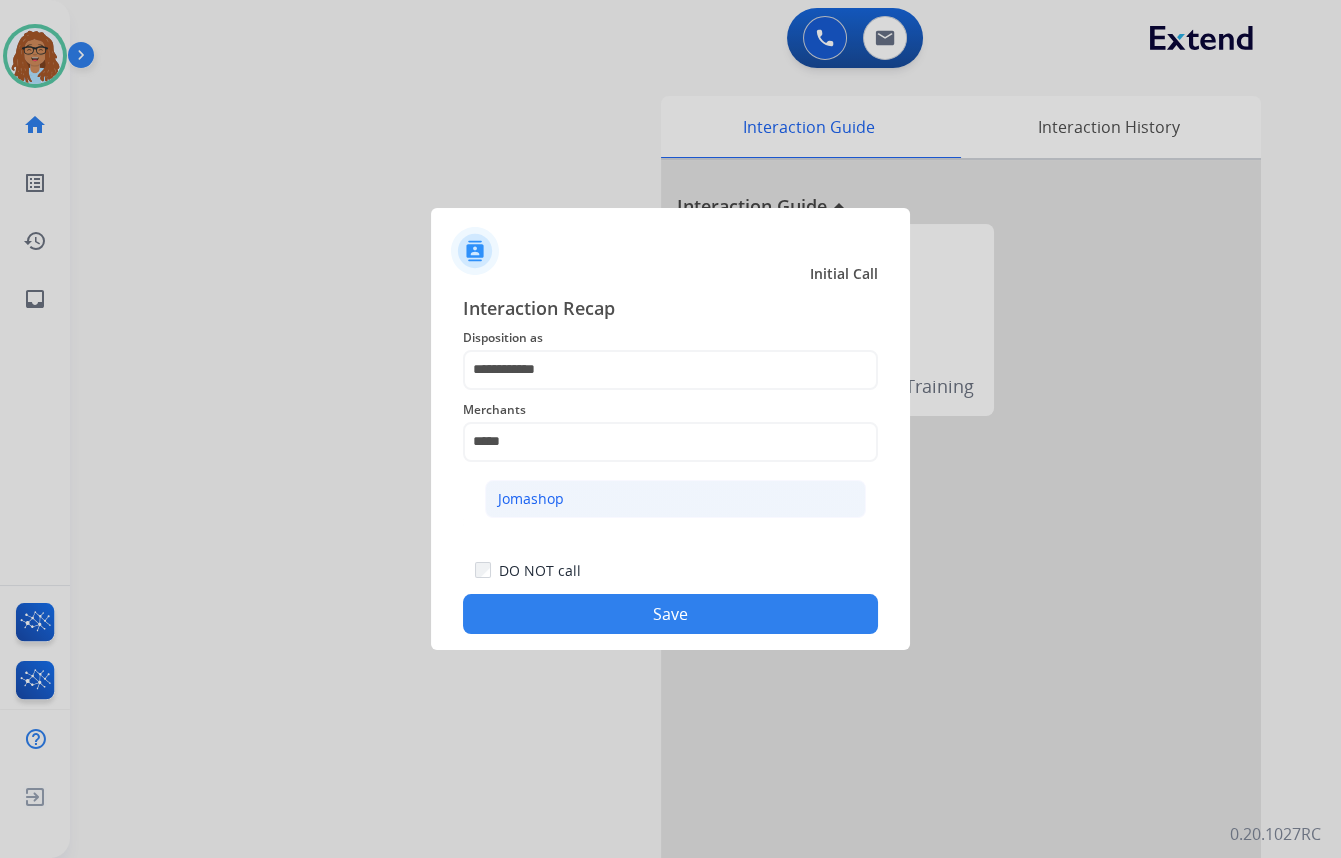 click on "Jomashop" 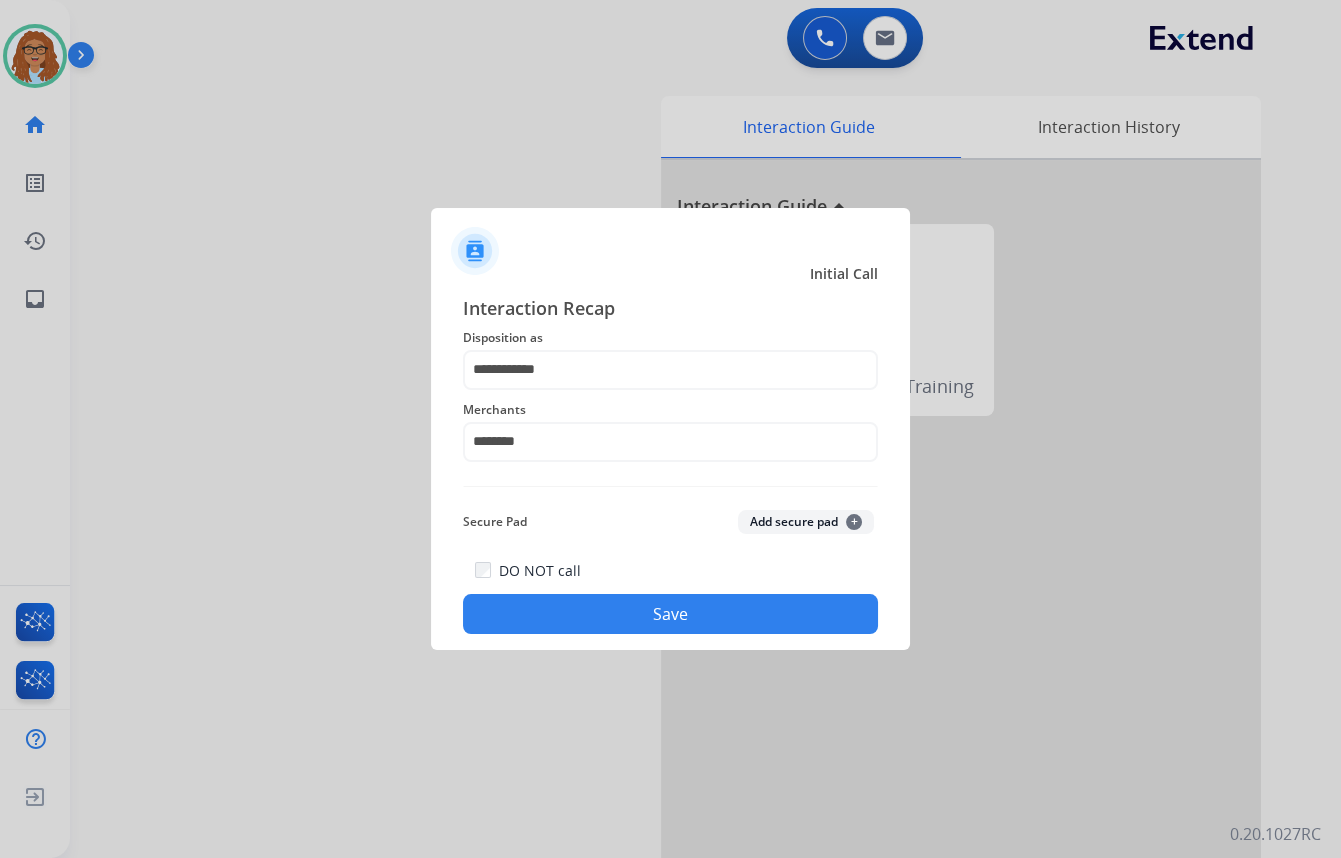 click on "DO NOT call   Save" 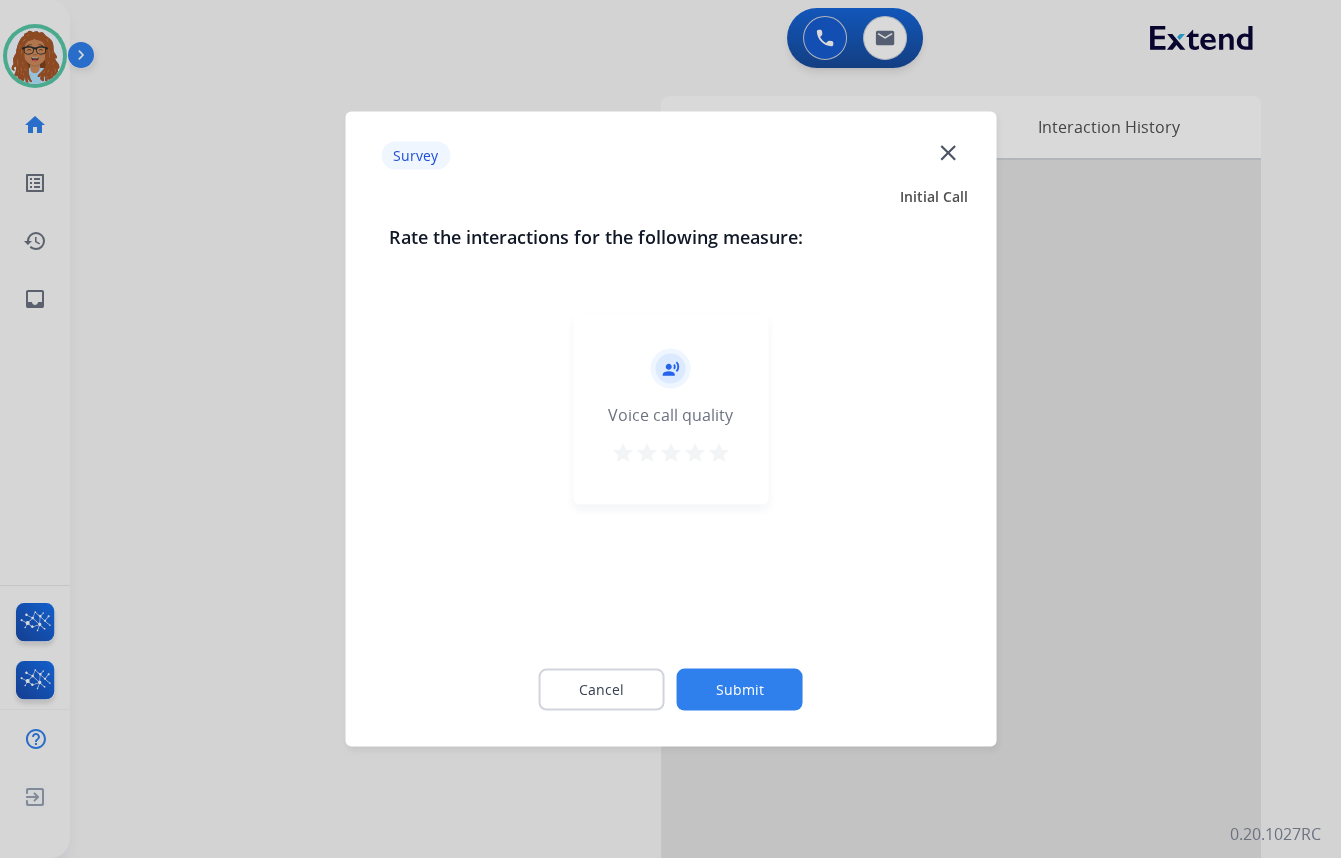 click on "close" 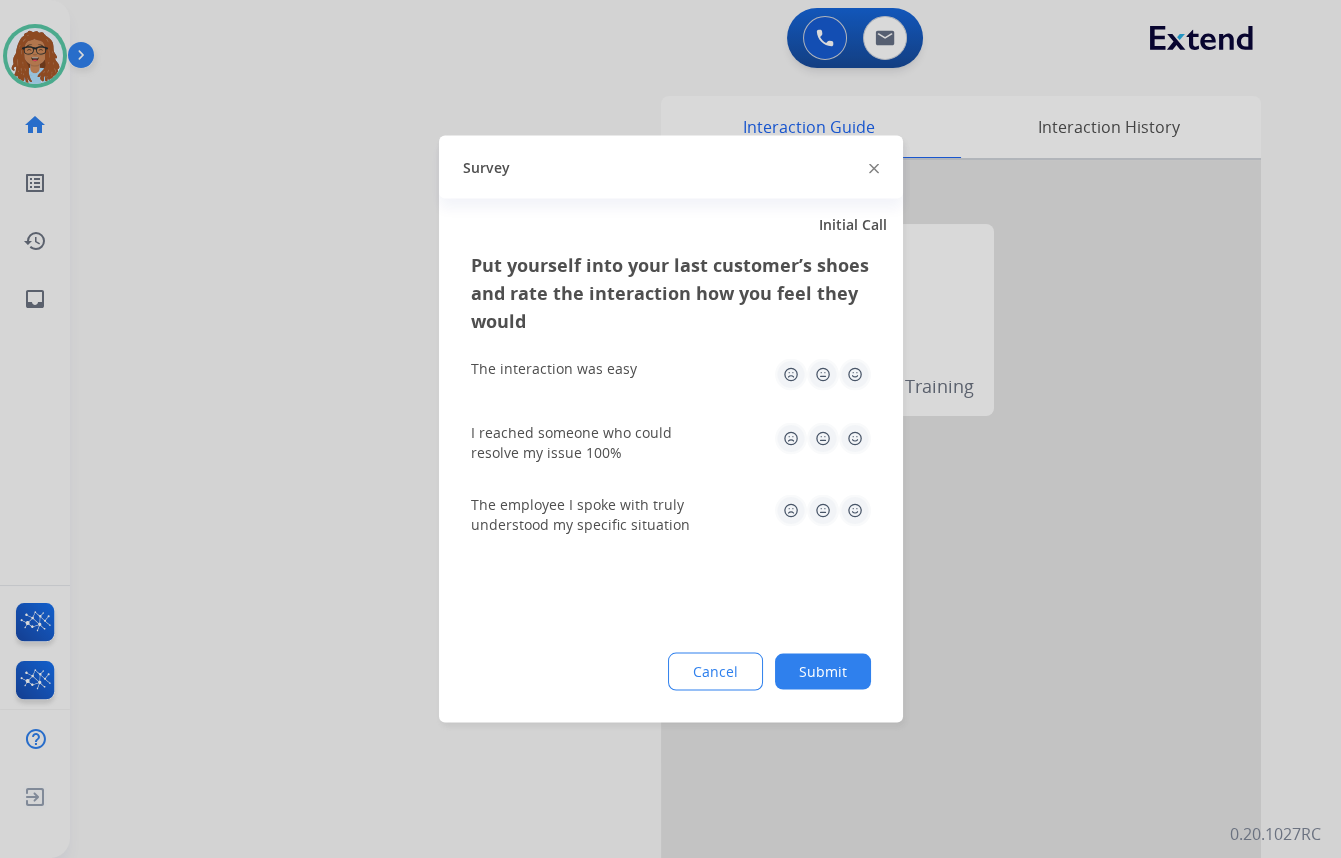 click 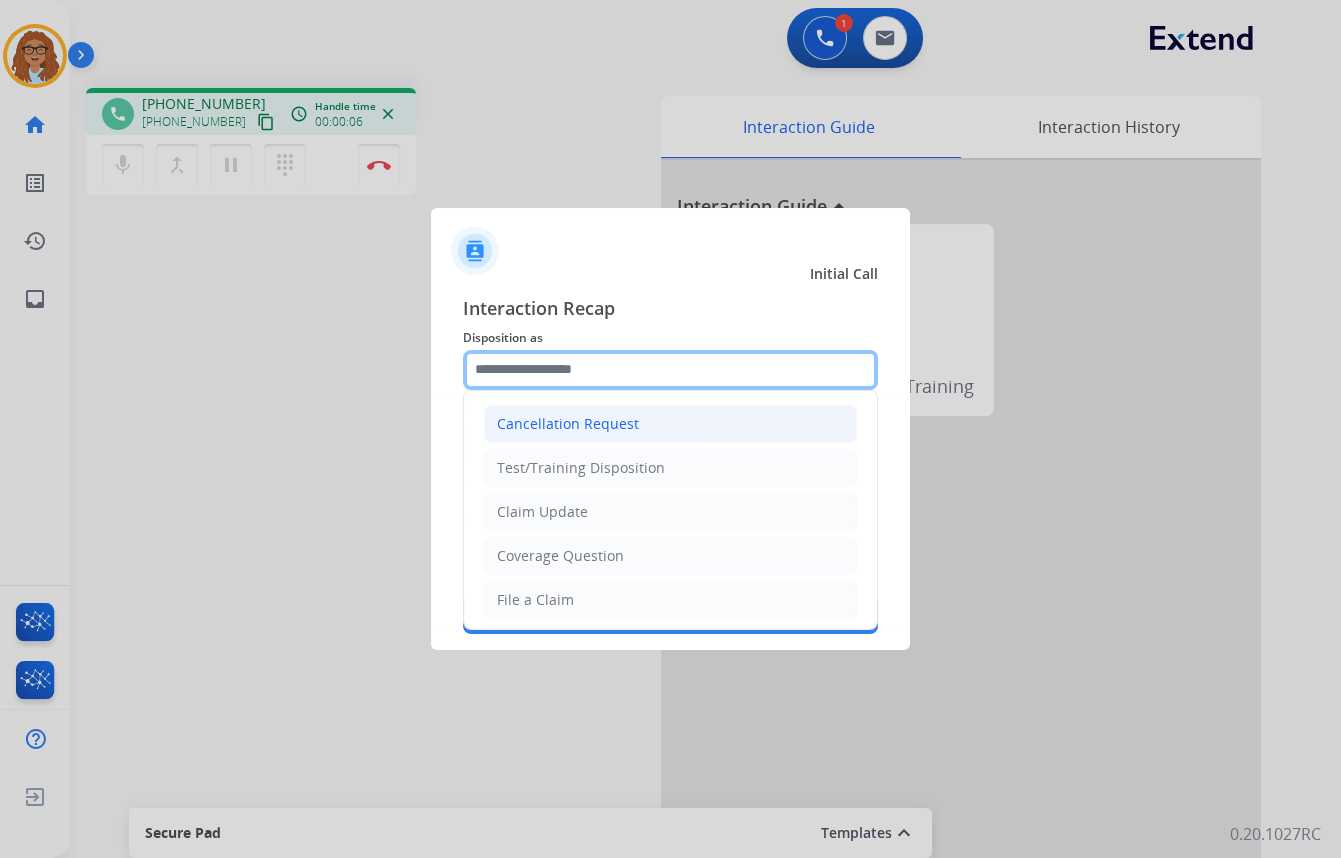 drag, startPoint x: 576, startPoint y: 366, endPoint x: 604, endPoint y: 419, distance: 59.94164 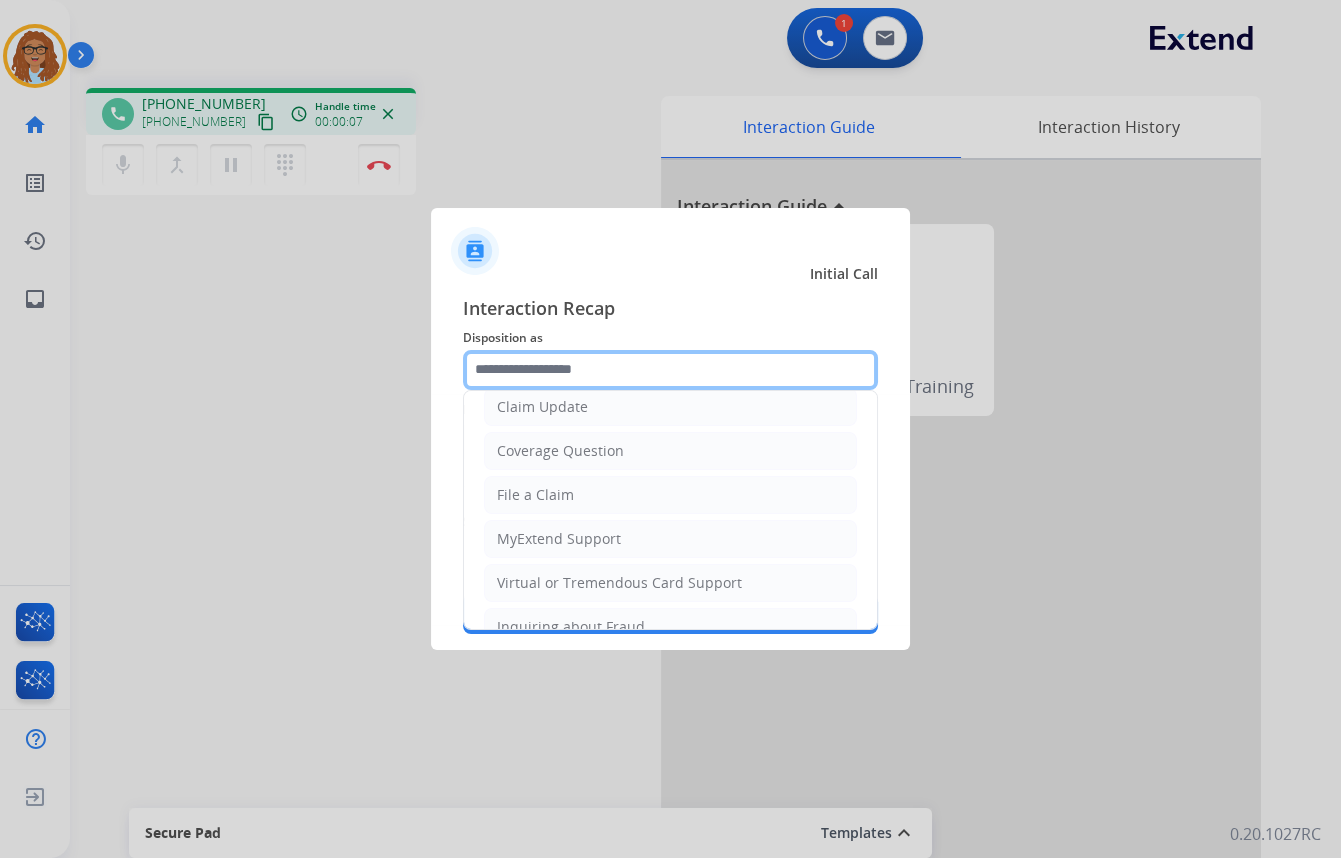 scroll, scrollTop: 309, scrollLeft: 0, axis: vertical 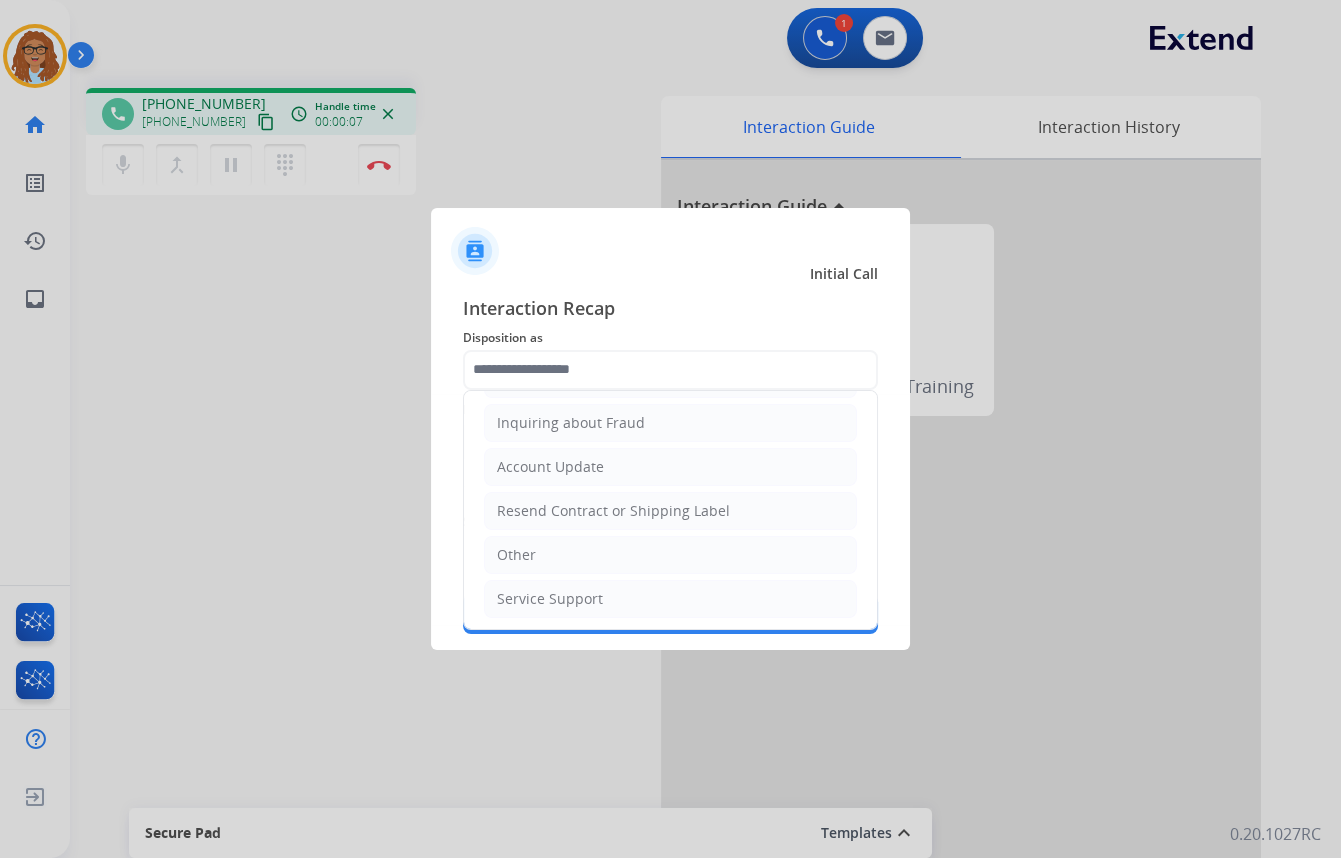 click on "Service Support" 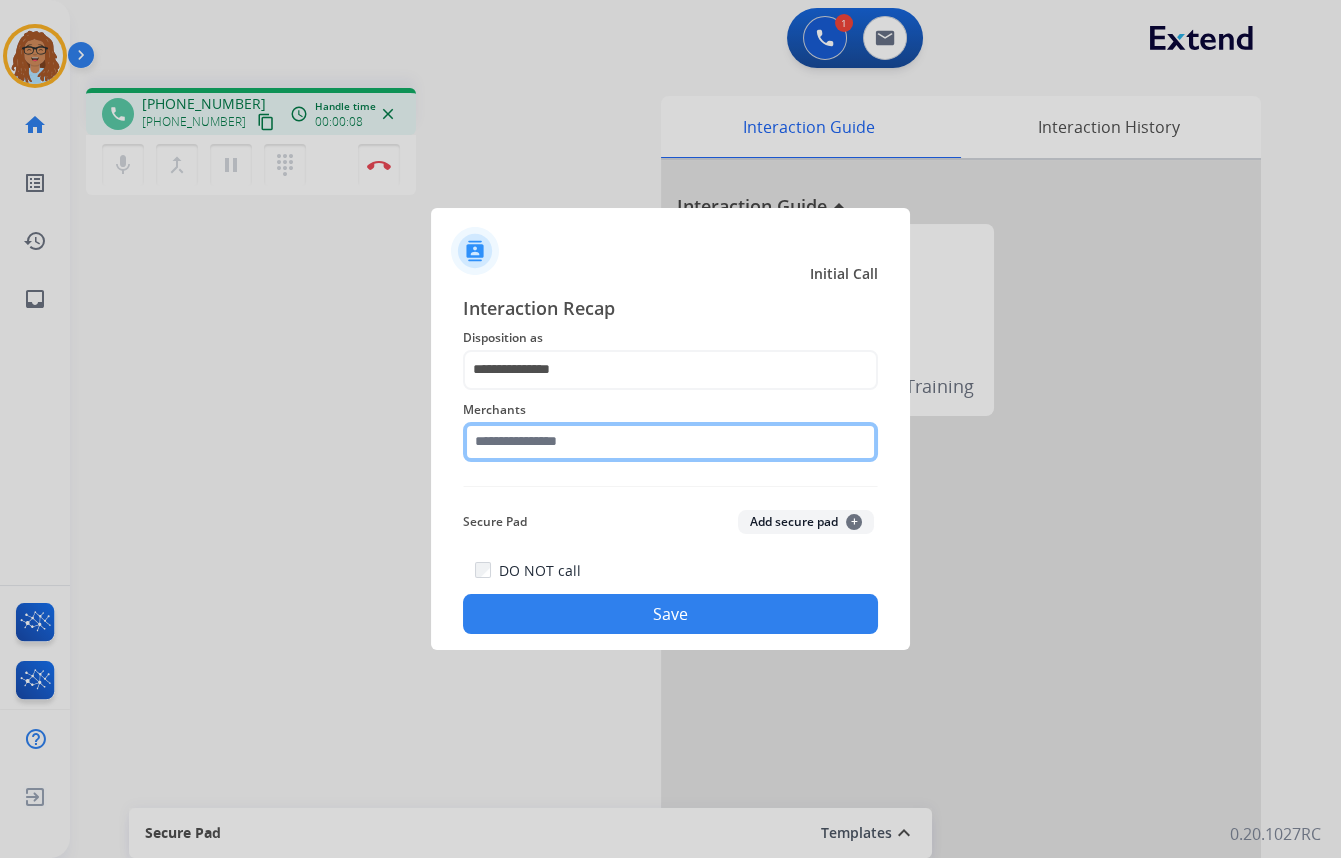 click 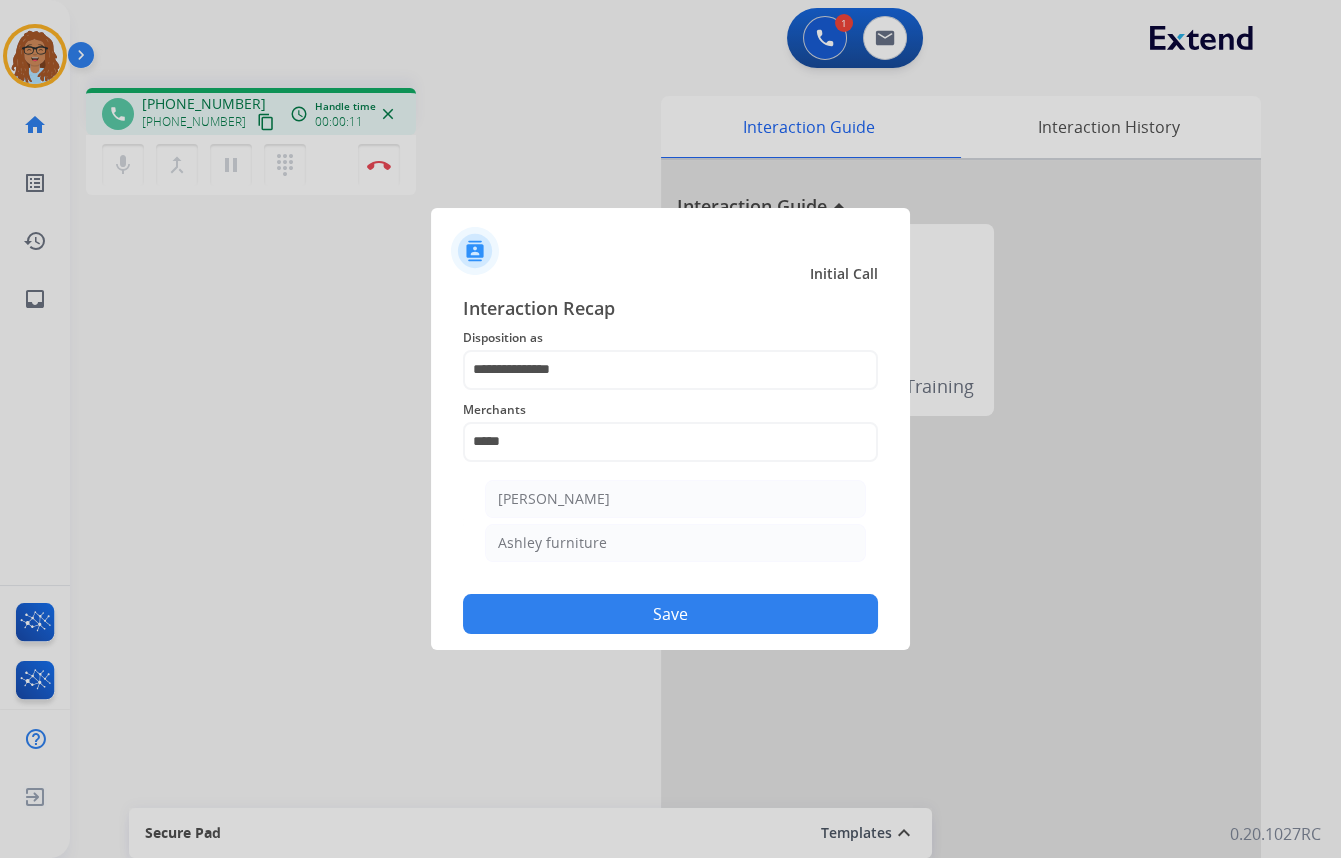 click on "Ashley furniture" 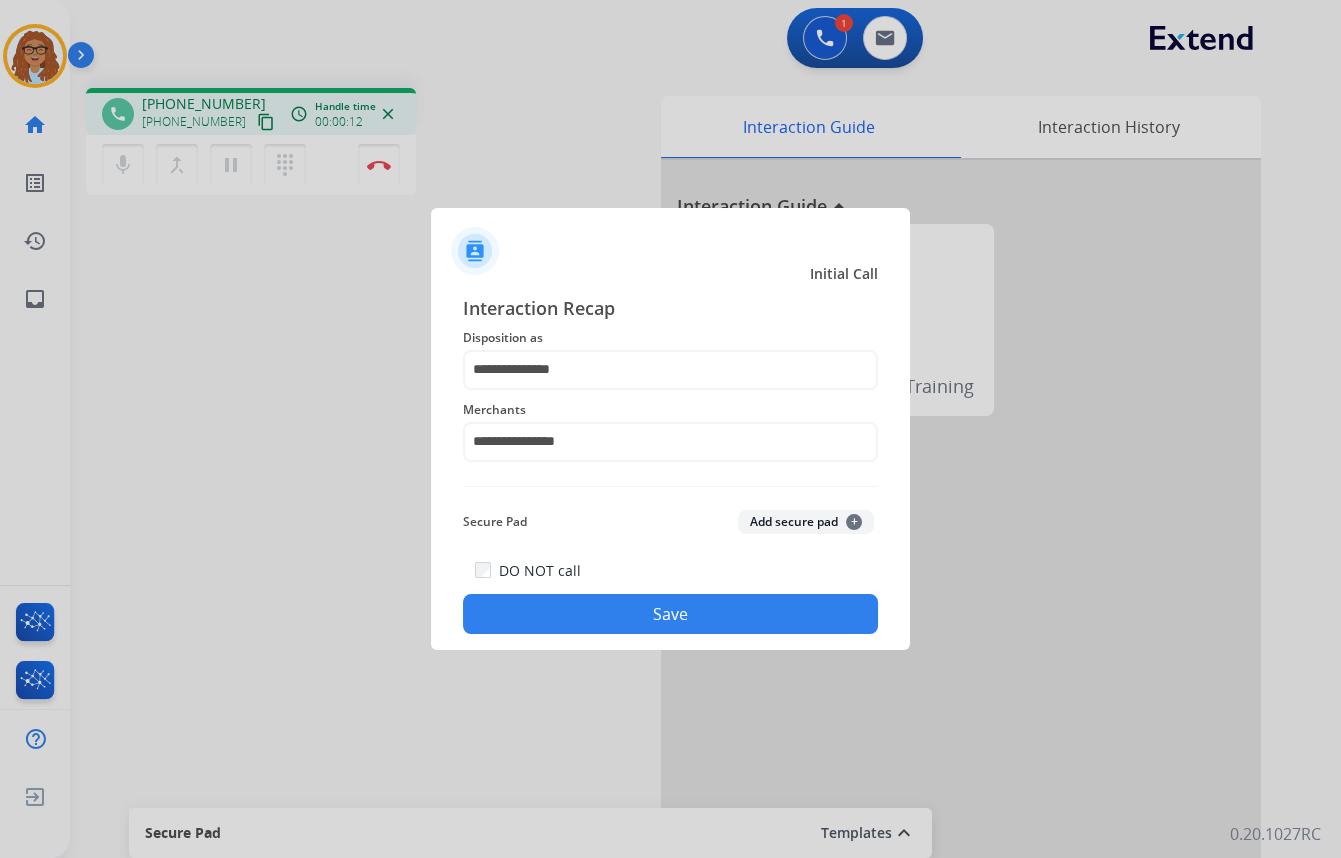 click on "Save" 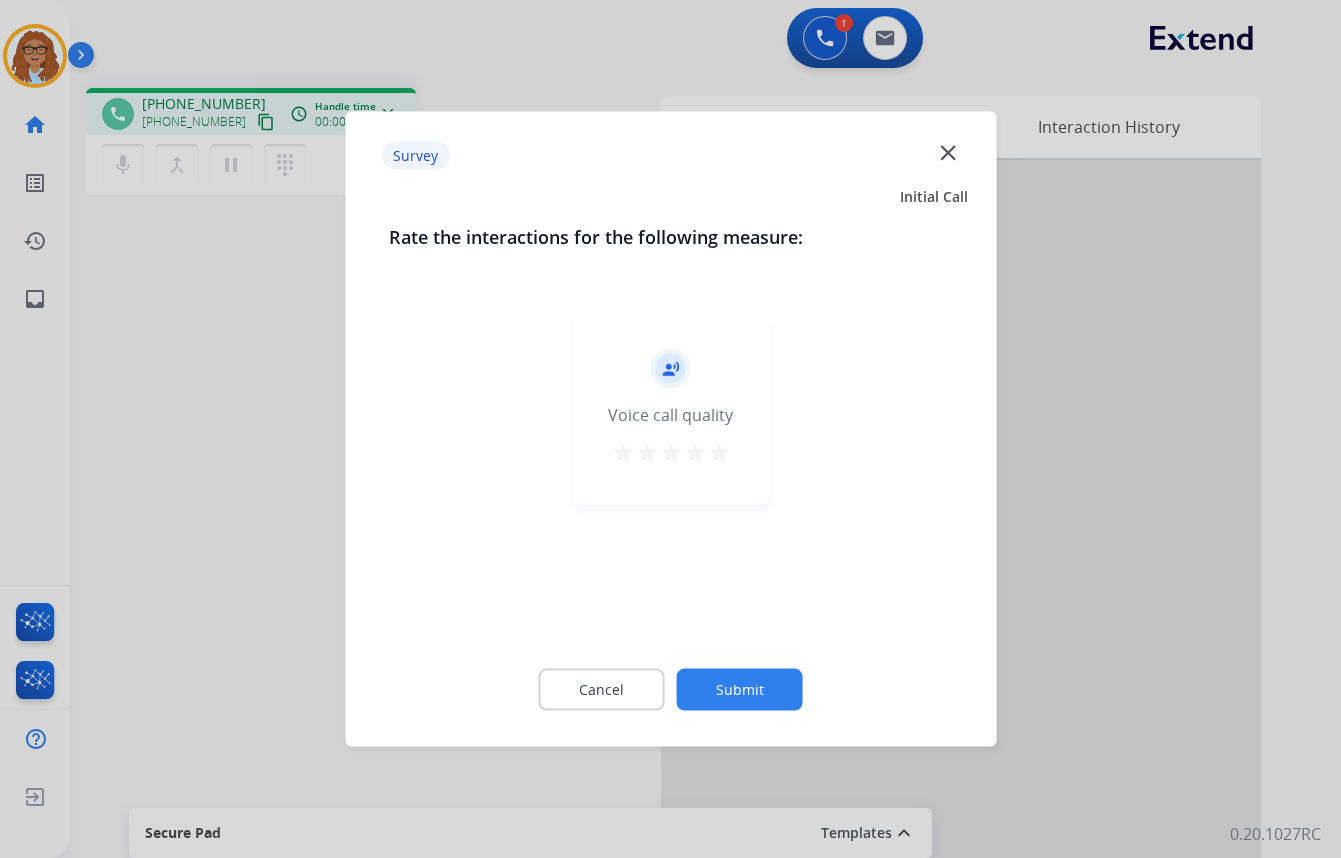 click on "close" 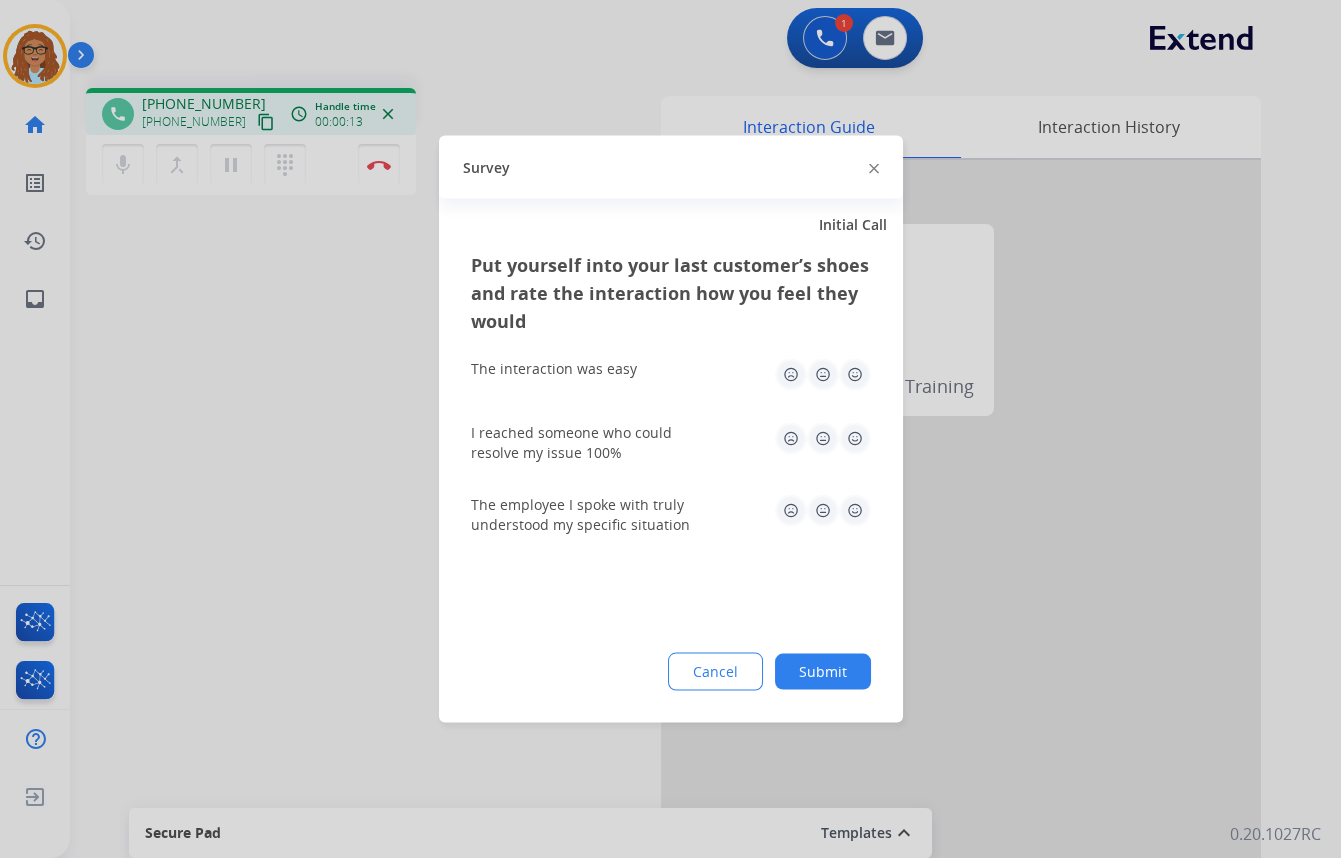 click 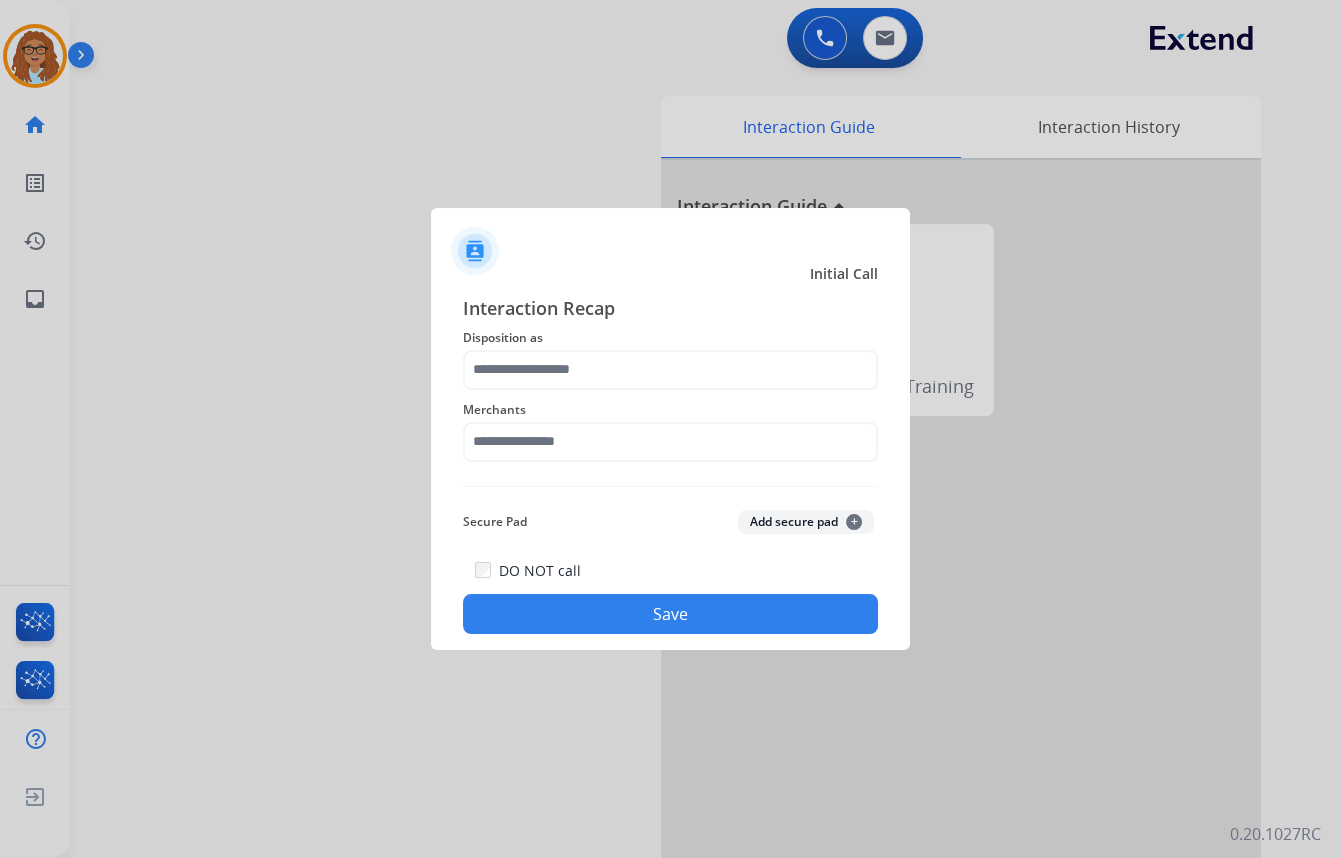 click on "Merchants" 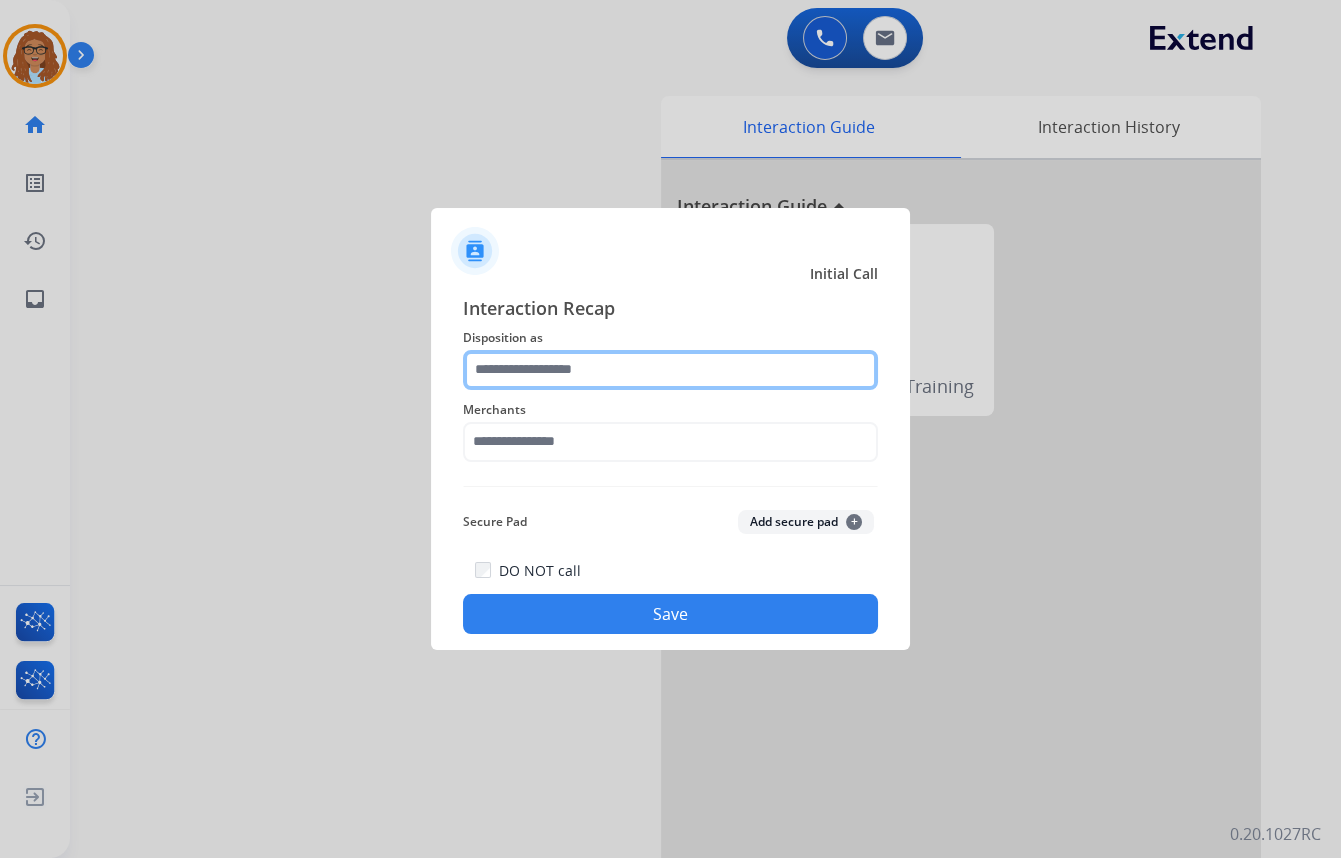 click 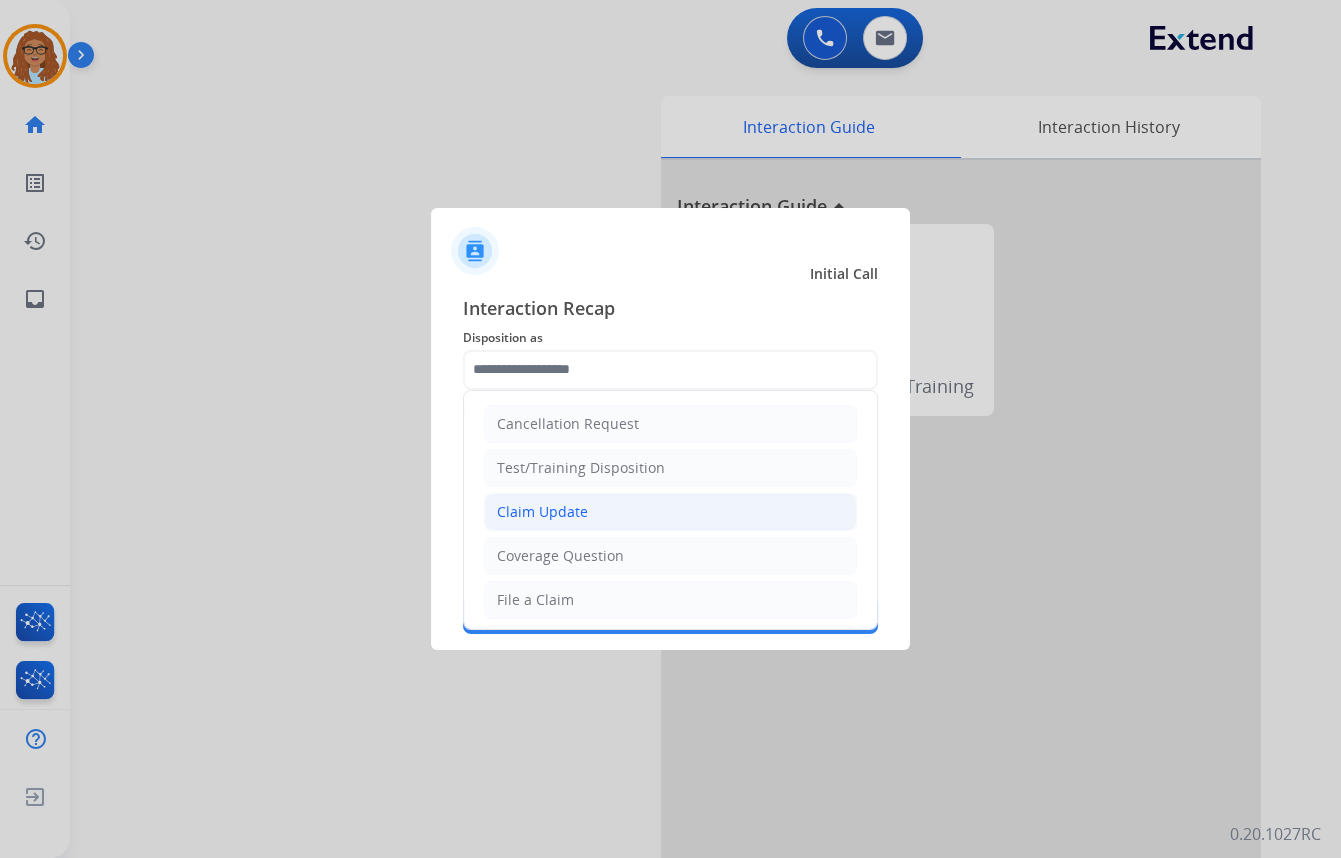 click on "Claim Update" 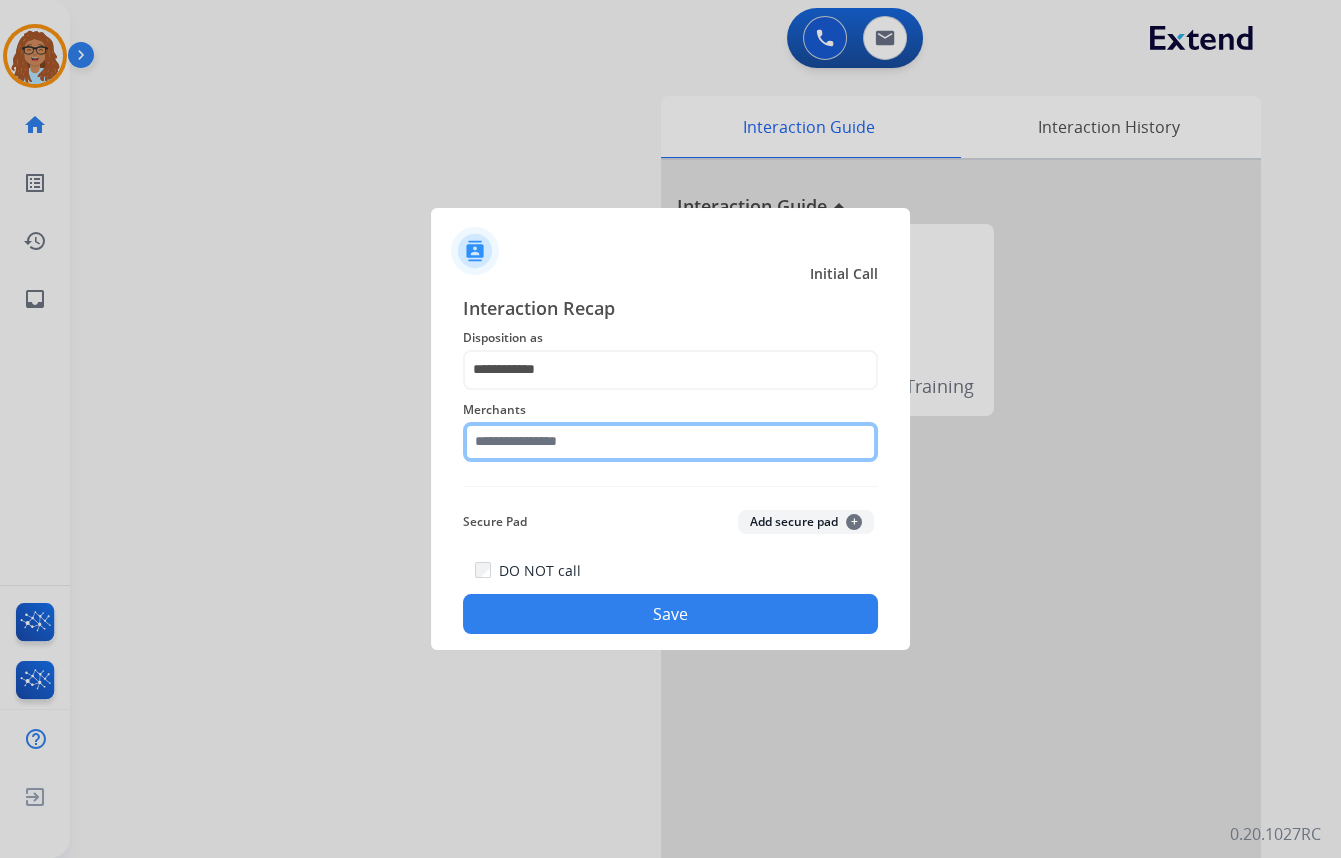 click 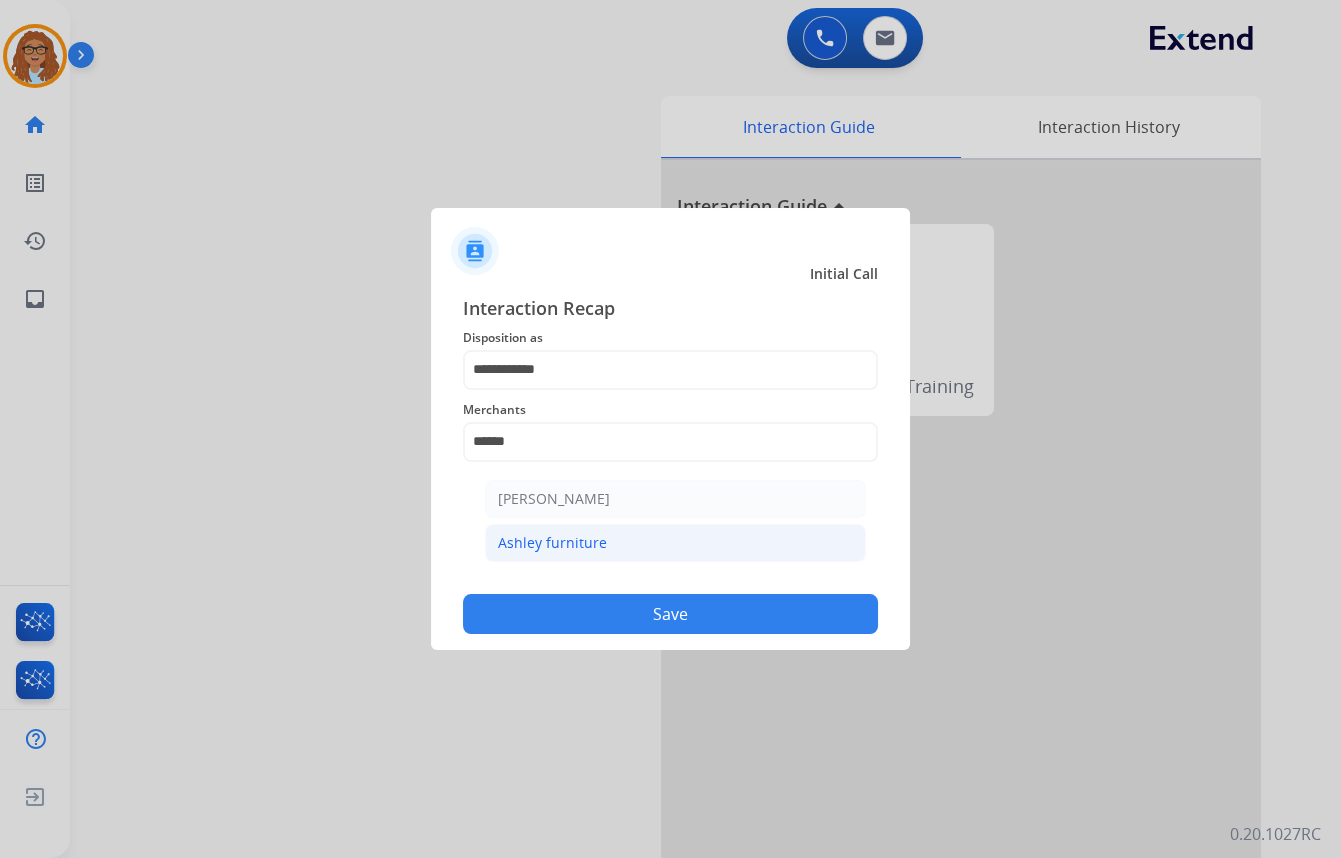 click on "Ashley furniture" 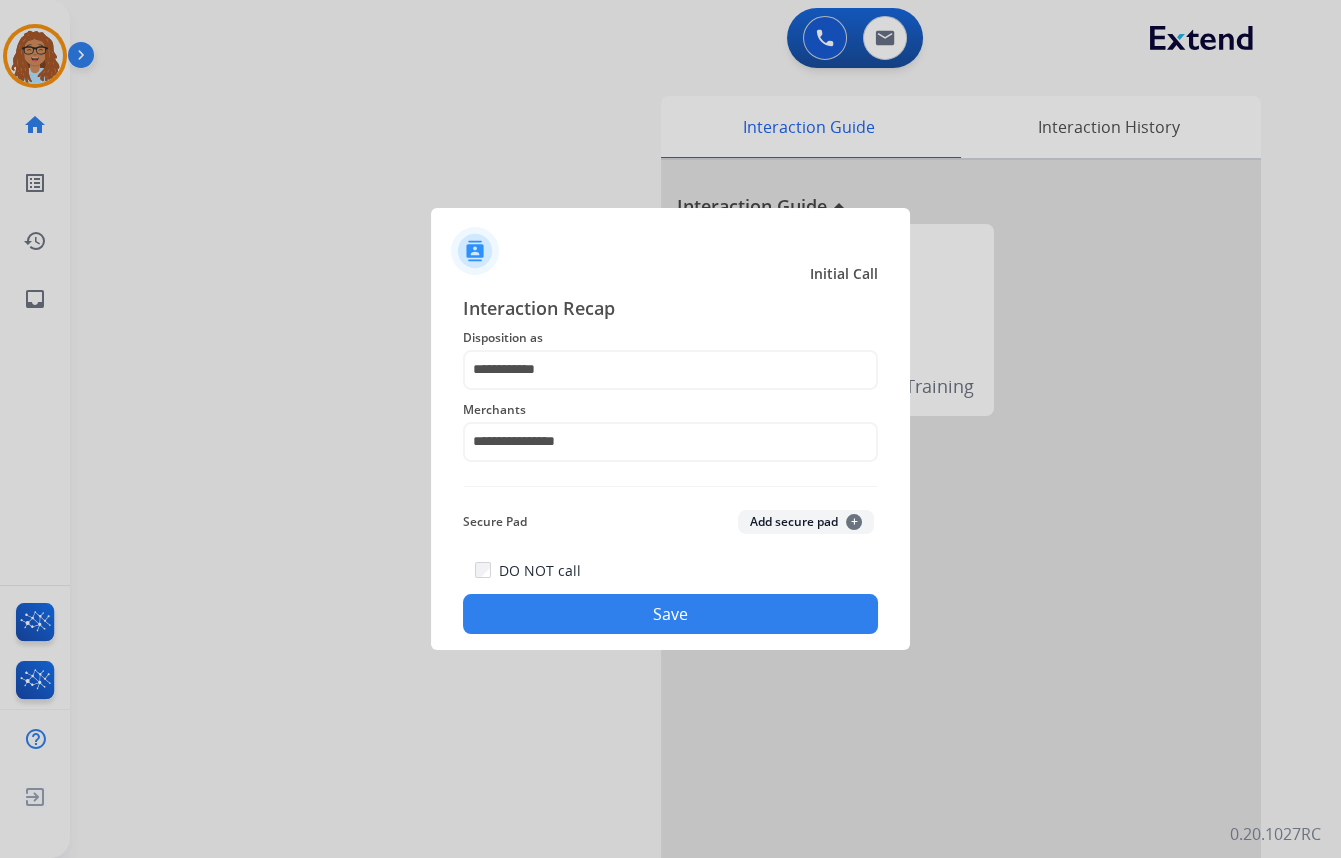 click on "Save" 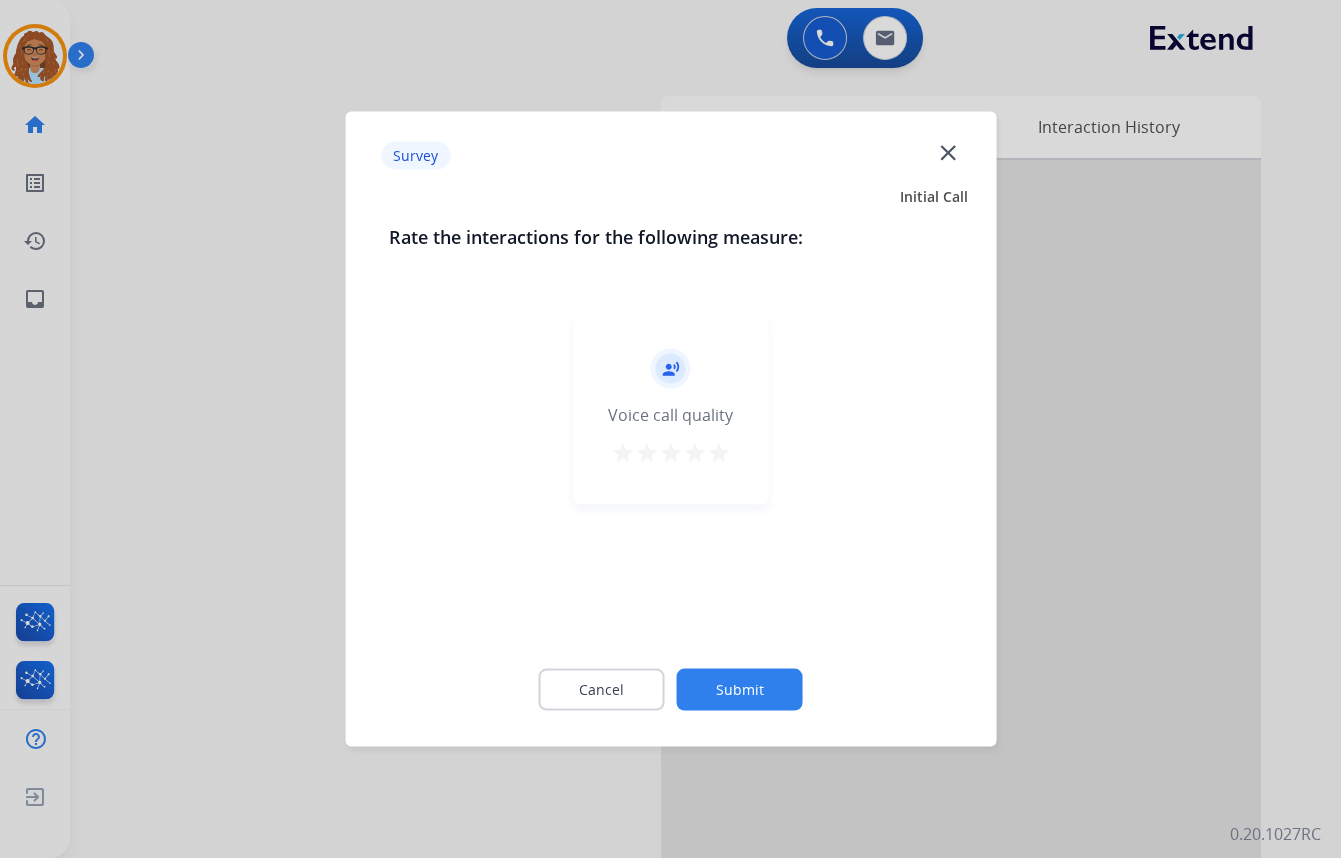 click on "close" 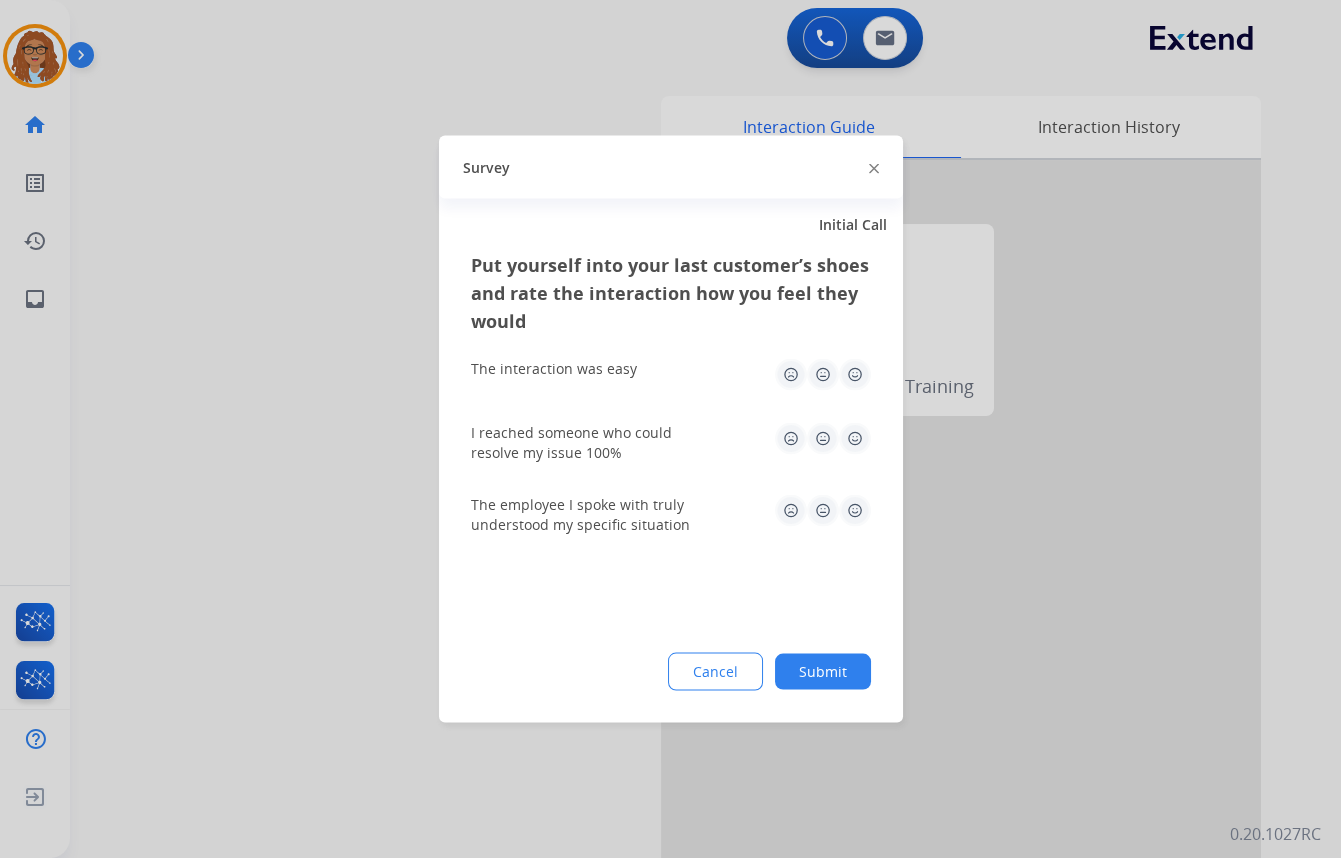 click 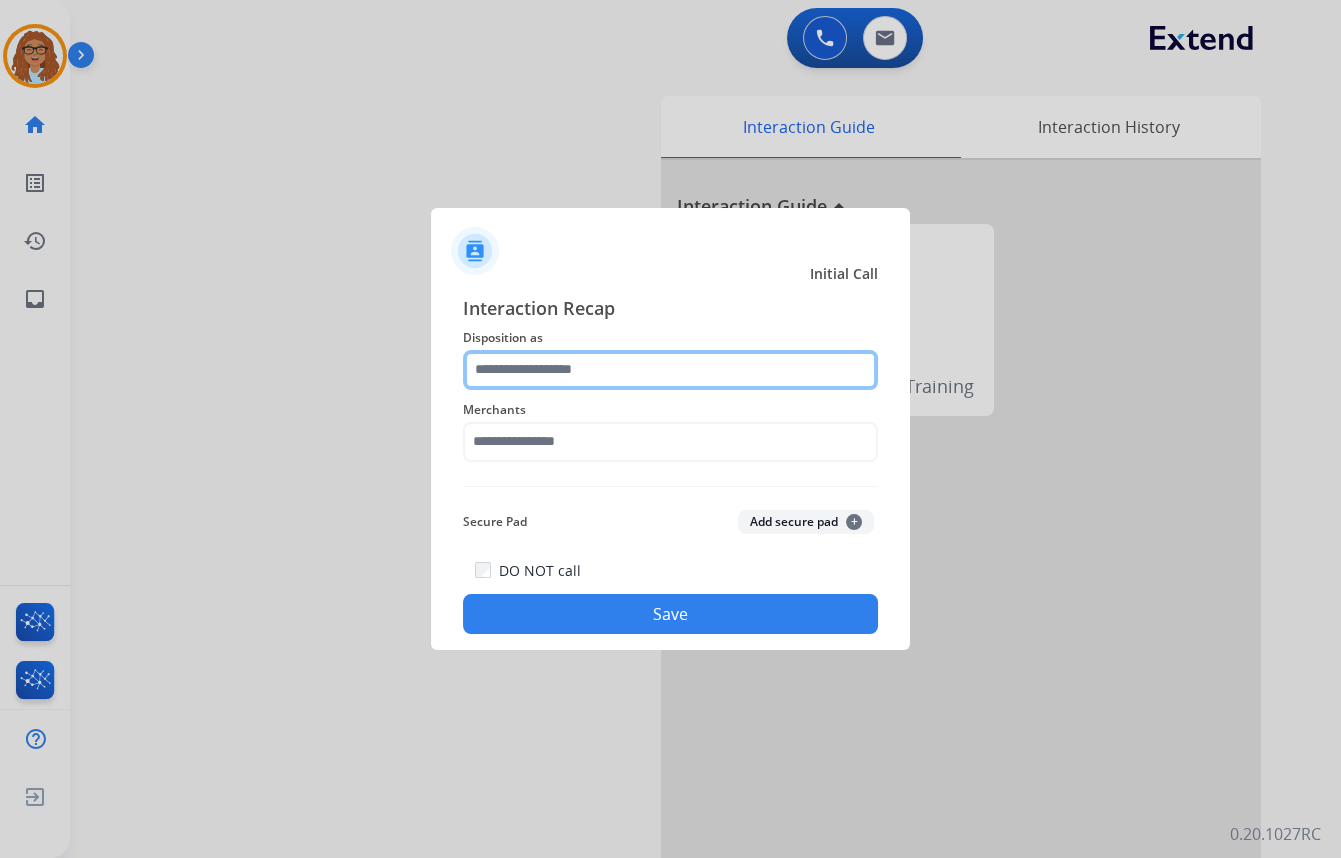 click 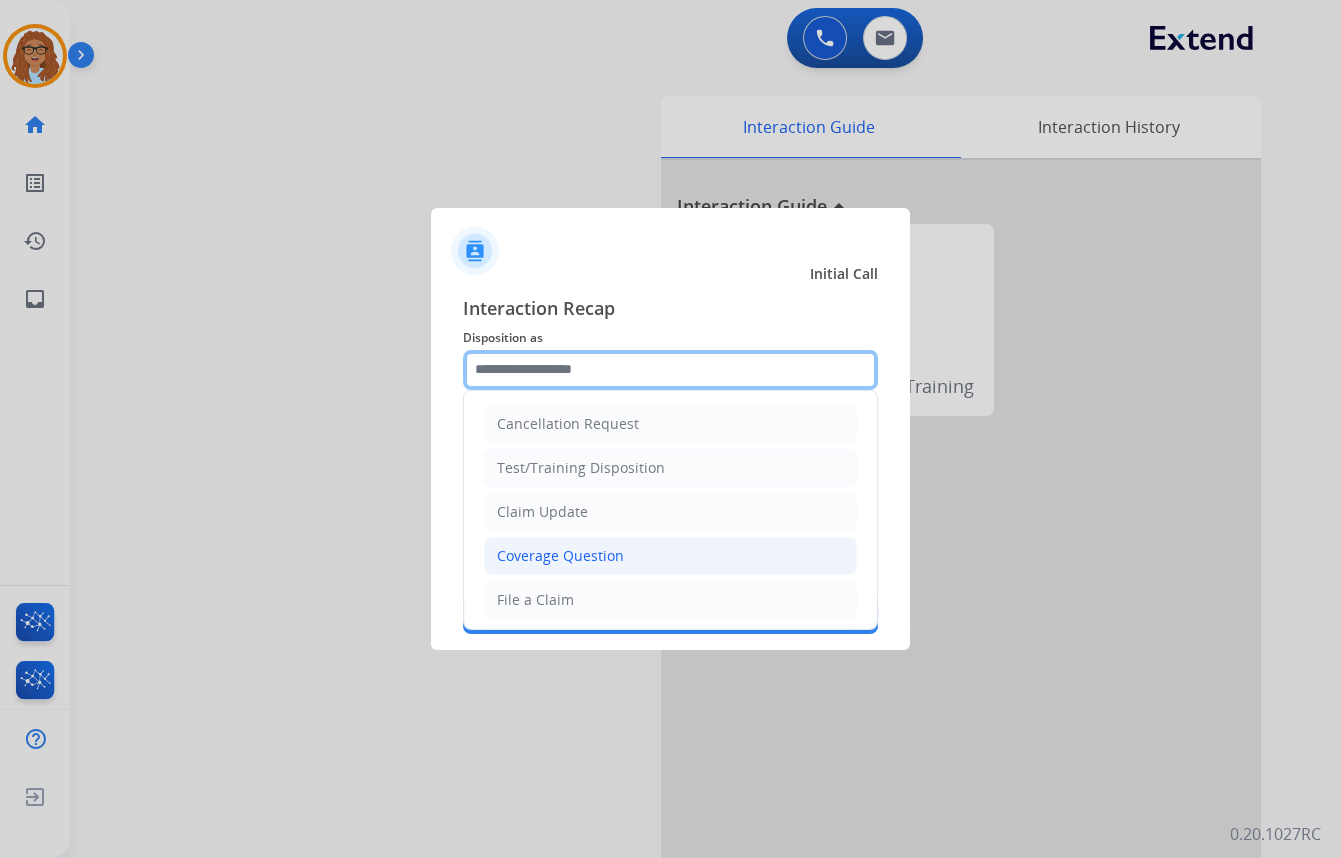 scroll, scrollTop: 90, scrollLeft: 0, axis: vertical 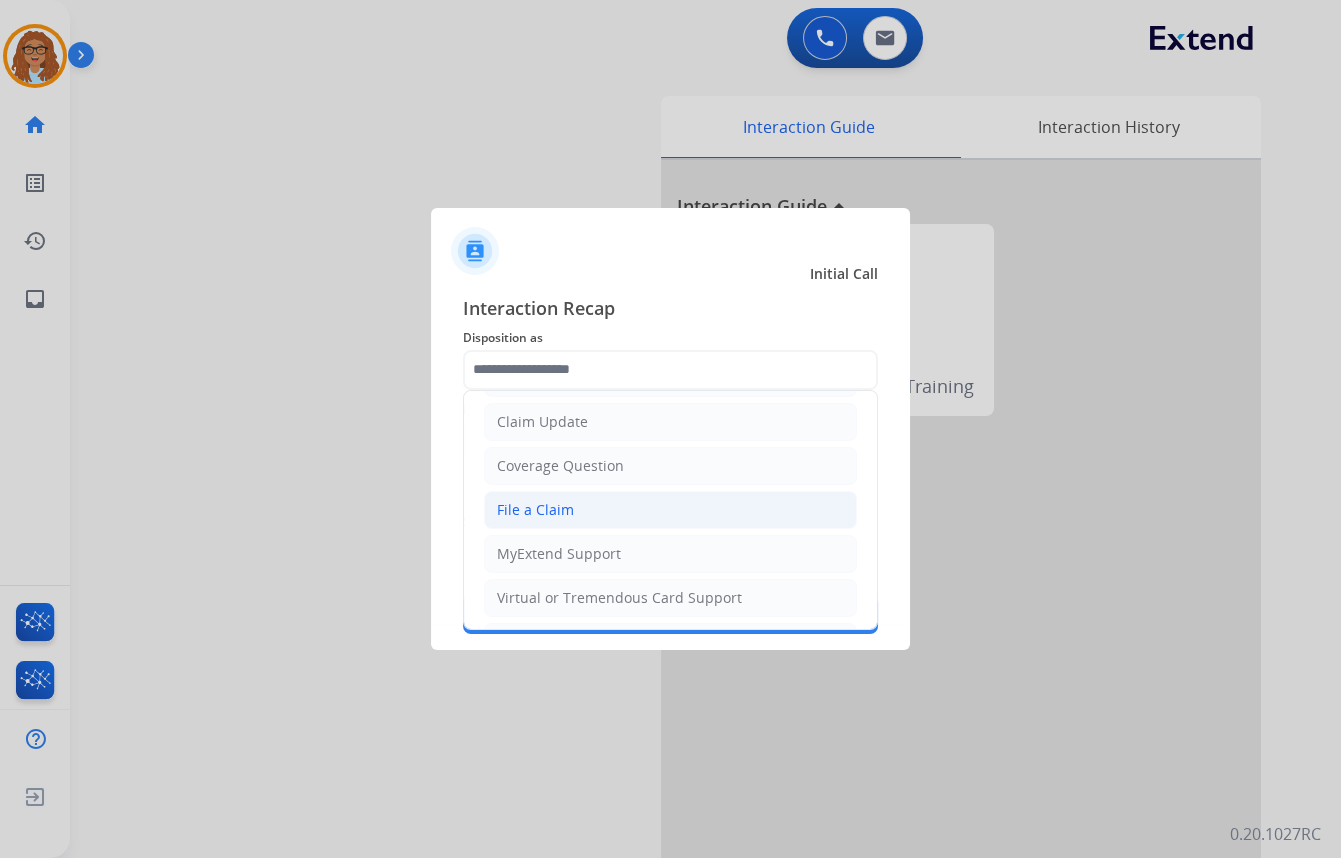 click on "File a Claim" 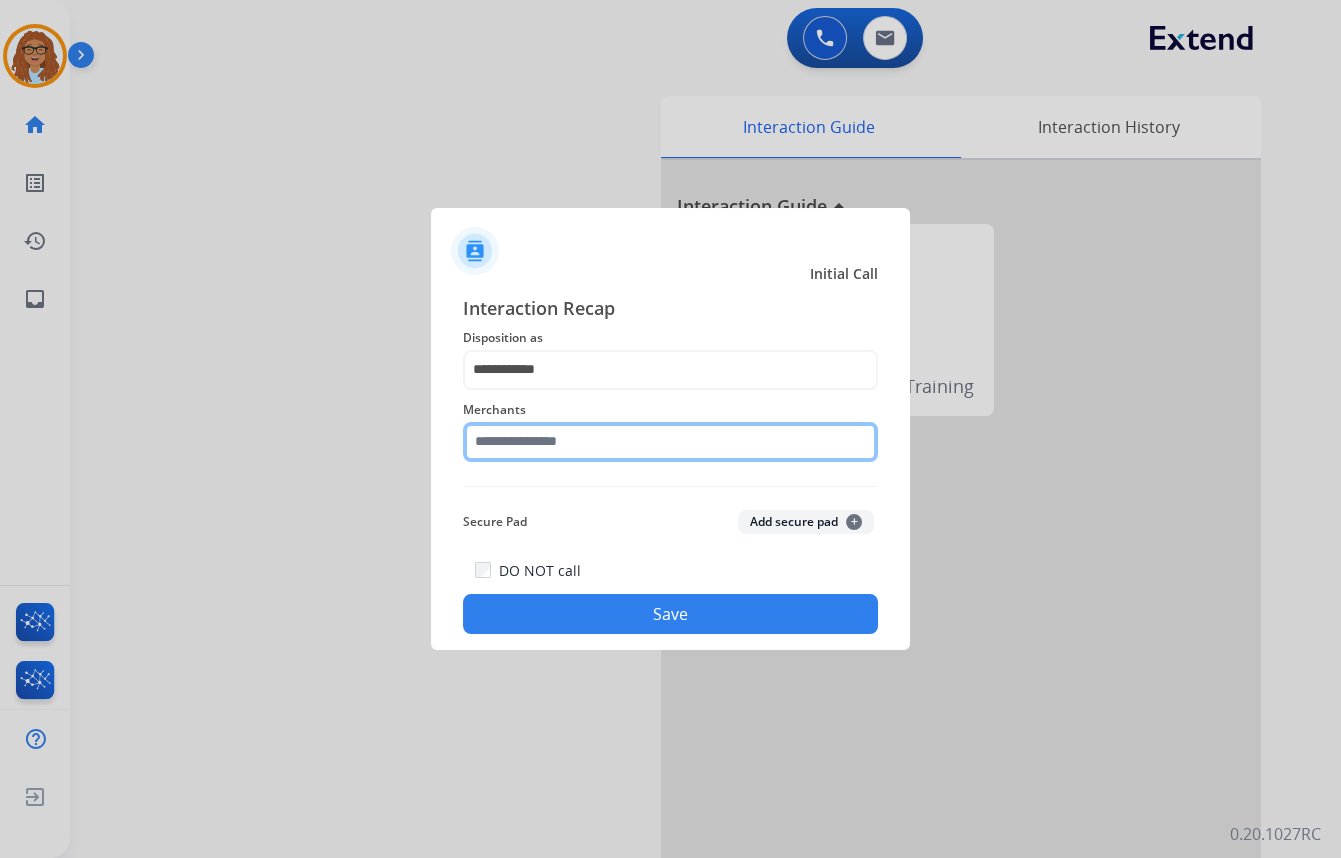 click 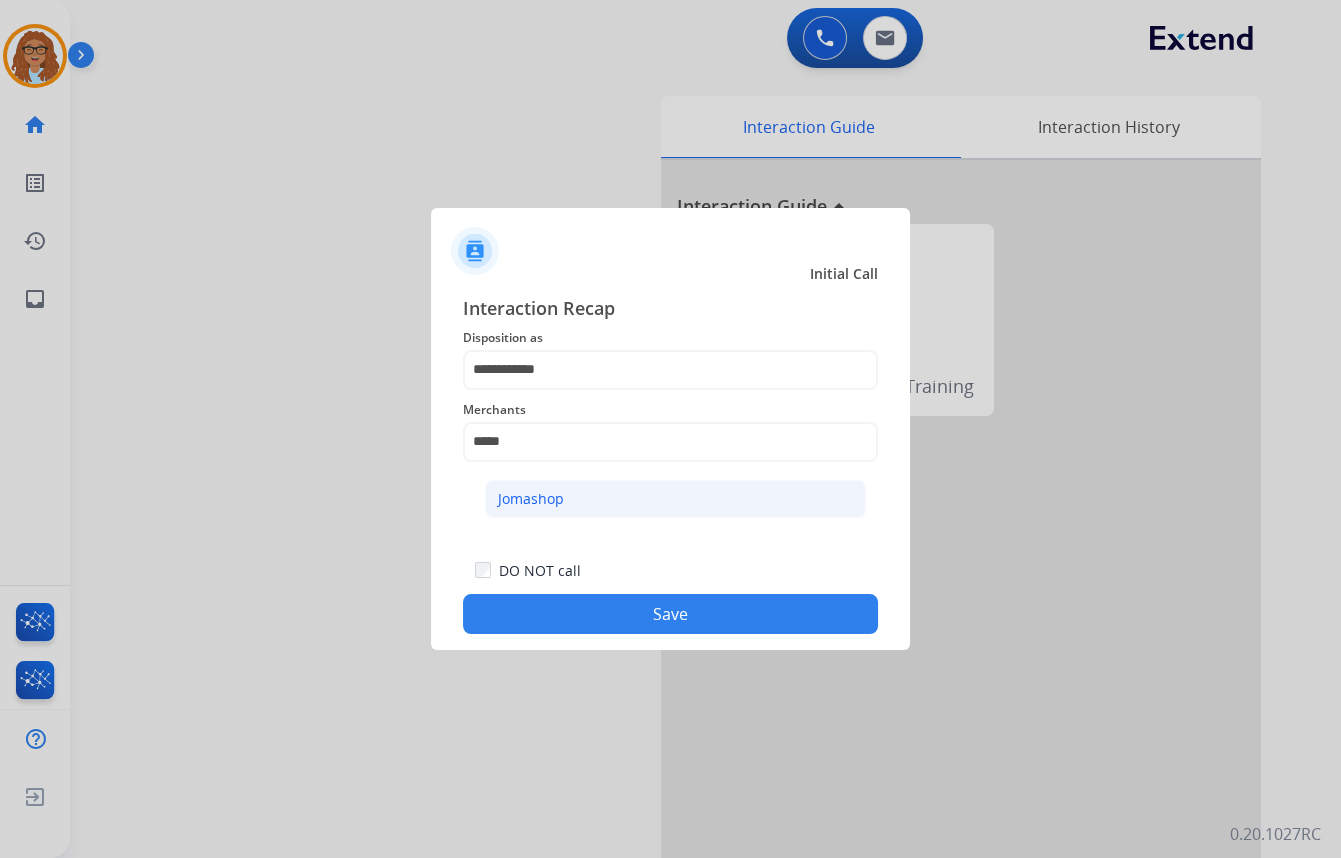 click on "Jomashop" 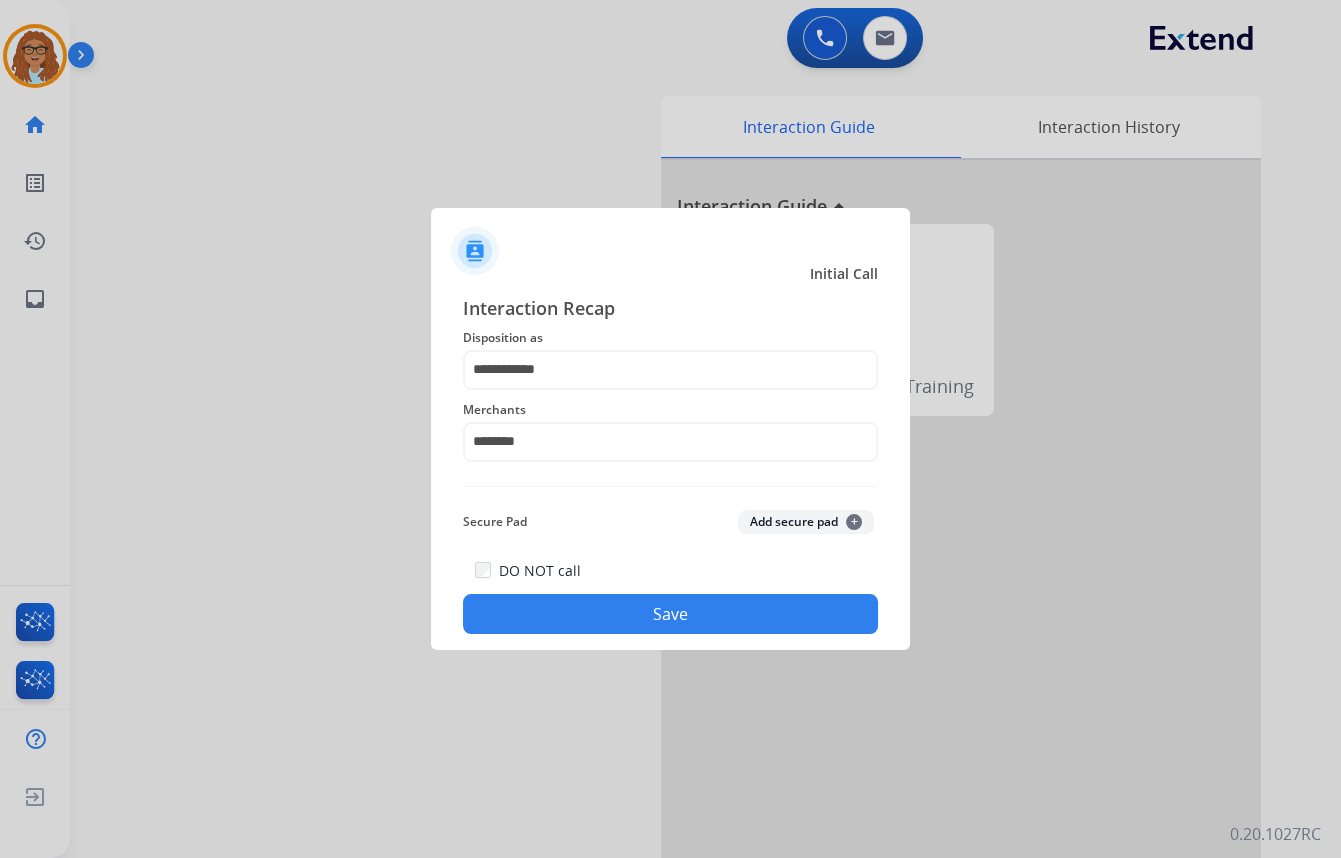 click on "Save" 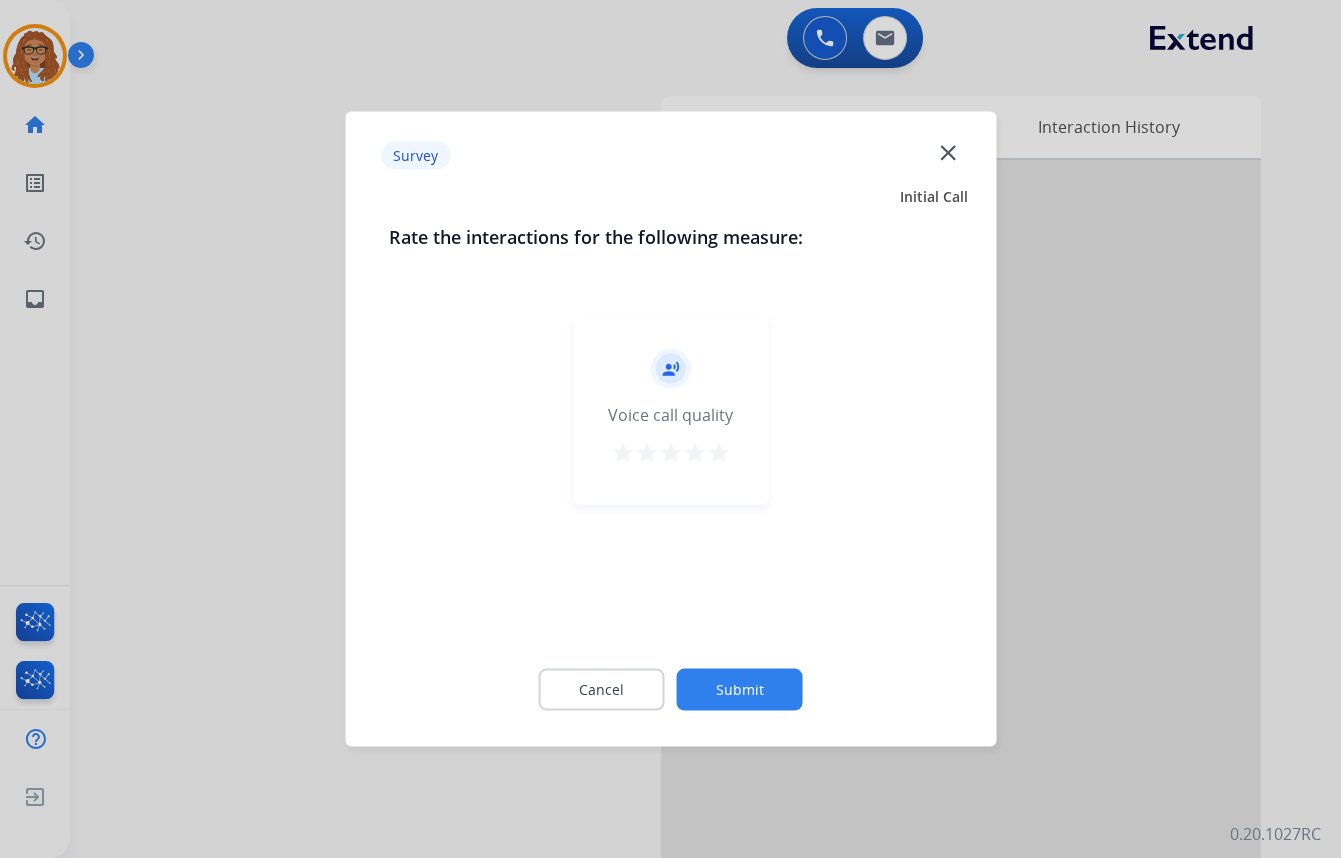 click on "close" 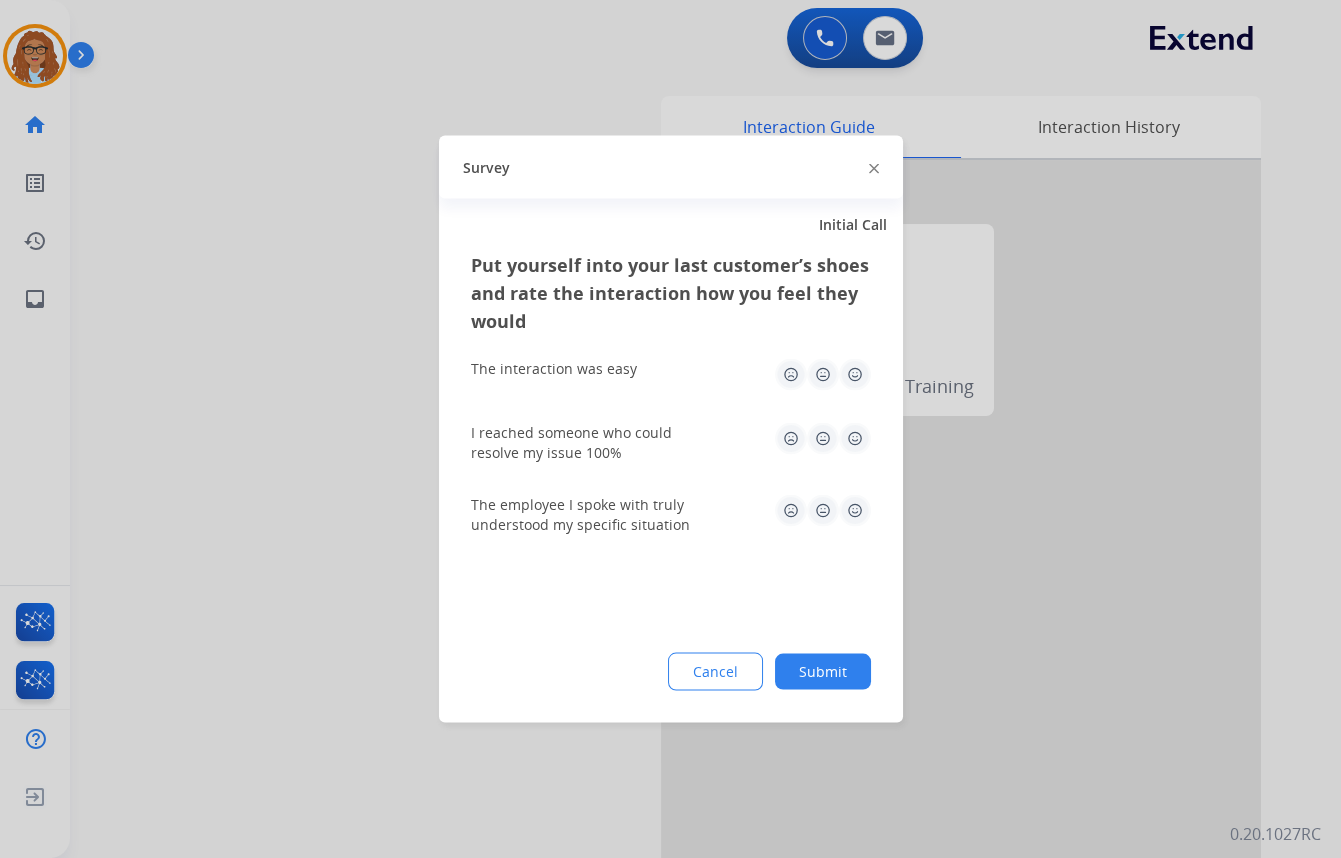 click 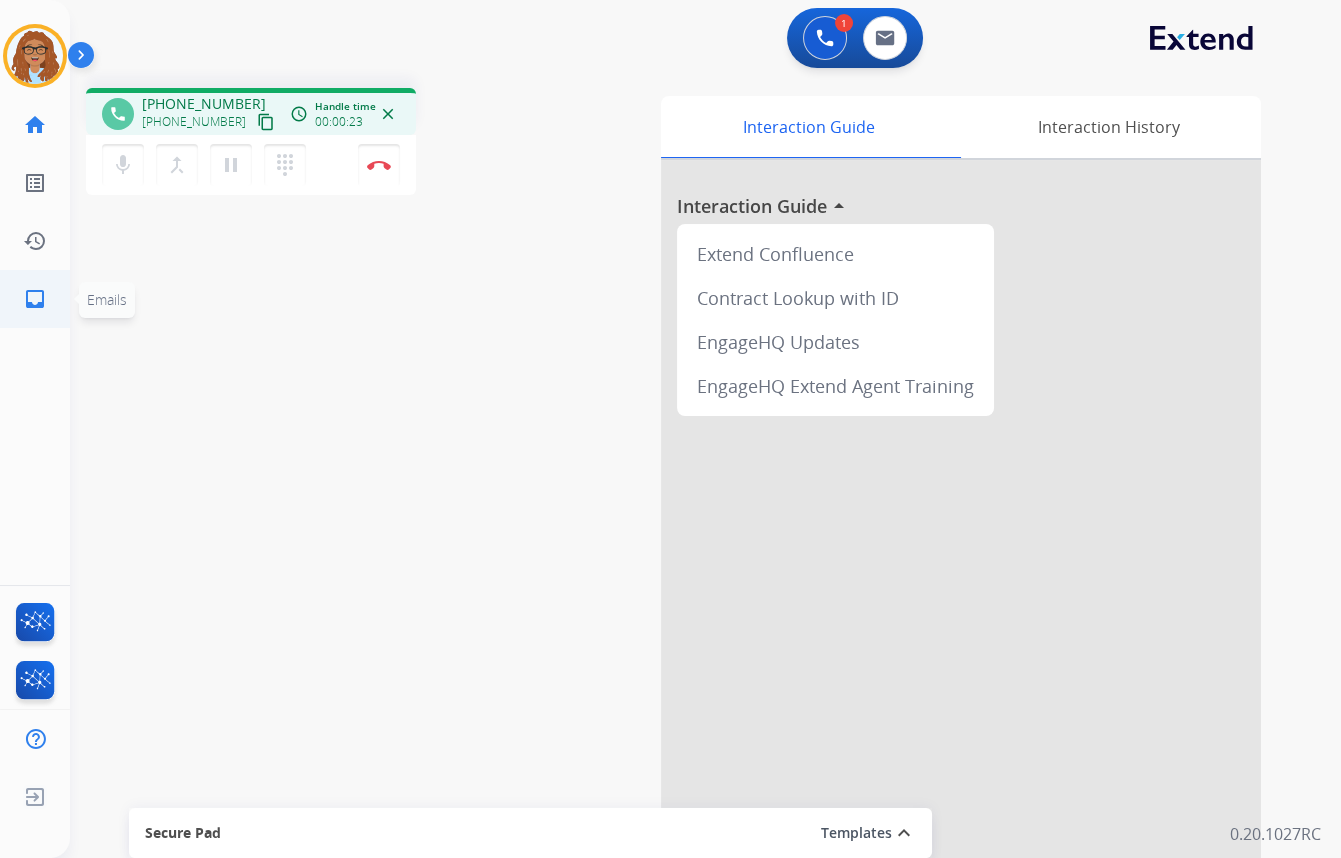 click on "inbox" 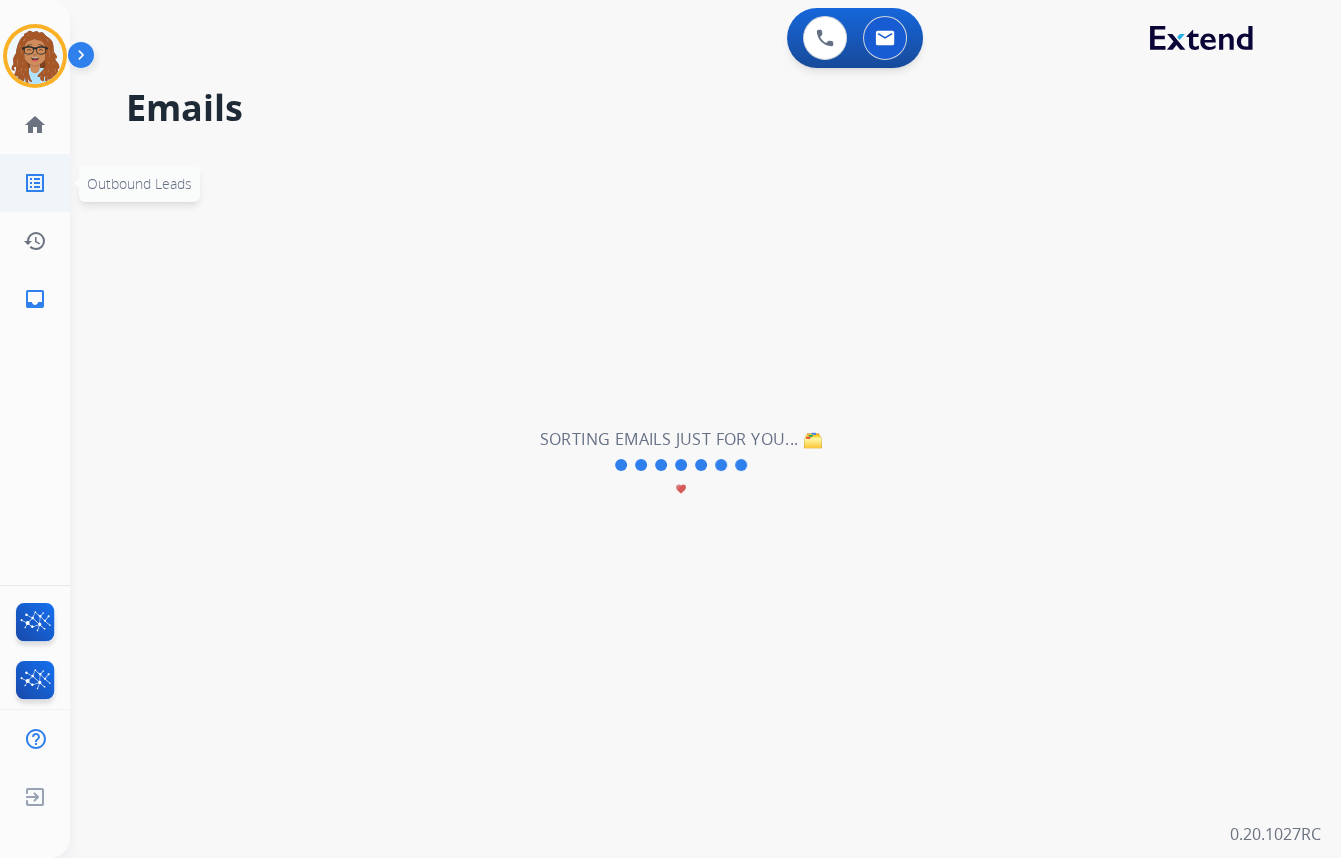 click on "list_alt" 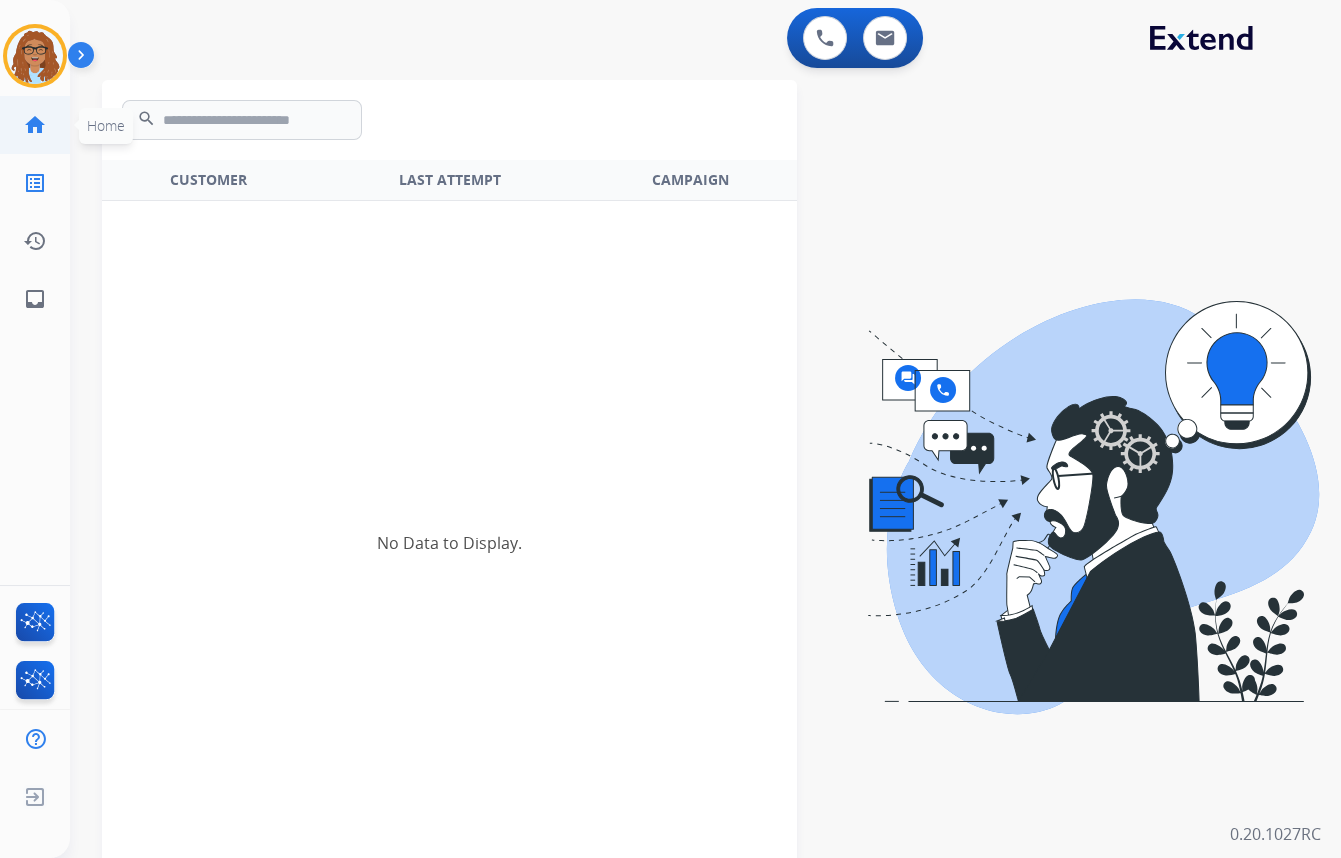 click on "home" 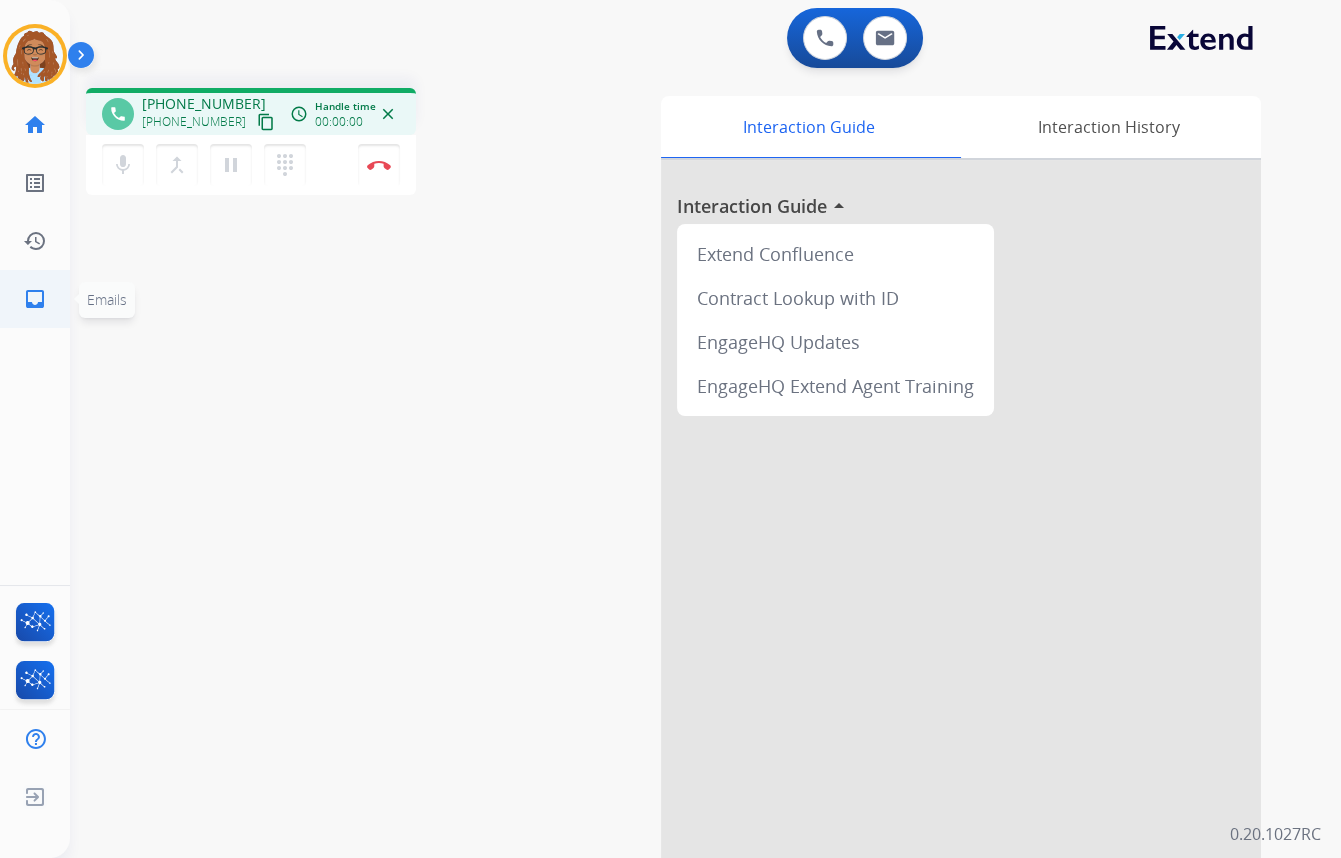 click on "inbox  Emails" 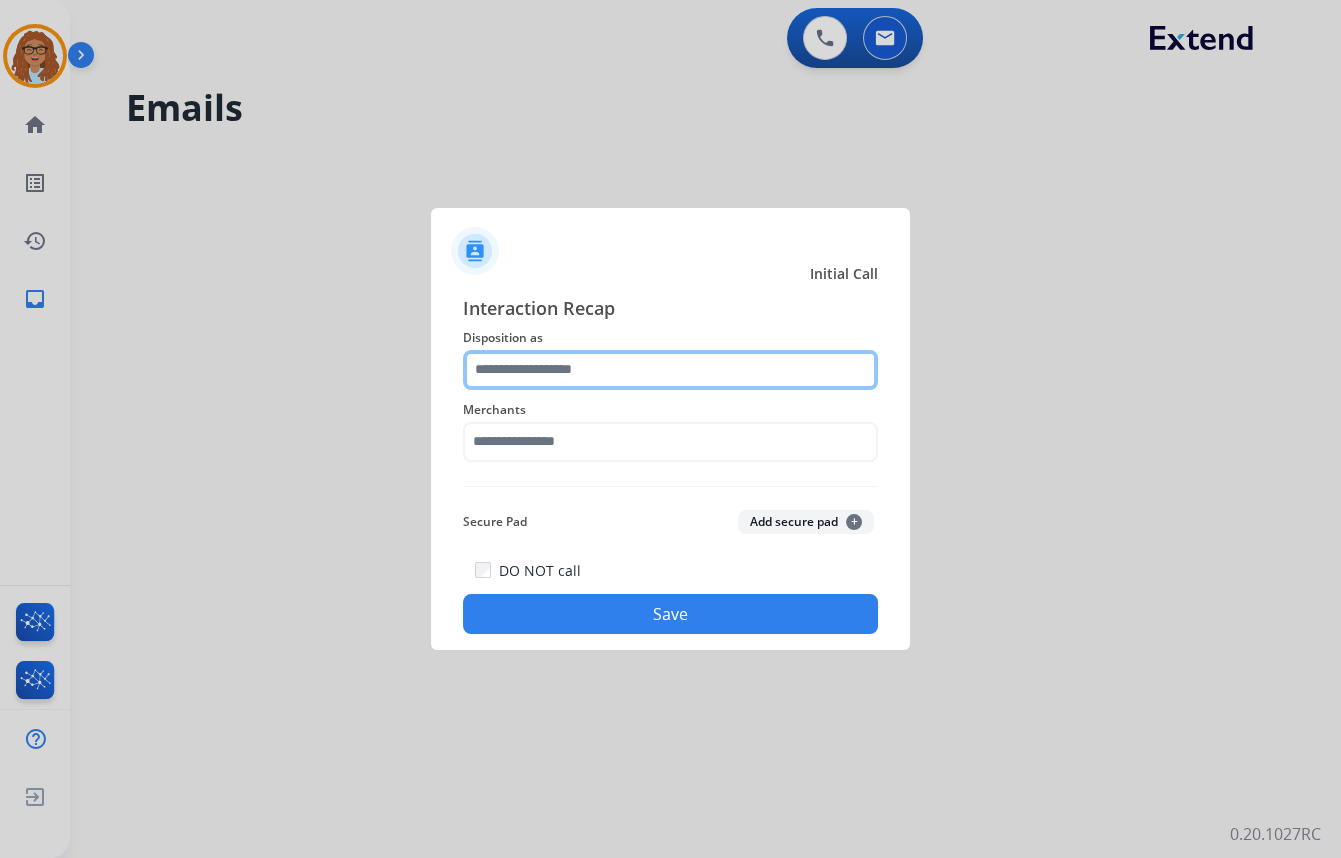 click 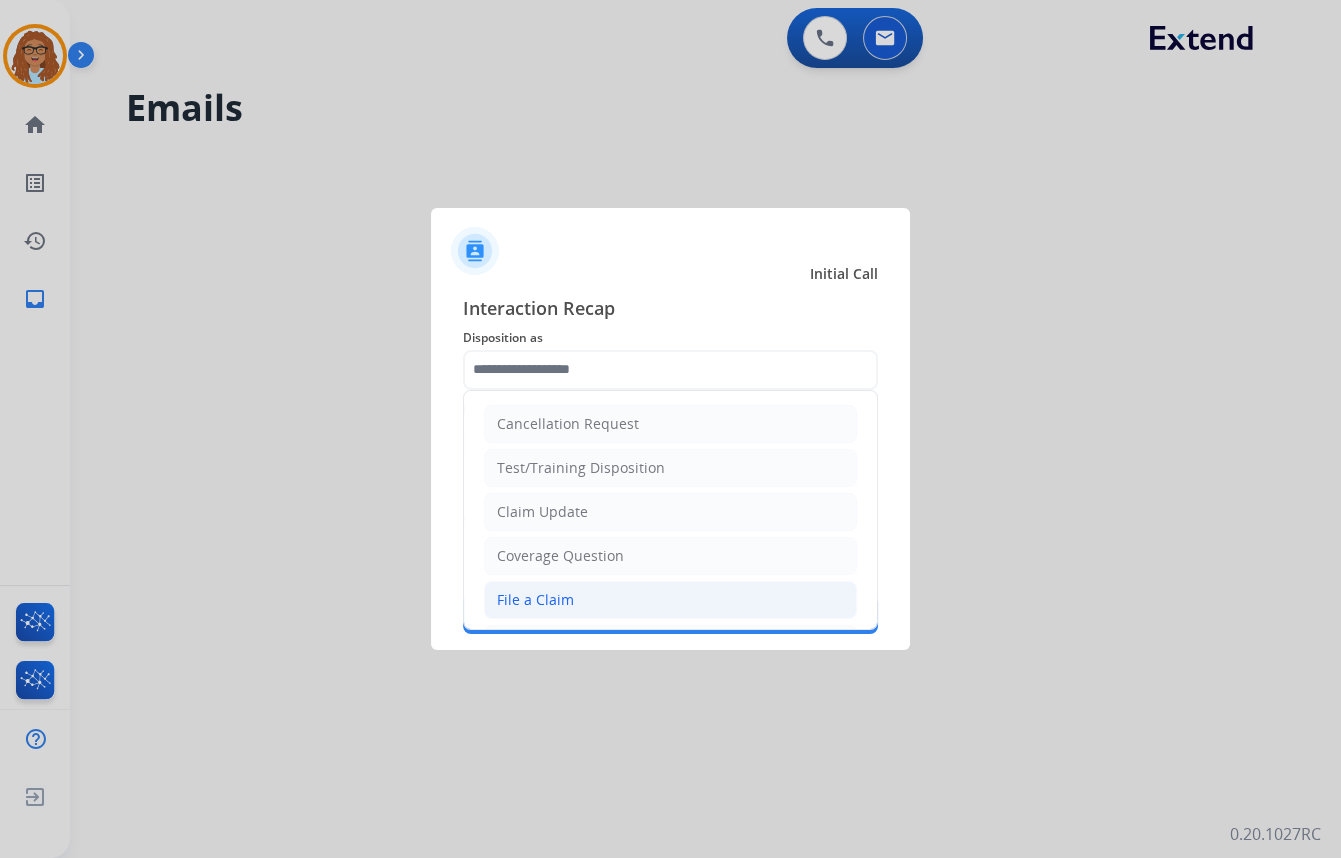drag, startPoint x: 531, startPoint y: 594, endPoint x: 550, endPoint y: 553, distance: 45.188496 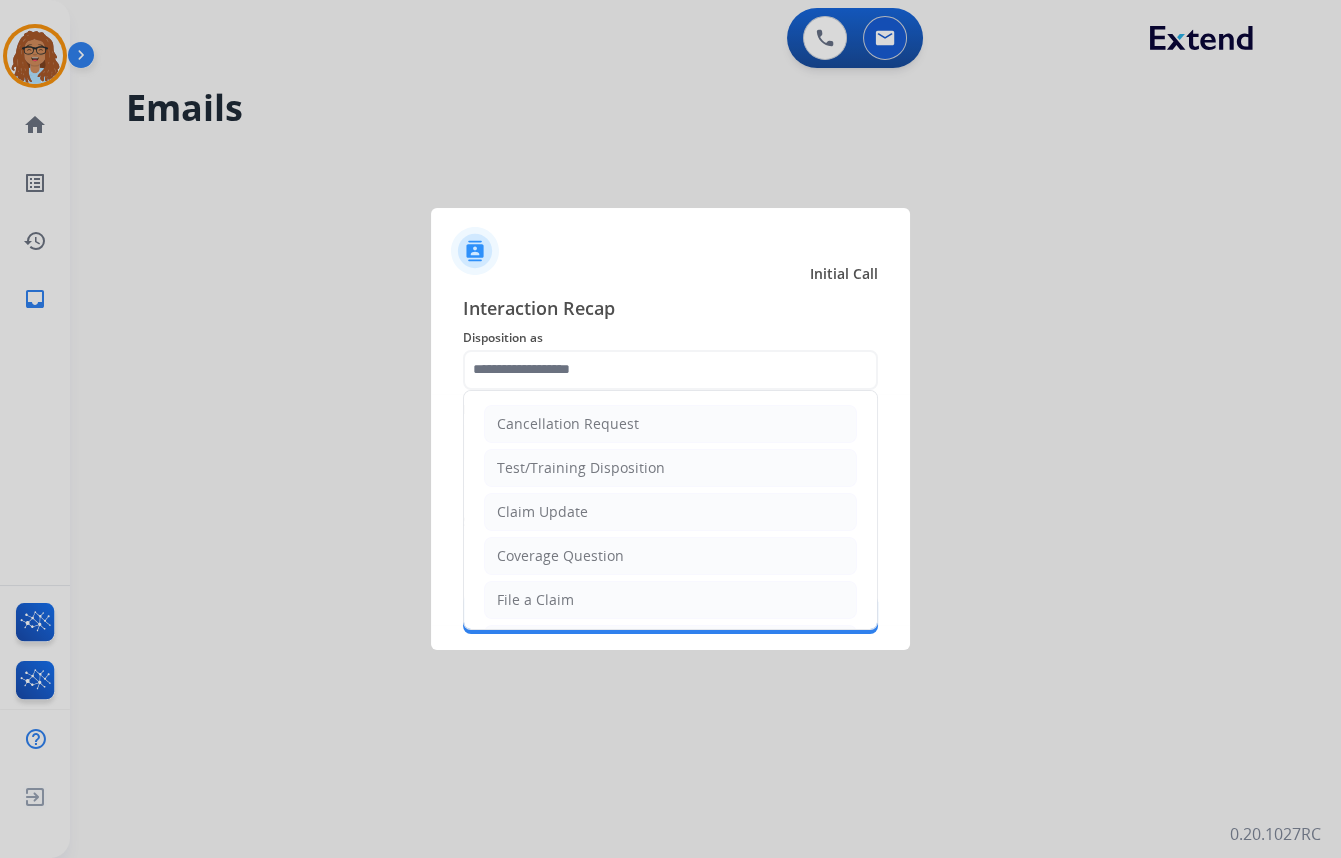 type on "**********" 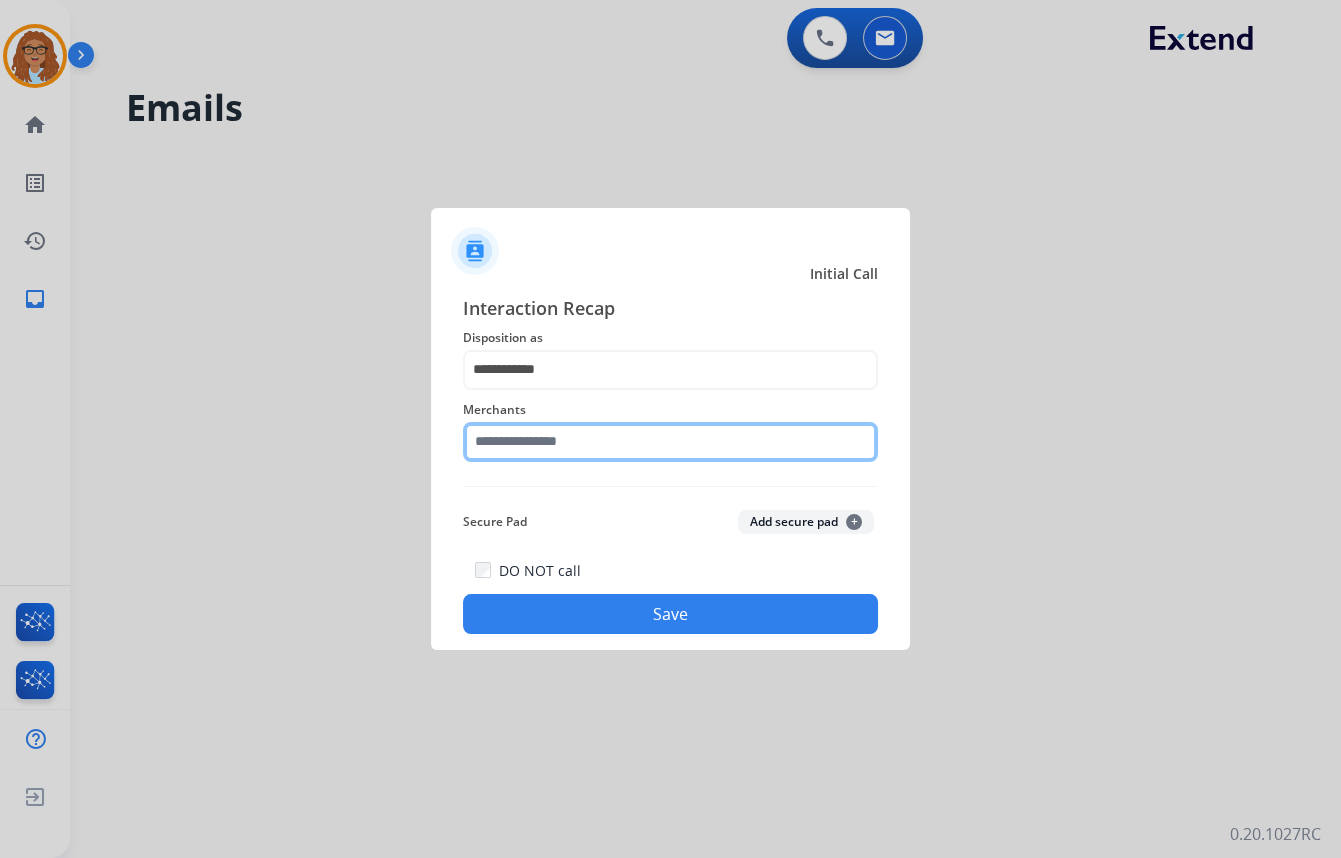 click 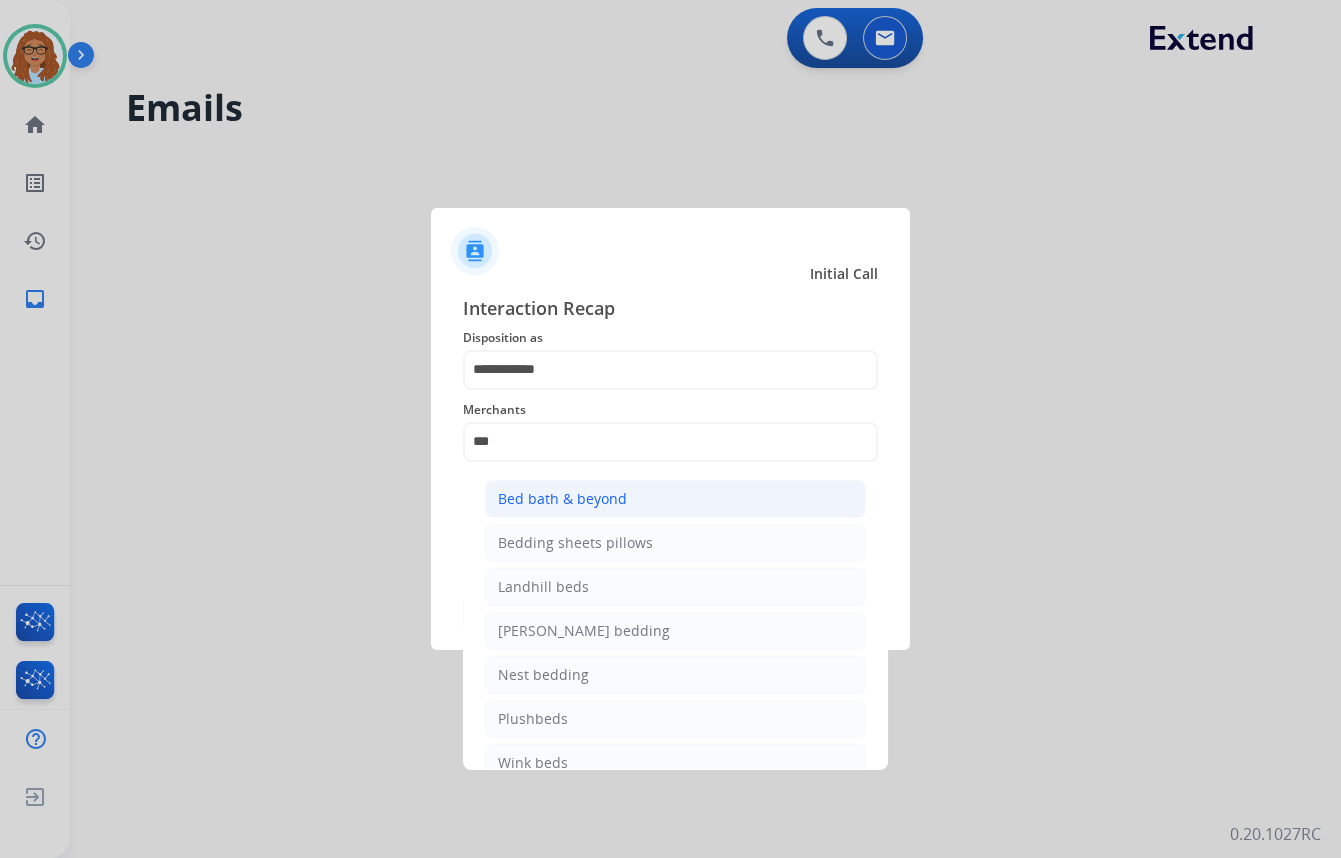 click on "Bed bath & beyond" 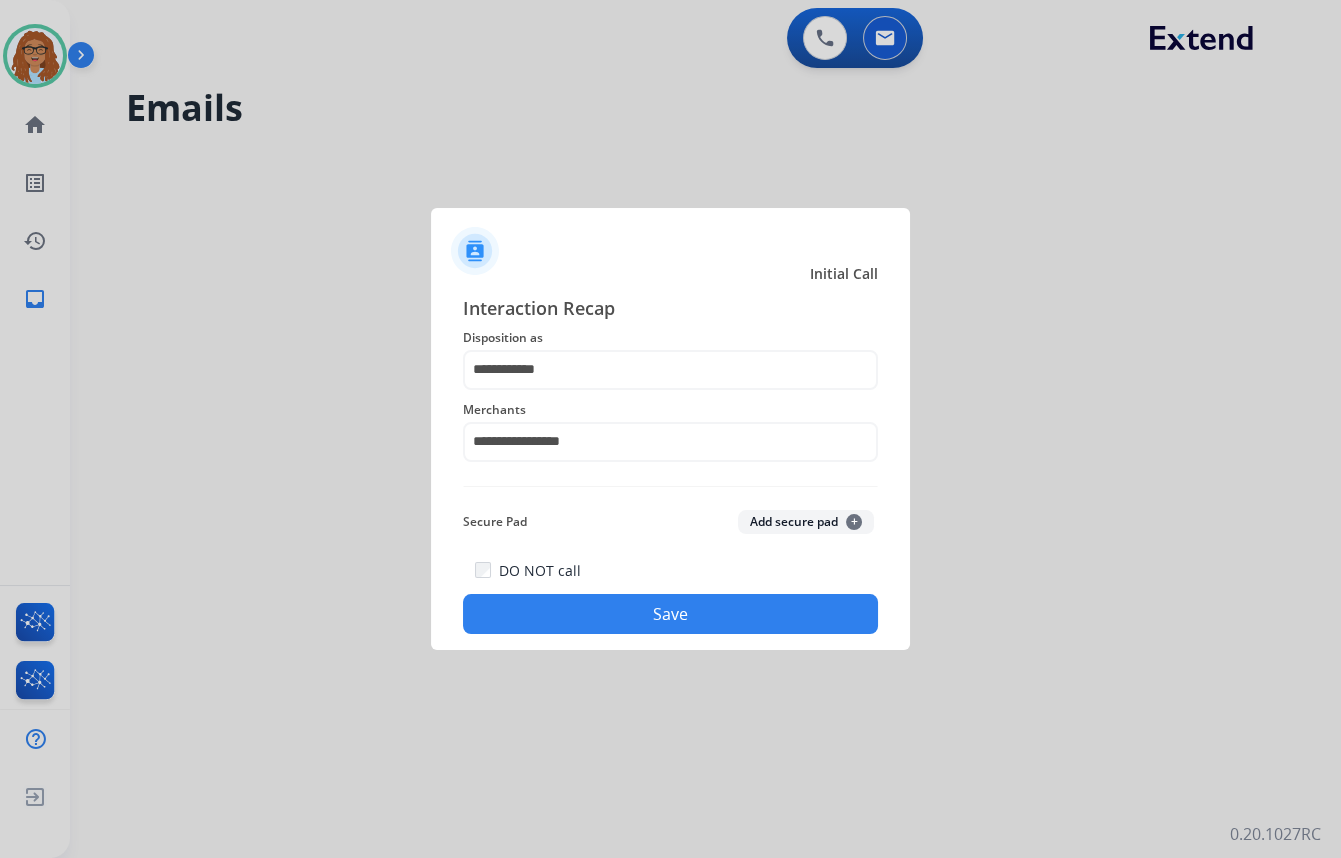 click on "Save" 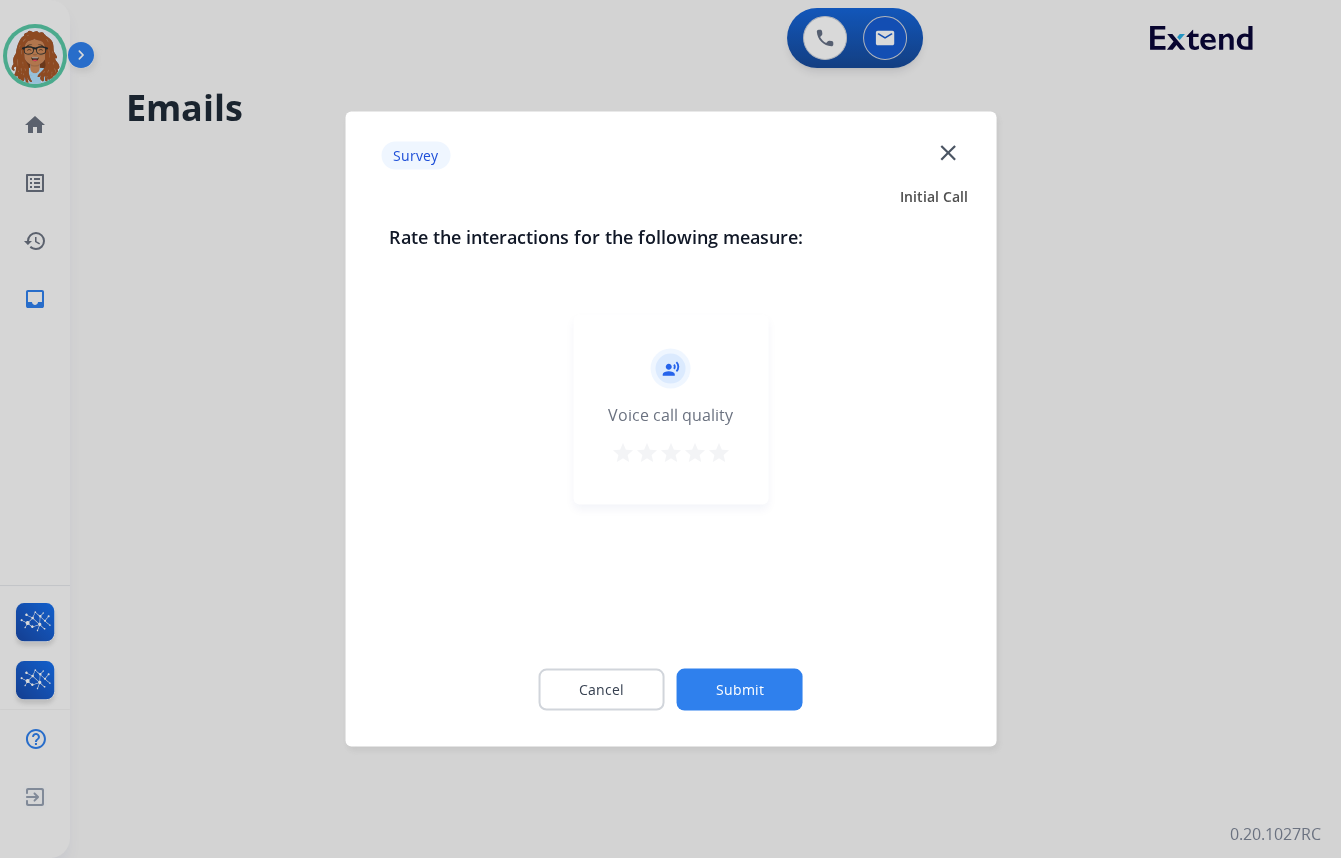 click on "close" 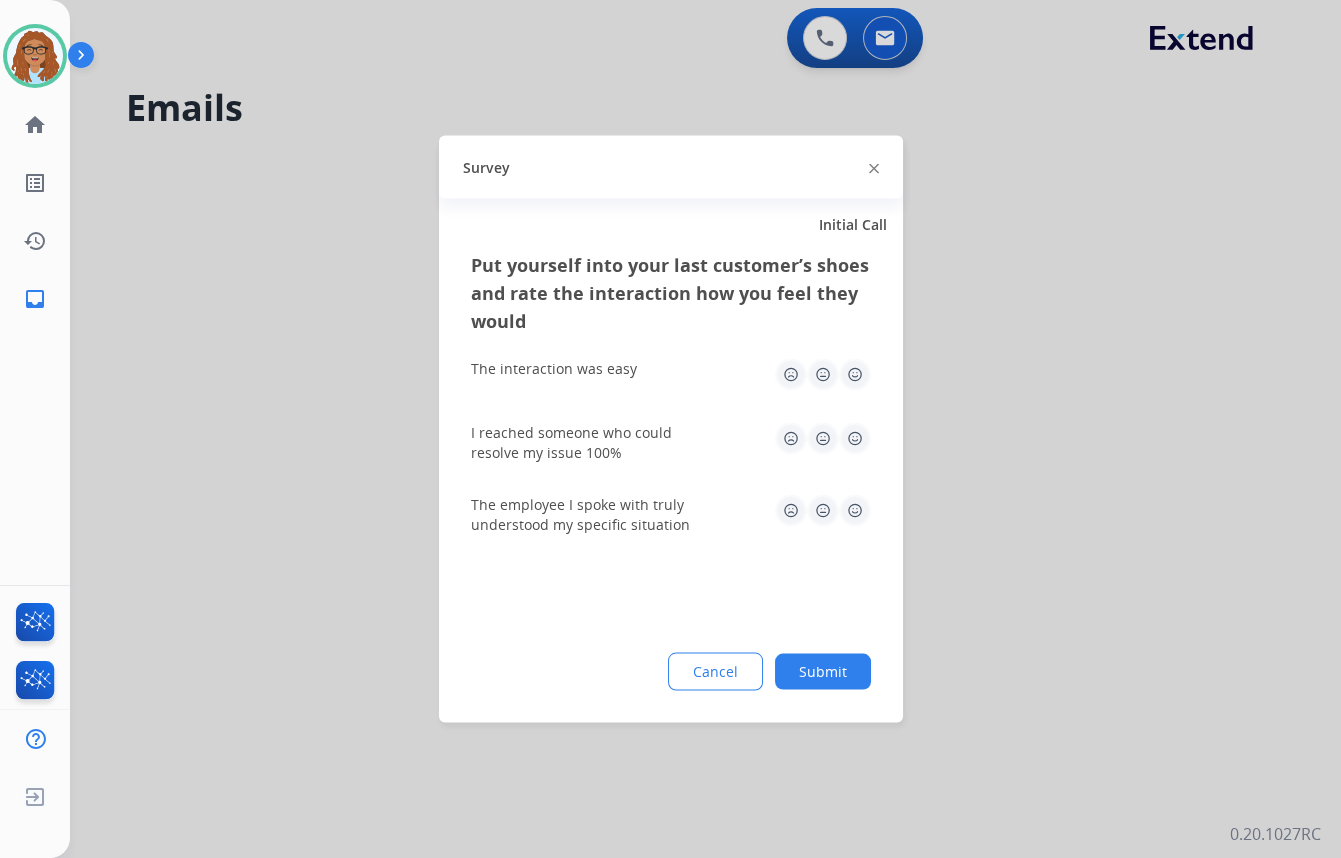 click 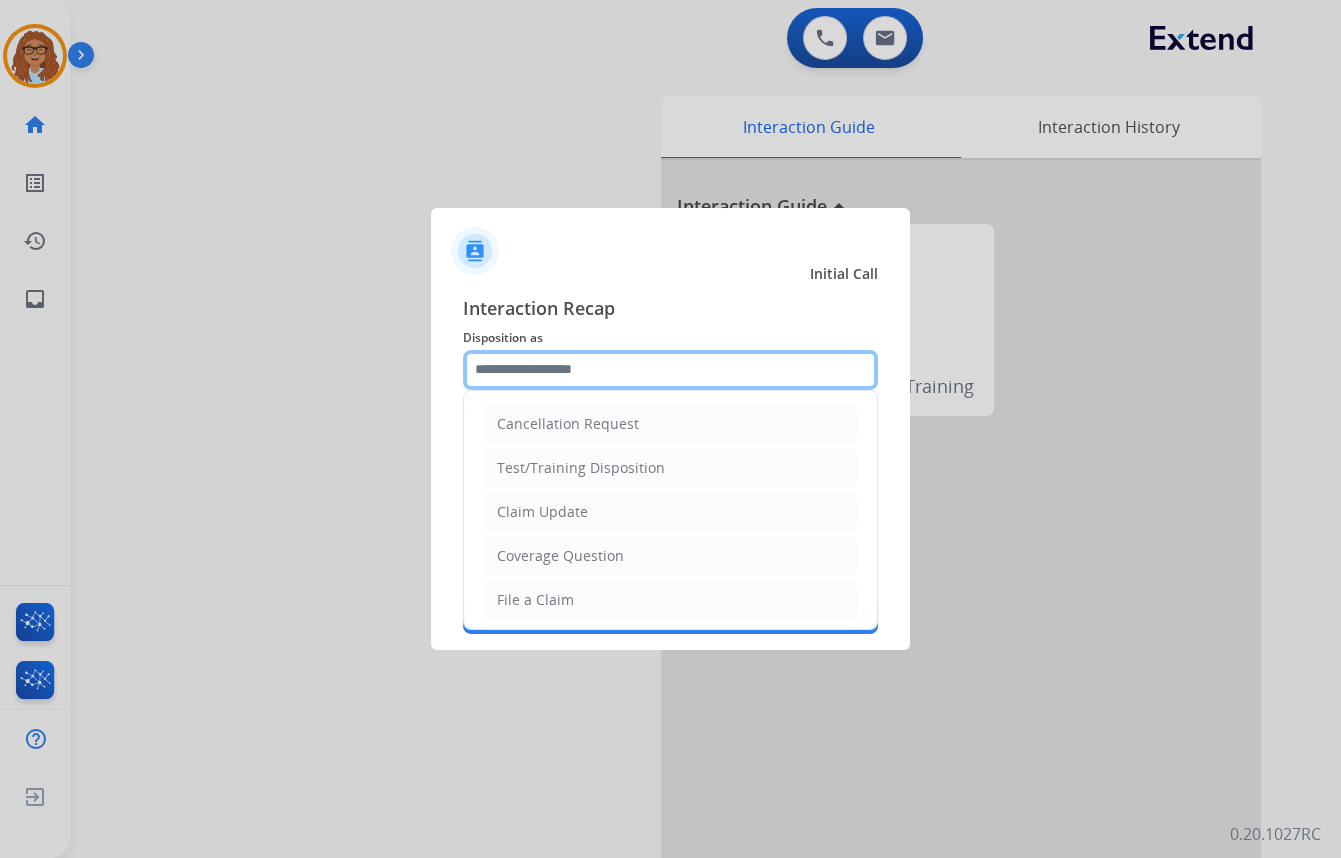 click 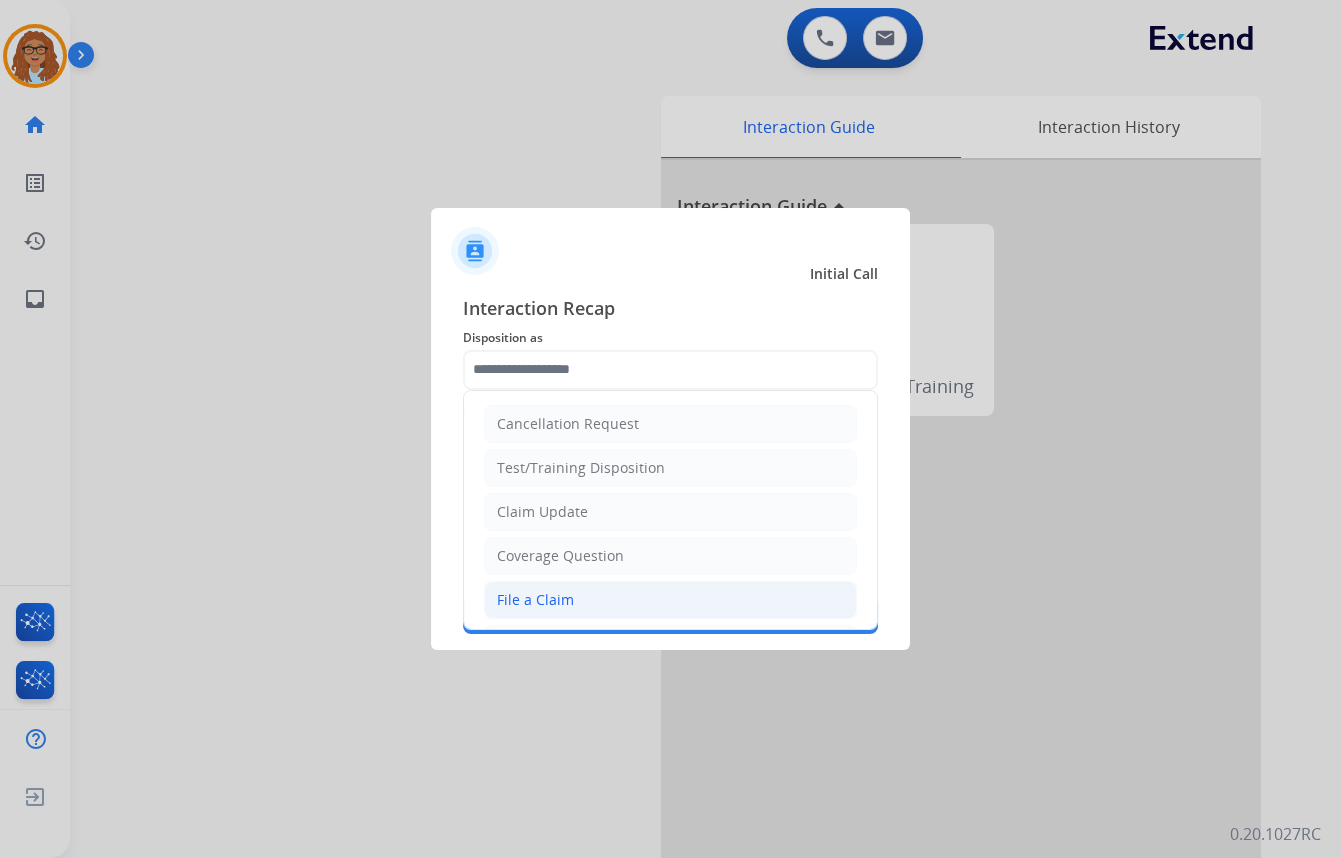 drag, startPoint x: 526, startPoint y: 592, endPoint x: 560, endPoint y: 483, distance: 114.17968 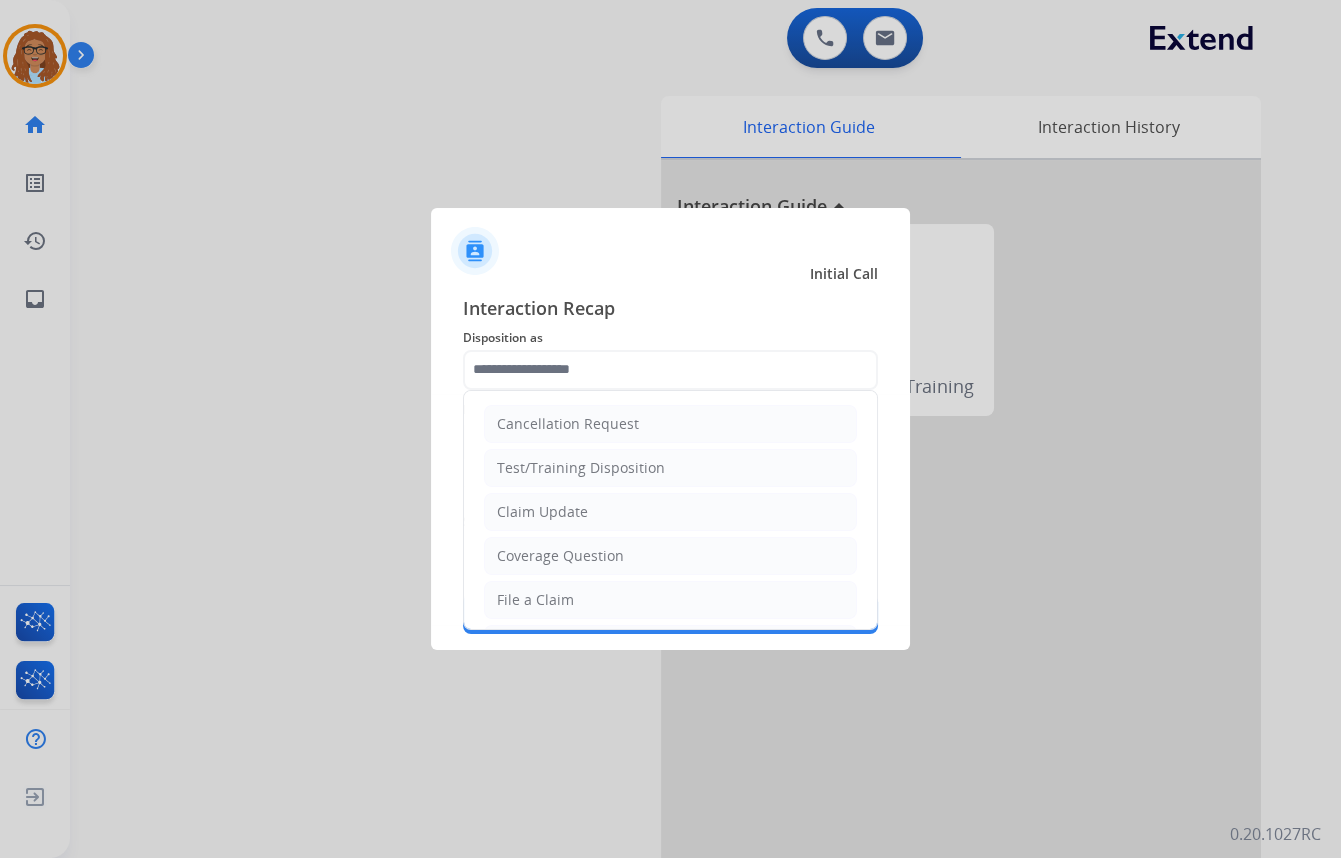 click on "File a Claim" 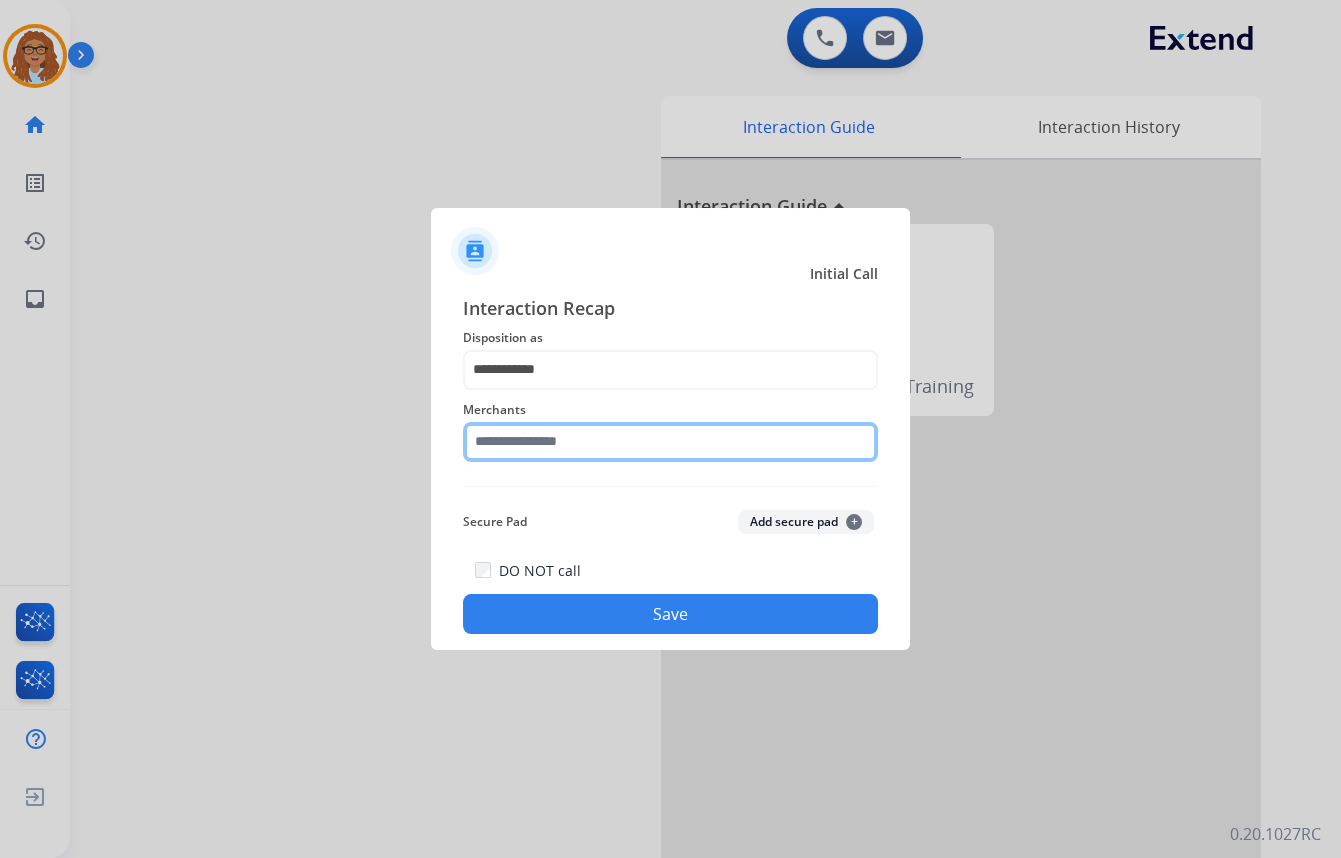 click 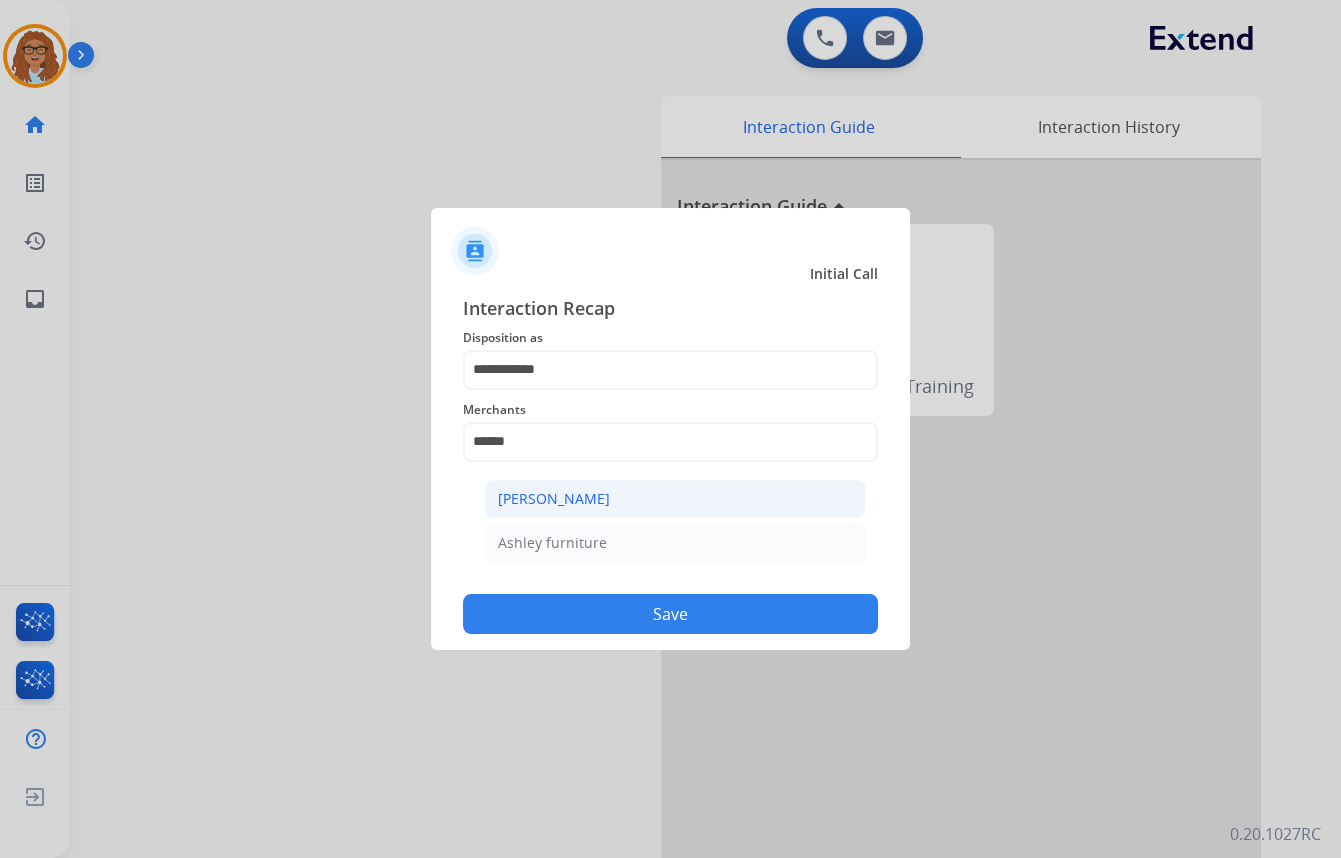 drag, startPoint x: 549, startPoint y: 504, endPoint x: 575, endPoint y: 544, distance: 47.707443 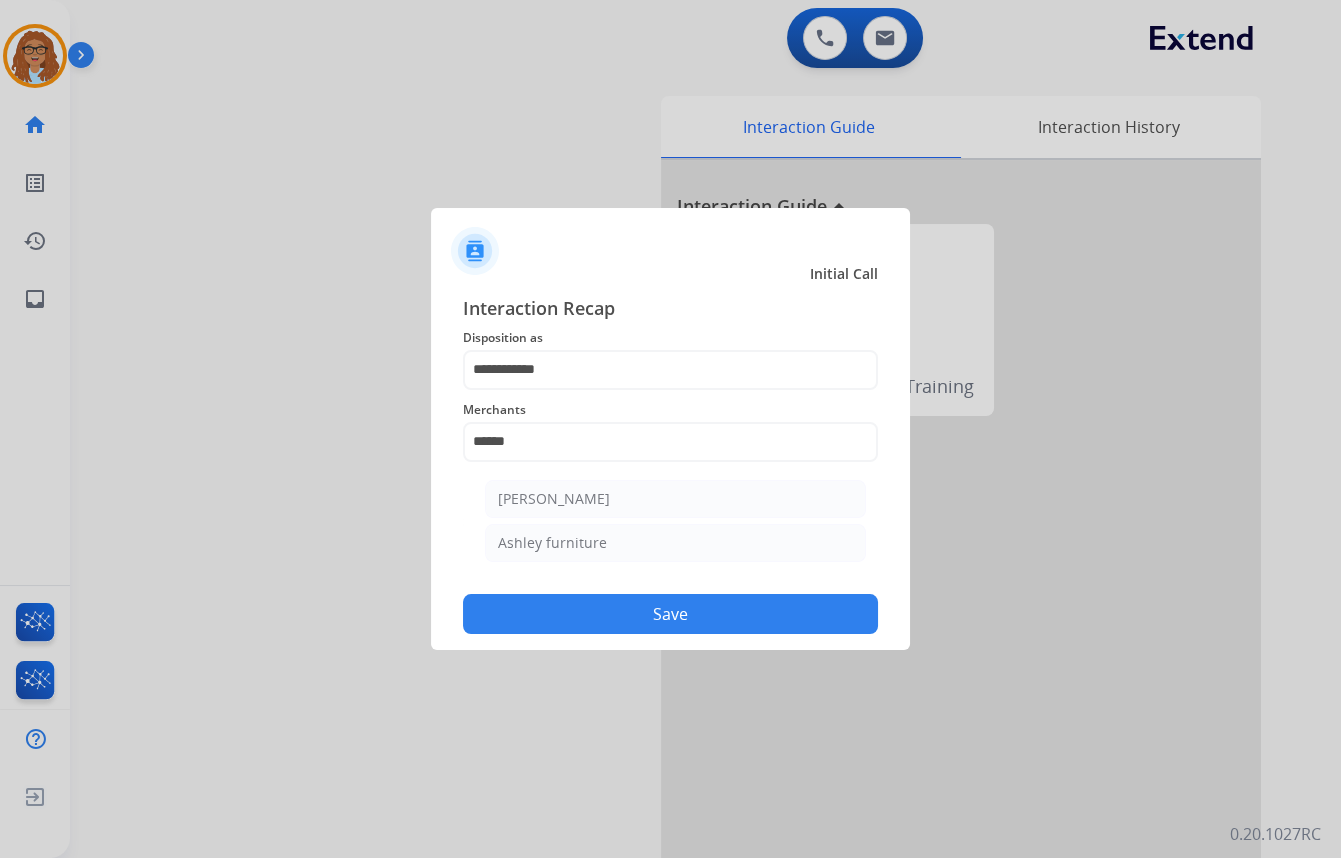 click on "[PERSON_NAME]" 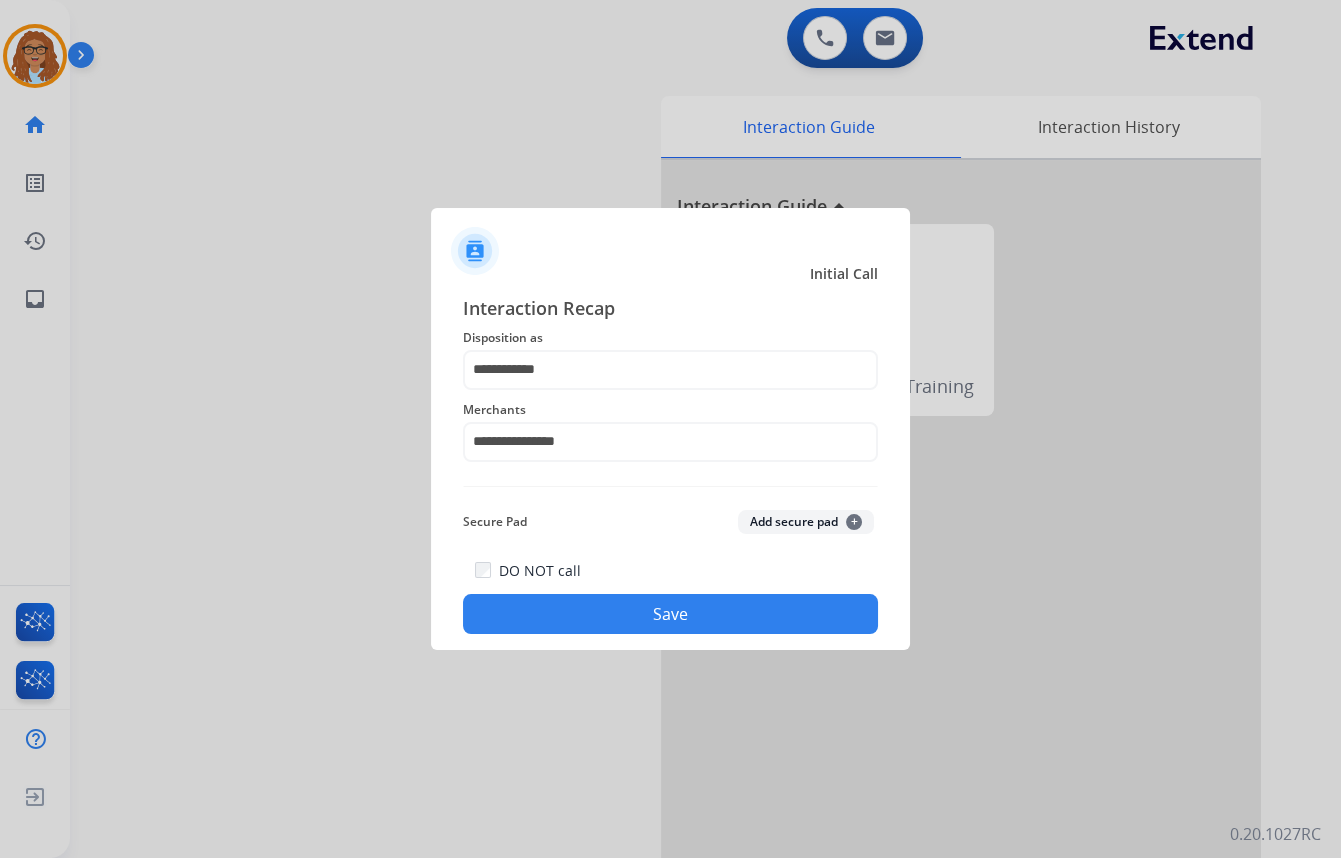 click on "Save" 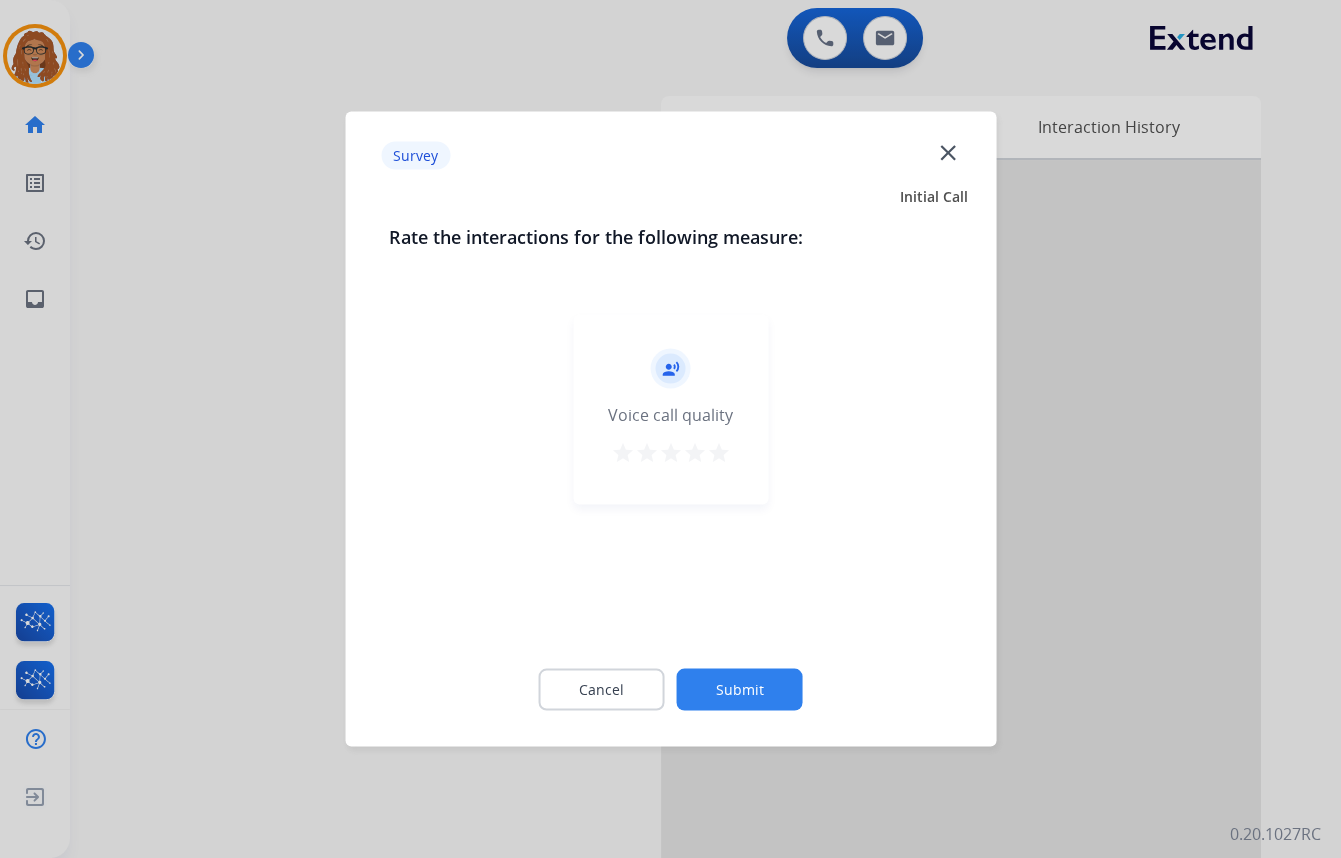 click on "close" 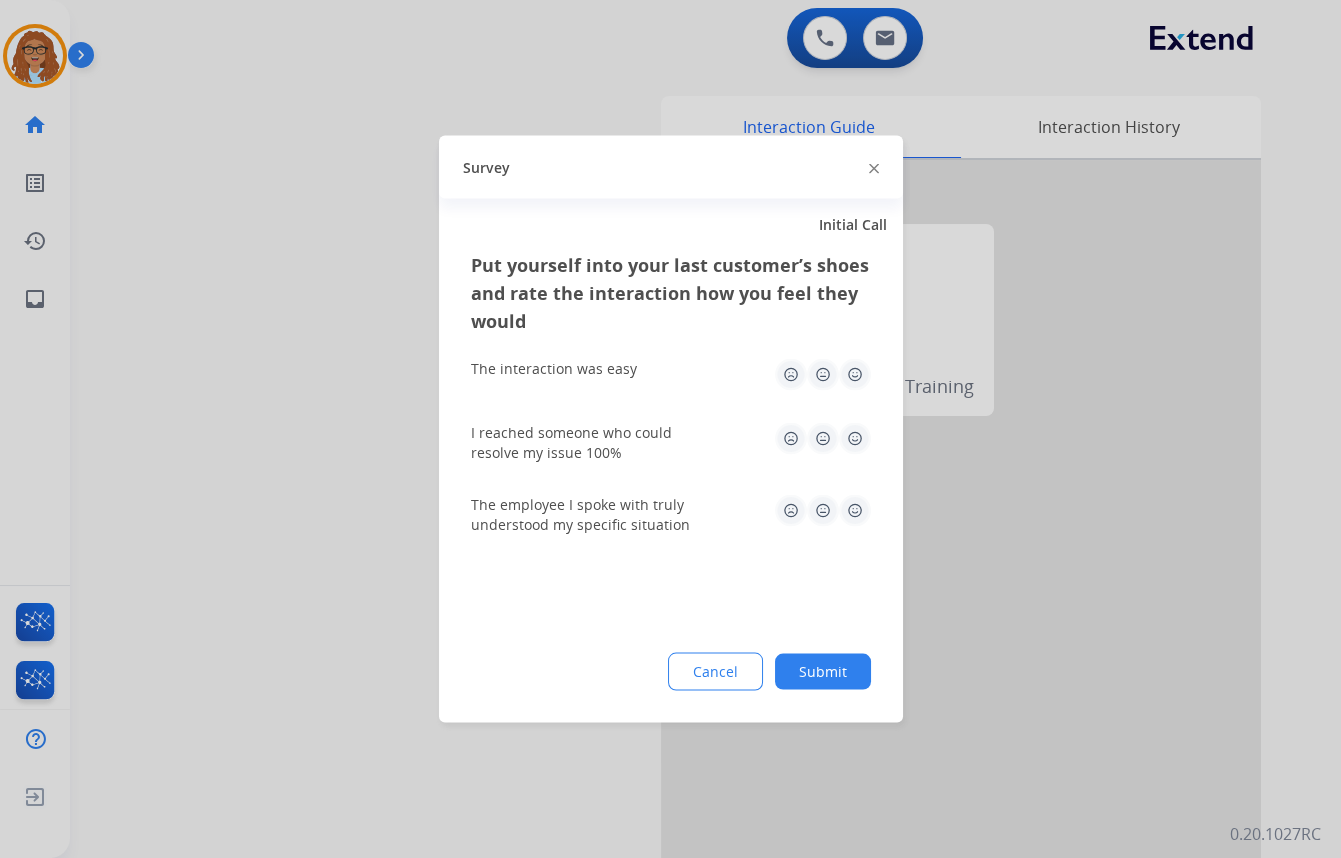 click 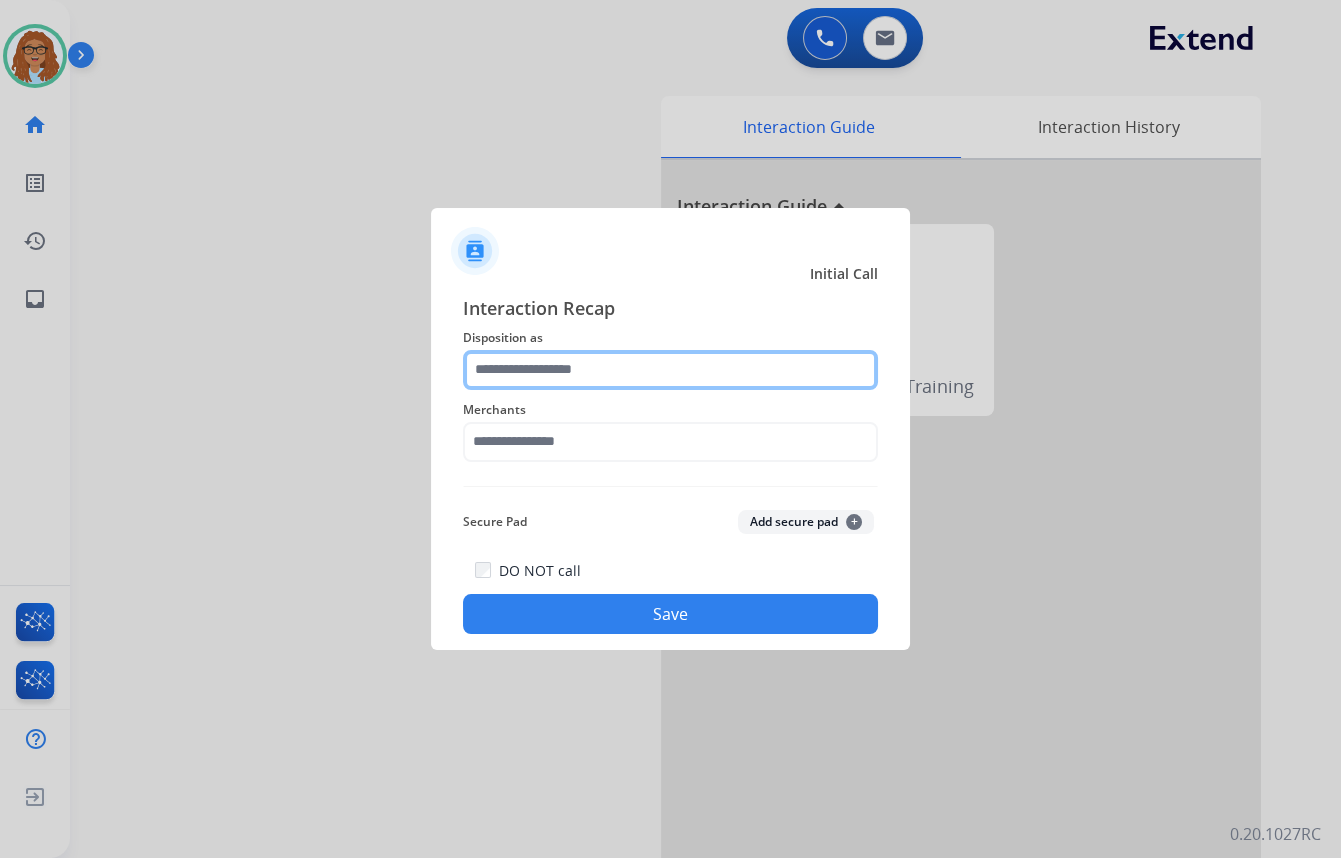 click 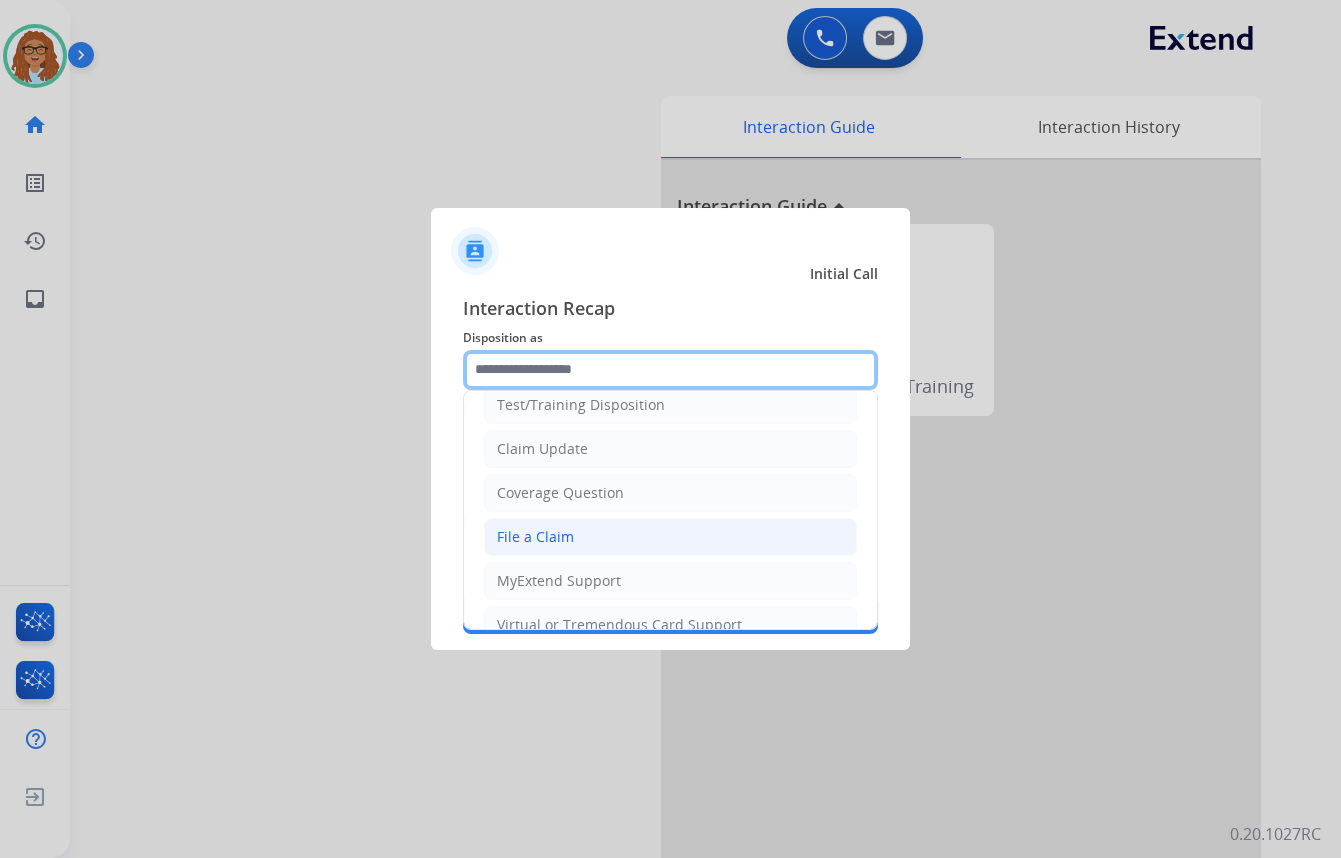 scroll, scrollTop: 90, scrollLeft: 0, axis: vertical 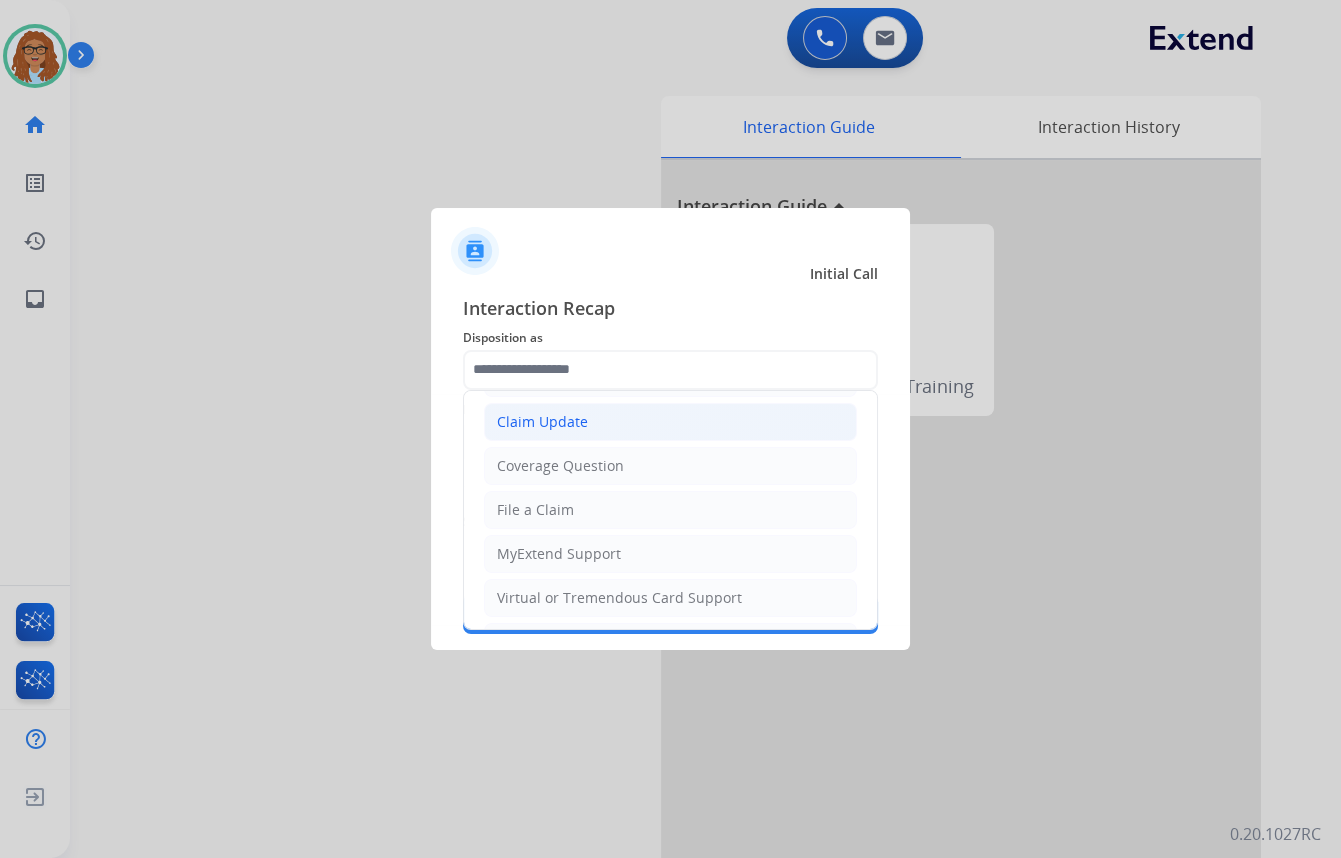 click on "Claim Update" 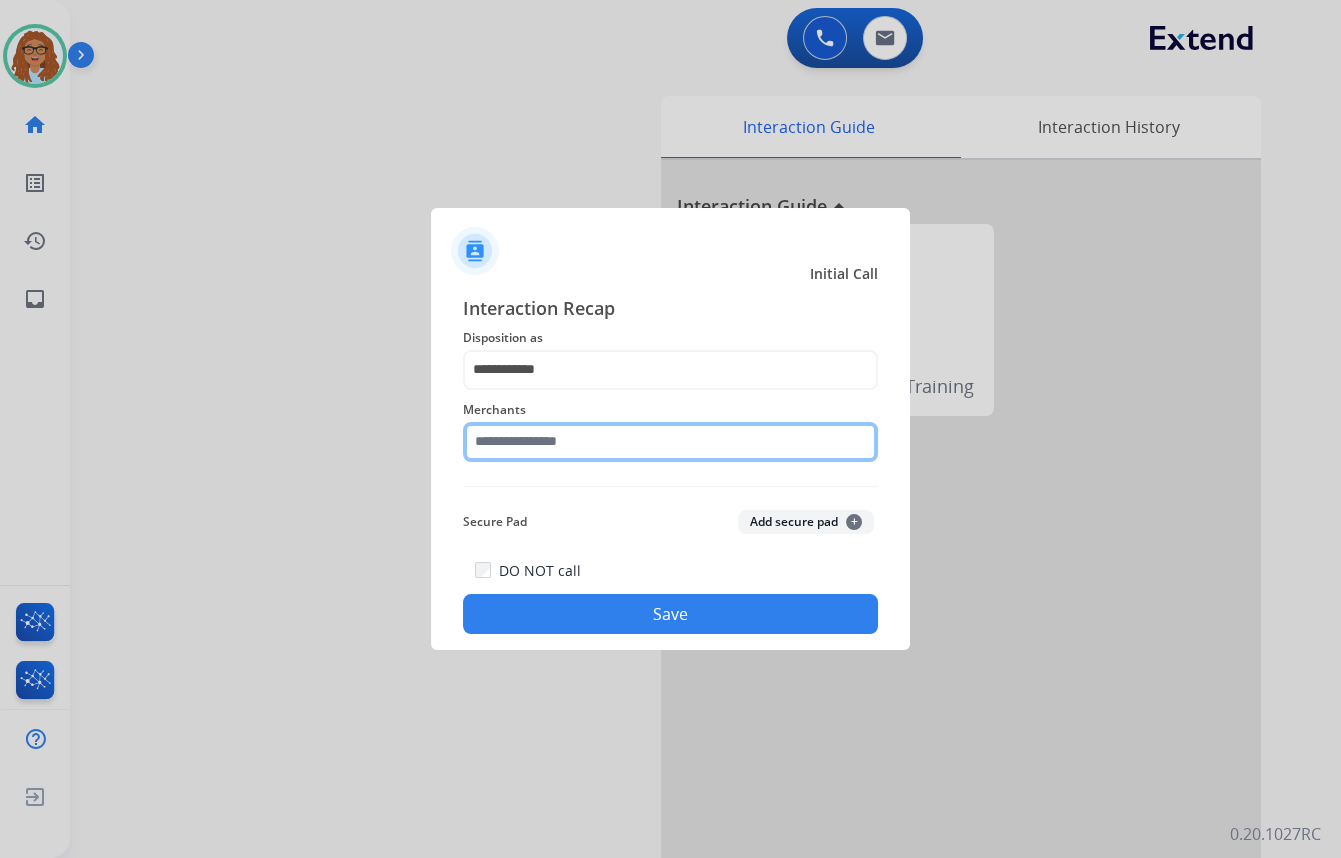 click 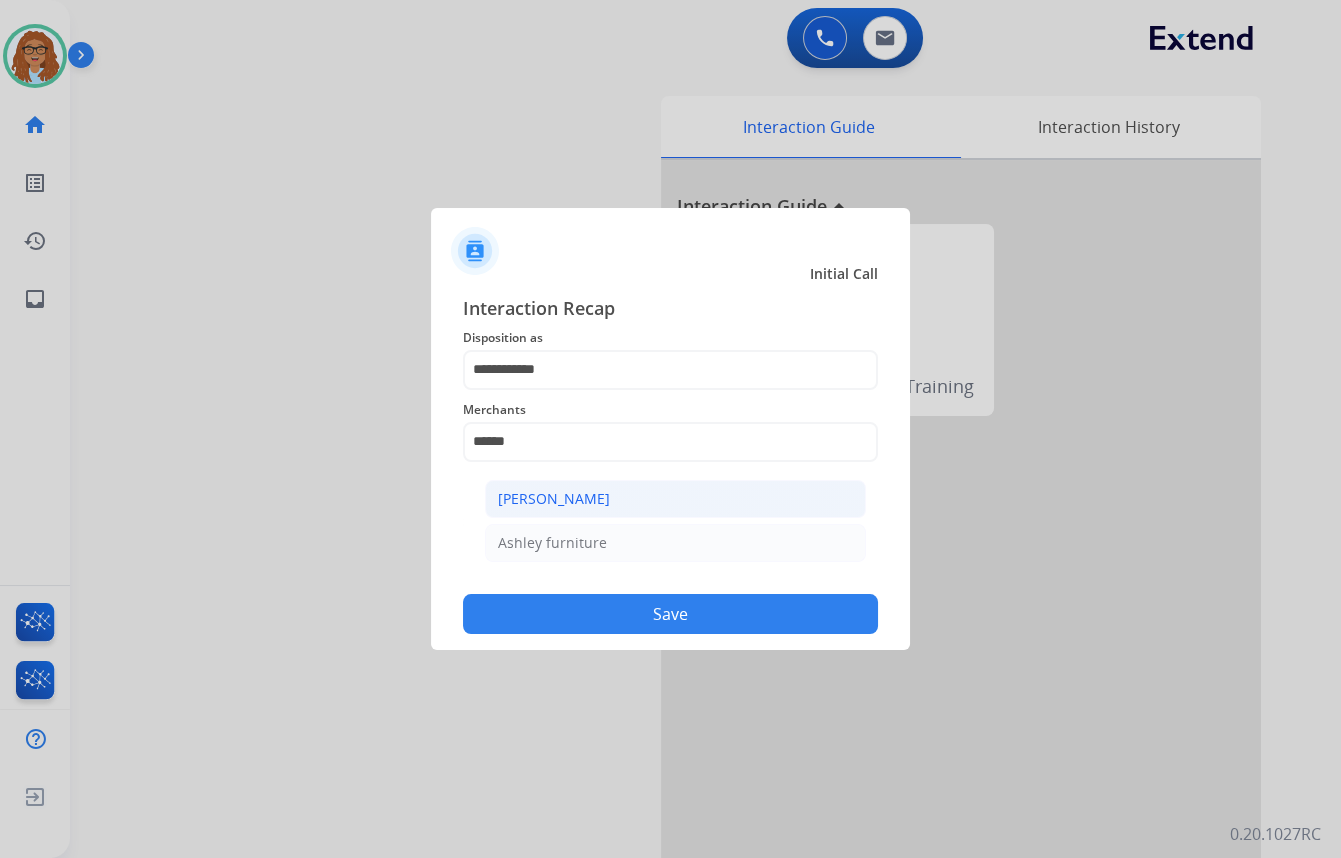 click on "[PERSON_NAME]" 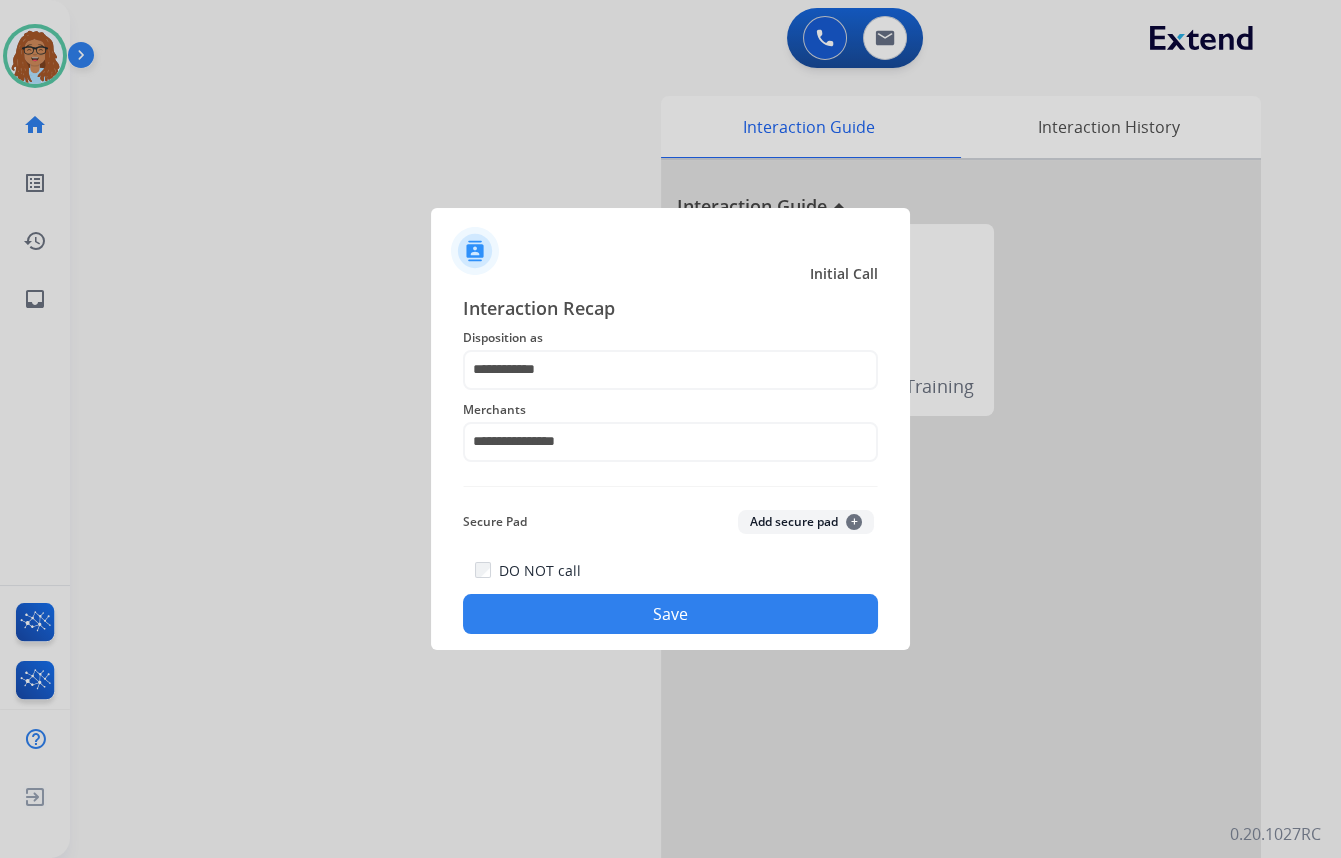click on "Save" 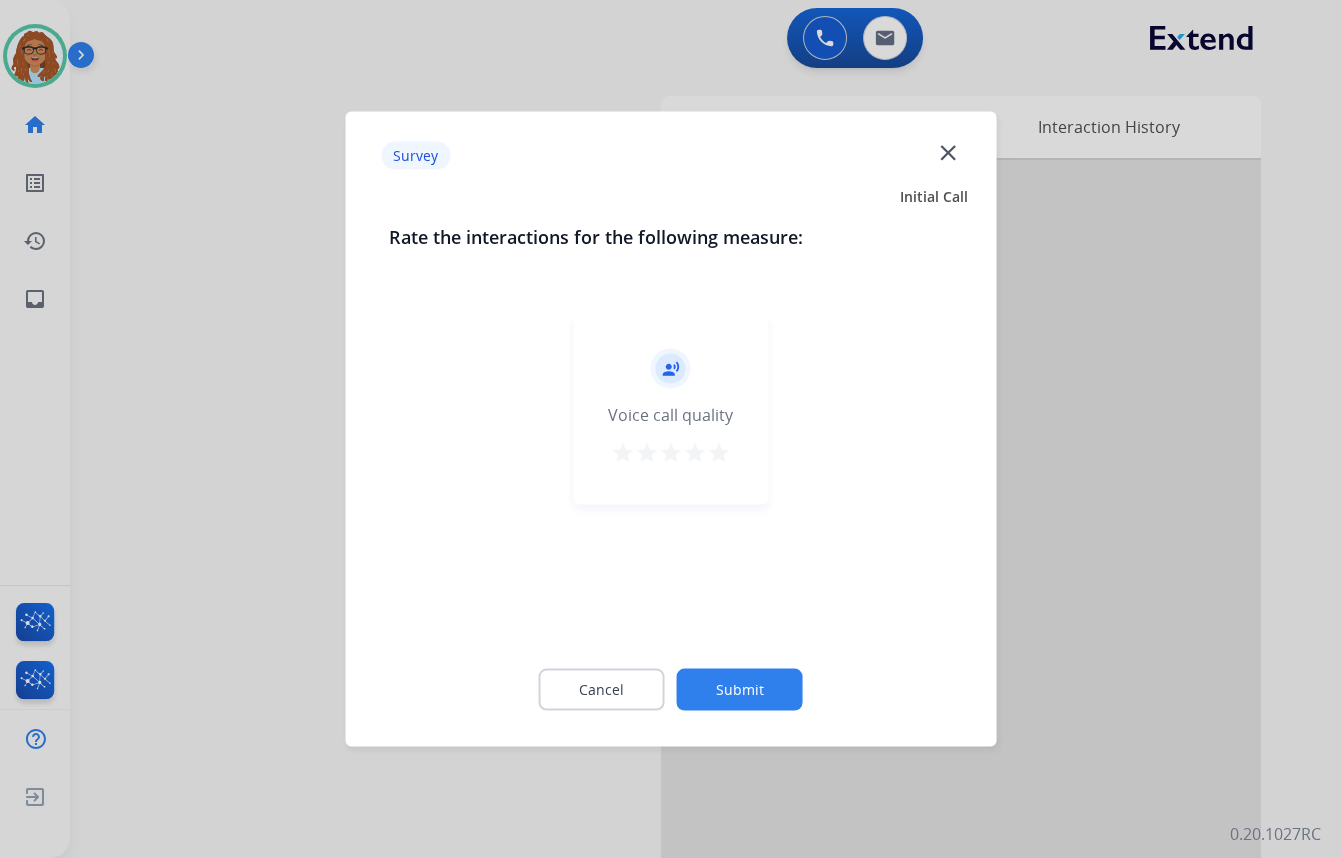 click on "close" 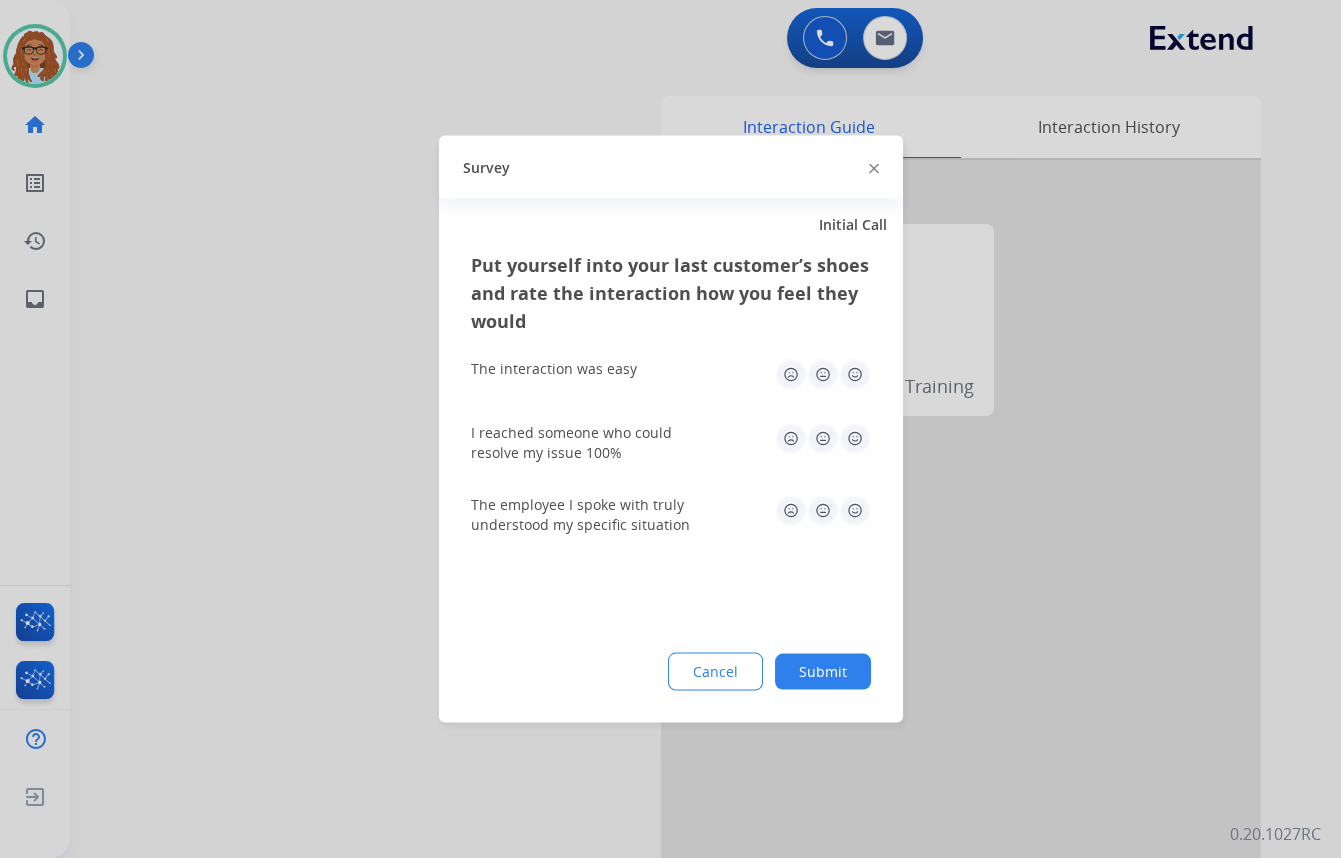 click 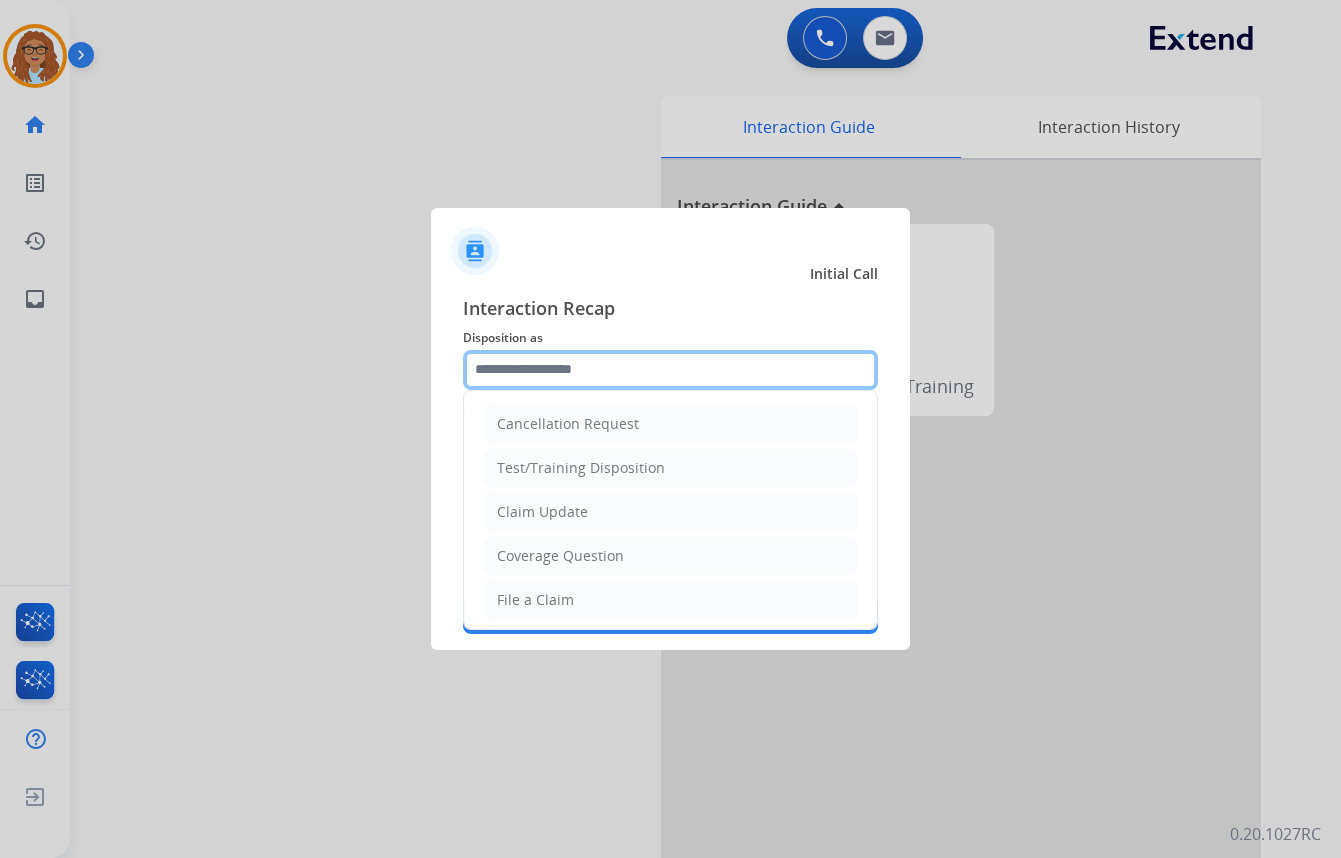 click 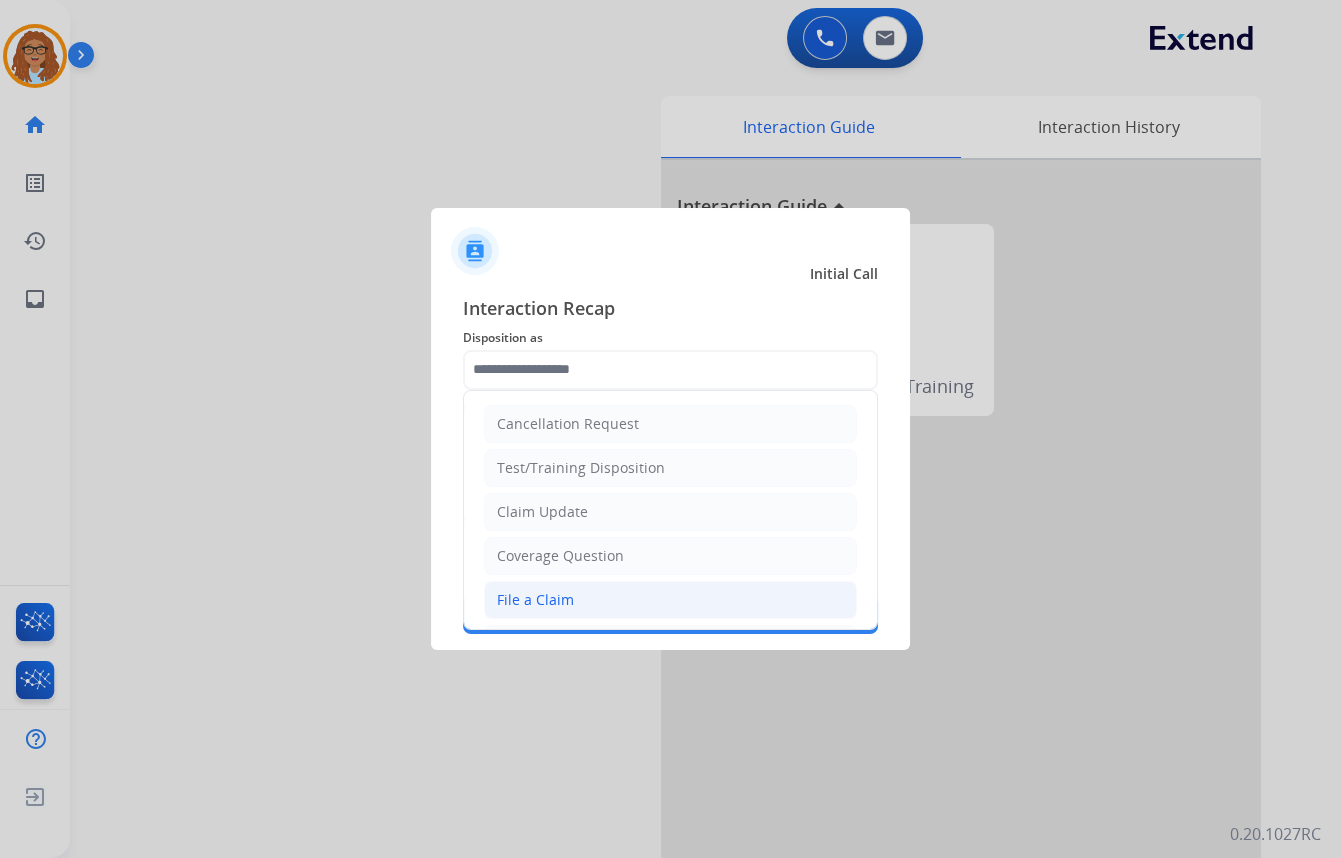 click on "File a Claim" 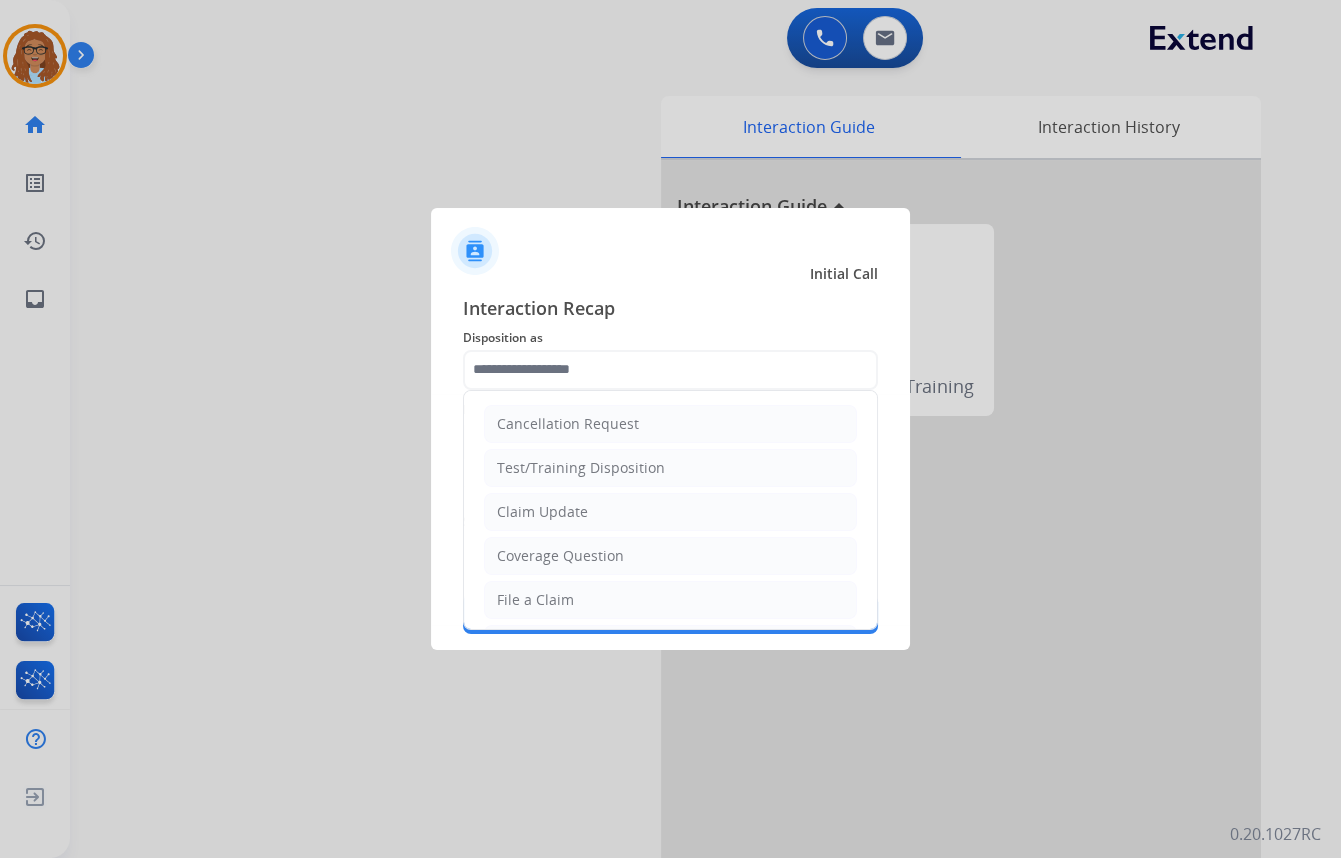 type on "**********" 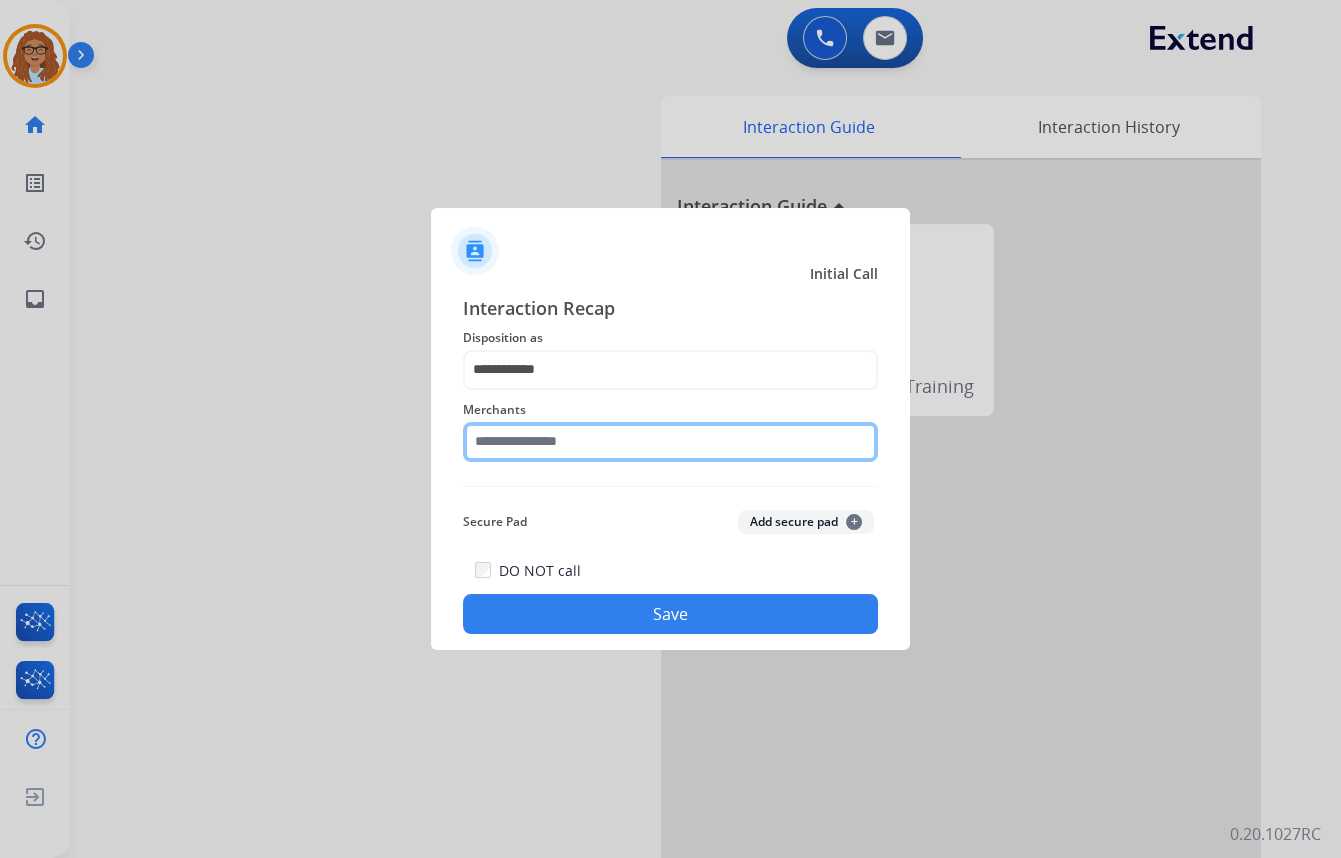 click 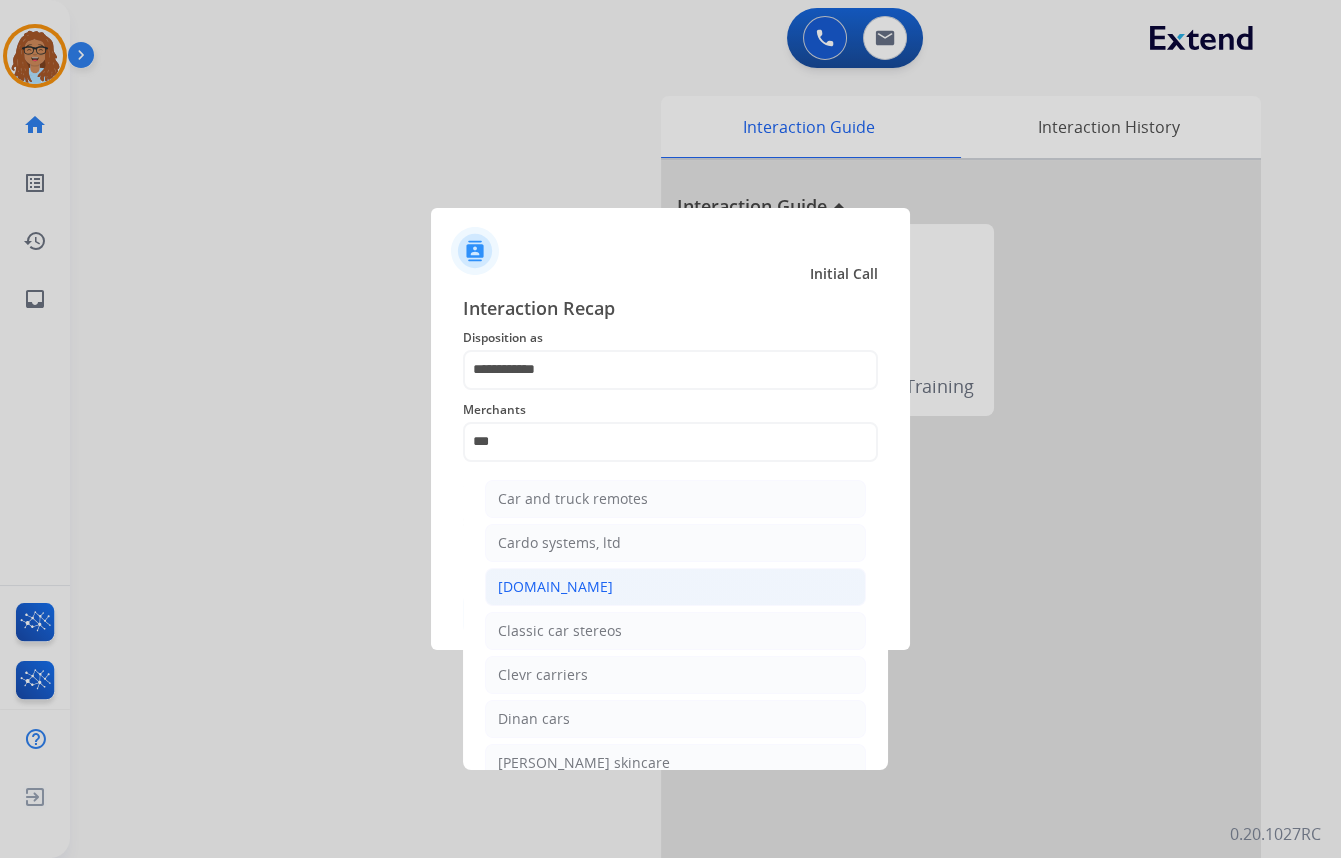 click on "[DOMAIN_NAME]" 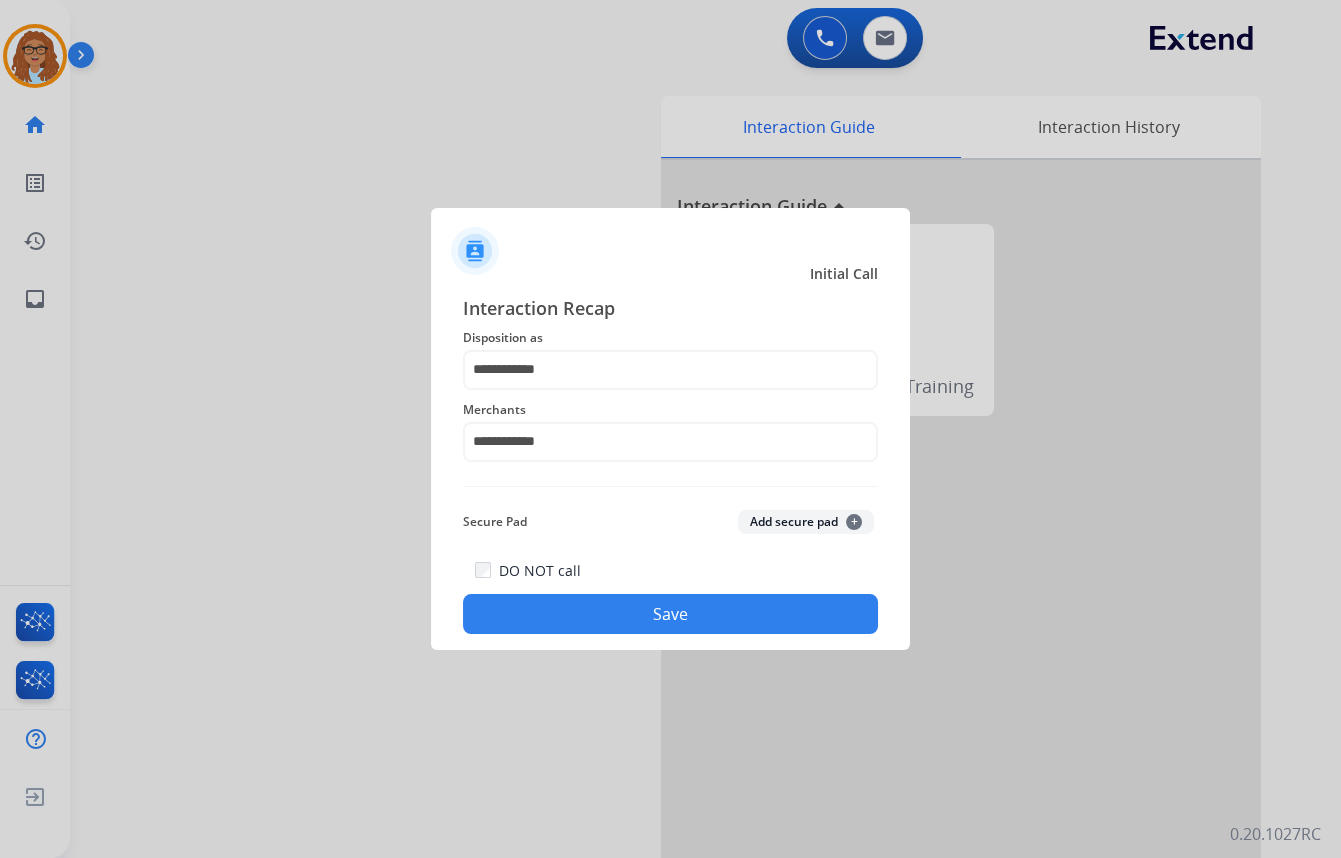 click on "Save" 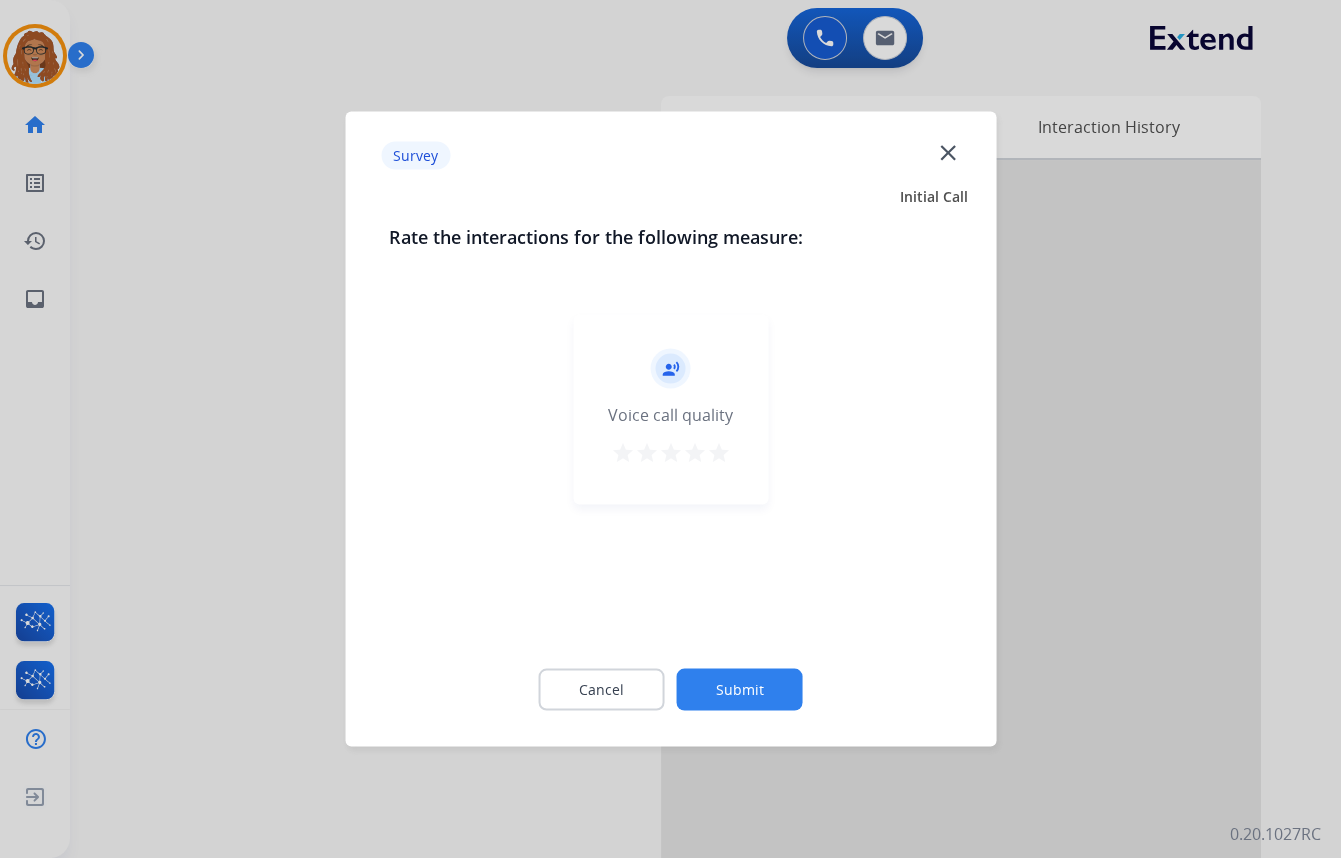 click on "close" 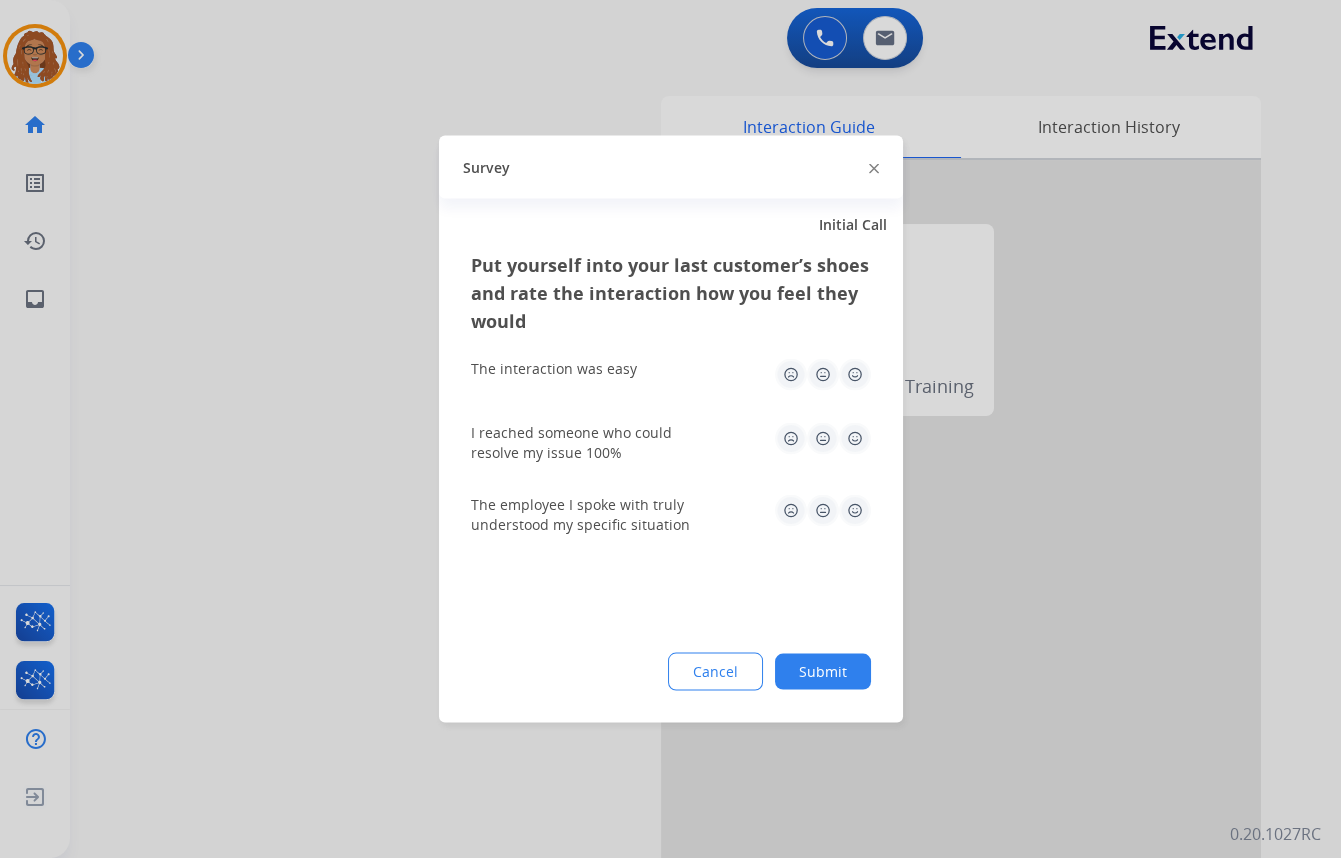 drag, startPoint x: 873, startPoint y: 167, endPoint x: 763, endPoint y: 229, distance: 126.269554 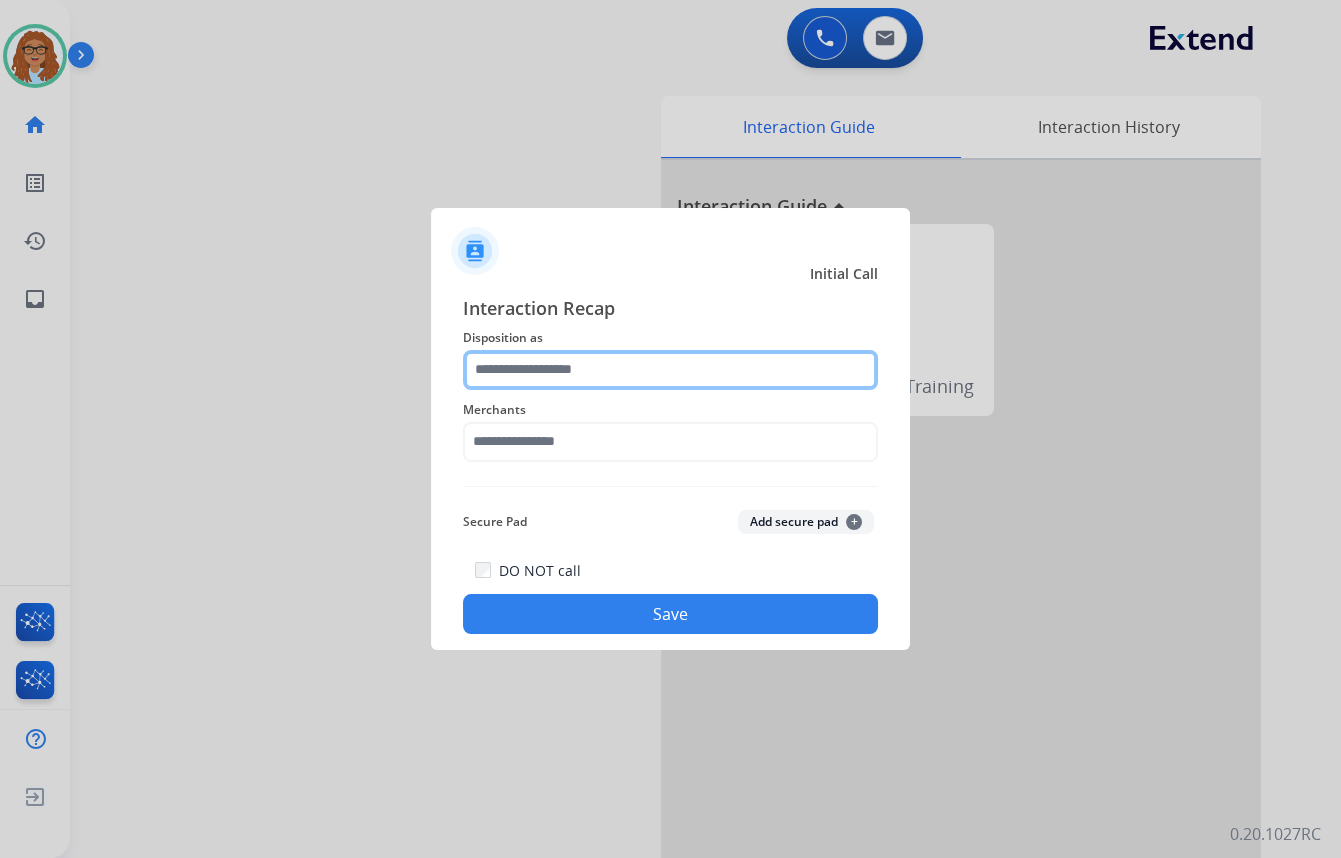 click 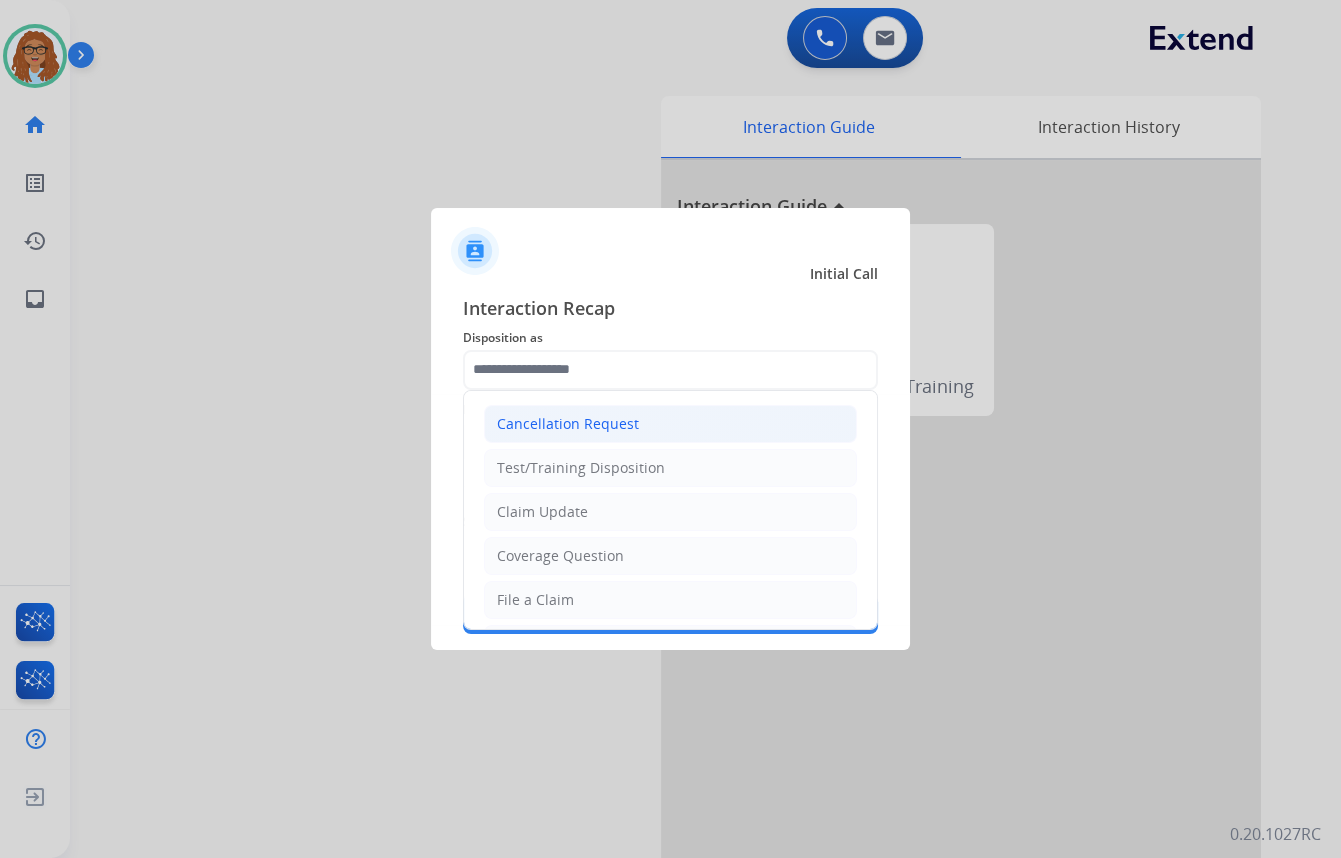 click on "Cancellation Request" 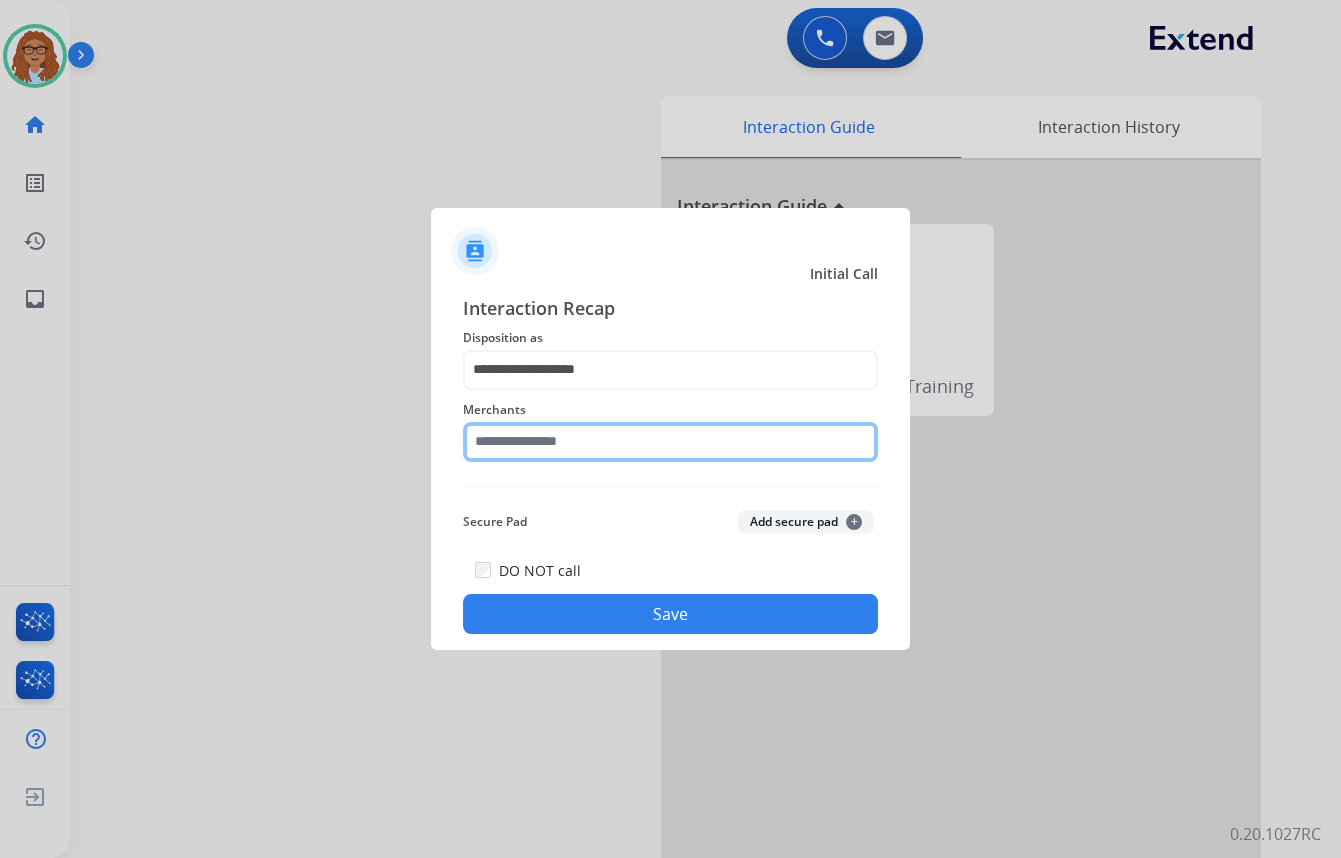 click 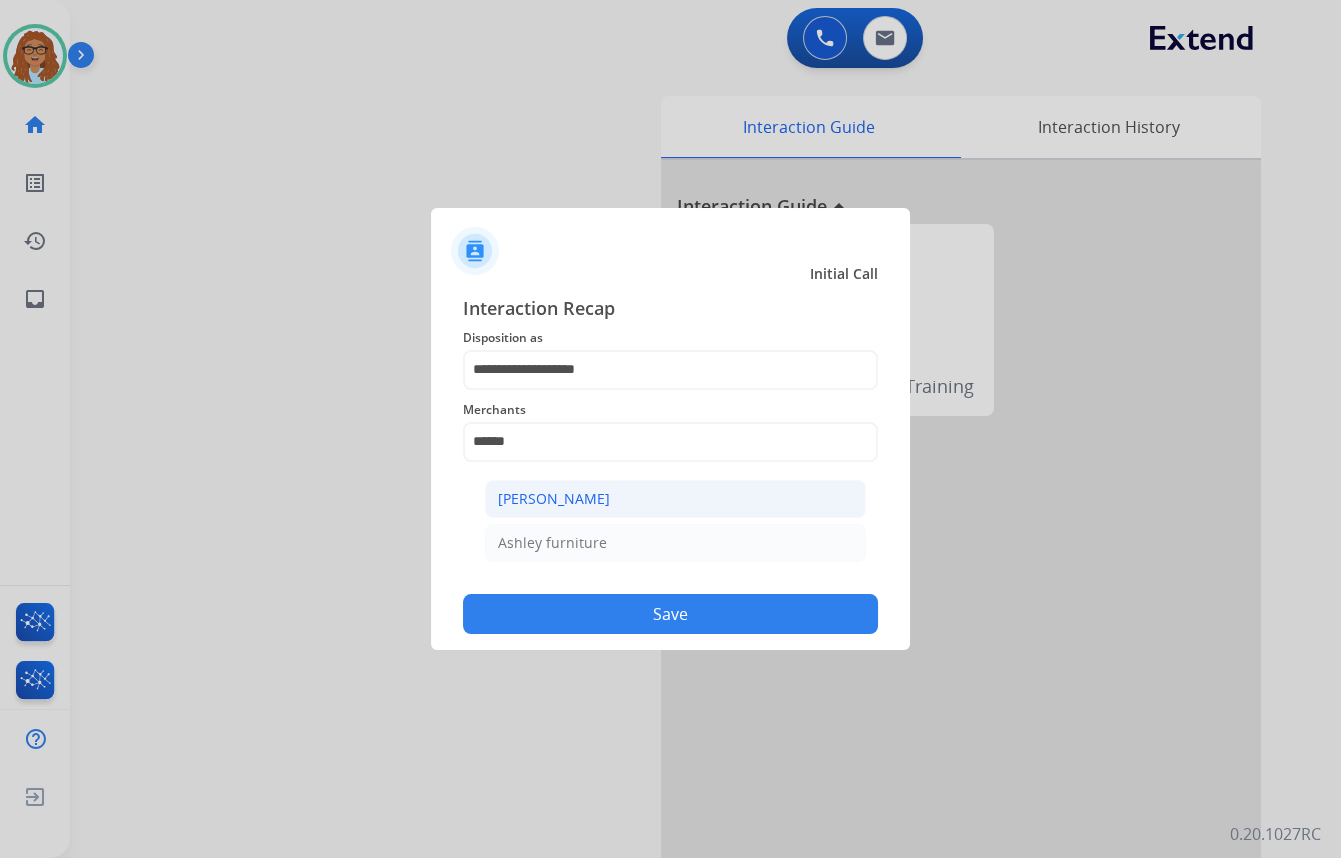 click on "[PERSON_NAME]" 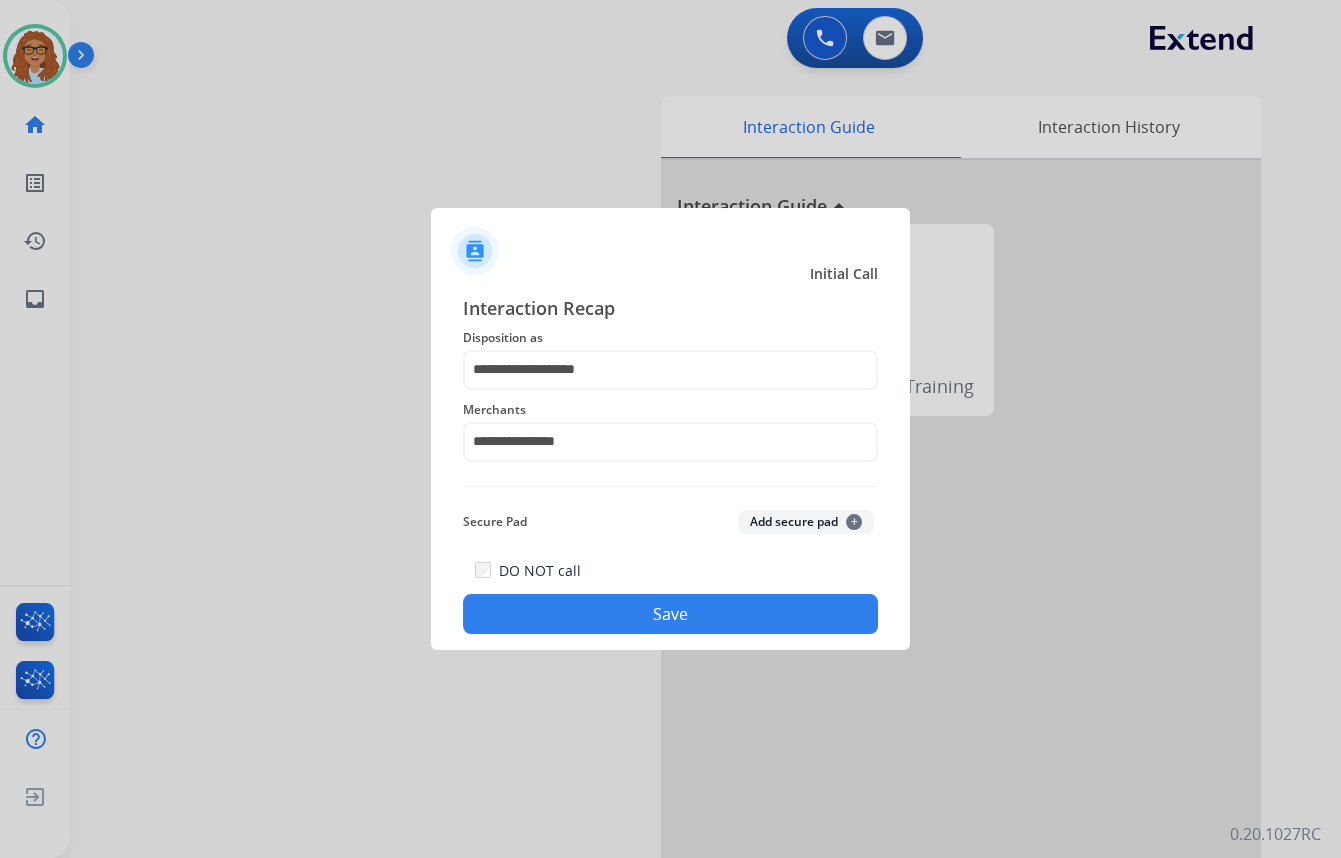 click on "Save" 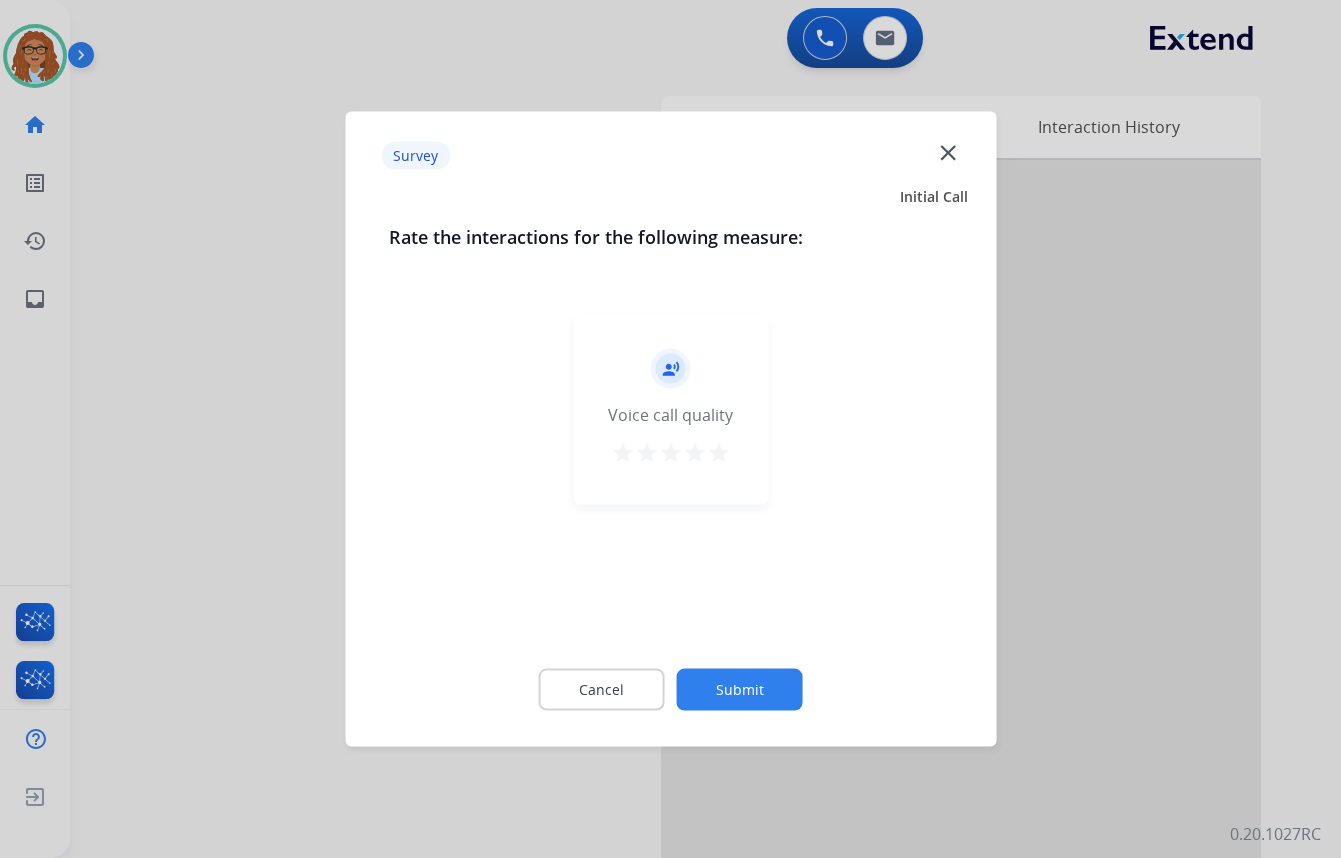 click on "close" 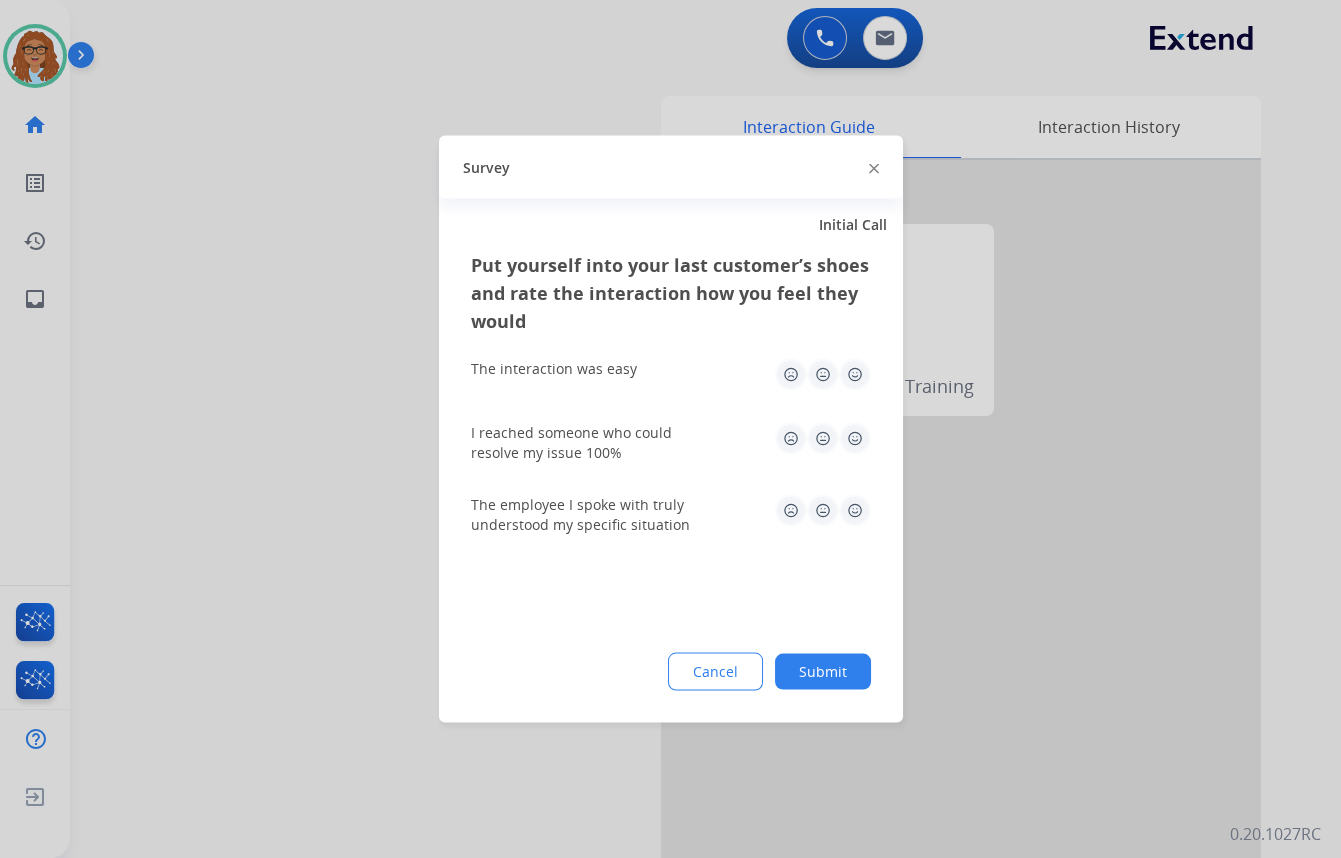 click 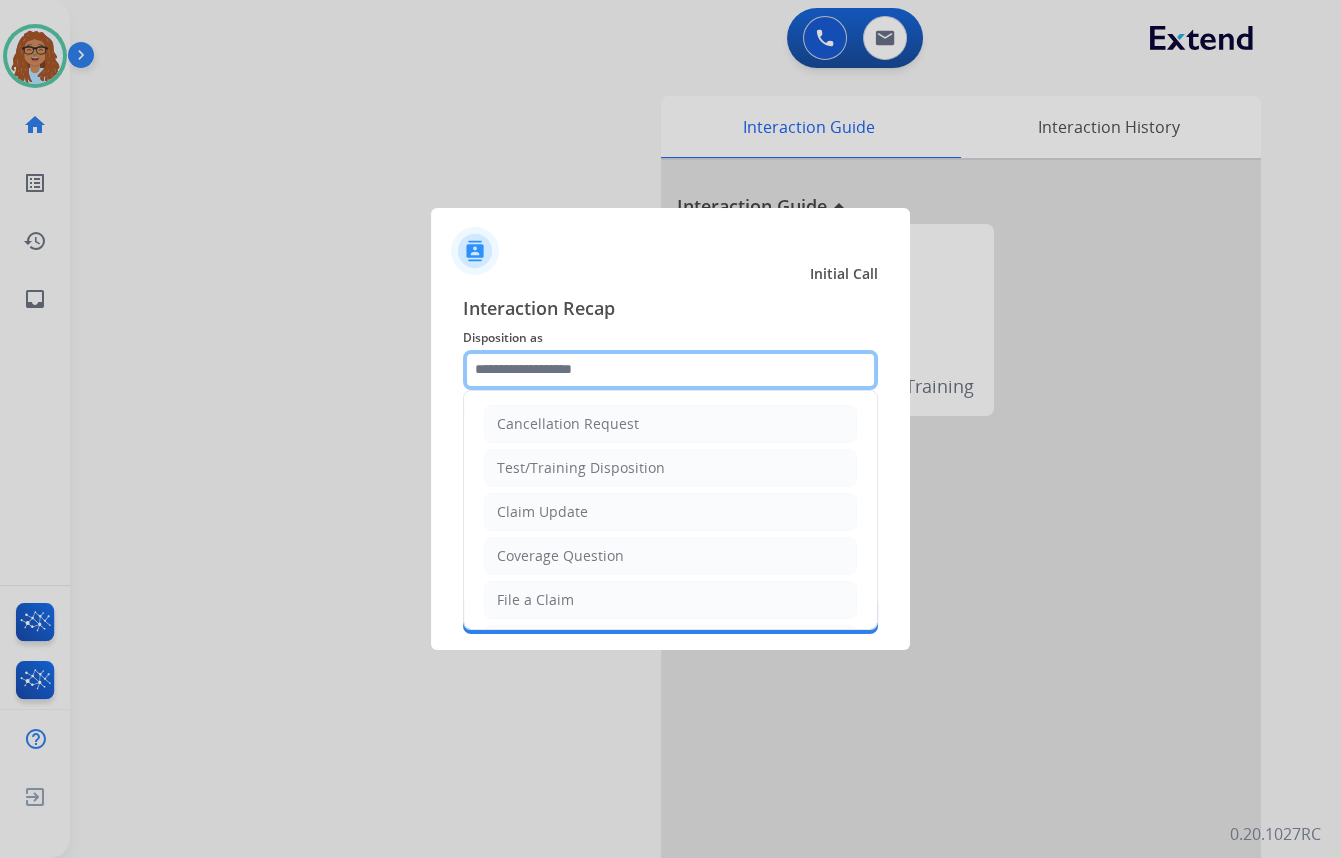 click 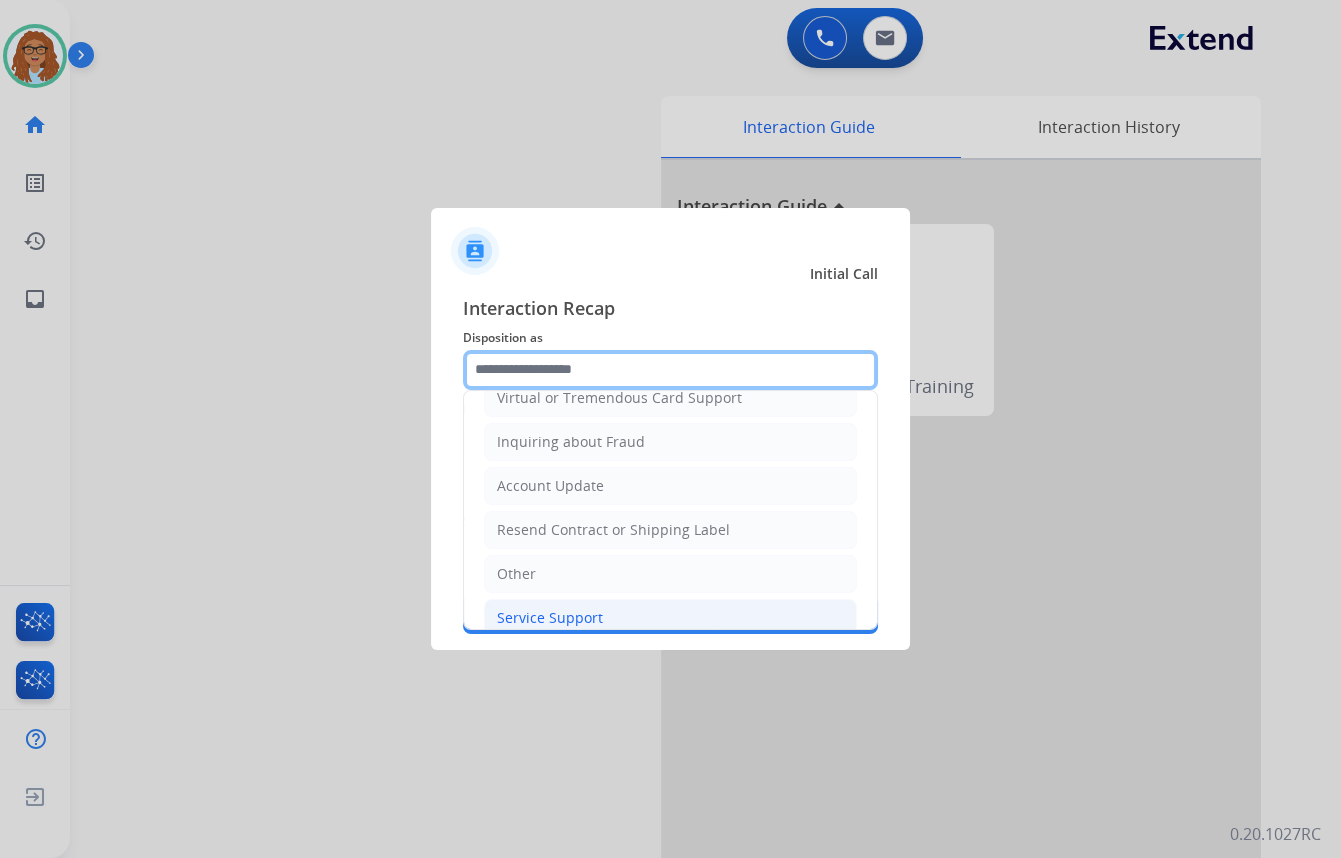 scroll, scrollTop: 309, scrollLeft: 0, axis: vertical 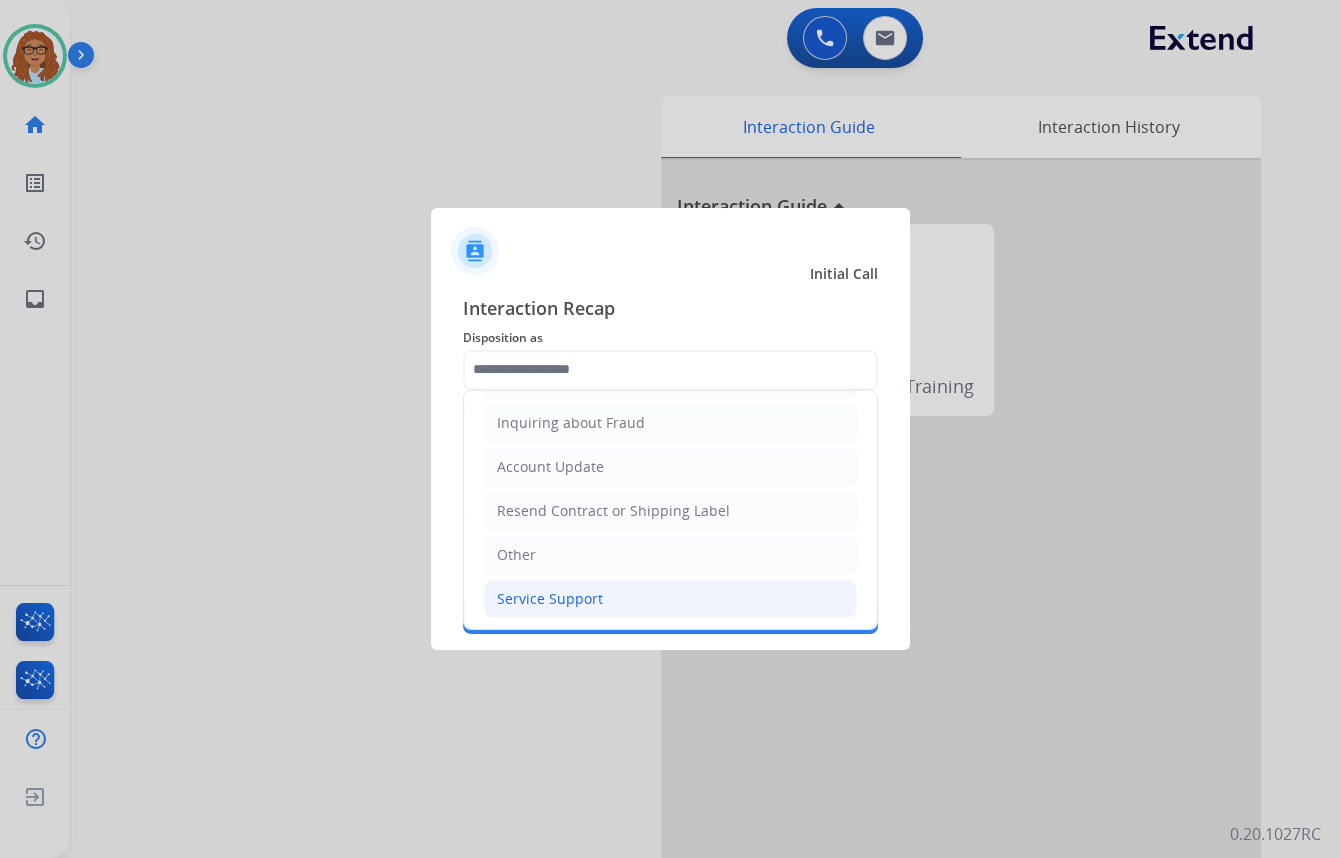 click on "Service Support" 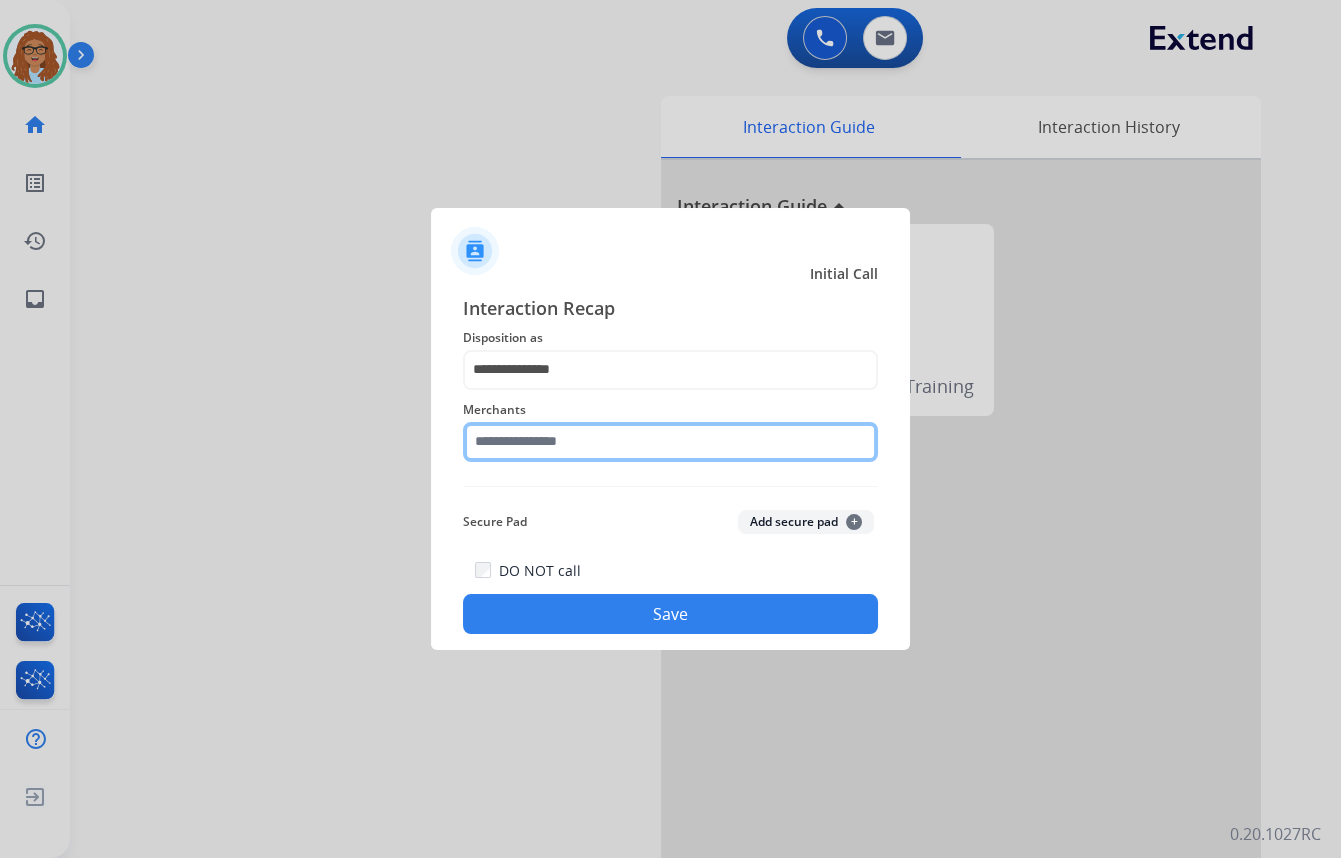 drag, startPoint x: 617, startPoint y: 442, endPoint x: 630, endPoint y: 423, distance: 23.021729 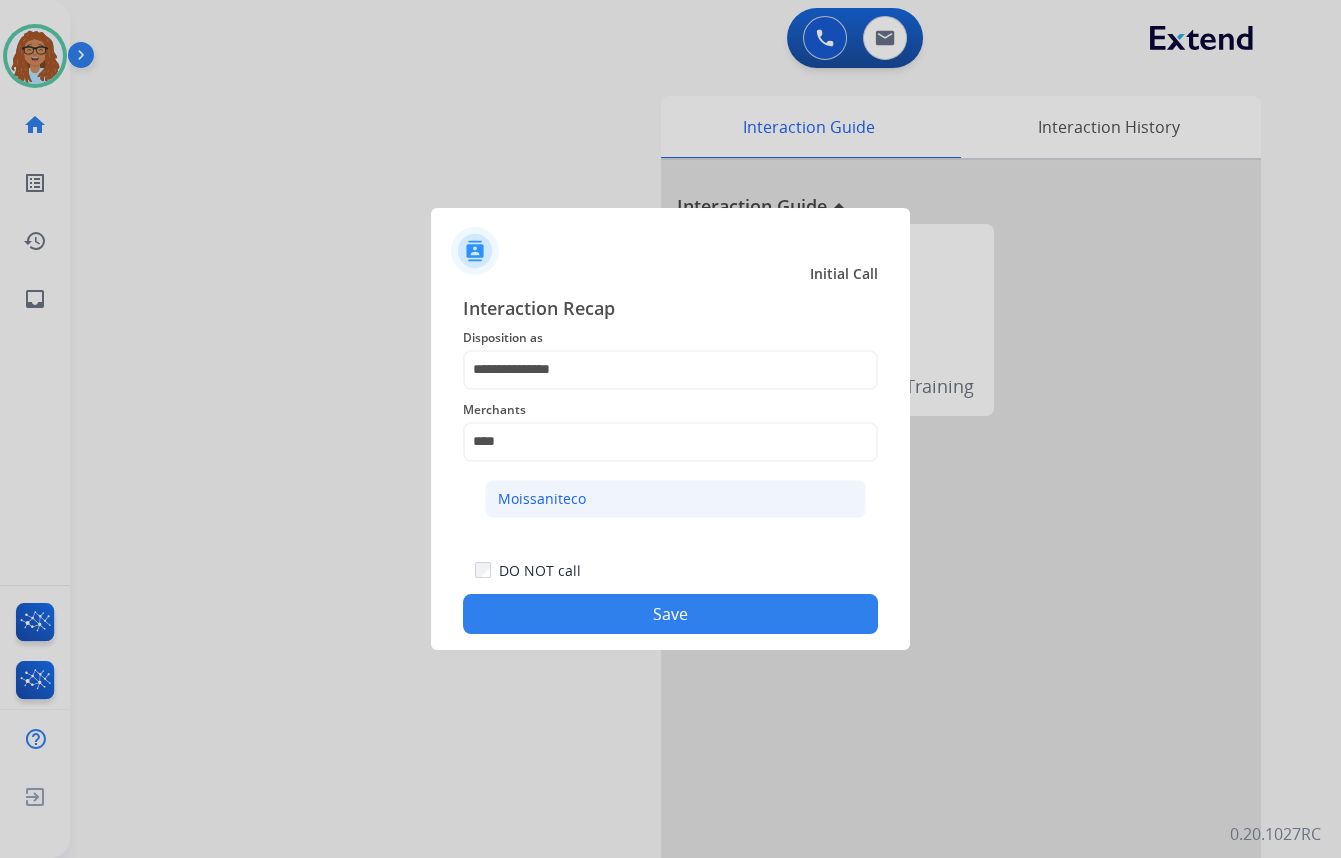 click on "Moissaniteco" 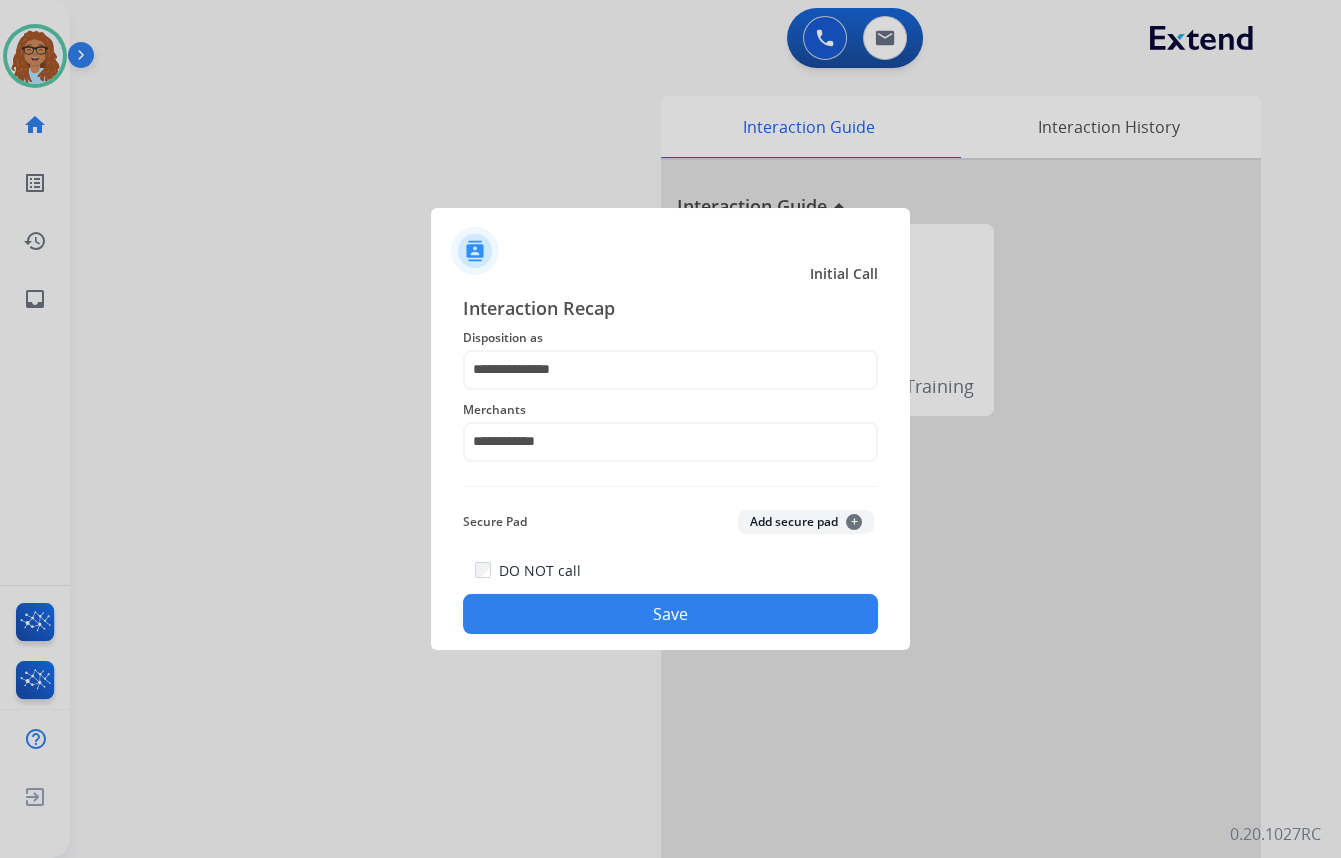 click on "Save" 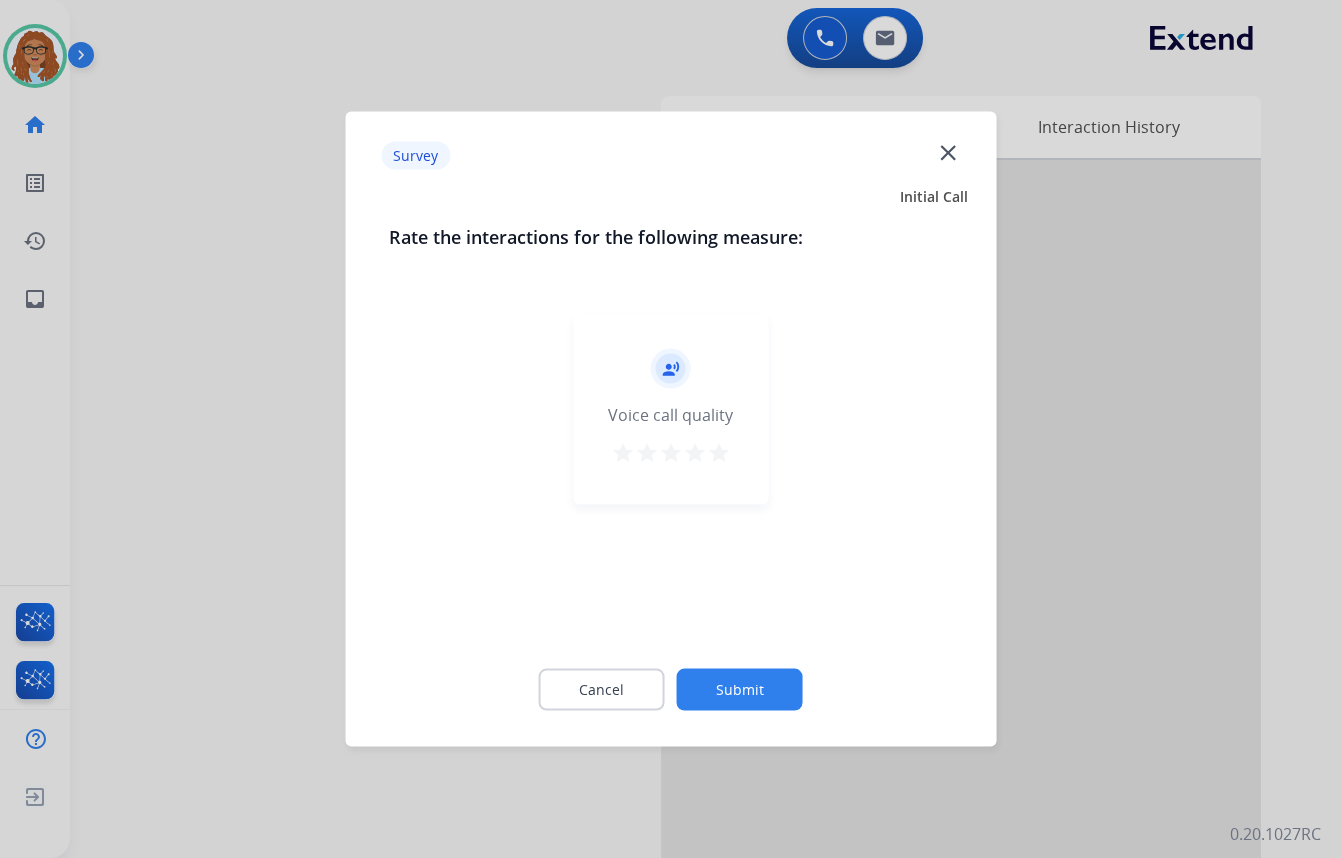 click on "close" 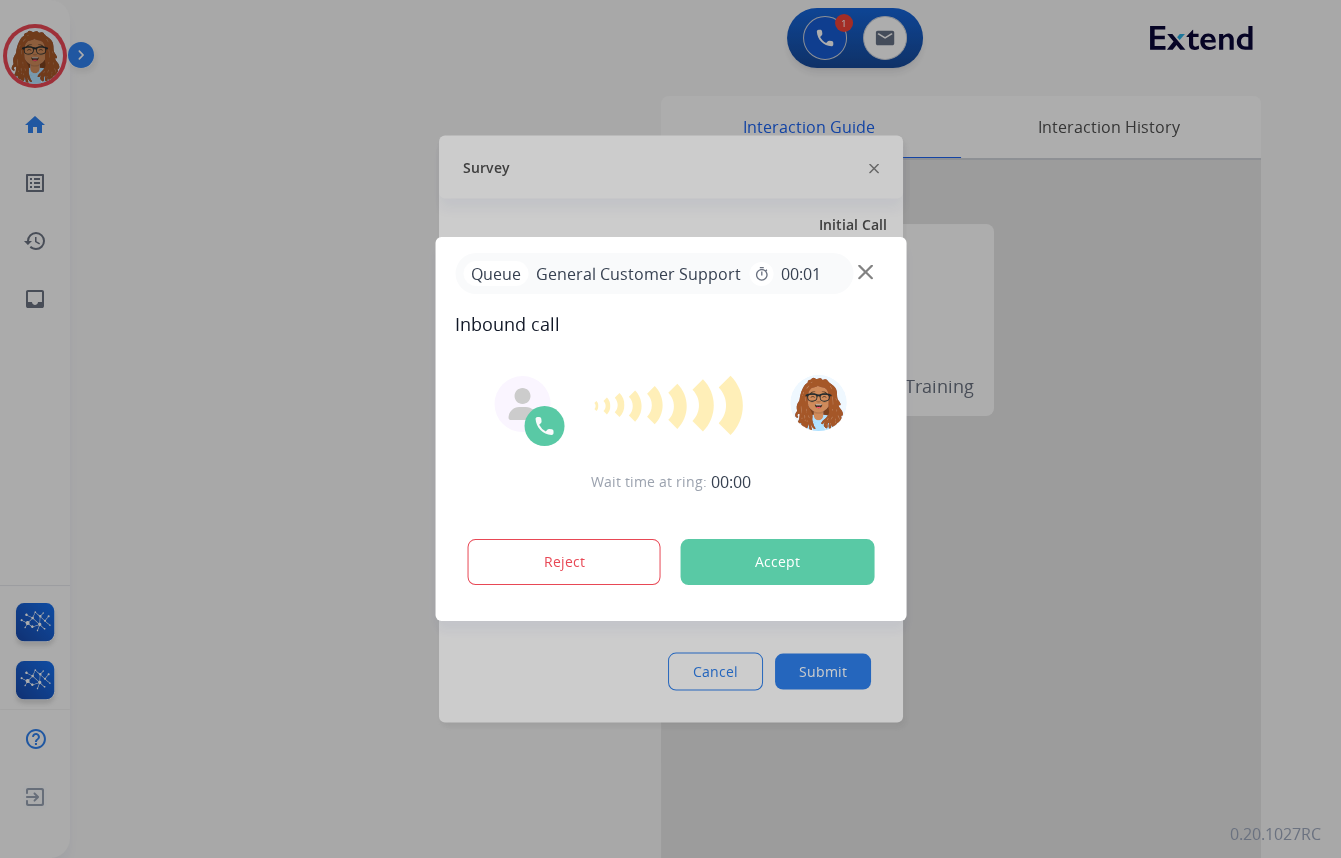 click at bounding box center [670, 429] 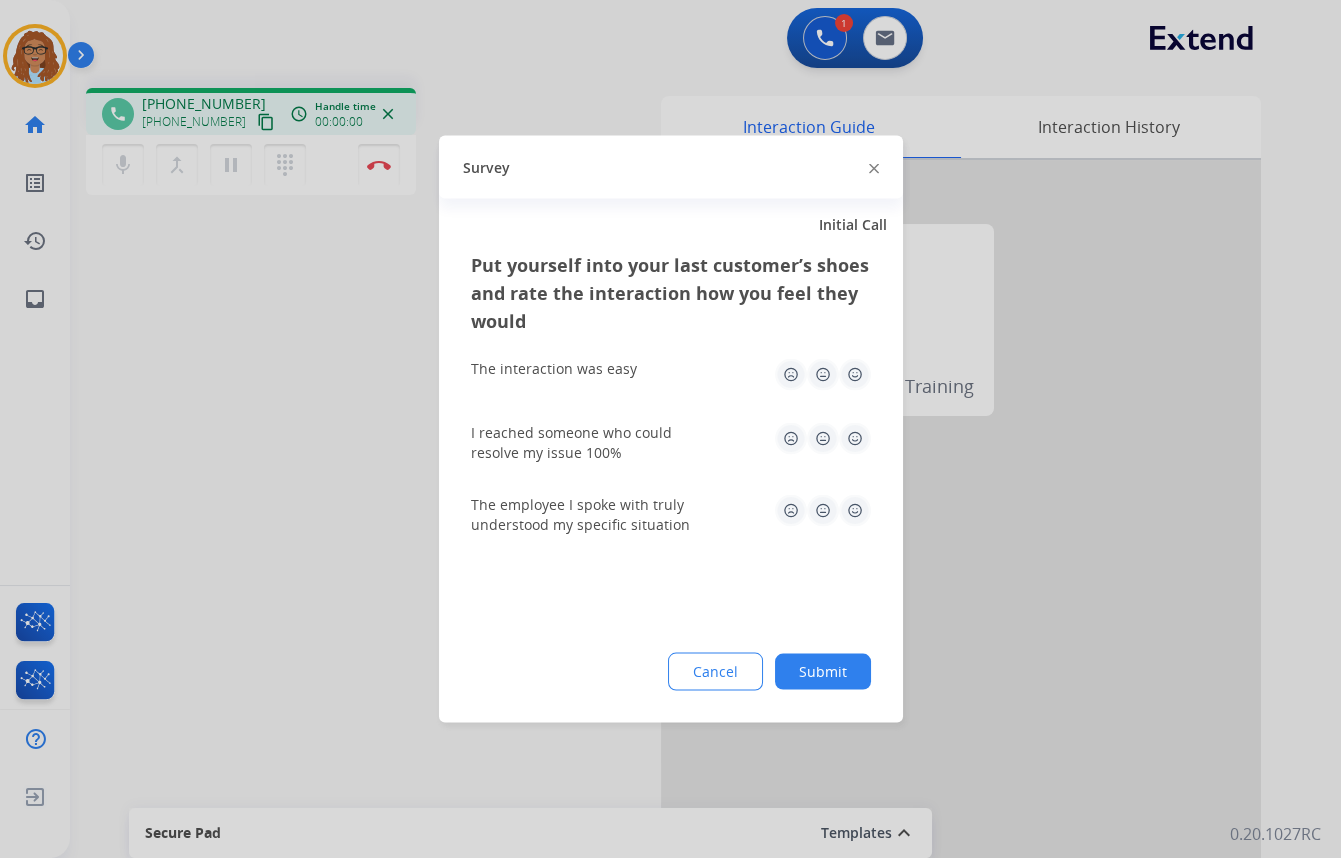 click 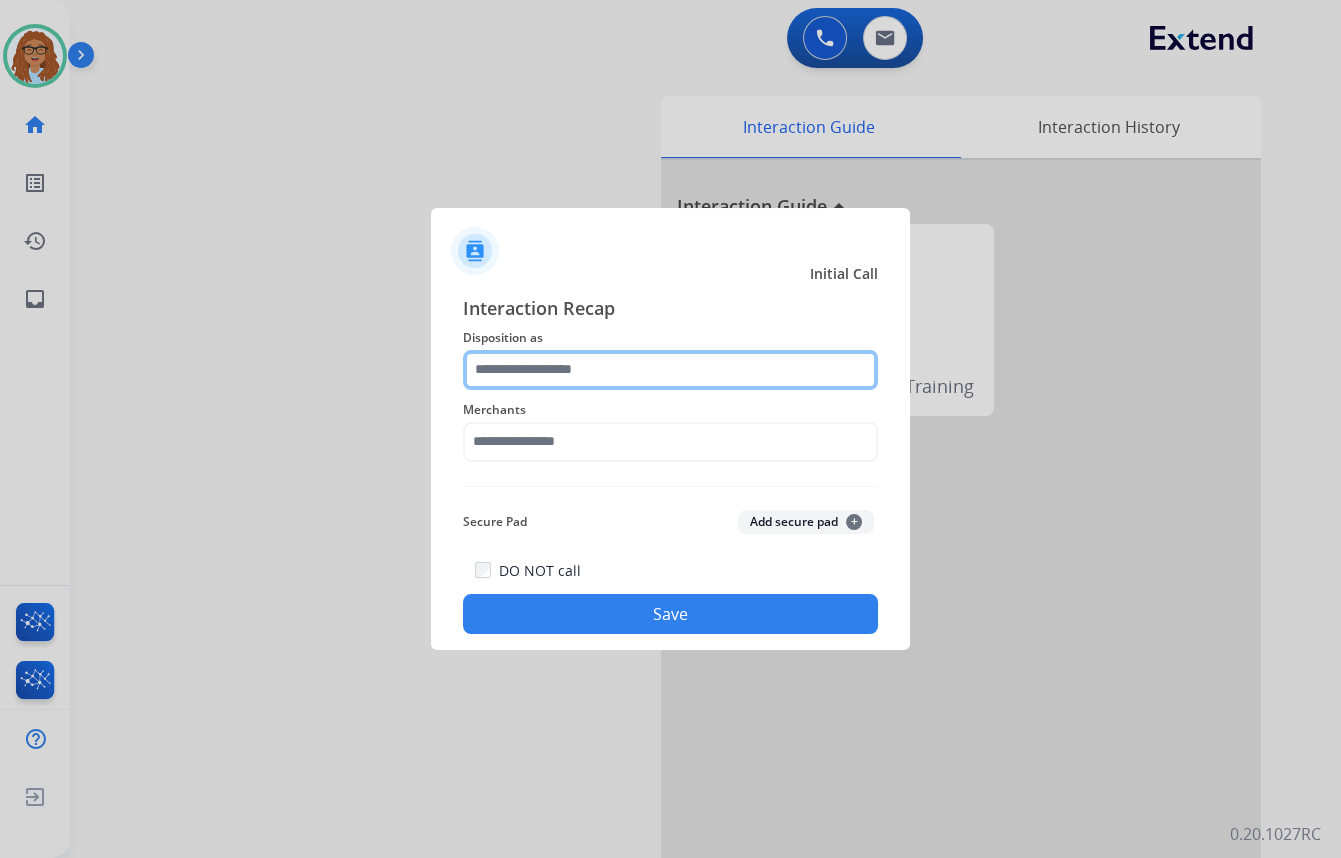 click 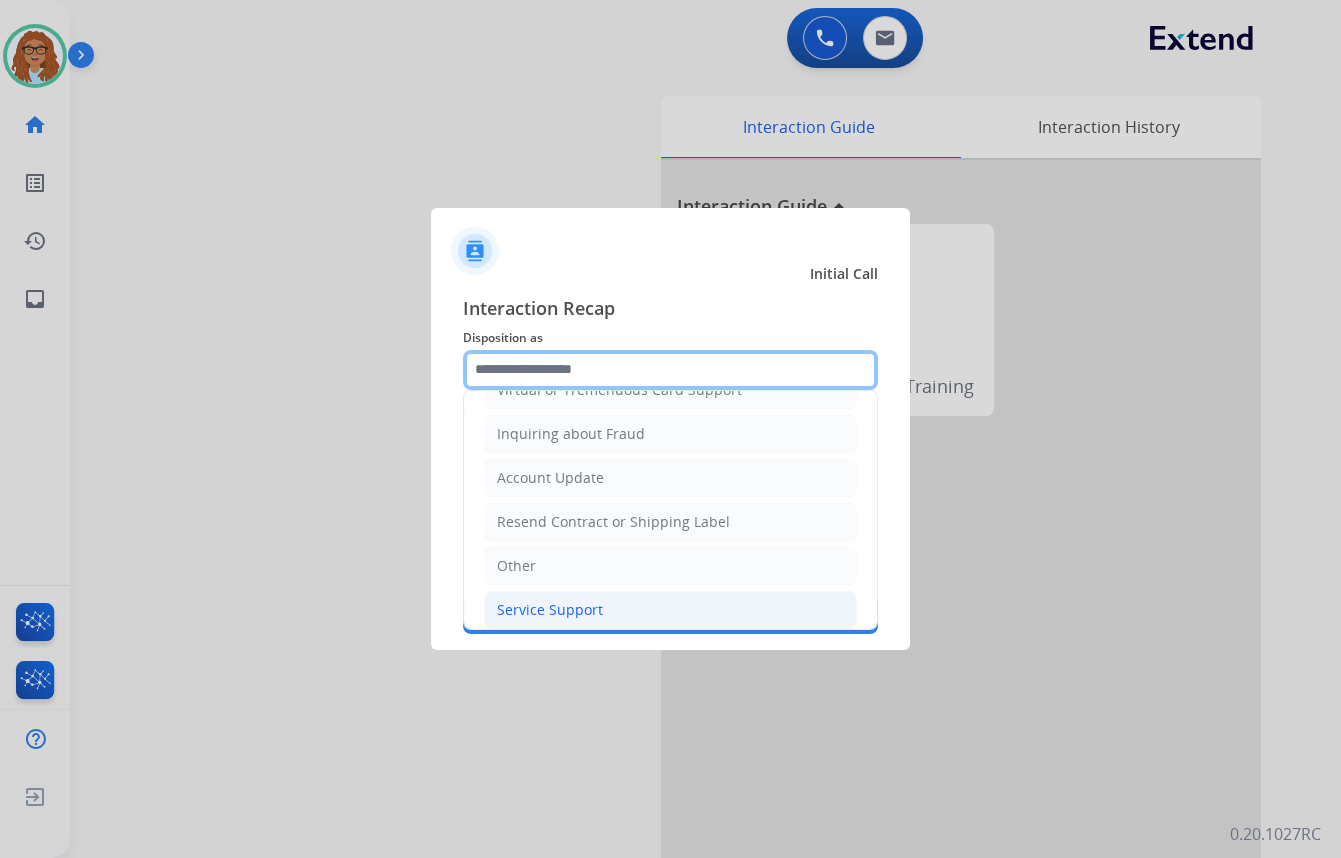 scroll, scrollTop: 309, scrollLeft: 0, axis: vertical 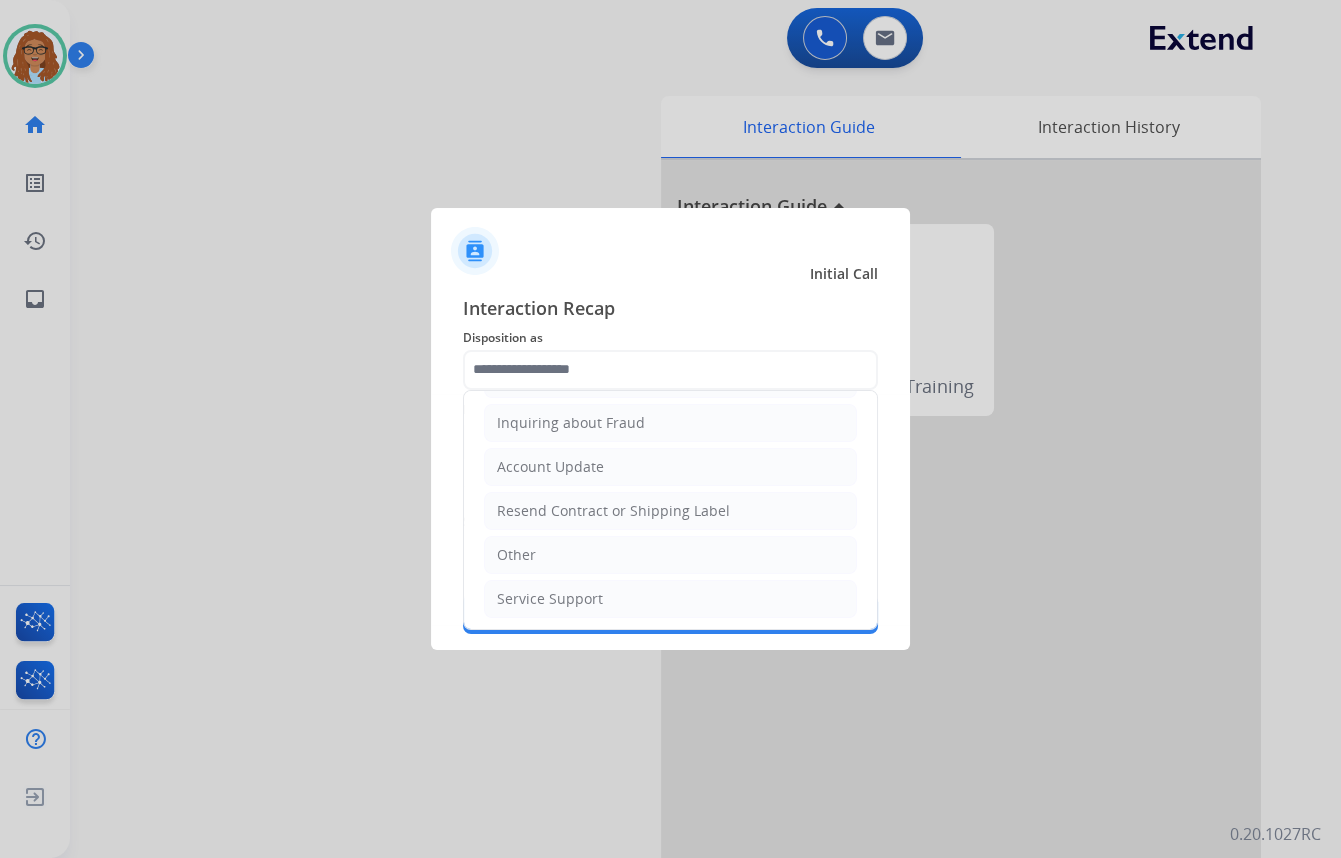 drag, startPoint x: 552, startPoint y: 595, endPoint x: 560, endPoint y: 541, distance: 54.589375 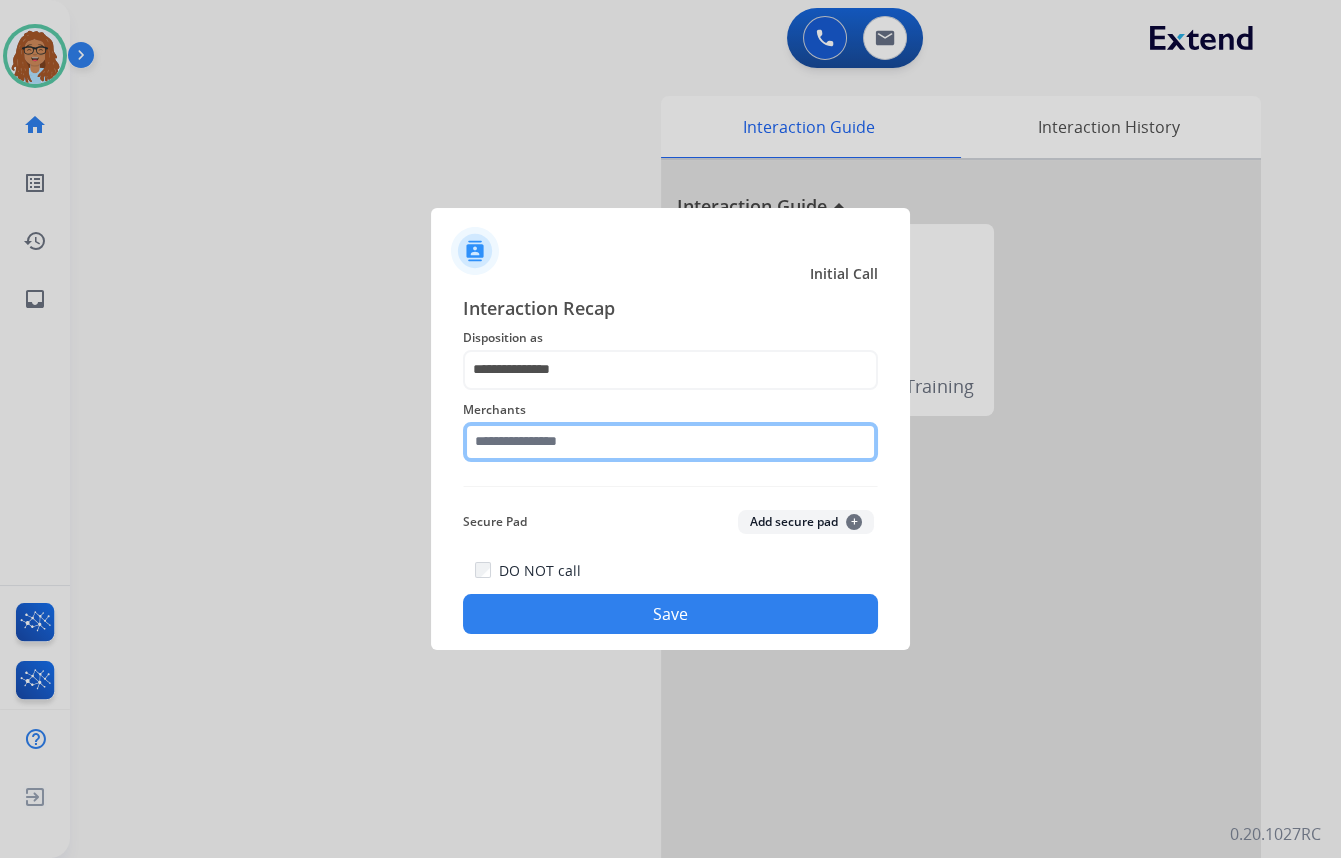 click 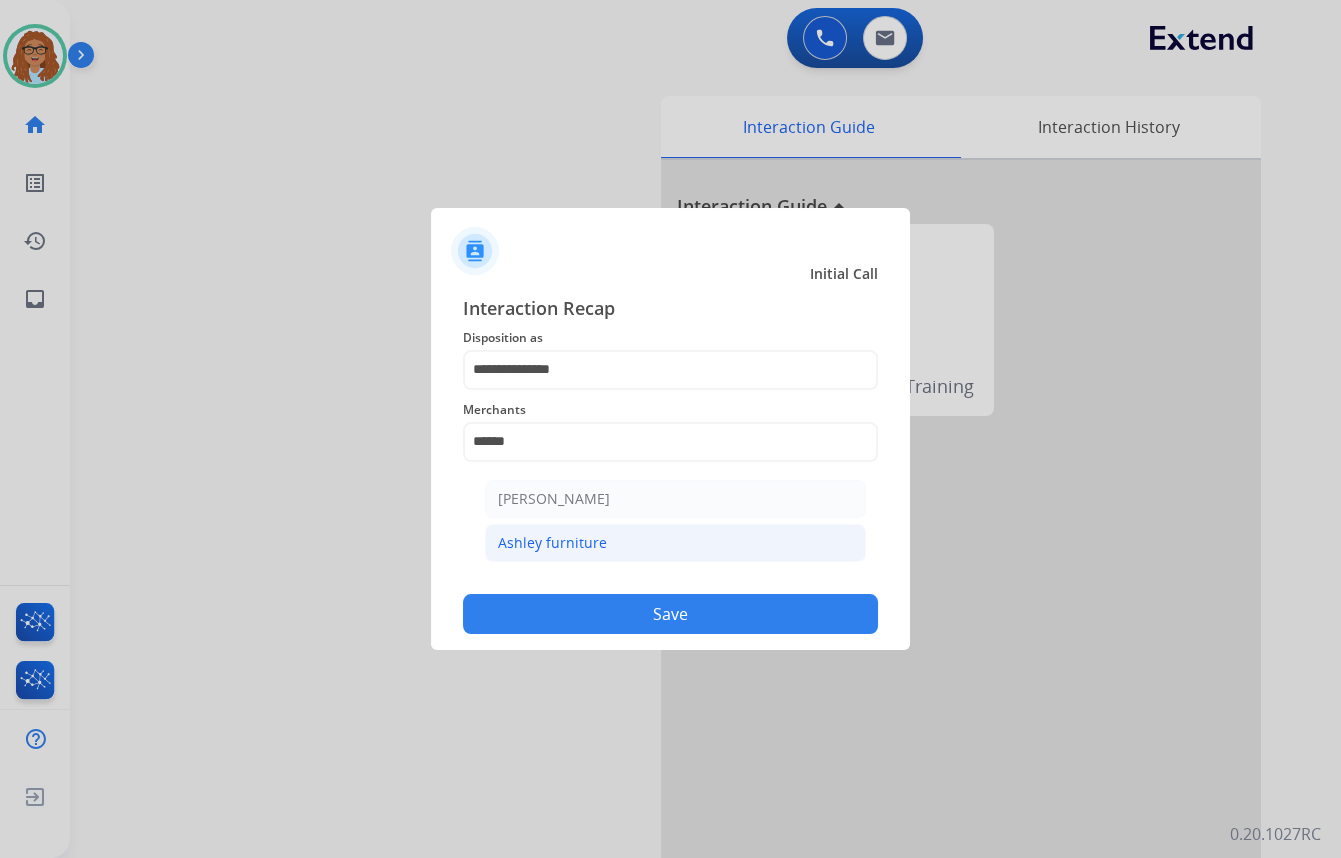 click on "Ashley furniture" 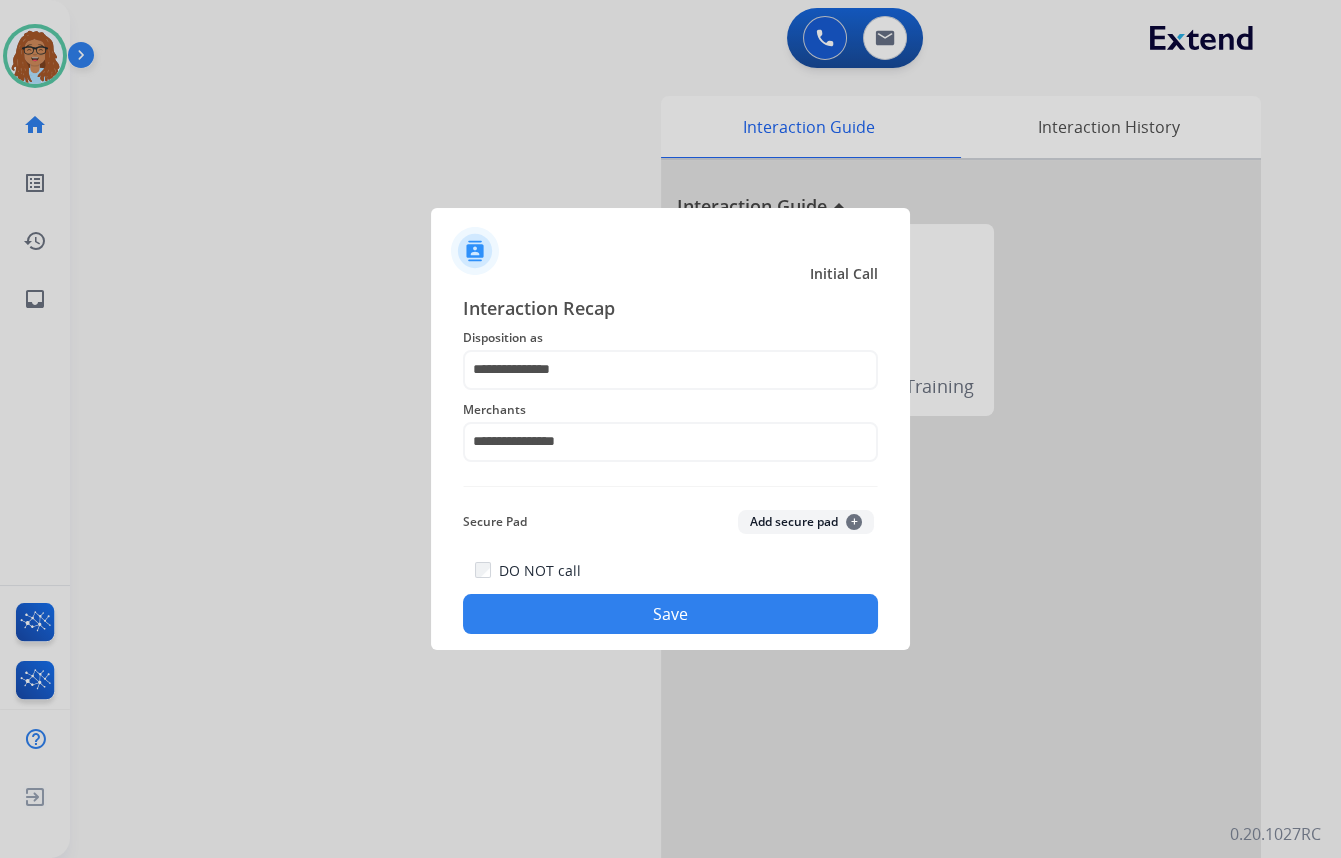 click on "Save" 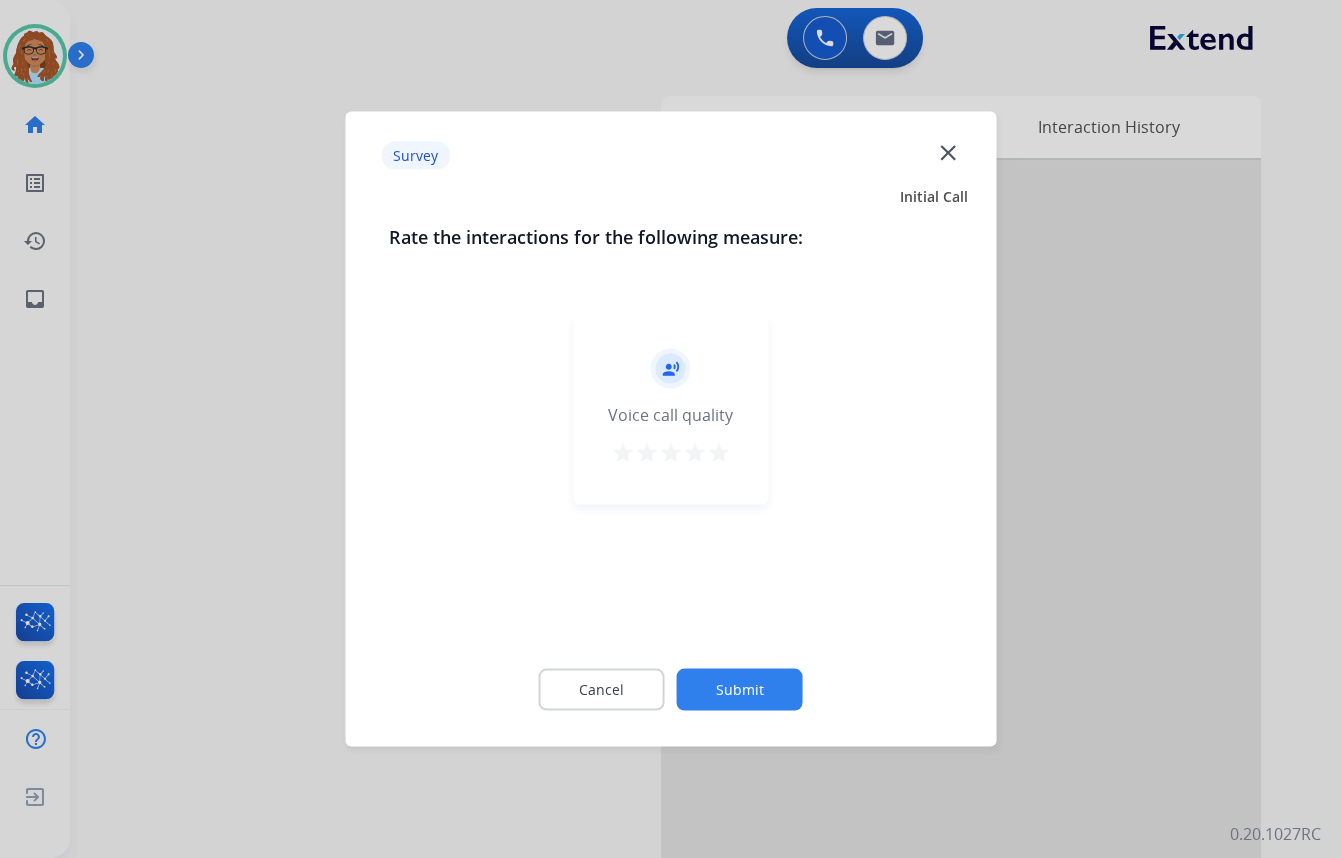 click on "close" 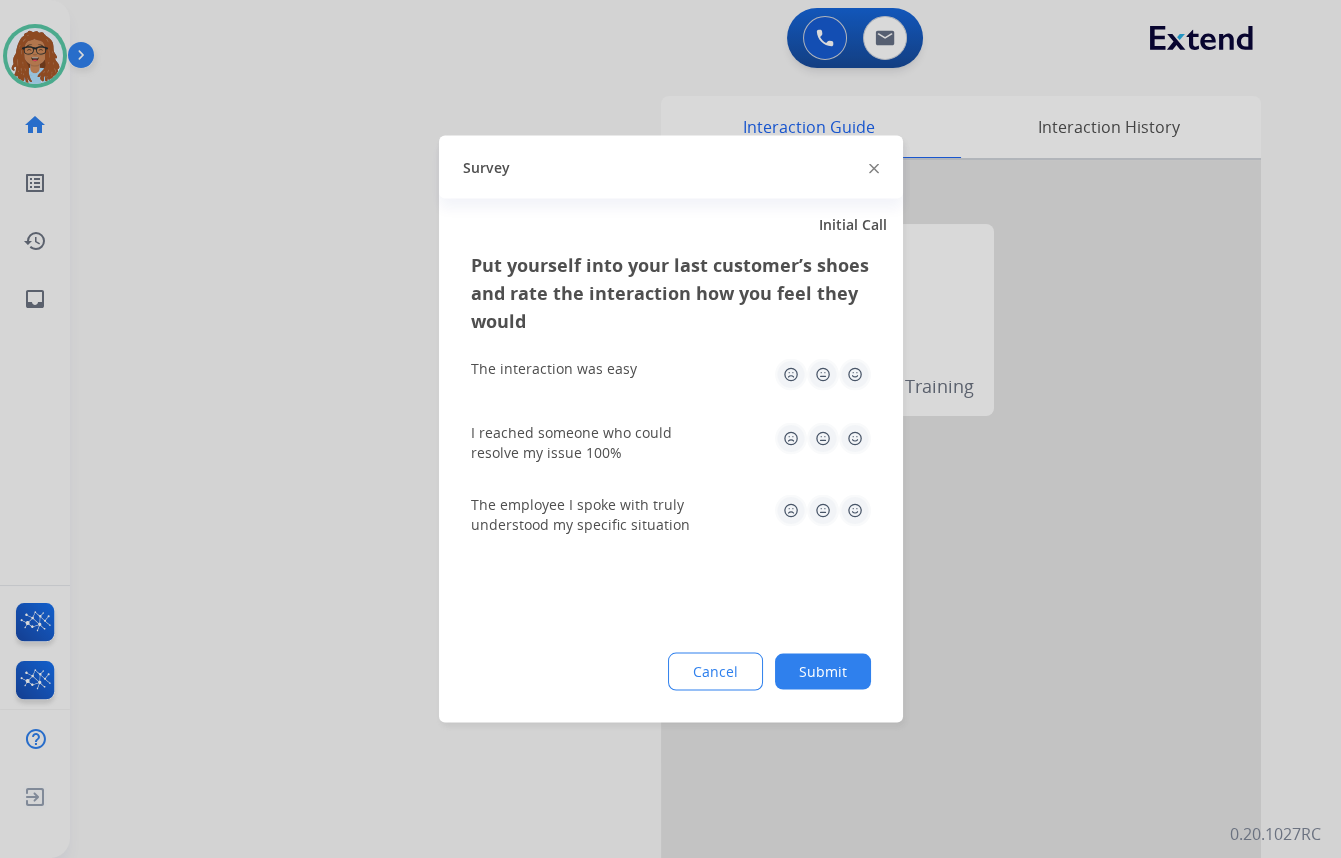 click 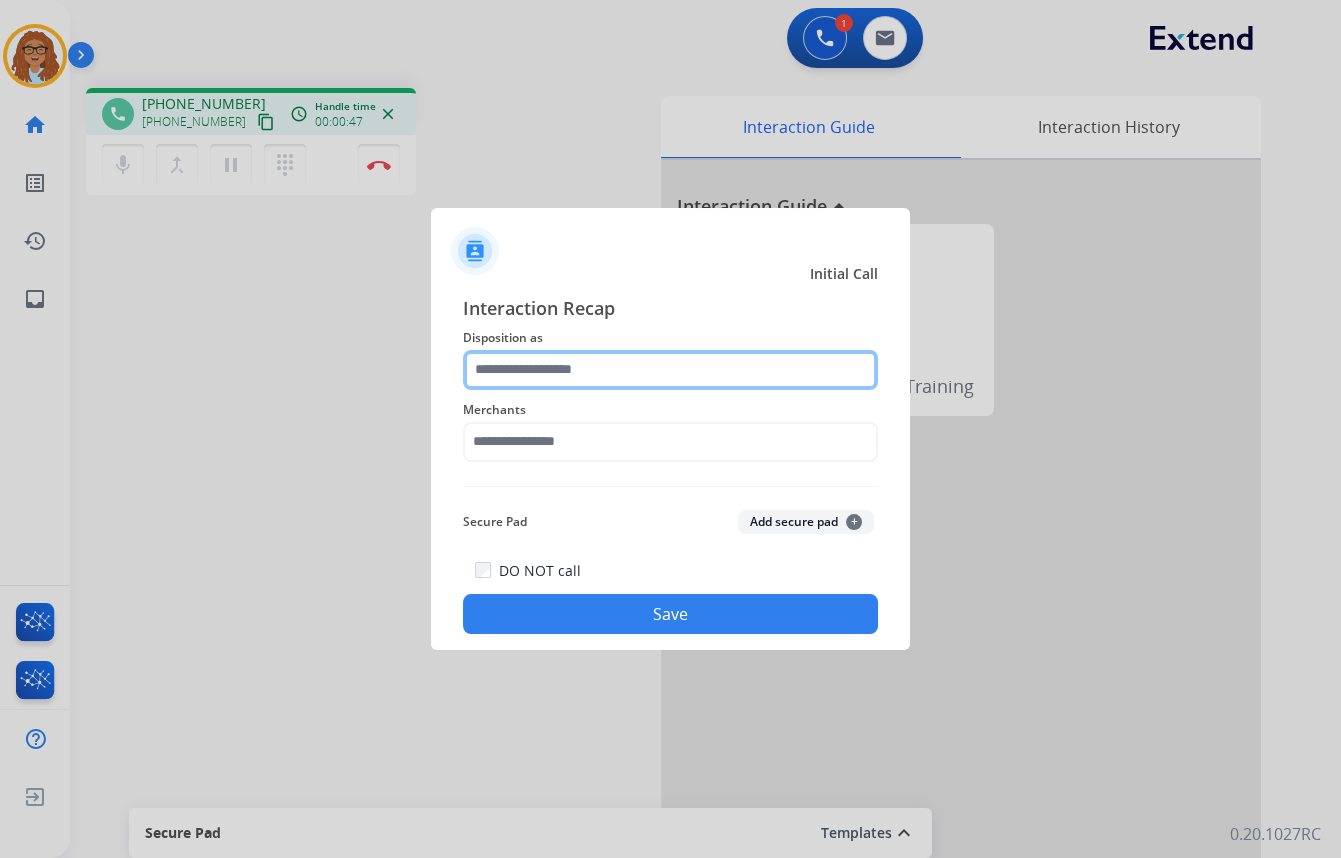 click 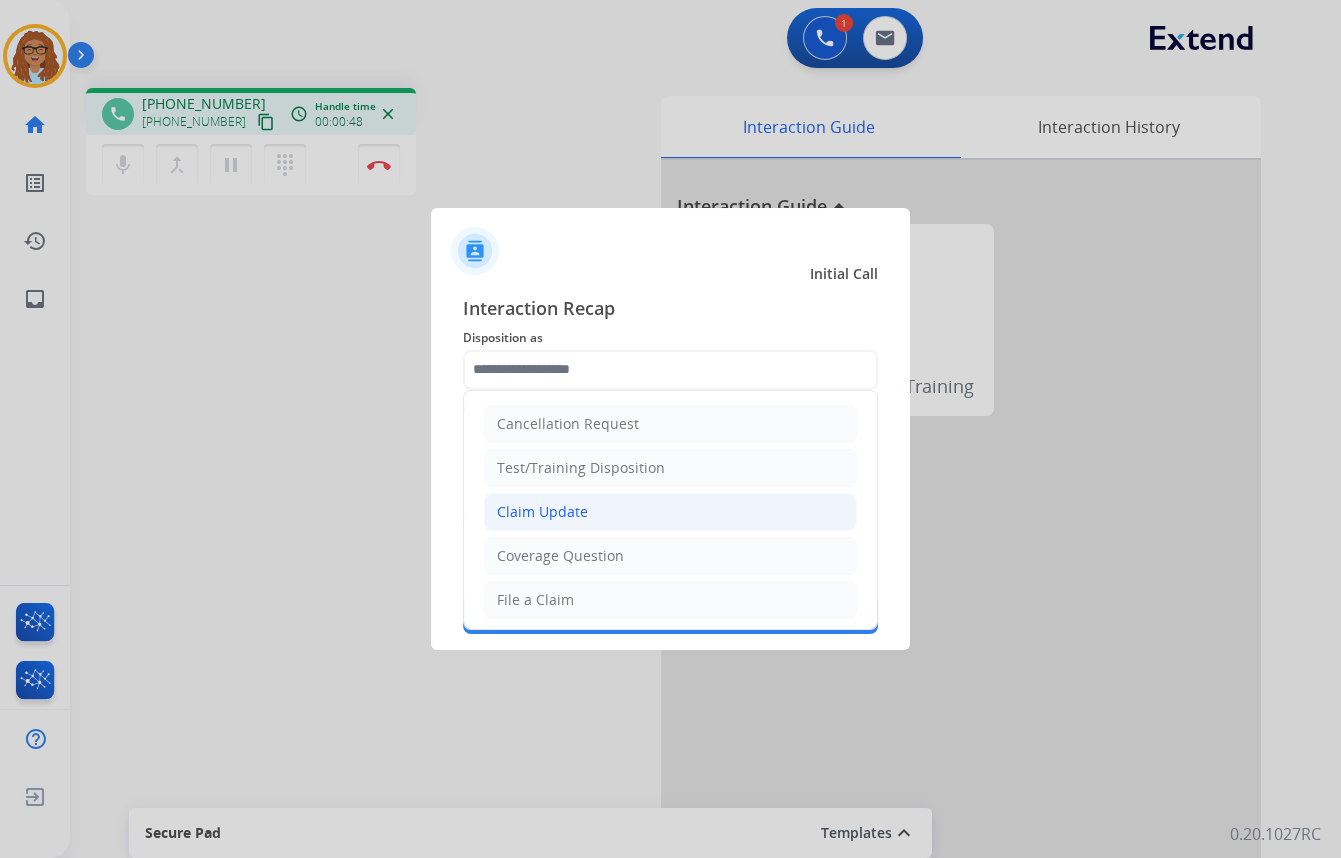 click on "Claim Update" 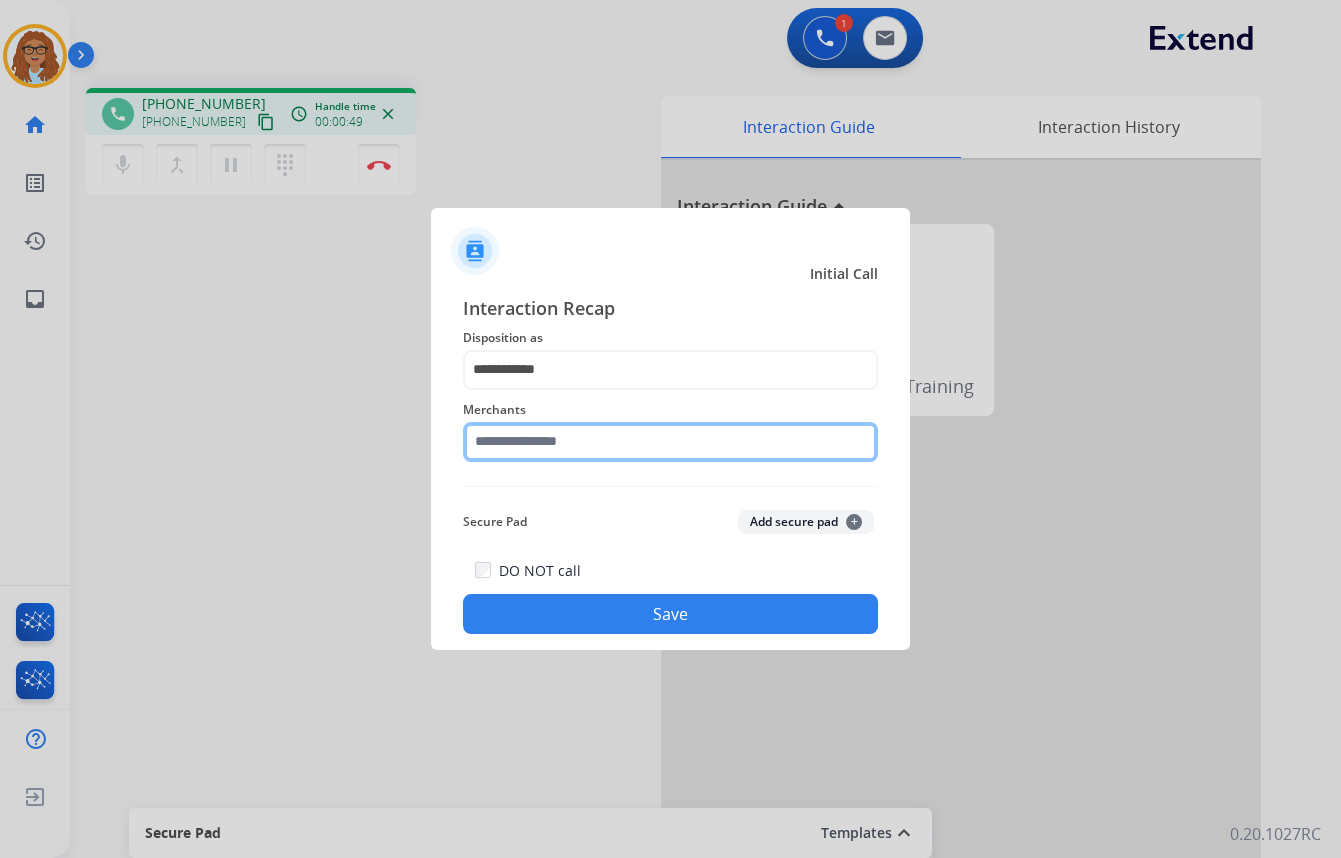 click 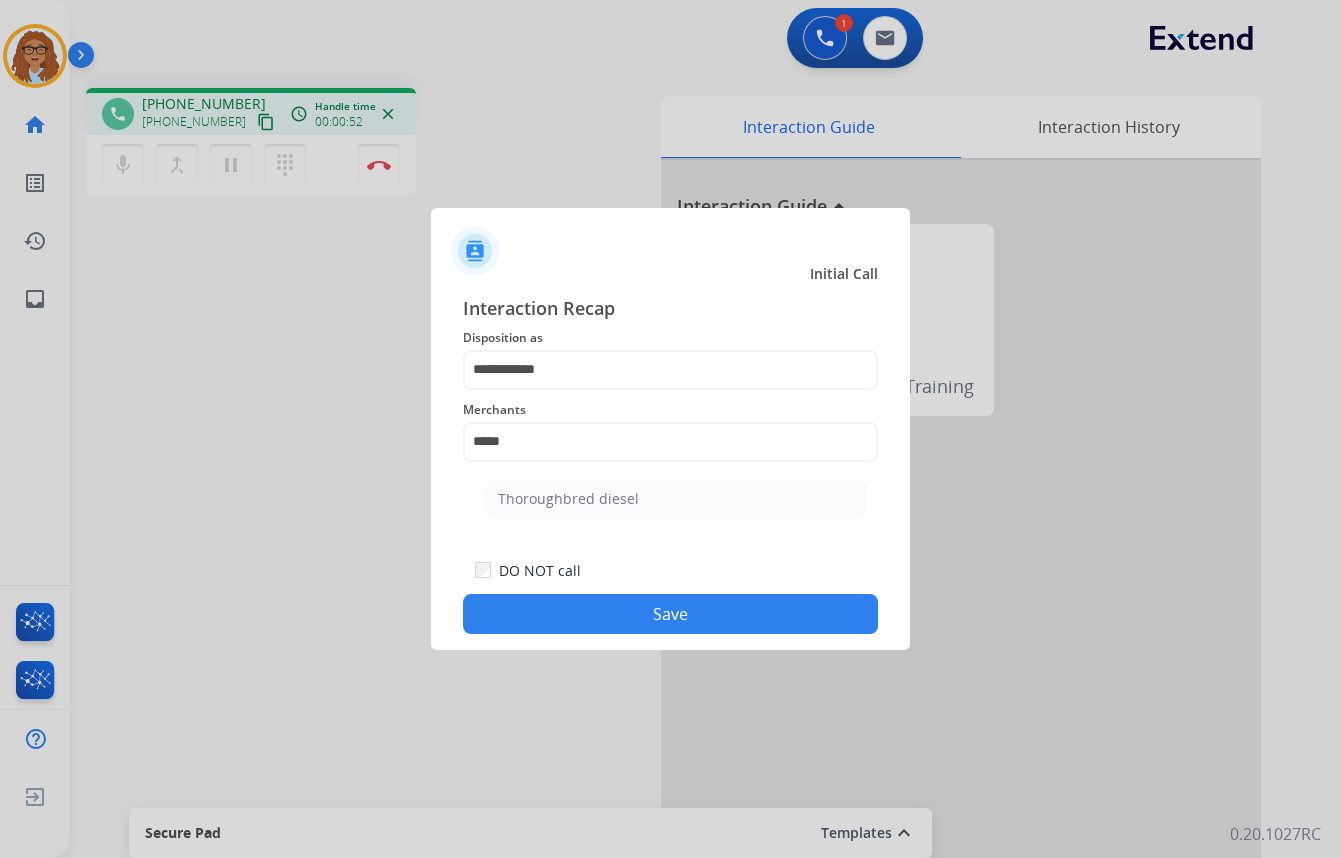 drag, startPoint x: 560, startPoint y: 496, endPoint x: 569, endPoint y: 506, distance: 13.453624 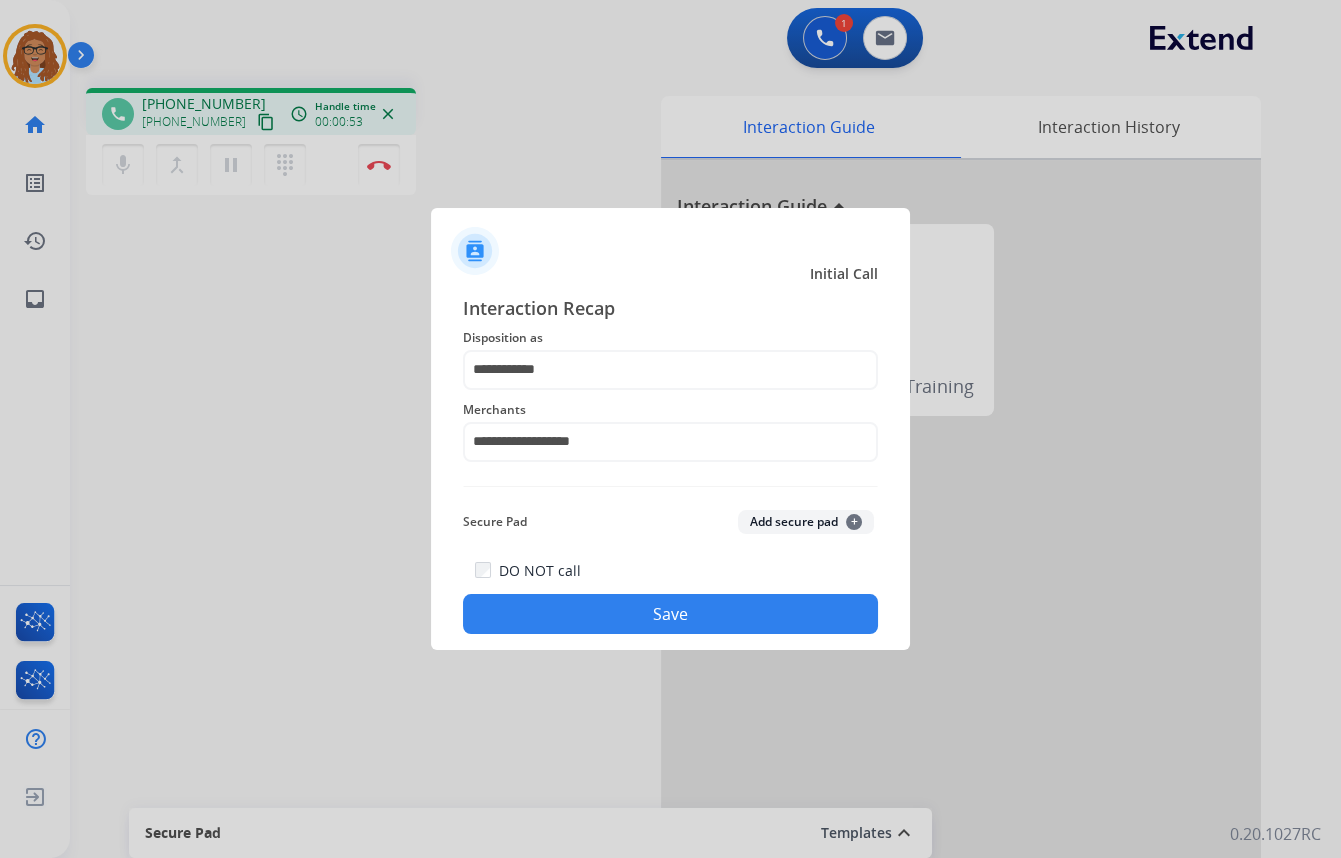 click on "Save" 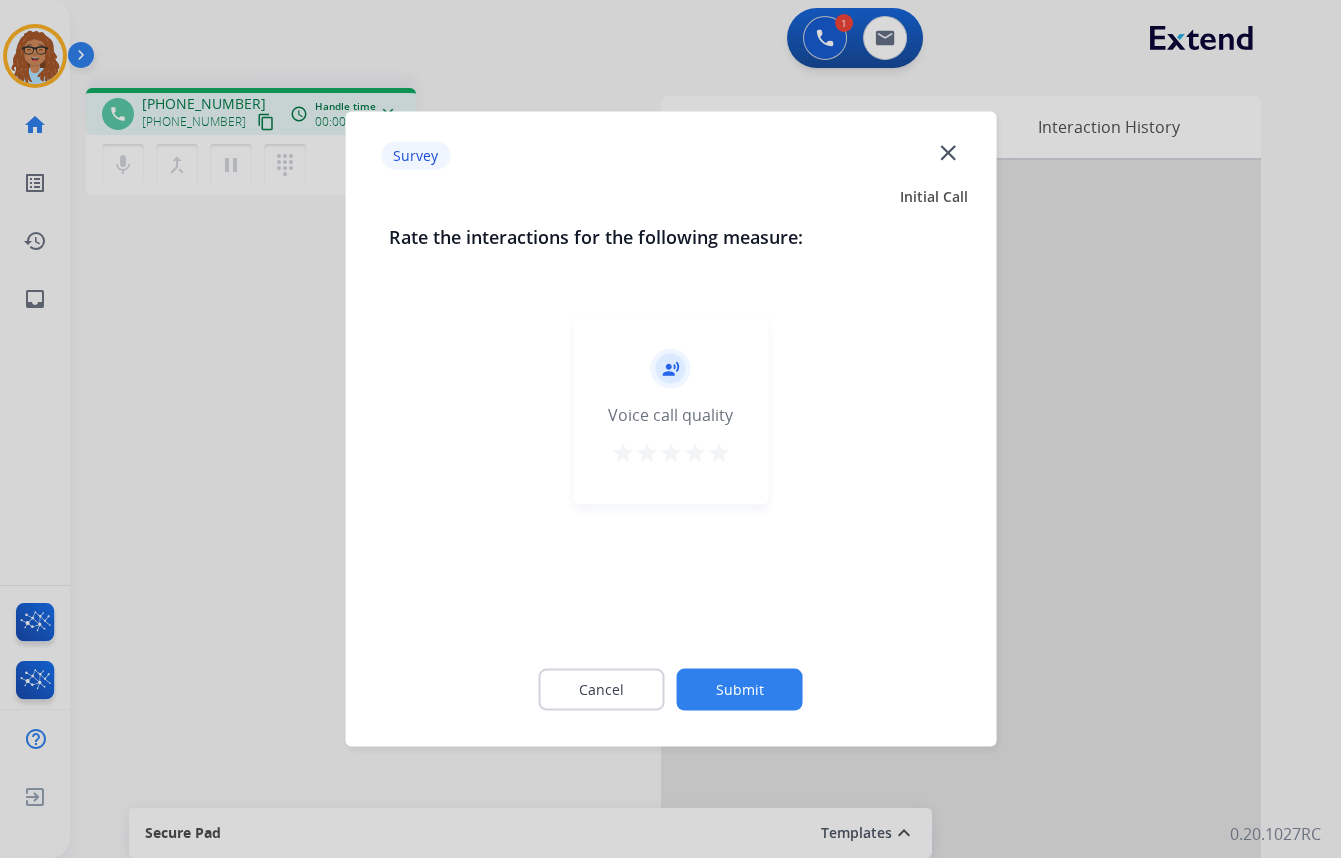 click on "close" 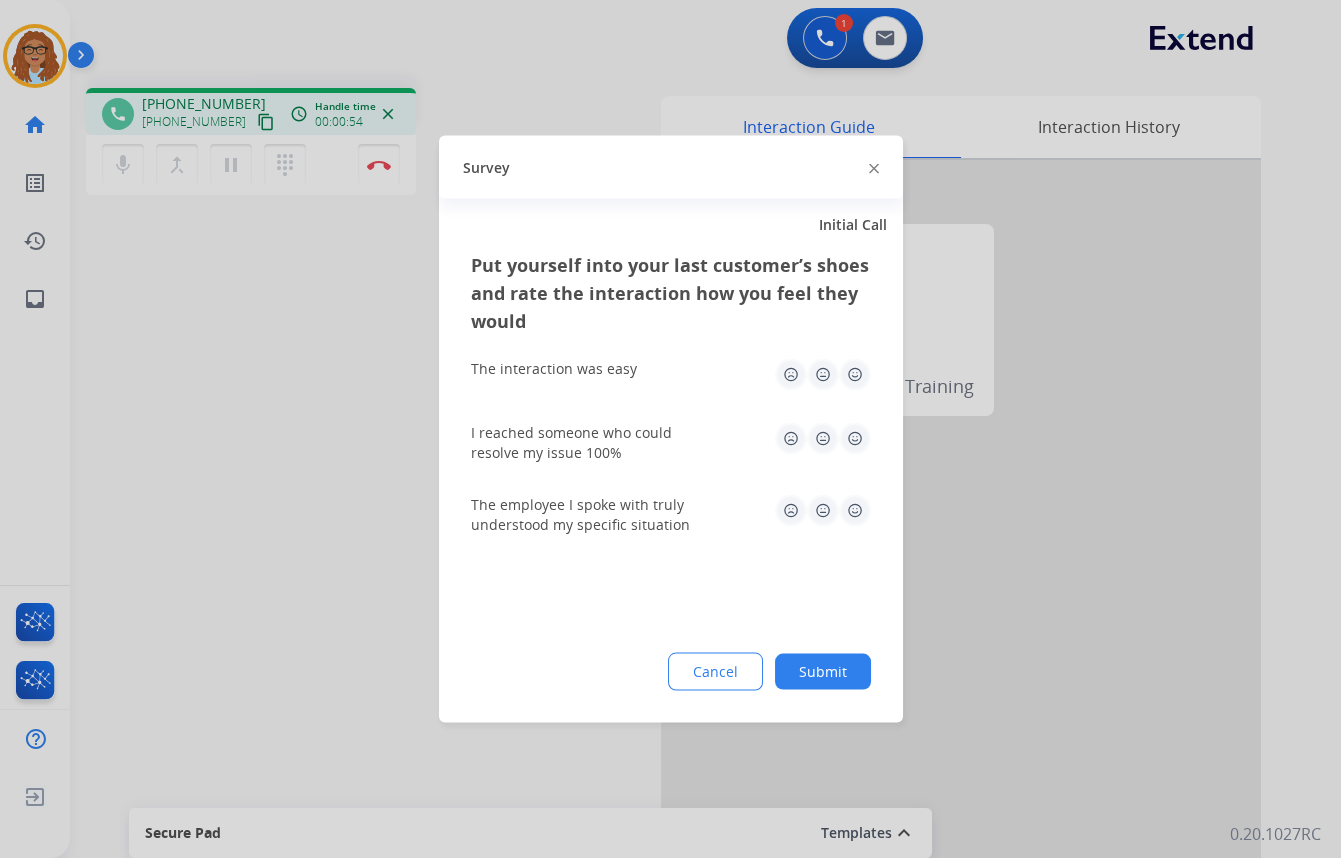 click 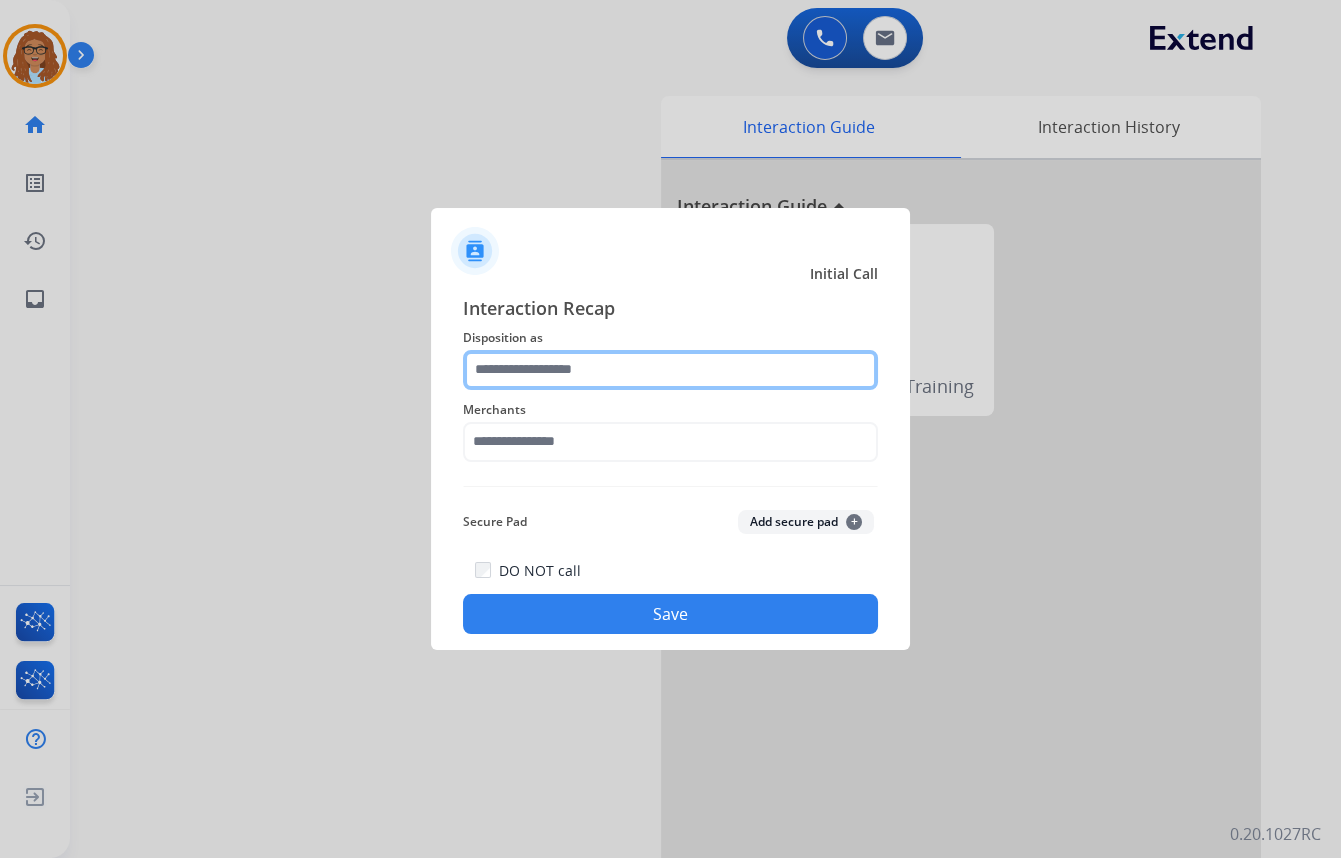 click 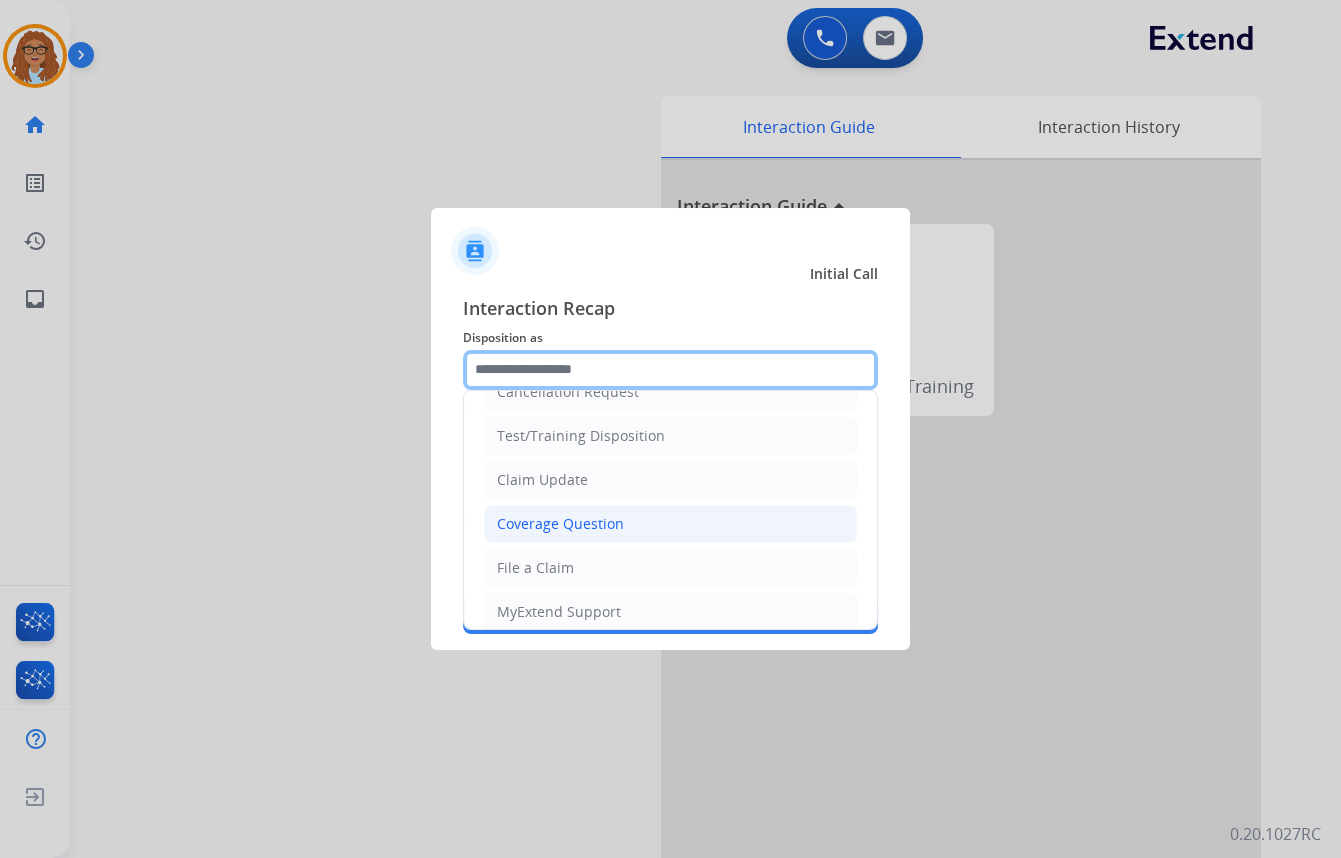 scroll, scrollTop: 0, scrollLeft: 0, axis: both 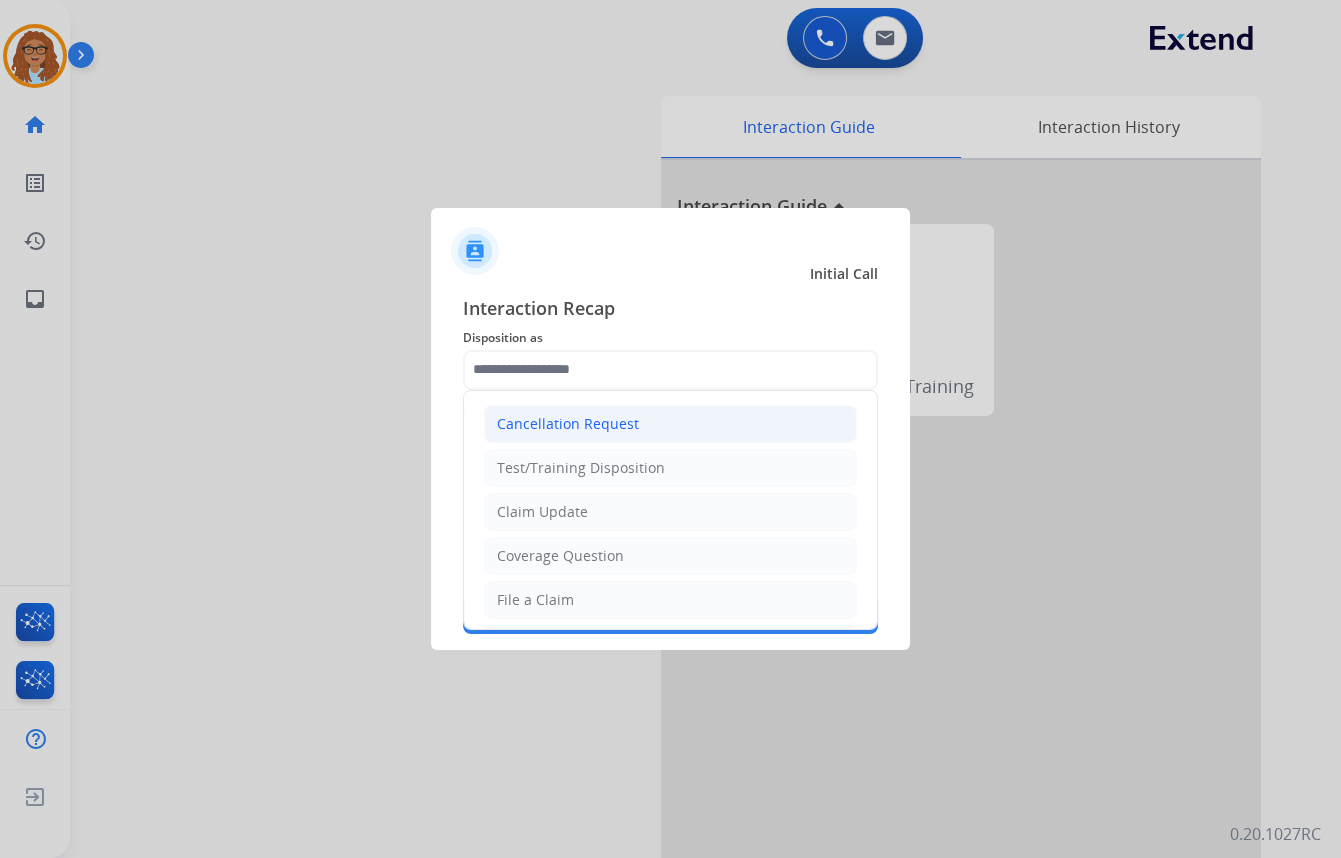 click on "Cancellation Request" 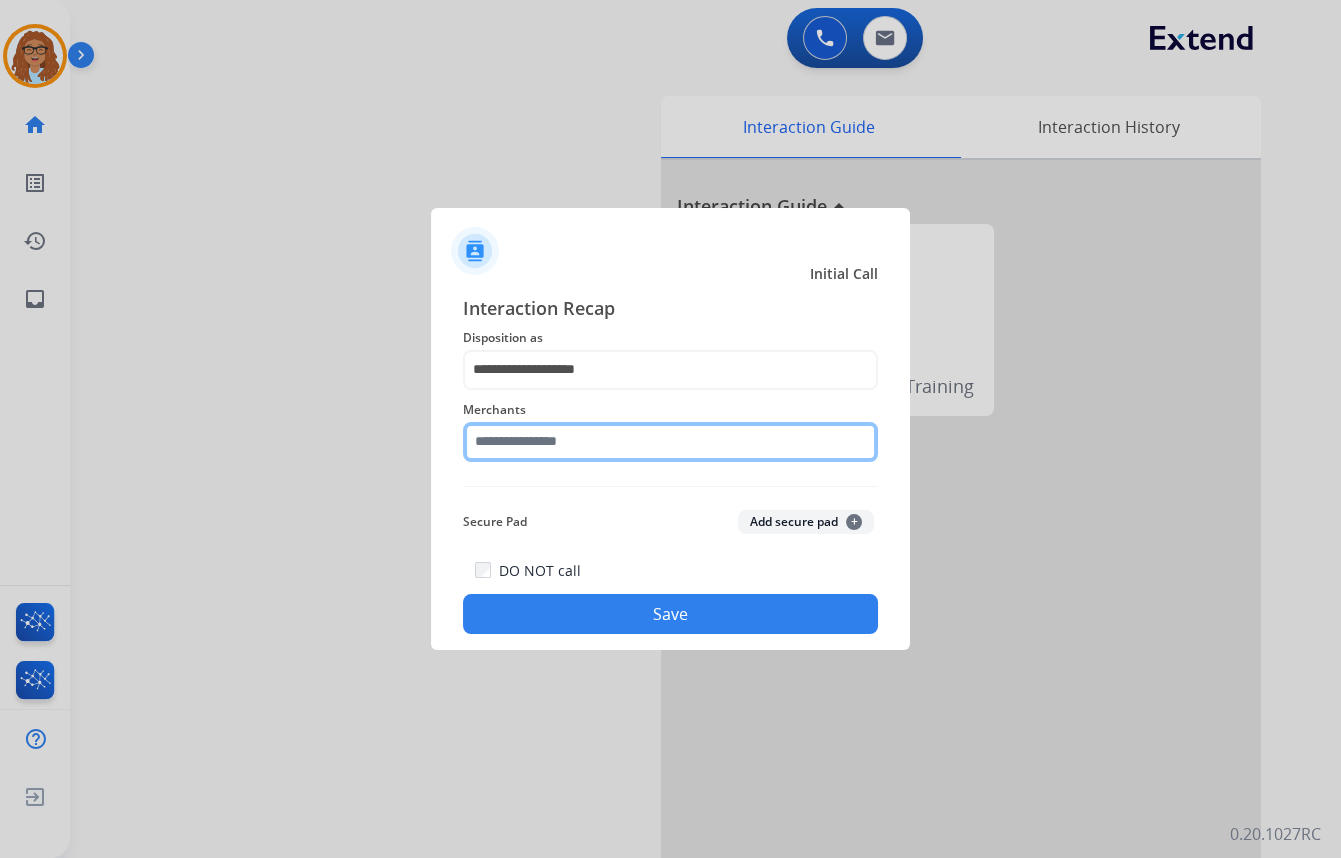 click 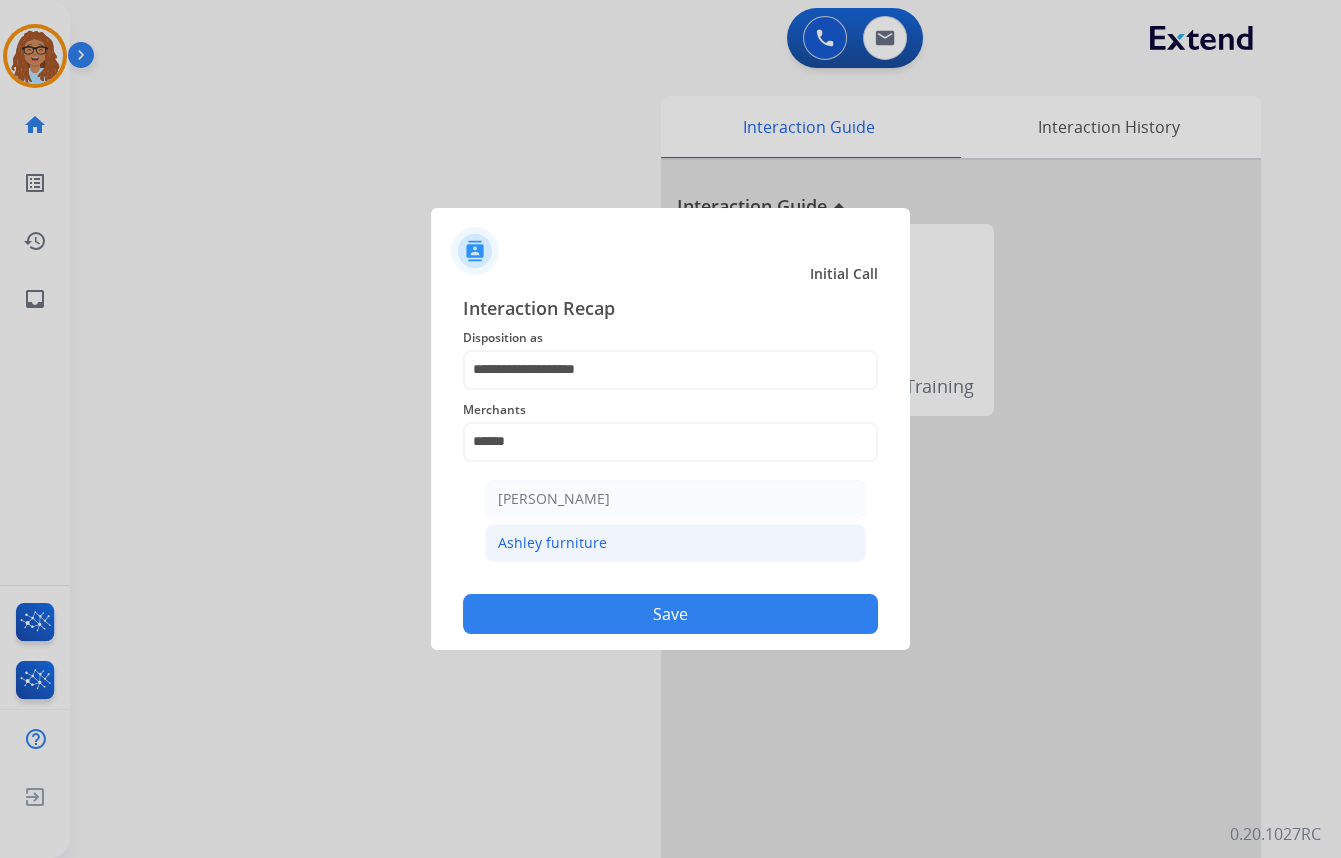 click on "Ashley furniture" 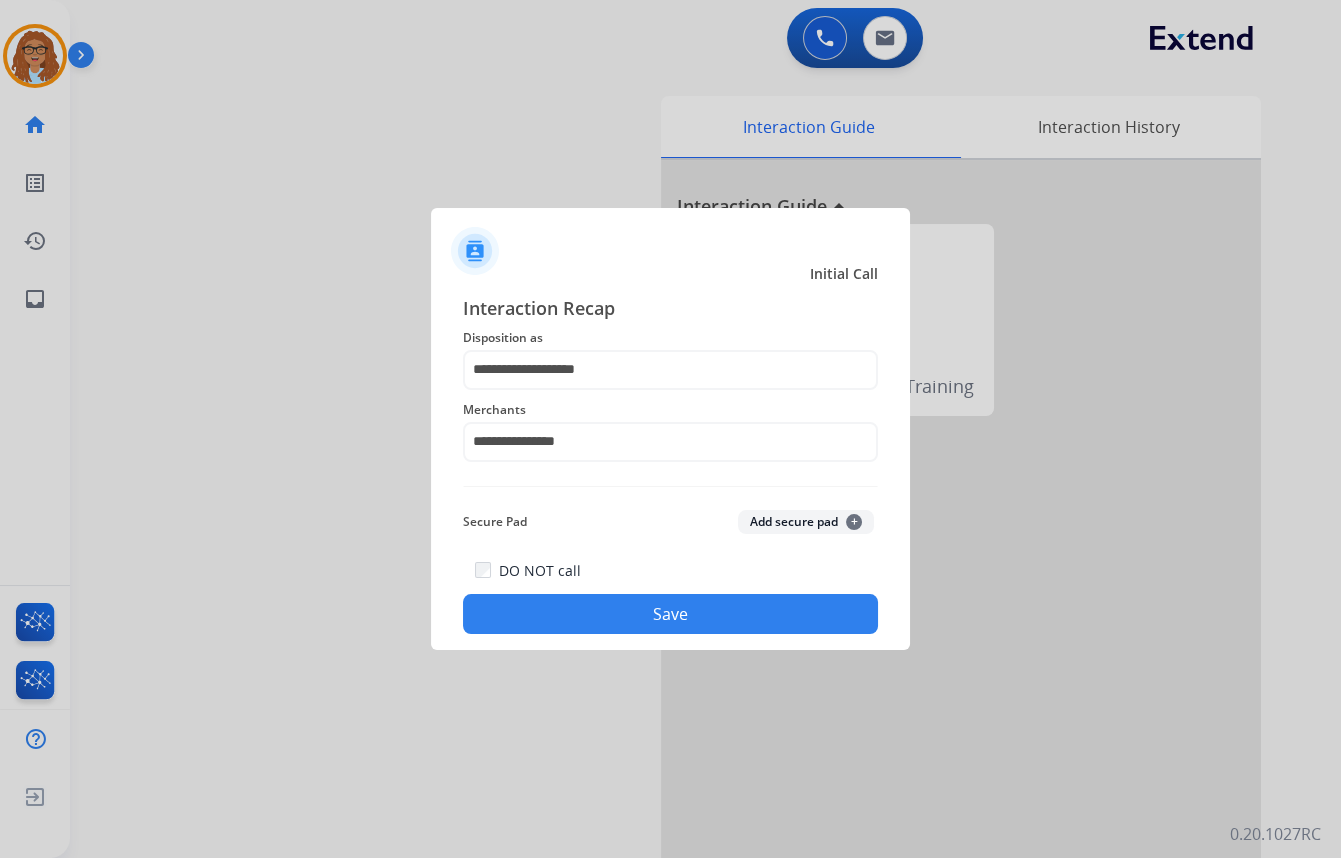 click on "Save" 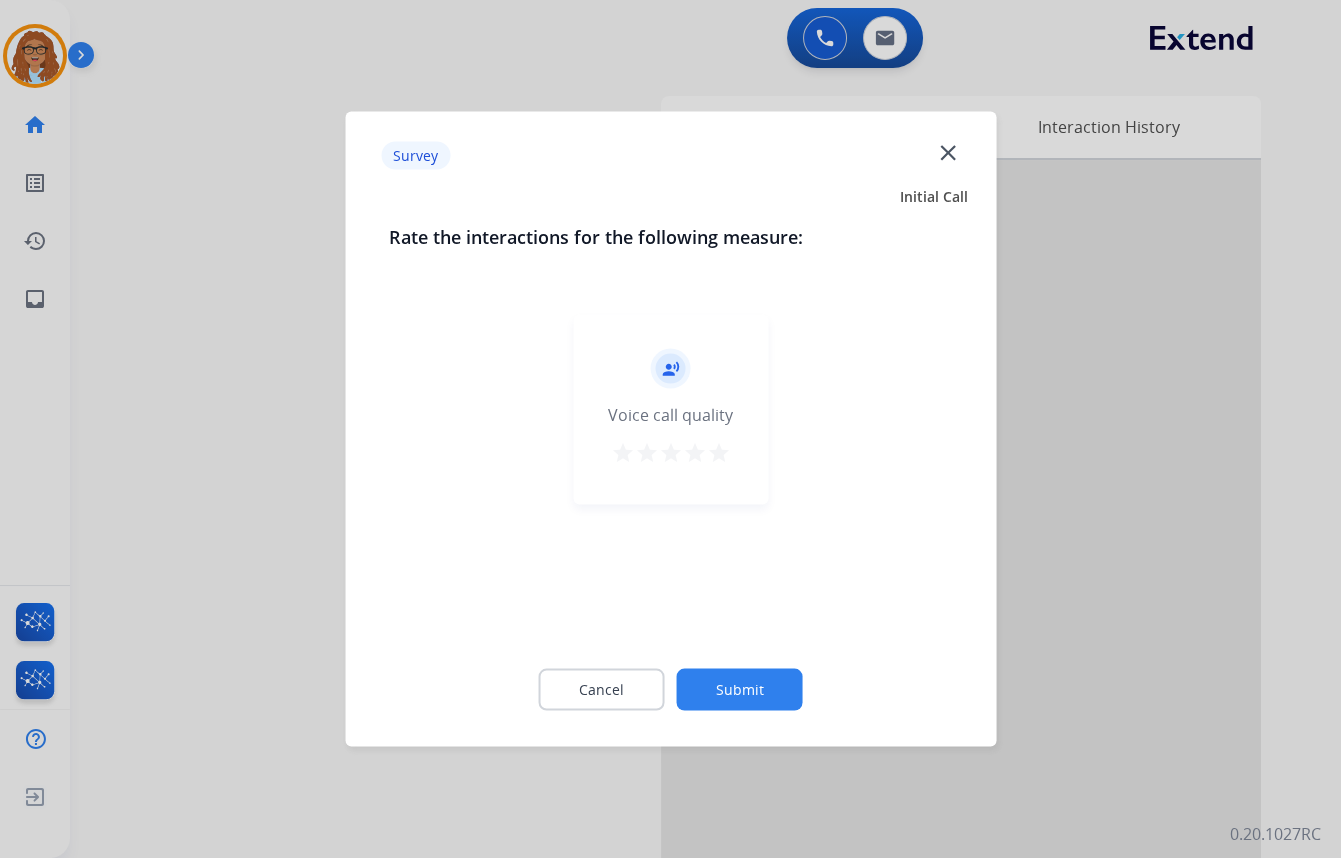 click on "close" 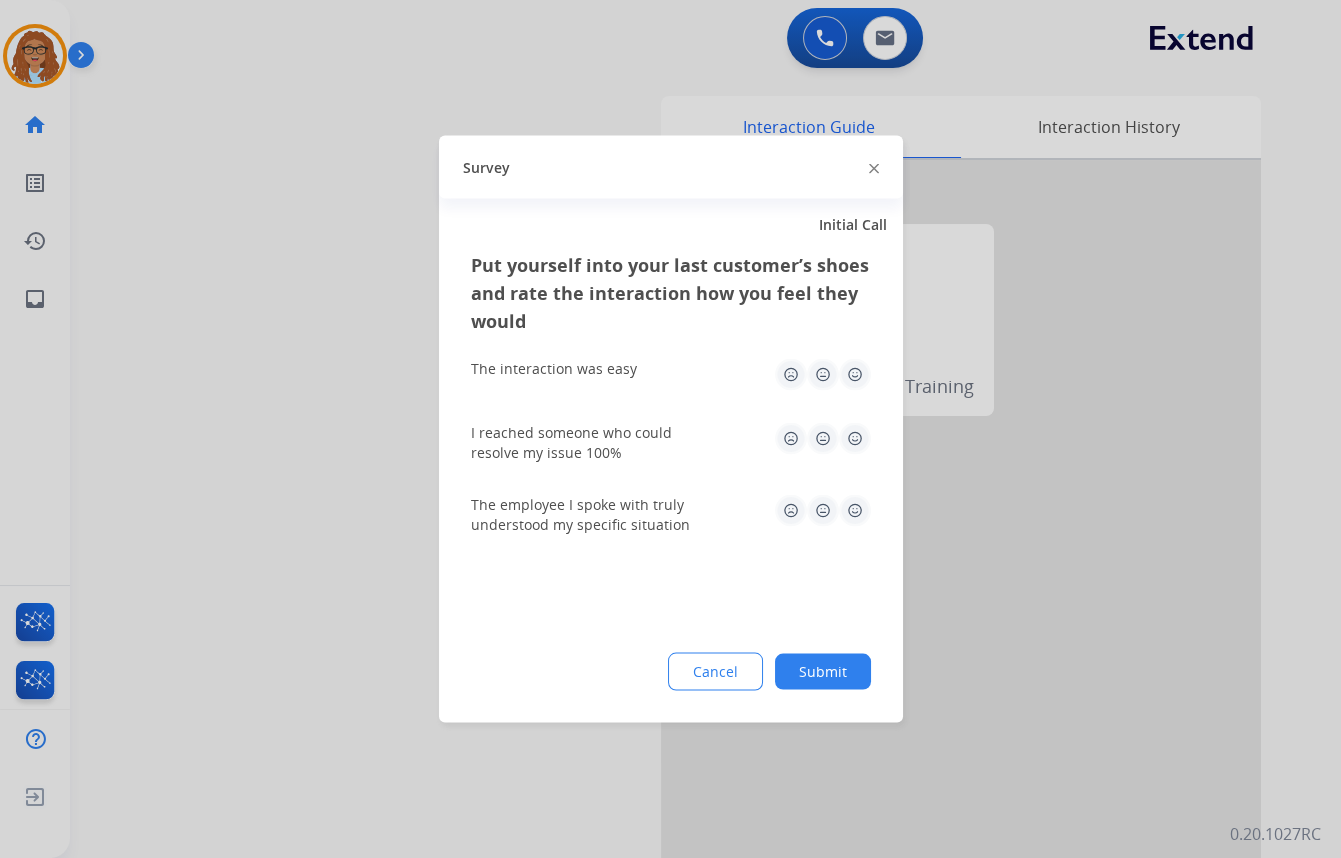 click 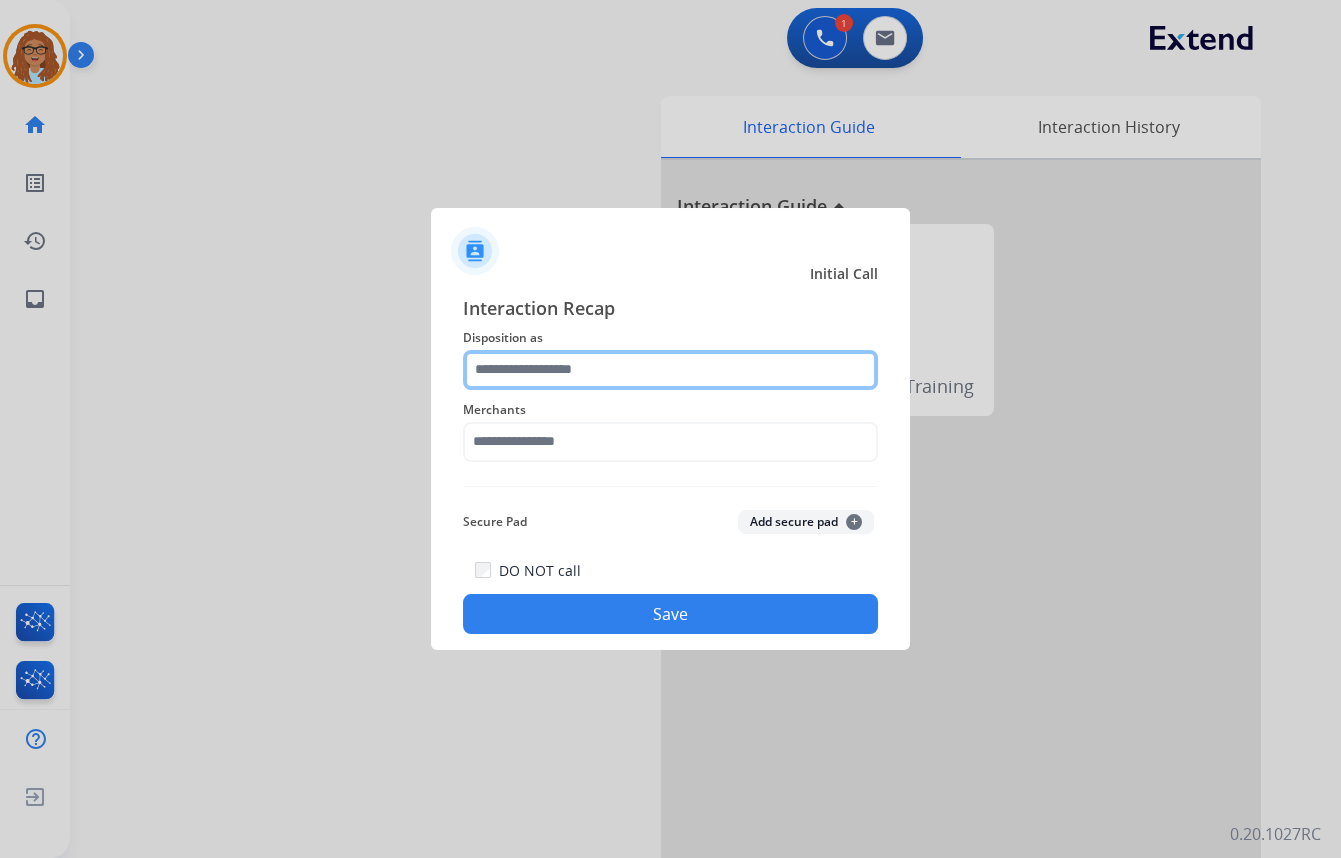 click 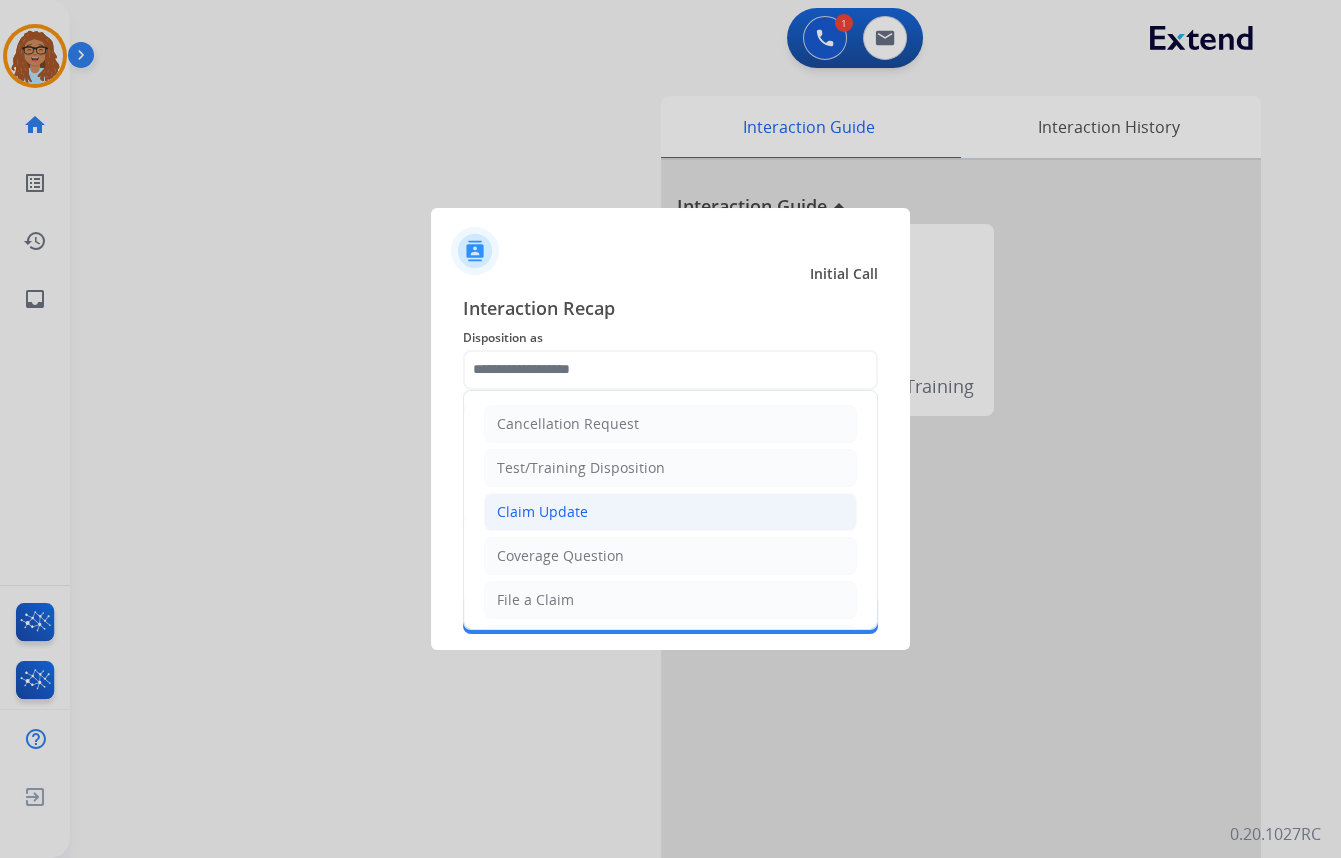 click on "Claim Update" 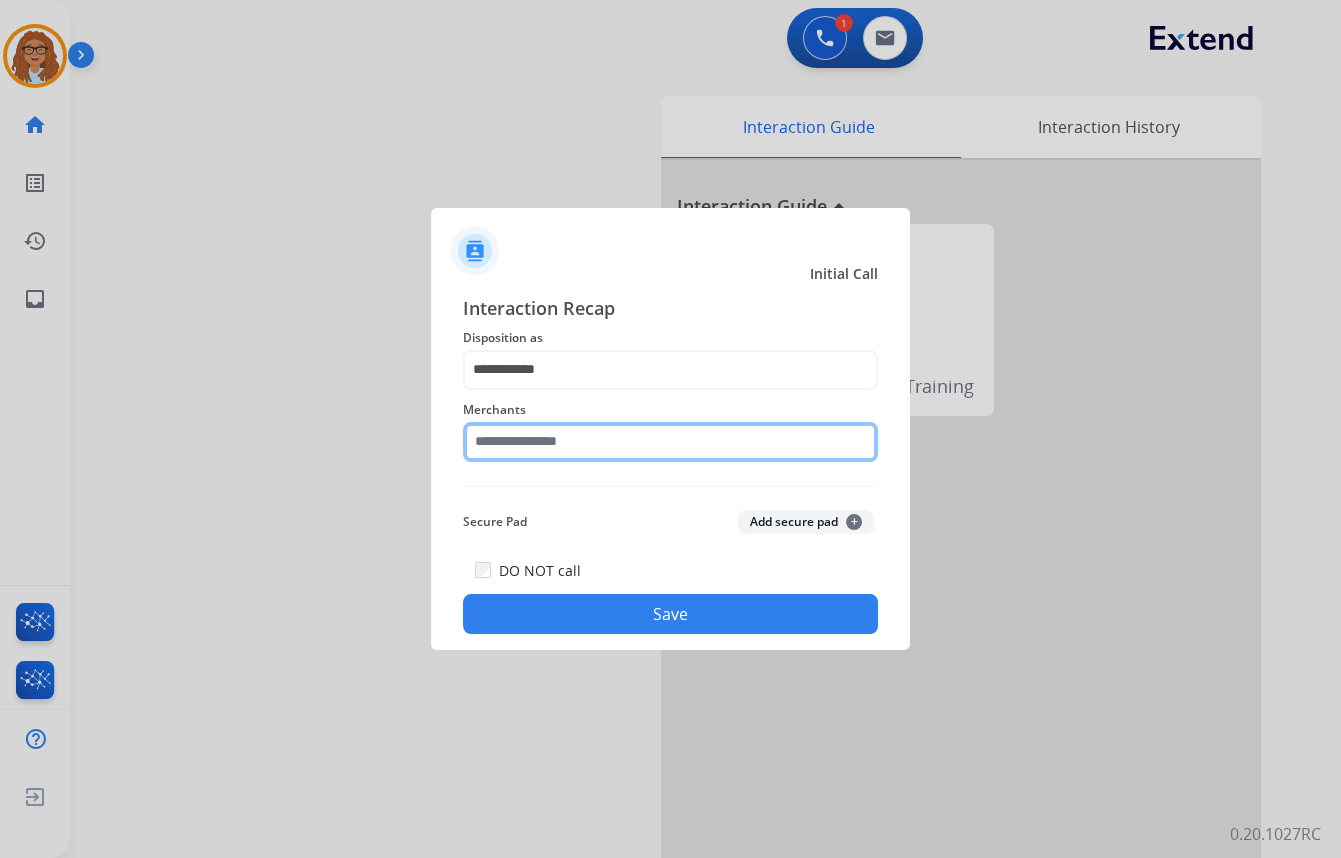 click 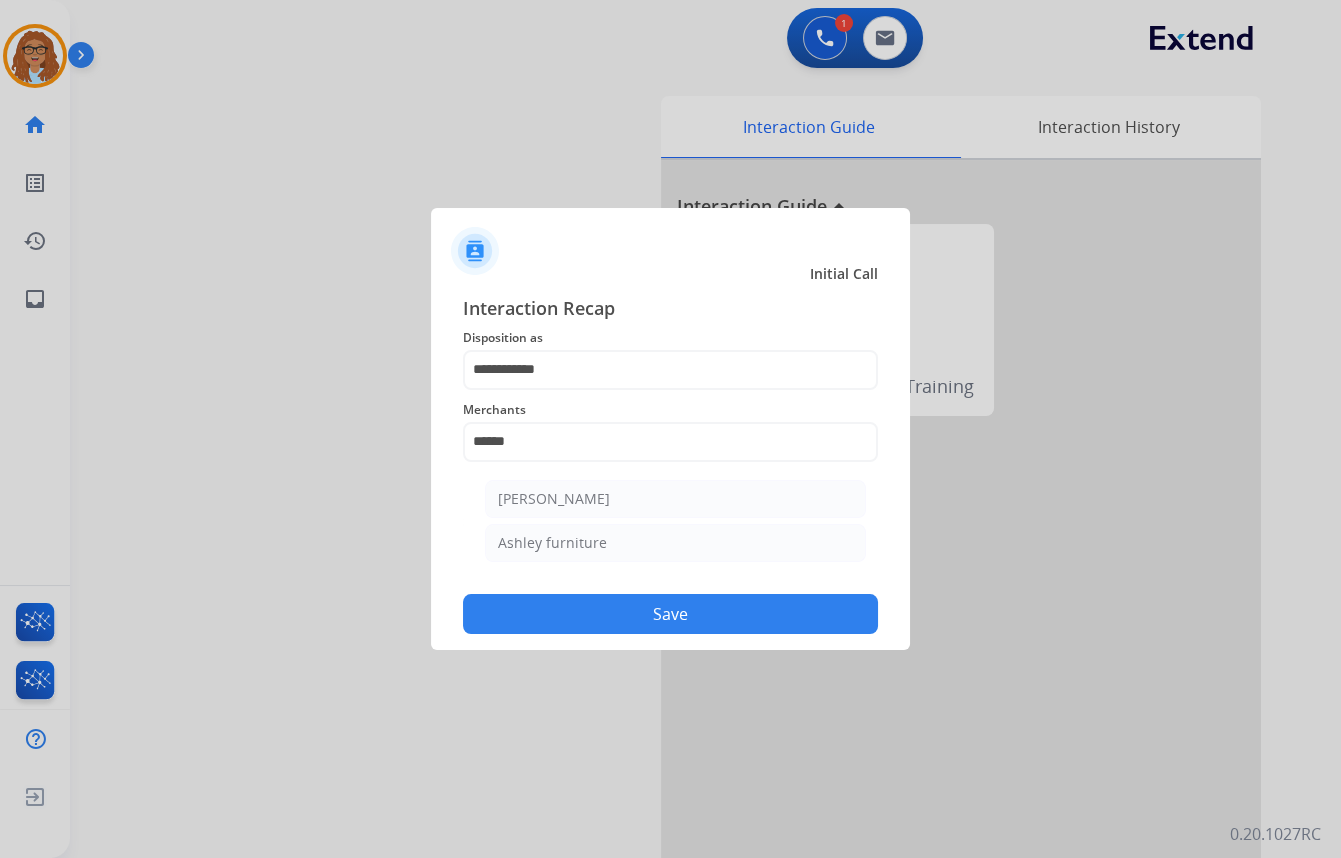 drag, startPoint x: 605, startPoint y: 498, endPoint x: 620, endPoint y: 529, distance: 34.43835 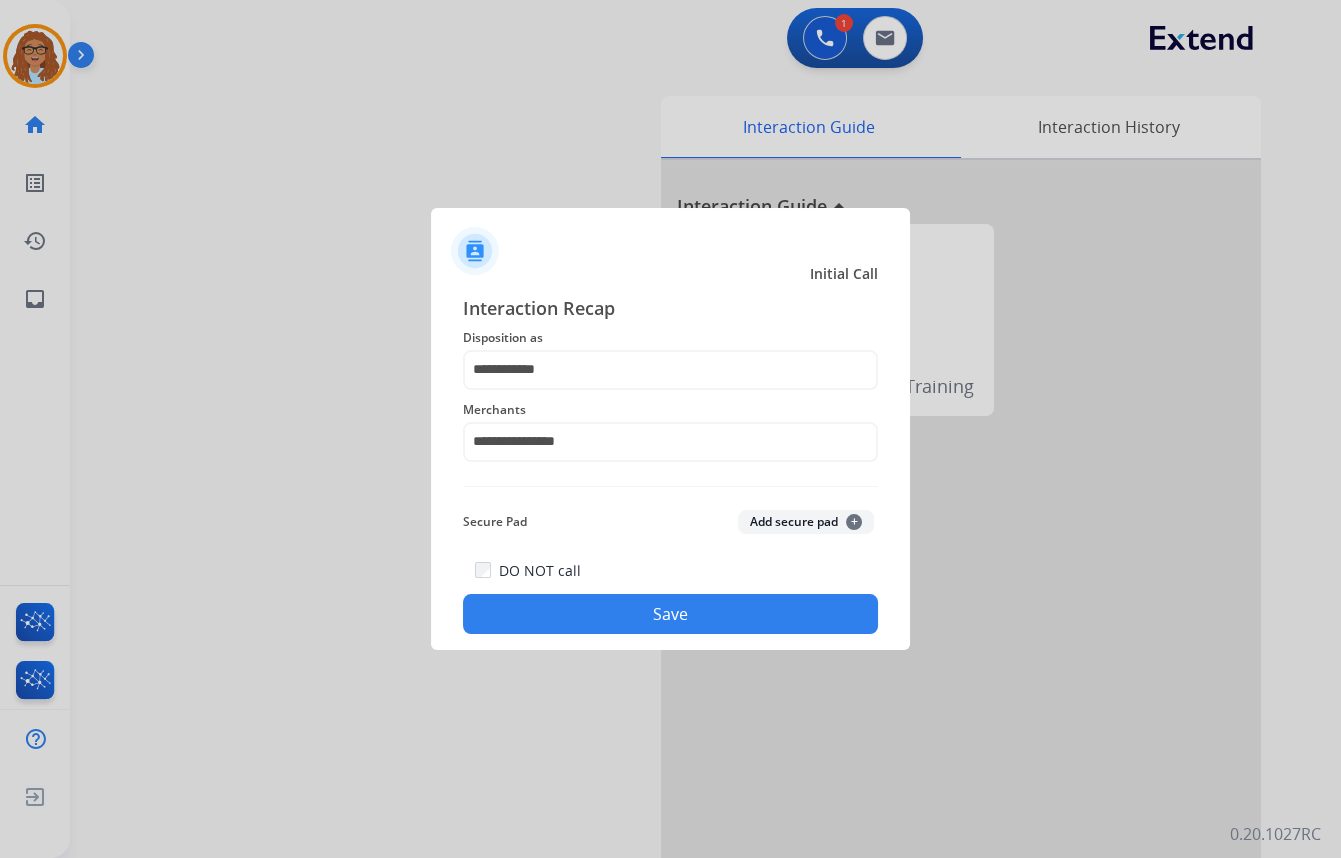 click on "Save" 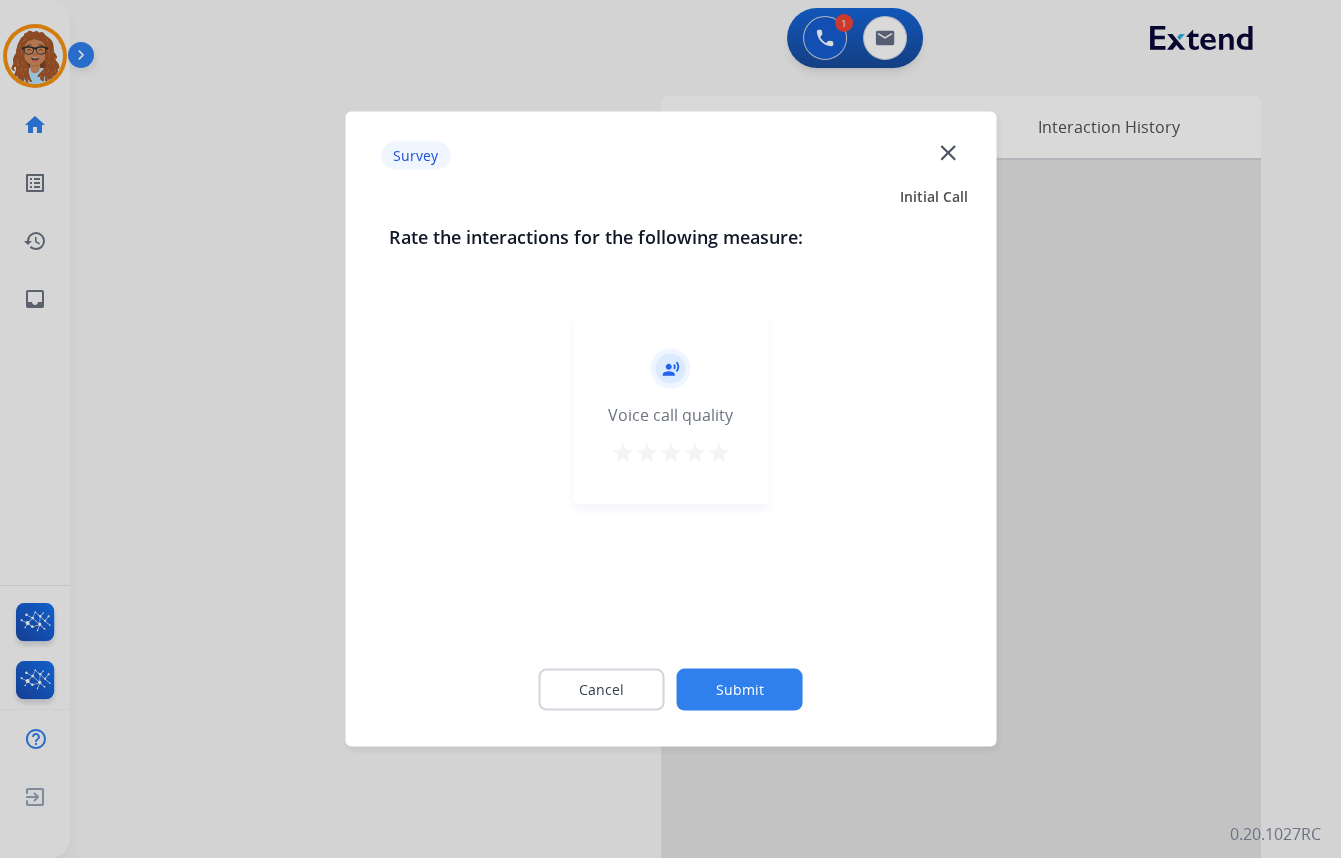 click on "close" 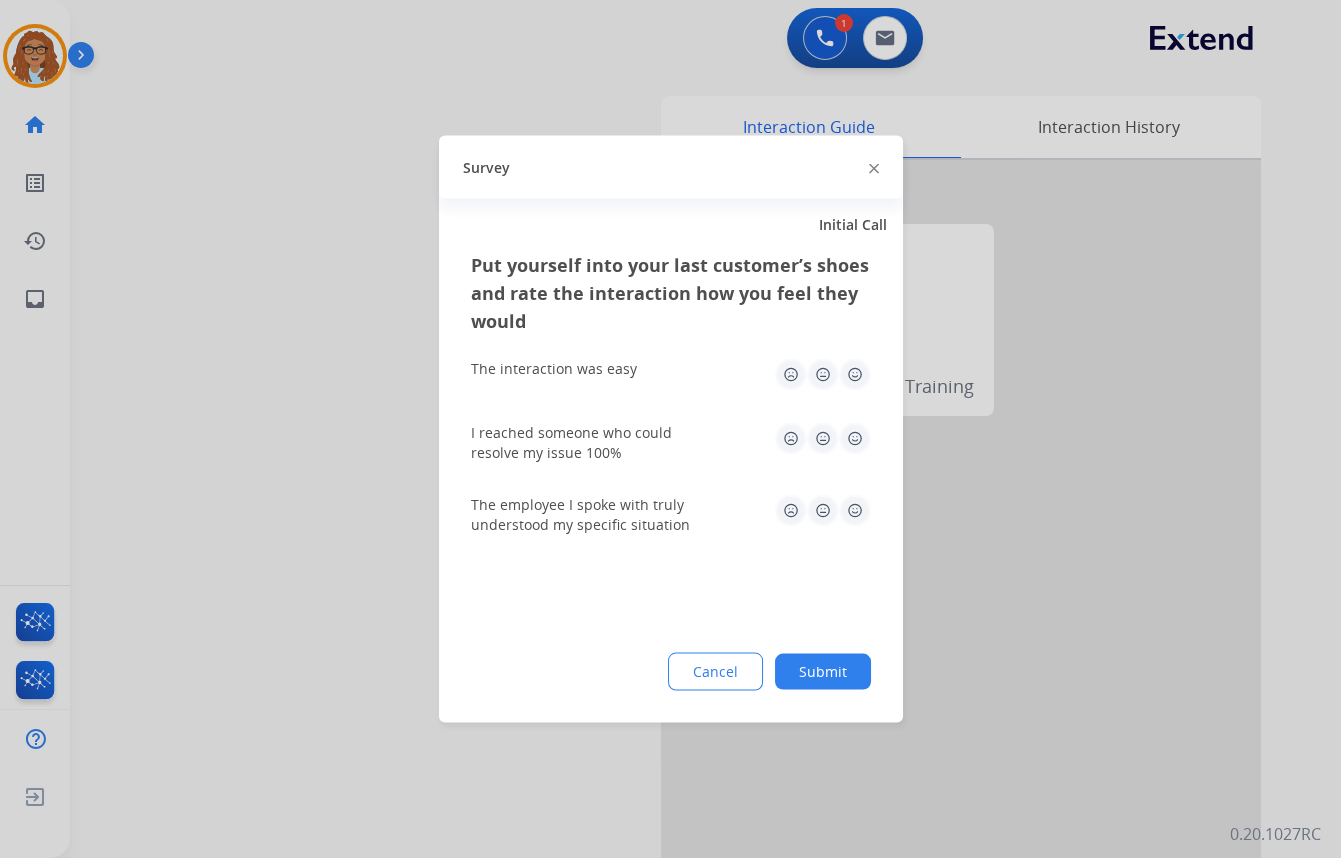 click 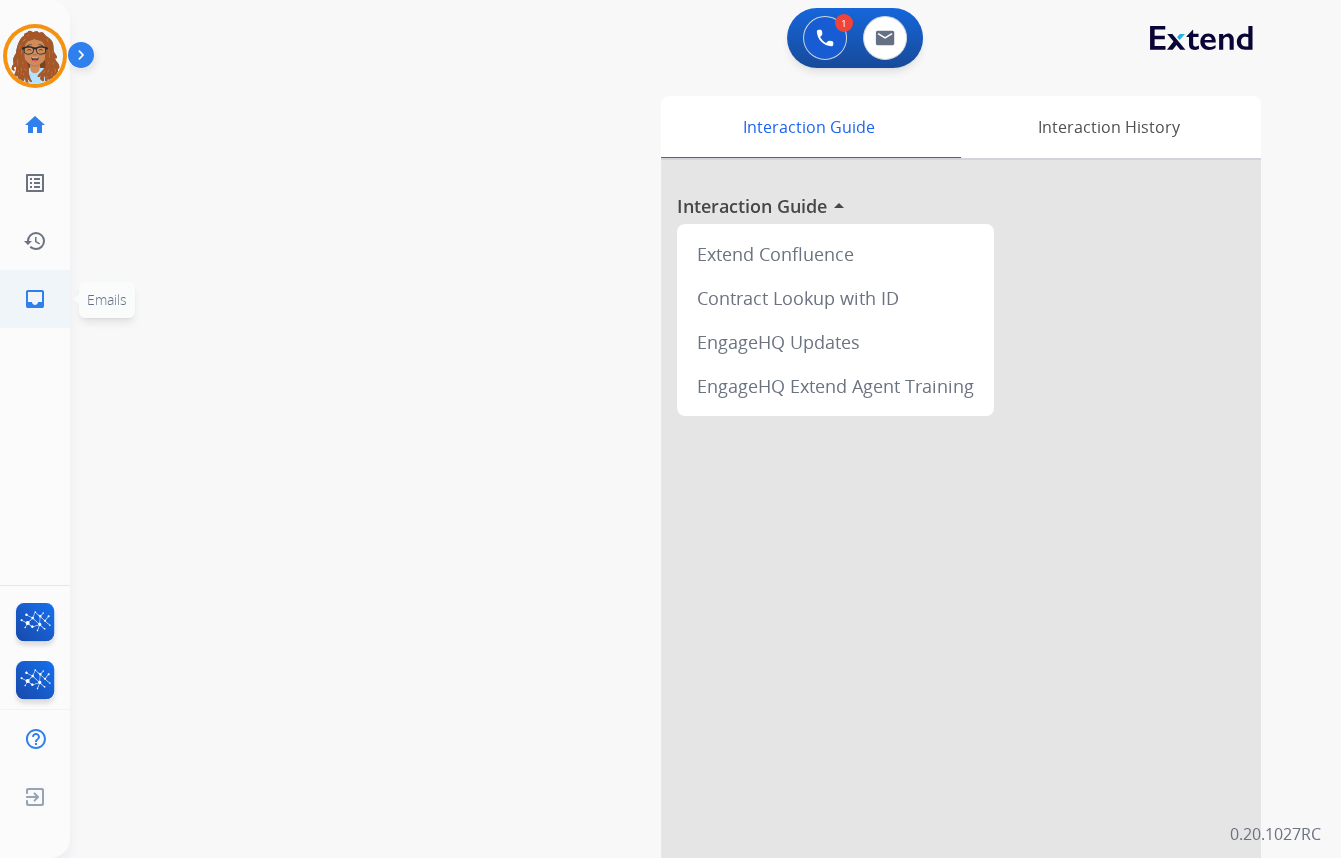 click on "inbox" 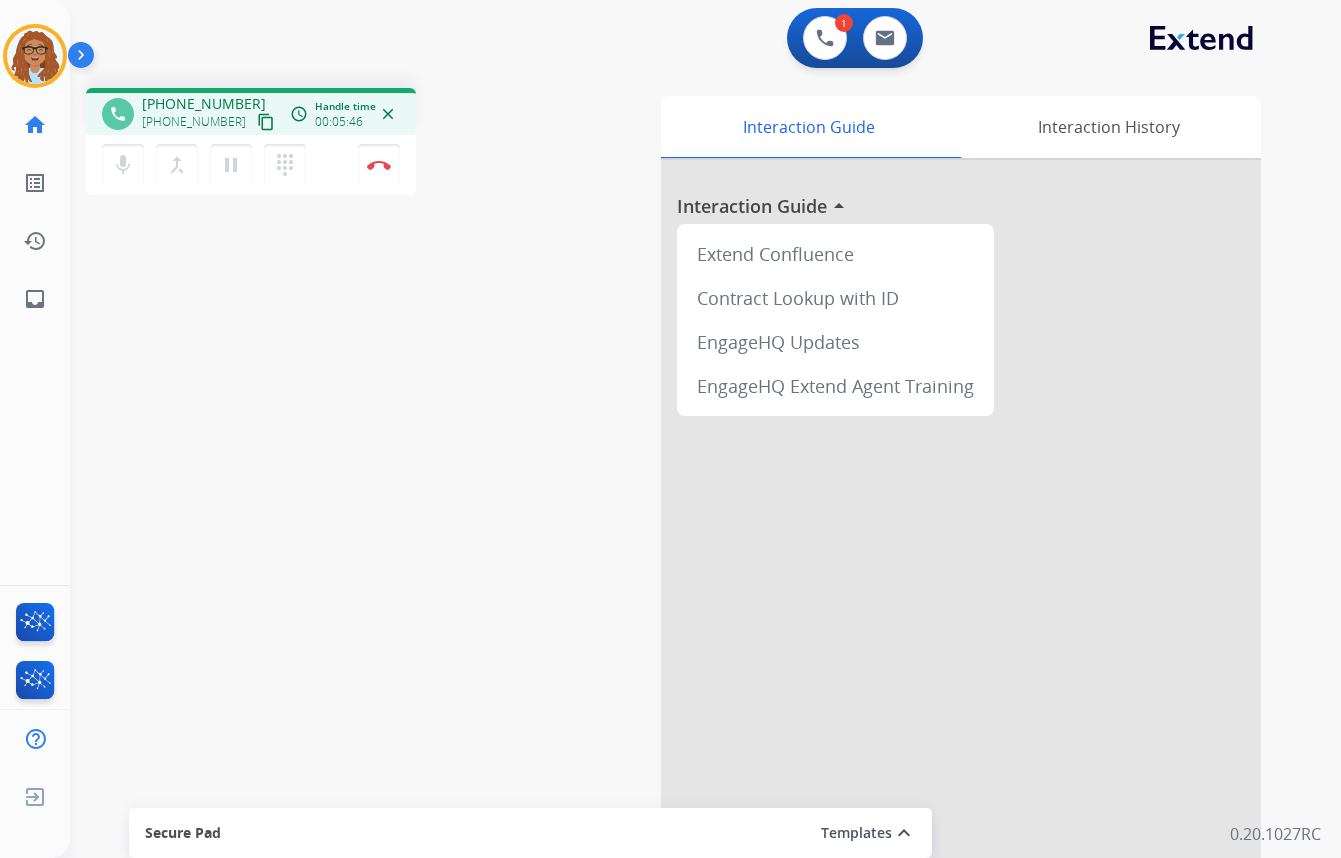 scroll, scrollTop: 0, scrollLeft: 0, axis: both 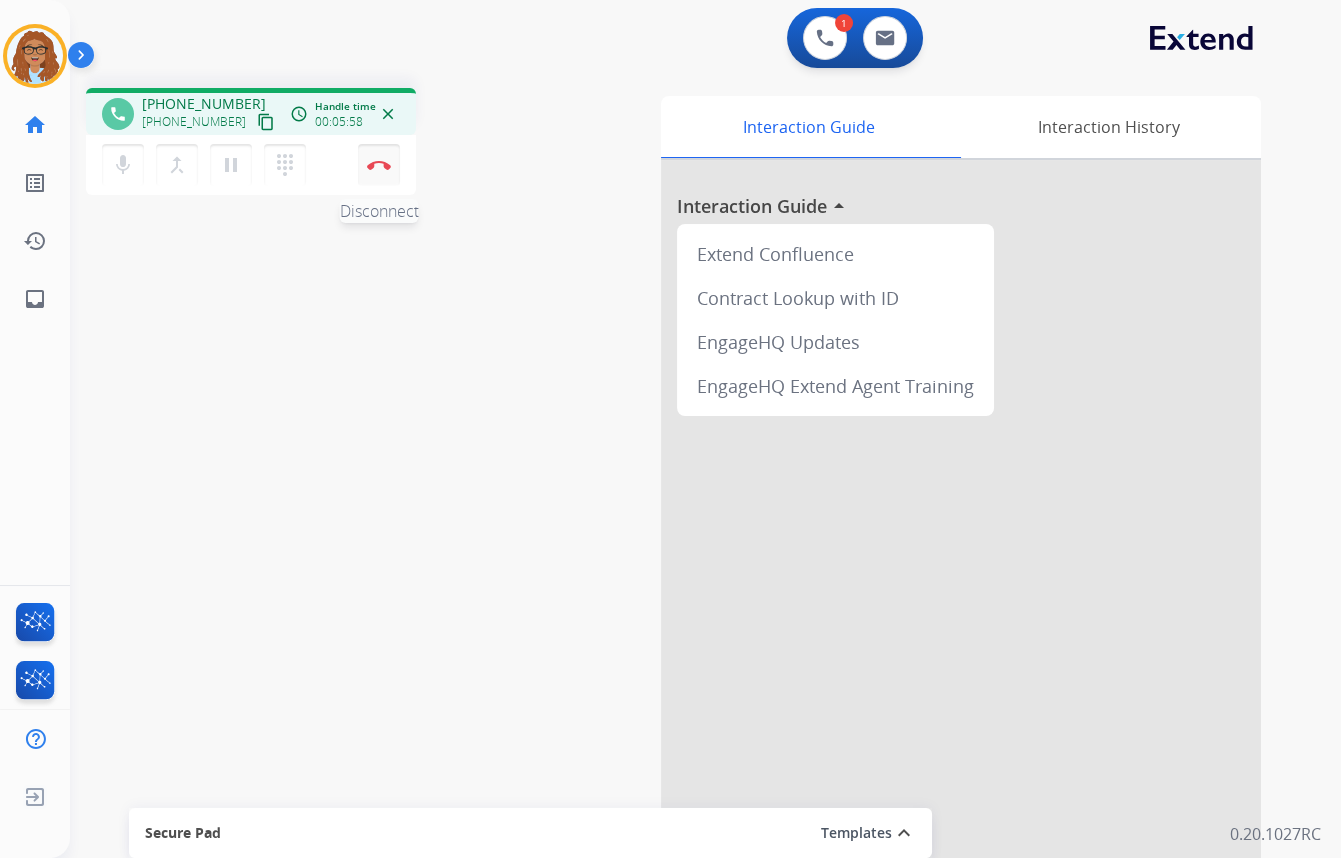 click on "Disconnect" at bounding box center [379, 165] 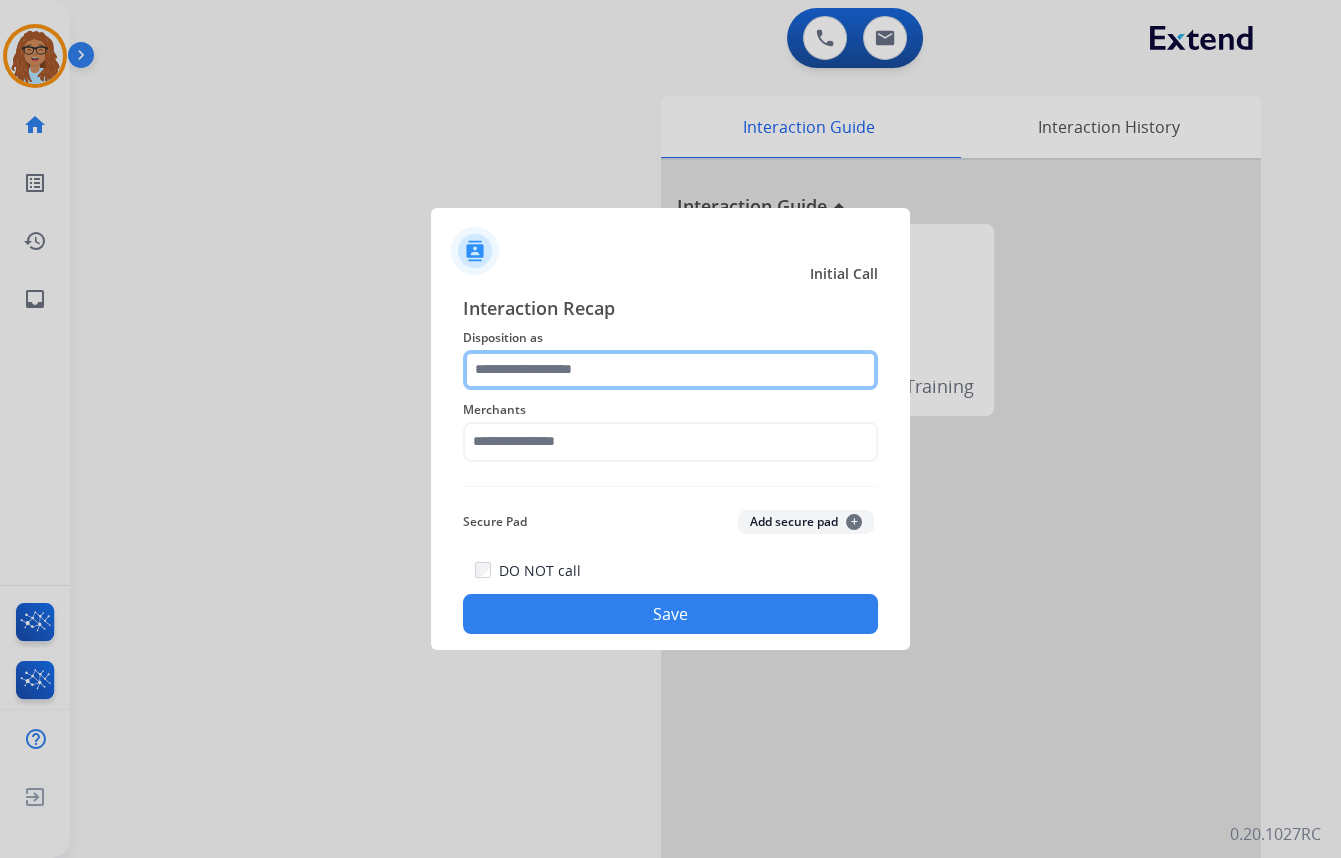 click 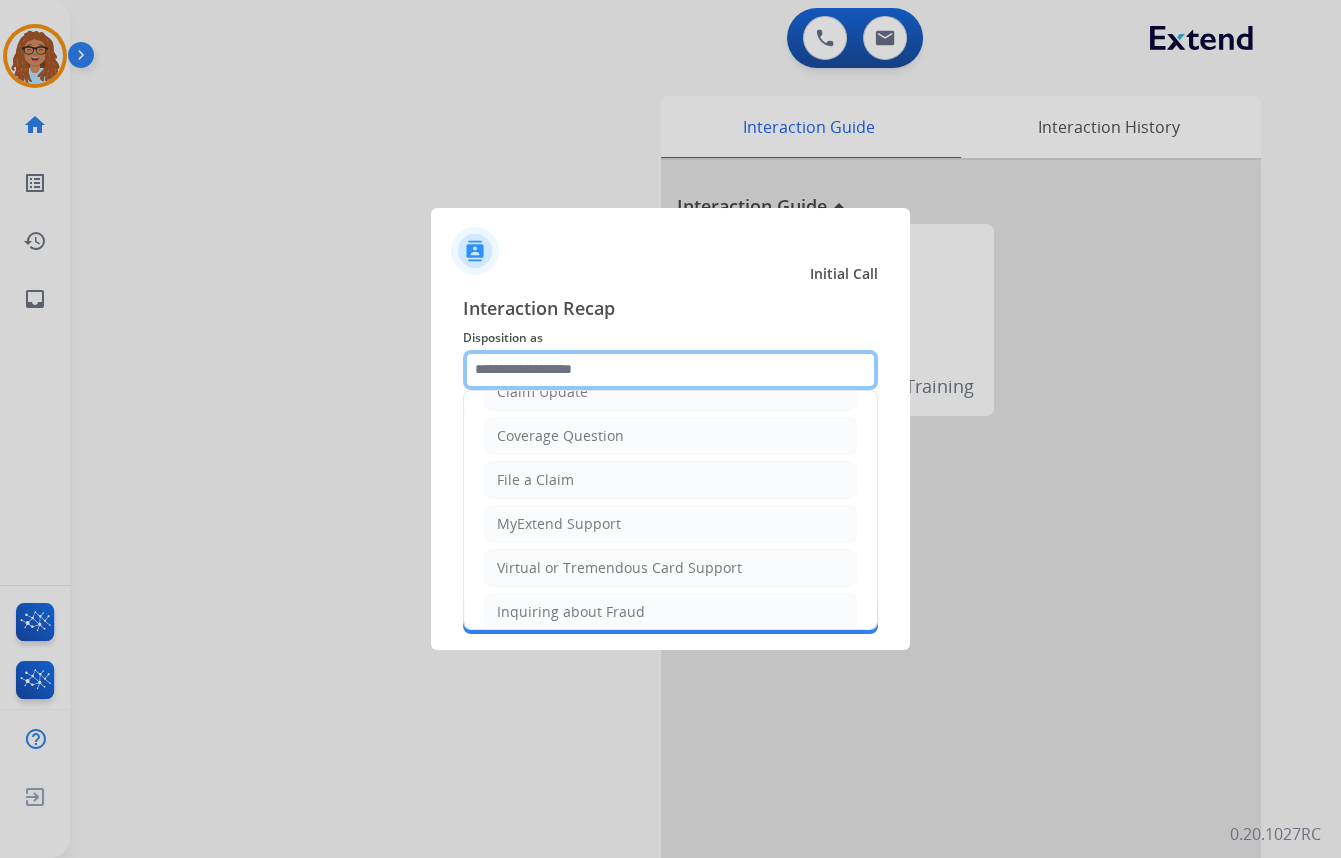 scroll, scrollTop: 90, scrollLeft: 0, axis: vertical 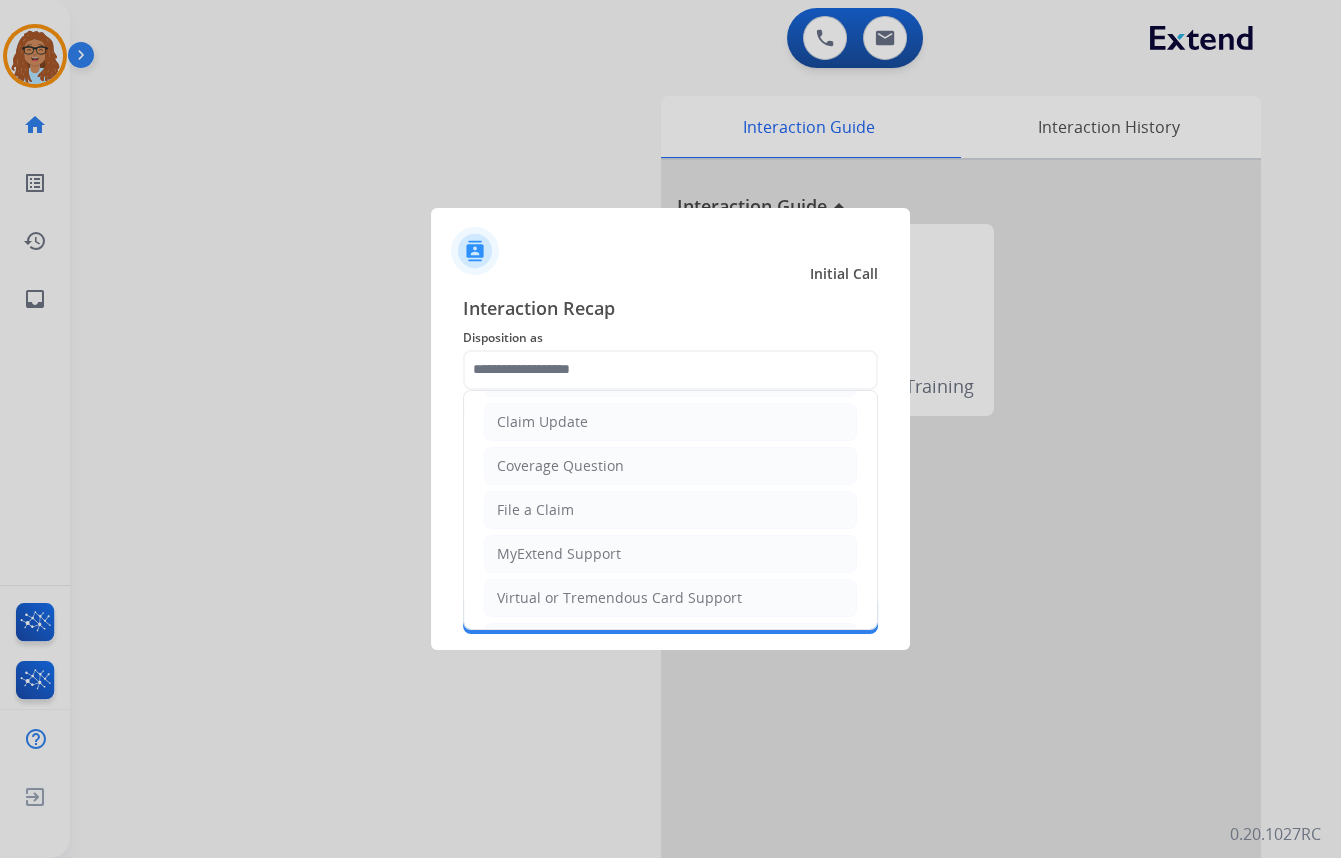 click on "Claim Update" 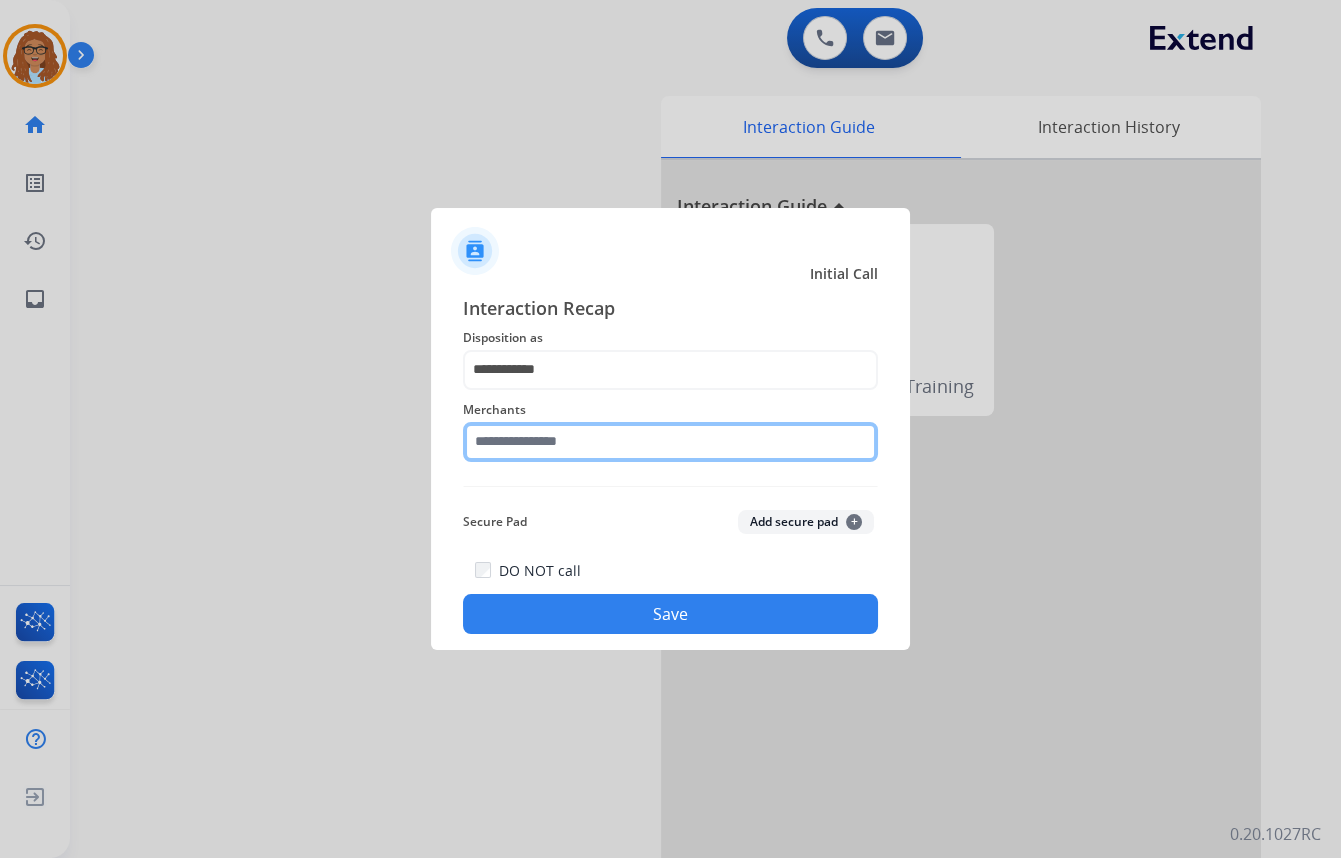 click 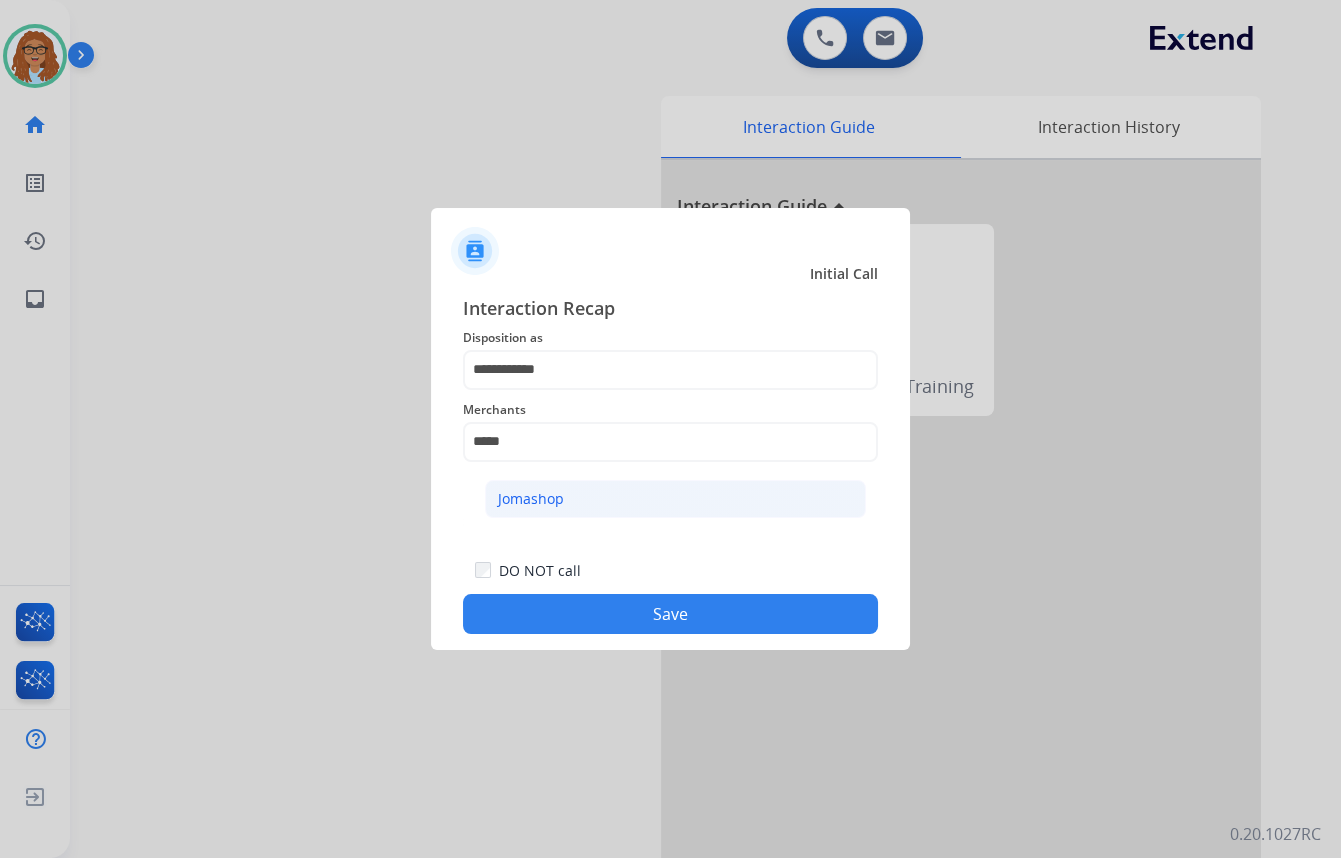click on "Jomashop" 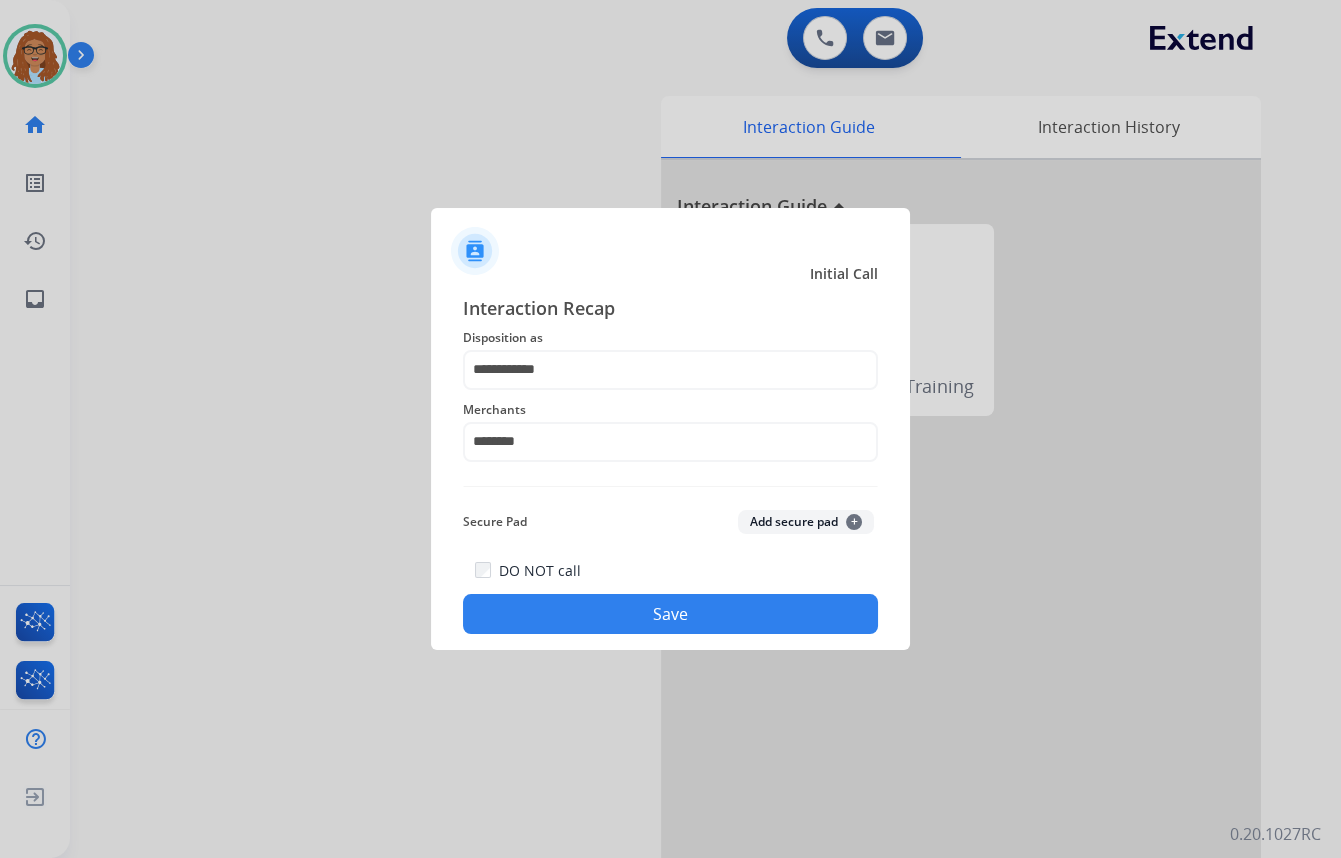 click on "Save" 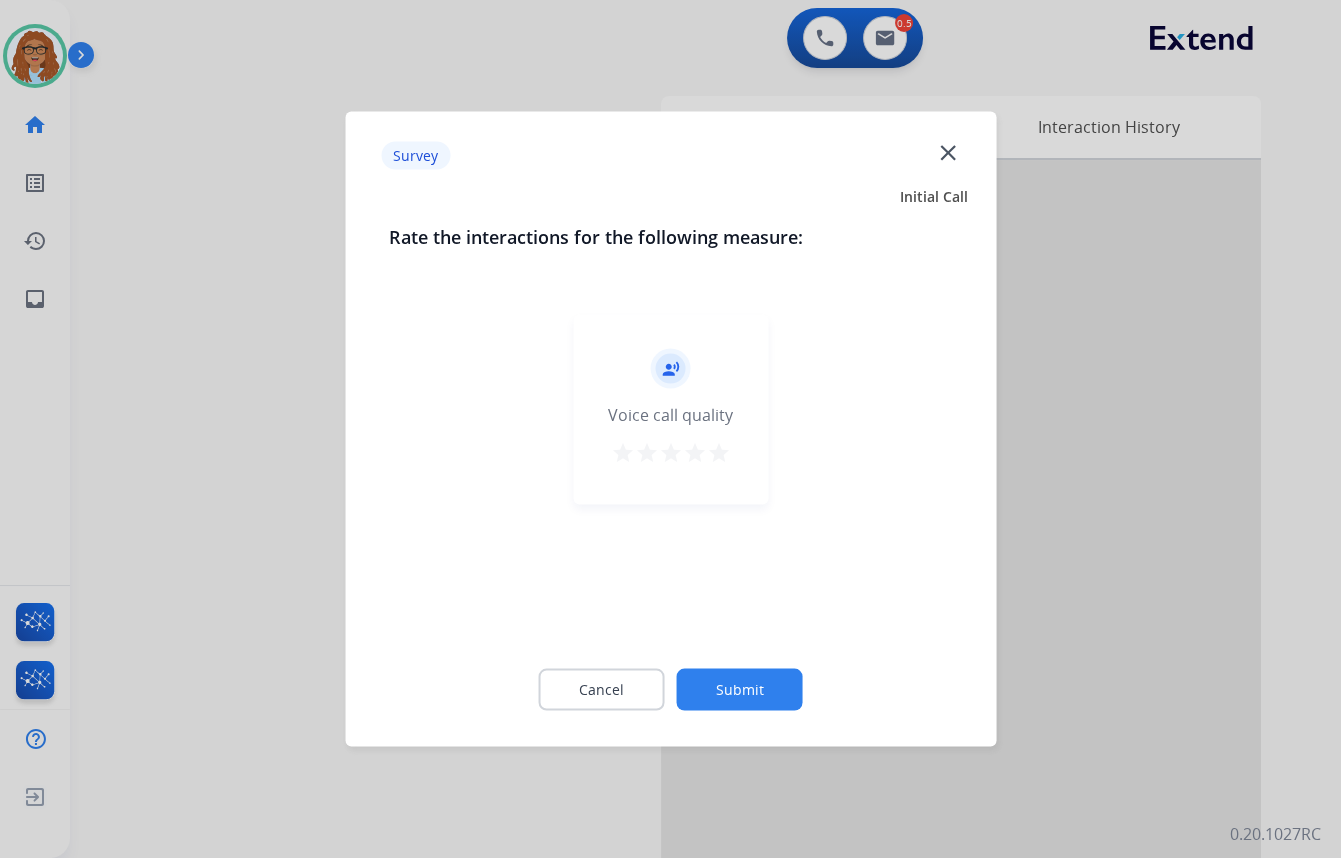 click on "close" 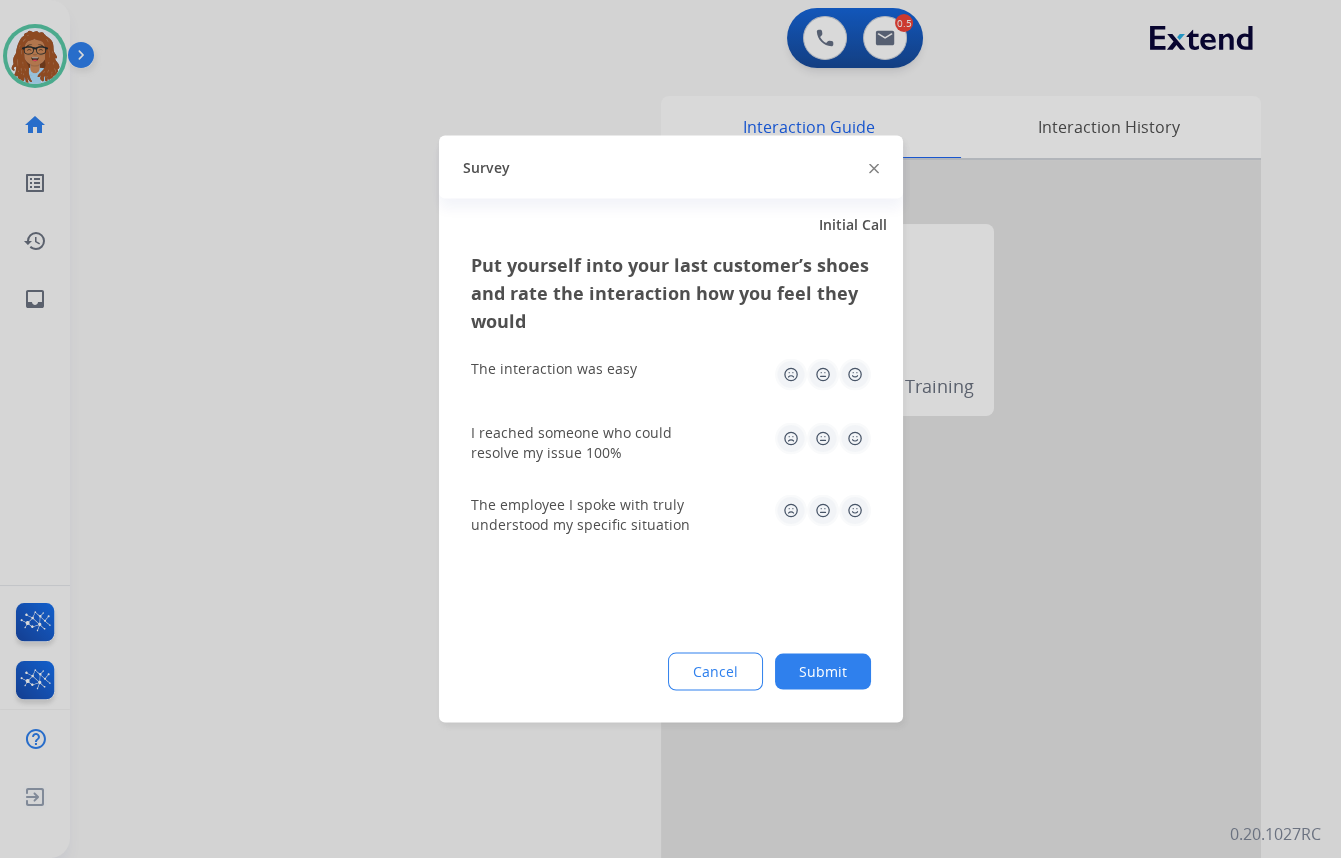 click 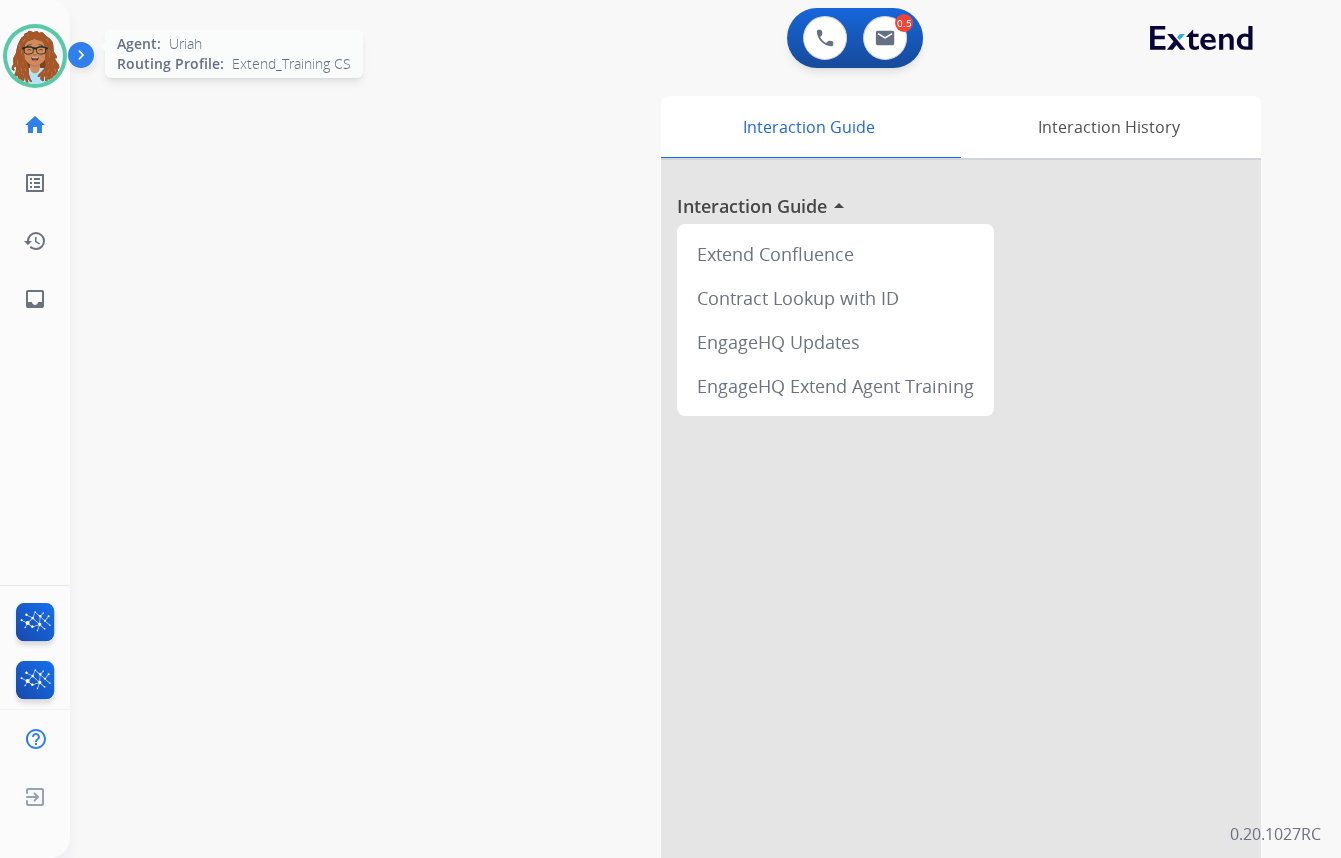 click at bounding box center [35, 56] 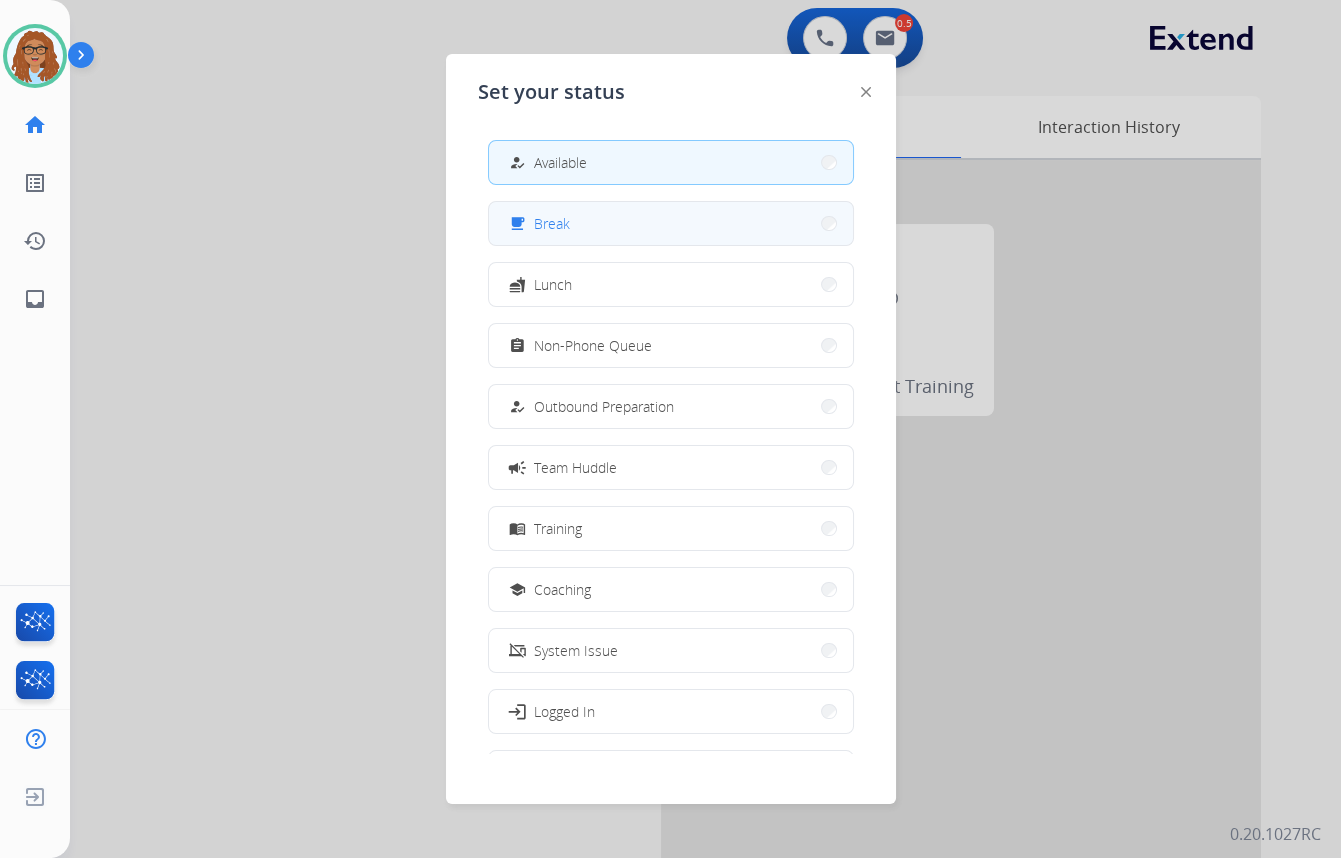 click on "free_breakfast" at bounding box center (516, 223) 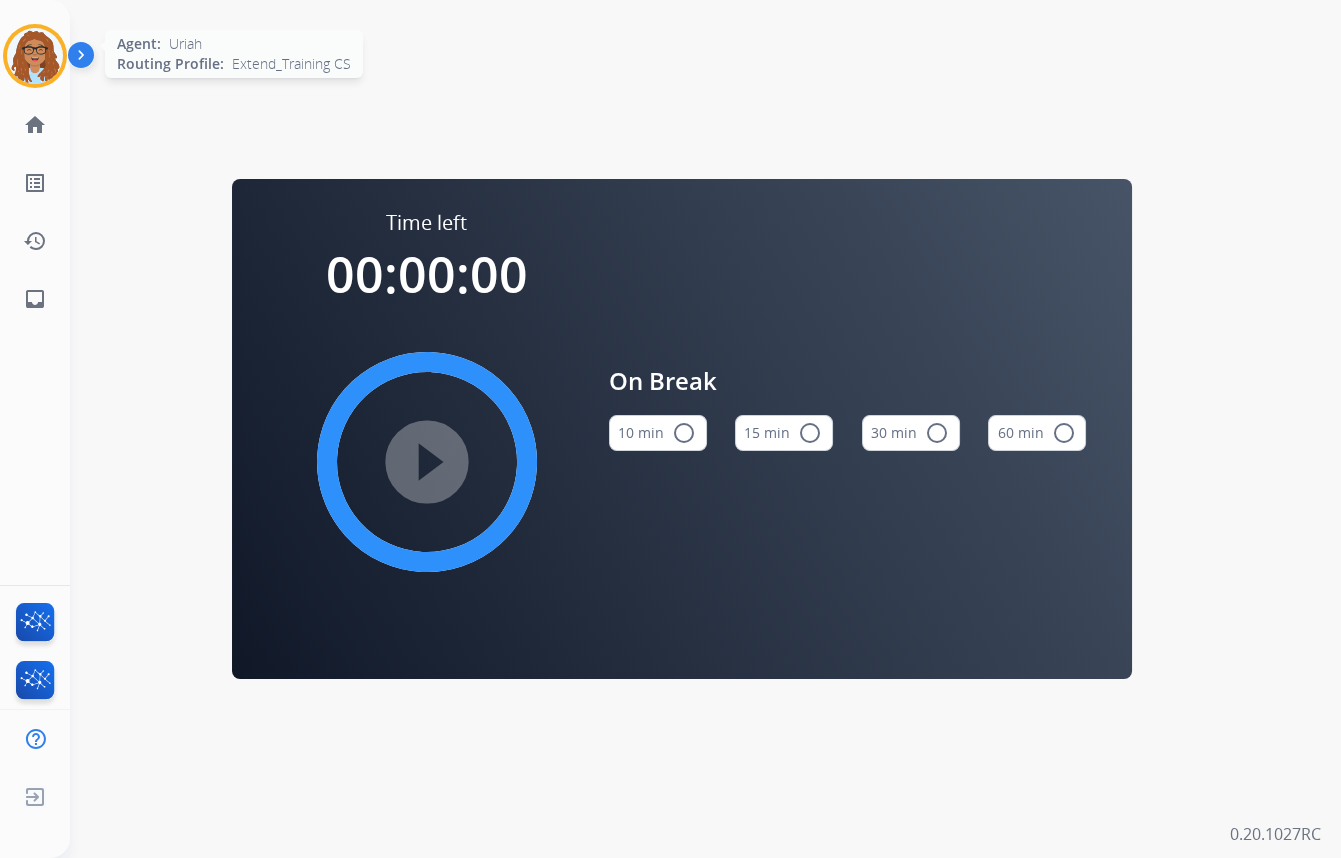 click at bounding box center (35, 56) 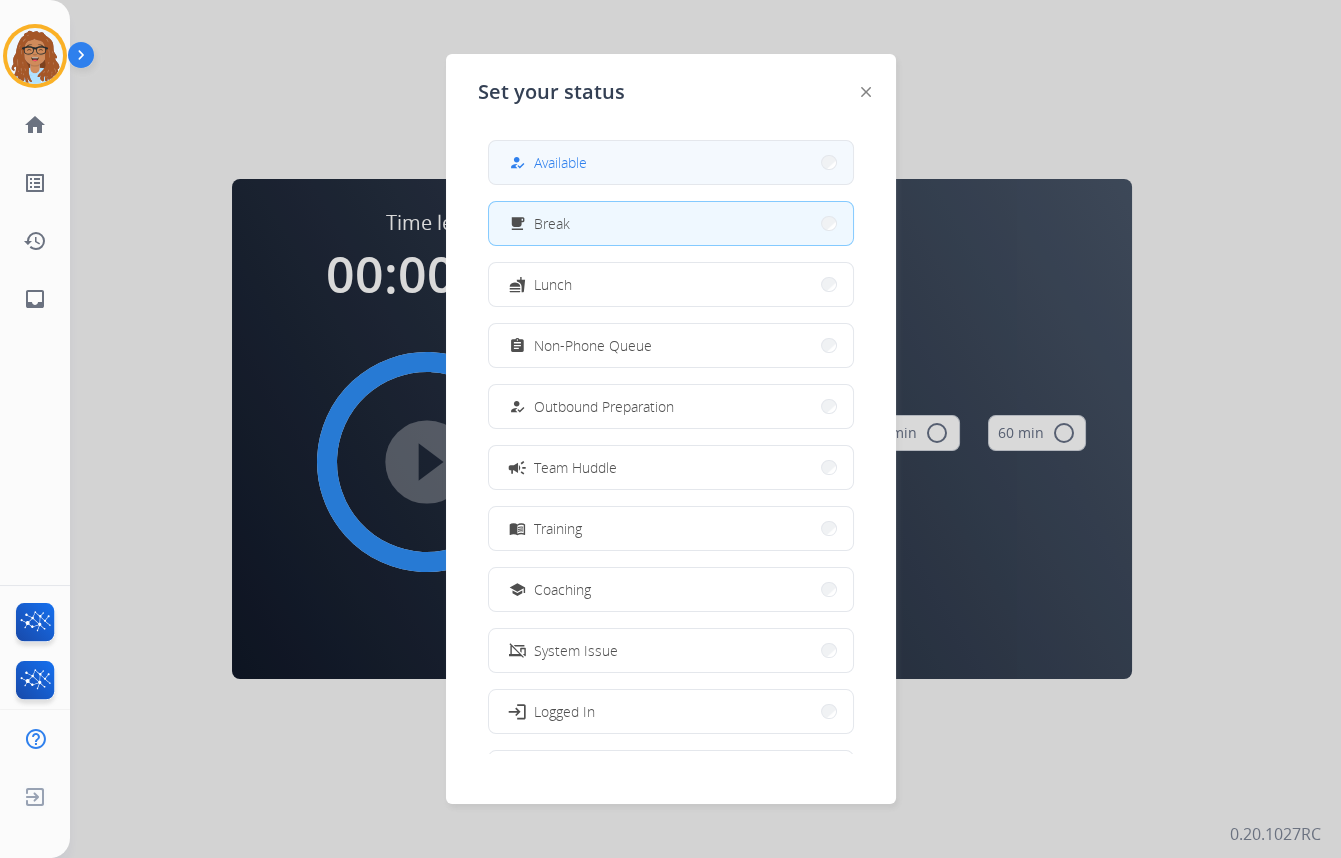 click on "how_to_reg" at bounding box center [519, 163] 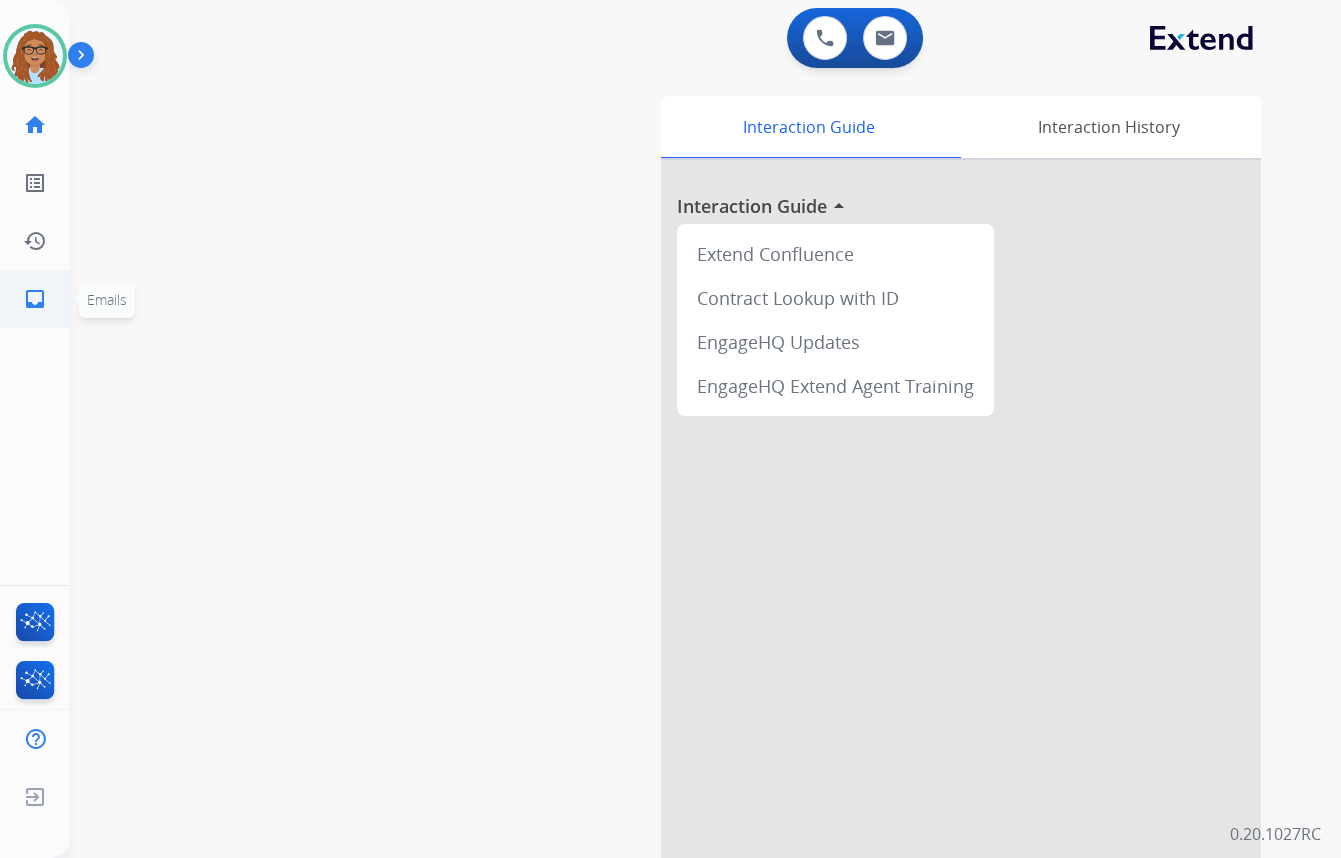 click on "inbox  Emails" 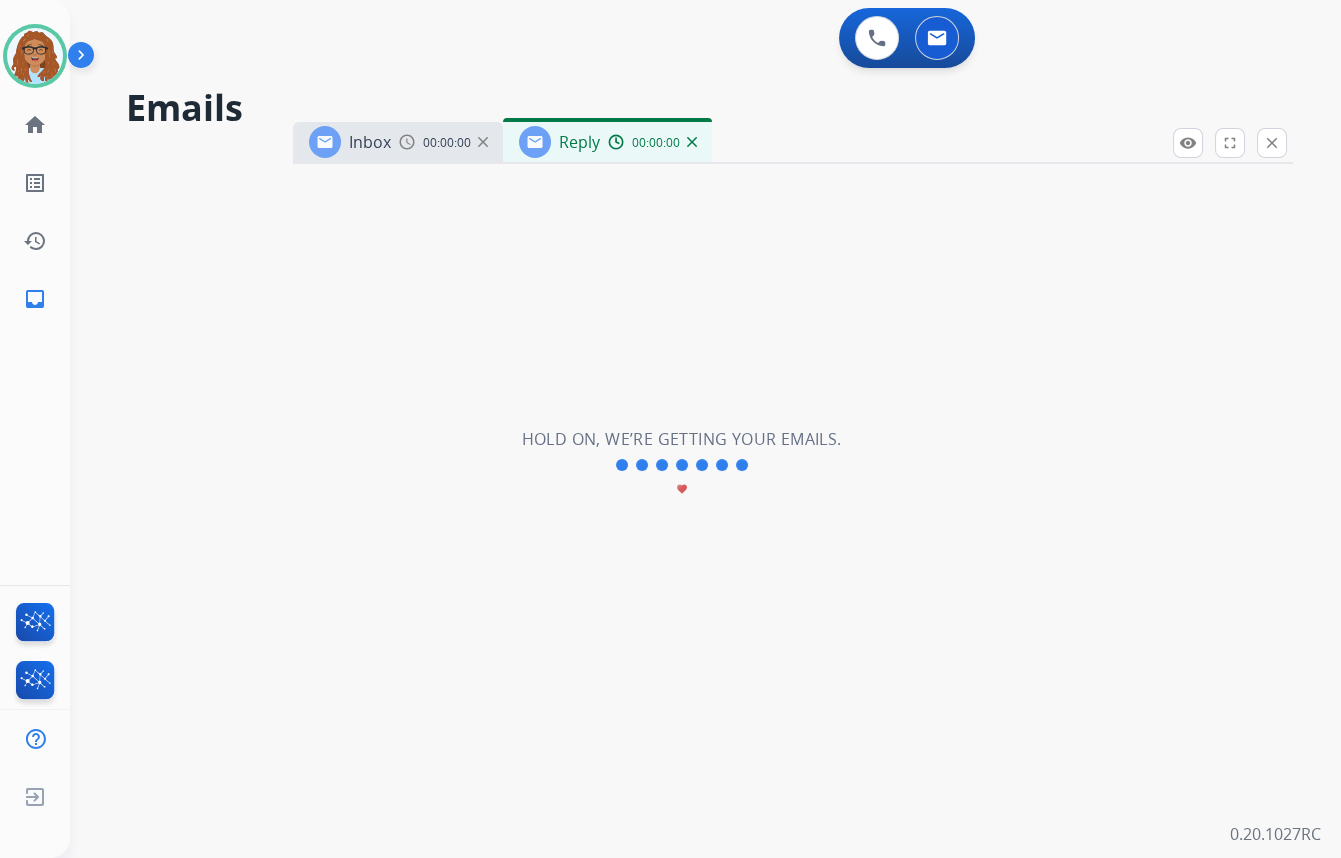 select on "**********" 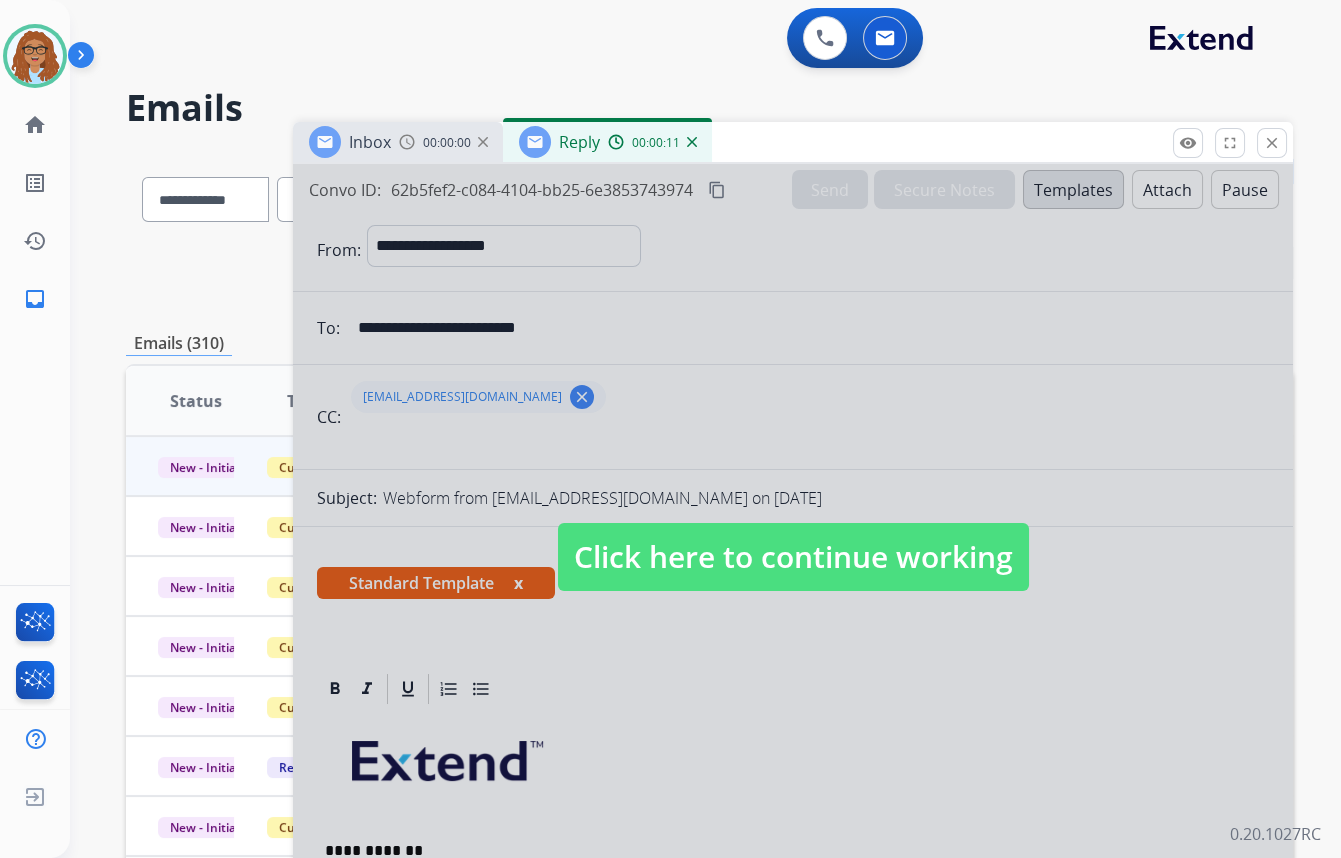 click on "Click here to continue working" at bounding box center (793, 557) 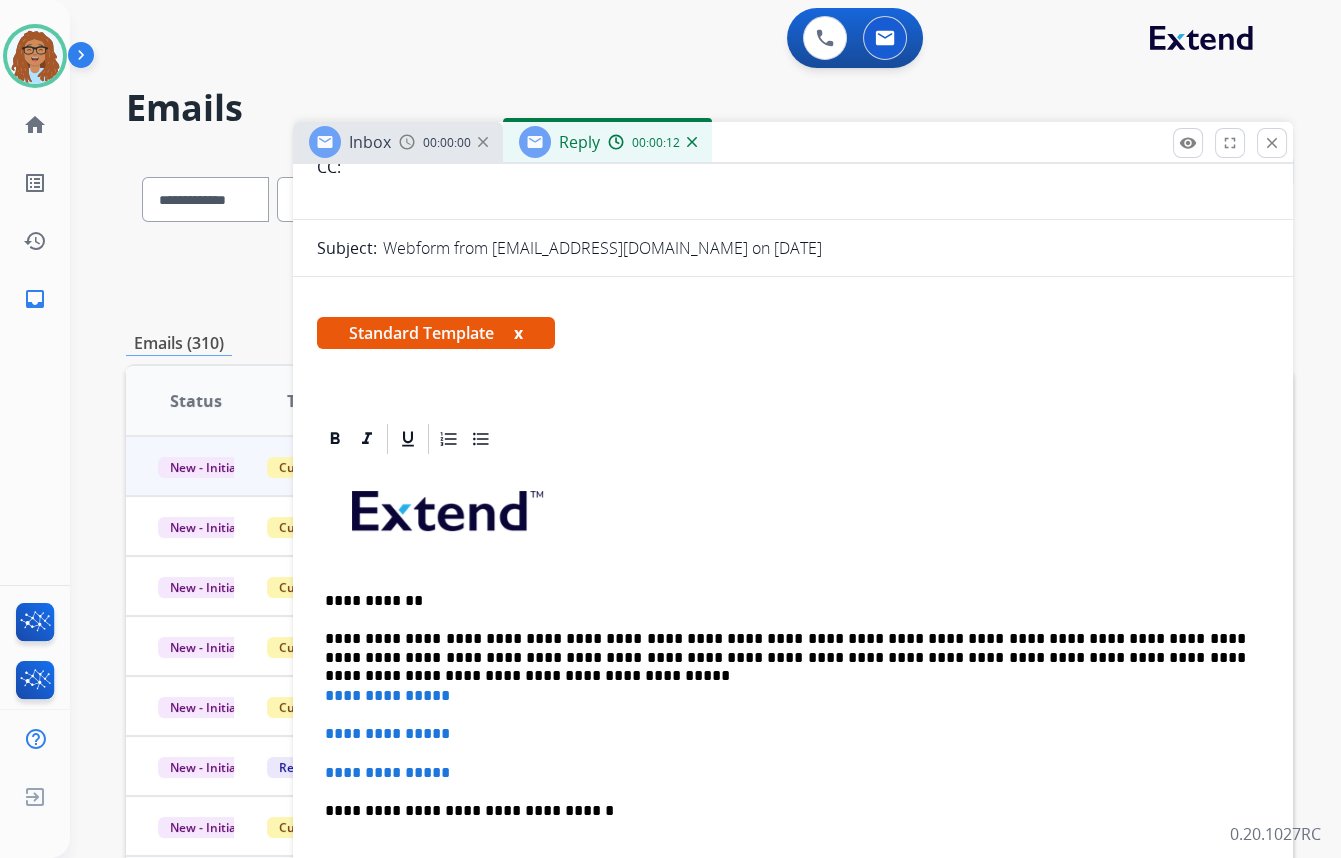 scroll, scrollTop: 272, scrollLeft: 0, axis: vertical 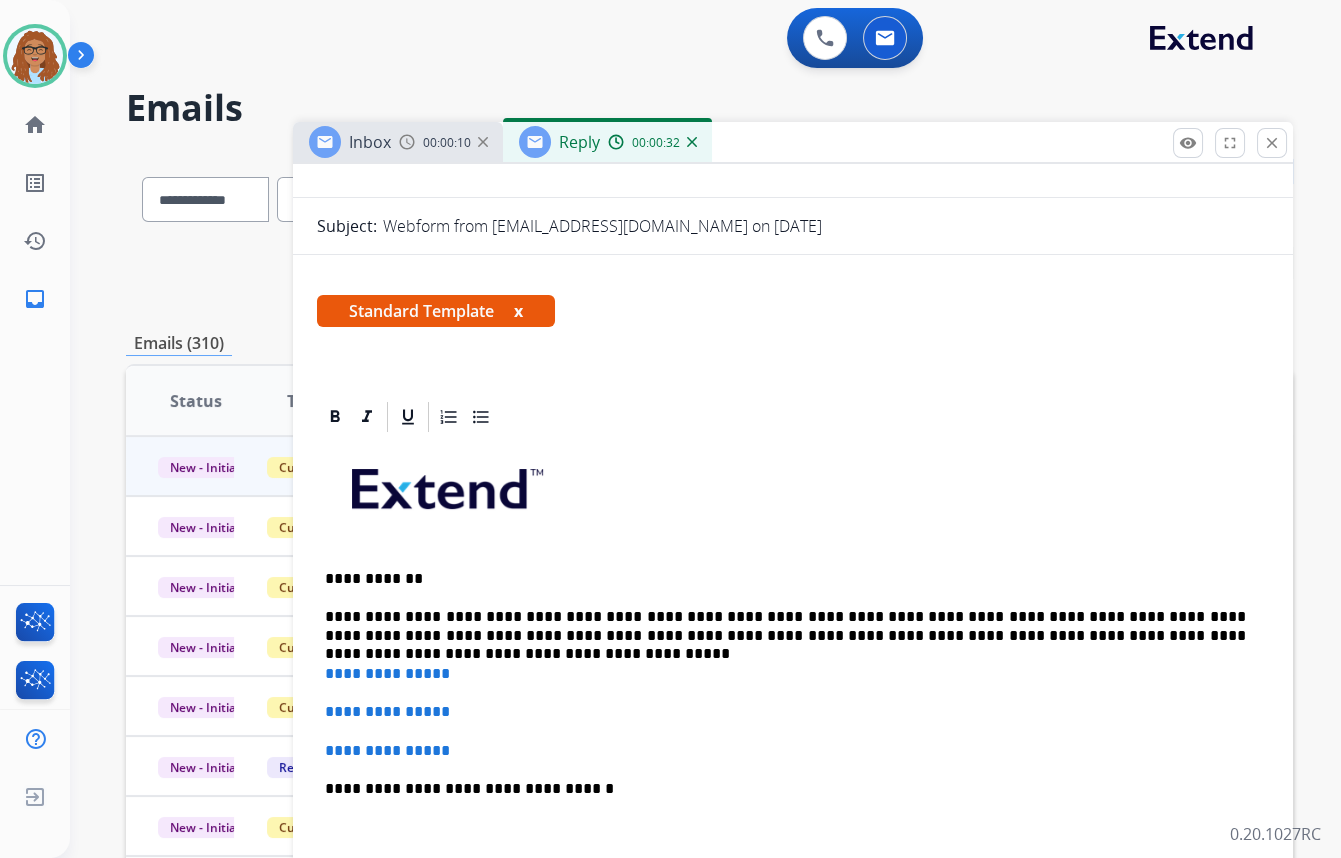 click on "**********" at bounding box center (785, 626) 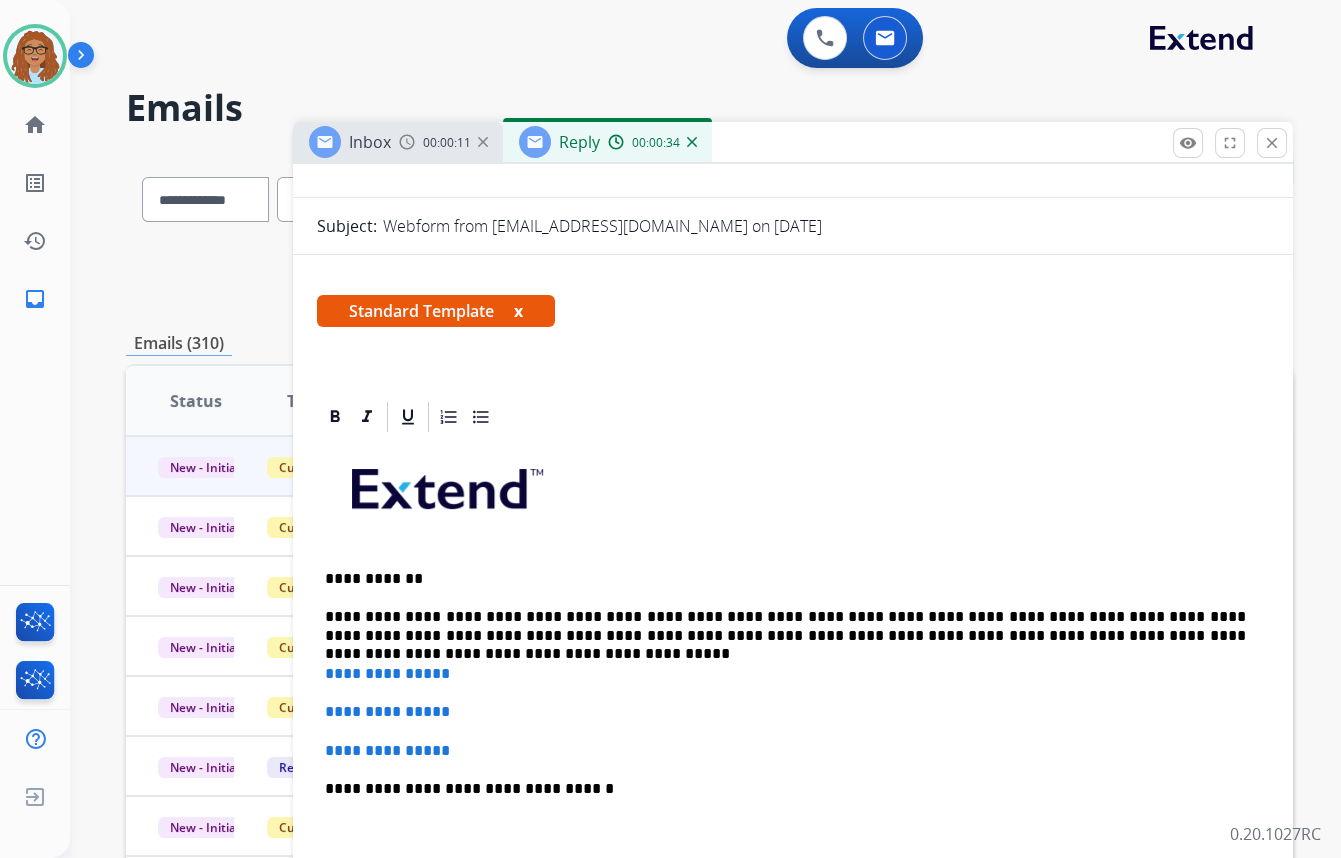 type 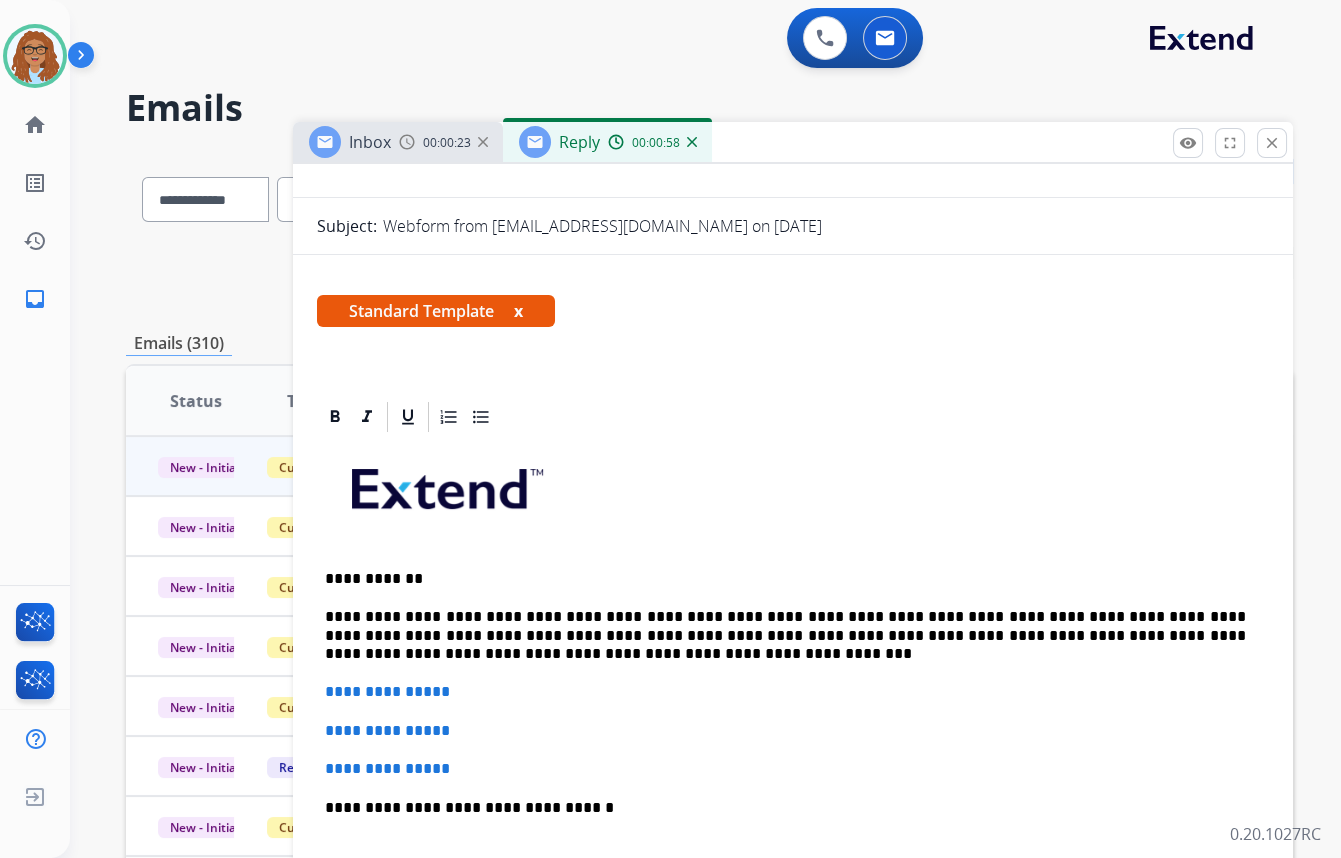 click on "**********" at bounding box center [785, 635] 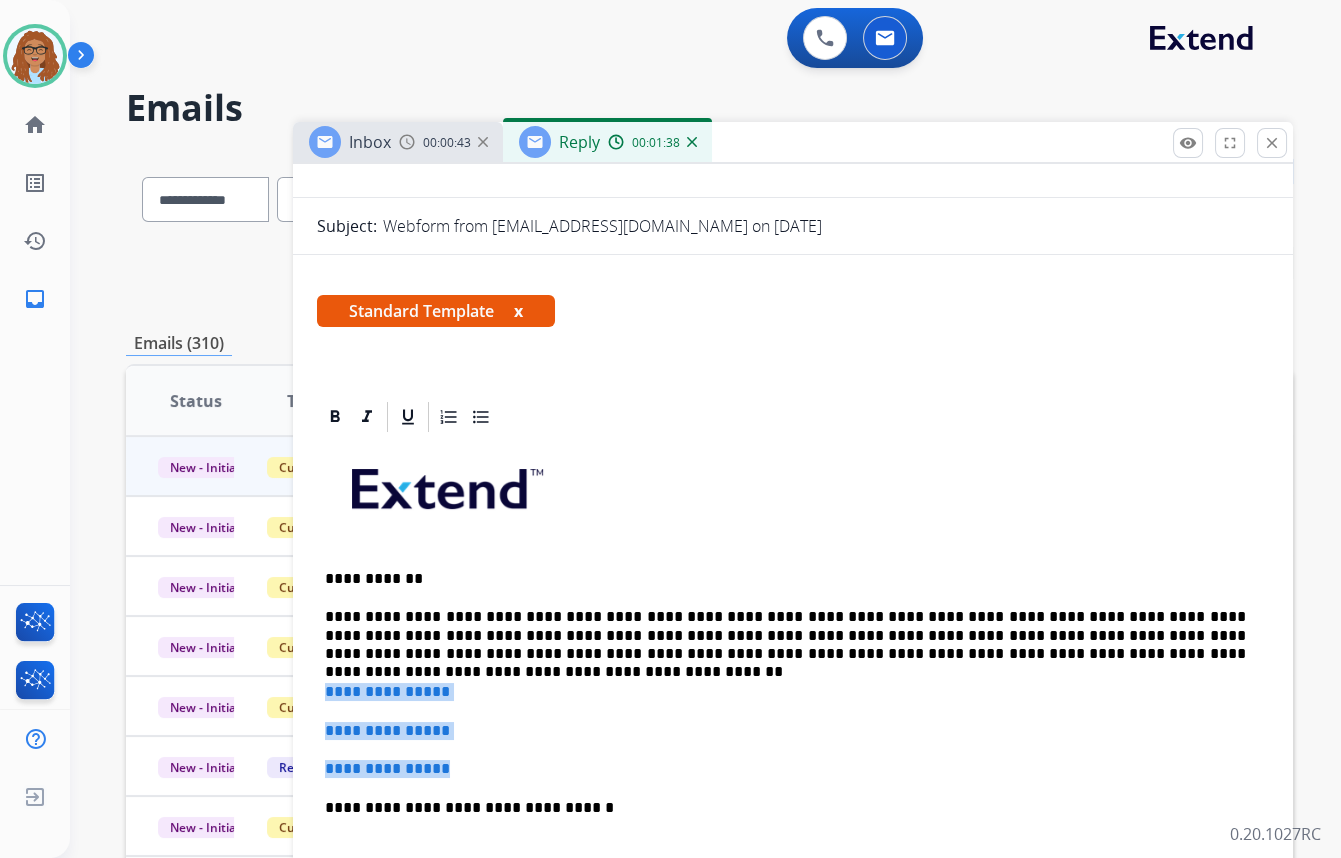 drag, startPoint x: 368, startPoint y: 748, endPoint x: 320, endPoint y: 685, distance: 79.20227 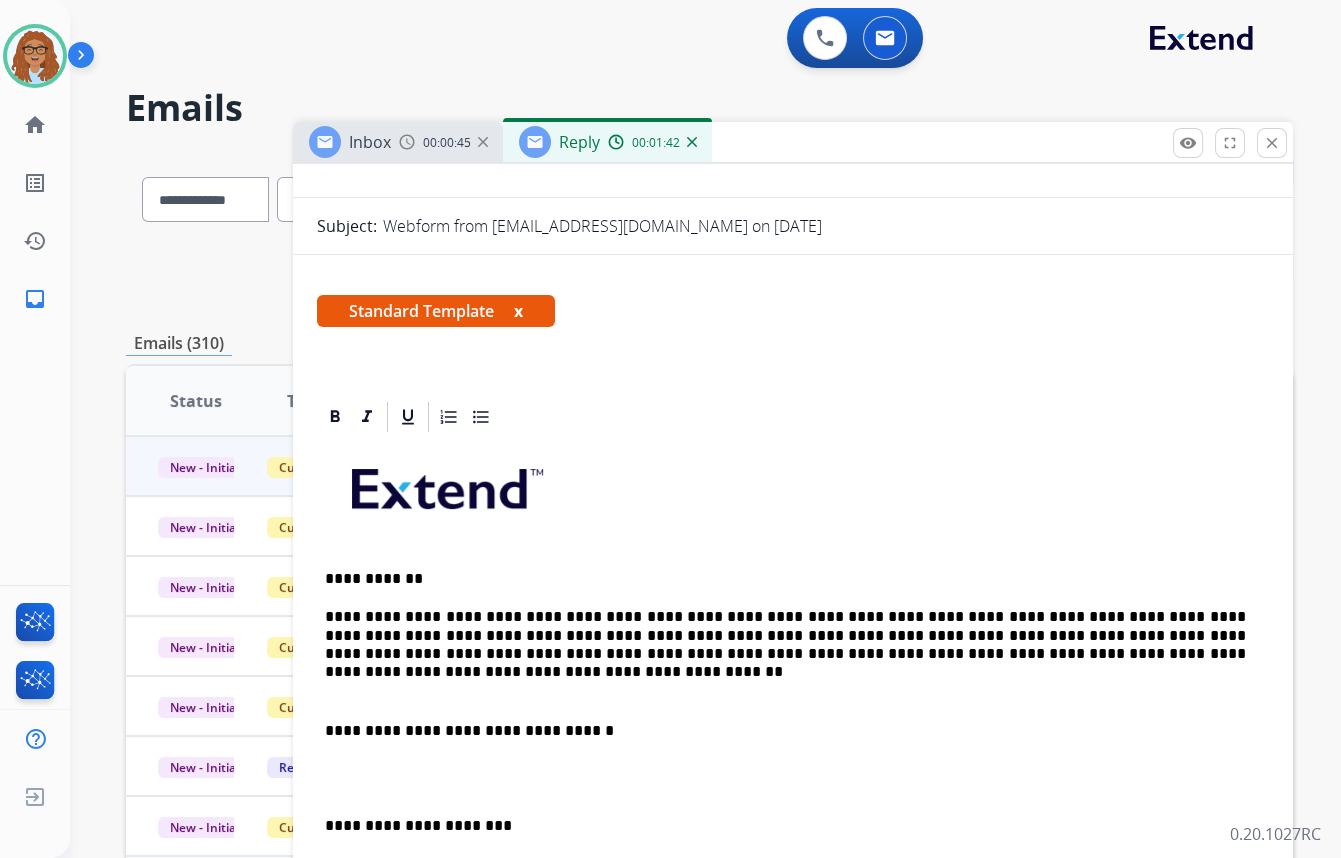 click on "**********" at bounding box center [793, 778] 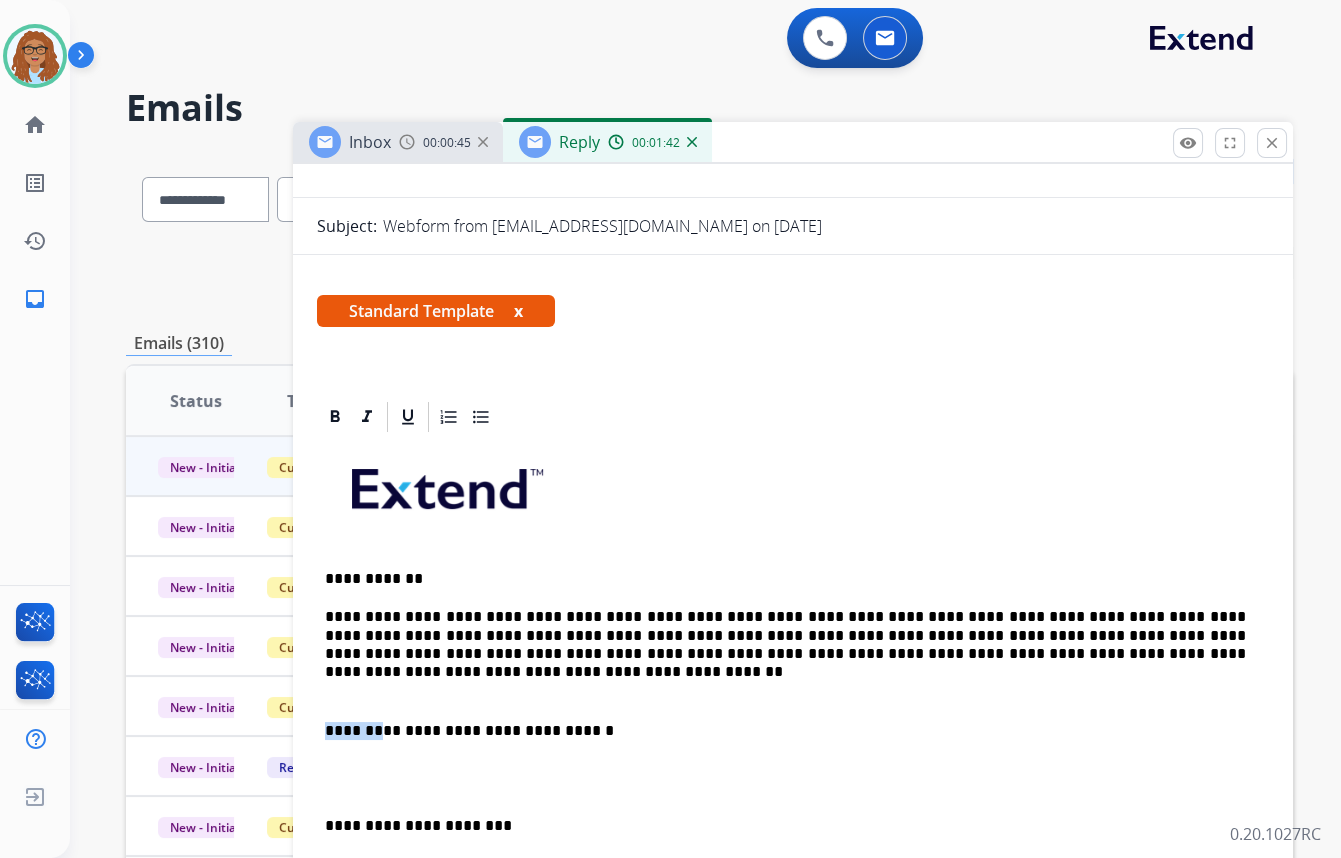 click on "**********" at bounding box center [793, 778] 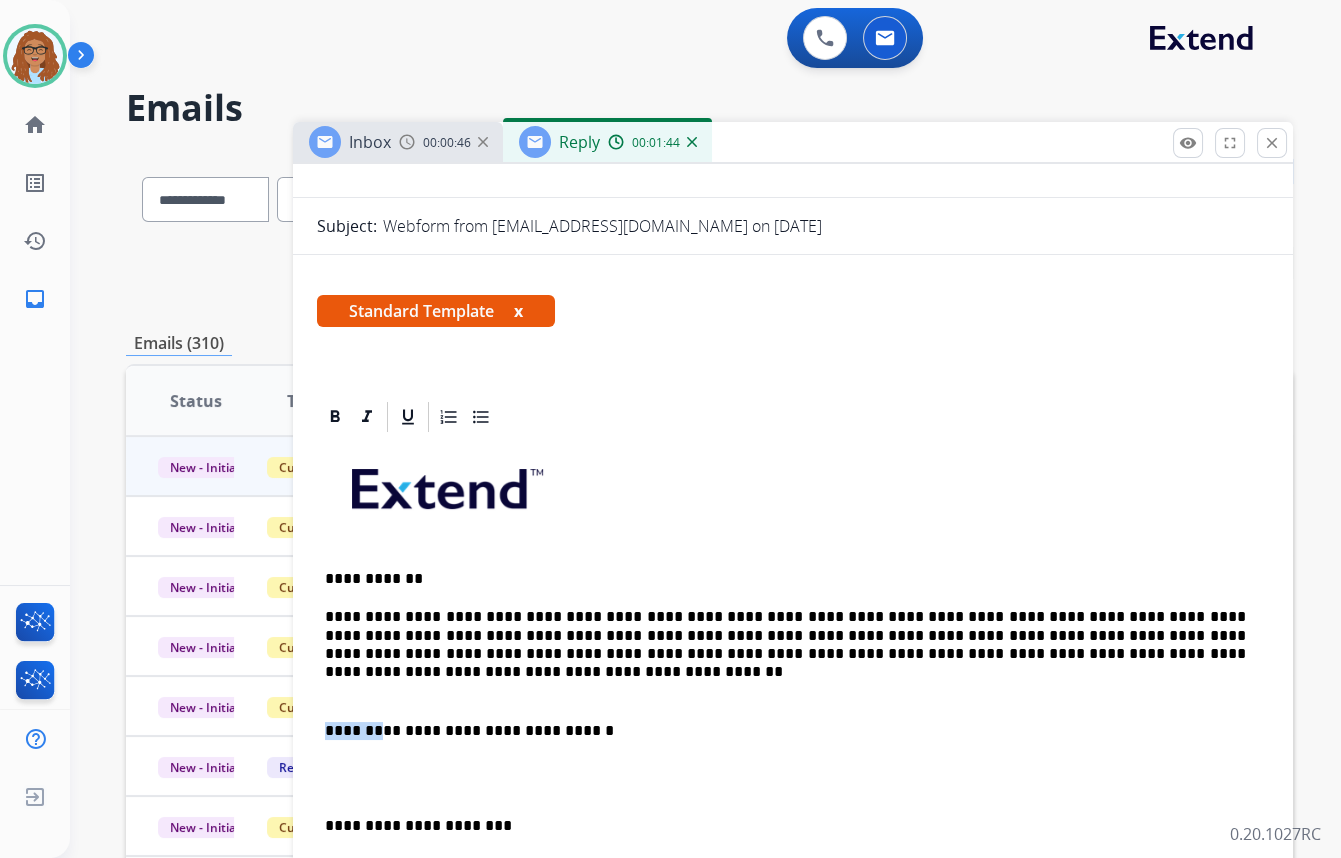 click on "**********" at bounding box center [785, 731] 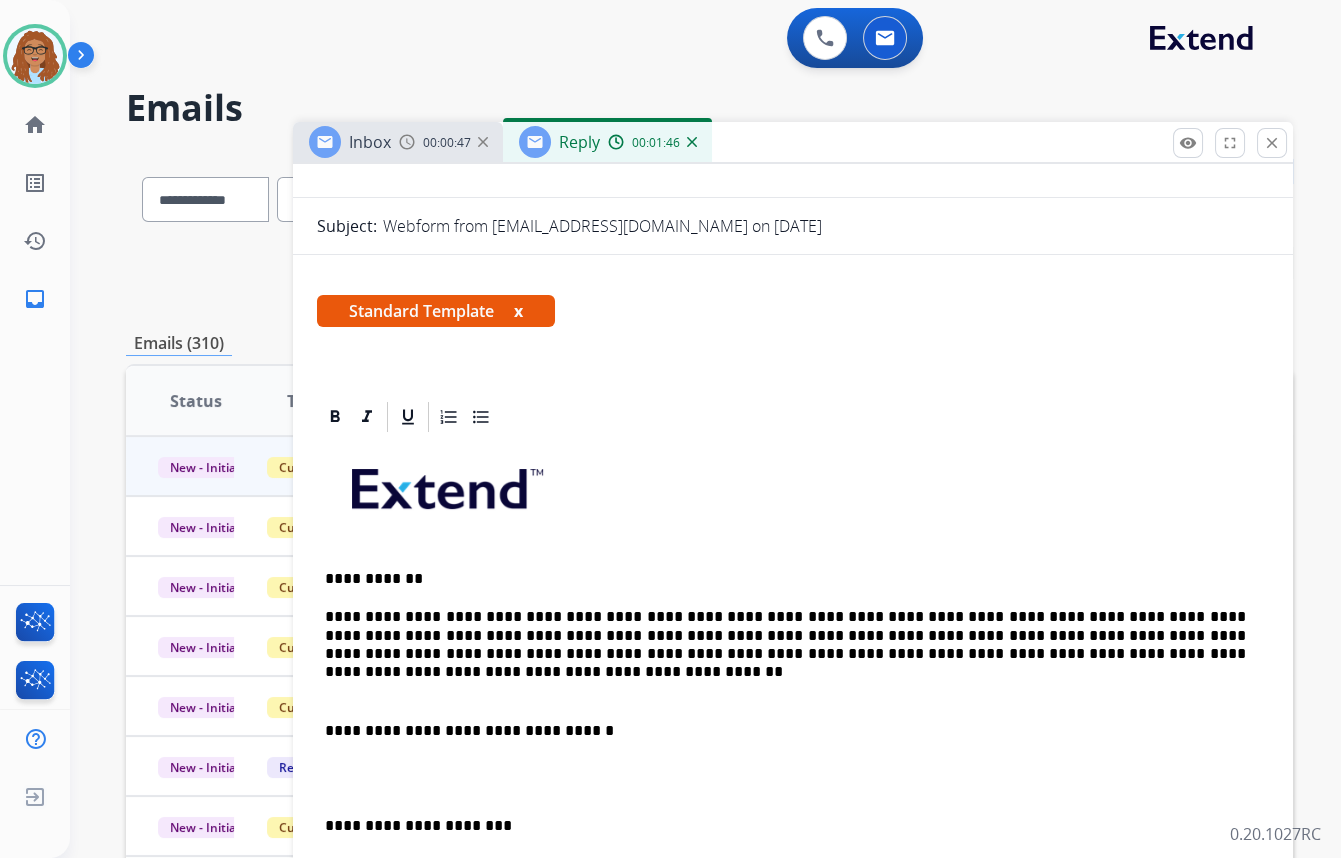 click on "**********" at bounding box center [785, 731] 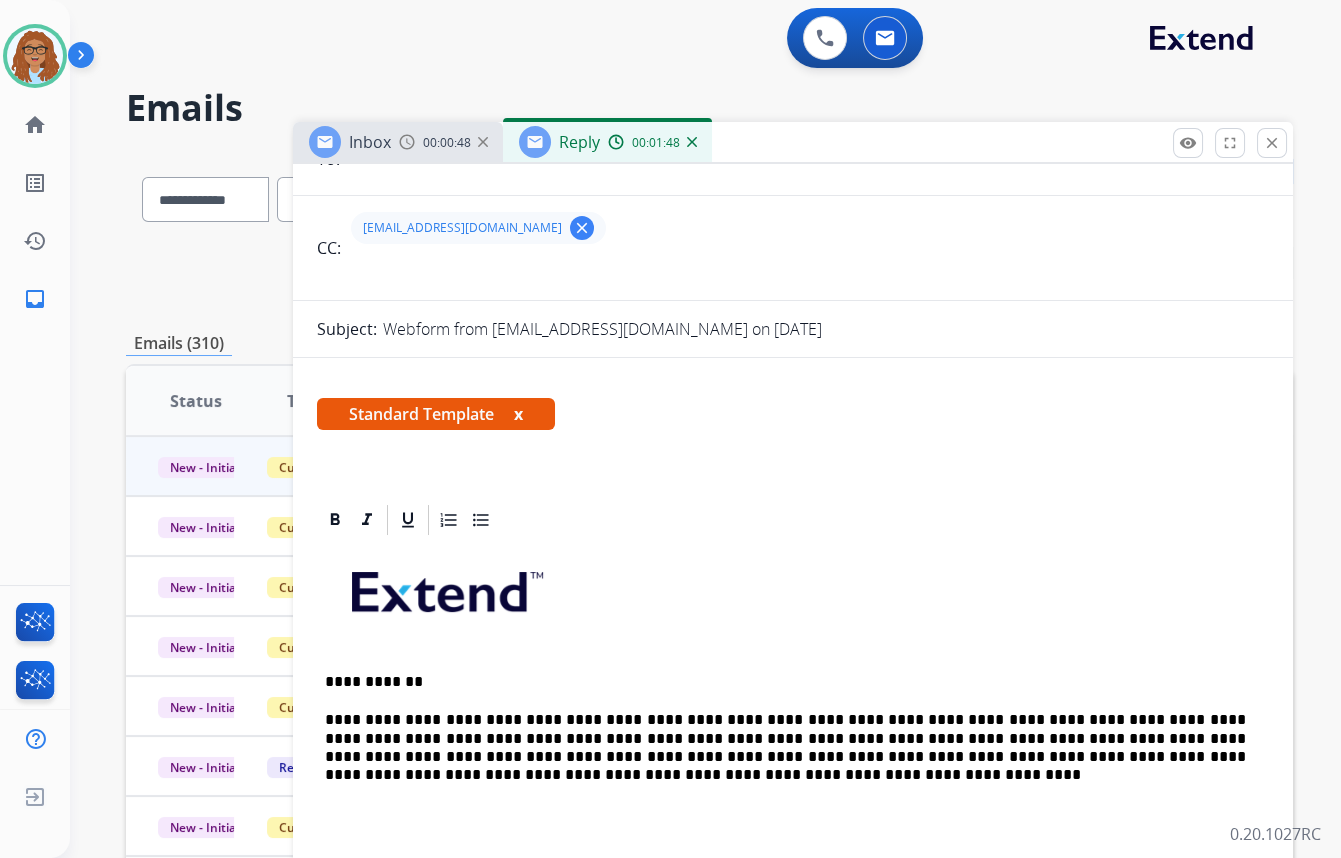 scroll, scrollTop: 0, scrollLeft: 0, axis: both 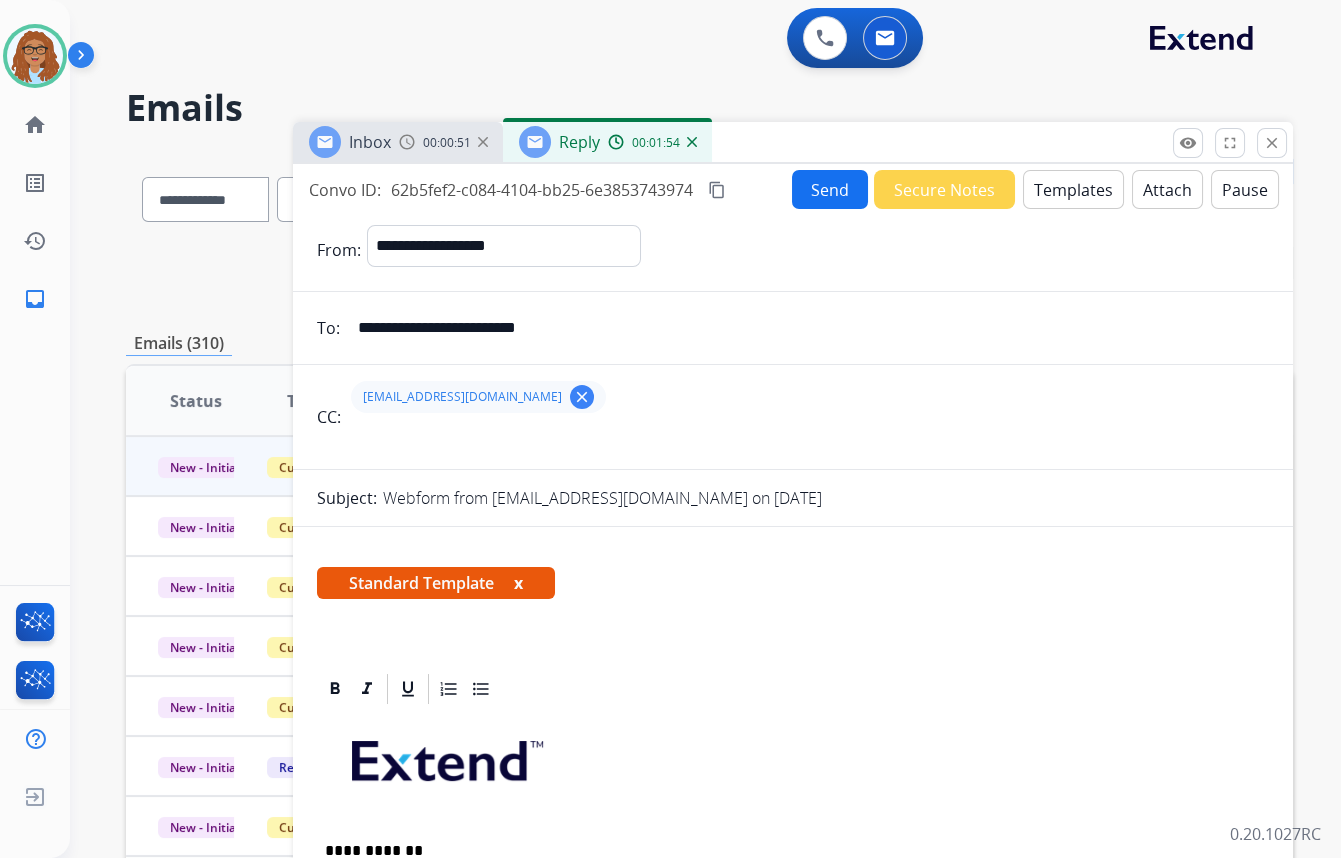 click on "Send" at bounding box center (830, 189) 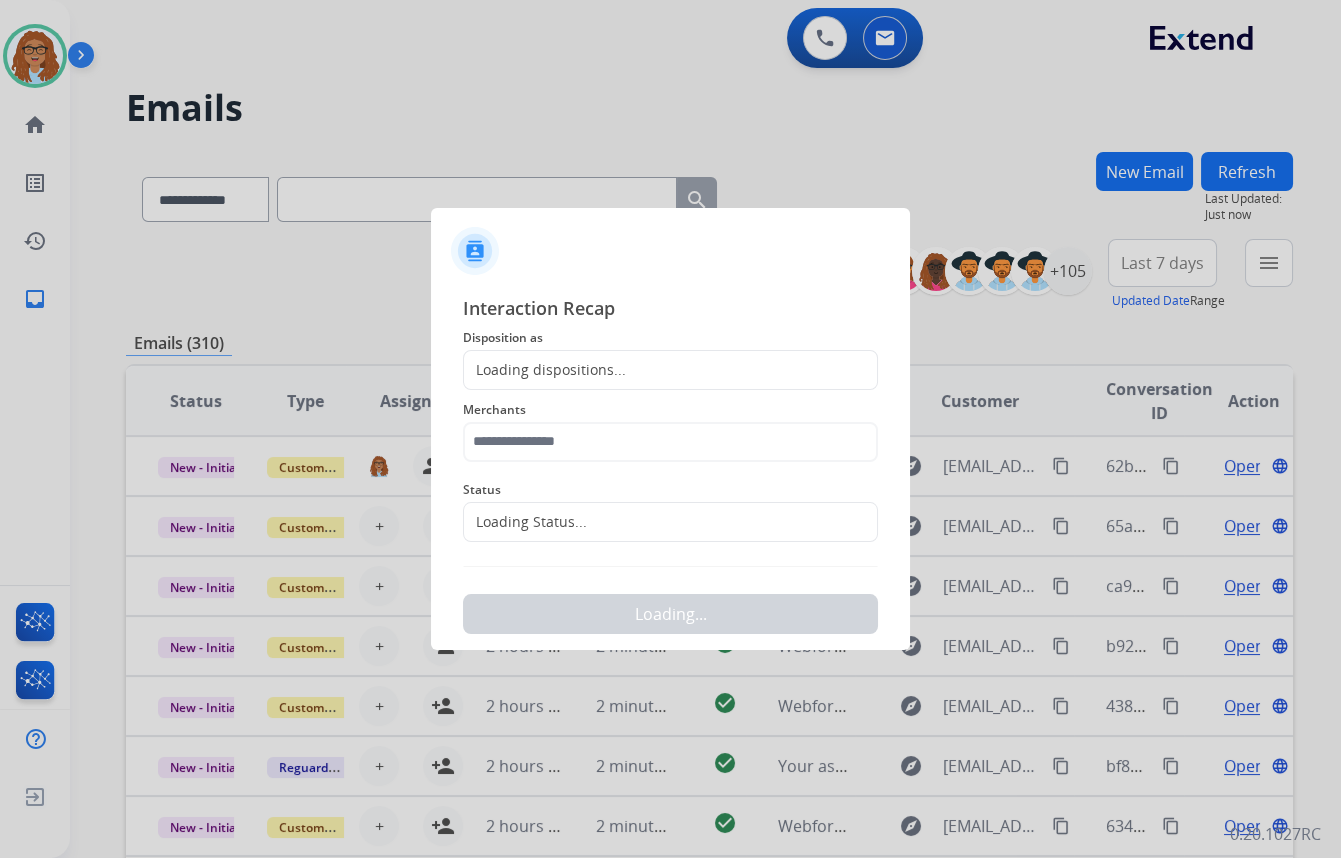 click on "Loading dispositions..." 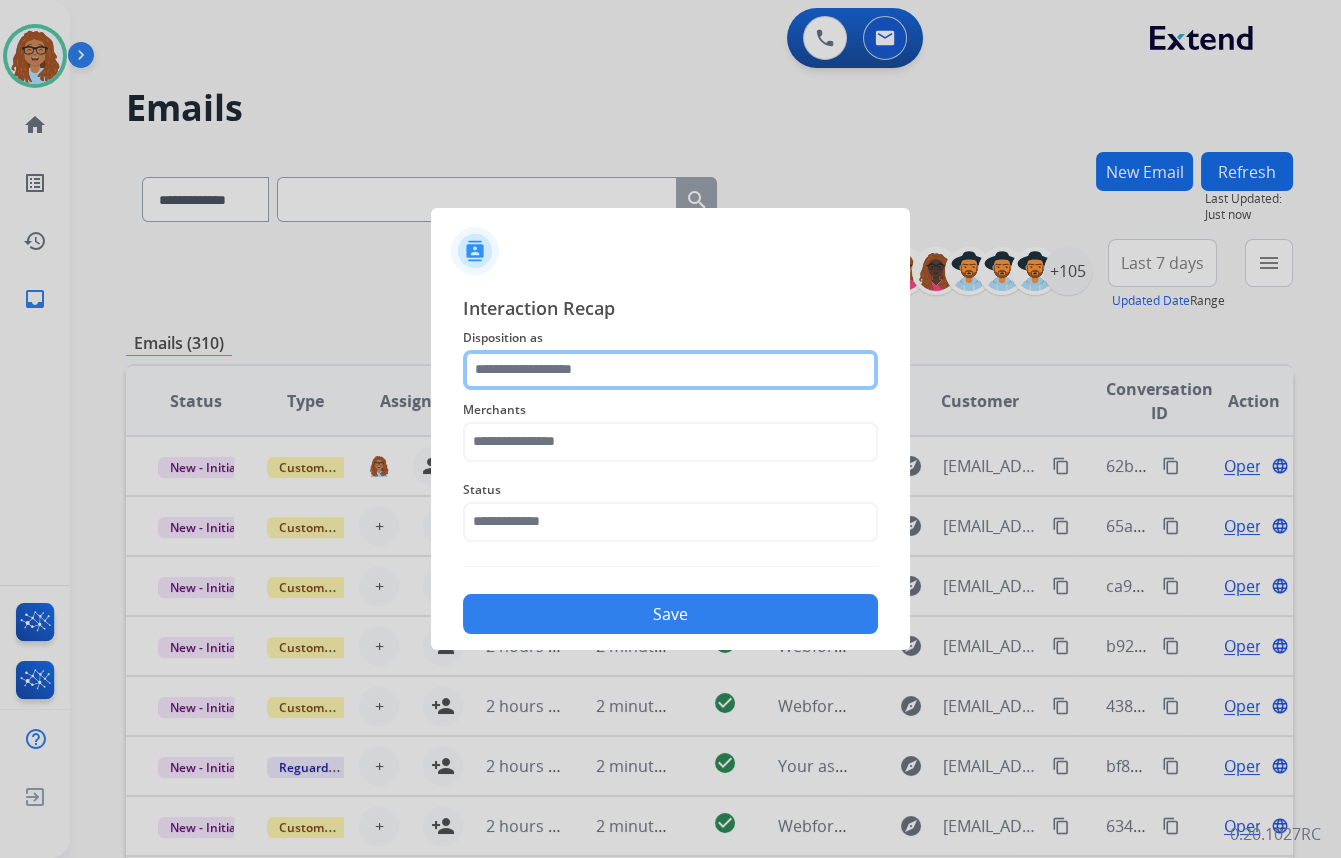 click 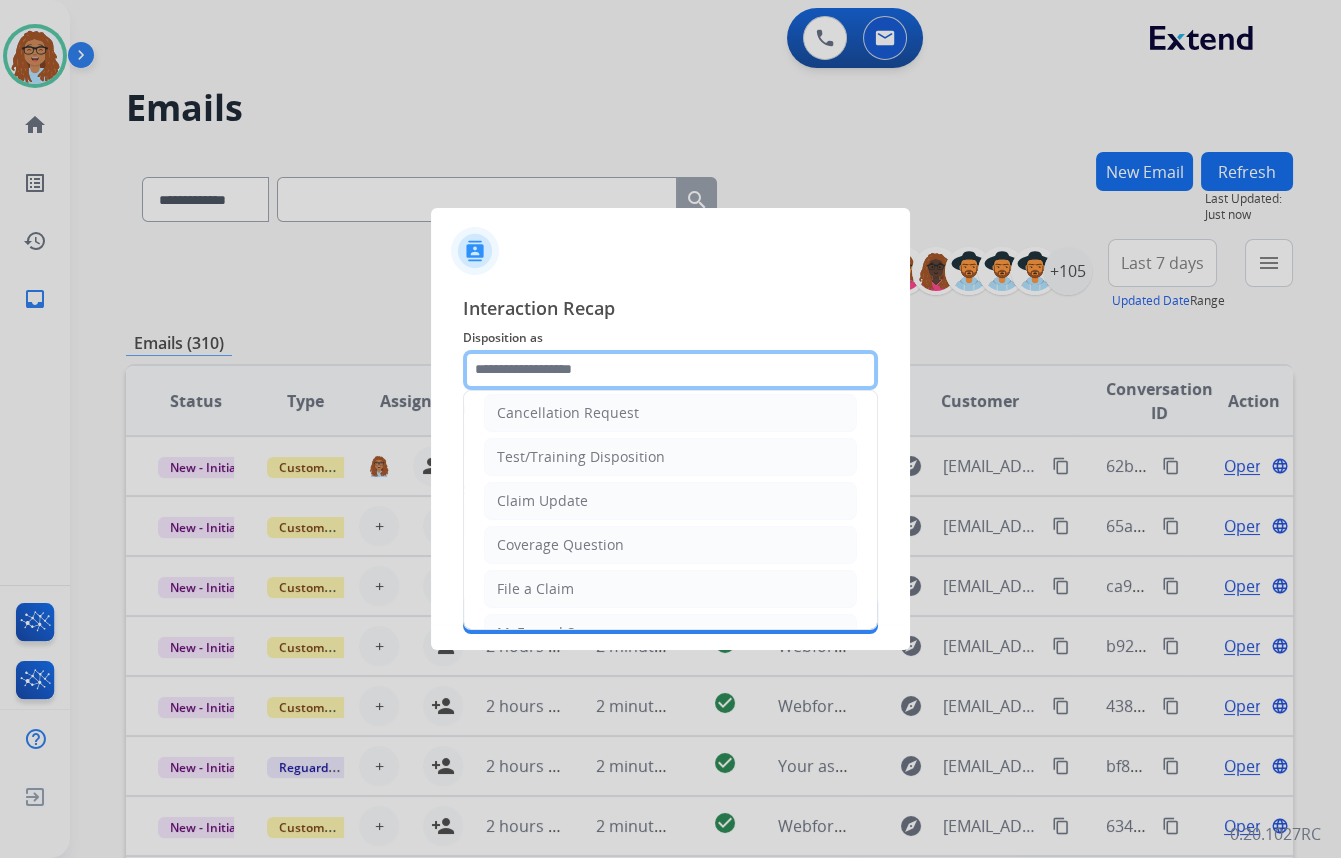scroll, scrollTop: 0, scrollLeft: 0, axis: both 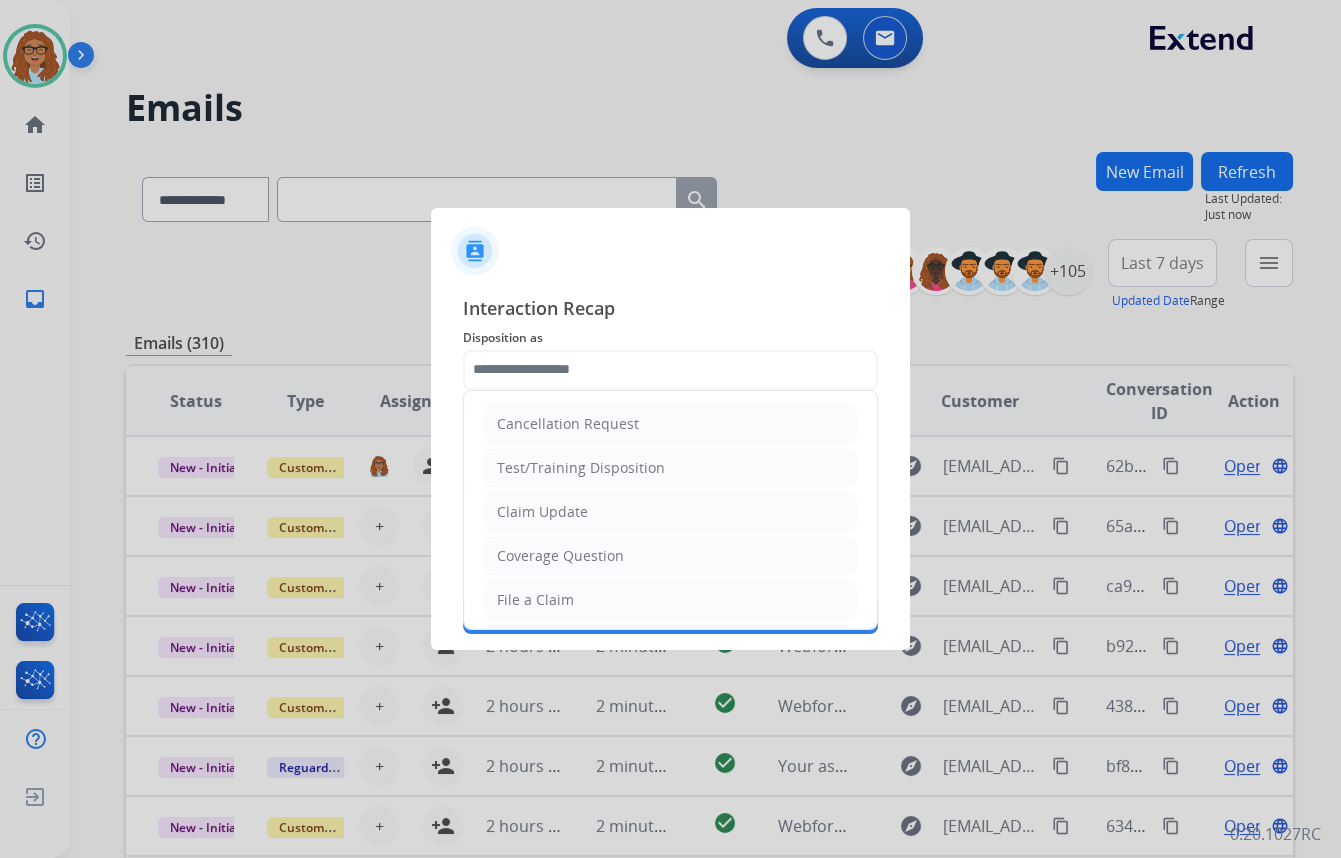 click on "Claim Update" 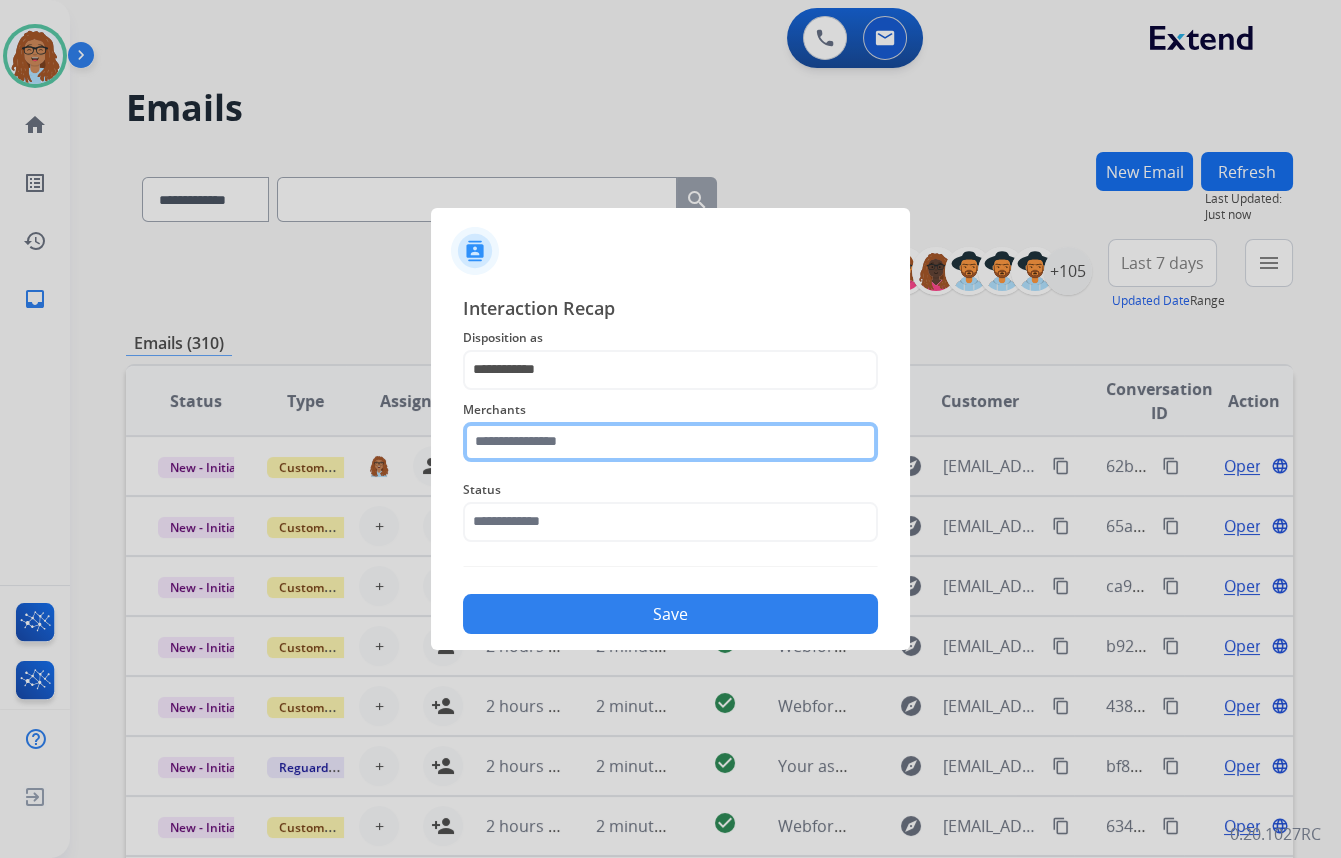 click 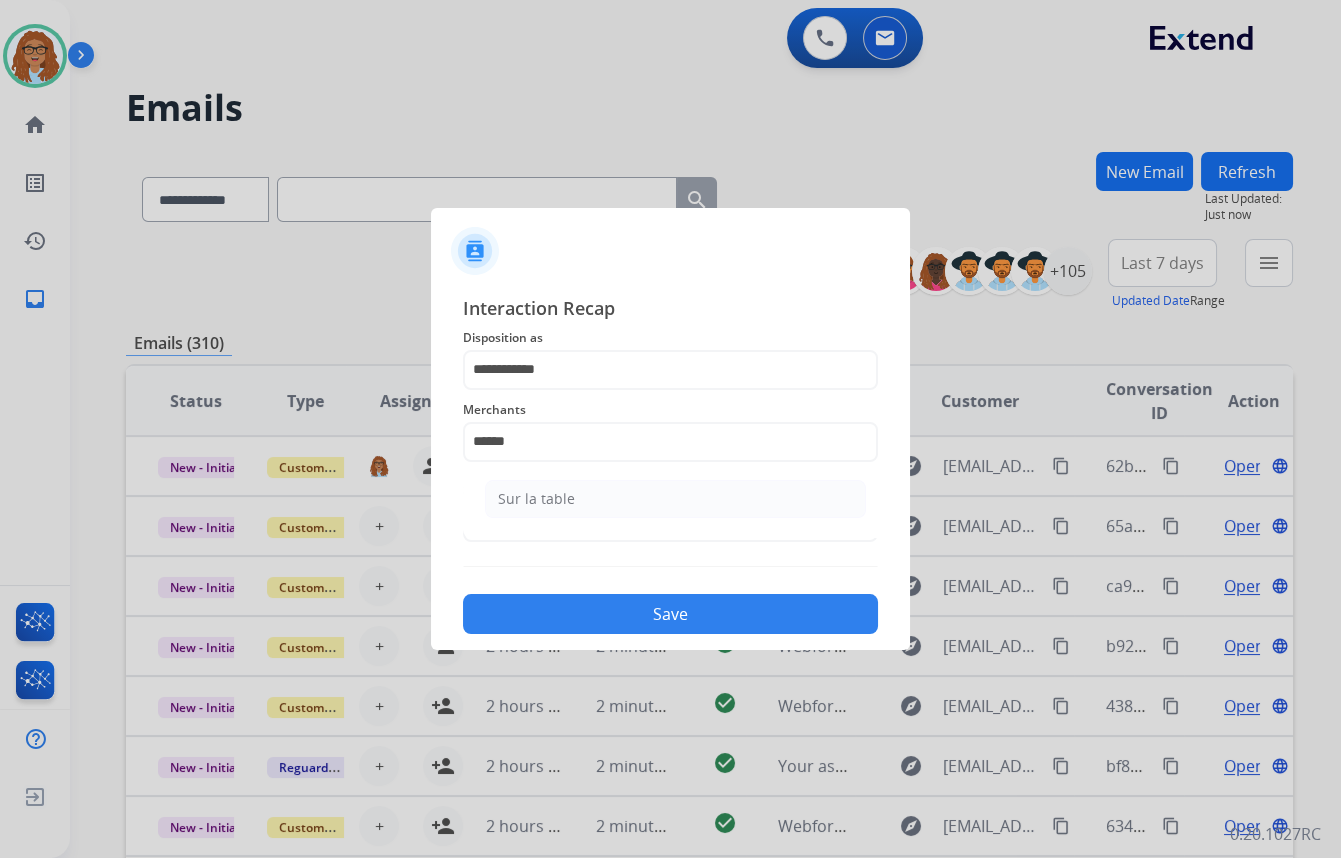 click on "Sur la table" 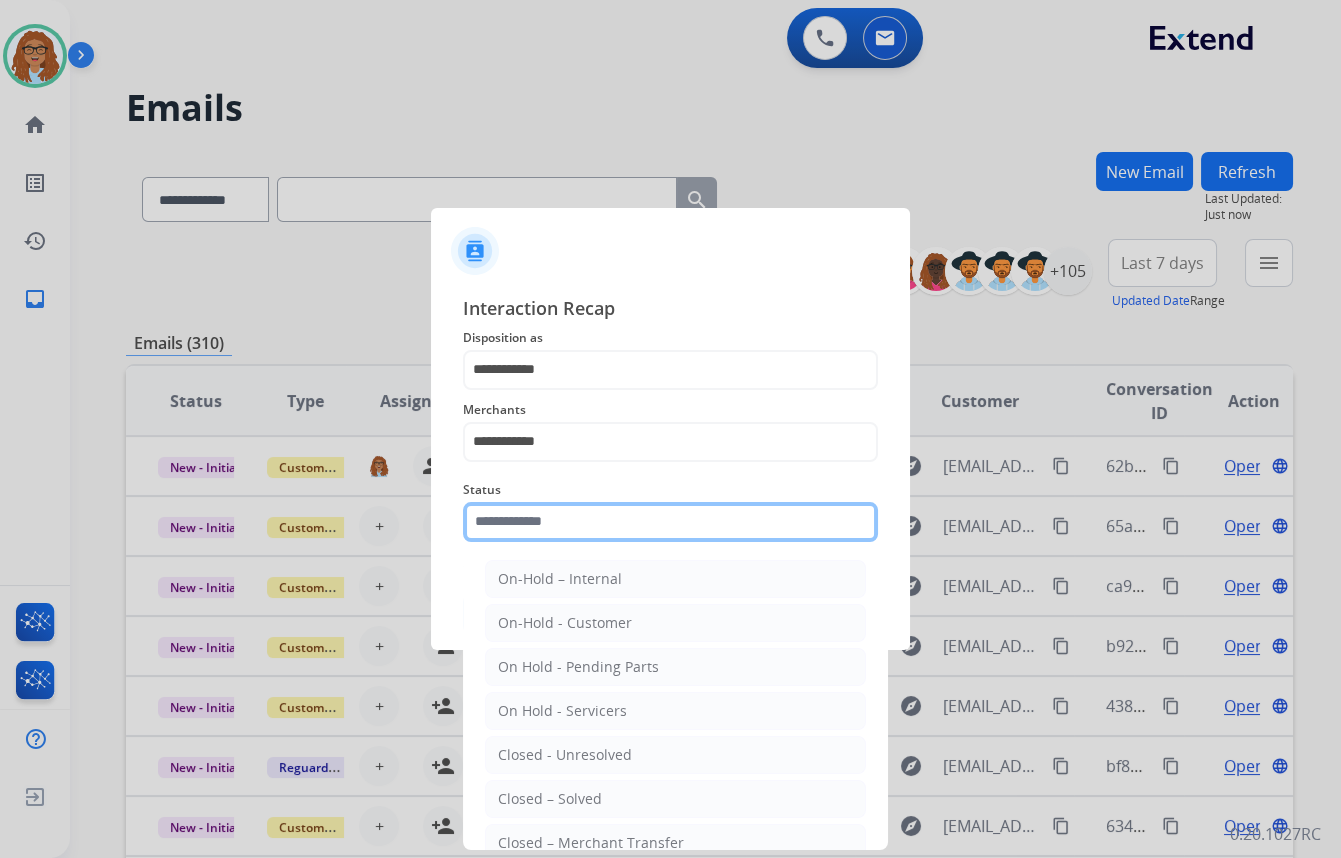 drag, startPoint x: 579, startPoint y: 526, endPoint x: 589, endPoint y: 550, distance: 26 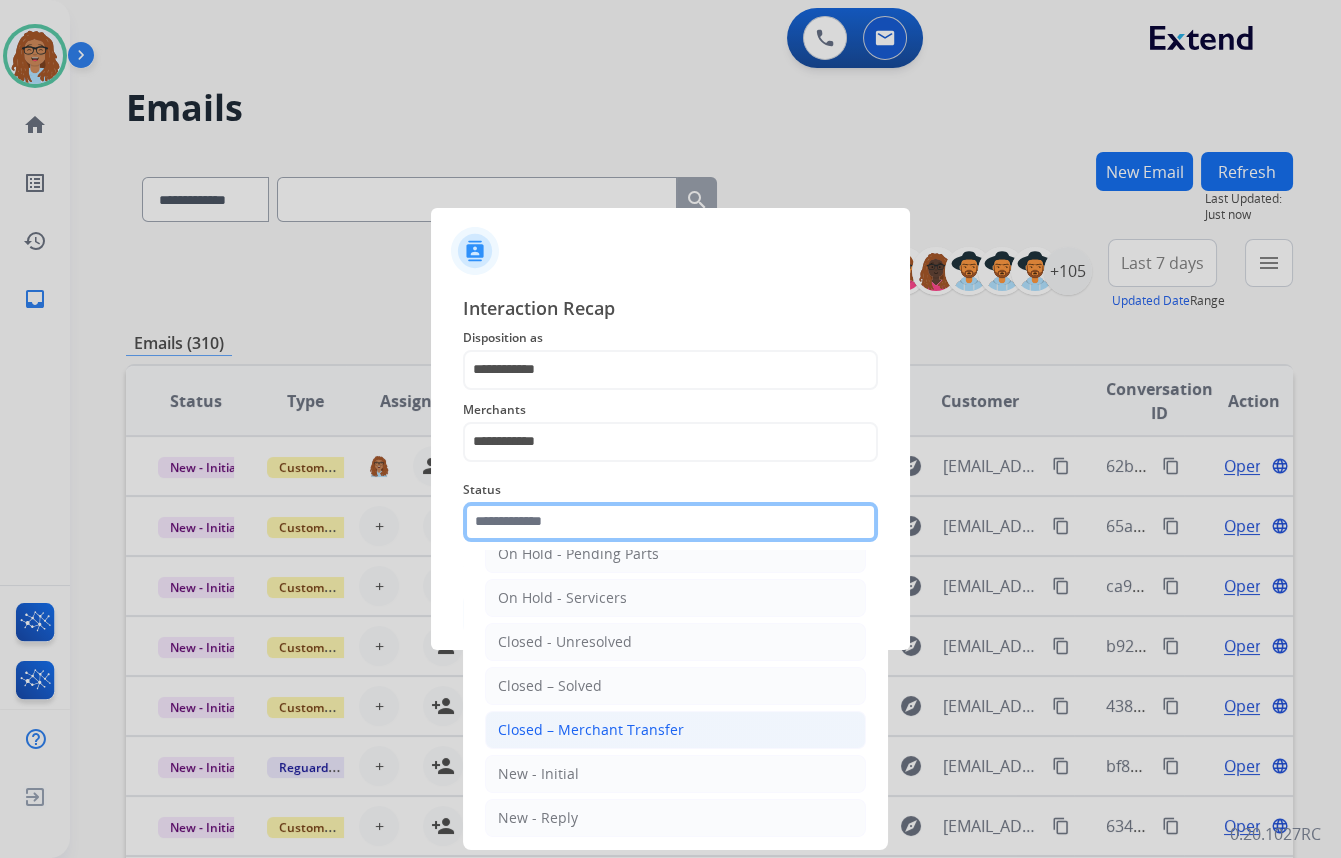 scroll, scrollTop: 118, scrollLeft: 0, axis: vertical 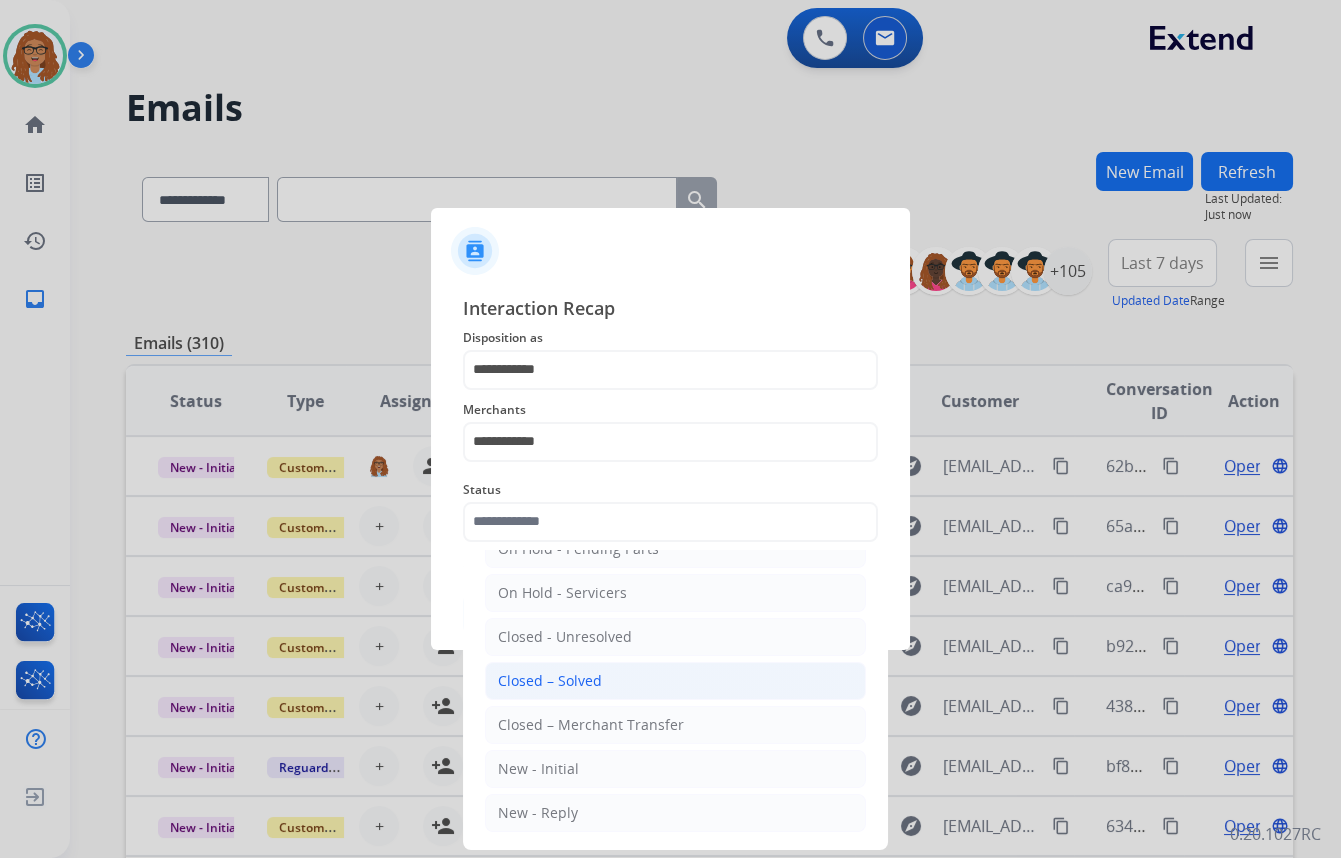 click on "Closed – Solved" 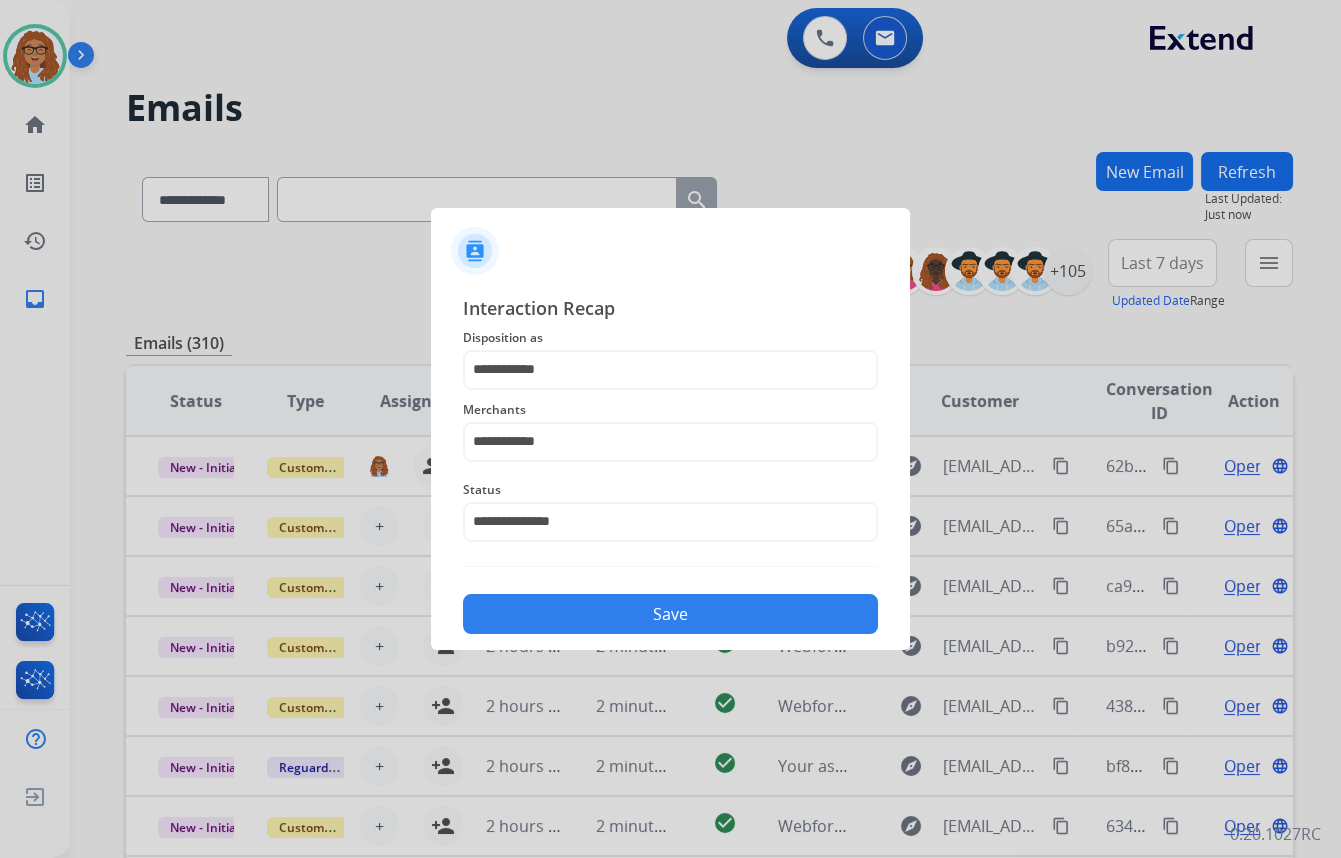 click on "Save" 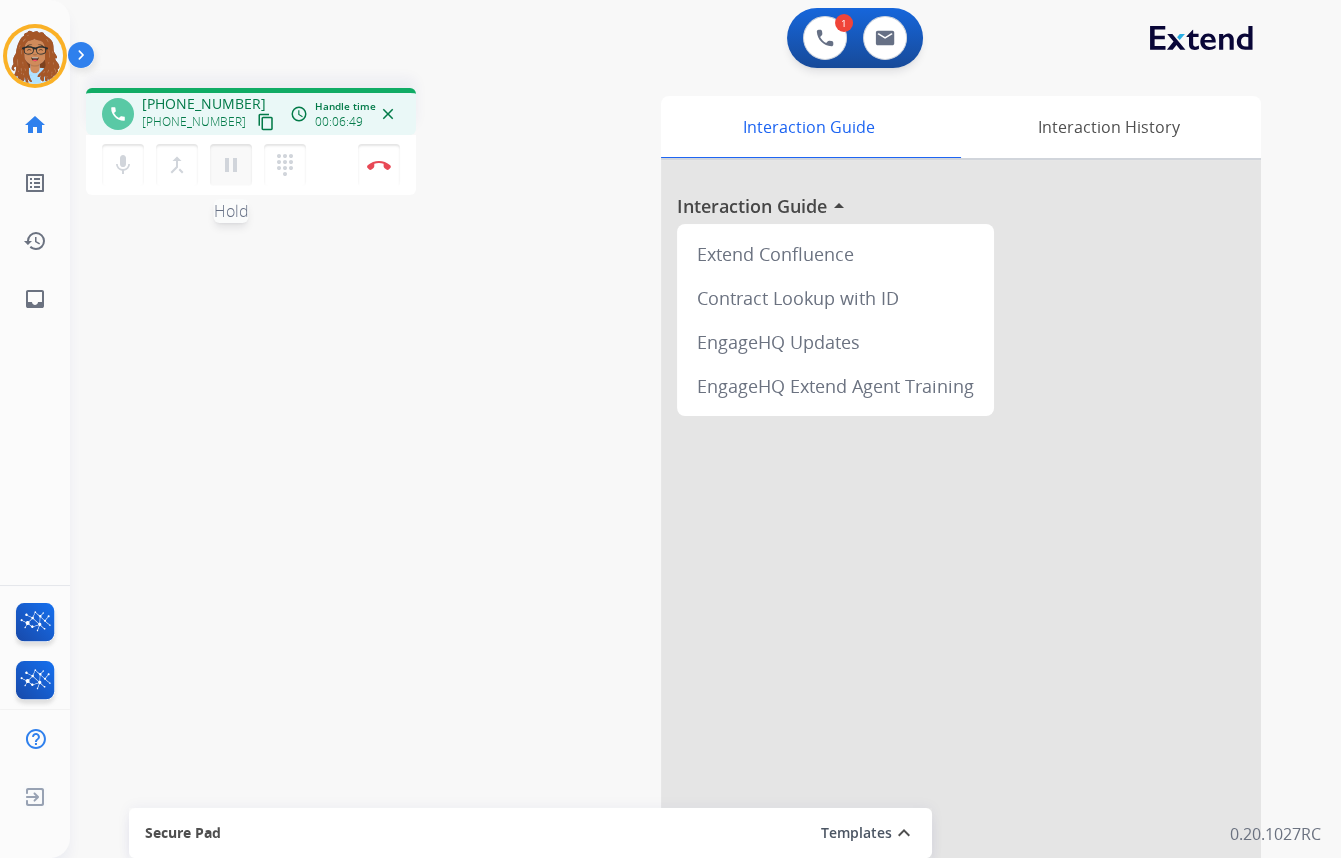 drag, startPoint x: 240, startPoint y: 164, endPoint x: 31, endPoint y: 256, distance: 228.3528 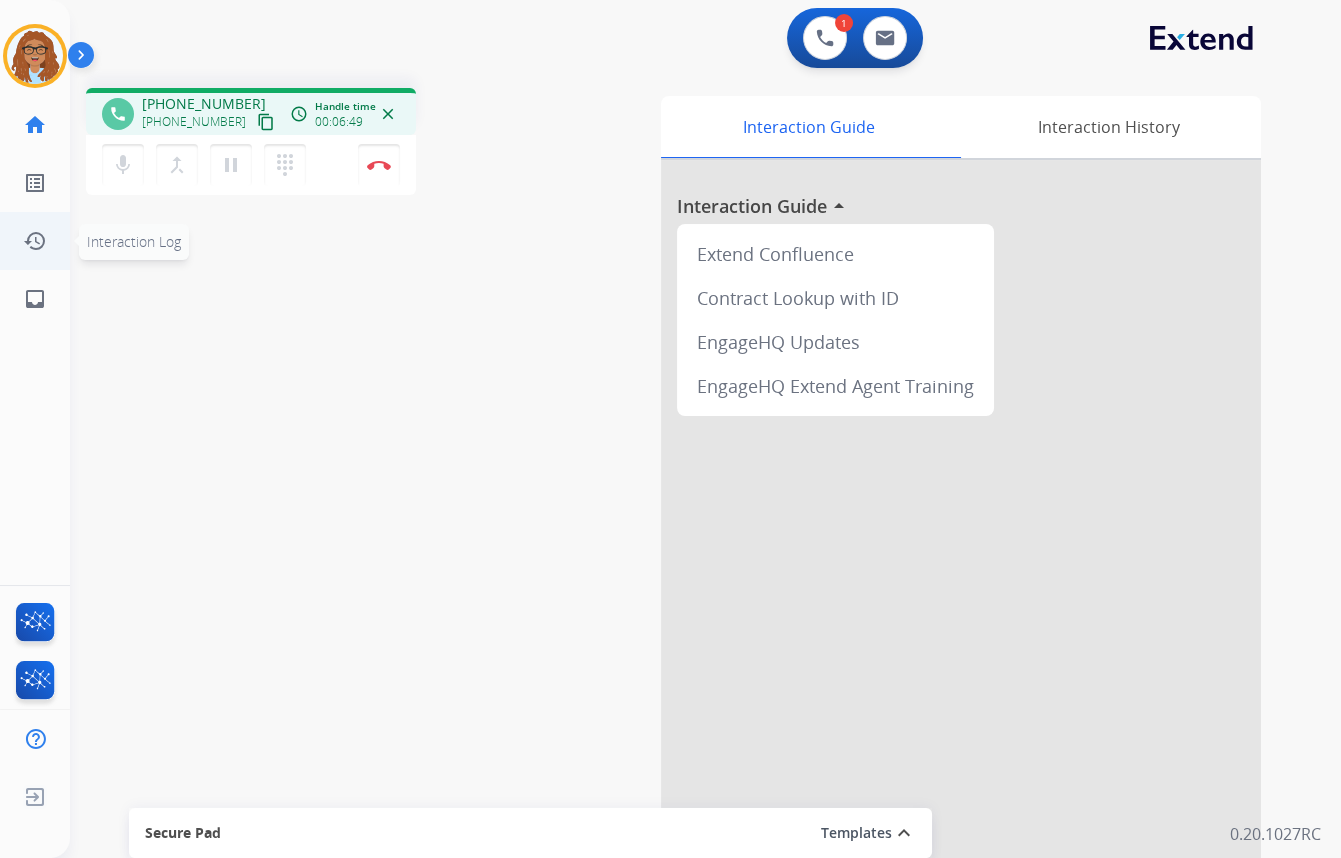 click on "pause" at bounding box center (231, 165) 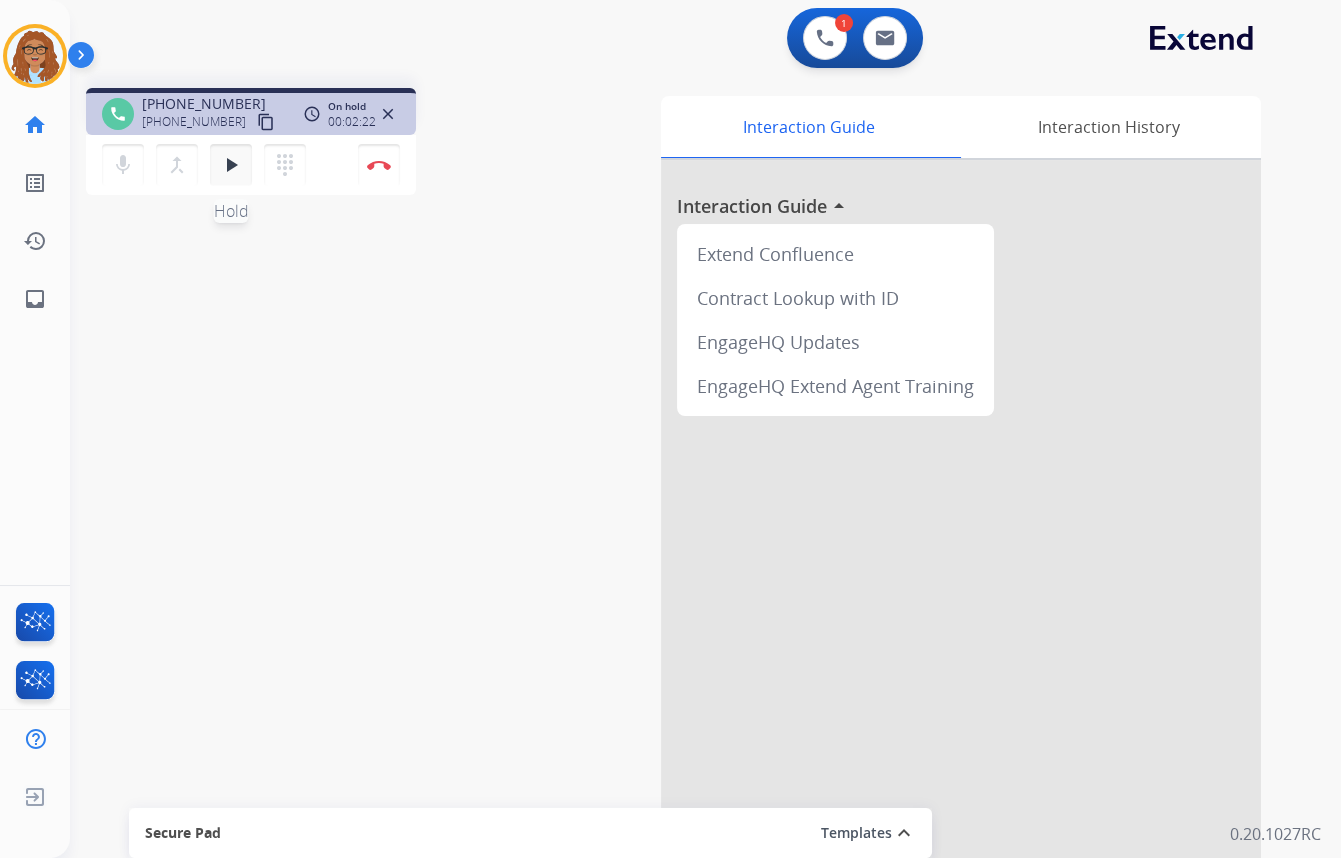 click on "play_arrow" at bounding box center (231, 165) 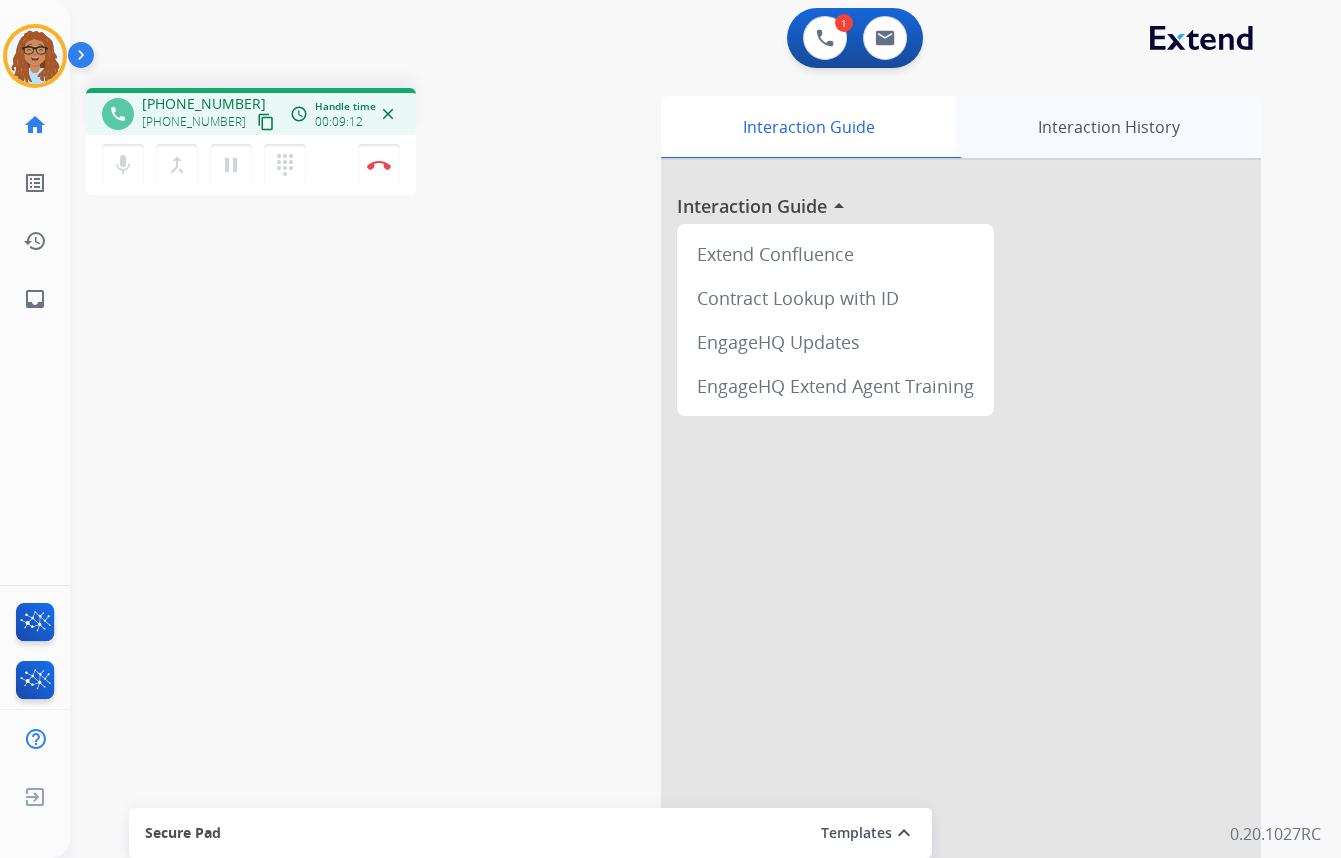 type 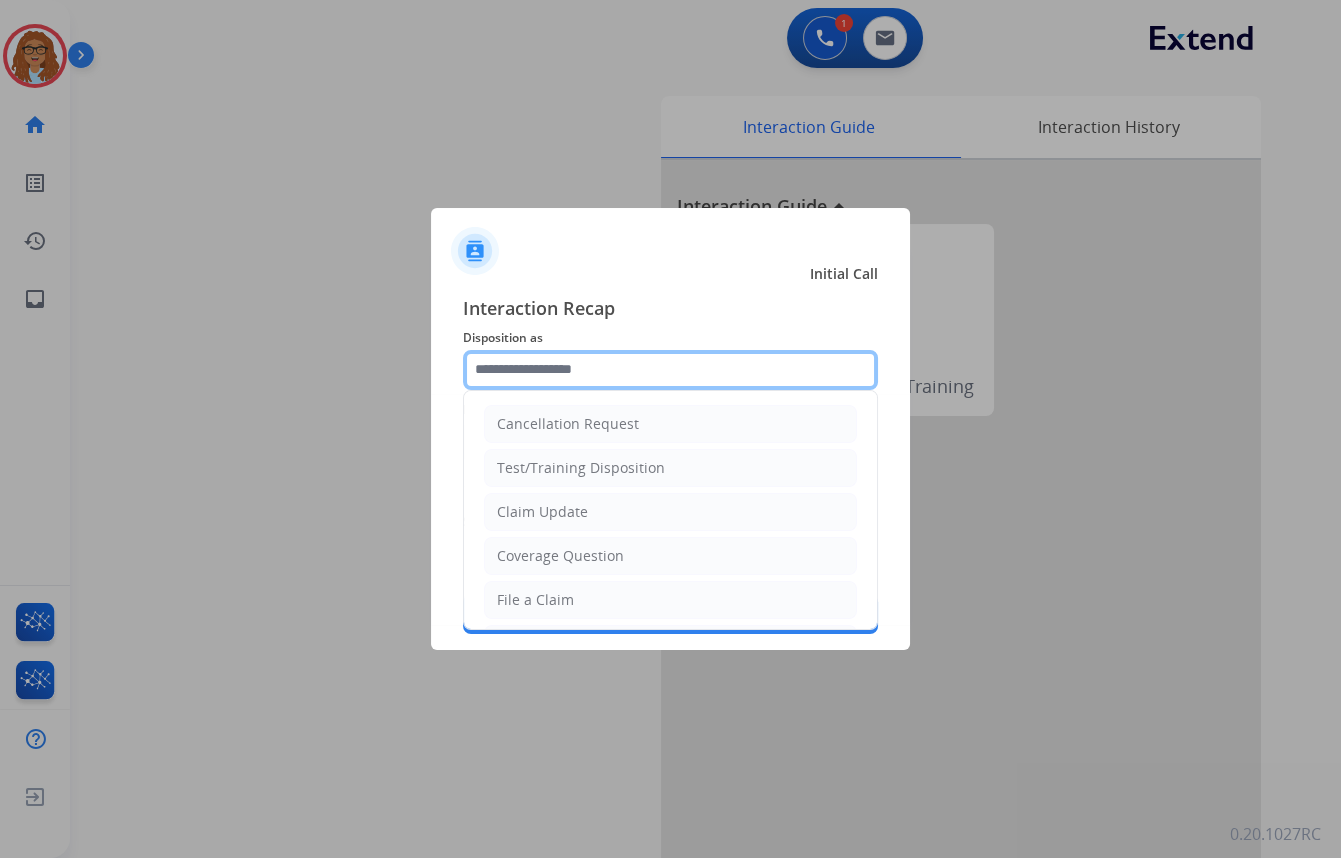 click 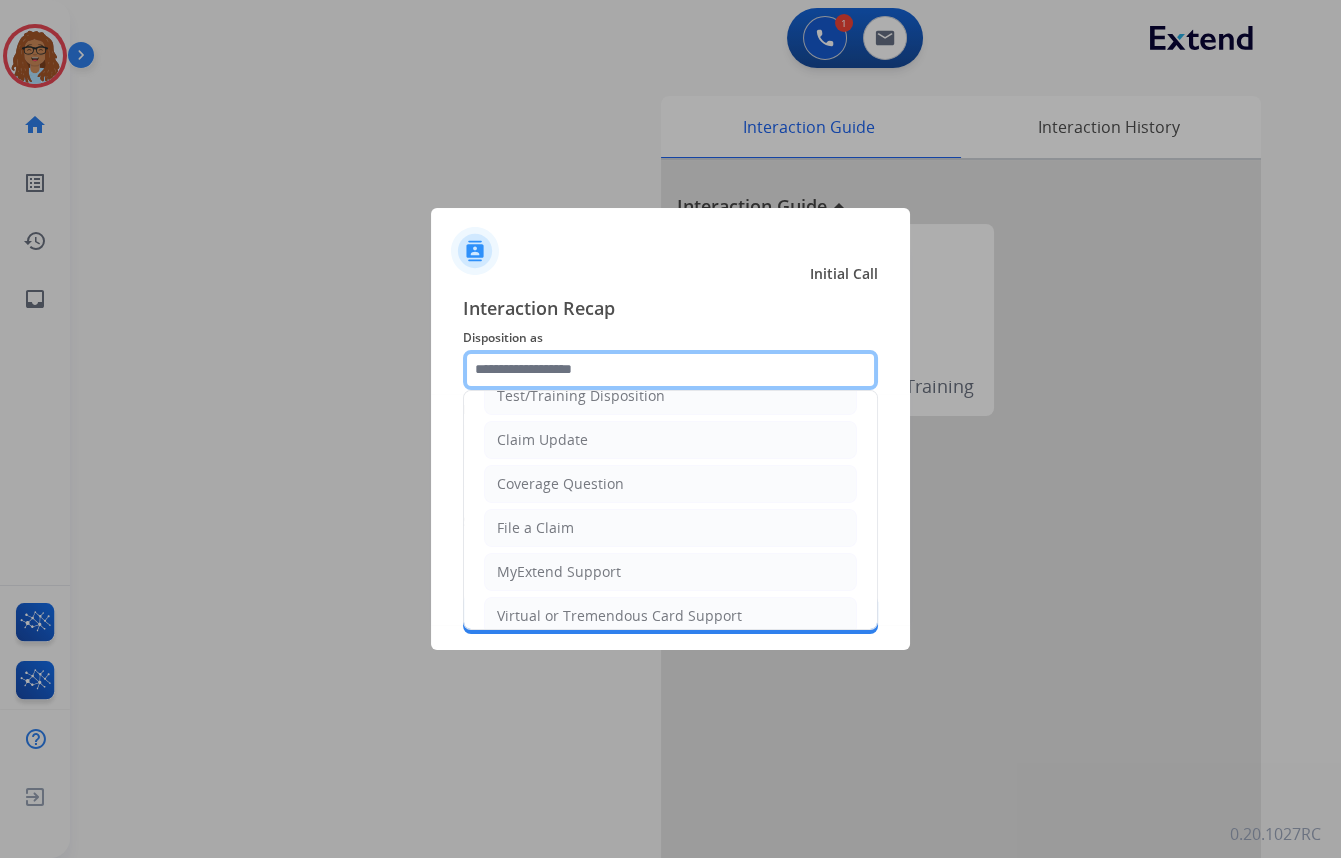 scroll, scrollTop: 309, scrollLeft: 0, axis: vertical 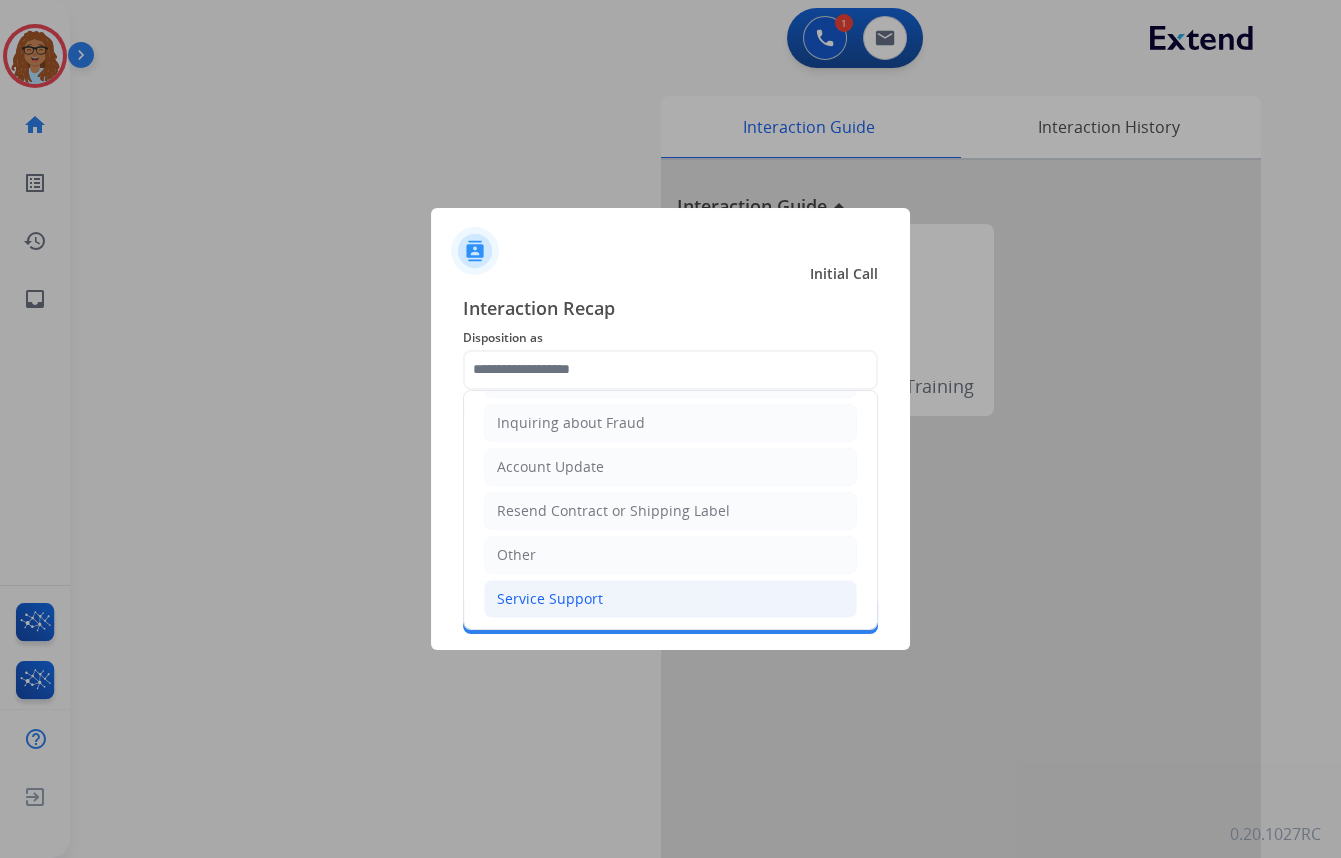 click on "Service Support" 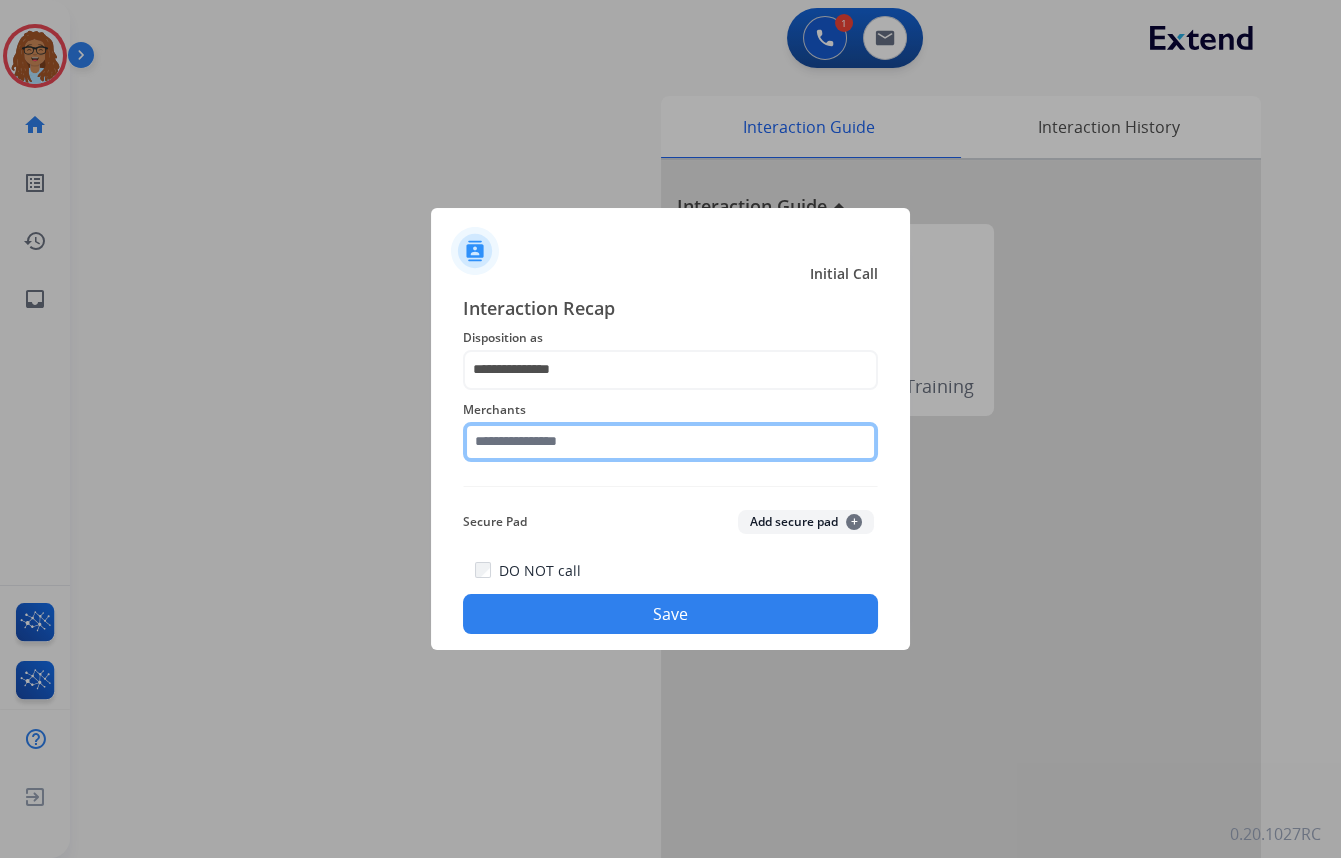 click 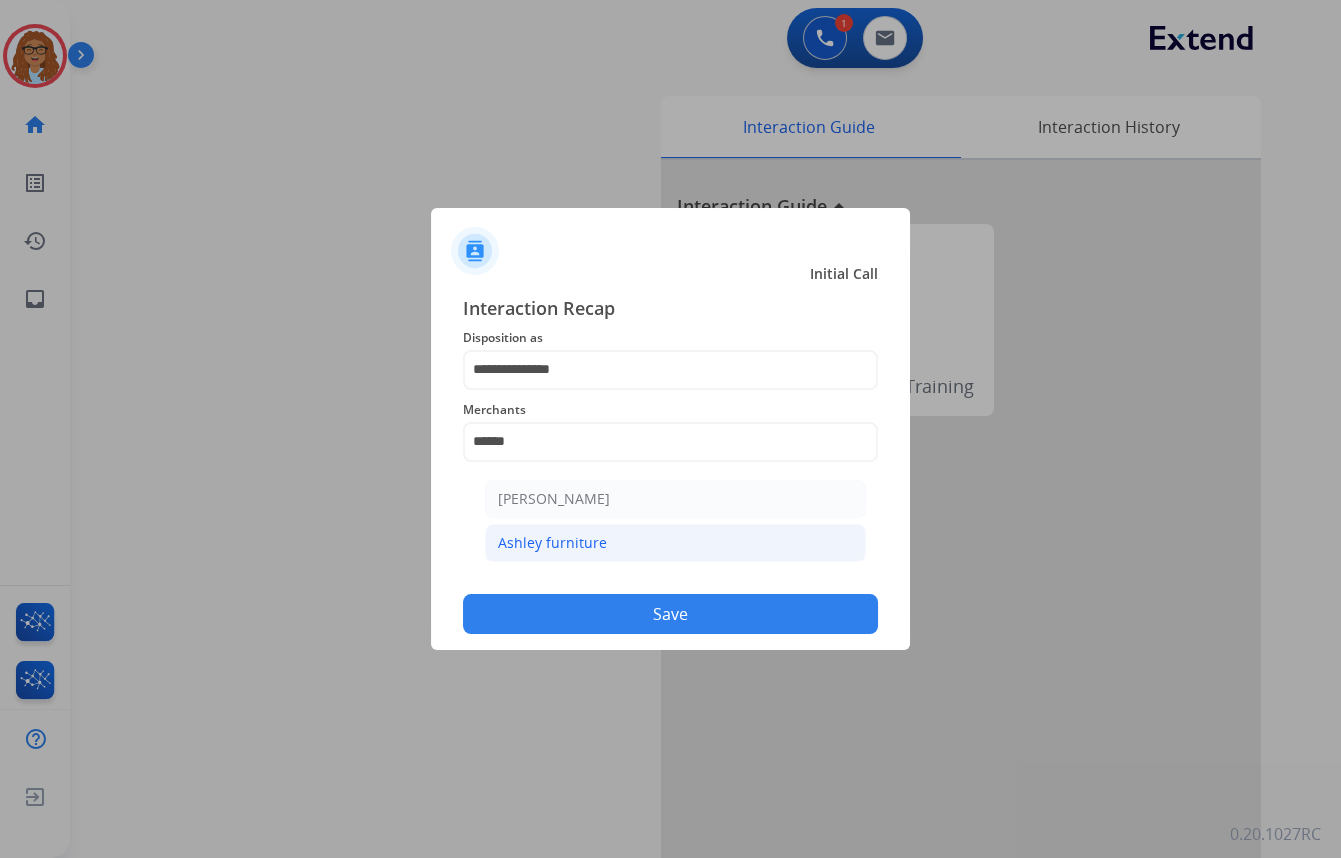 click on "Ashley furniture" 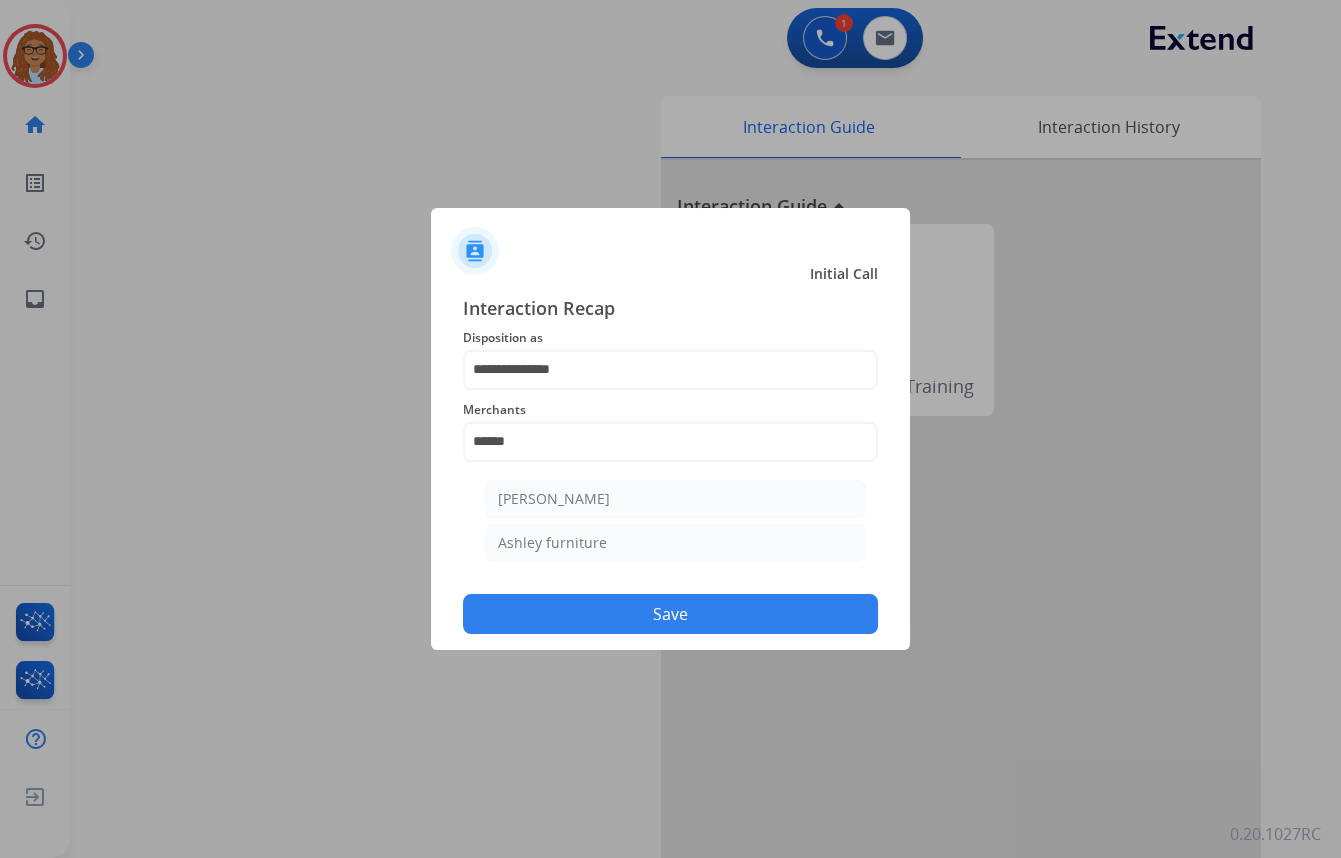 type on "**********" 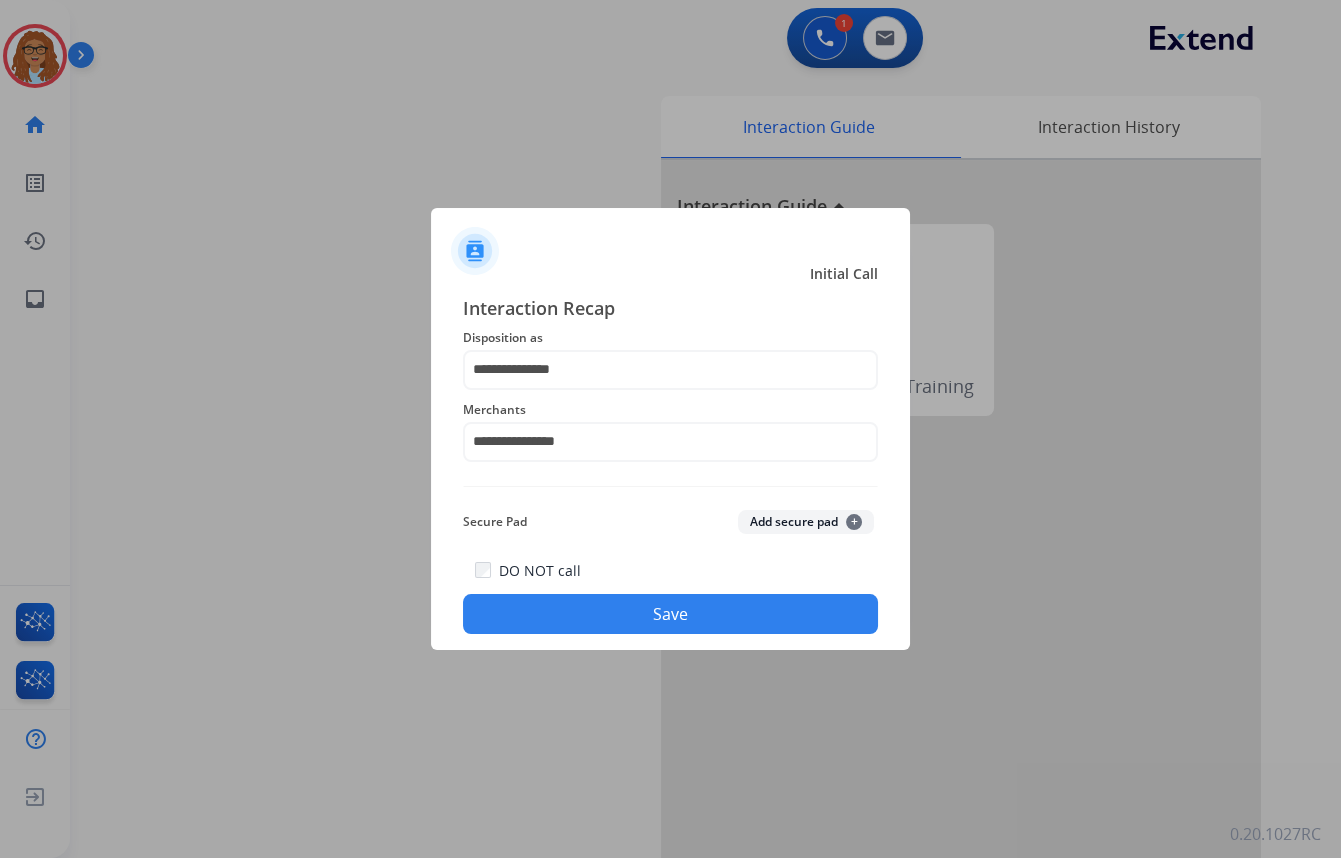 click on "Save" 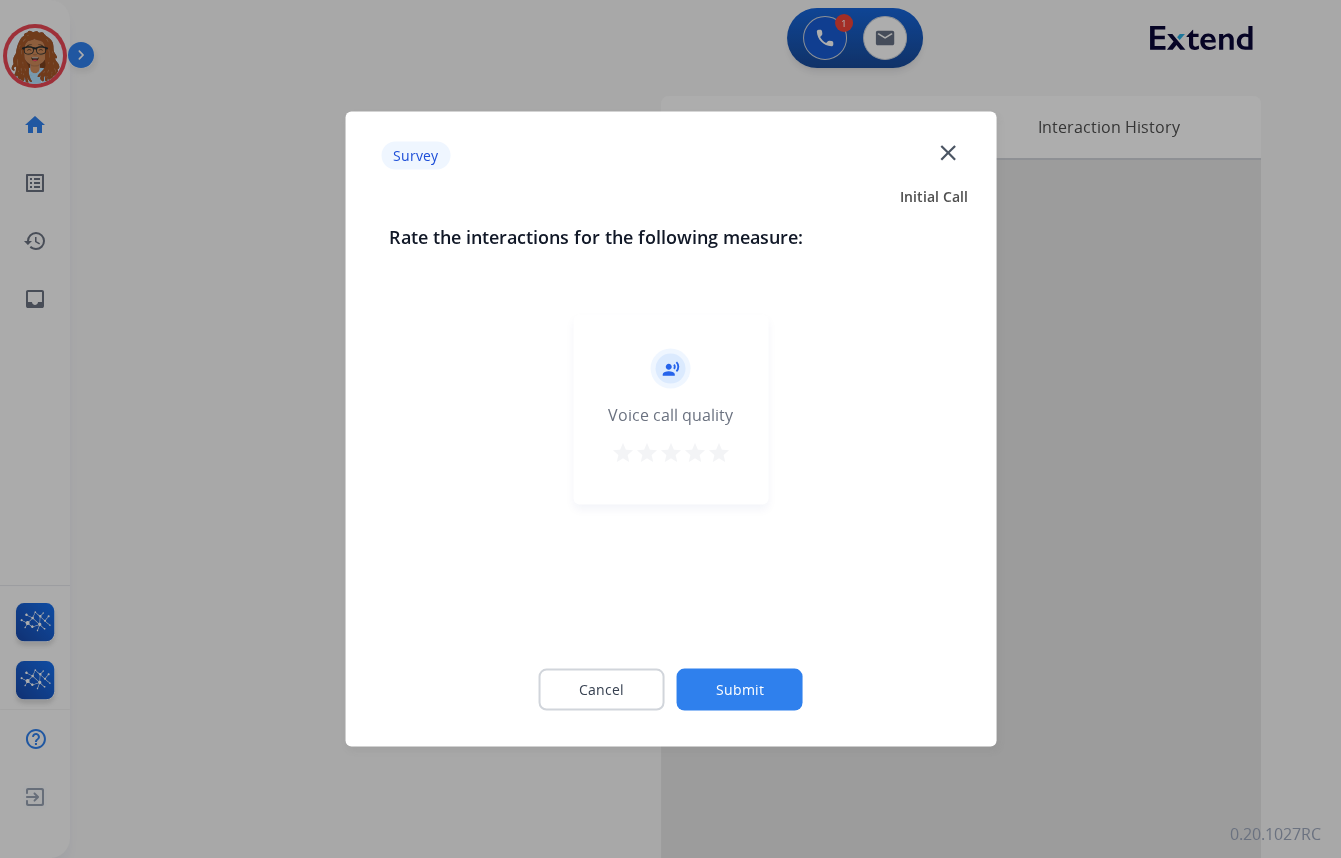 click on "close" 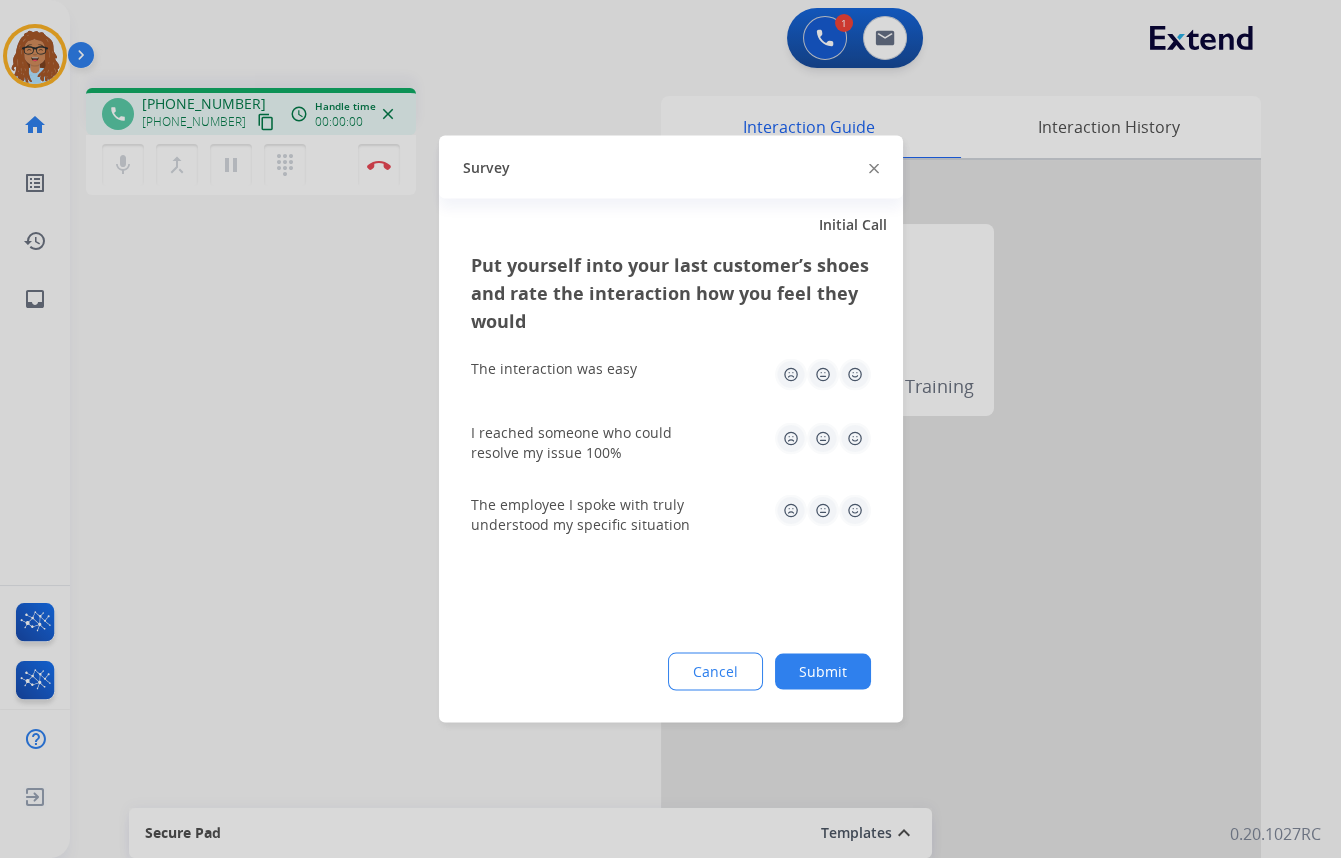 click 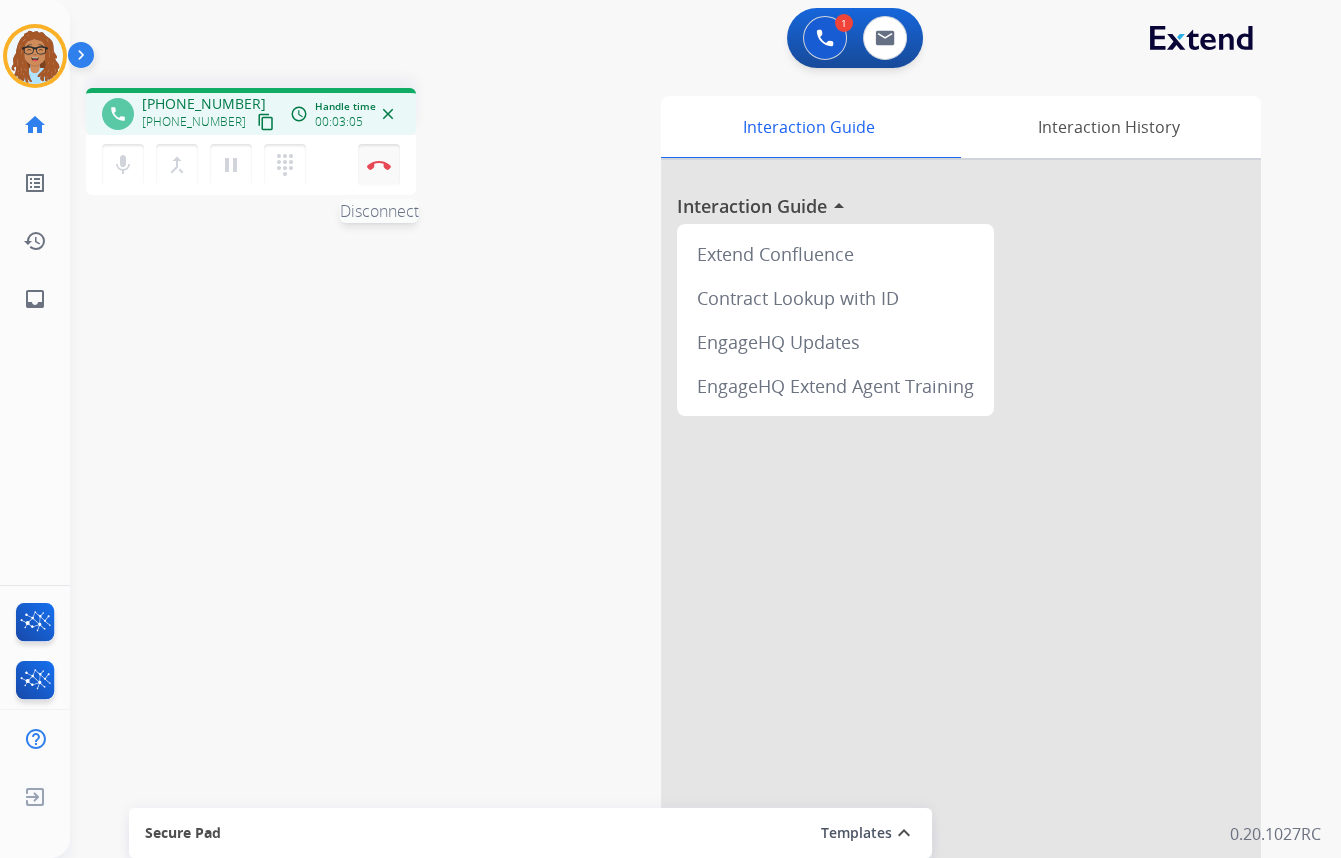 click on "Disconnect" at bounding box center (379, 165) 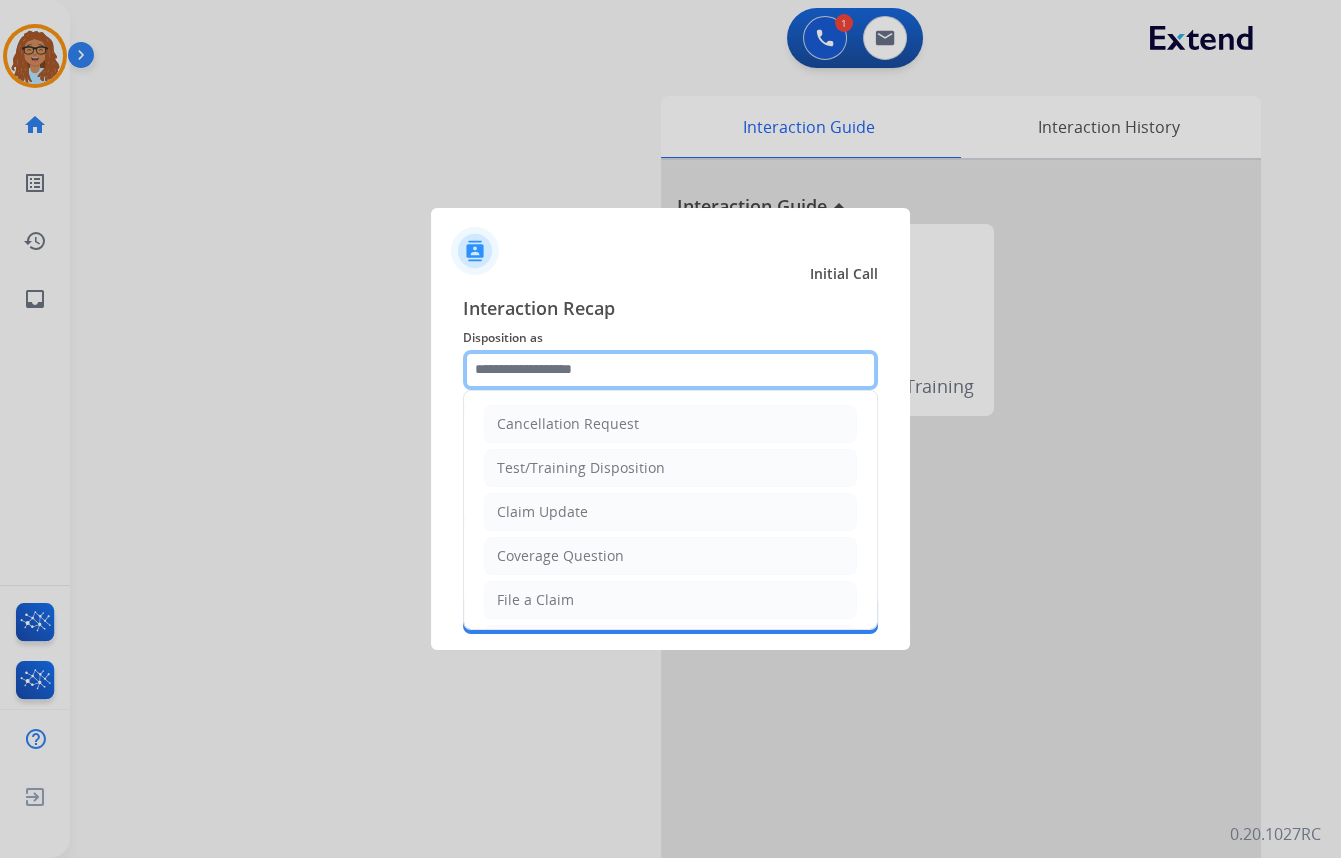 click 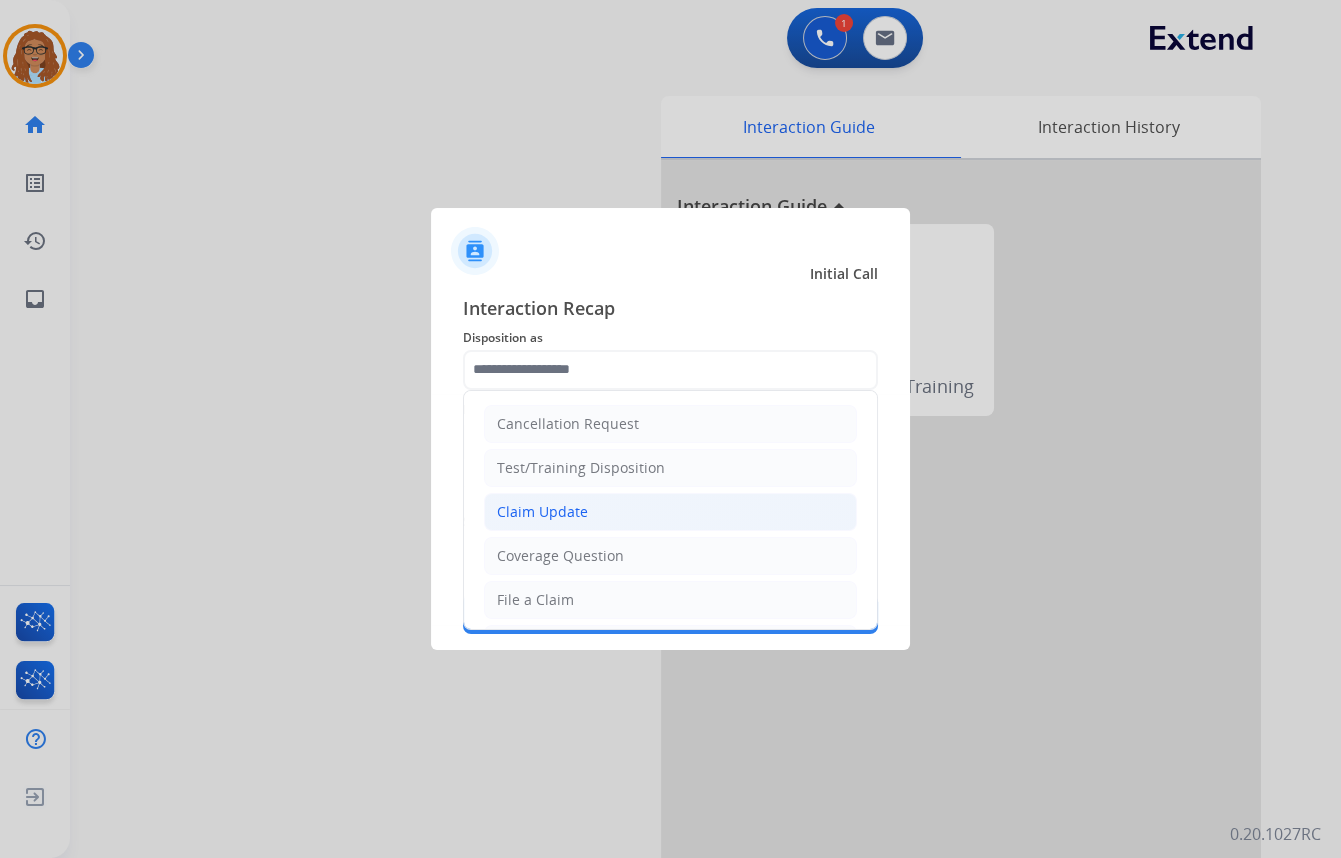 drag, startPoint x: 579, startPoint y: 520, endPoint x: 587, endPoint y: 486, distance: 34.928497 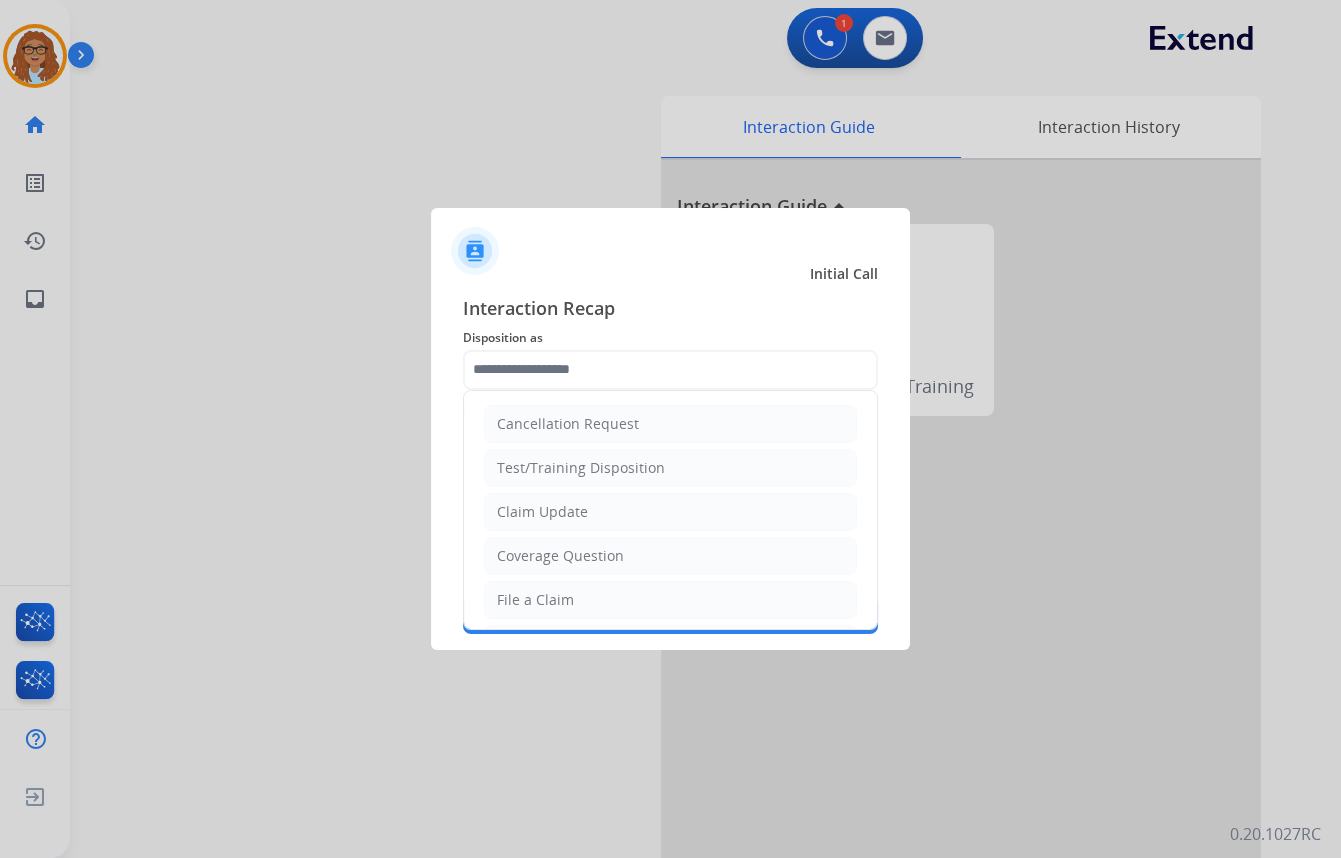 type on "**********" 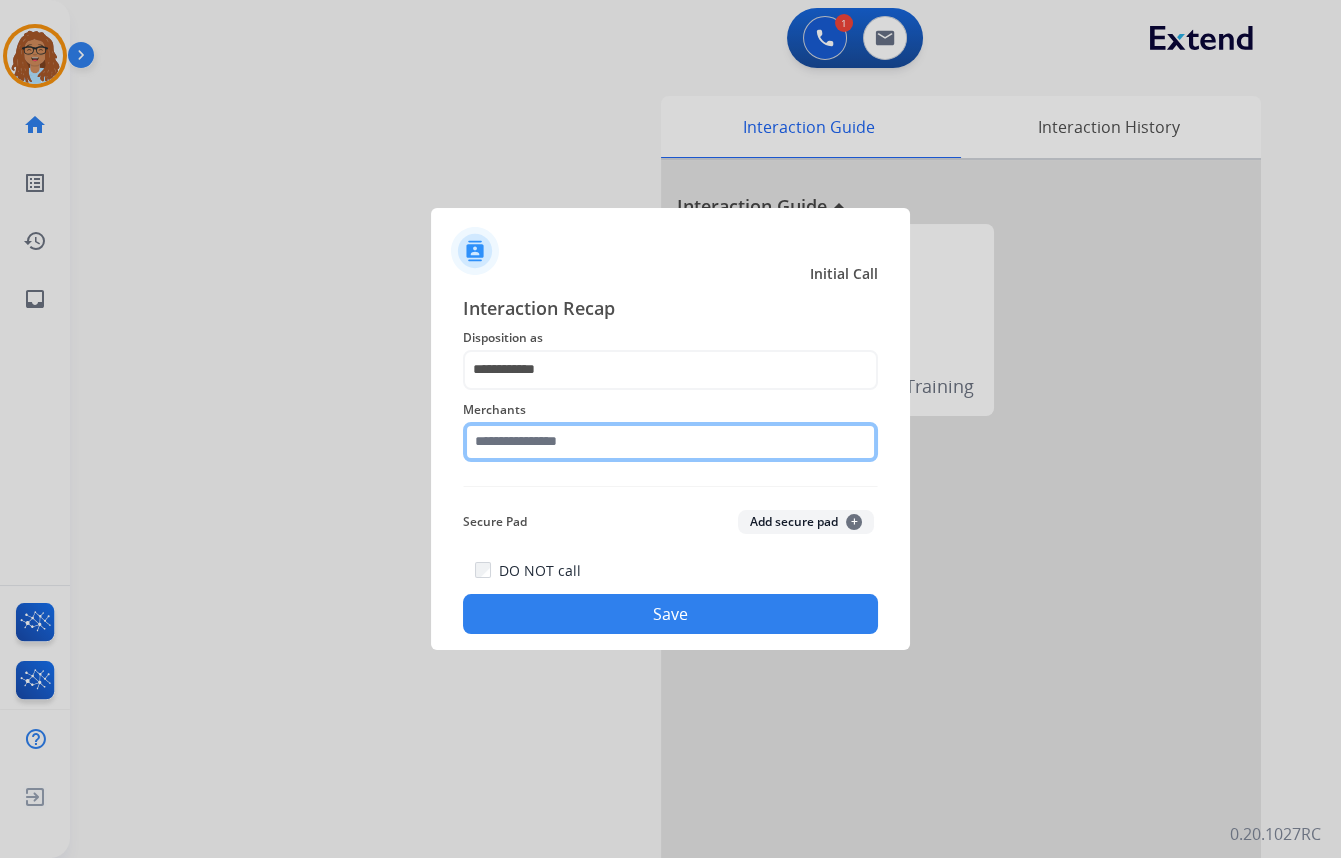click 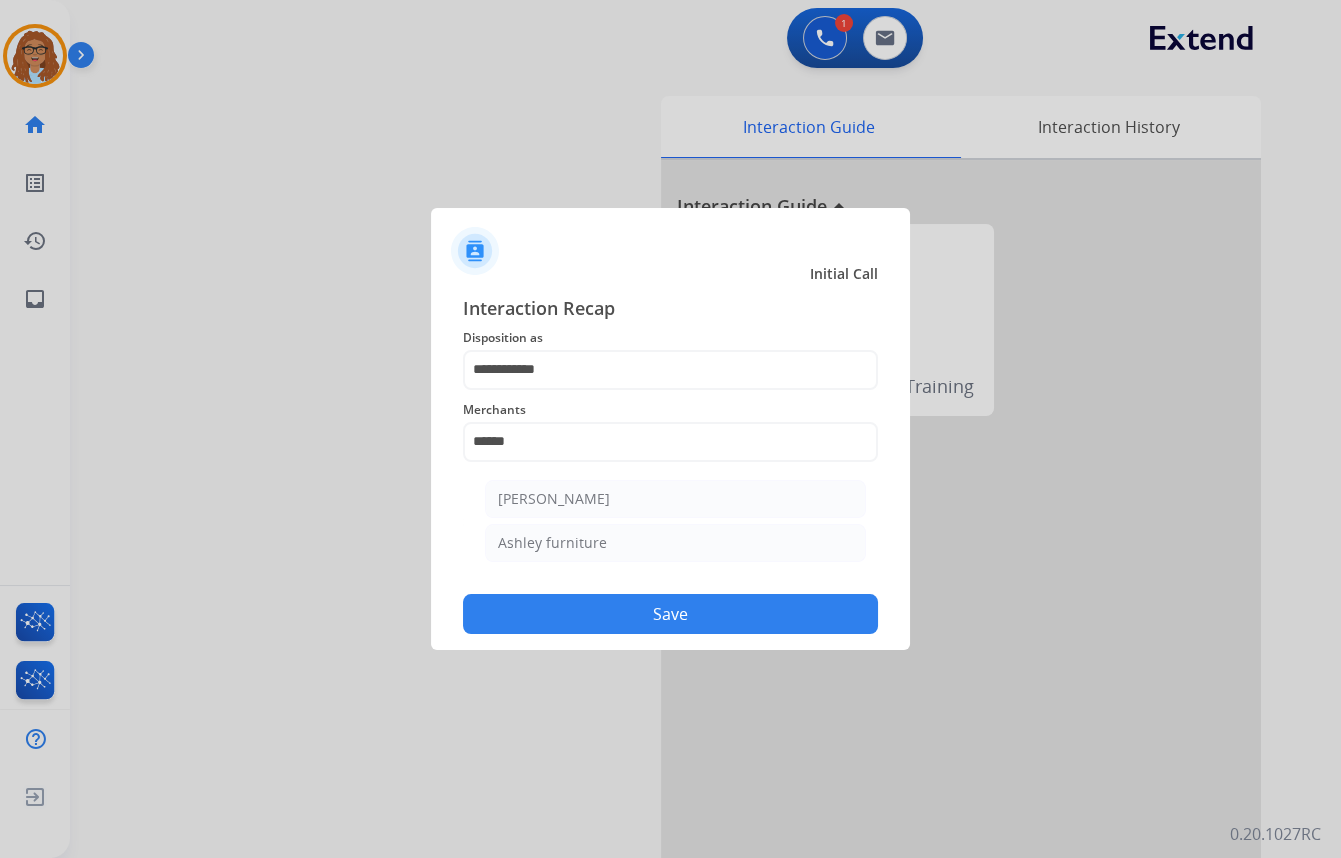 click on "Ashley furniture" 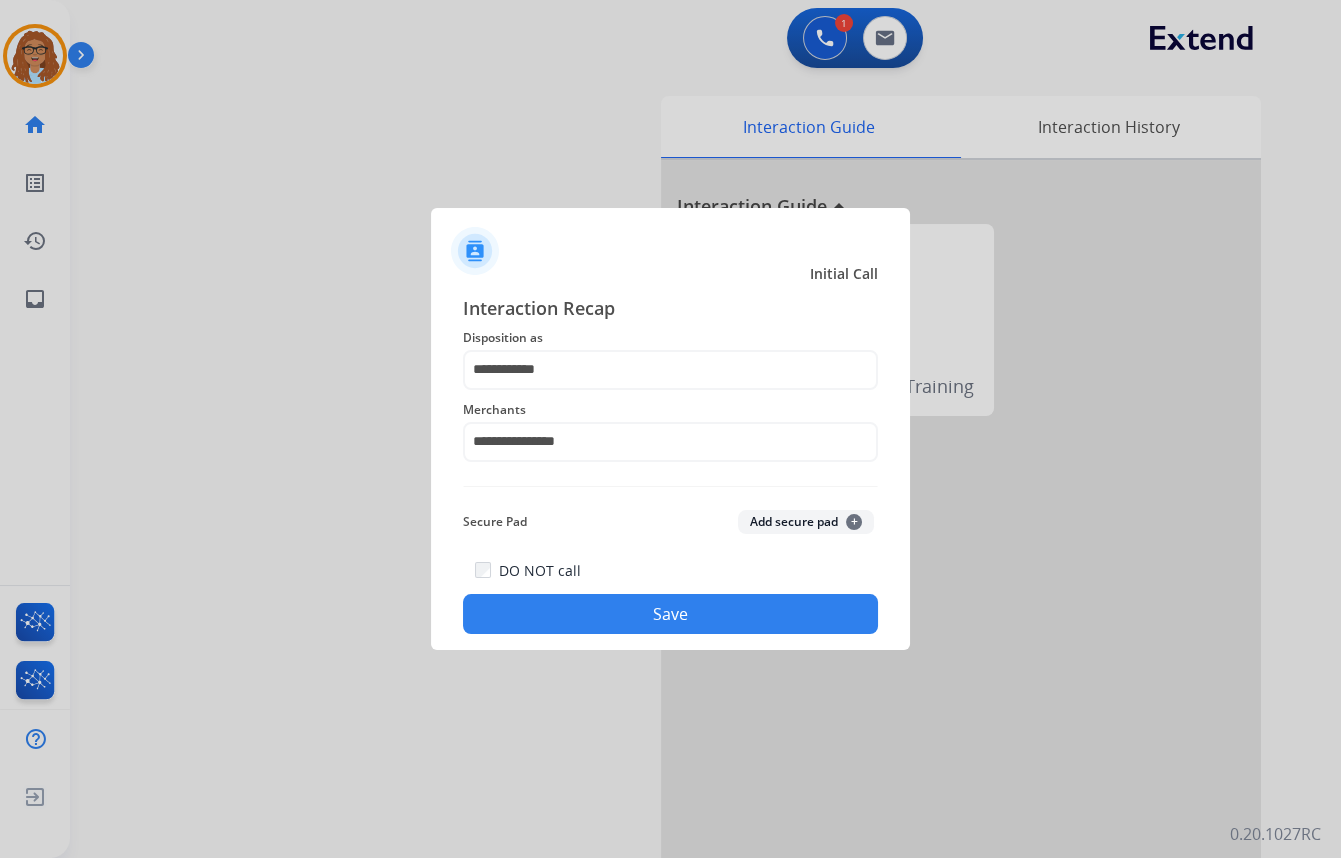 click on "Save" 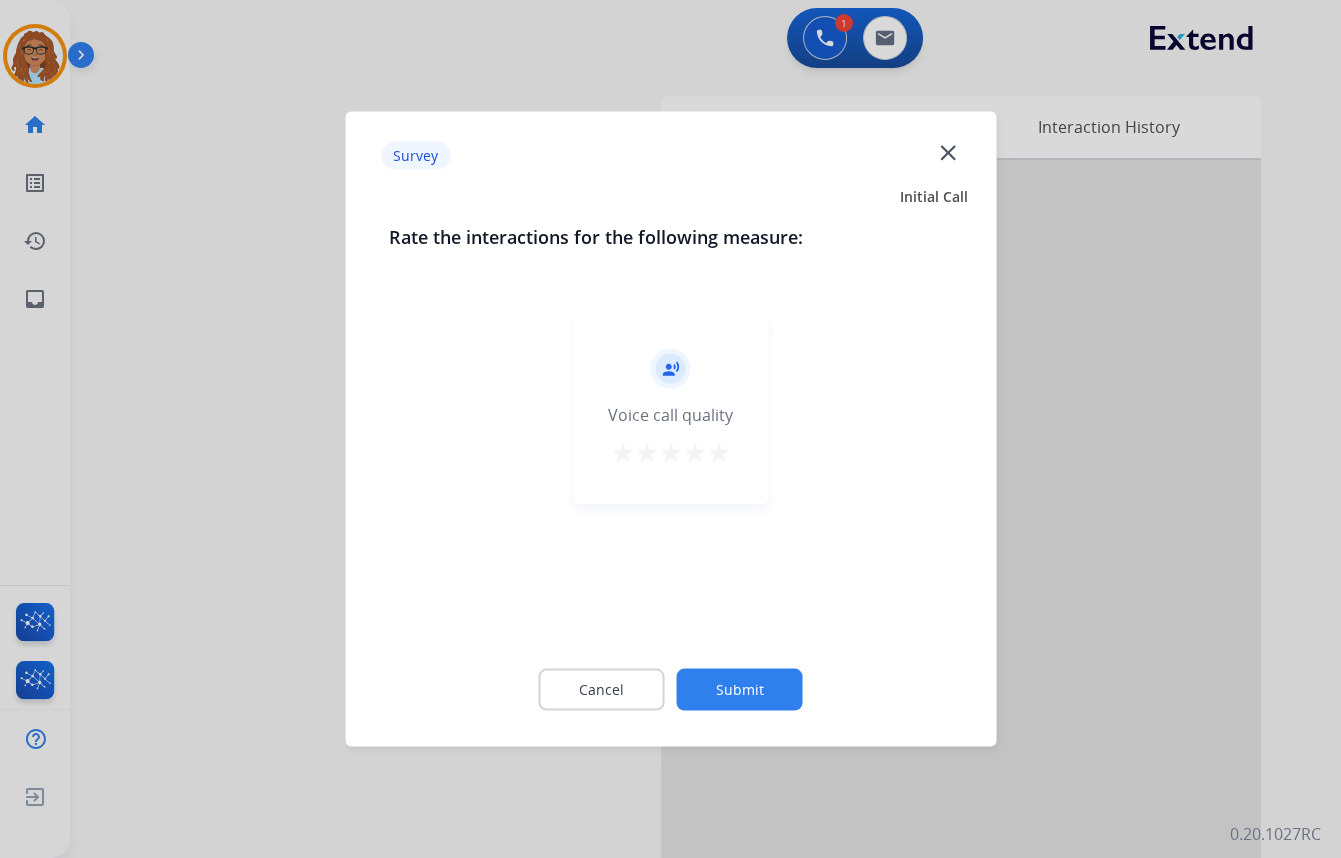 click on "close" 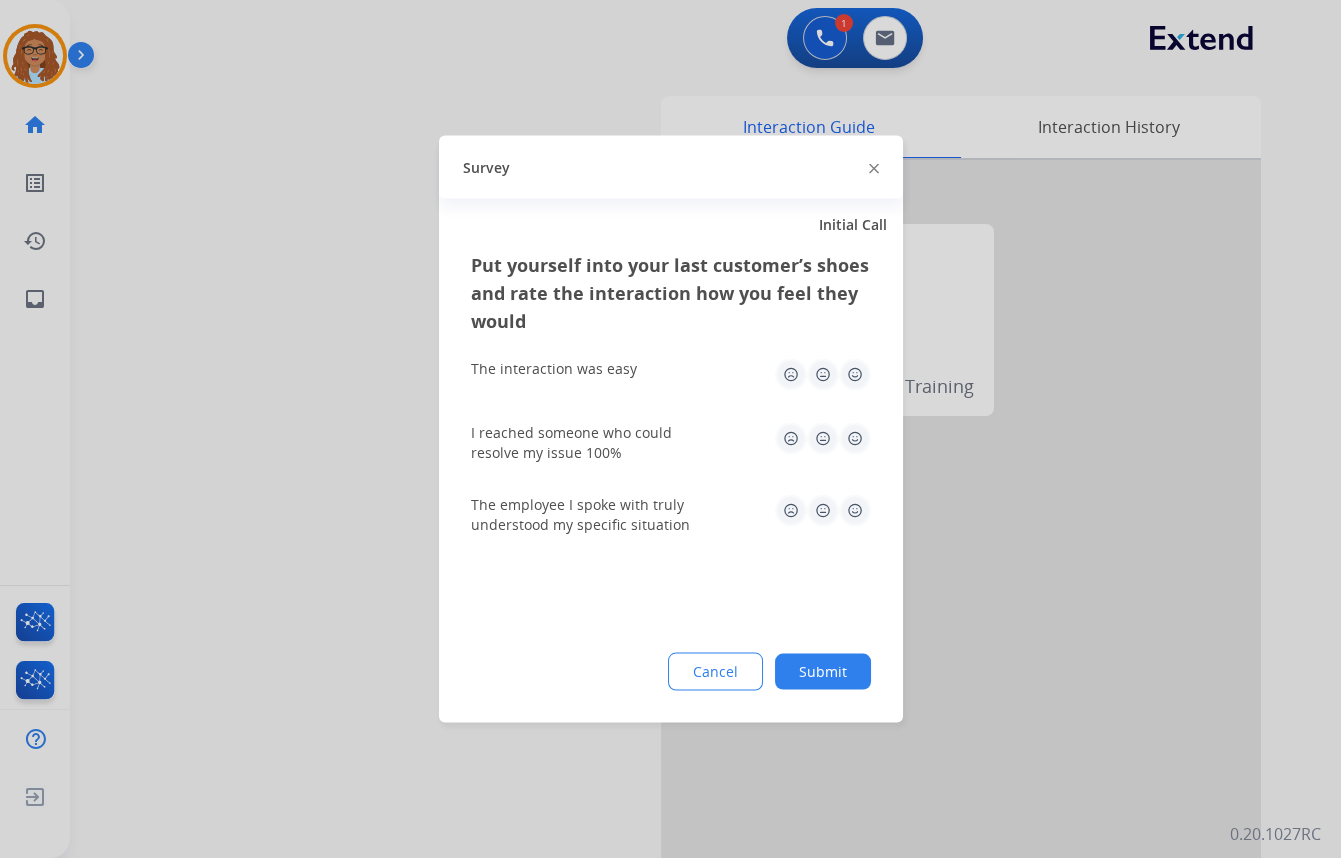drag, startPoint x: 875, startPoint y: 164, endPoint x: 848, endPoint y: 187, distance: 35.468296 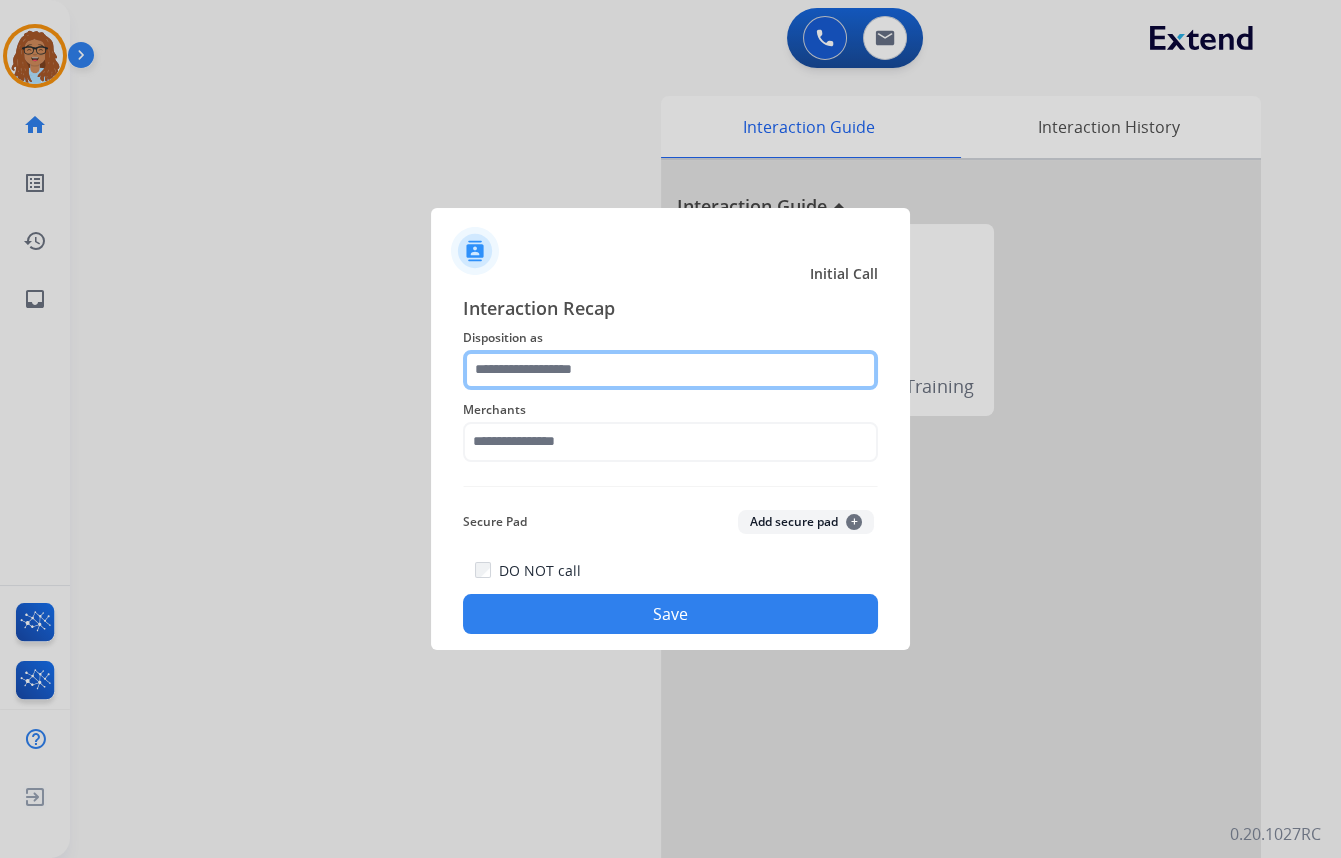 click 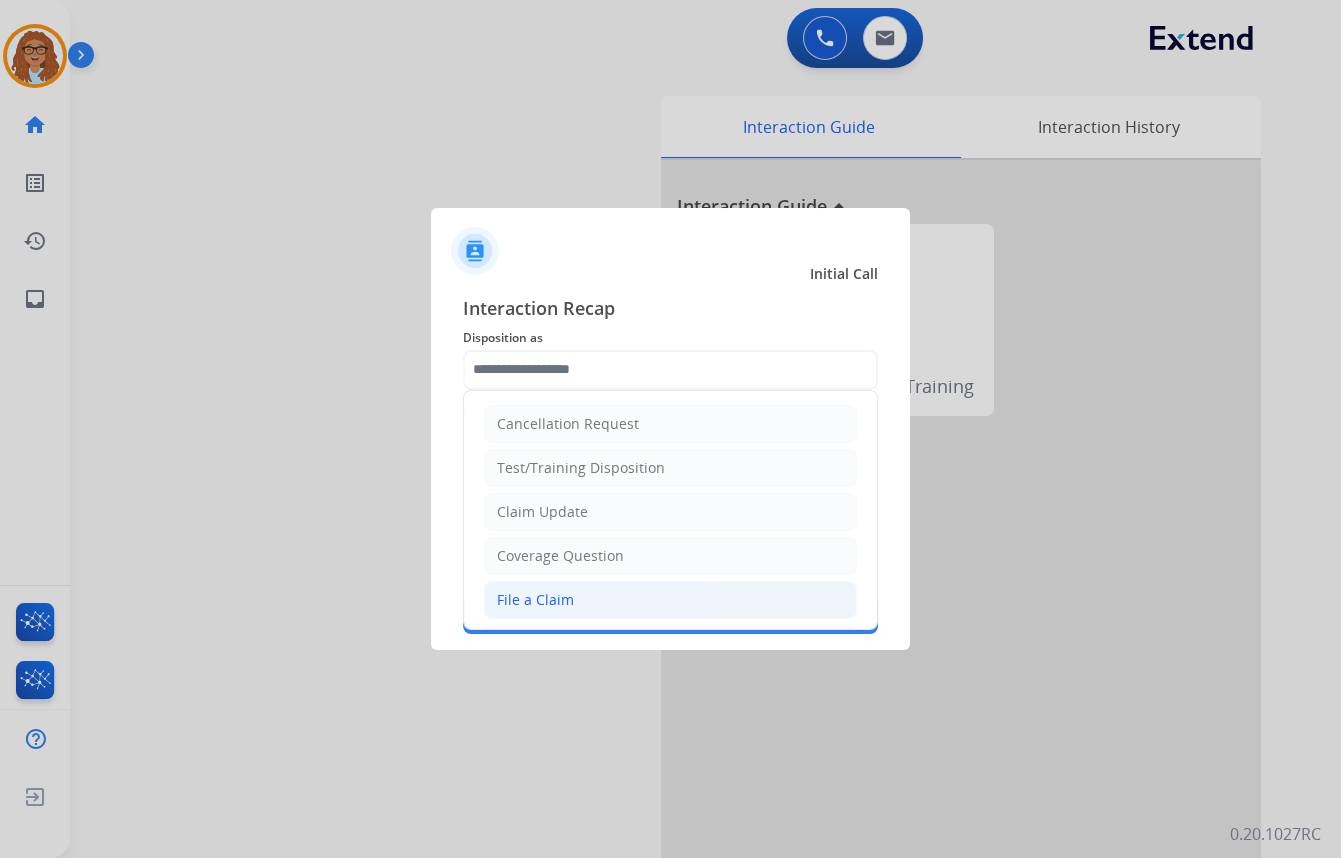 click on "File a Claim" 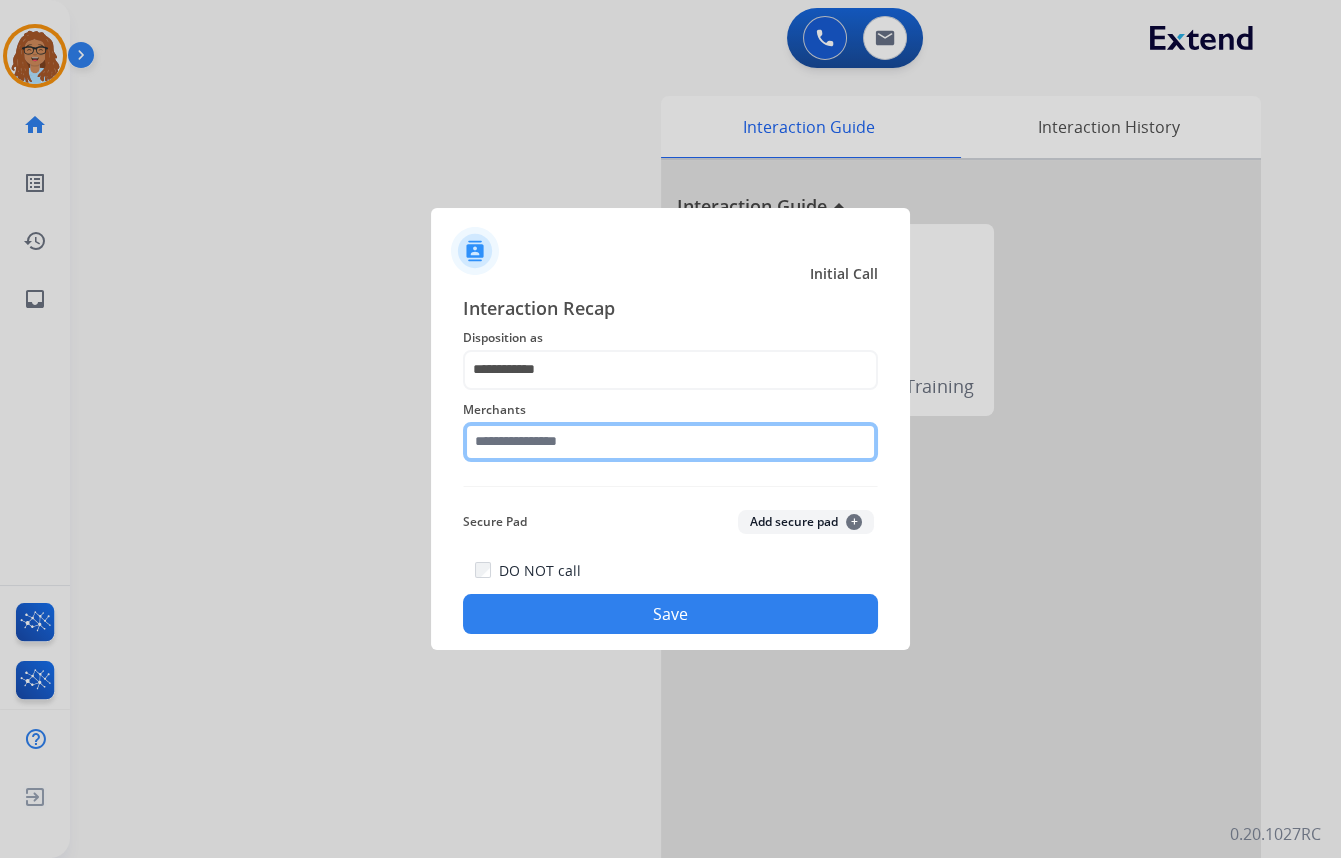 click 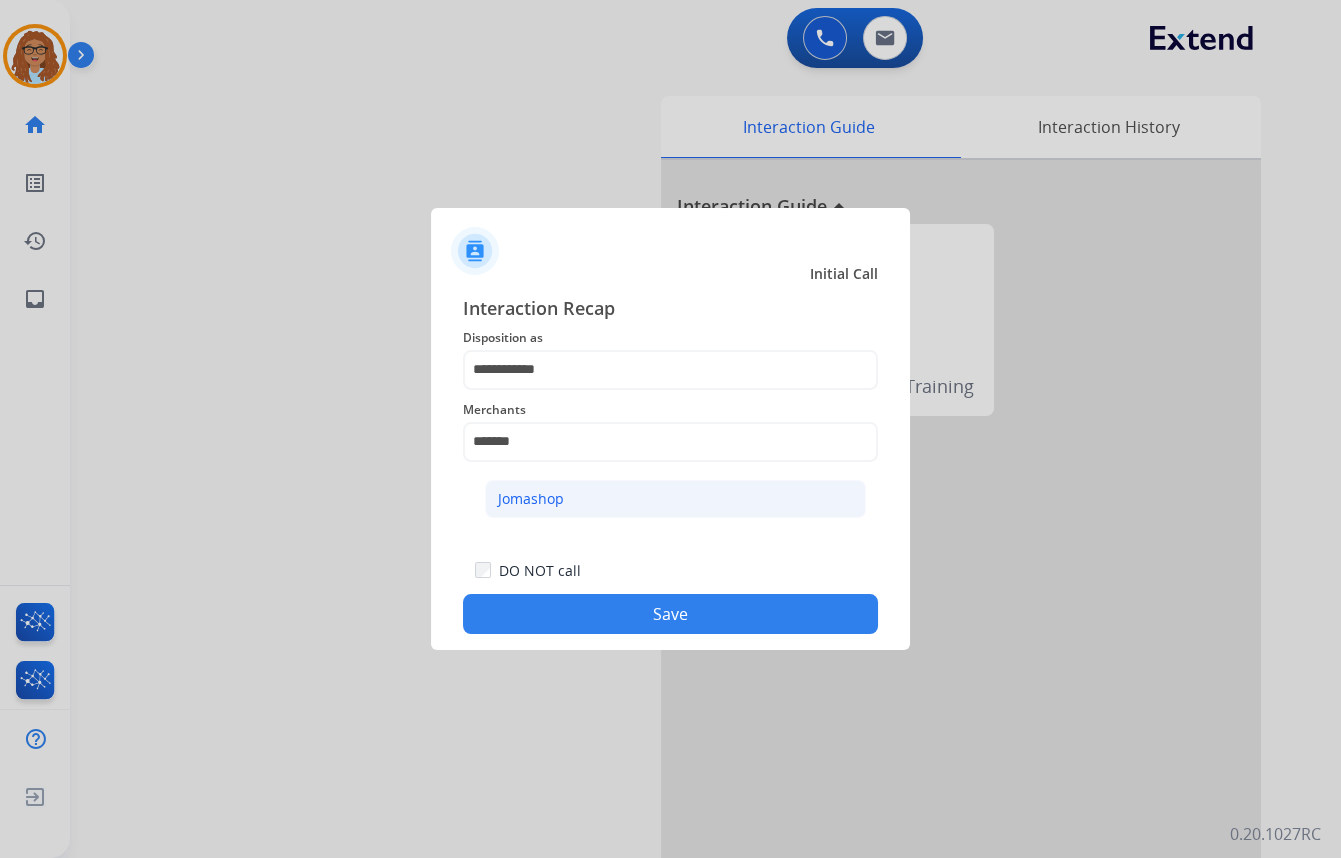 click on "Jomashop" 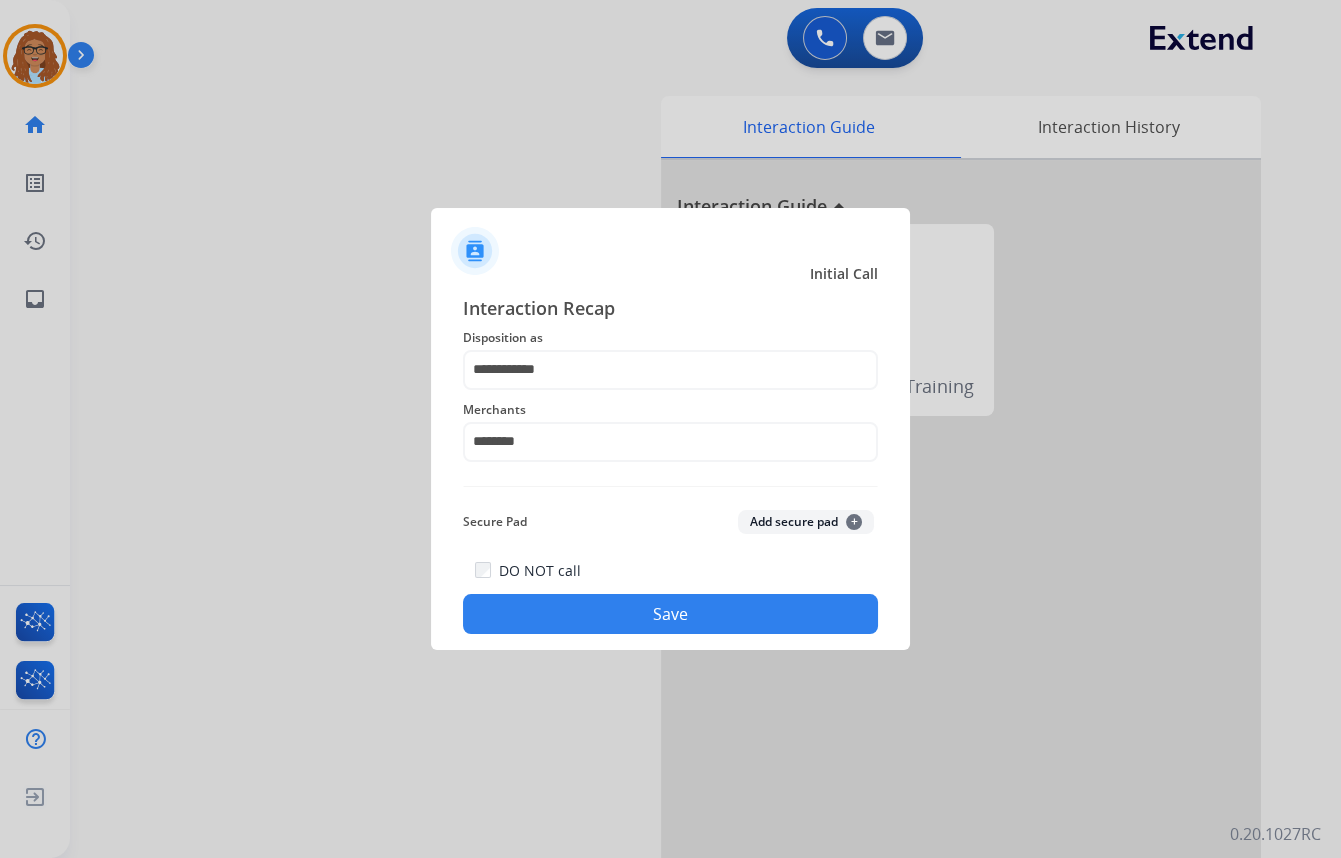click on "Save" 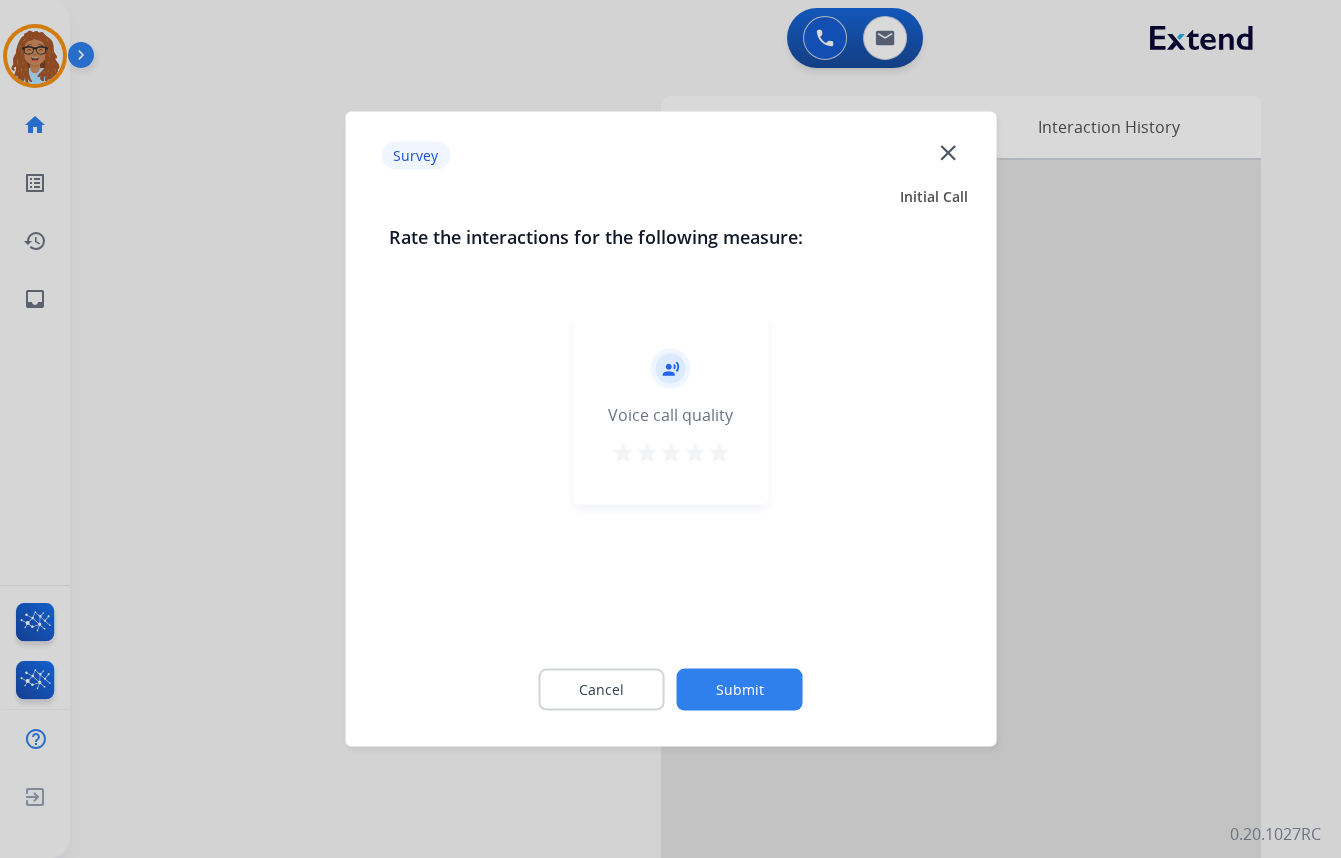 click on "close" 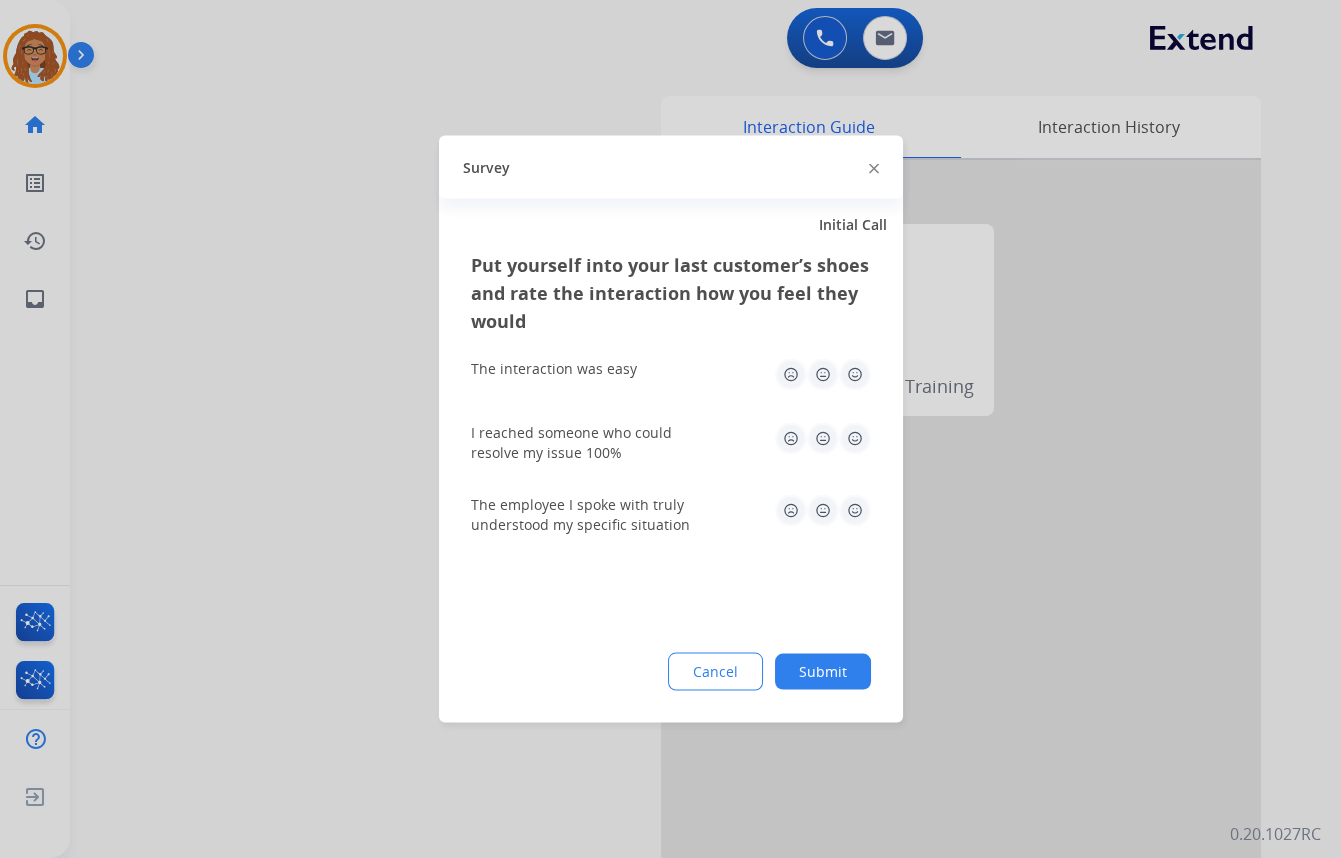 drag, startPoint x: 872, startPoint y: 163, endPoint x: 469, endPoint y: 622, distance: 610.8109 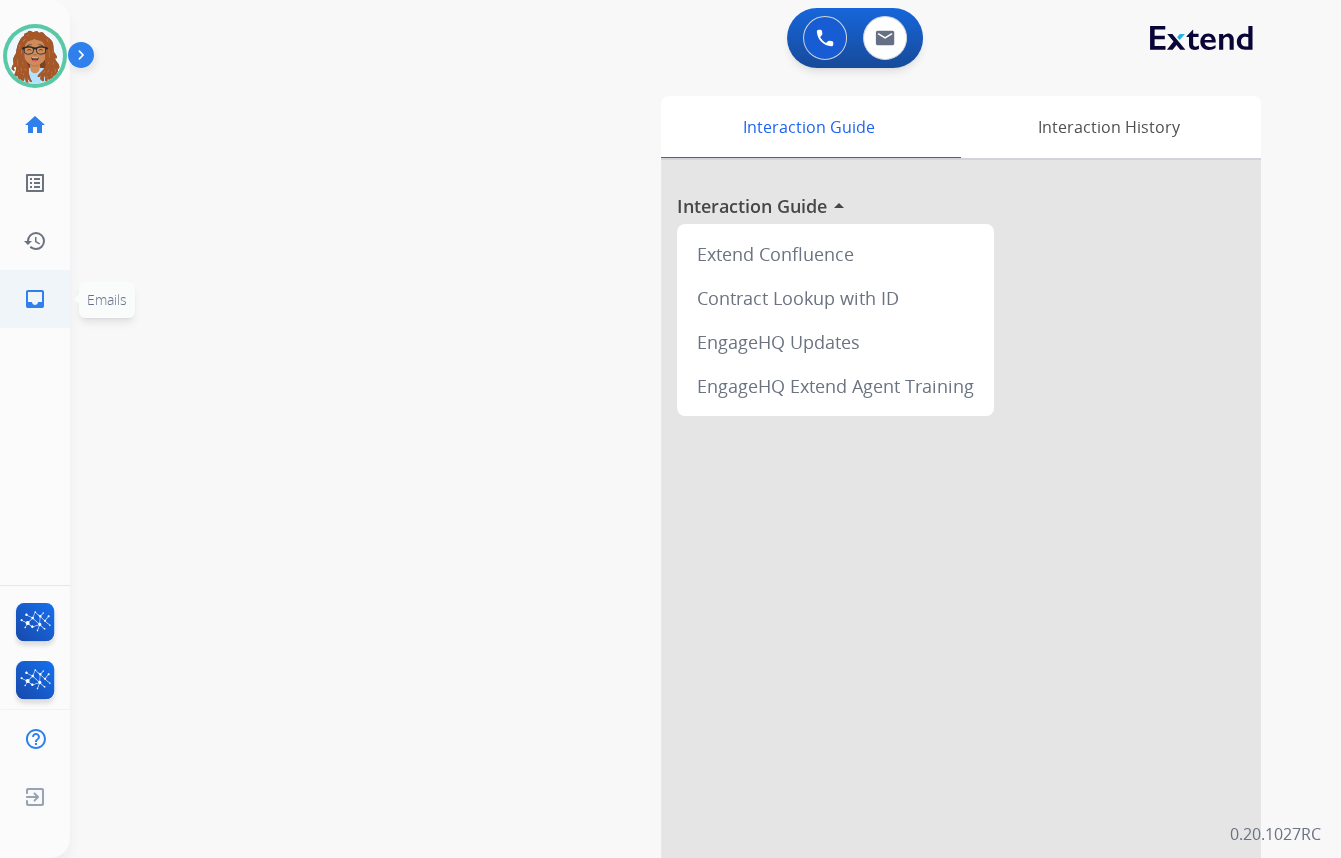 click on "inbox" 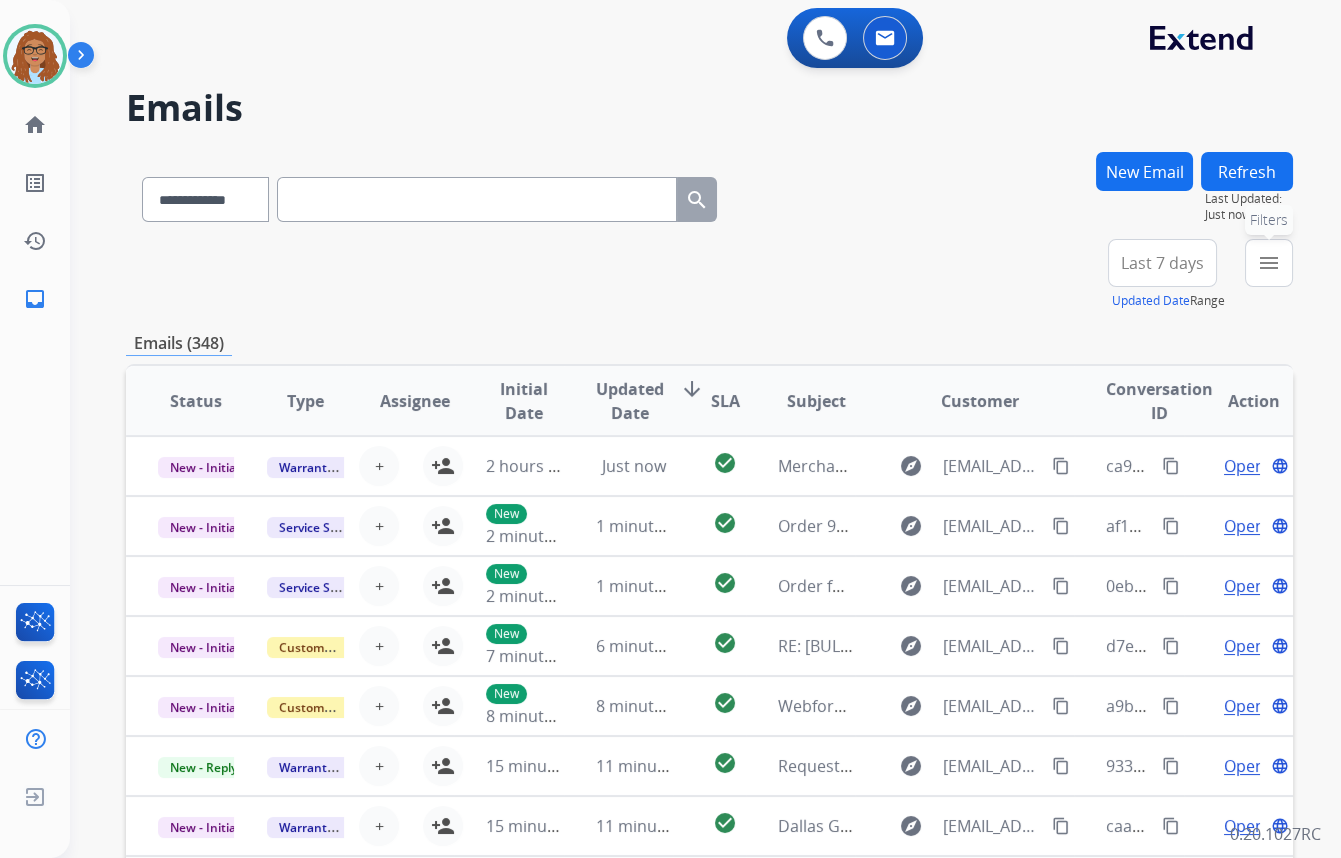 click on "menu  Filters" at bounding box center (1269, 263) 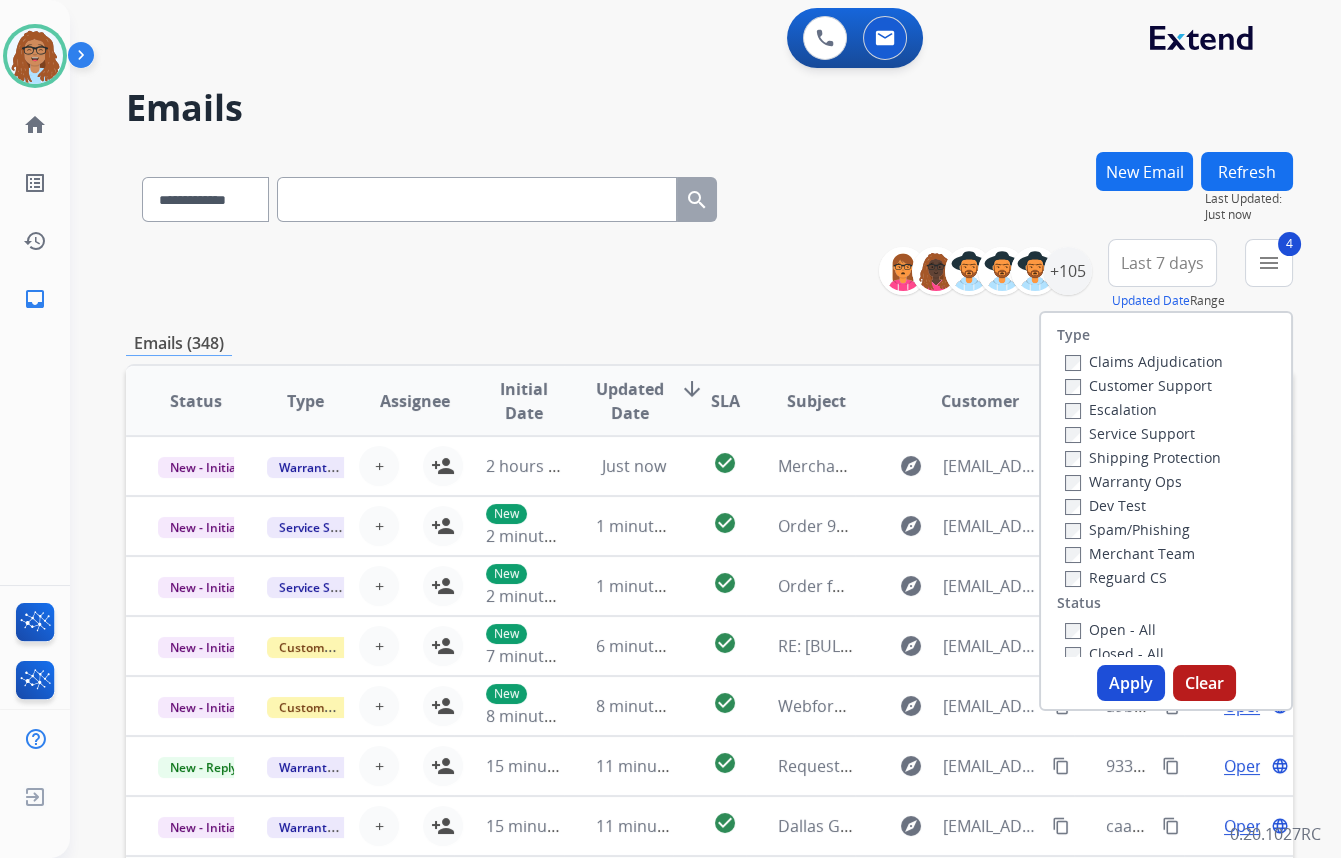 click on "Apply" at bounding box center (1131, 683) 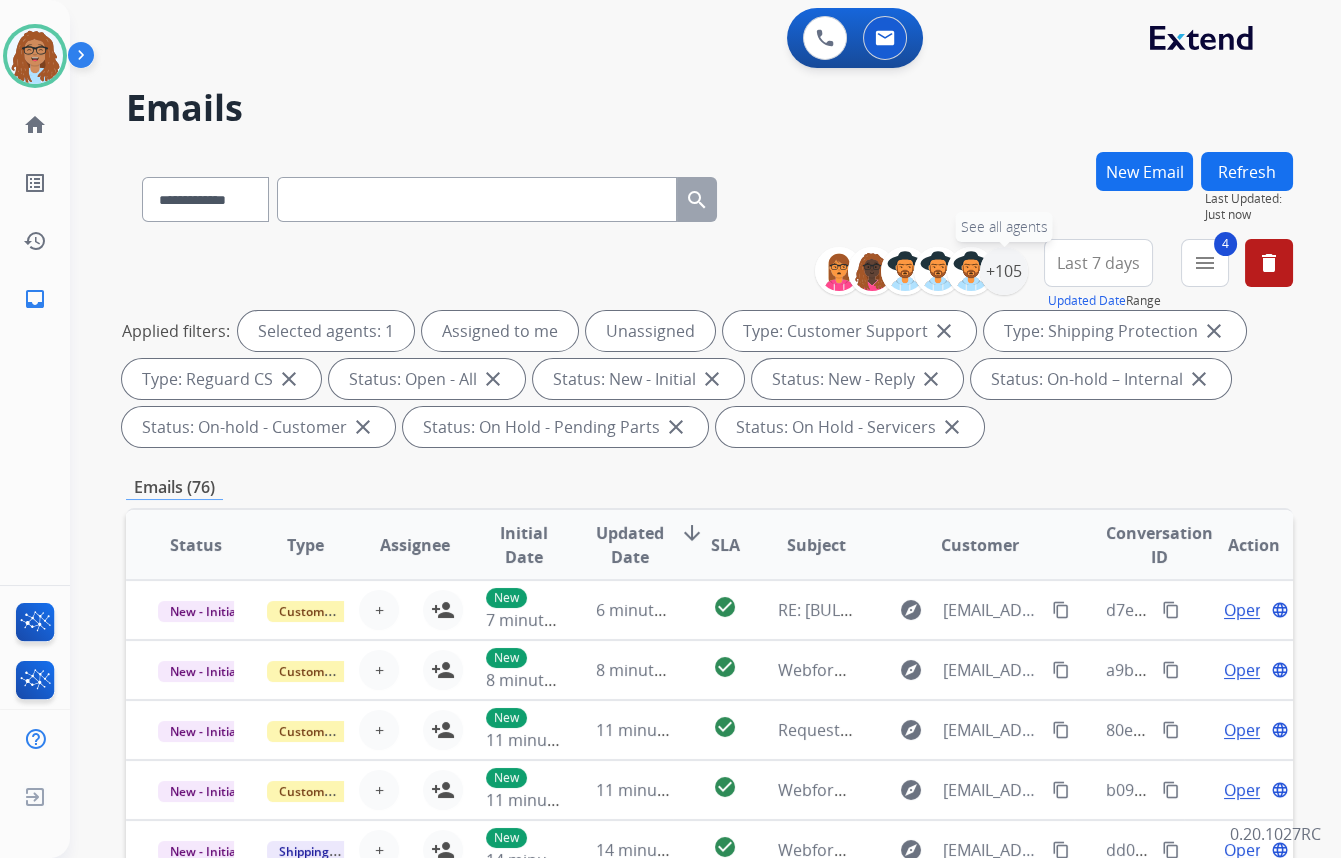 drag, startPoint x: 1010, startPoint y: 274, endPoint x: 986, endPoint y: 304, distance: 38.418747 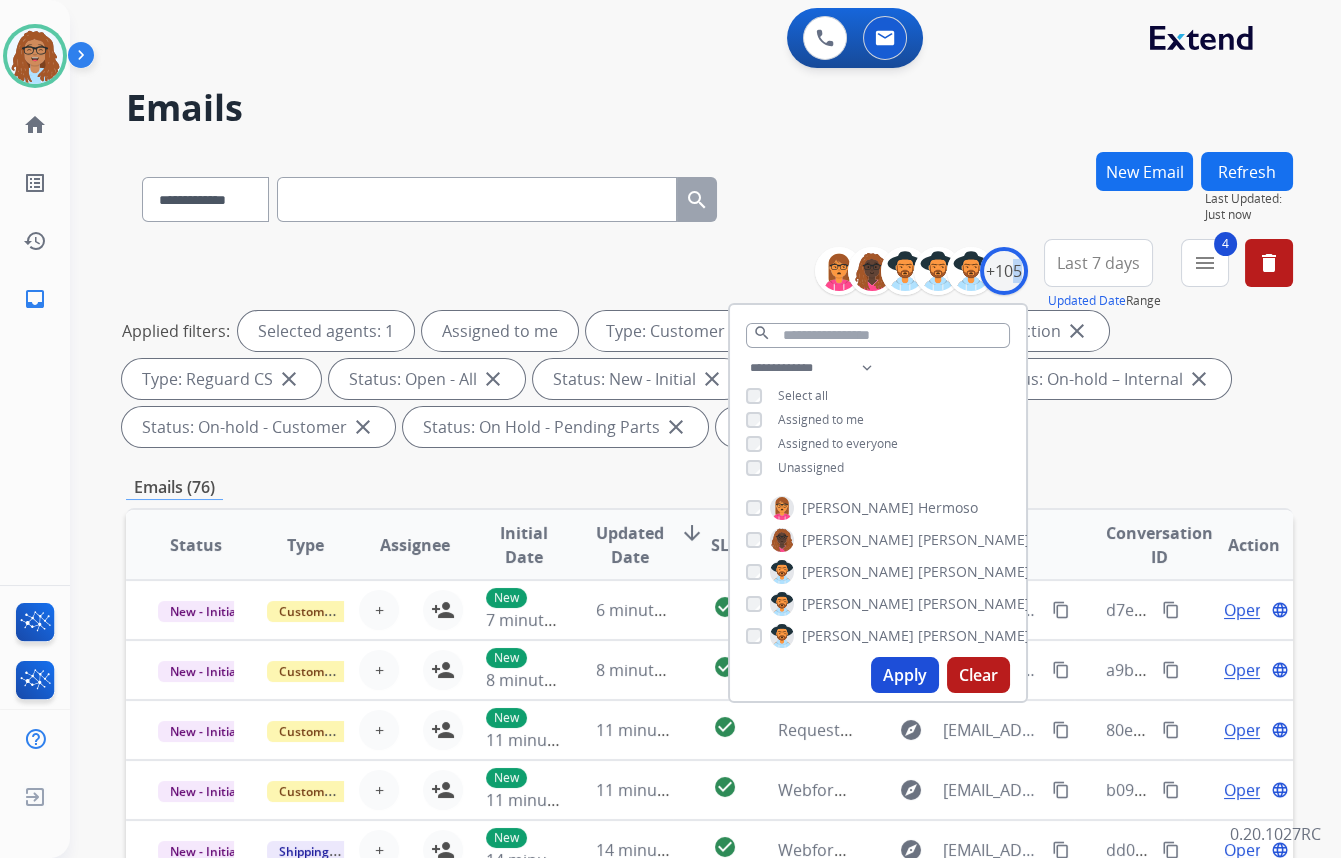 click on "Apply" at bounding box center [905, 675] 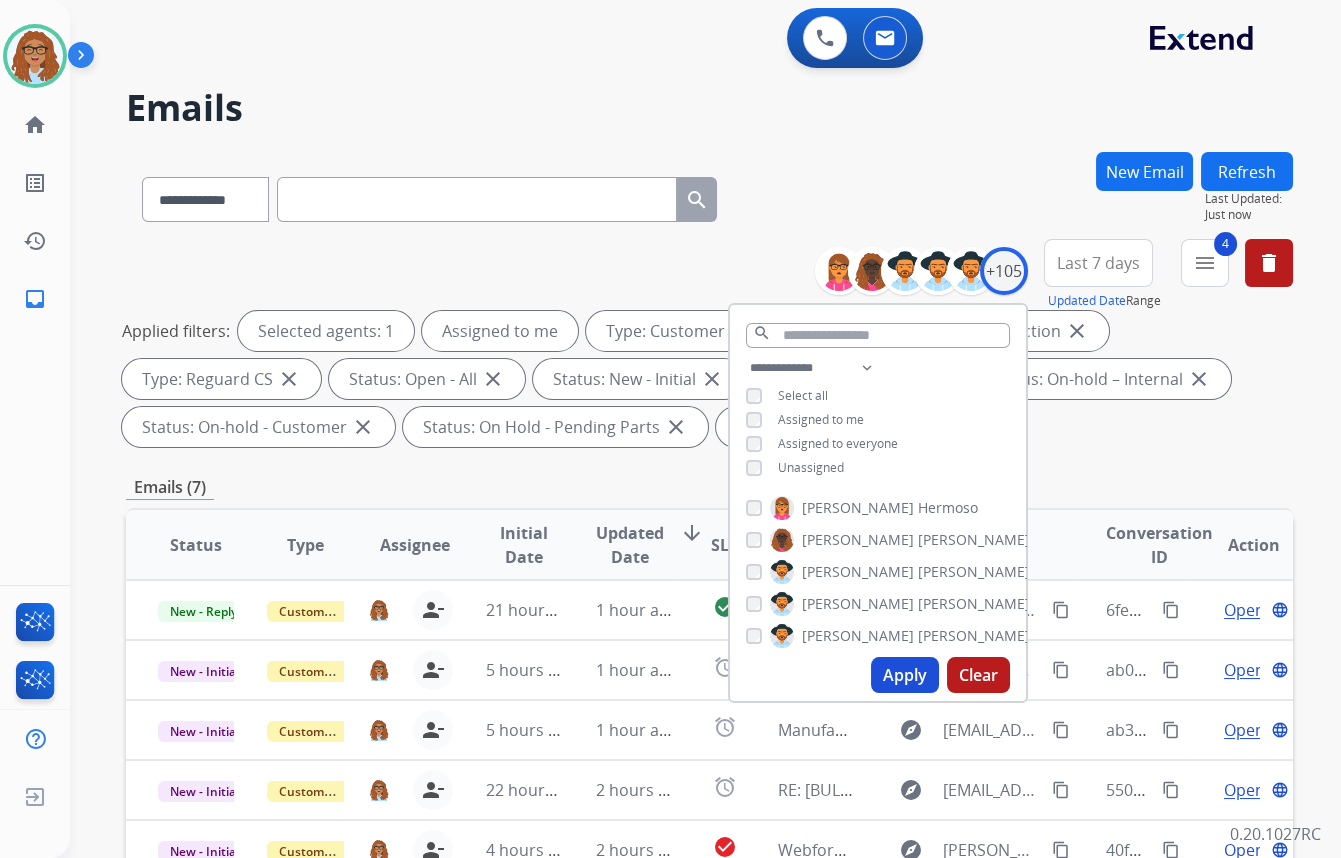 click on "Applied filters:  Selected agents: 1  Assigned to me  Type: Customer Support  close  Type: Shipping Protection  close  Type: Reguard CS  close  Status: Open - All  close  Status: New - Initial  close  Status: New - Reply  close  Status: On-hold – Internal  close  Status: On-hold - Customer  close  Status: On Hold - Pending Parts  close  Status: On Hold - Servicers  close" at bounding box center [705, 379] 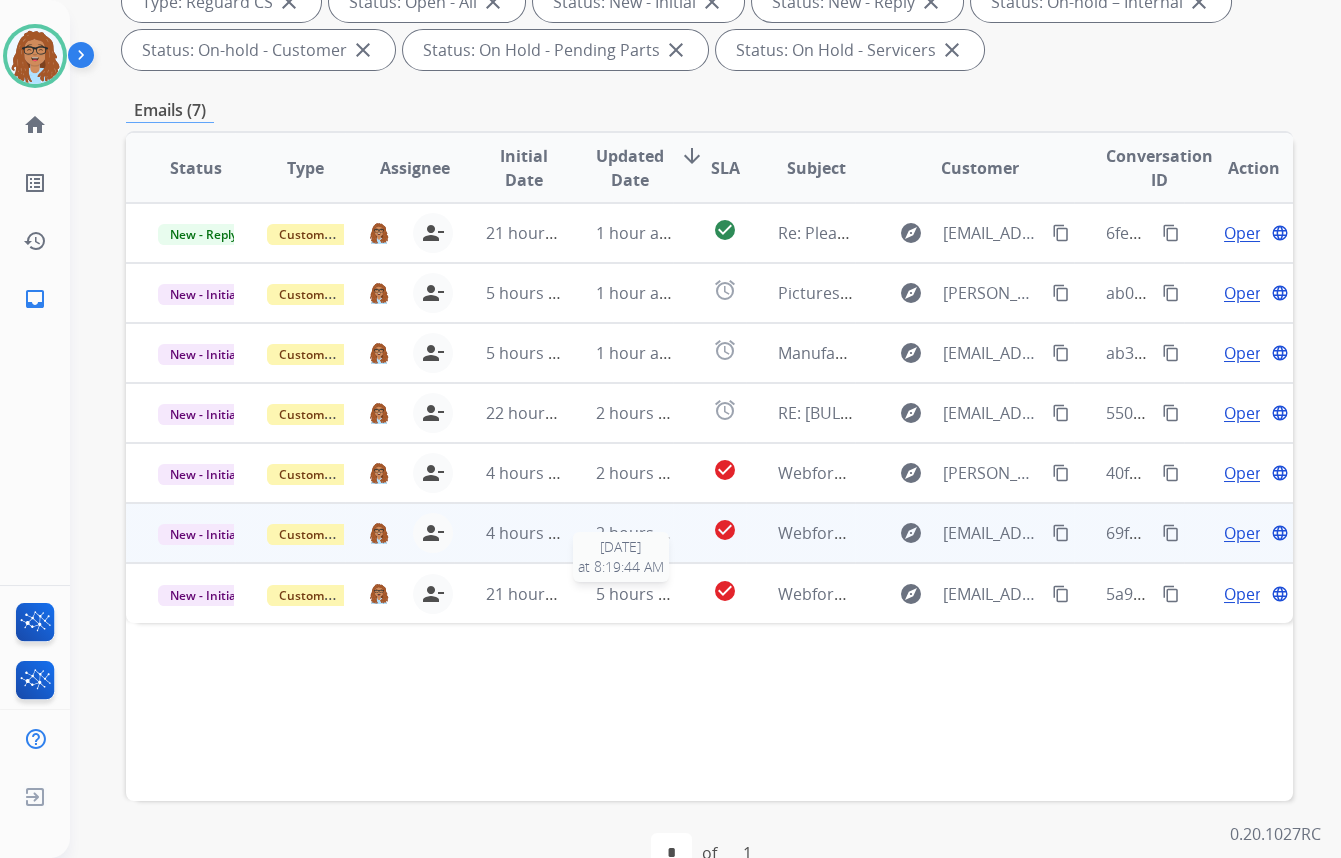 scroll, scrollTop: 332, scrollLeft: 0, axis: vertical 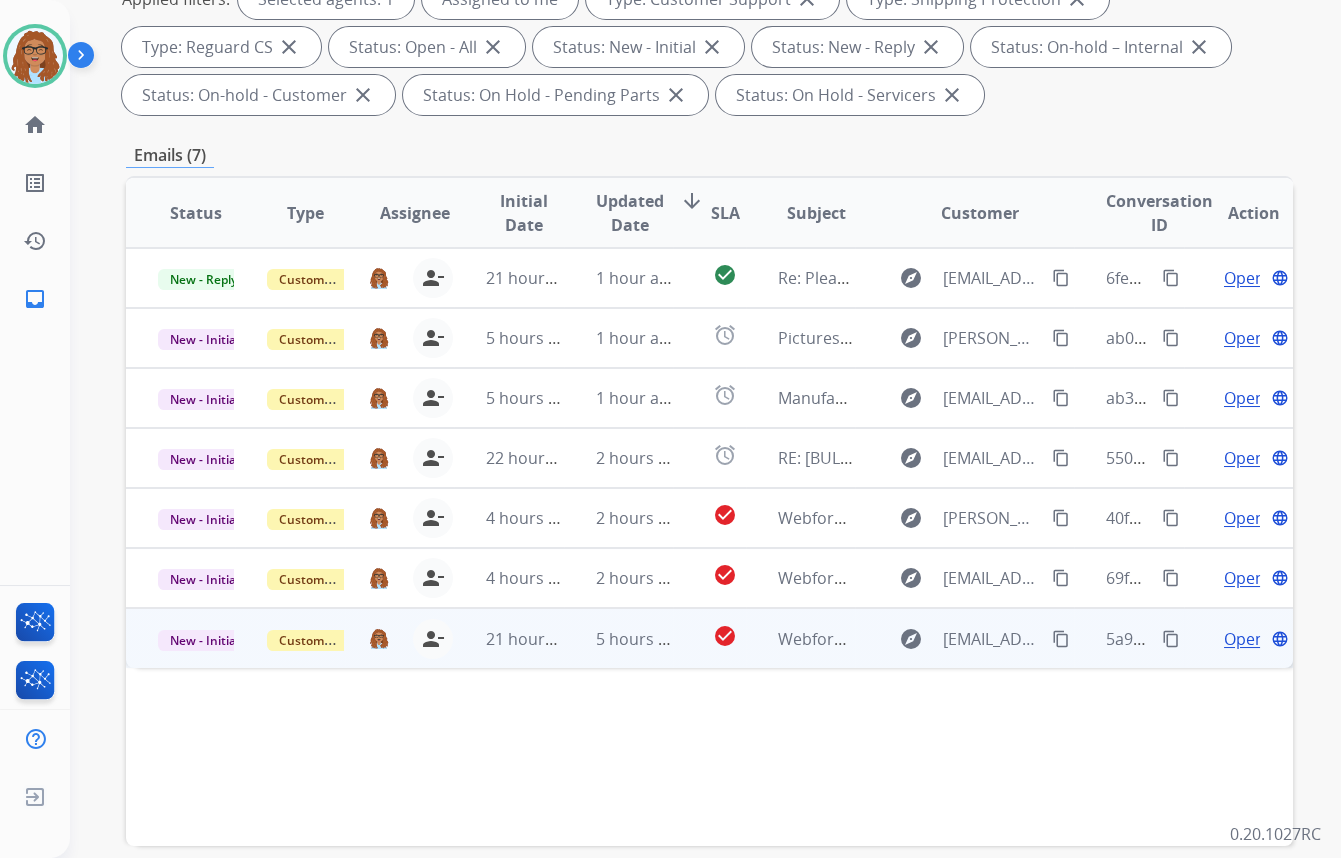 click on "content_copy" at bounding box center [1171, 639] 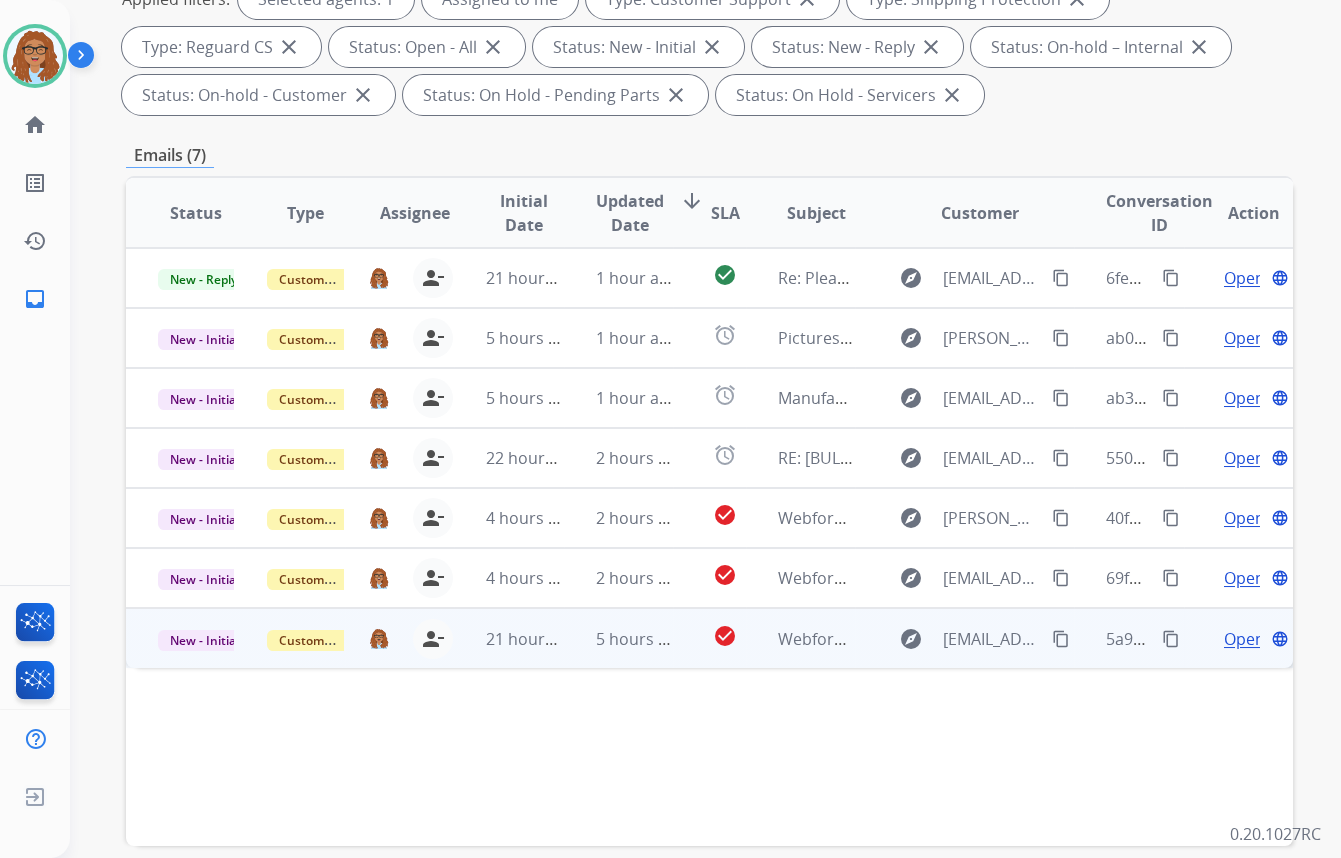 click on "content_copy" at bounding box center (1061, 639) 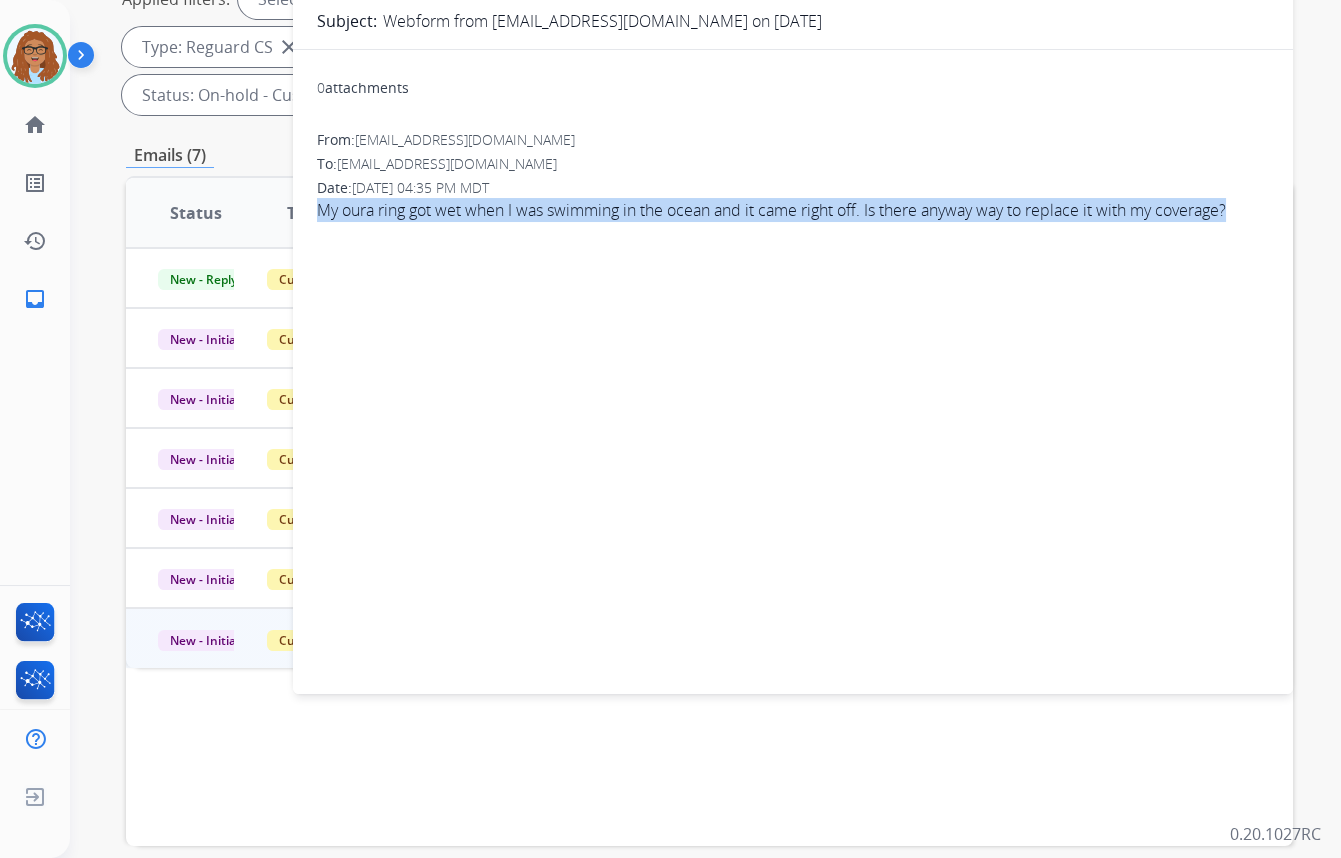drag, startPoint x: 1240, startPoint y: 206, endPoint x: 309, endPoint y: 210, distance: 931.0086 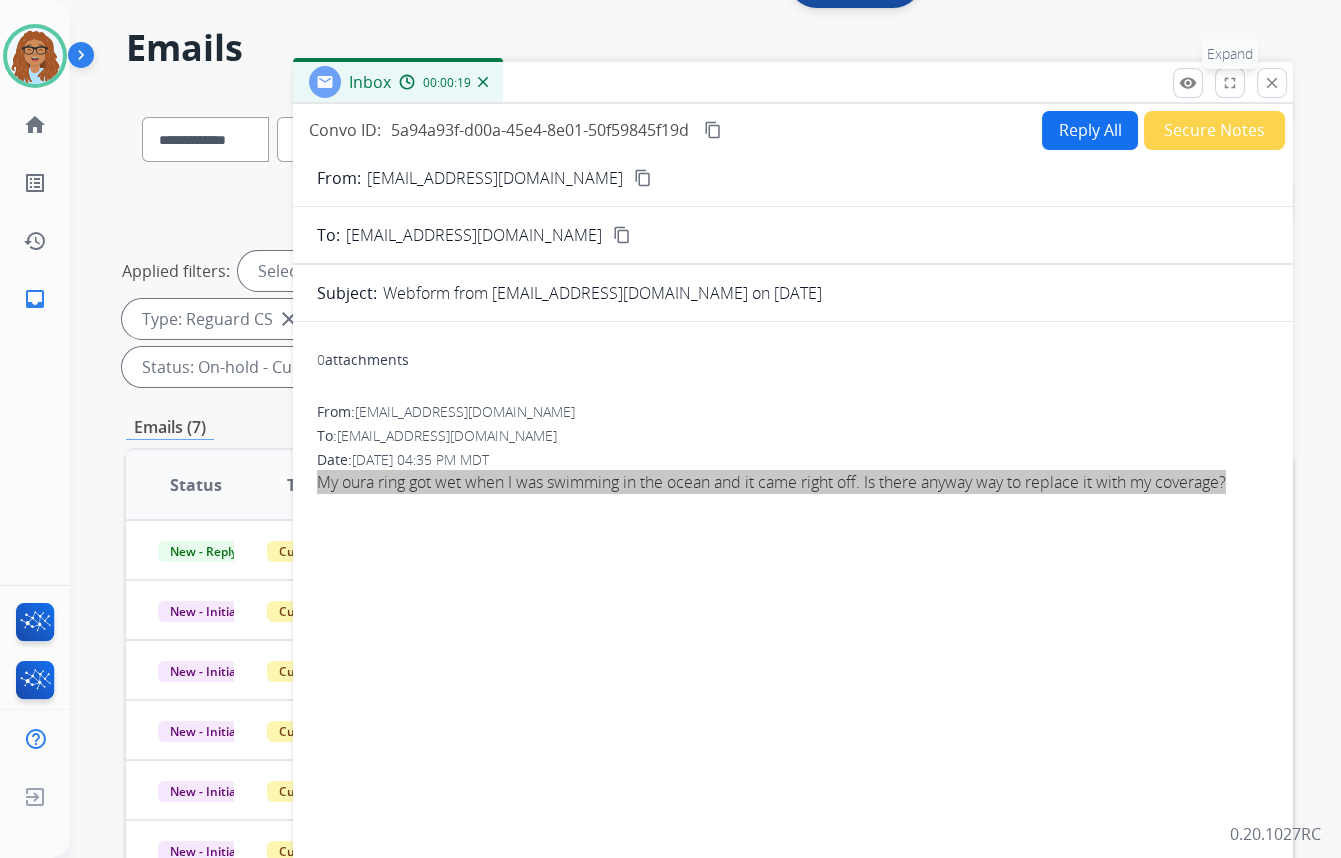 scroll, scrollTop: 0, scrollLeft: 0, axis: both 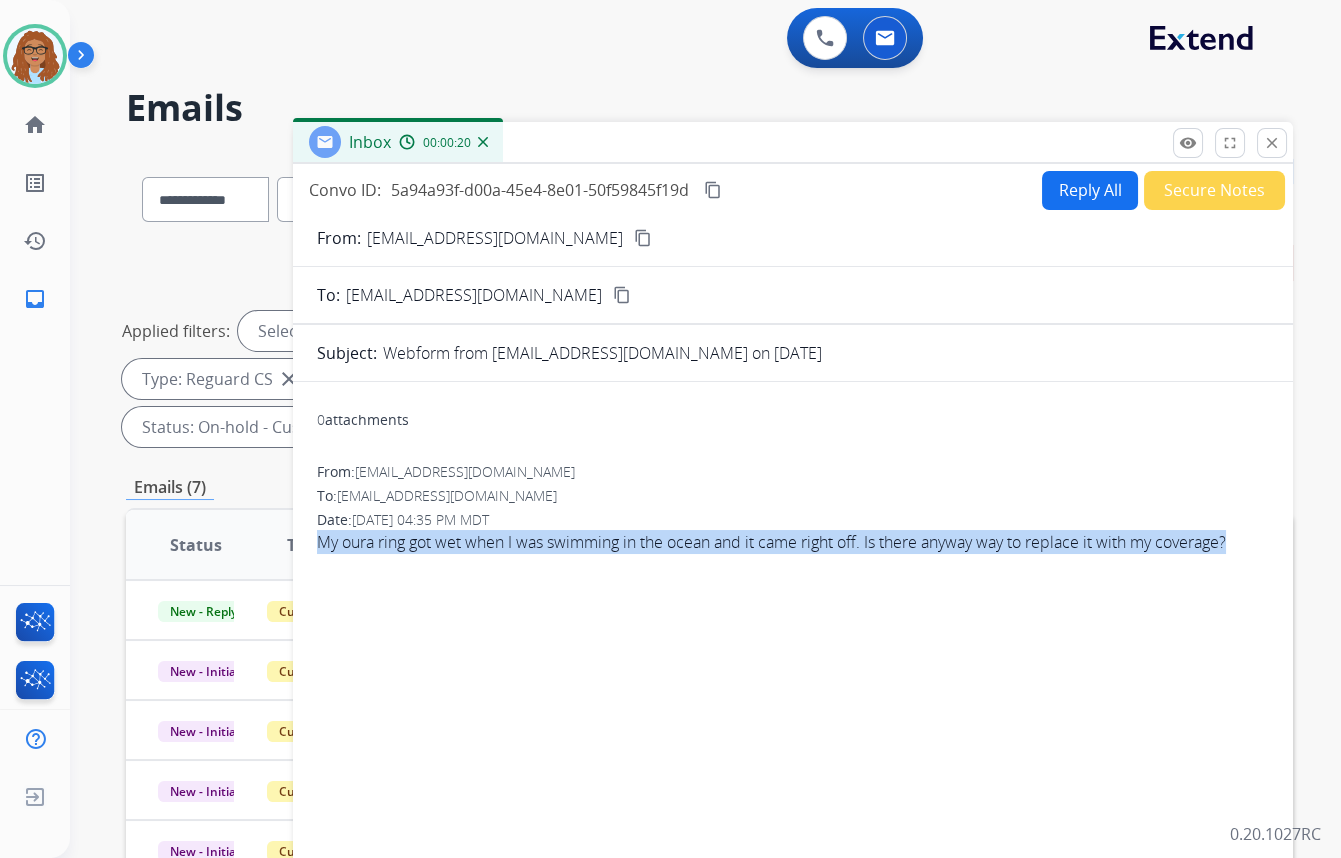 drag, startPoint x: 1280, startPoint y: 139, endPoint x: 1257, endPoint y: 130, distance: 24.698177 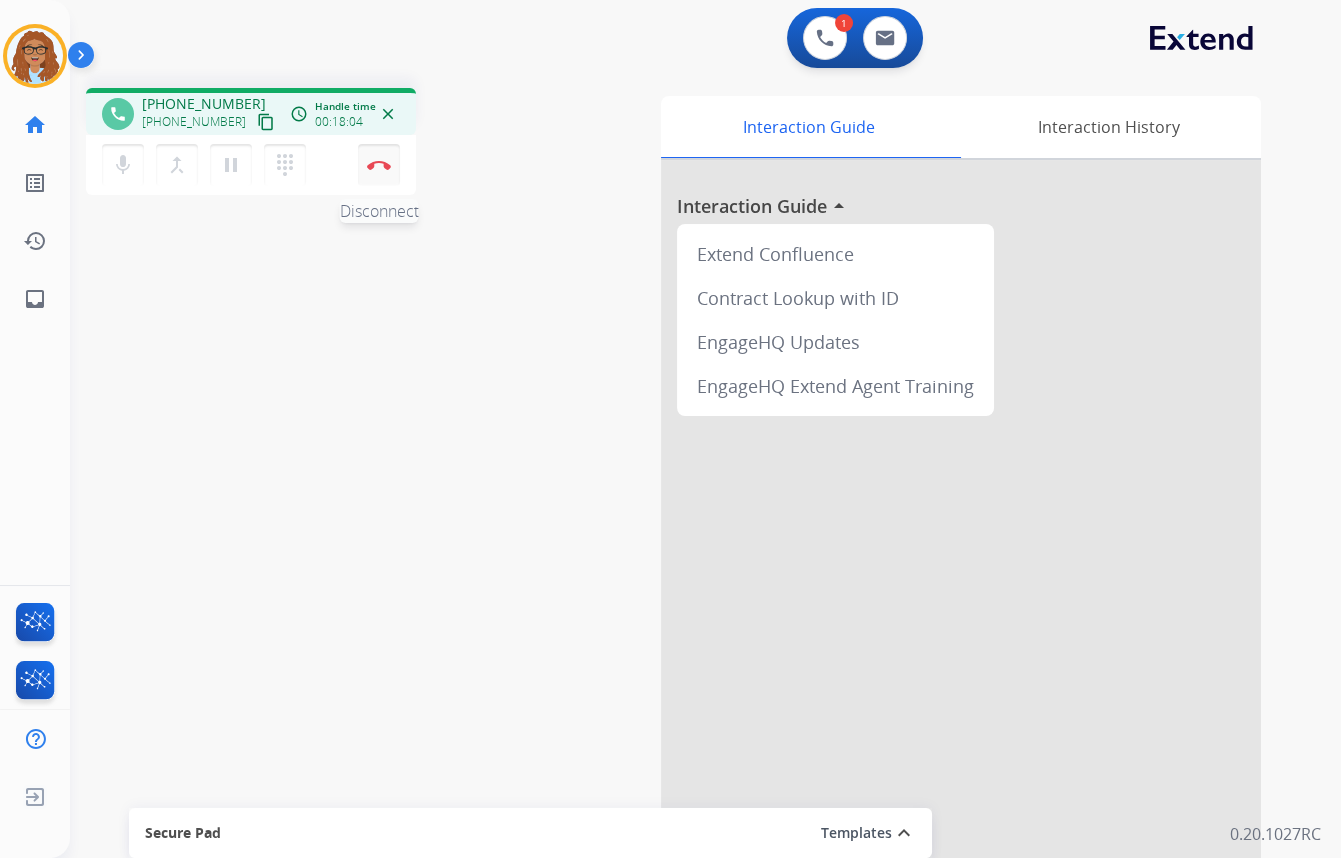 click on "Disconnect" at bounding box center [379, 165] 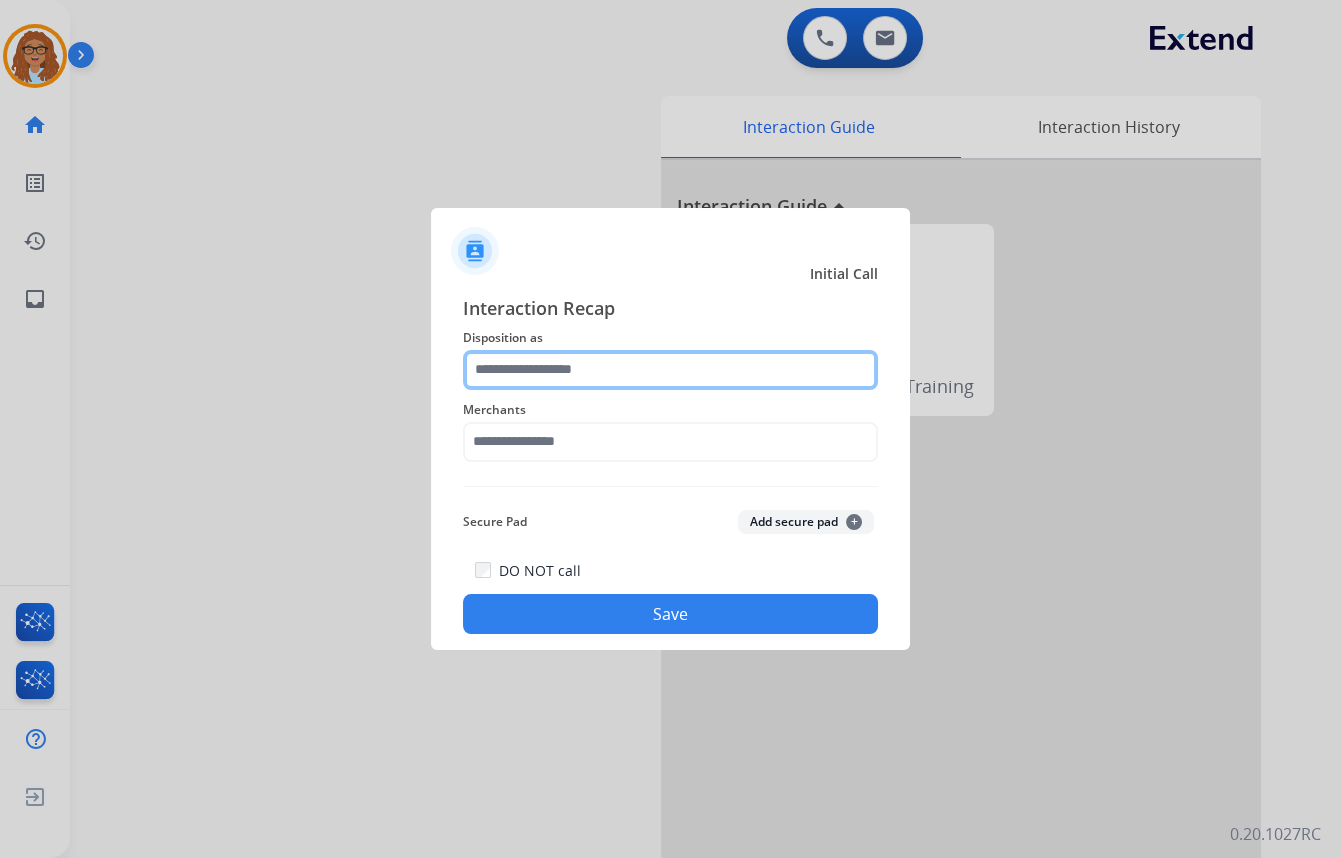drag, startPoint x: 743, startPoint y: 371, endPoint x: 1260, endPoint y: 445, distance: 522.2691 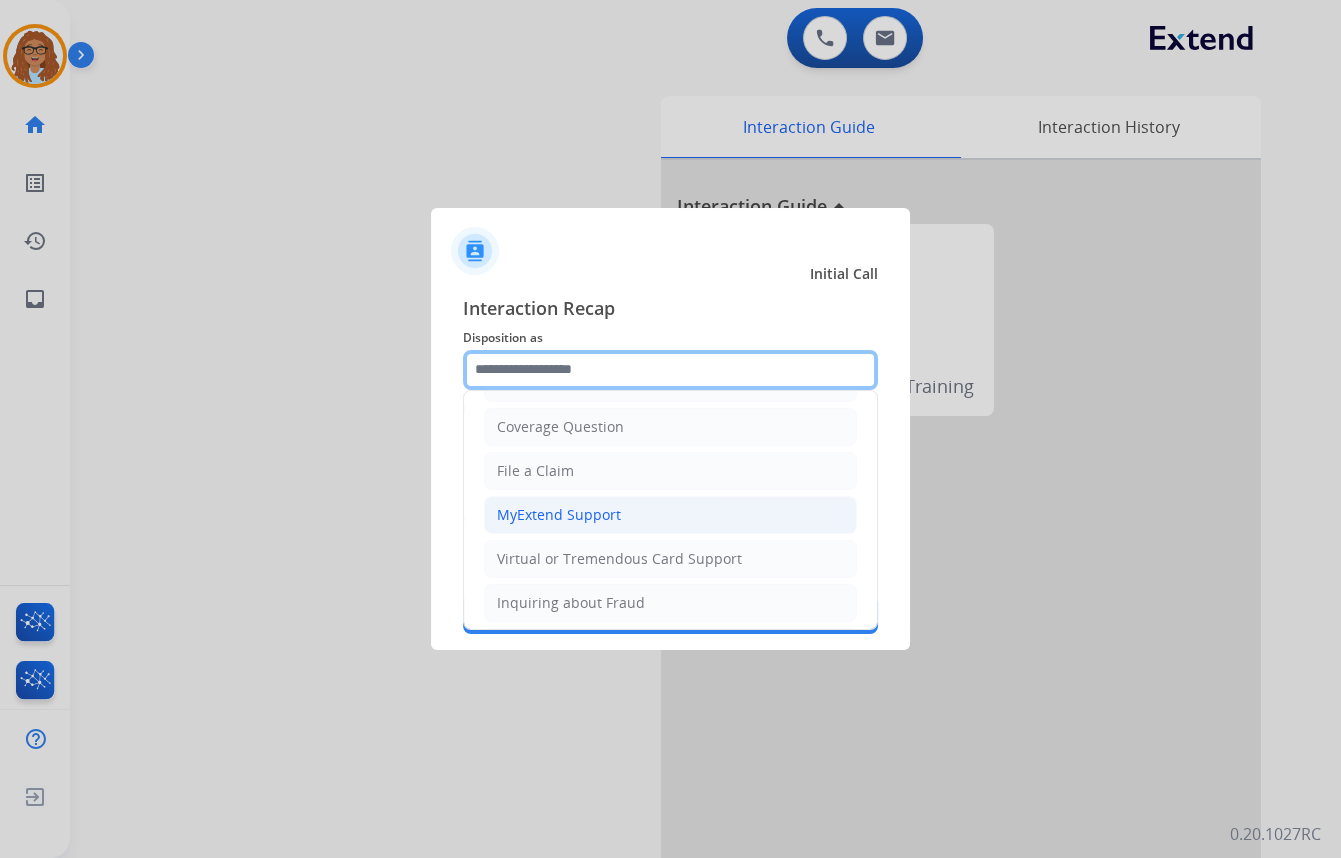 scroll, scrollTop: 127, scrollLeft: 0, axis: vertical 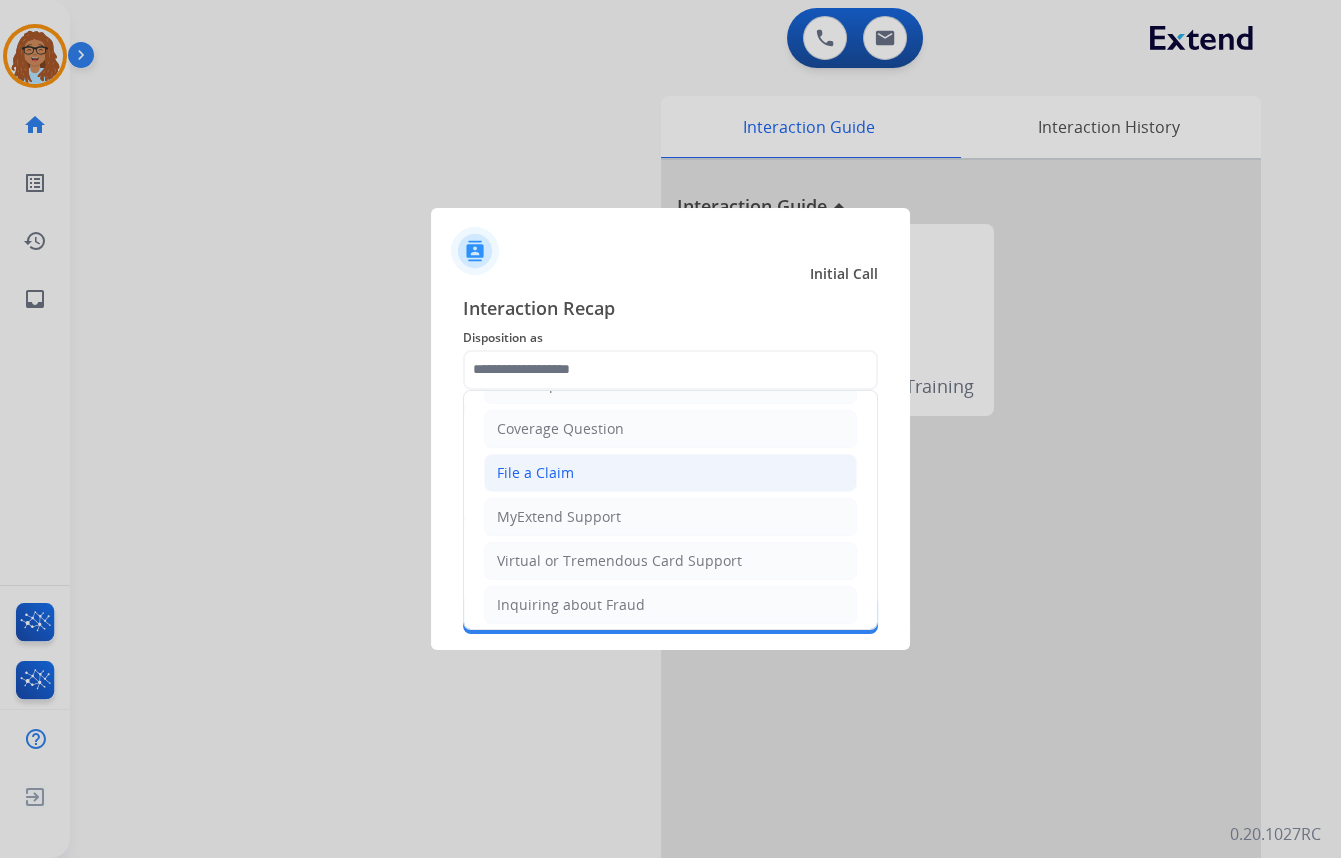 click on "File a Claim" 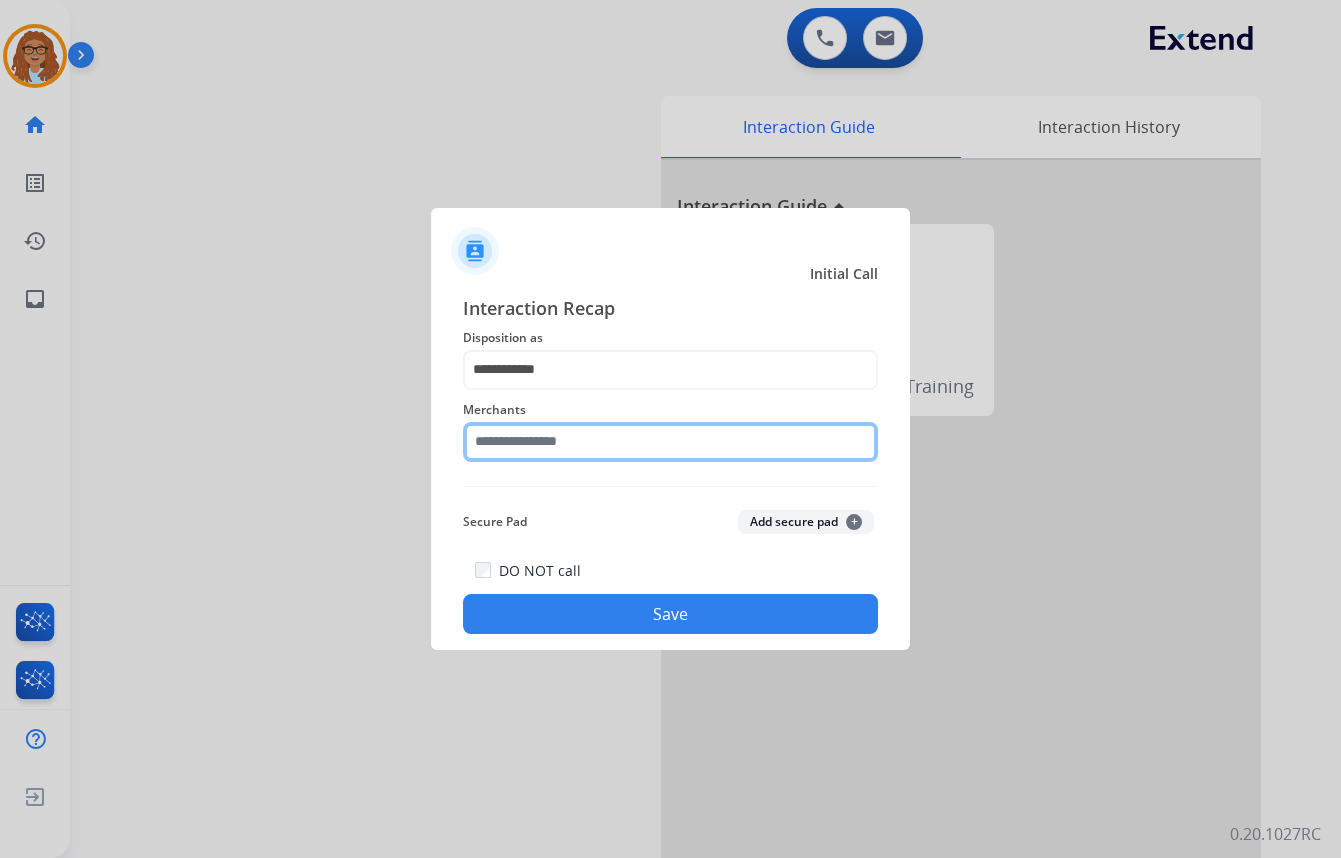 click 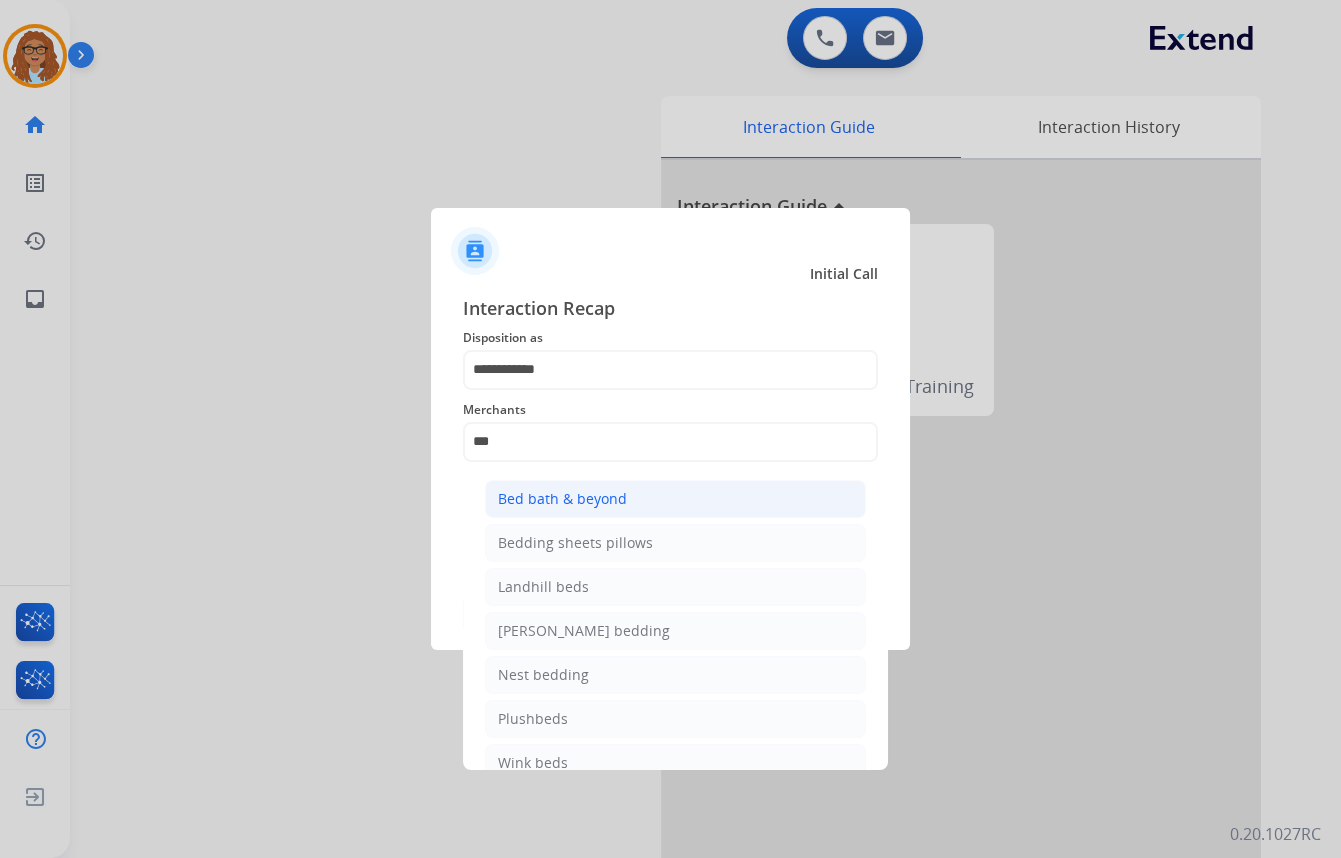 click on "Bed bath & beyond" 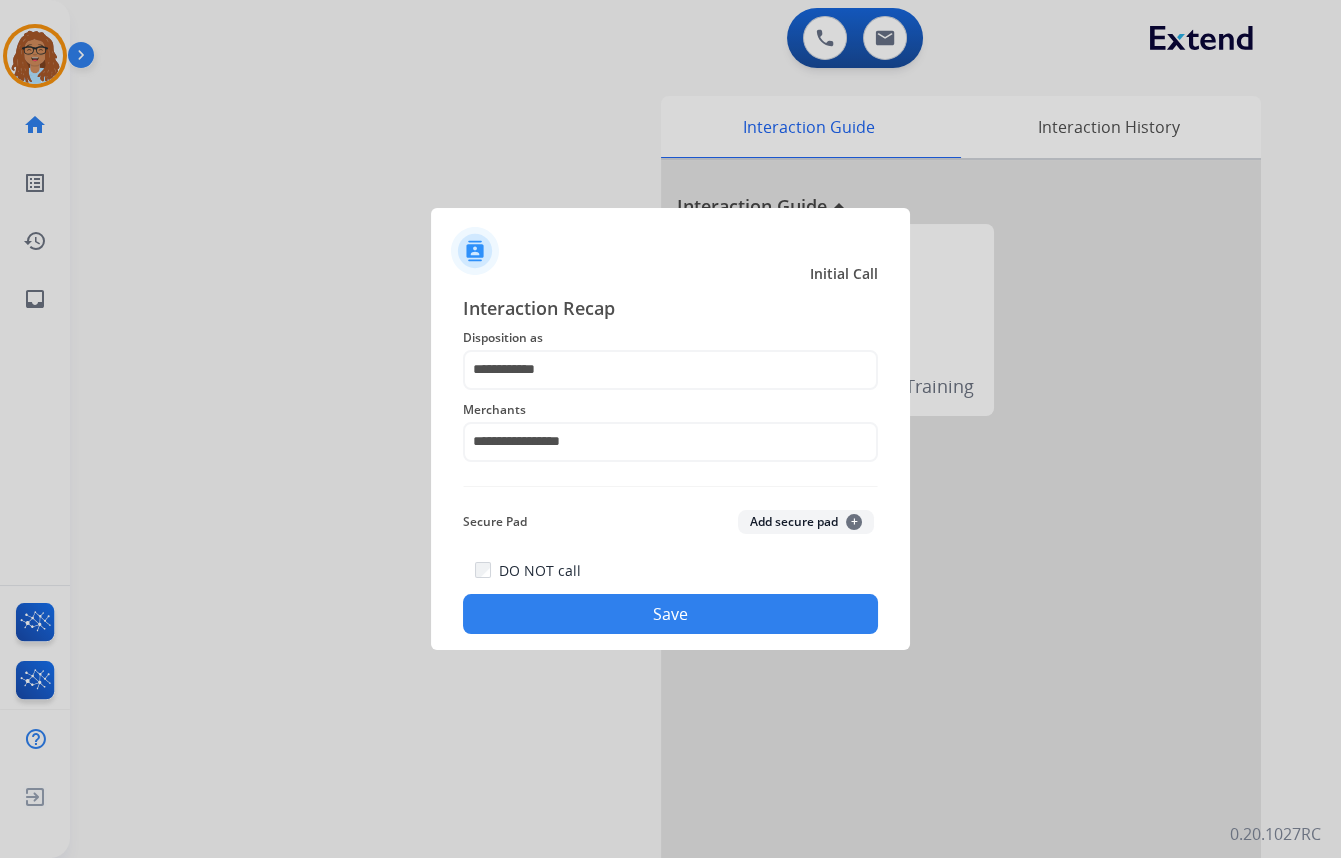 click on "Save" 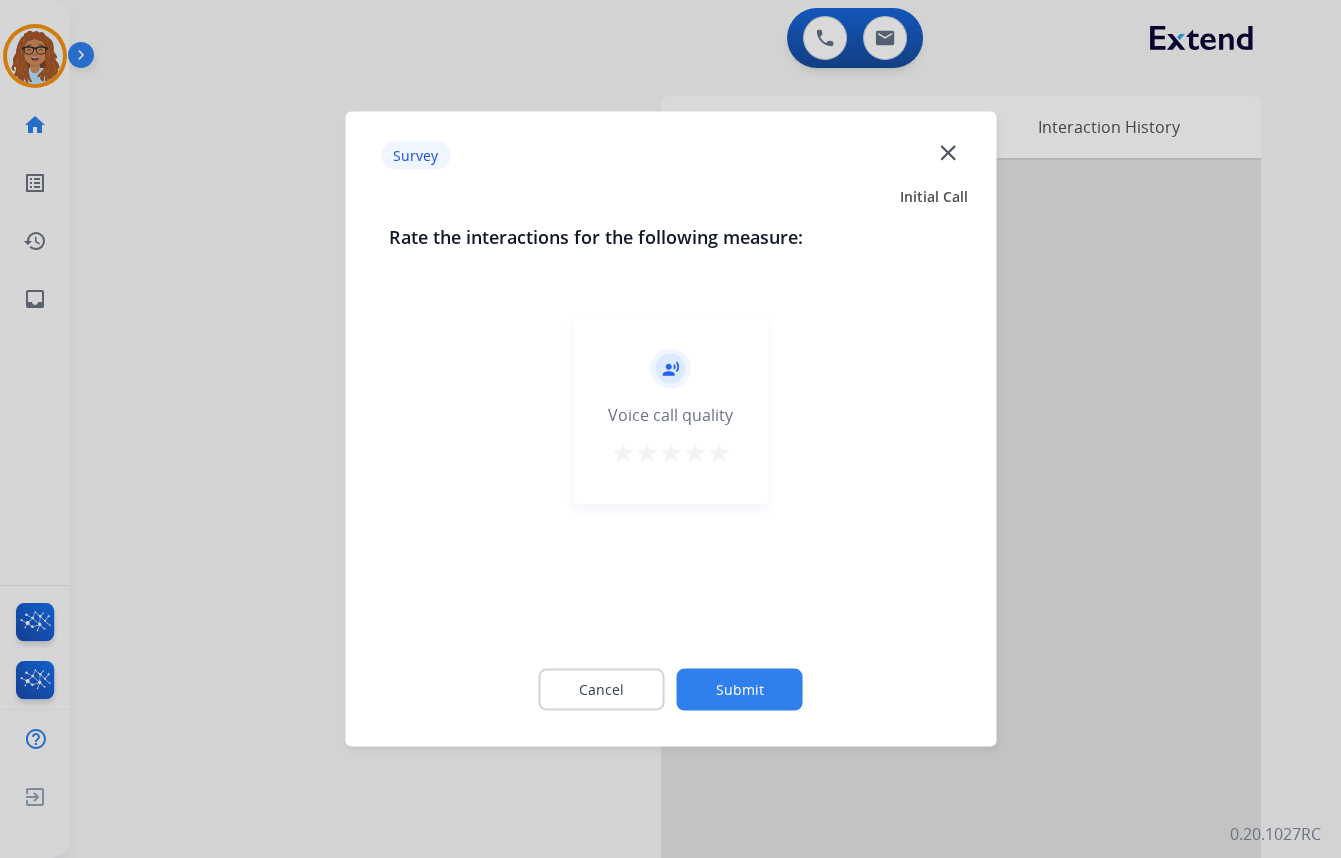 click on "close" 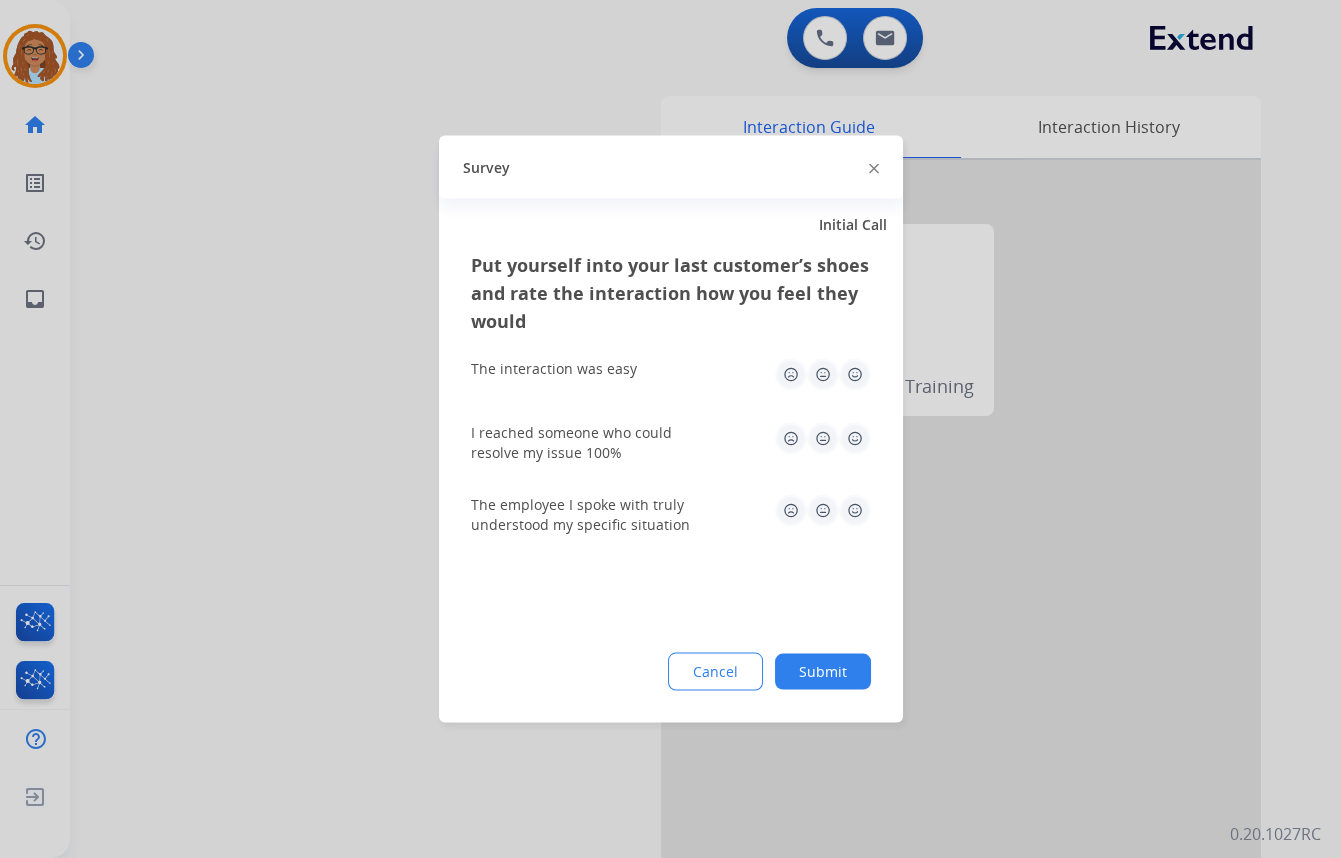 drag, startPoint x: 876, startPoint y: 168, endPoint x: 625, endPoint y: 380, distance: 328.54984 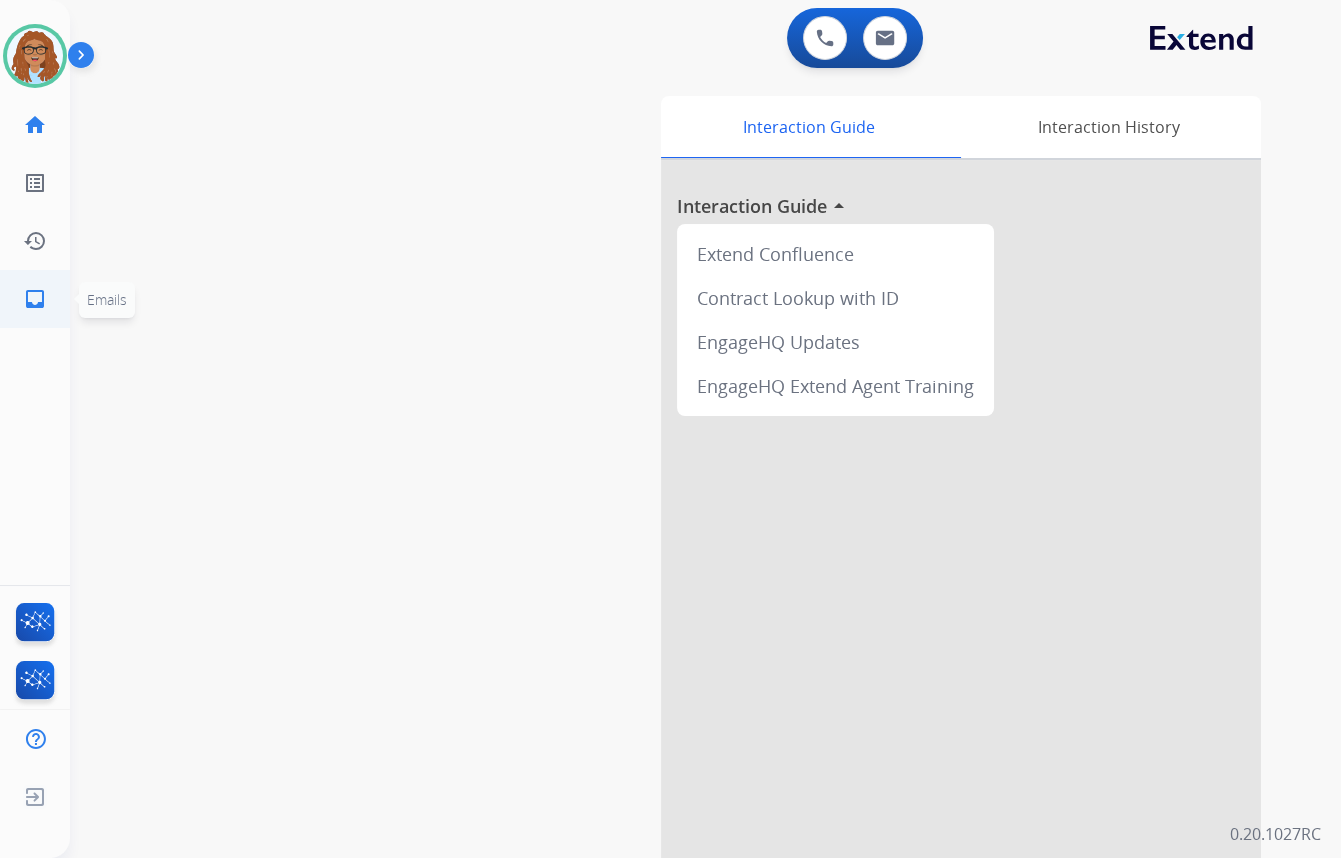 click on "inbox" 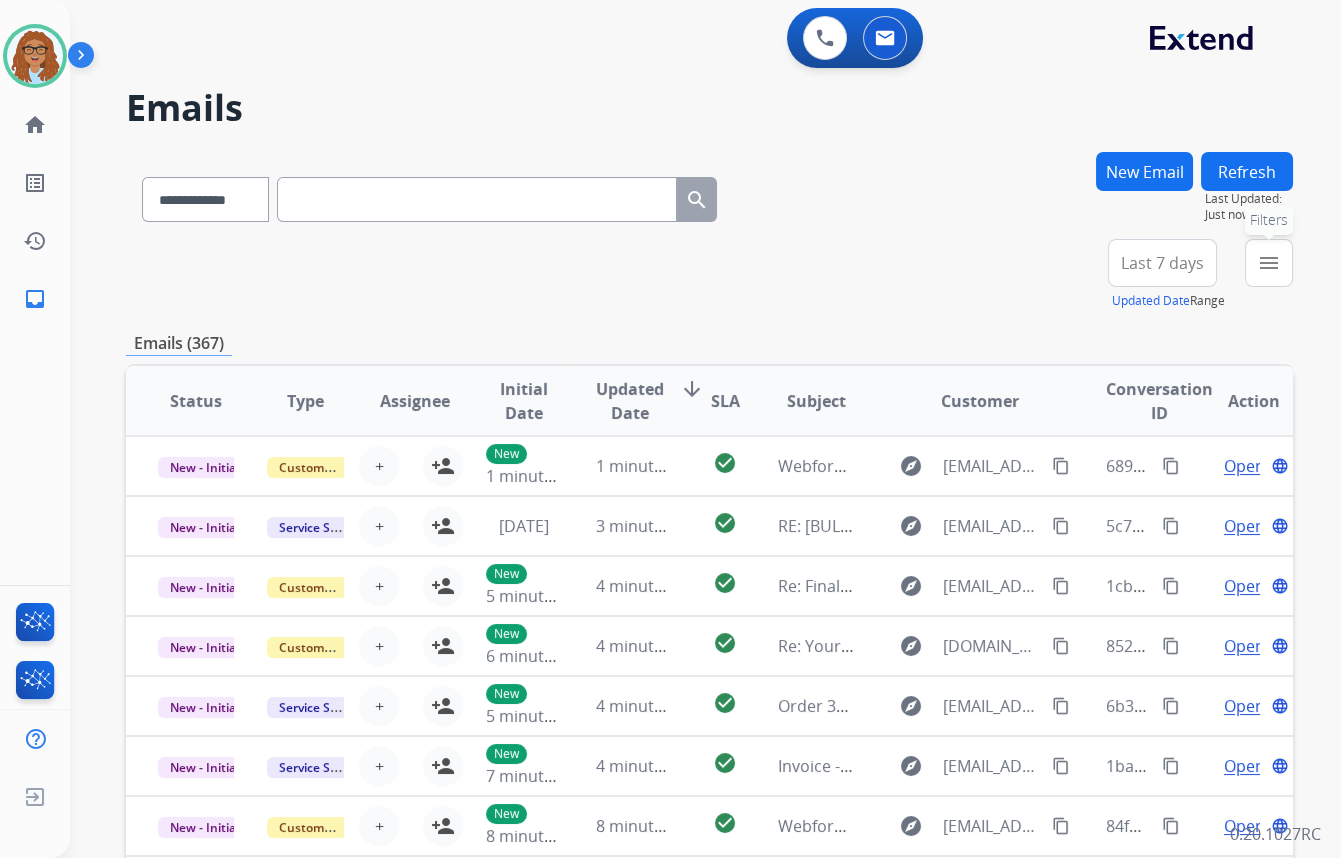 click on "menu" at bounding box center (1269, 263) 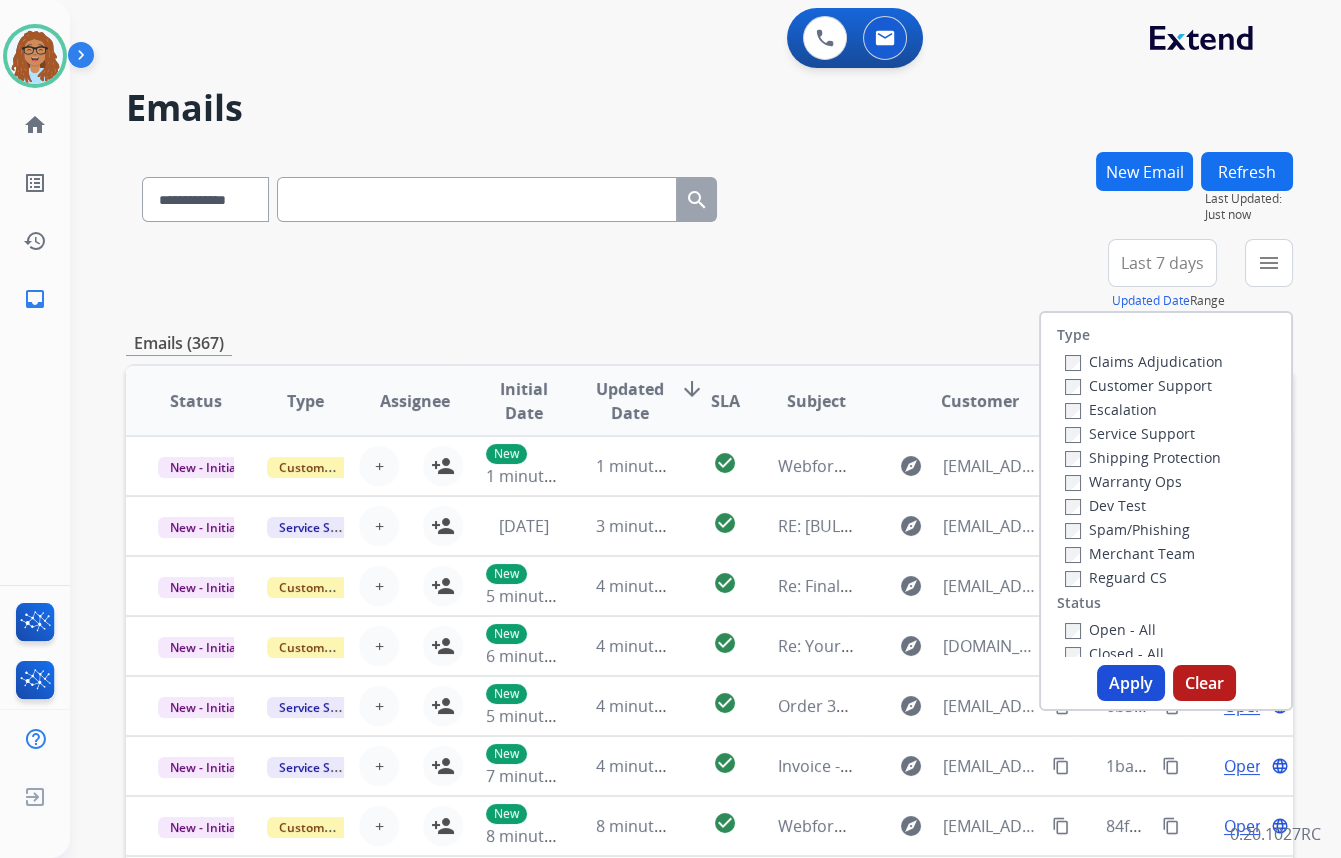 click on "Claims Adjudication   Customer Support   Escalation   Service Support   Shipping Protection   Warranty Ops   Dev Test   Spam/Phishing   Merchant Team   Reguard CS" at bounding box center (1140, 469) 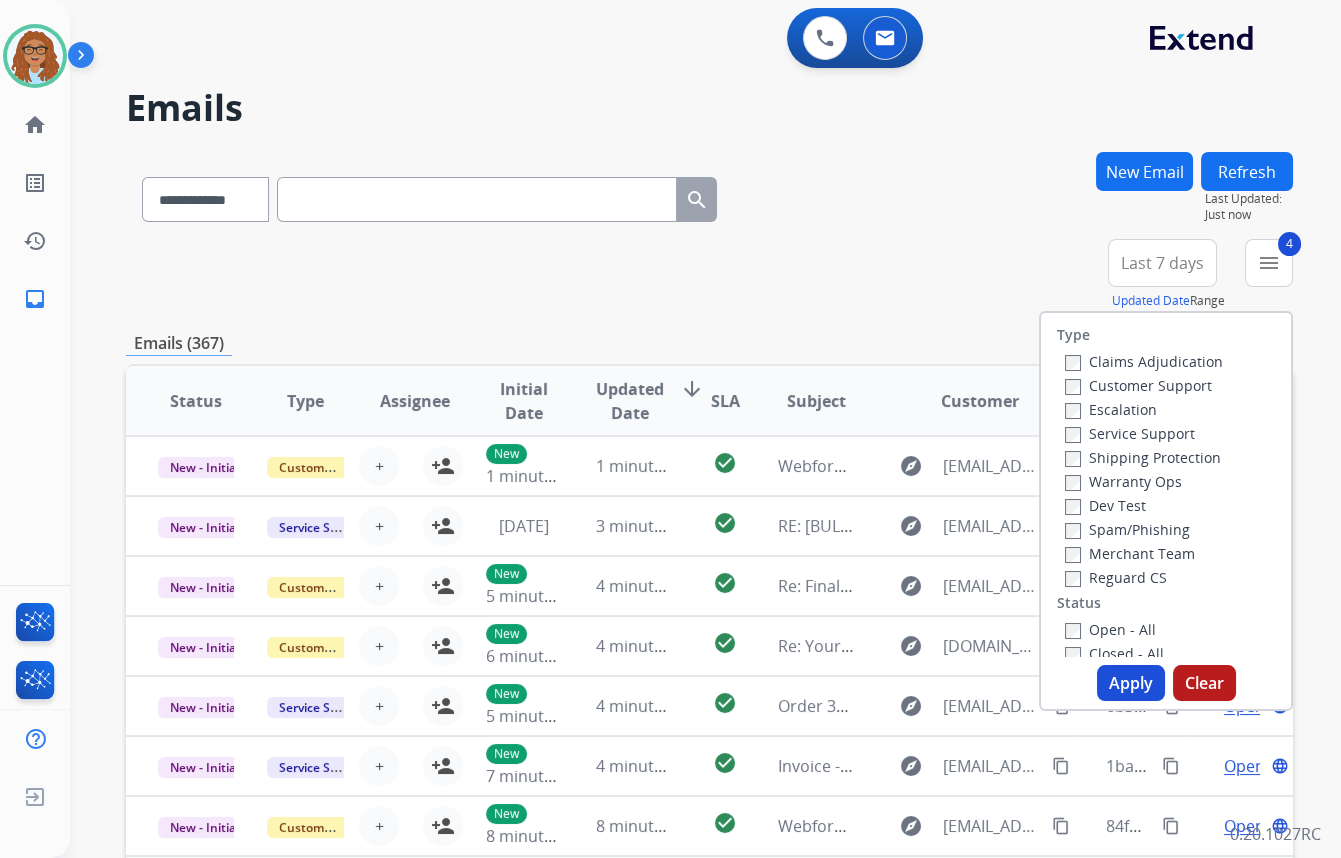 click on "Apply" at bounding box center (1131, 683) 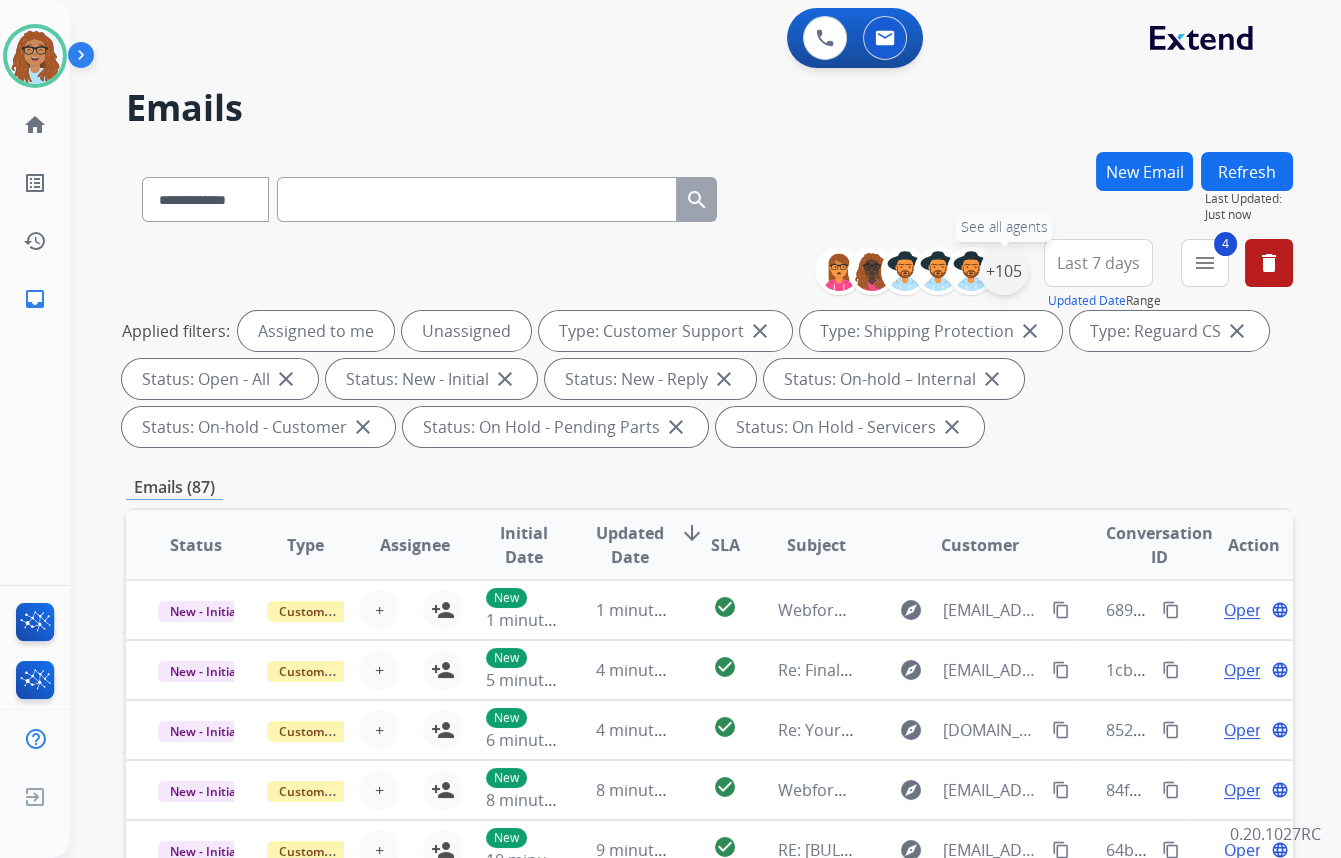 click on "+105" at bounding box center (1004, 271) 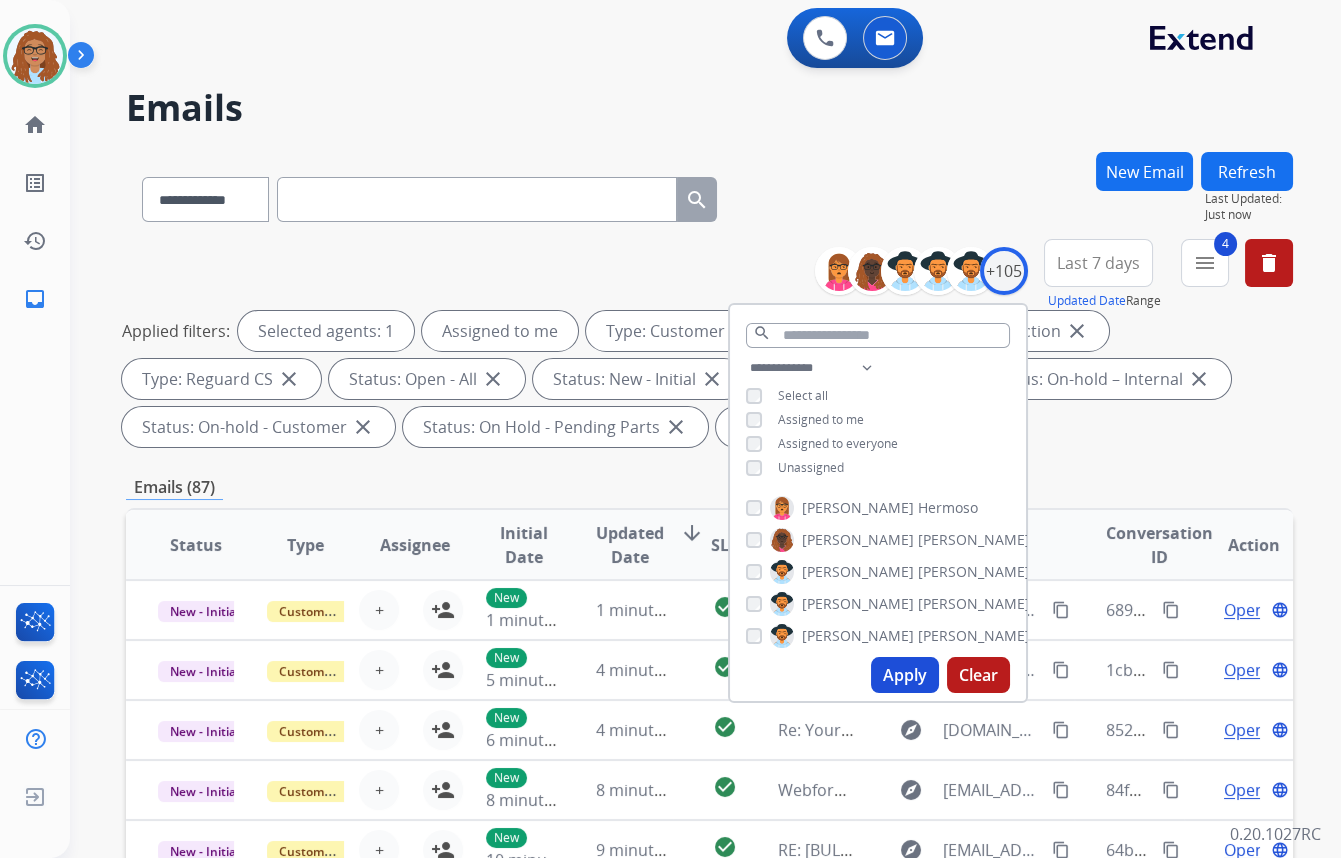 click on "Apply" at bounding box center [905, 675] 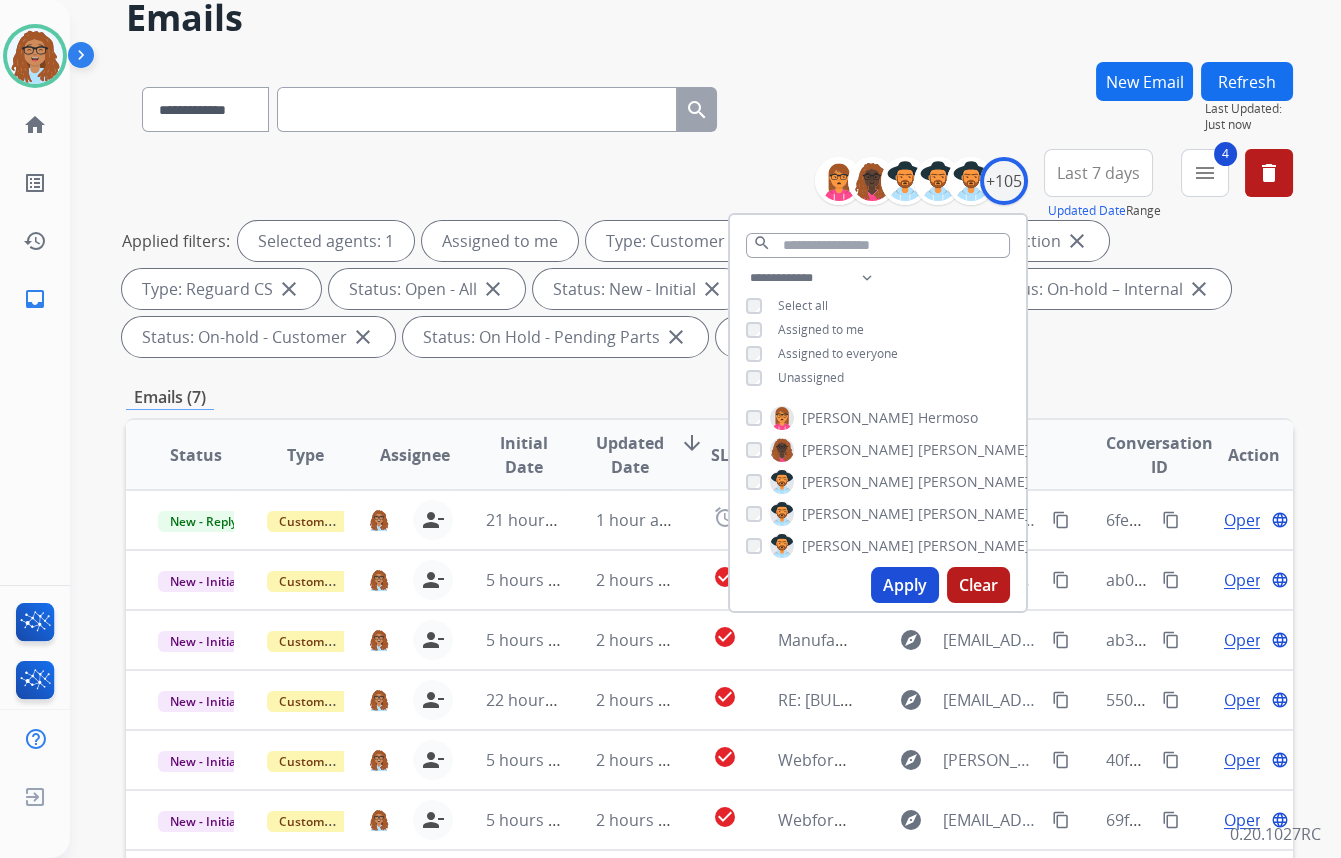 click on "**********" at bounding box center [709, 627] 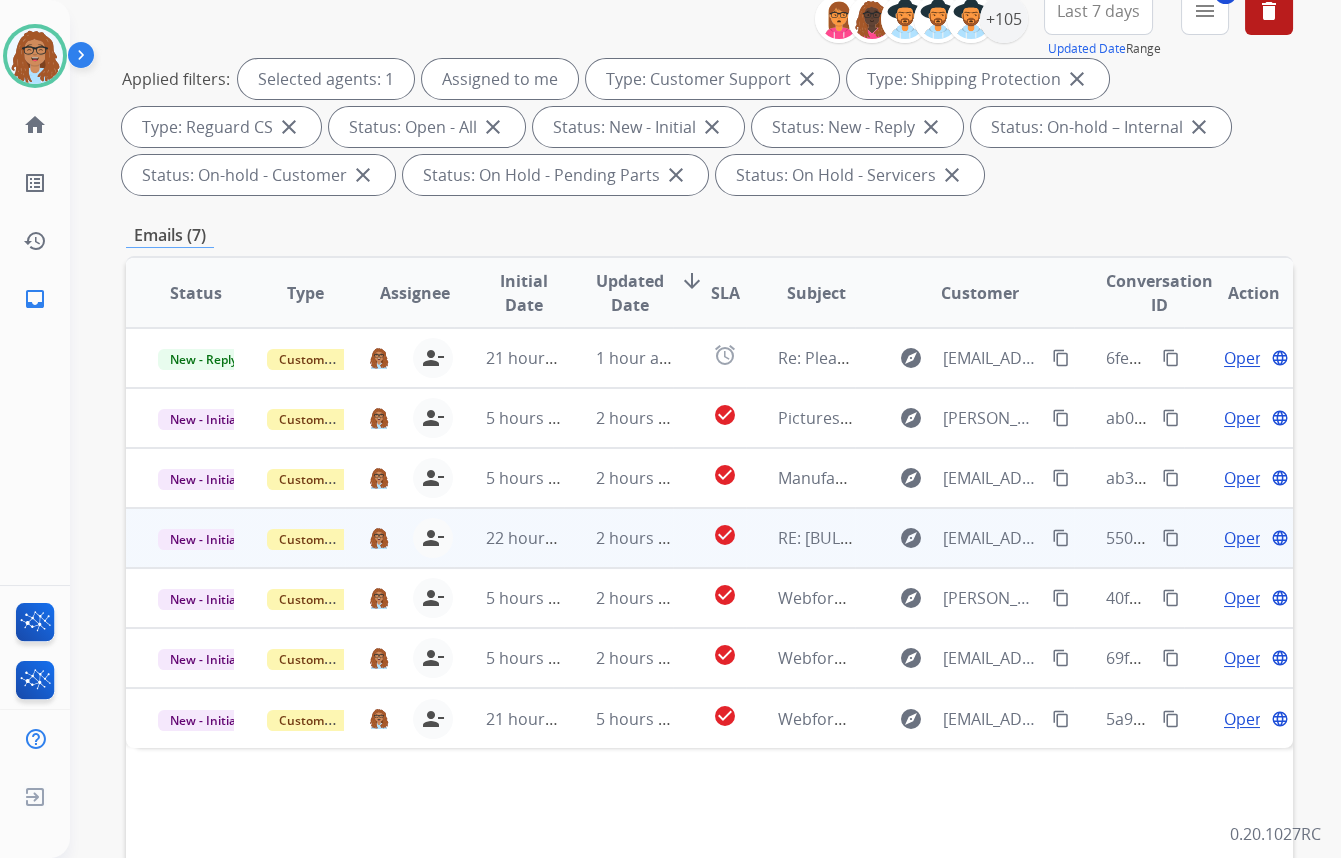 scroll, scrollTop: 363, scrollLeft: 0, axis: vertical 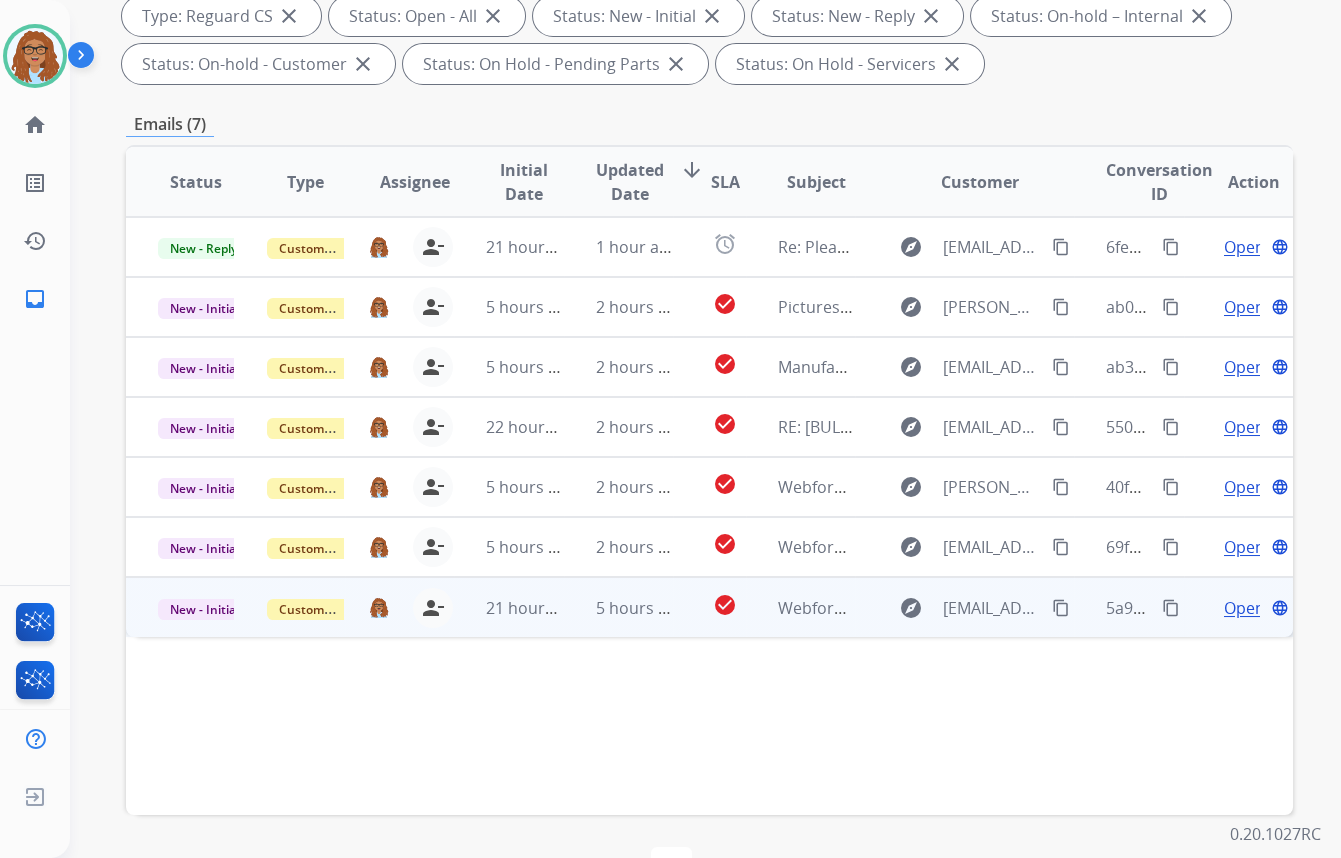 click on "Open" at bounding box center [1244, 608] 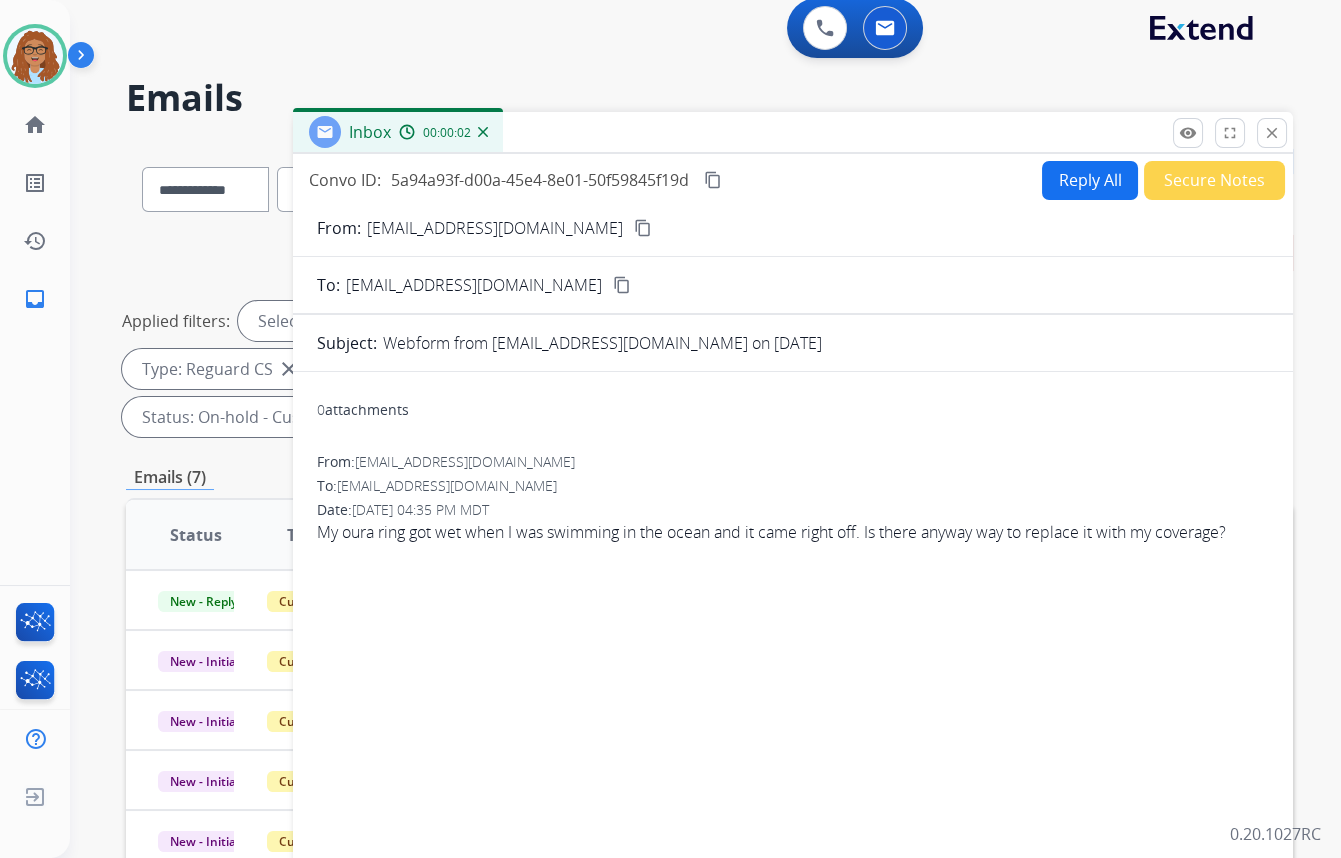 scroll, scrollTop: 0, scrollLeft: 0, axis: both 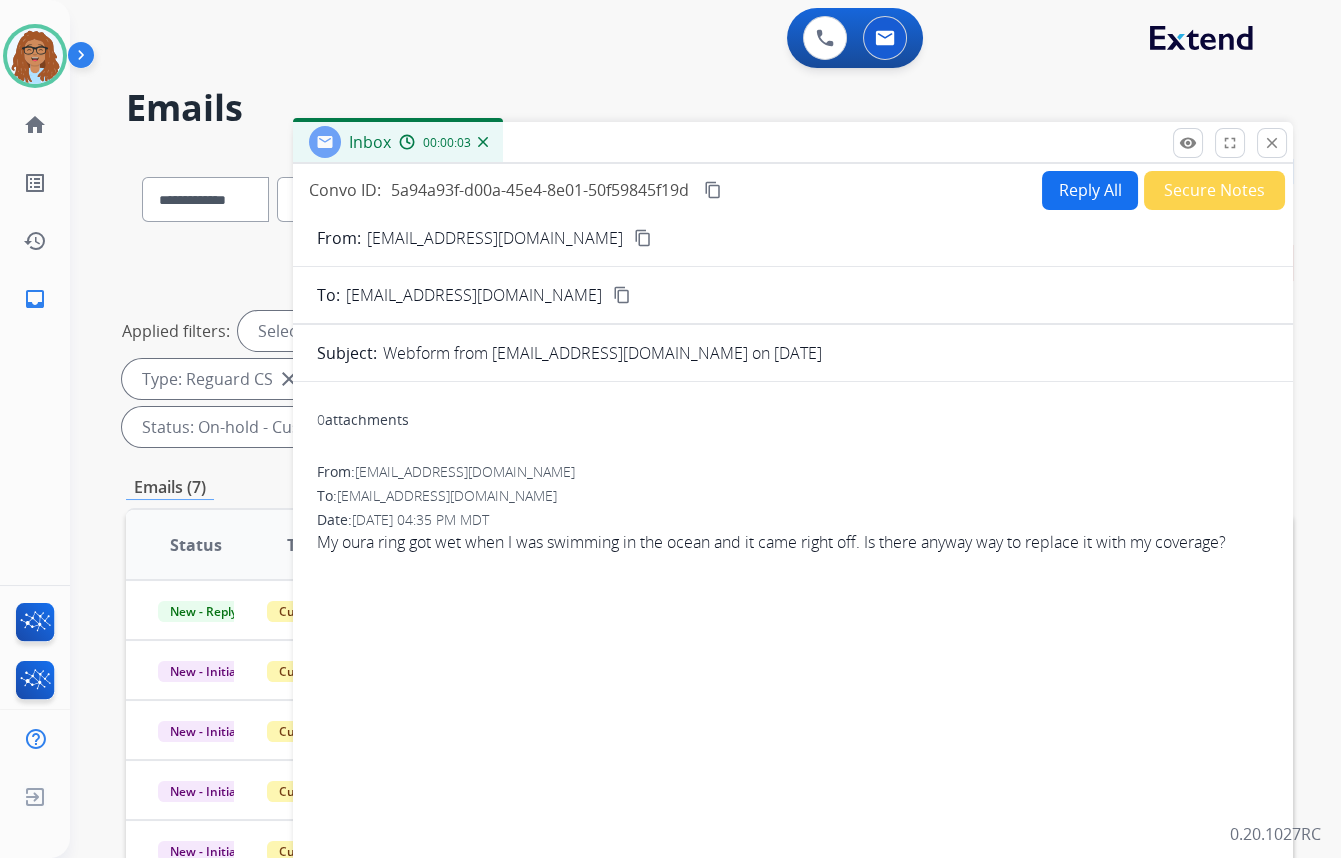click on "Reply All" at bounding box center [1090, 190] 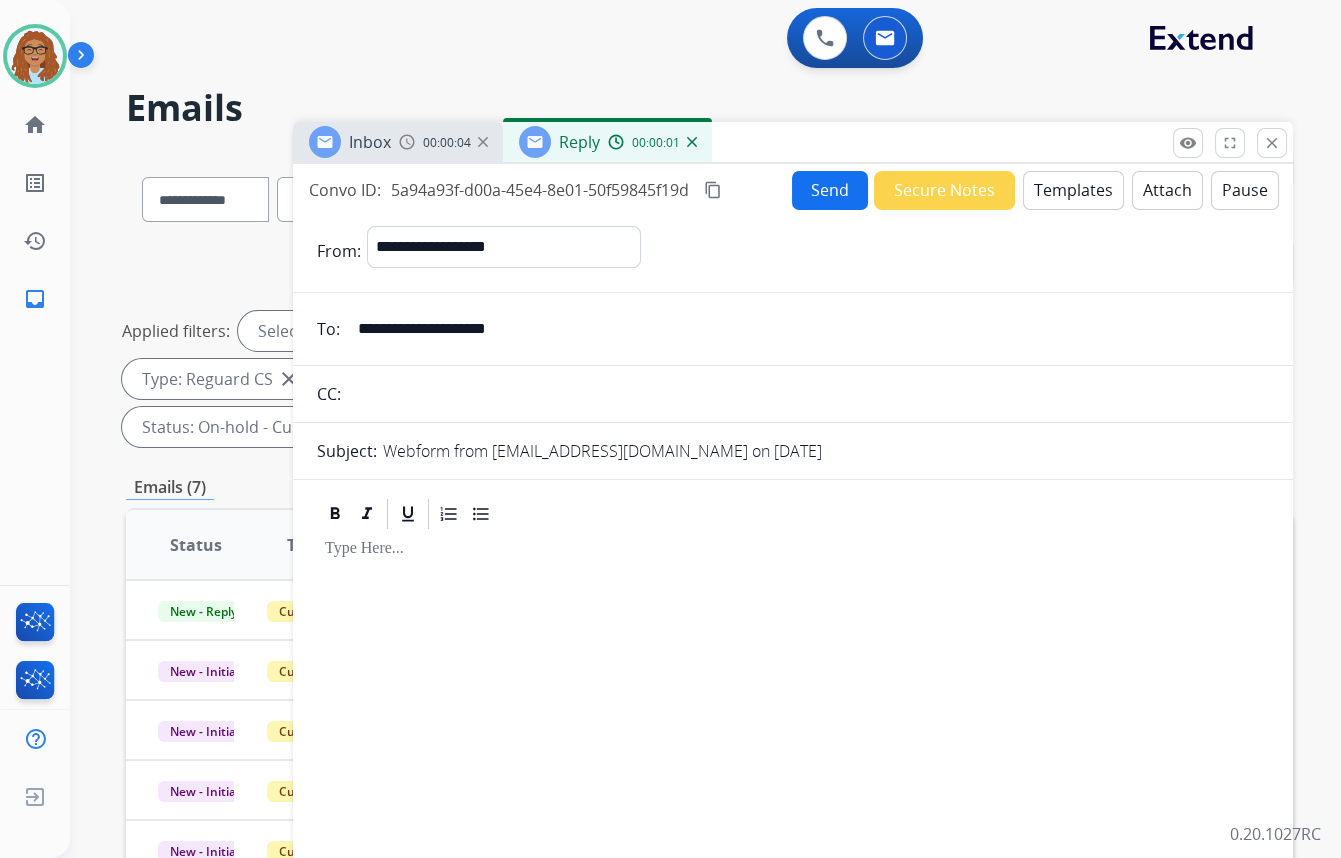 drag, startPoint x: 499, startPoint y: 326, endPoint x: 226, endPoint y: 339, distance: 273.30936 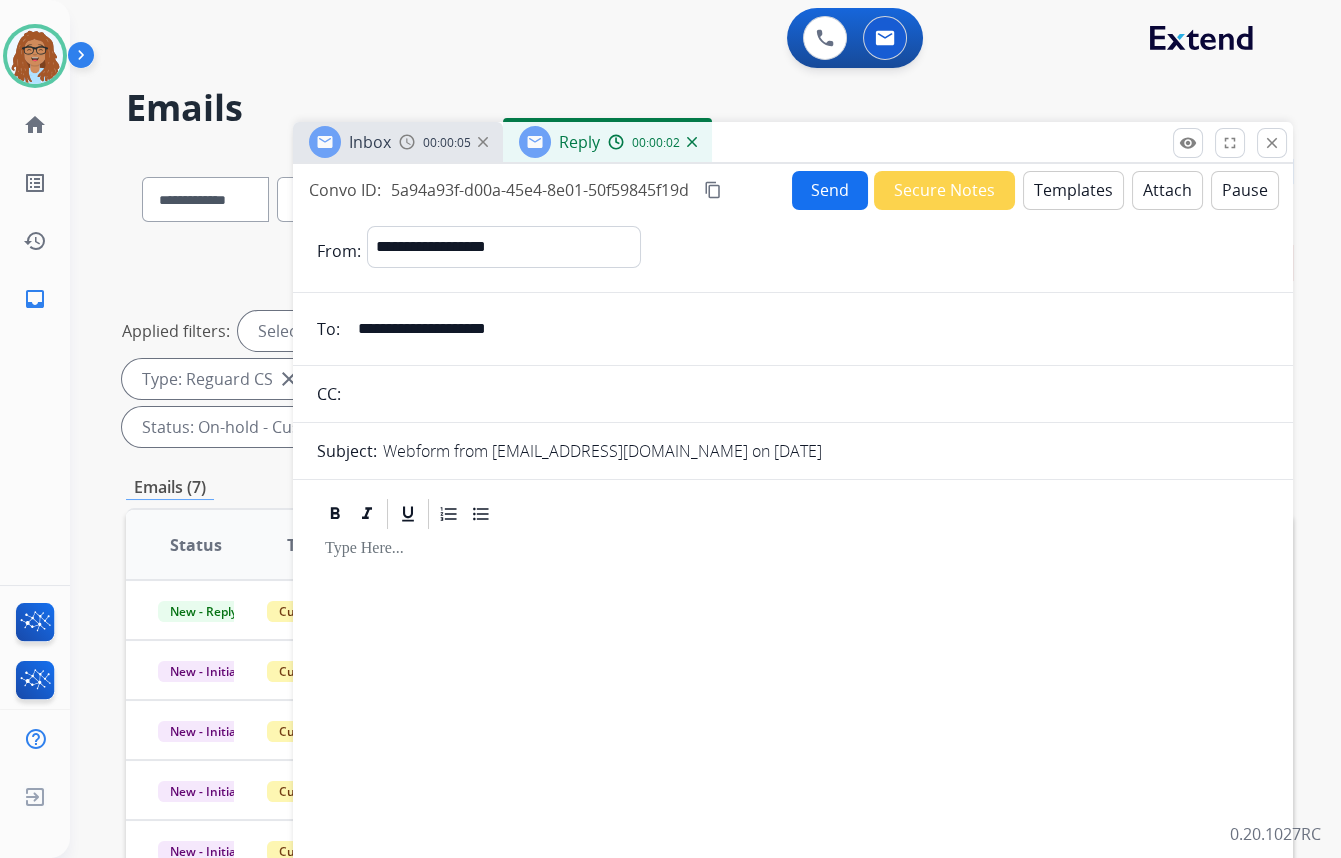 drag, startPoint x: 458, startPoint y: 382, endPoint x: 521, endPoint y: 376, distance: 63.28507 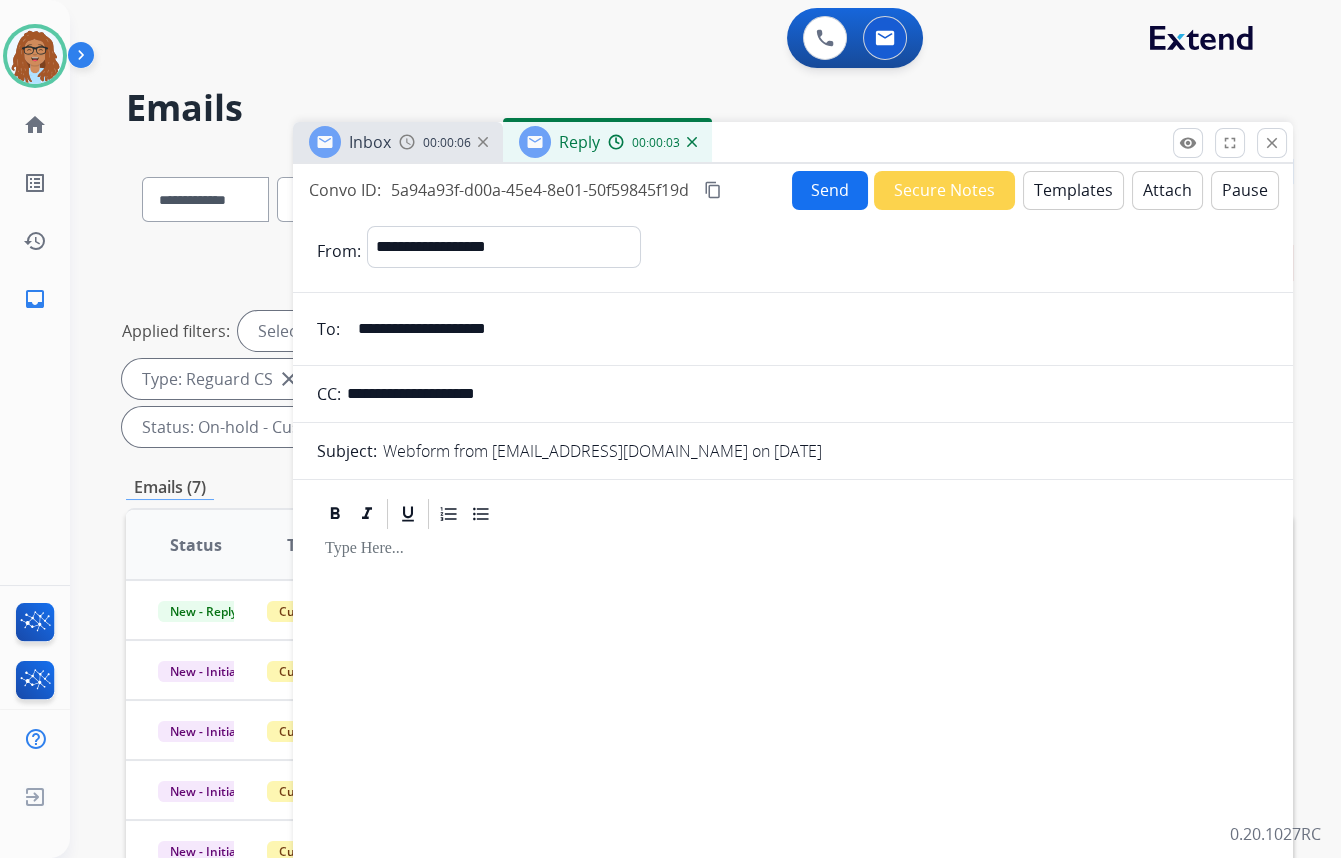 type on "**********" 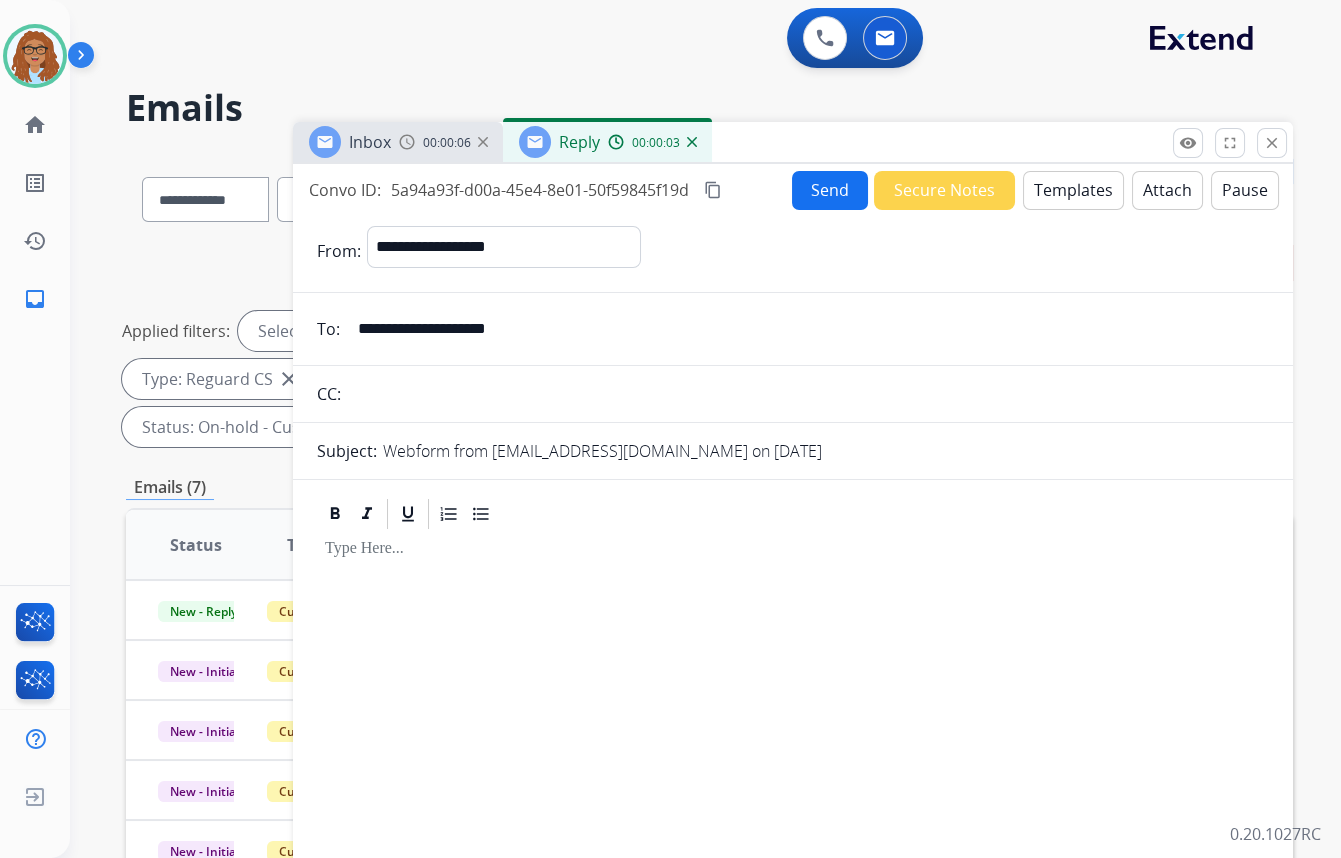 click on "Templates" at bounding box center (1073, 190) 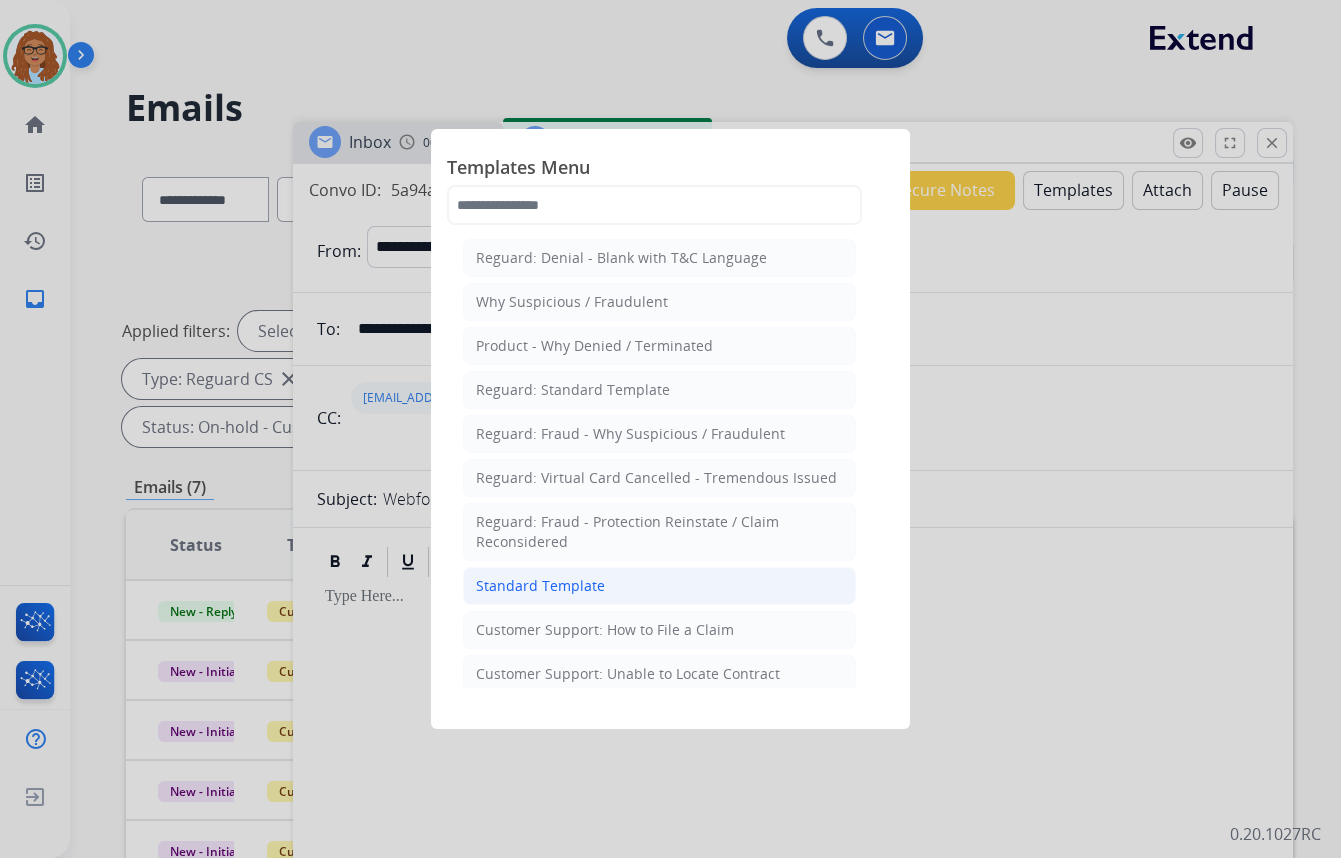 click on "Standard Template" 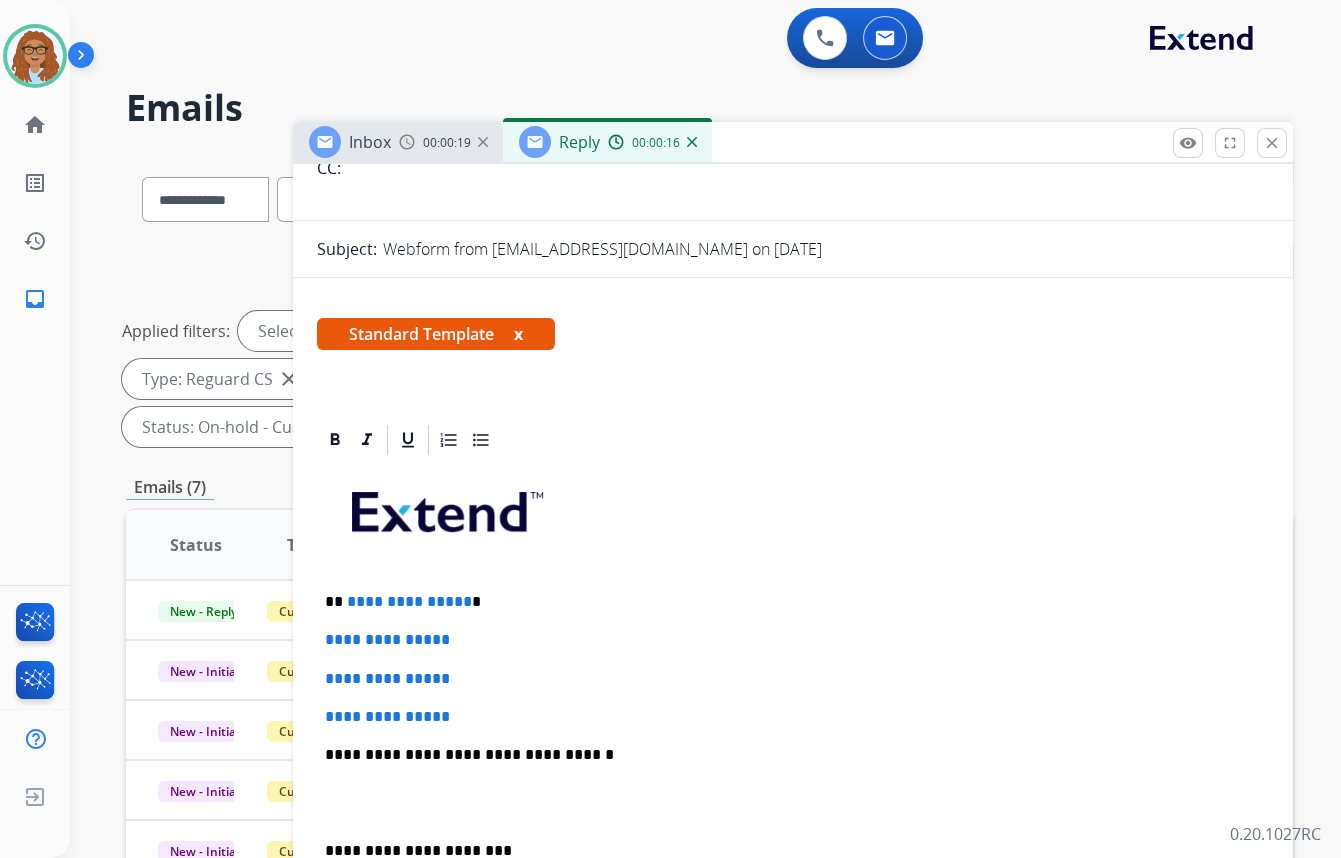 scroll, scrollTop: 454, scrollLeft: 0, axis: vertical 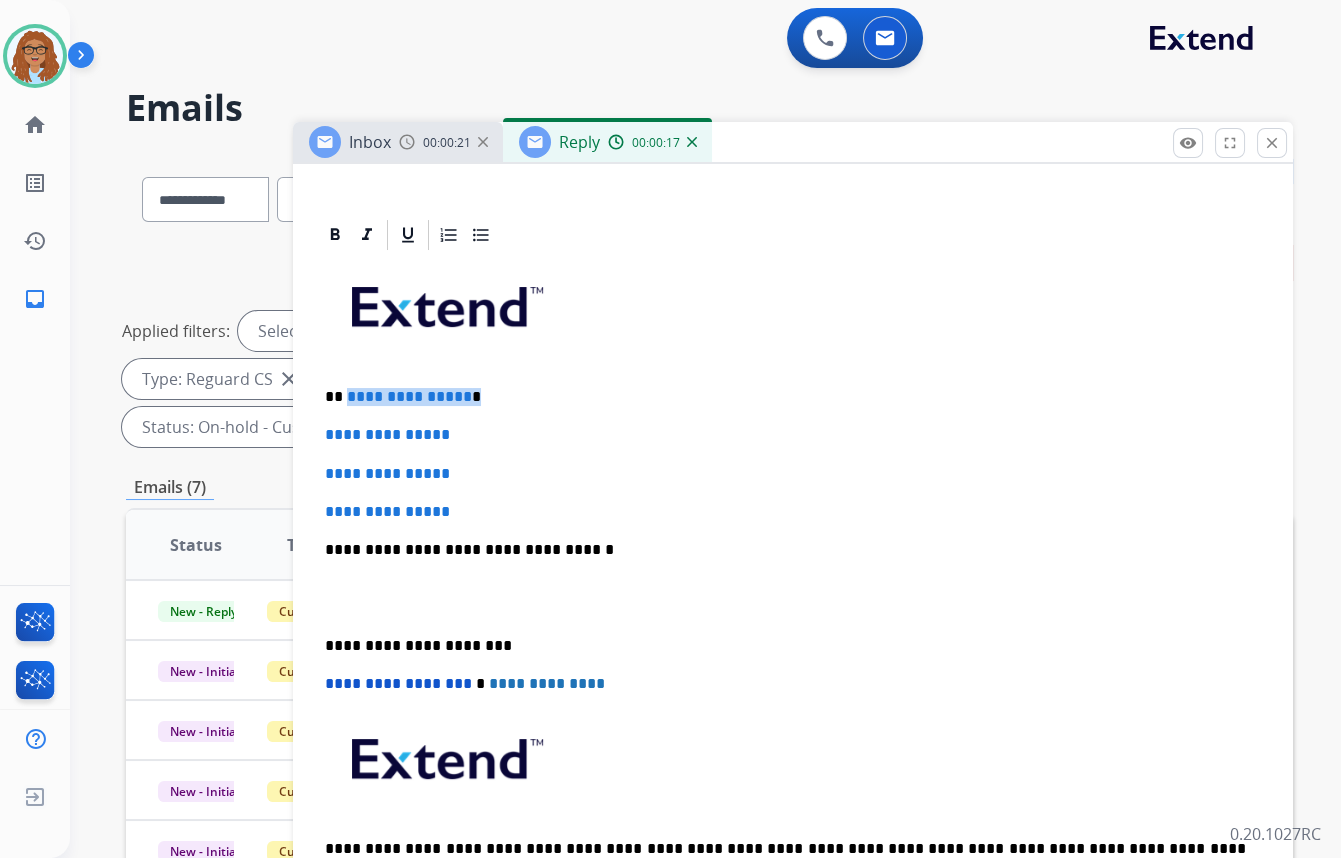 drag, startPoint x: 468, startPoint y: 390, endPoint x: 346, endPoint y: 400, distance: 122.40915 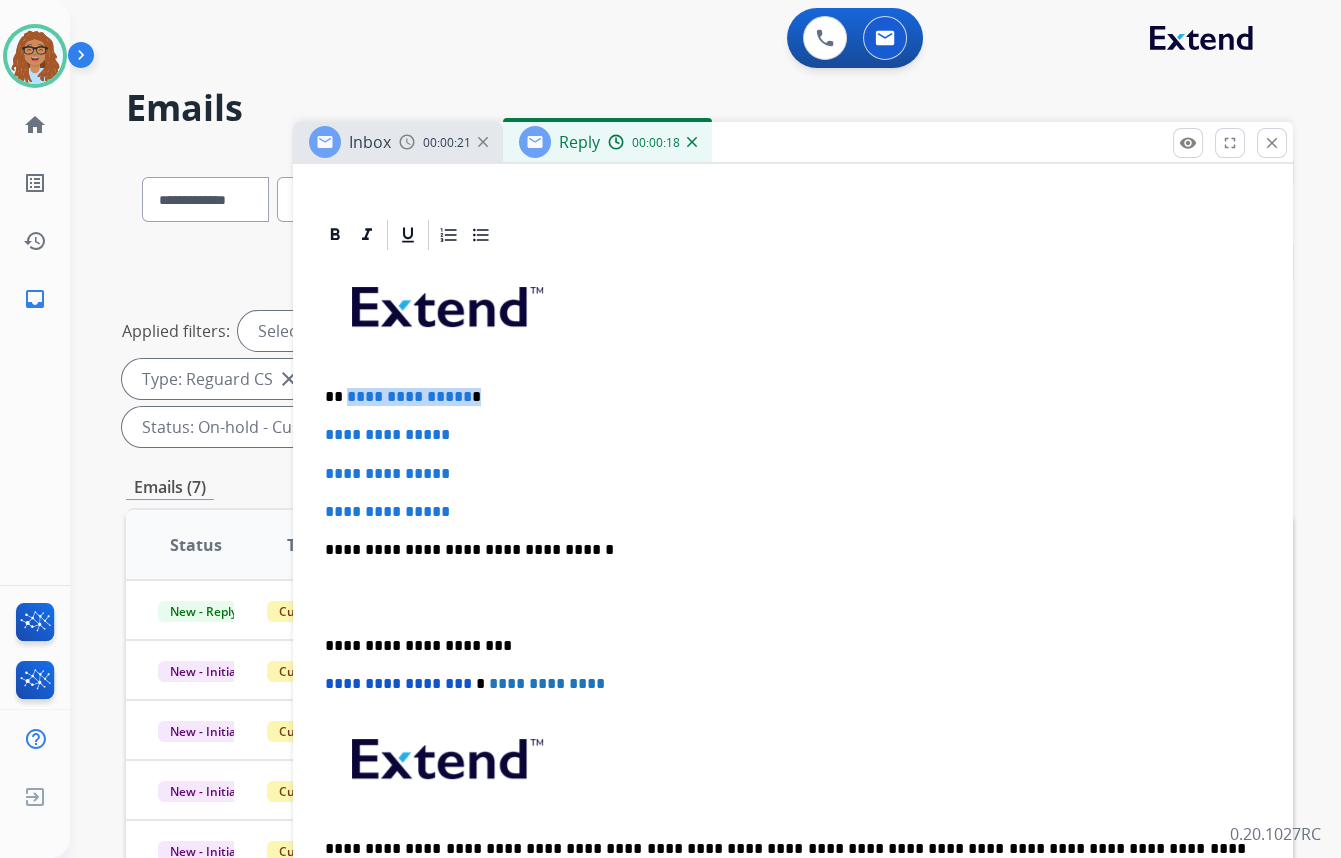 paste 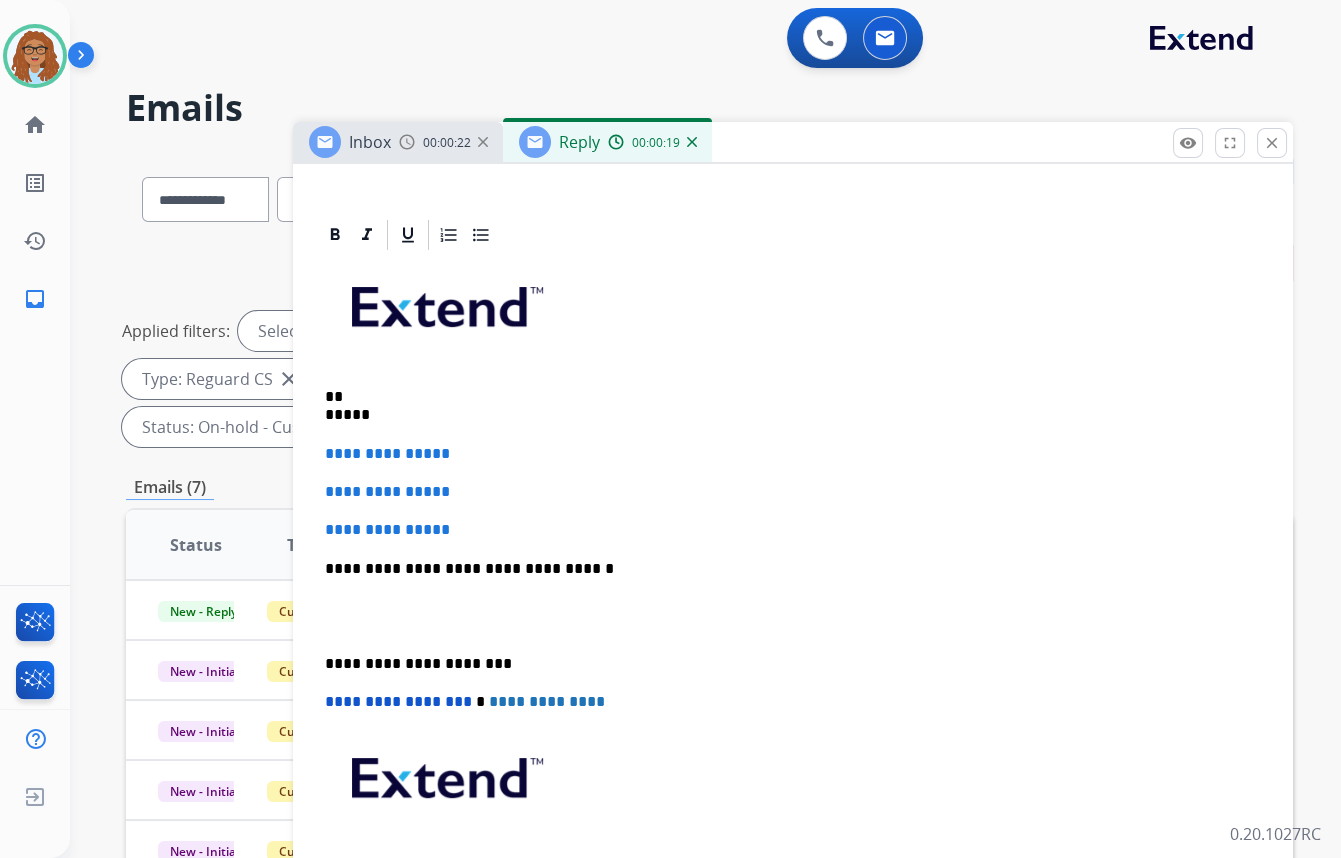 click on "** *****" at bounding box center [785, 406] 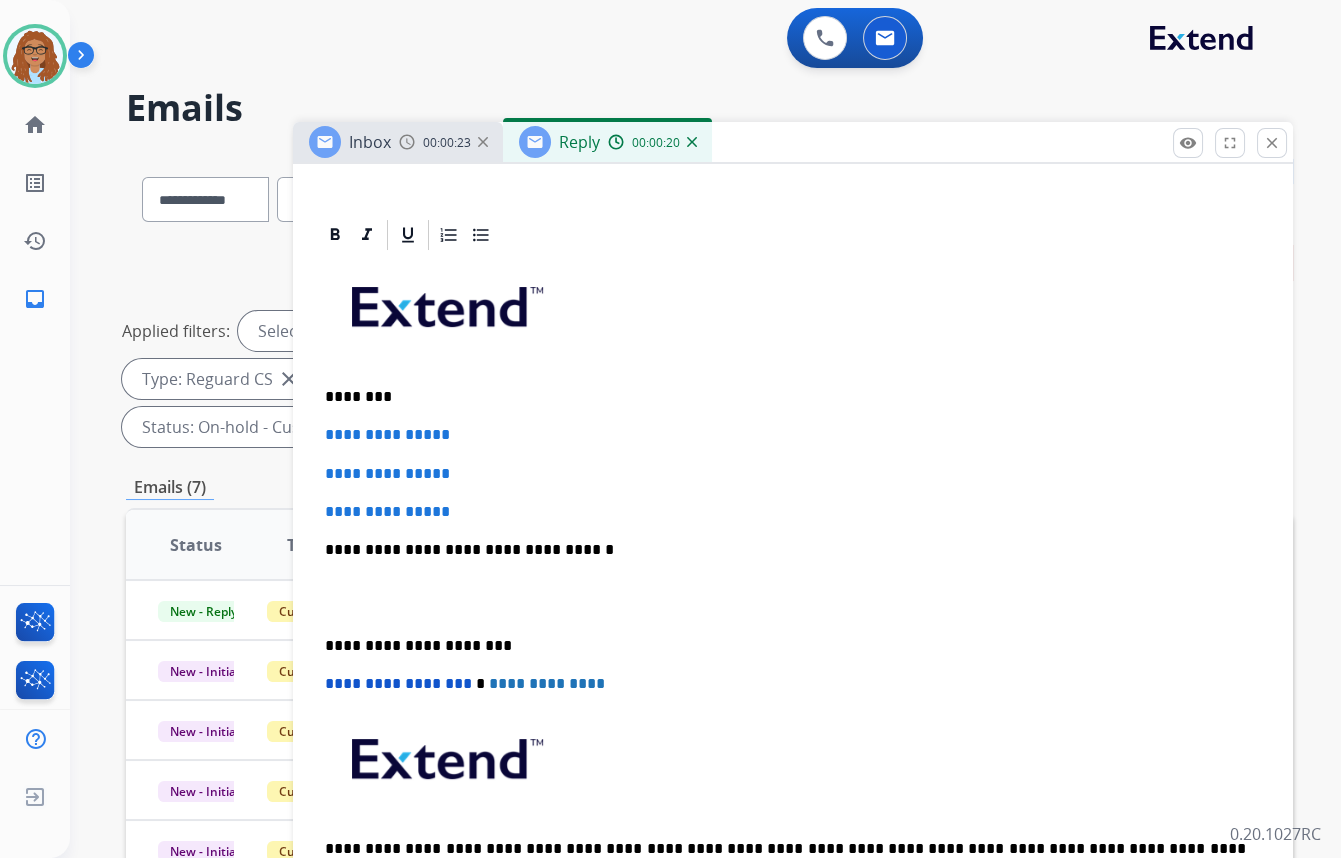 click on "********" at bounding box center [785, 397] 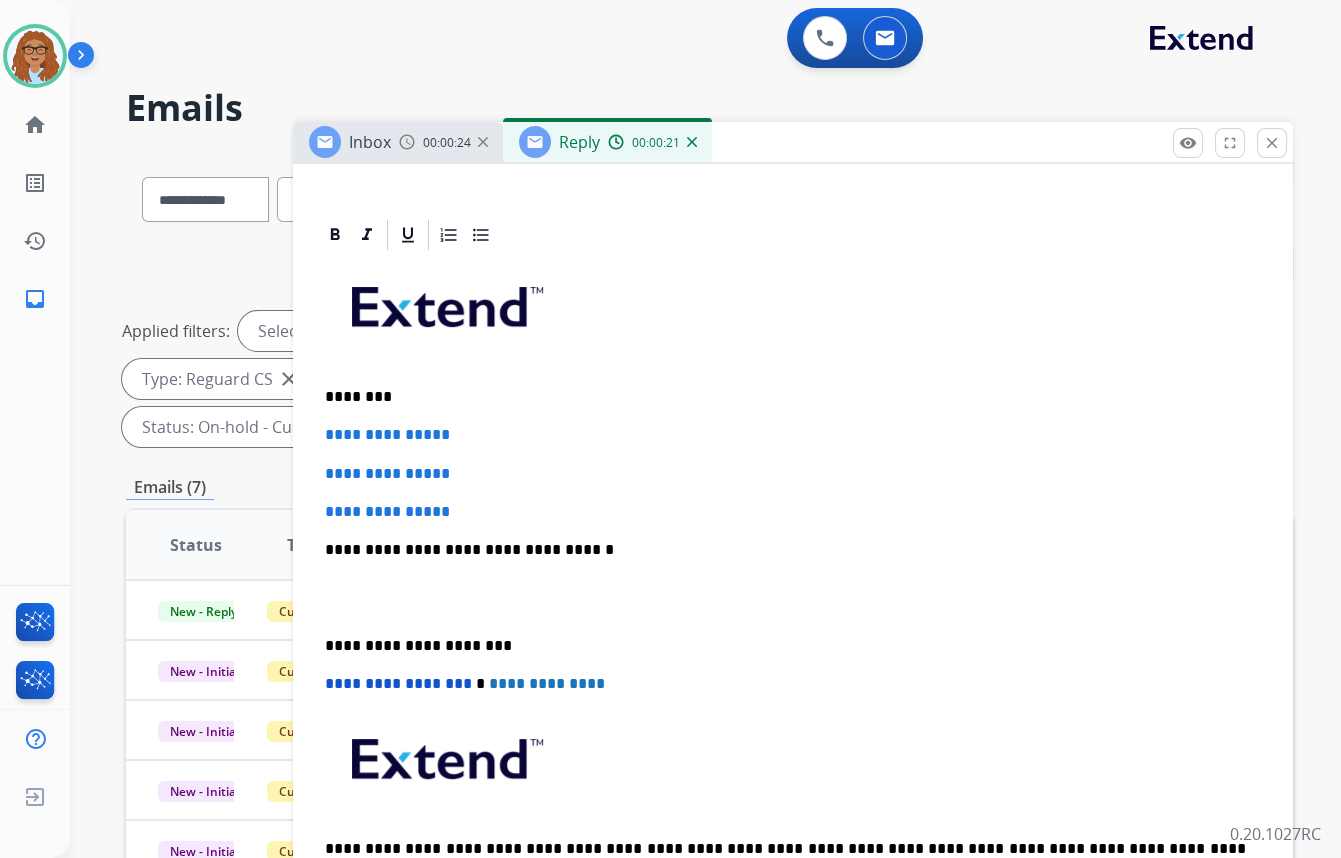 type 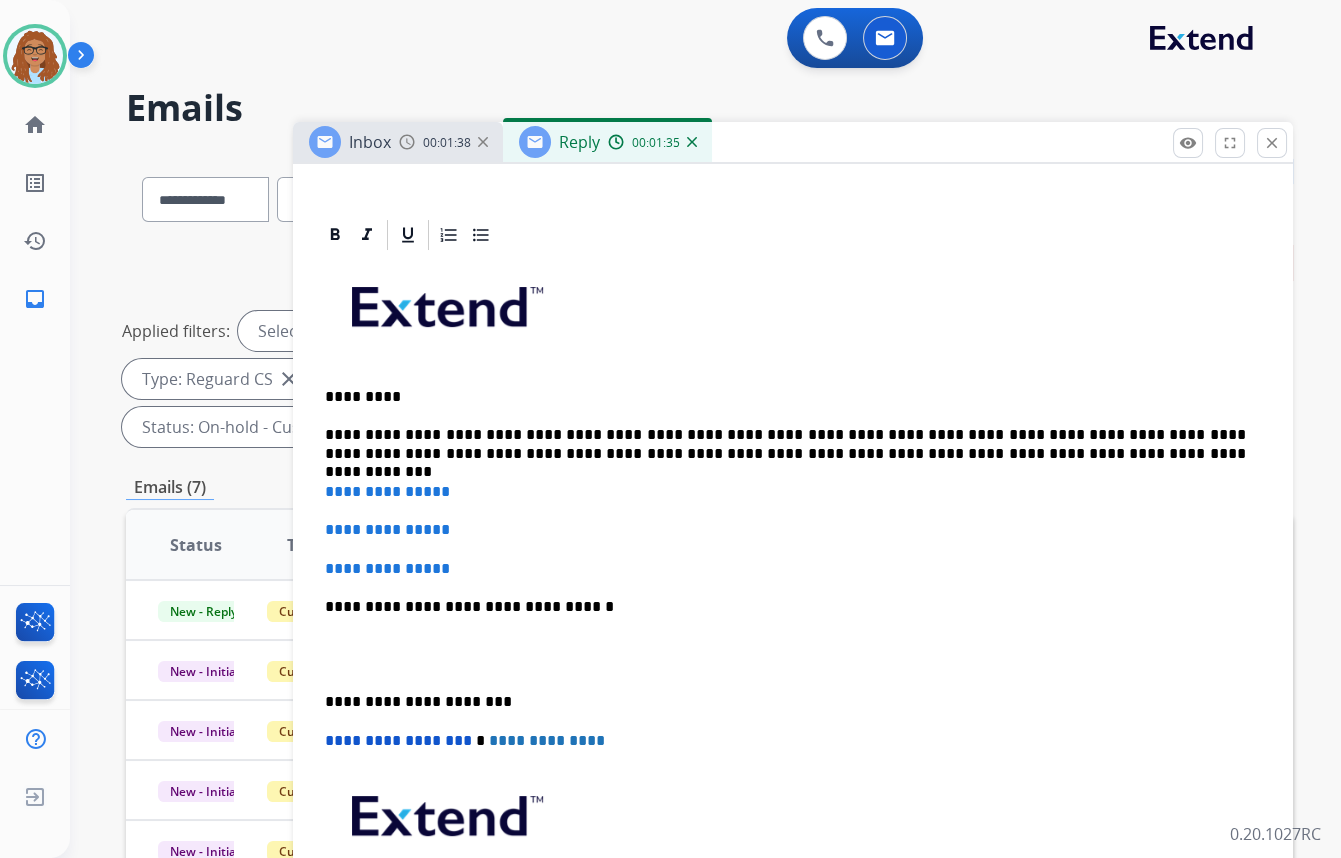 click on "**********" at bounding box center (785, 444) 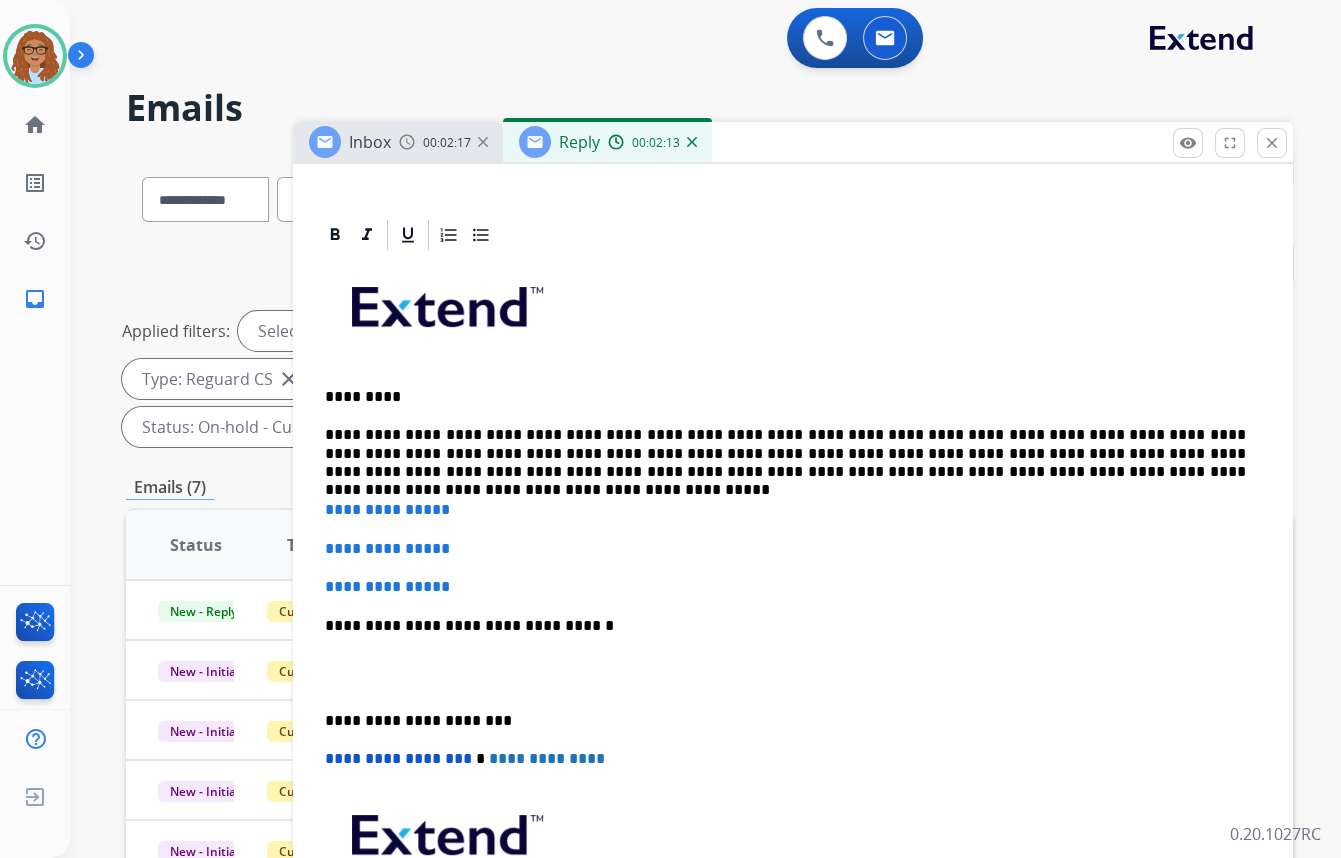 click on "**********" at bounding box center (785, 453) 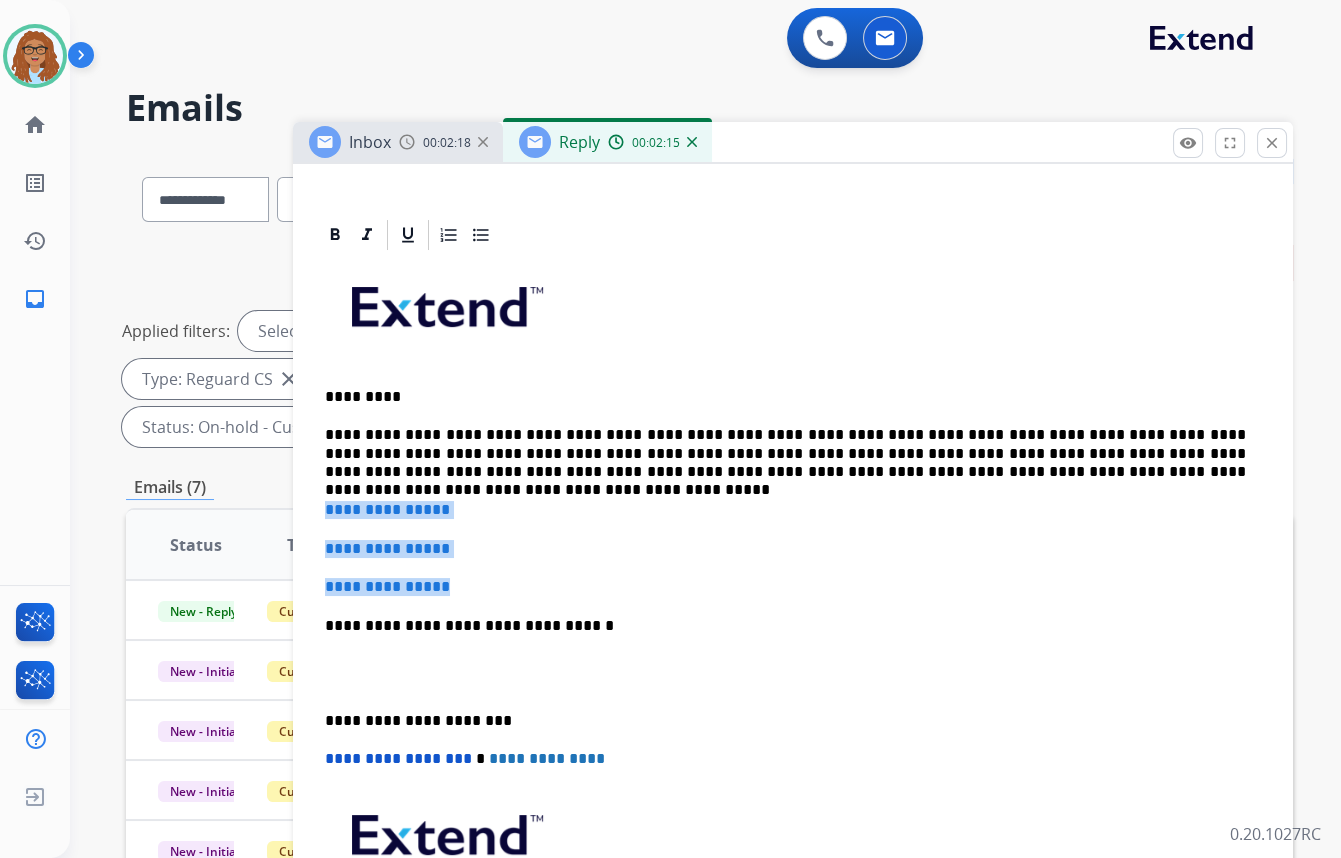drag, startPoint x: 449, startPoint y: 585, endPoint x: 326, endPoint y: 511, distance: 143.54442 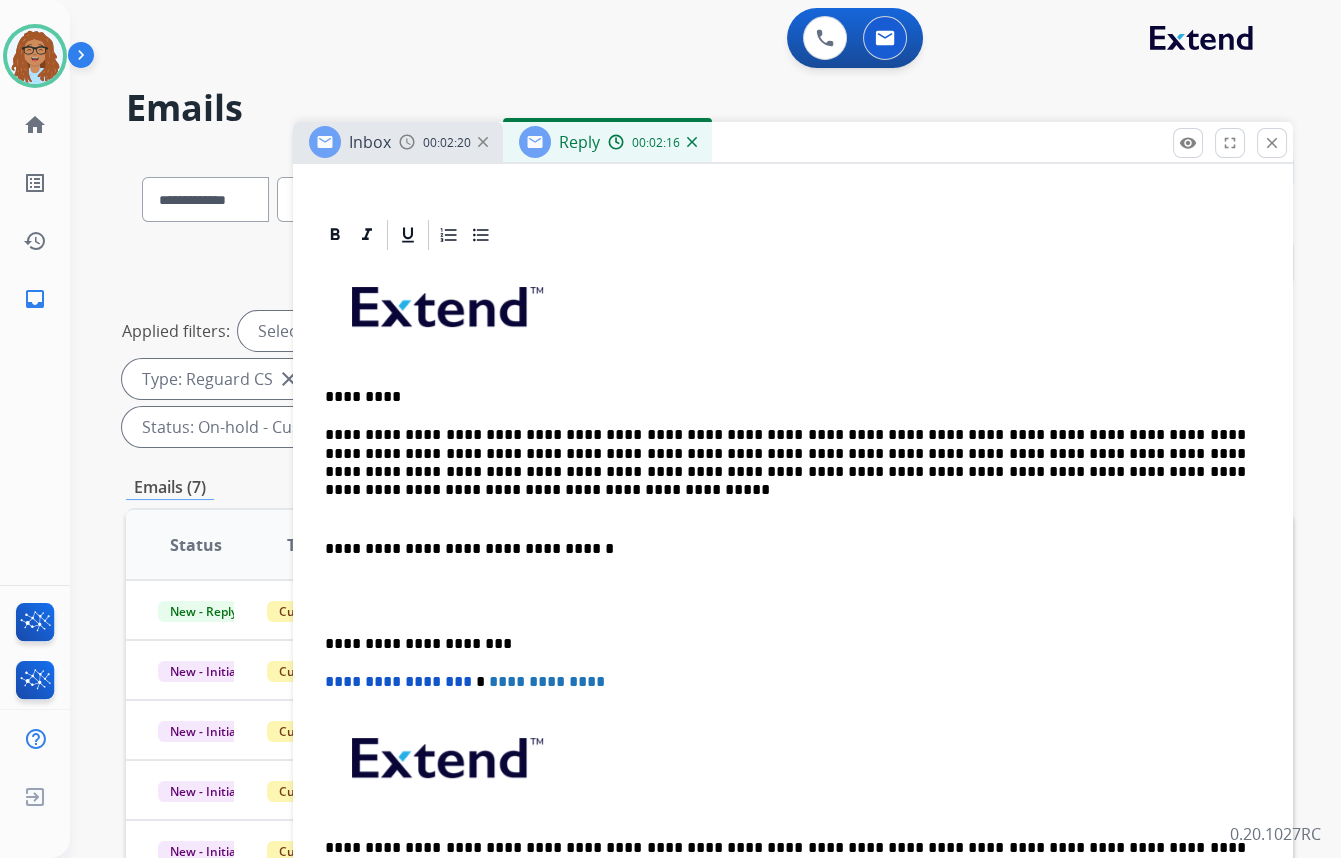 click on "**********" at bounding box center (793, 596) 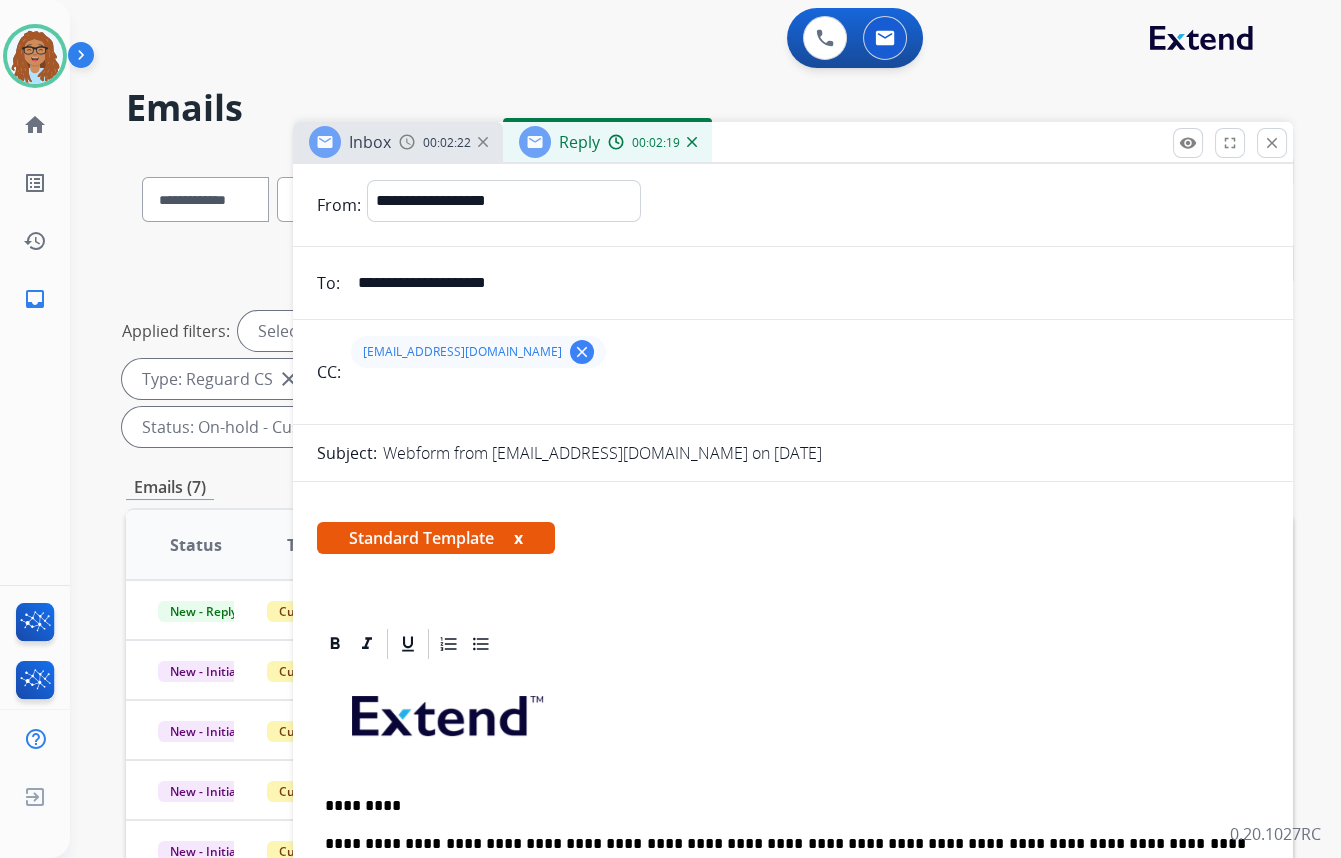 scroll, scrollTop: 0, scrollLeft: 0, axis: both 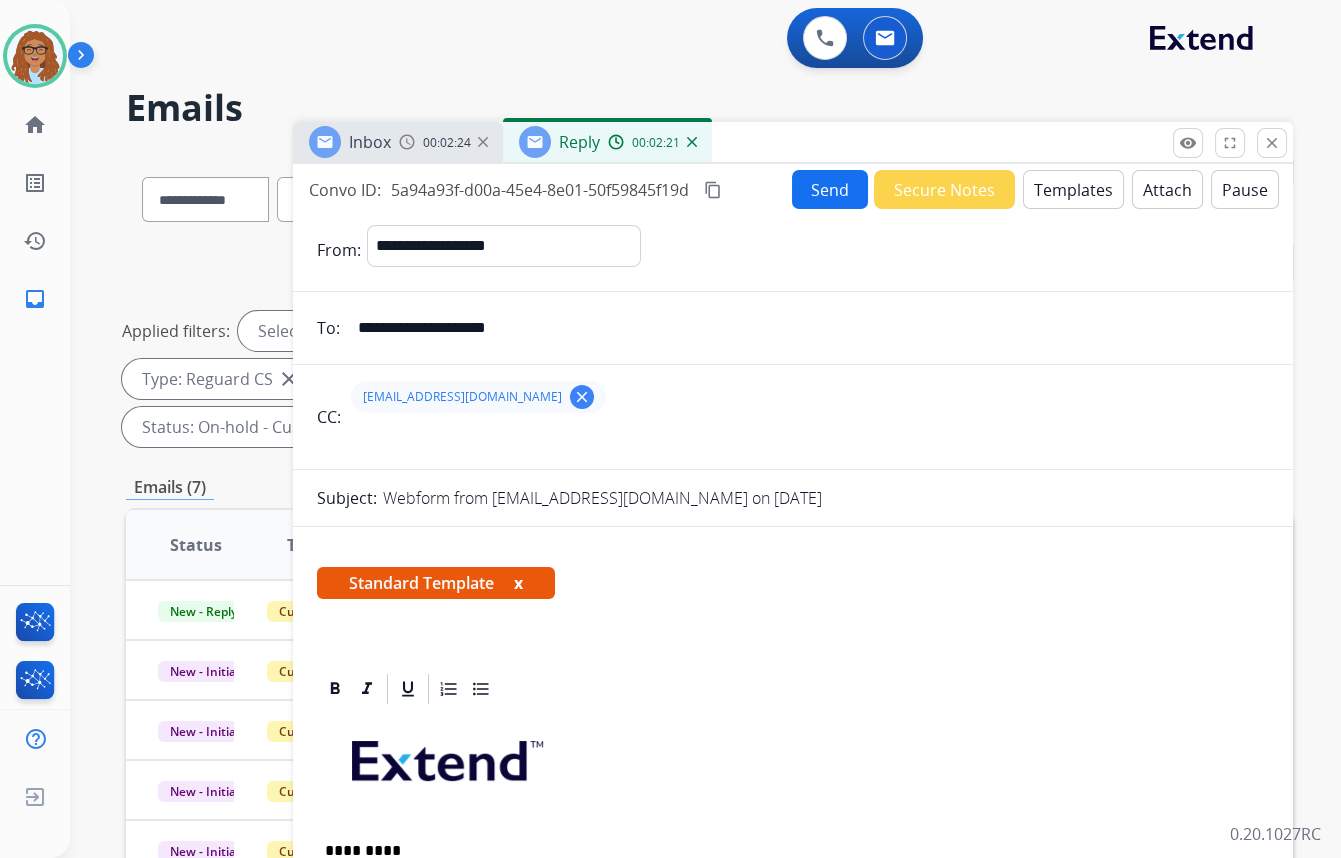 click on "Attach" at bounding box center (1167, 189) 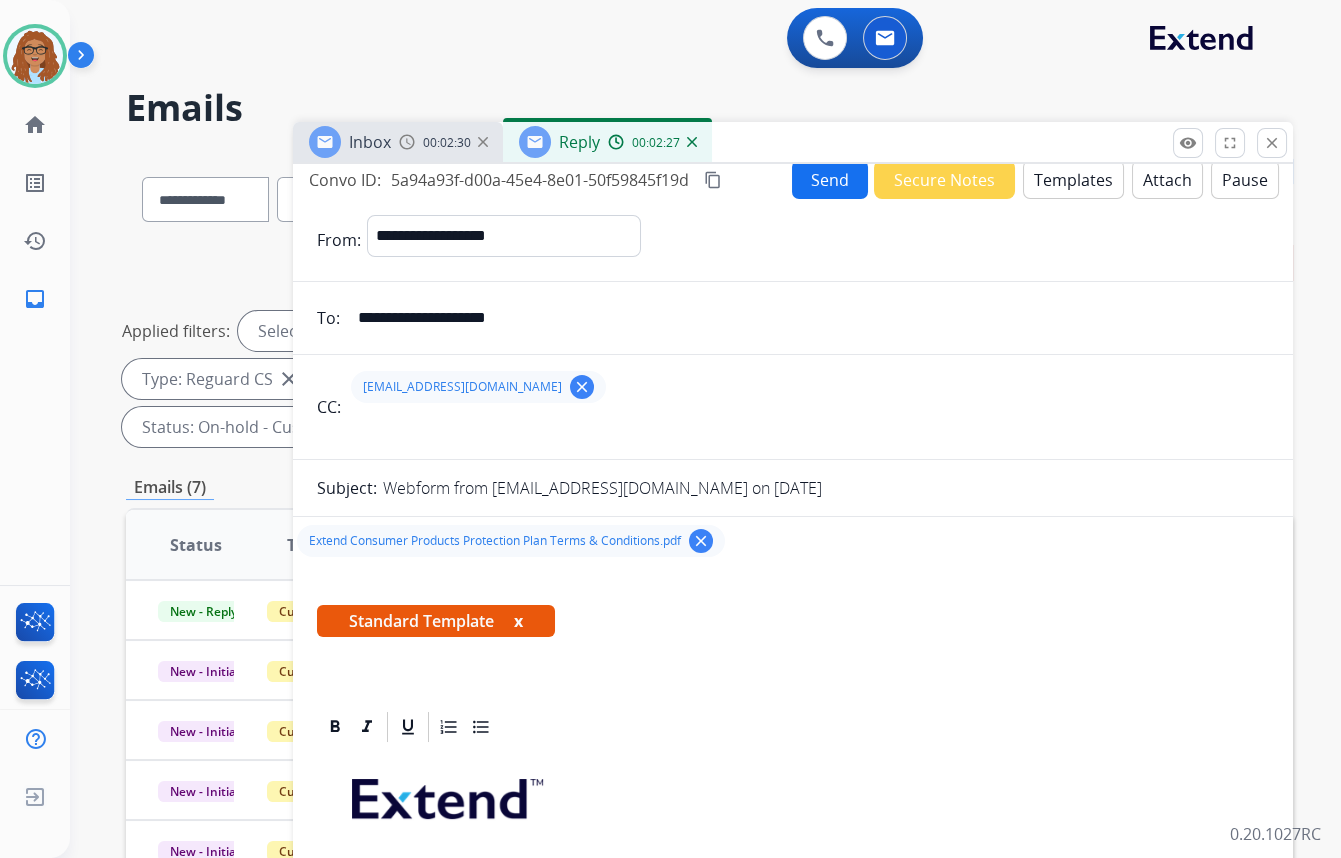 scroll, scrollTop: 0, scrollLeft: 0, axis: both 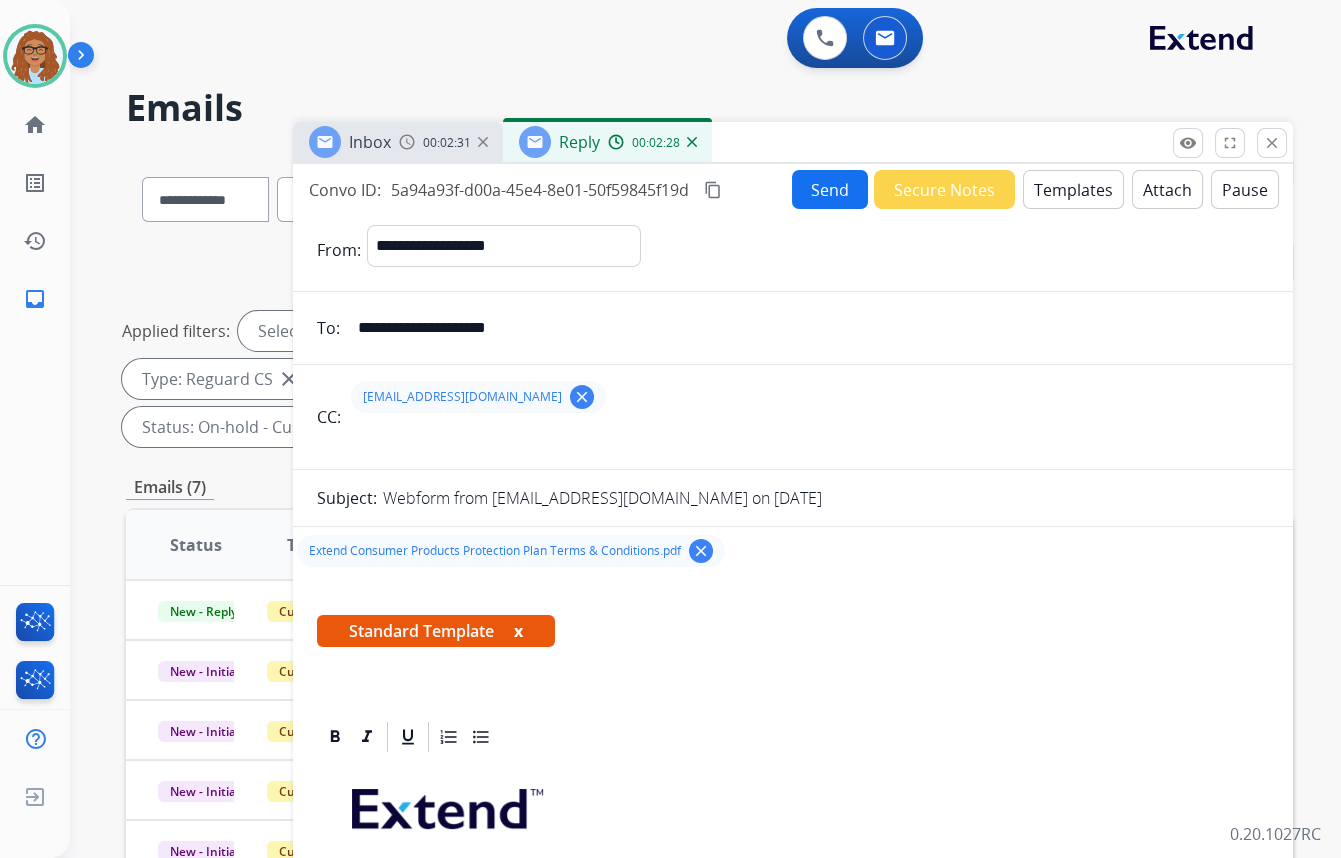 click on "Send" at bounding box center [830, 189] 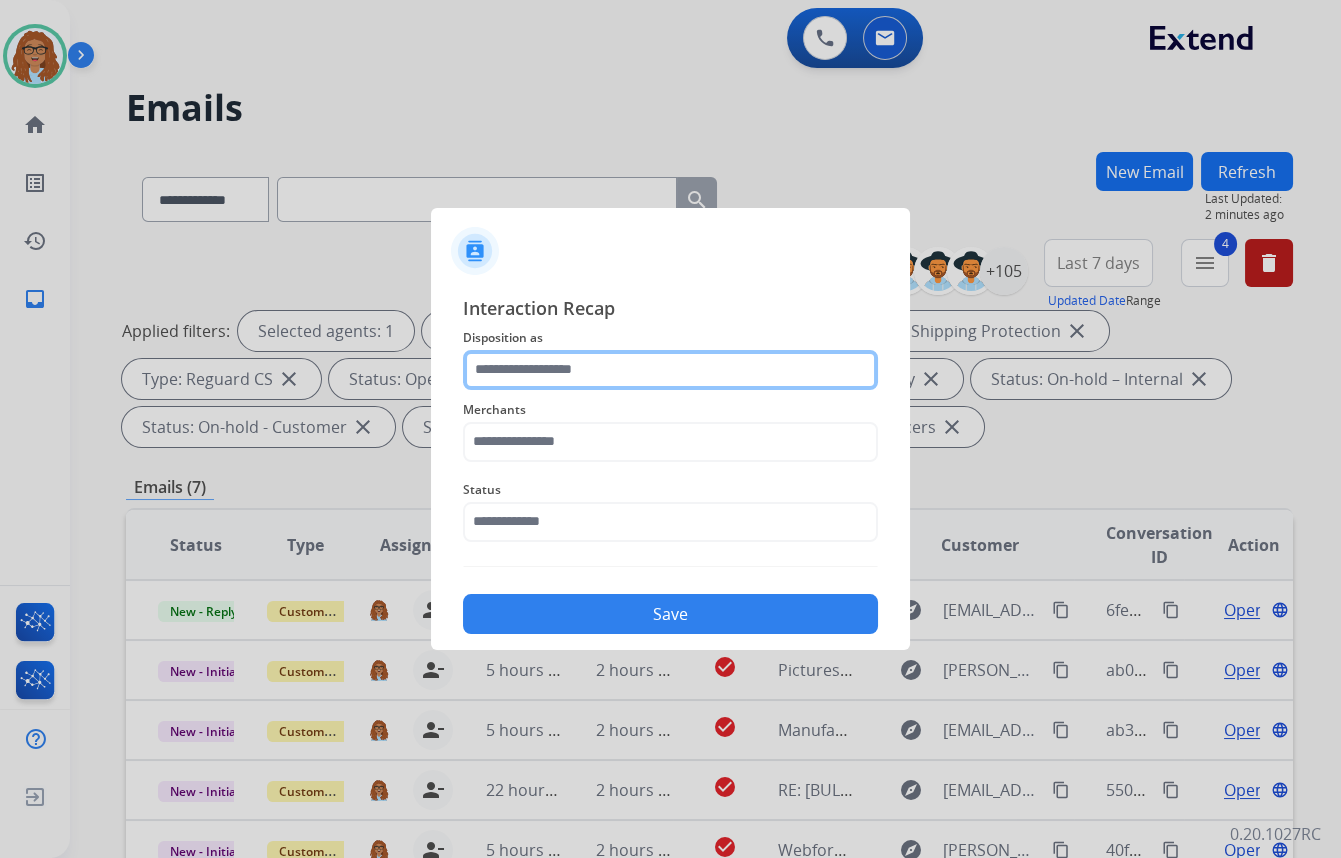 click 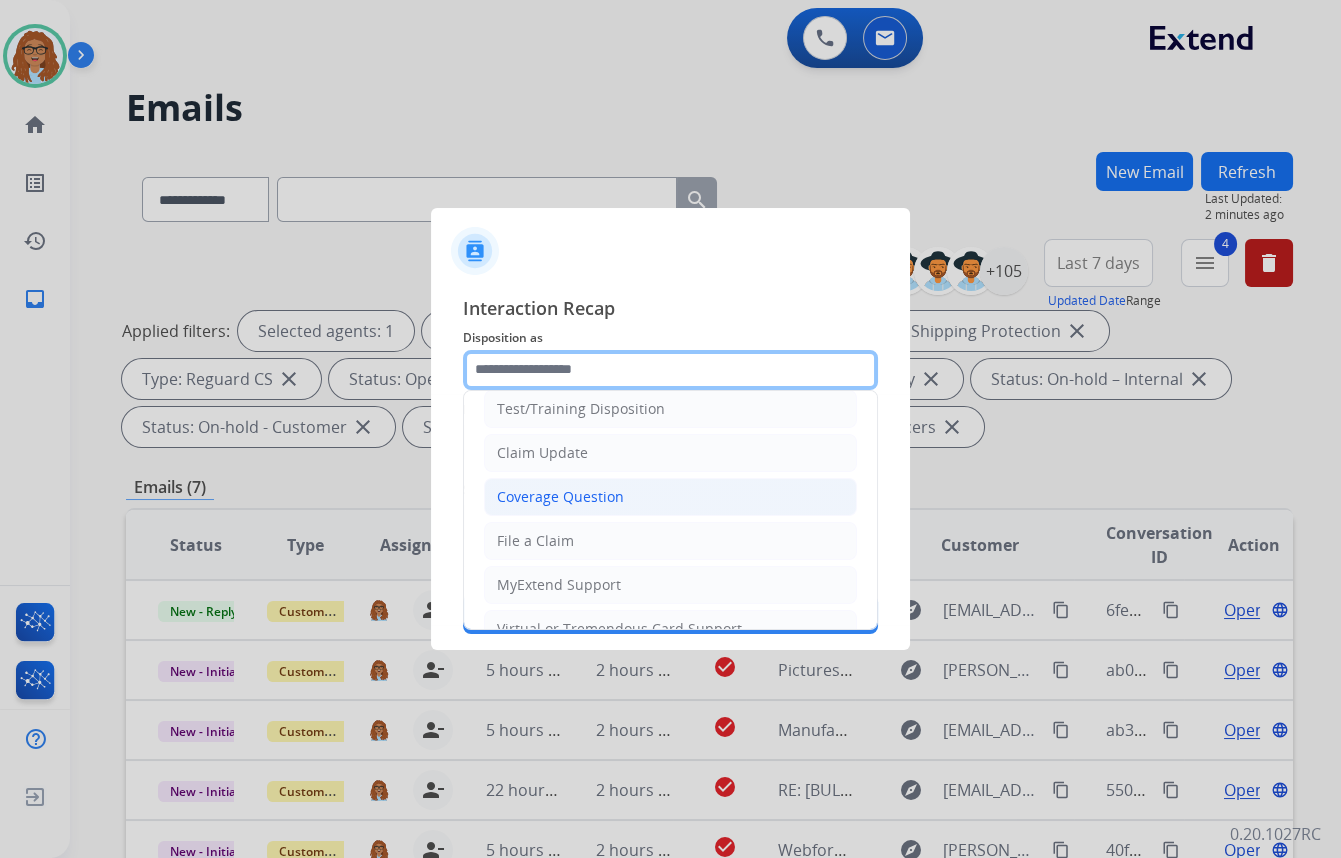 scroll, scrollTop: 90, scrollLeft: 0, axis: vertical 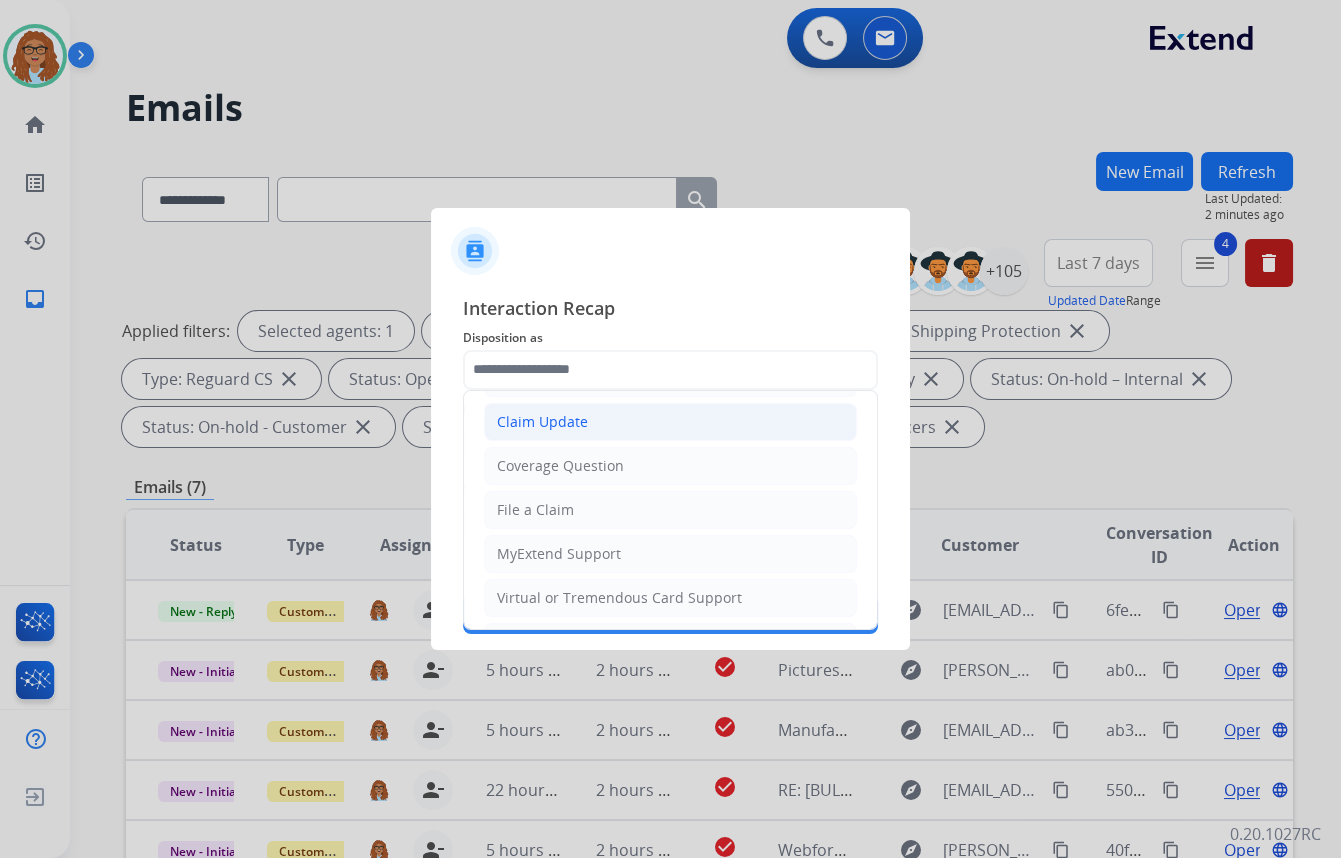 click on "Claim Update" 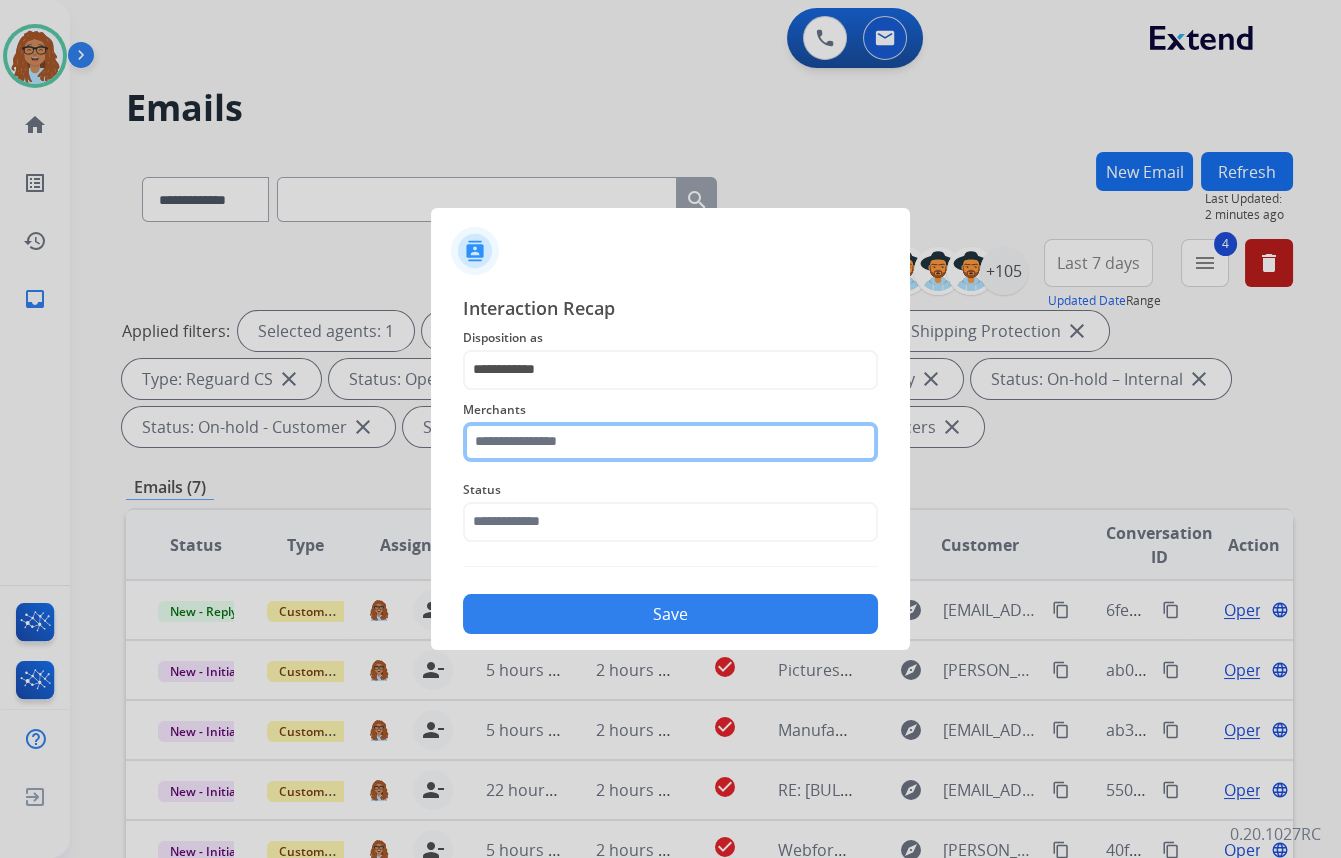 click 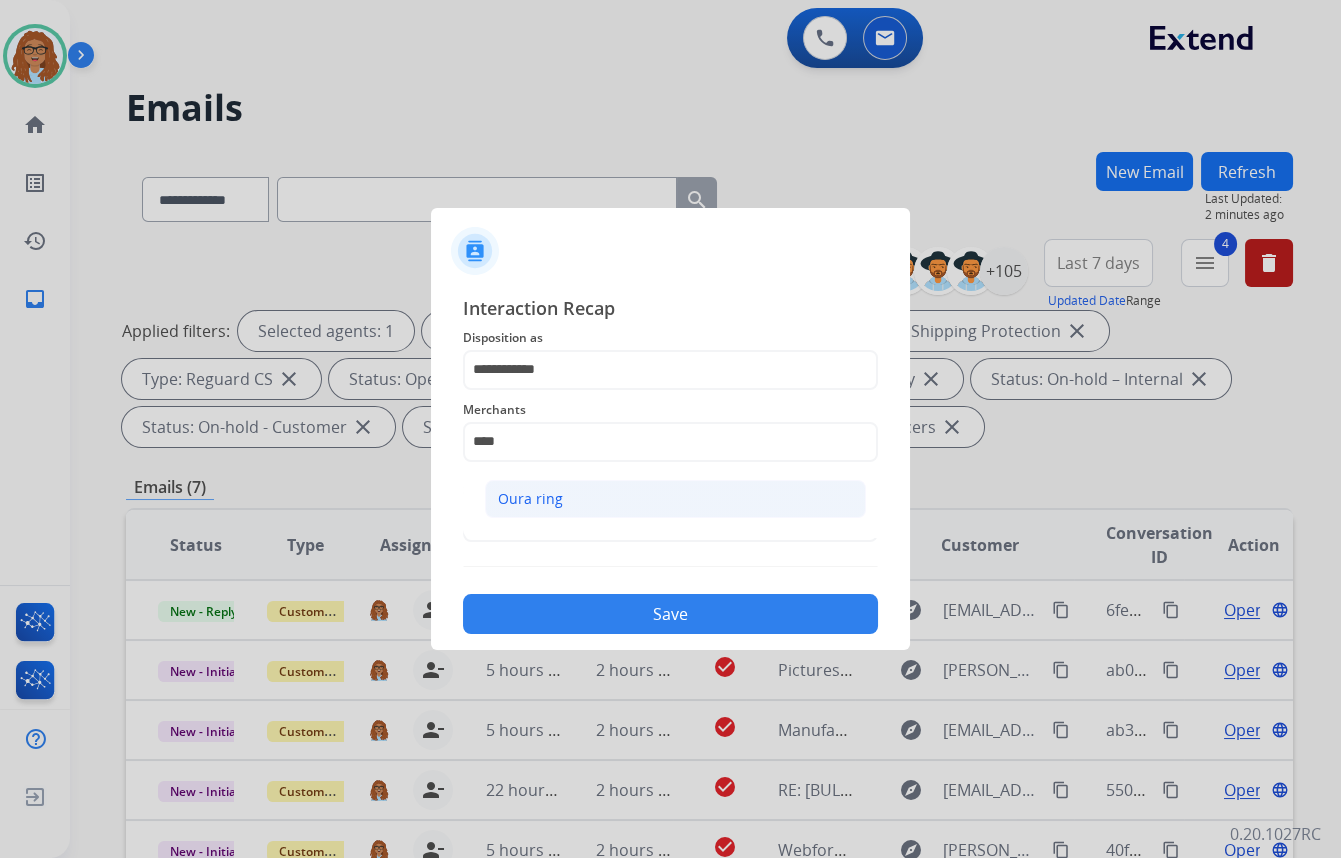 click on "Oura ring" 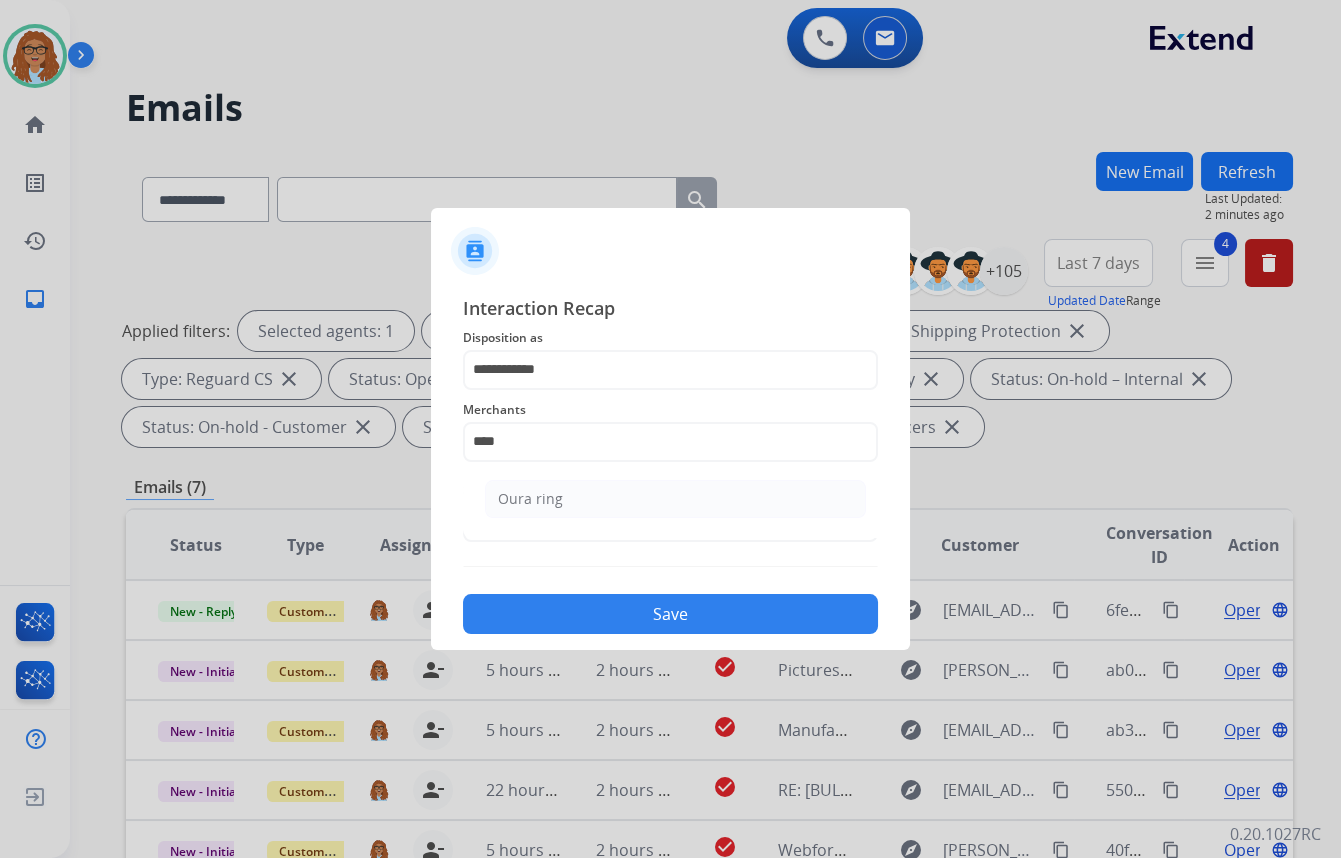type on "*********" 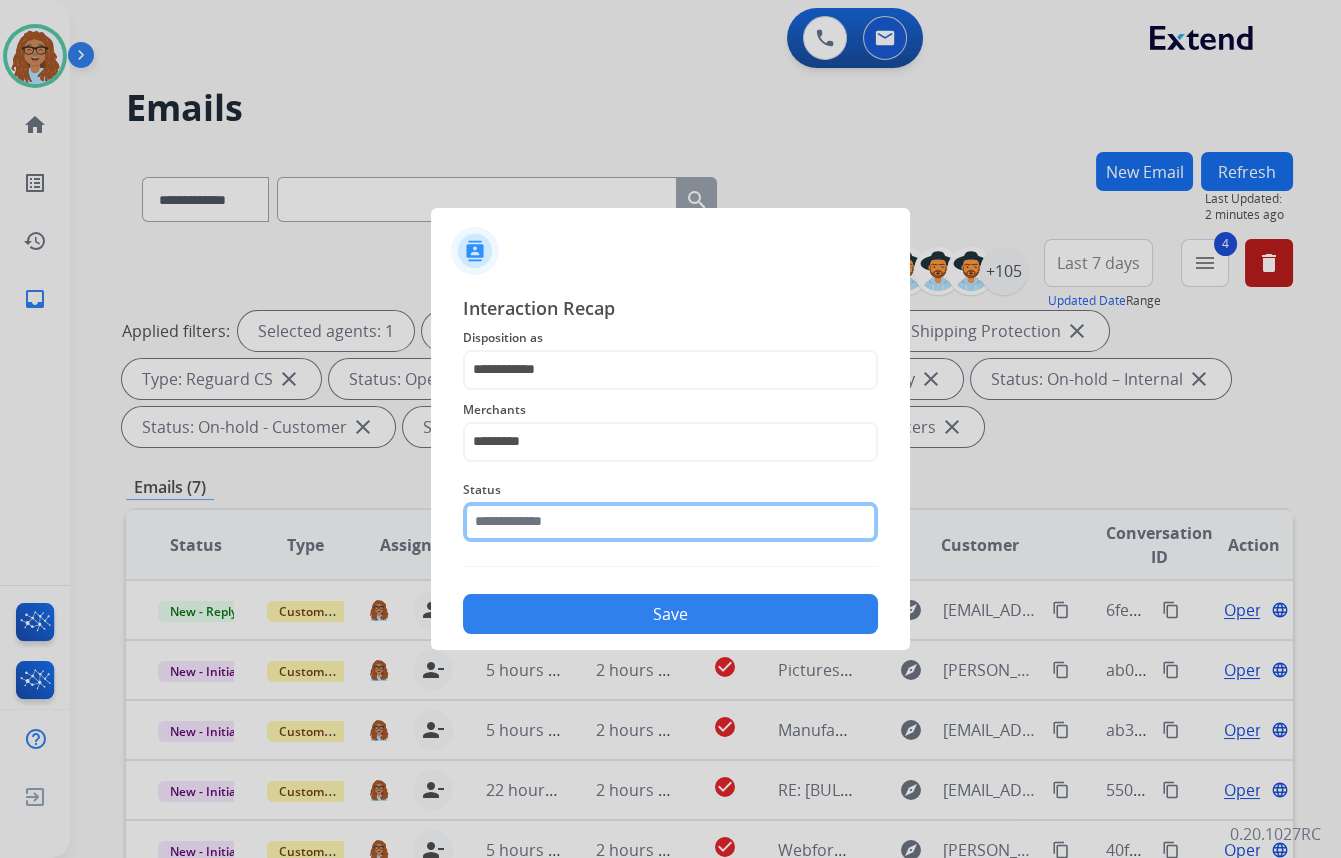 click 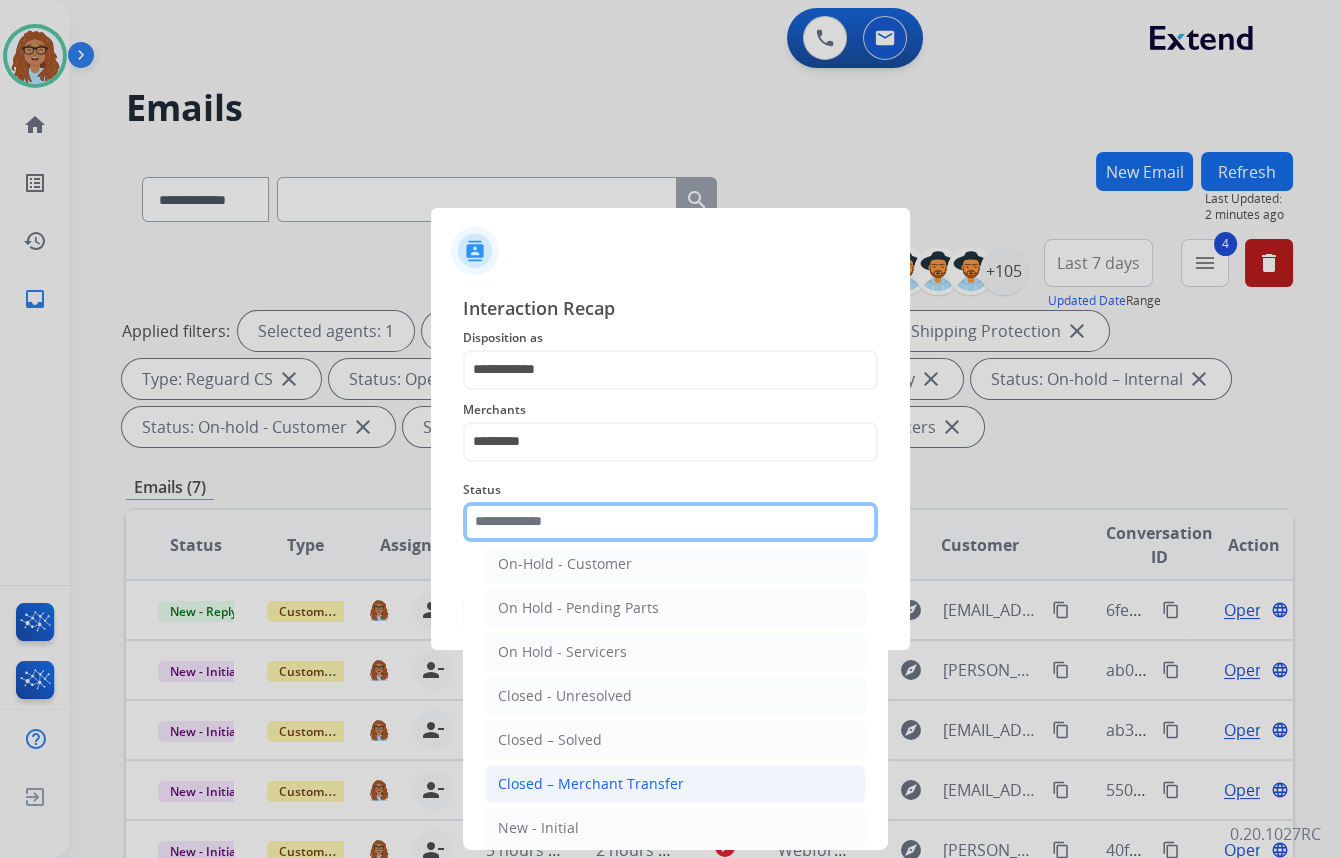 scroll, scrollTop: 90, scrollLeft: 0, axis: vertical 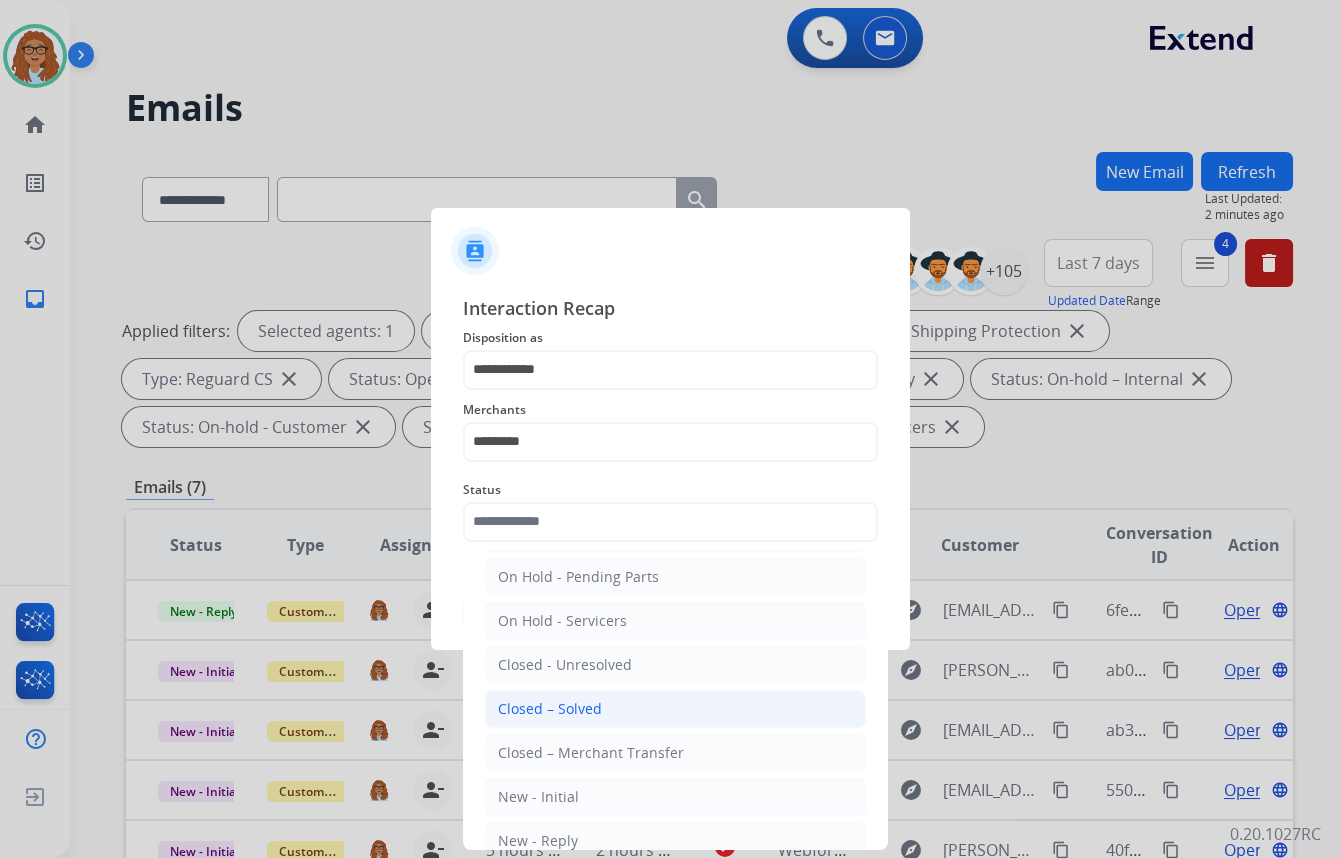 click on "Closed – Solved" 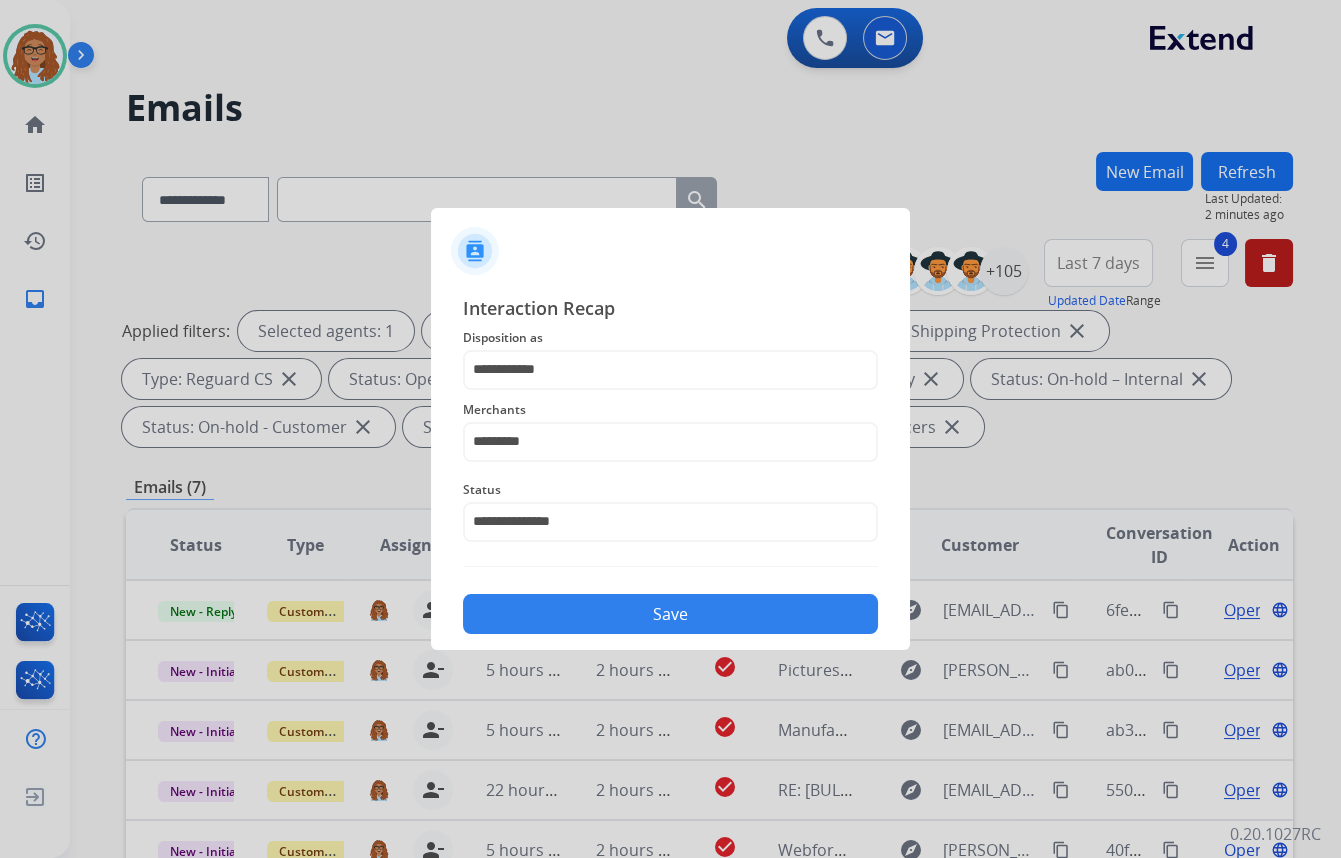 click on "Save" 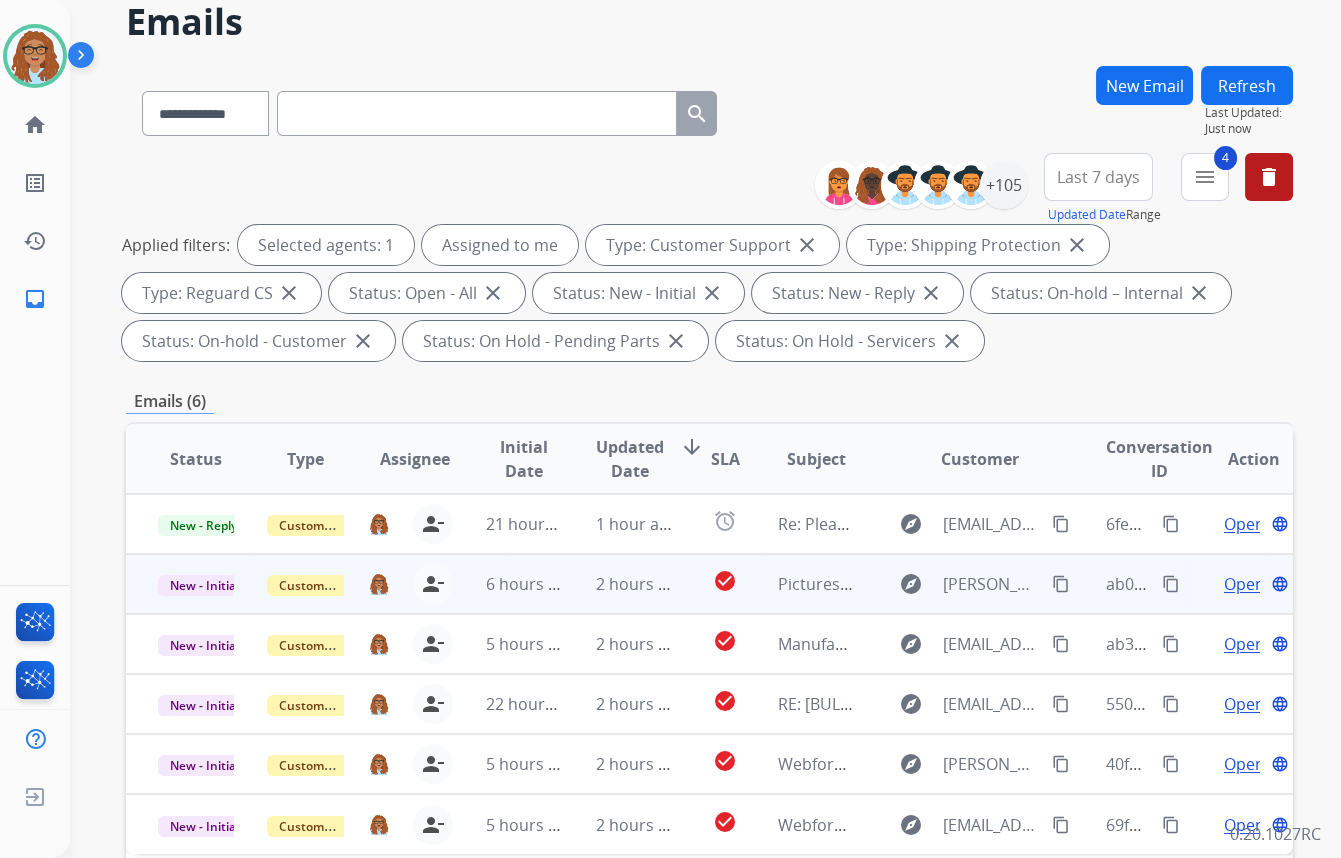 scroll, scrollTop: 181, scrollLeft: 0, axis: vertical 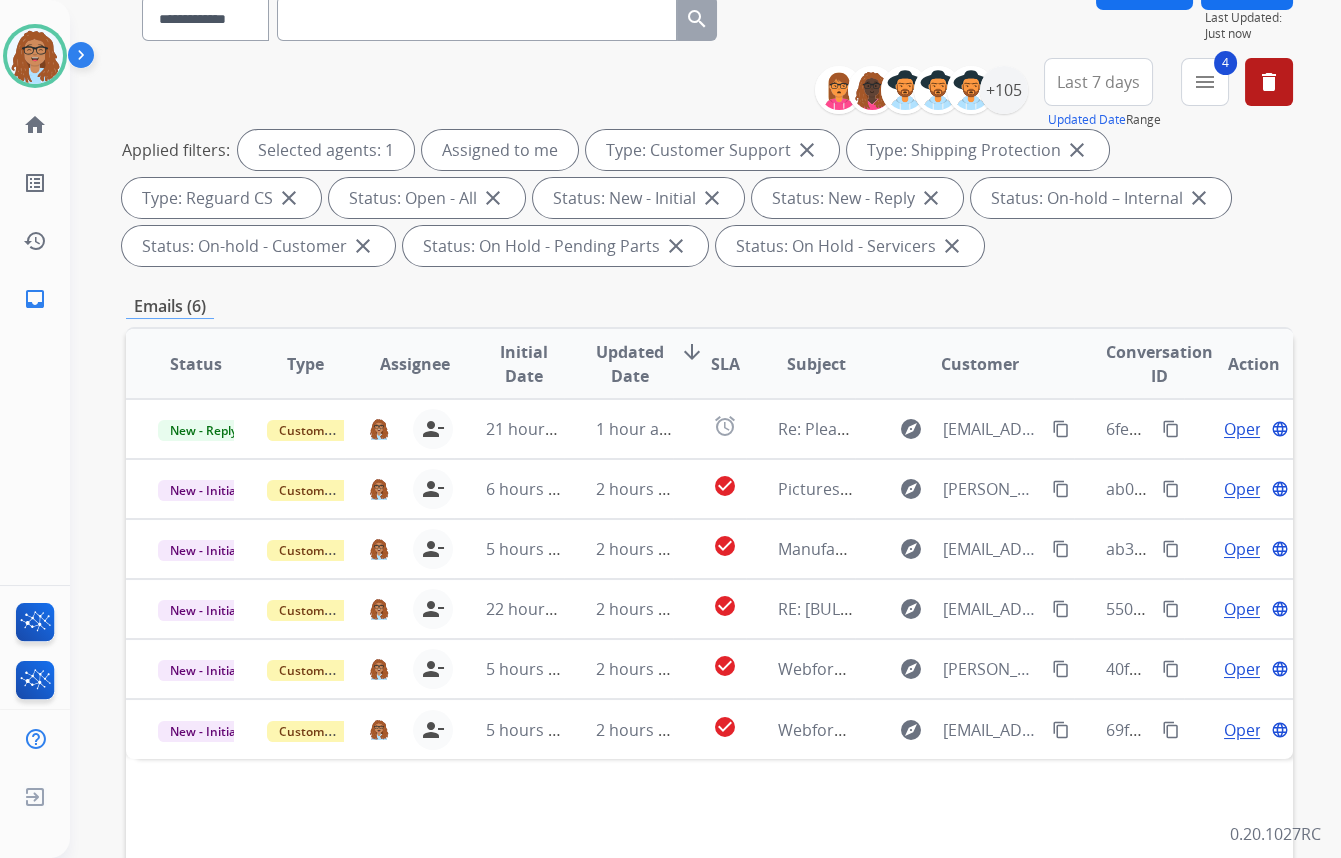 drag, startPoint x: 1156, startPoint y: 726, endPoint x: 1030, endPoint y: 802, distance: 147.14618 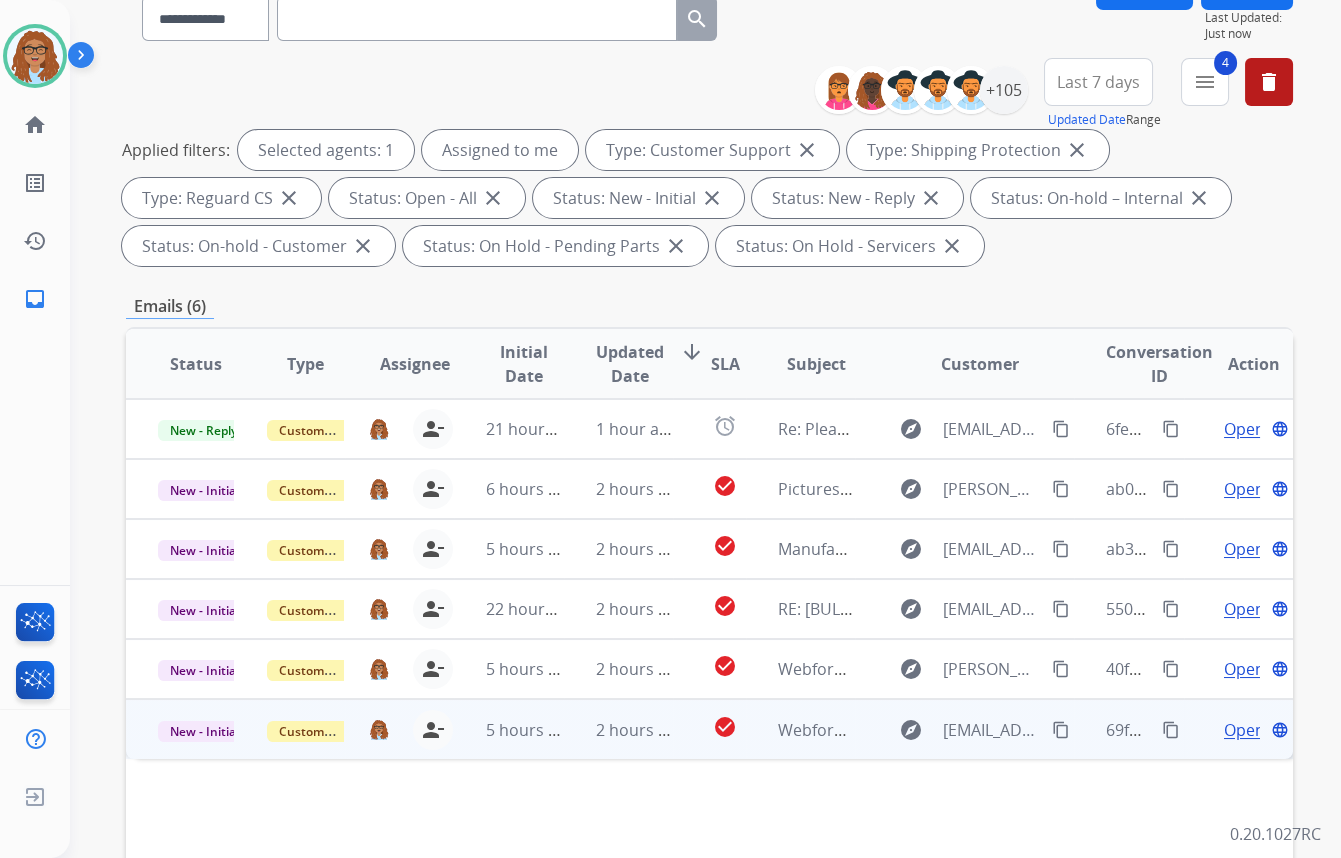 click on "content_copy" at bounding box center [1061, 730] 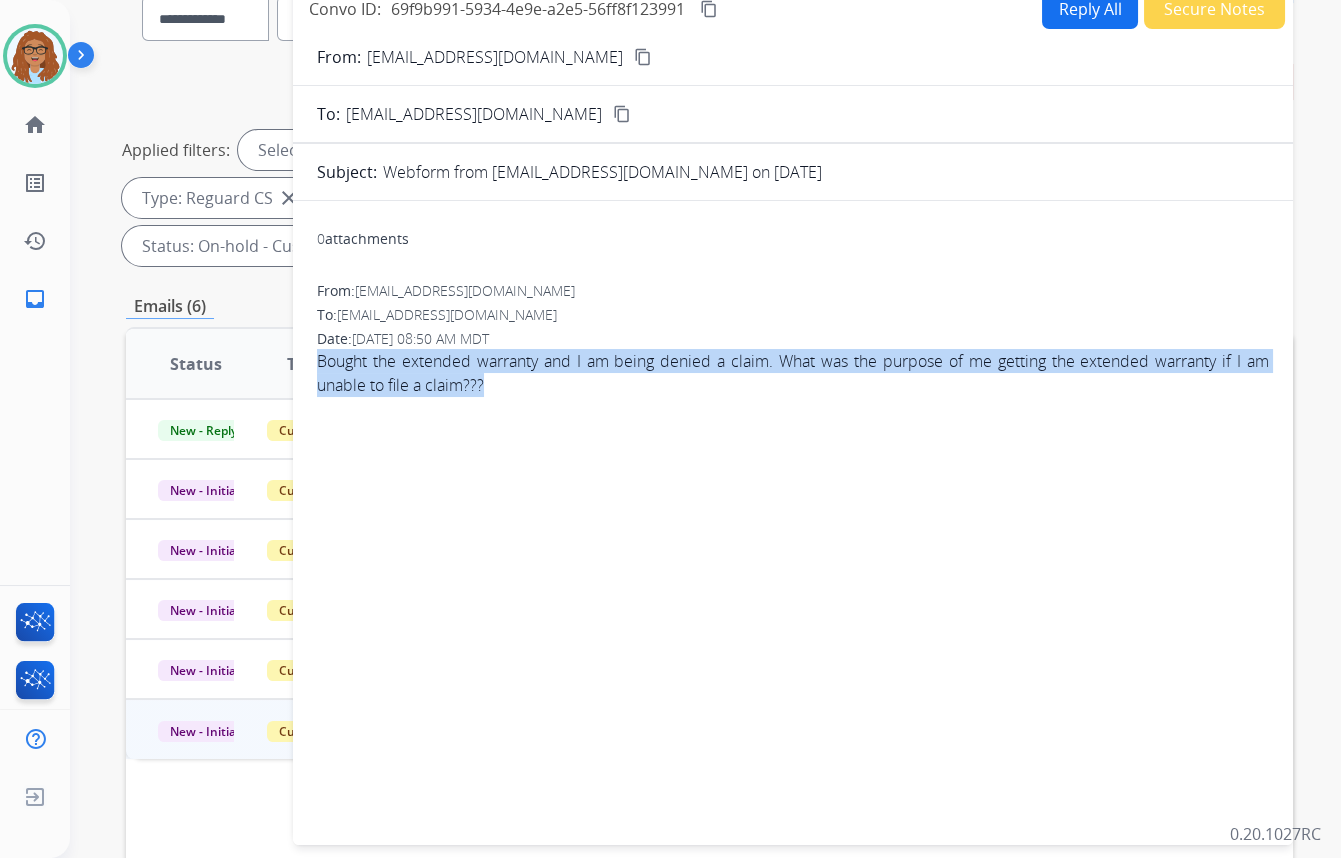 drag, startPoint x: 489, startPoint y: 386, endPoint x: 315, endPoint y: 360, distance: 175.93181 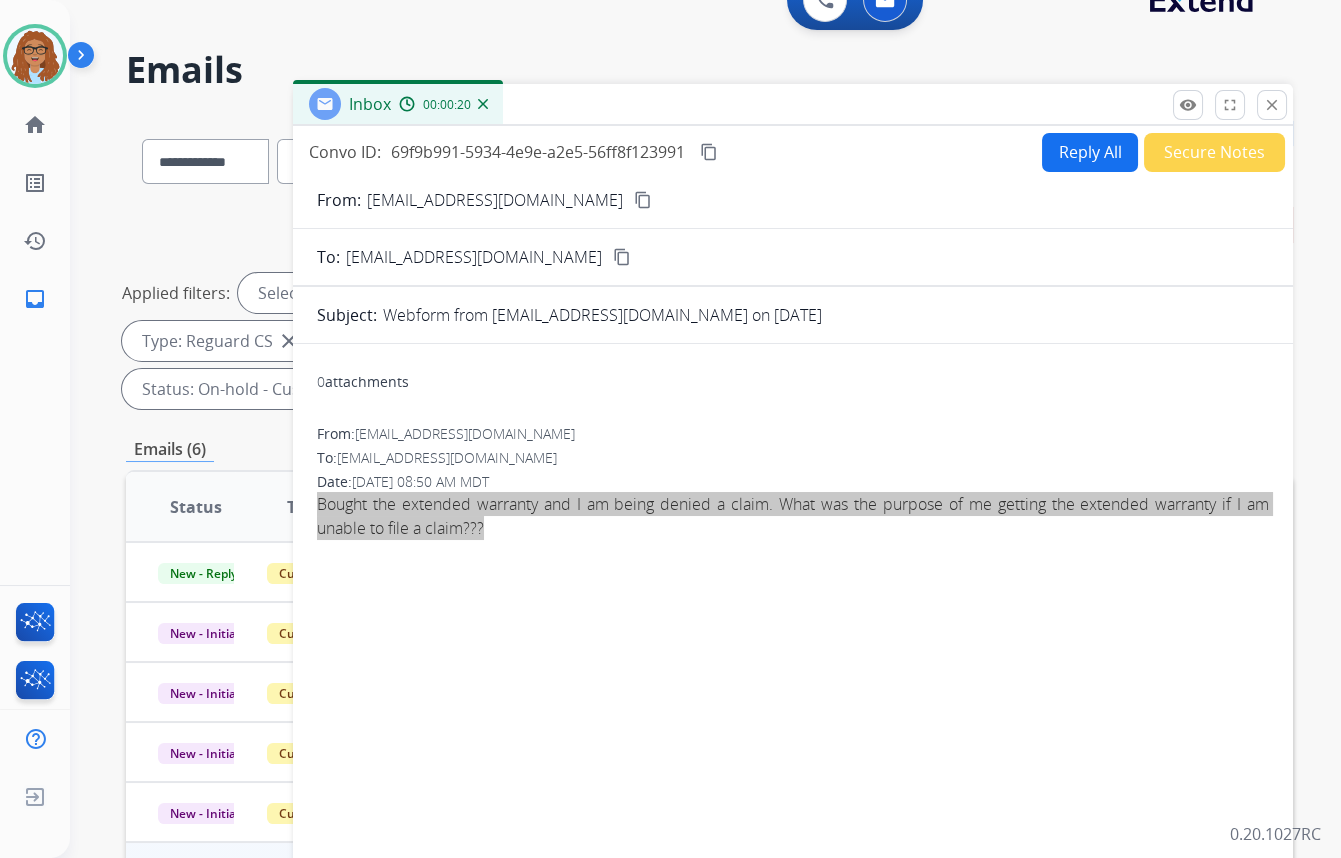scroll, scrollTop: 0, scrollLeft: 0, axis: both 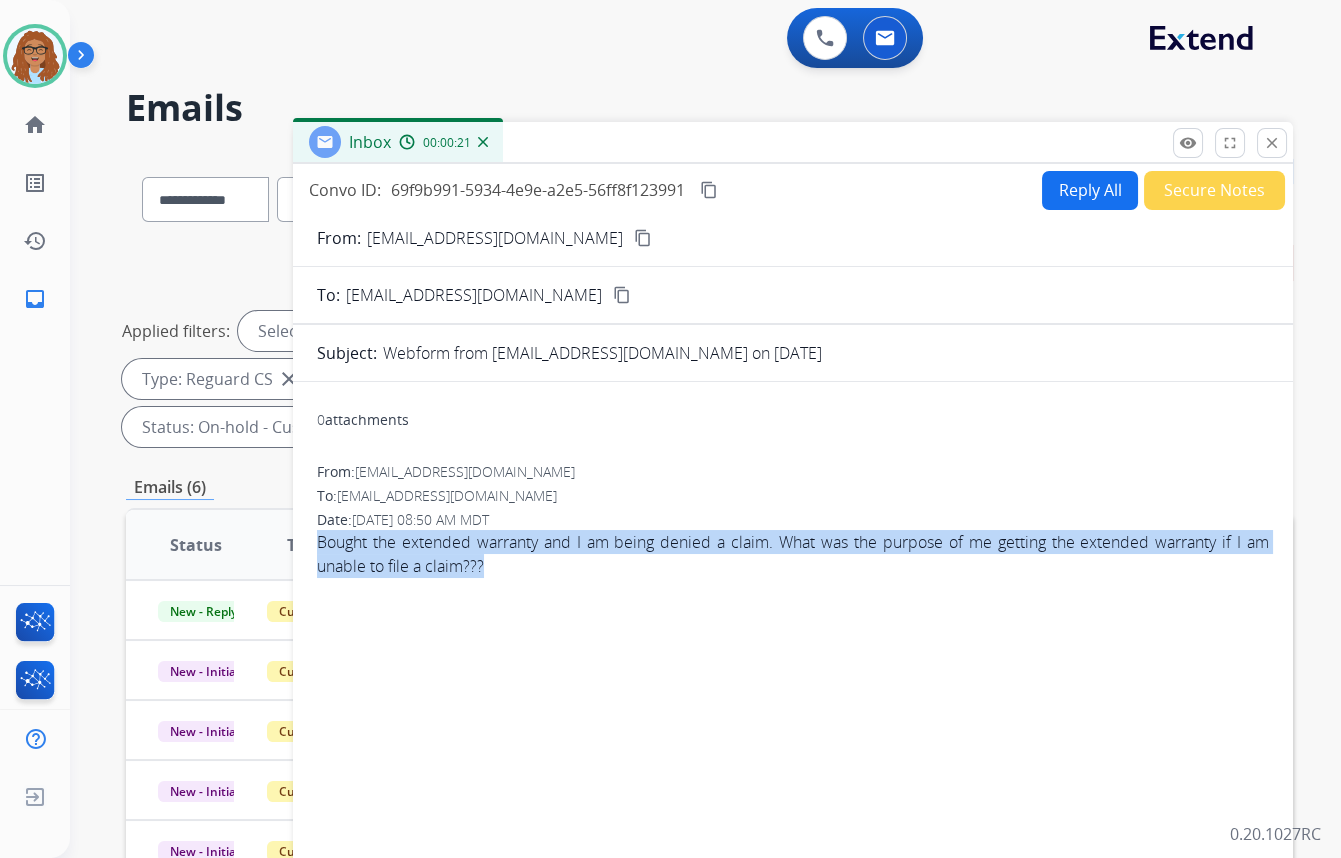drag, startPoint x: 1269, startPoint y: 147, endPoint x: 1148, endPoint y: 120, distance: 123.97581 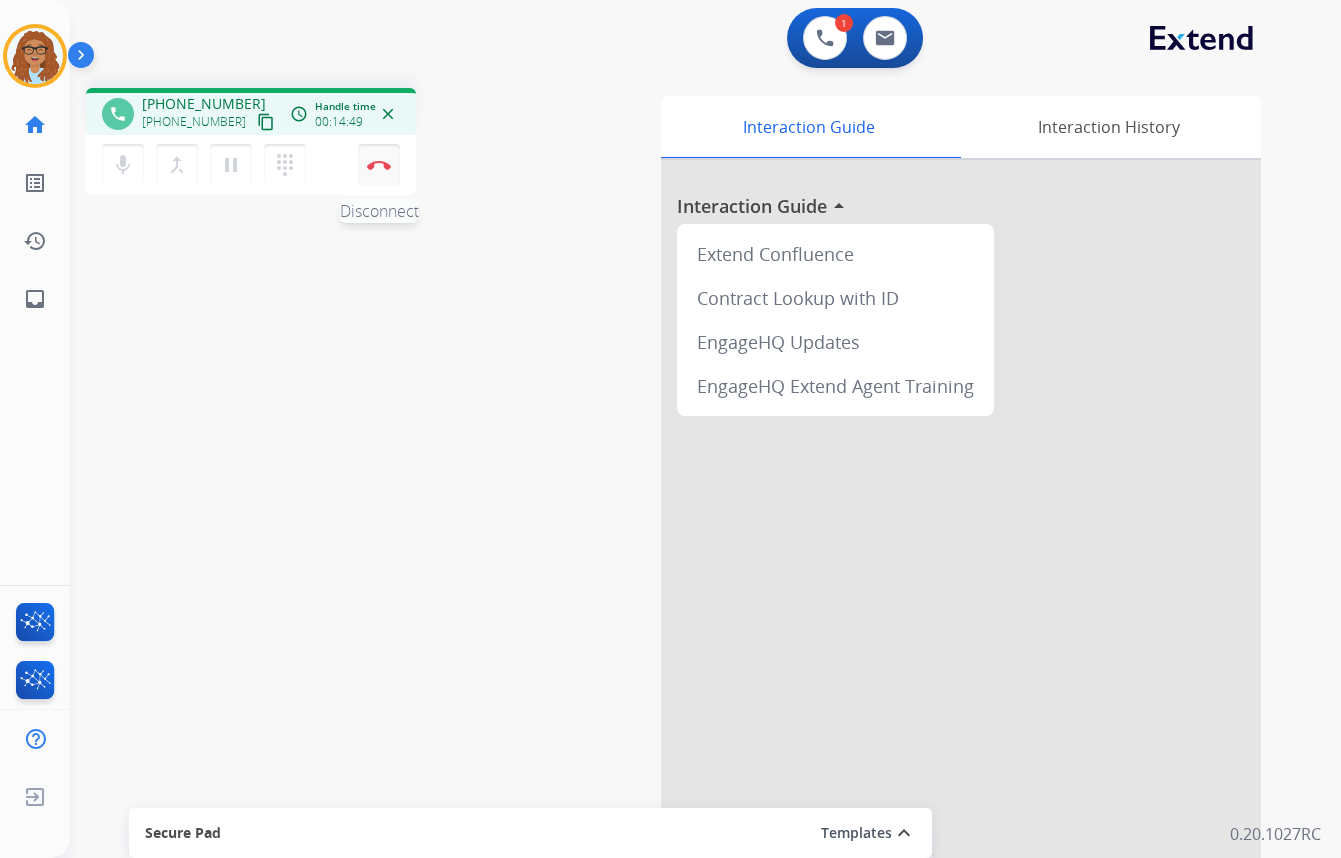click at bounding box center (379, 165) 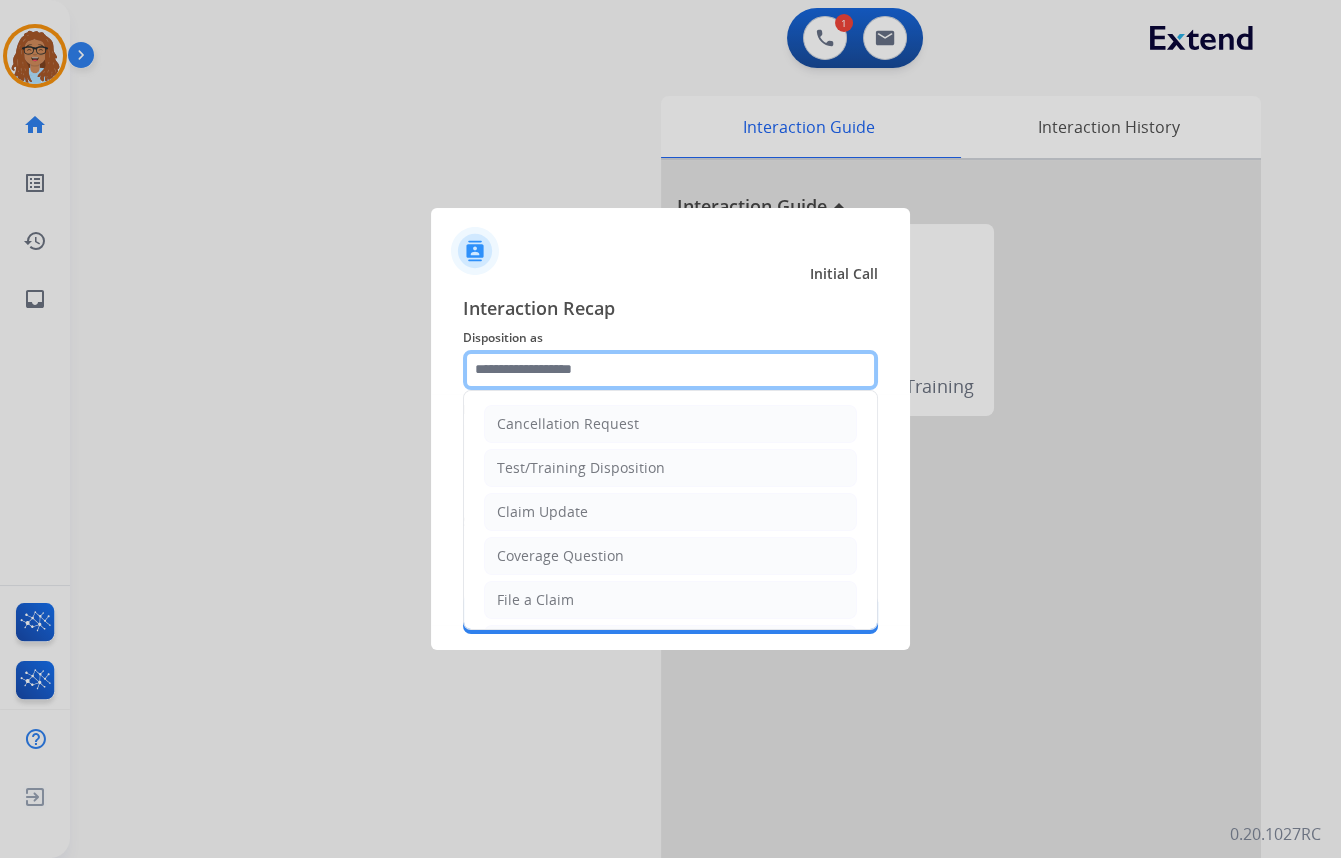 drag, startPoint x: 571, startPoint y: 362, endPoint x: 567, endPoint y: 411, distance: 49.162994 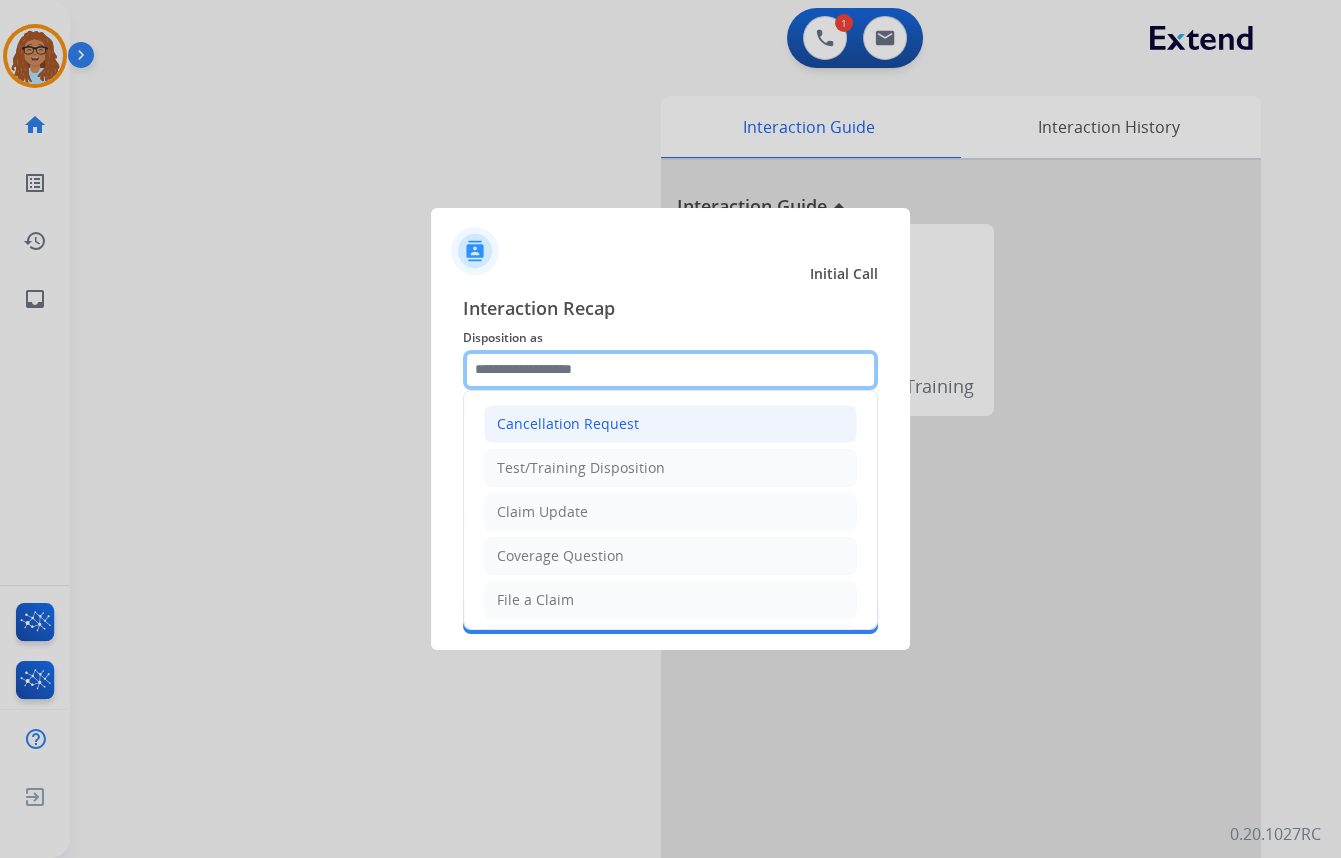 click 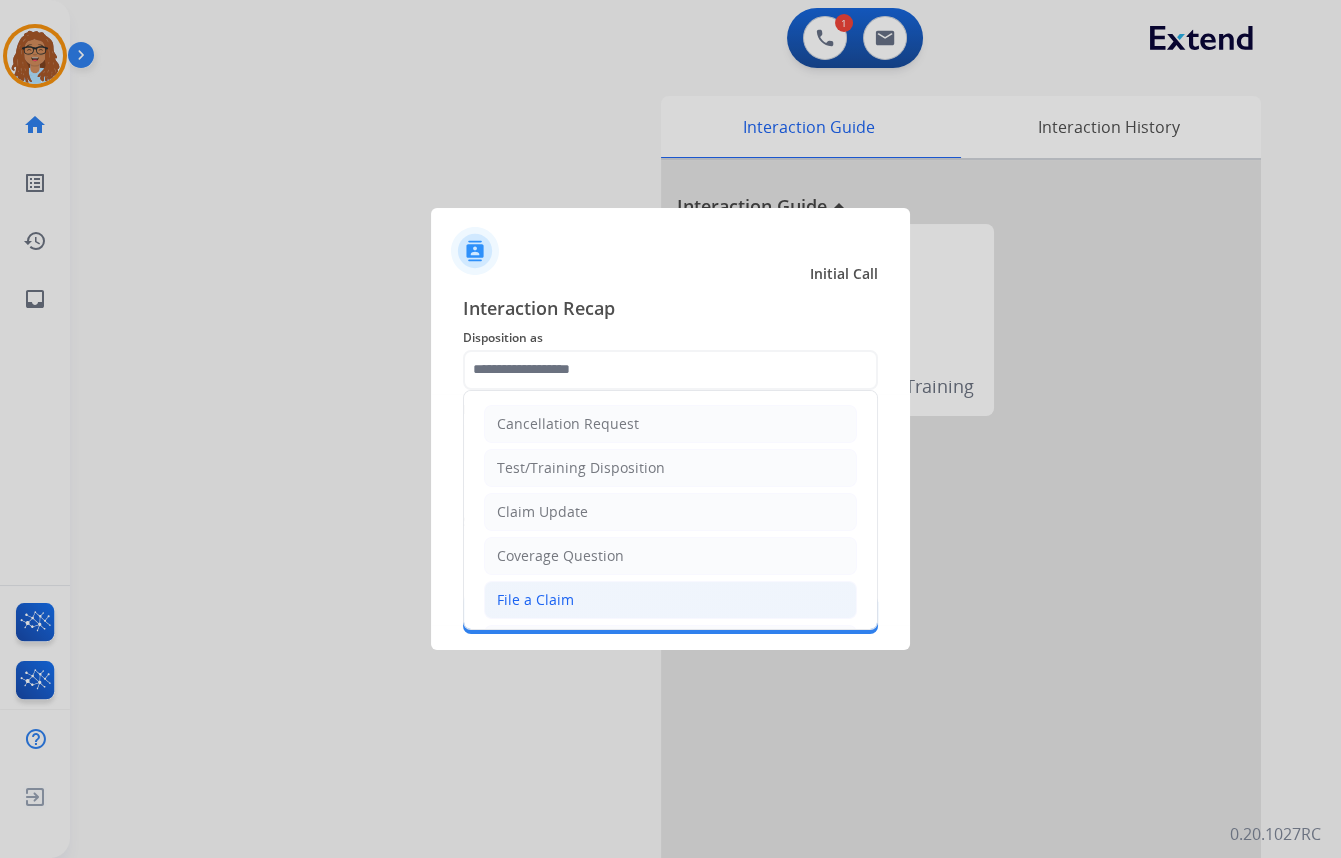 click on "File a Claim" 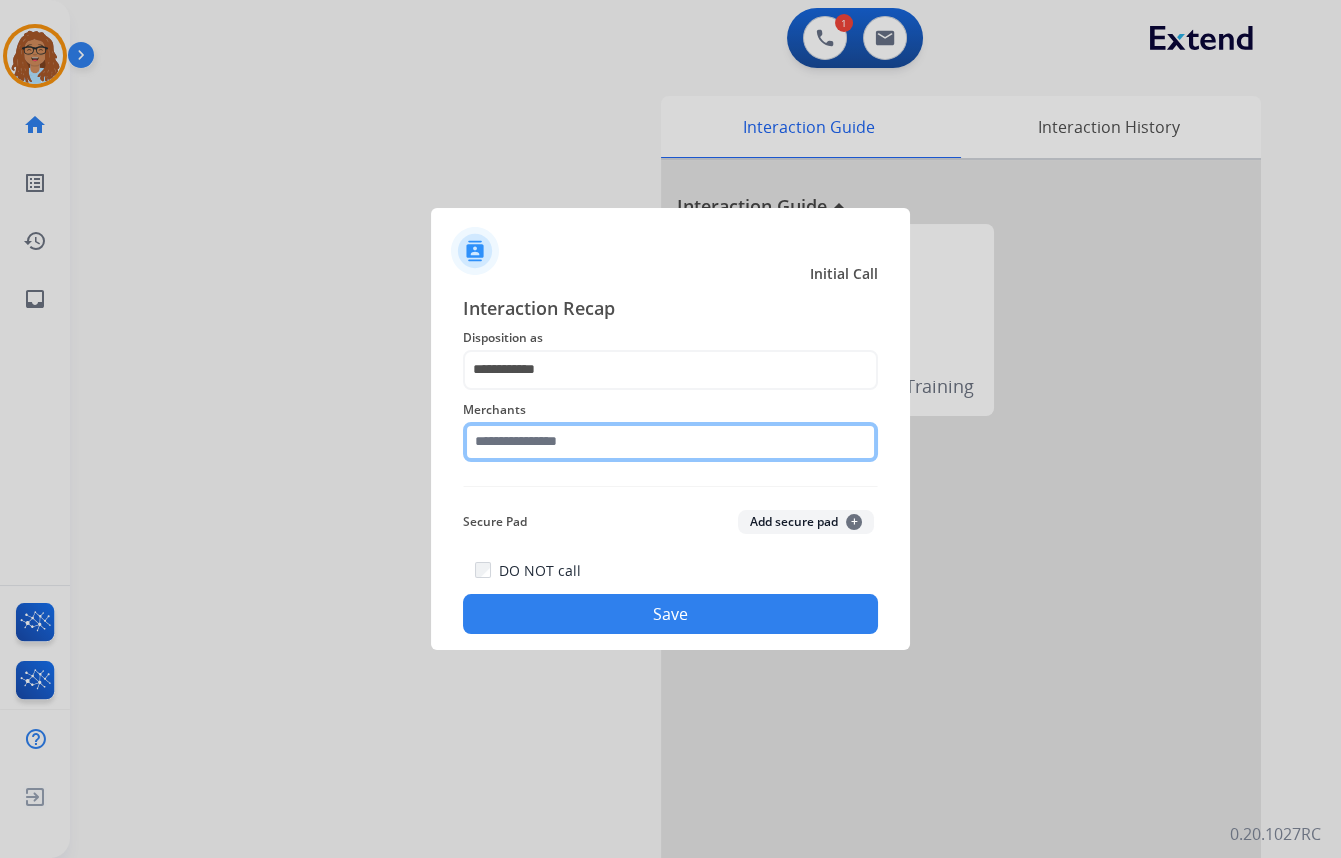 click 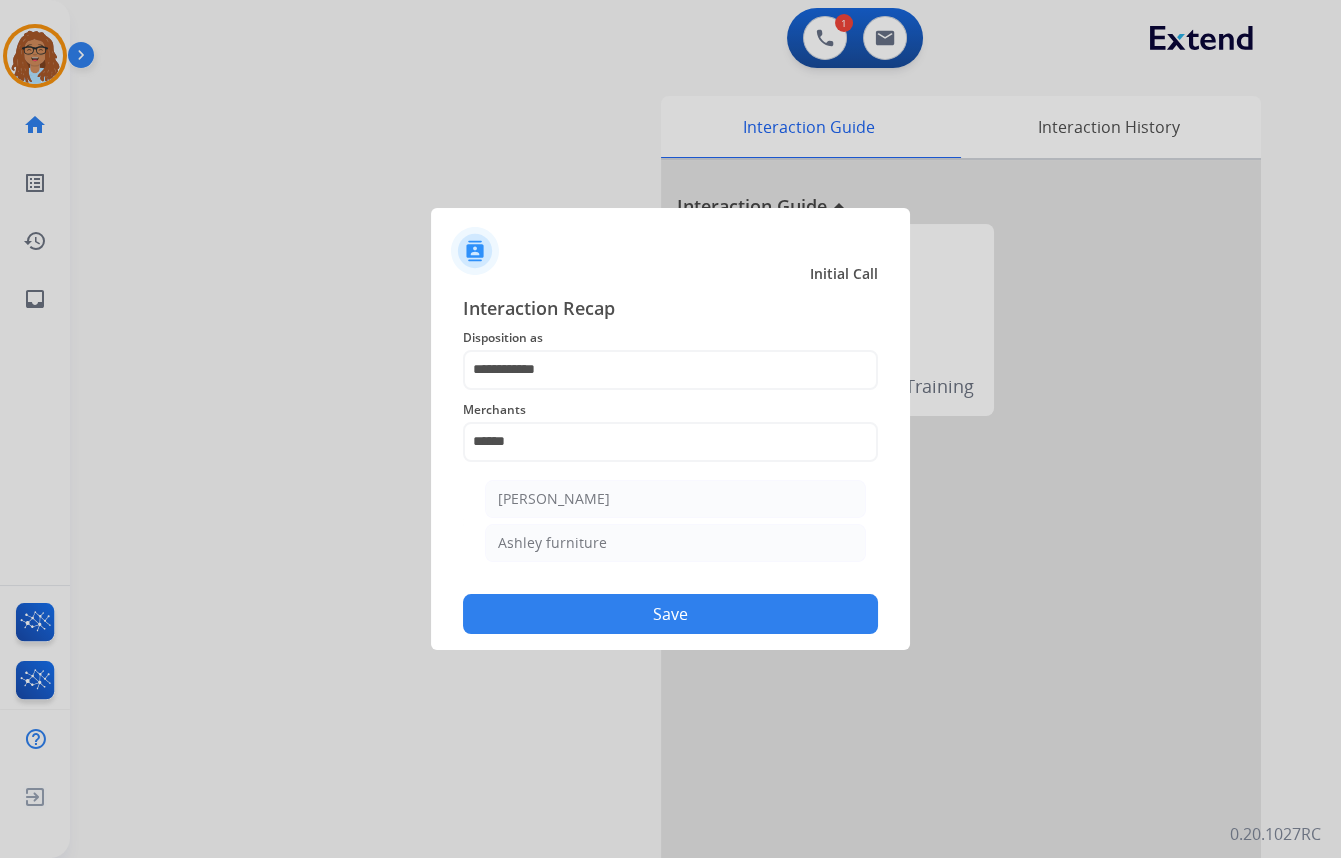 drag, startPoint x: 605, startPoint y: 498, endPoint x: 625, endPoint y: 558, distance: 63.245552 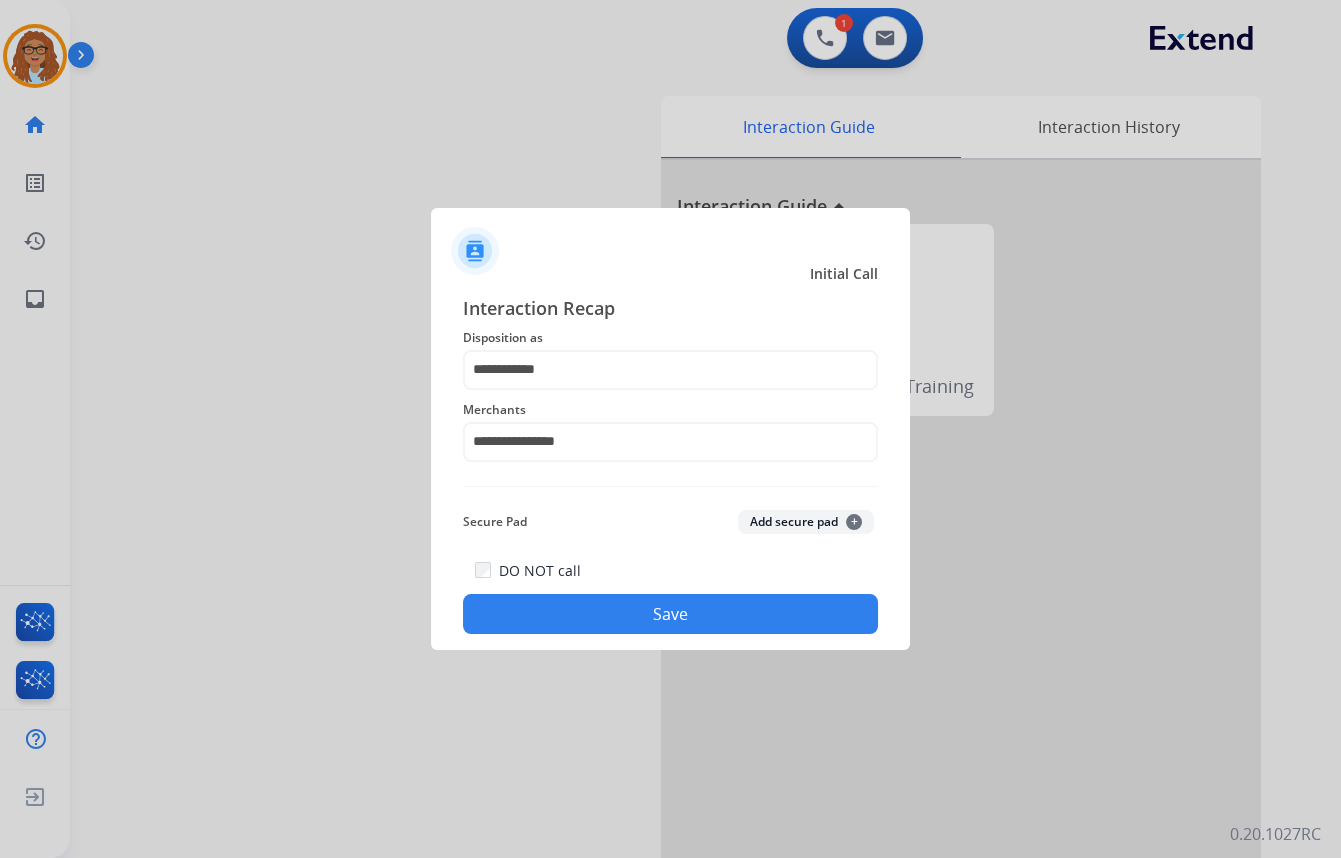 click on "Save" 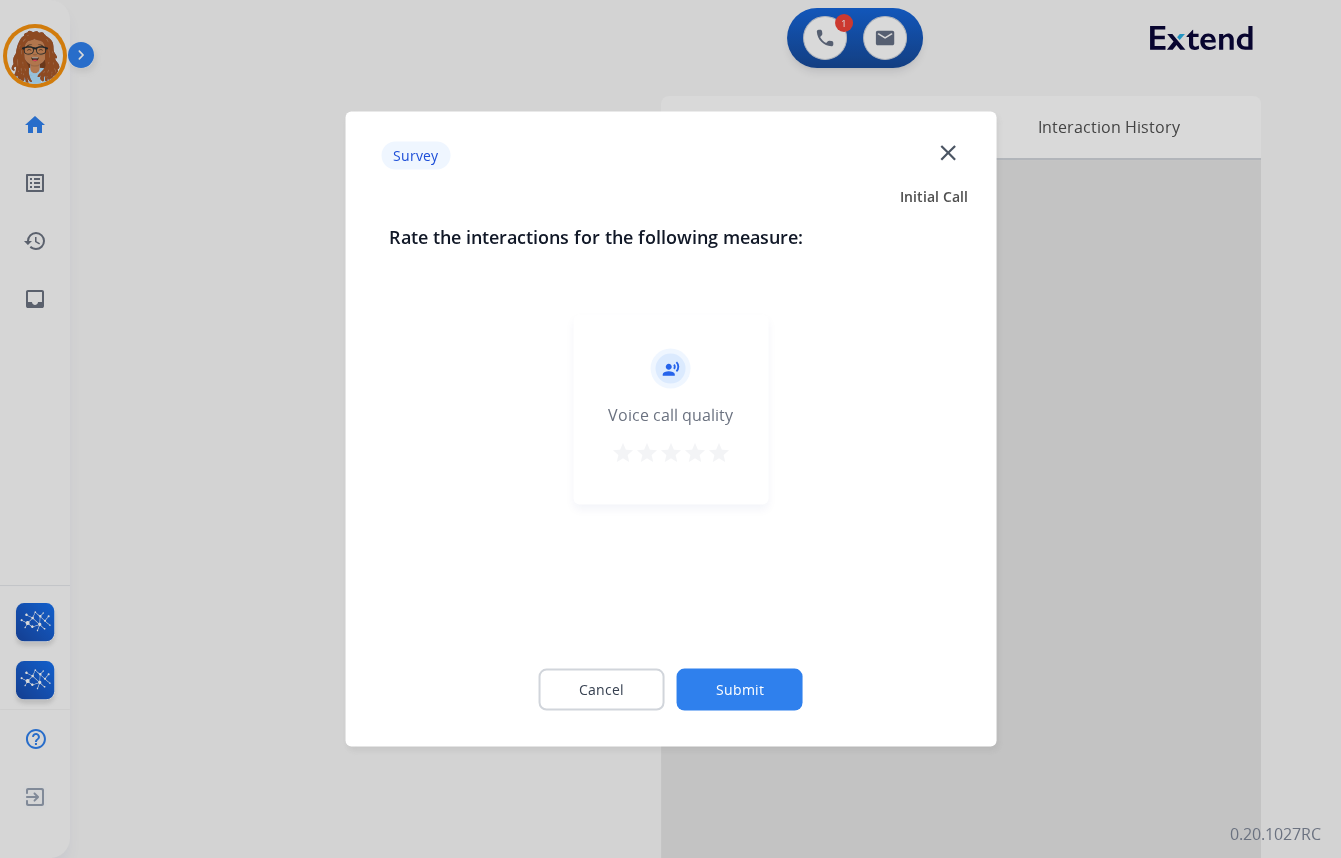 click on "close" 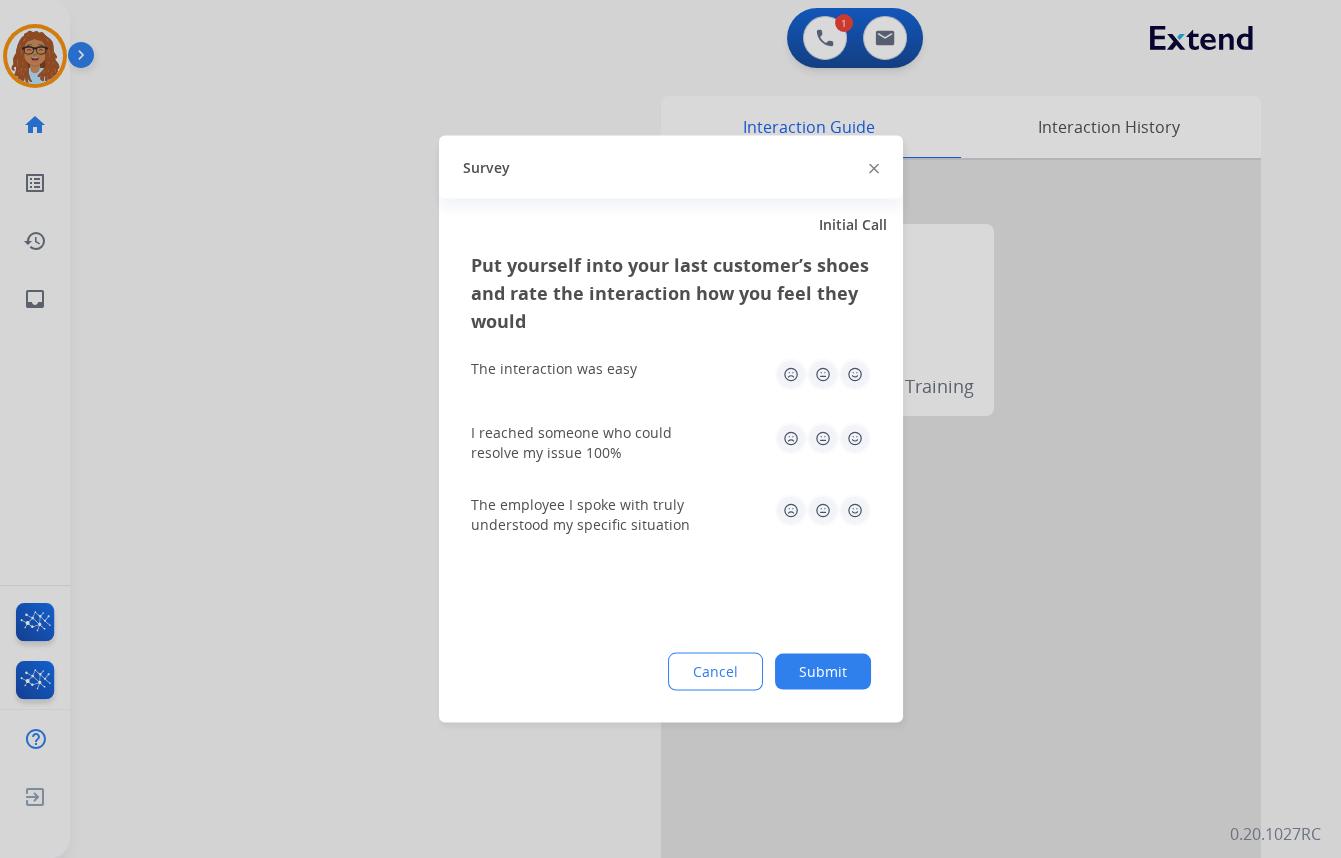 click on "Survey" 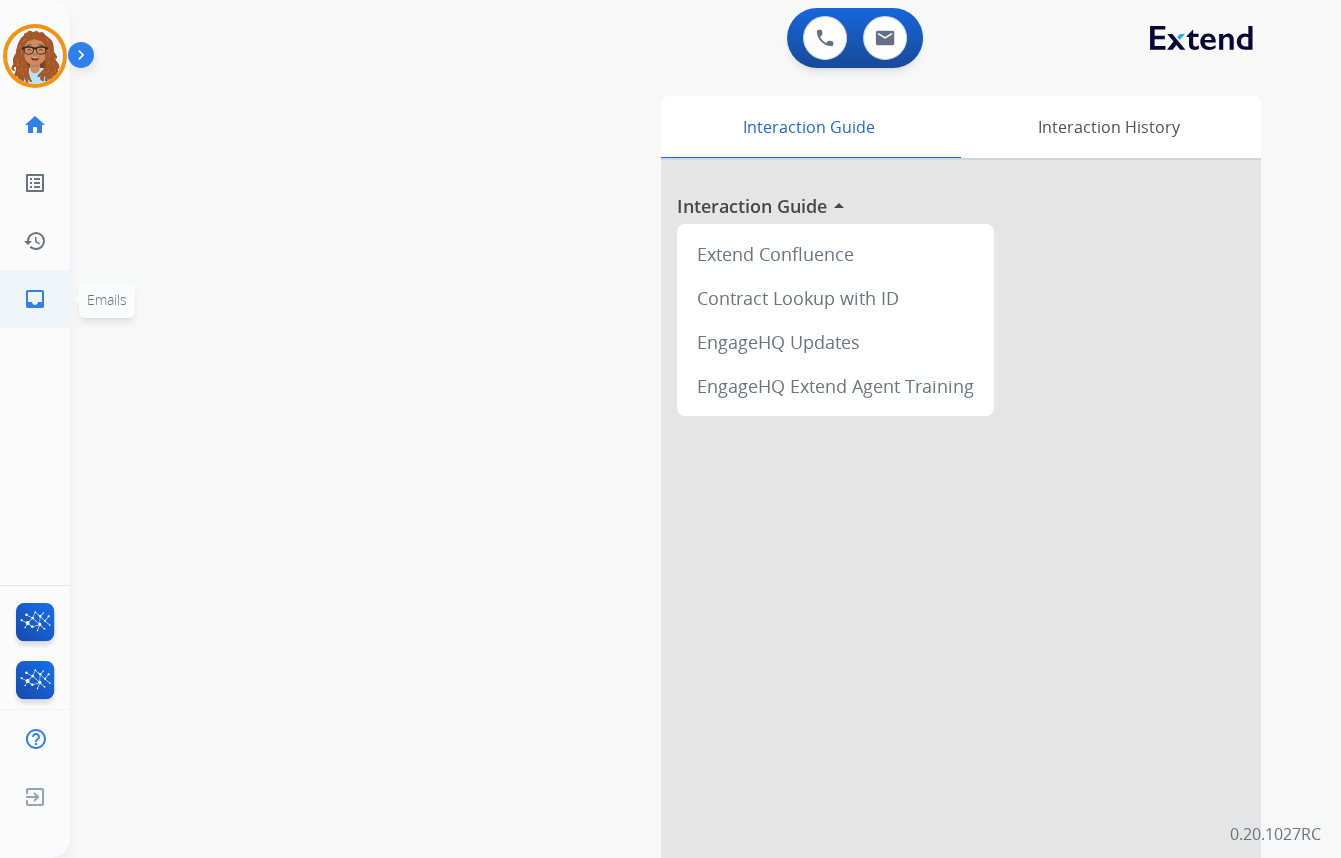 click on "inbox" 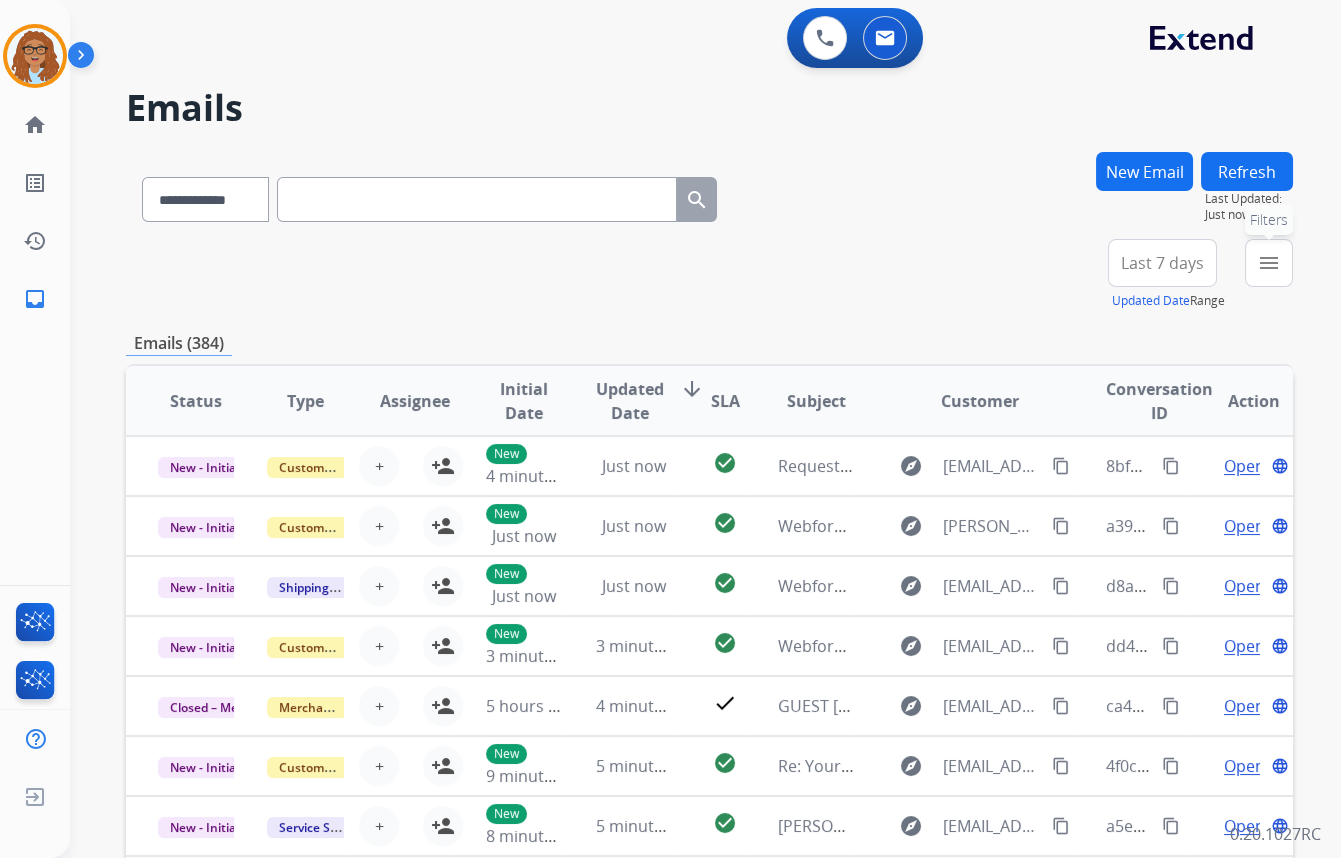click on "menu" at bounding box center [1269, 263] 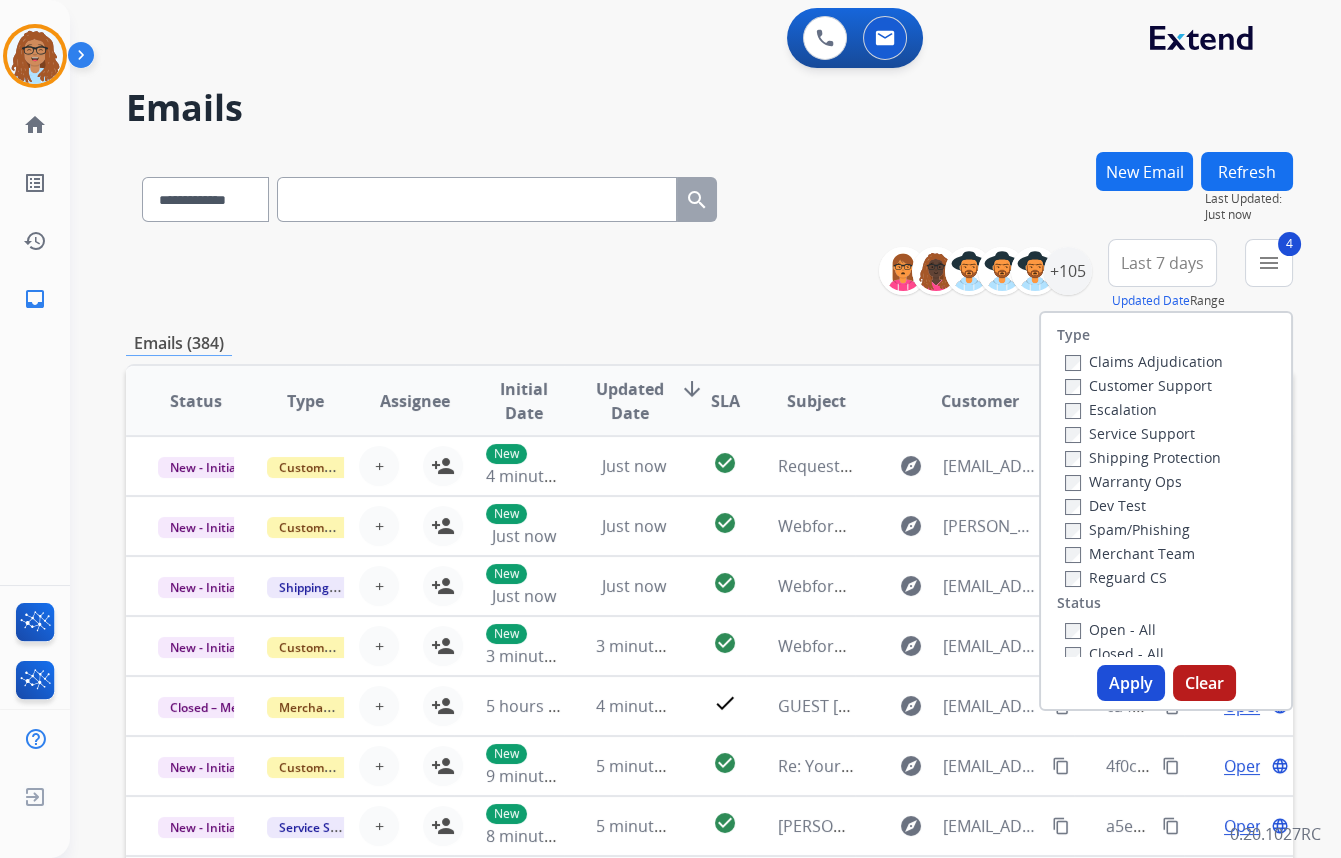 click on "Apply" at bounding box center (1131, 683) 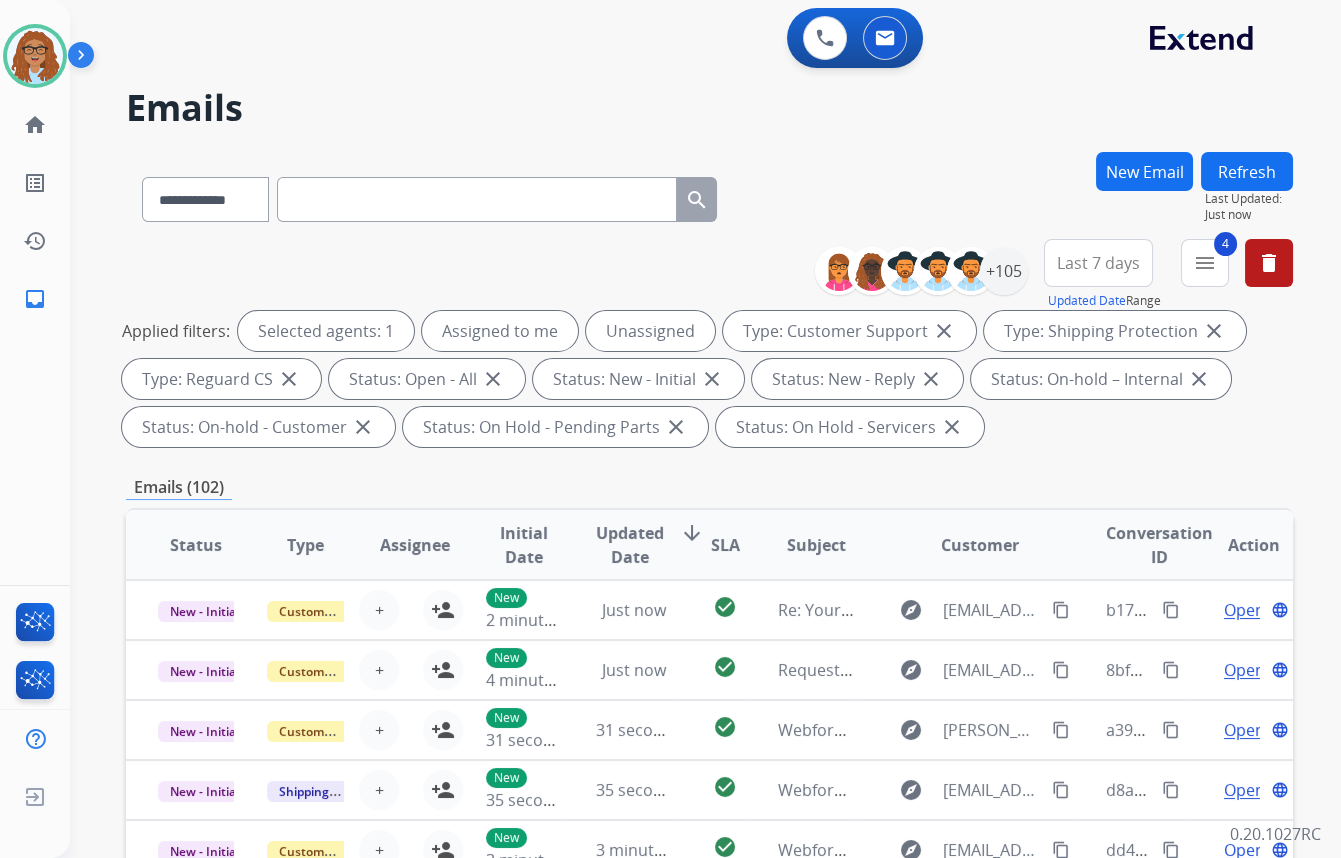 click on "**********" at bounding box center (709, 195) 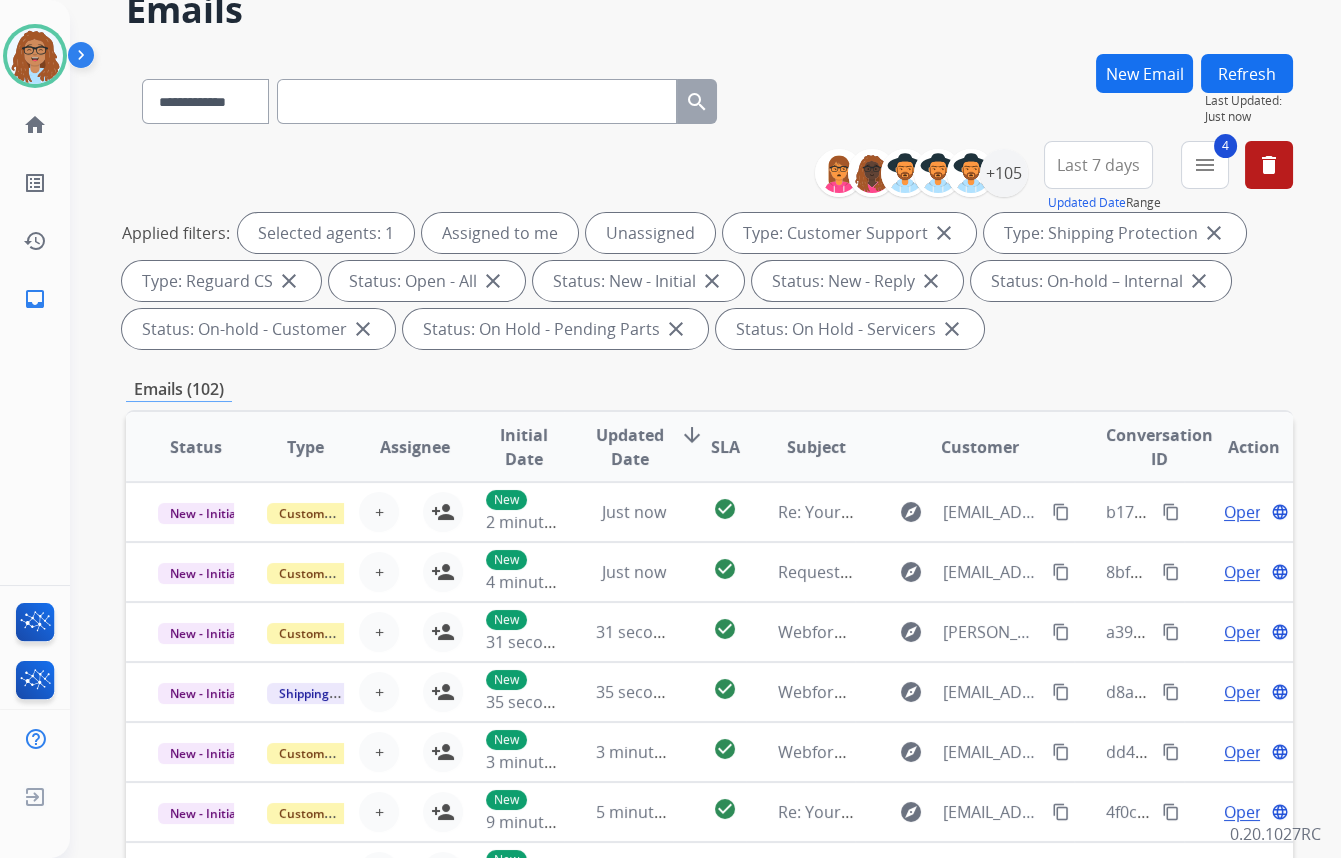 scroll, scrollTop: 90, scrollLeft: 0, axis: vertical 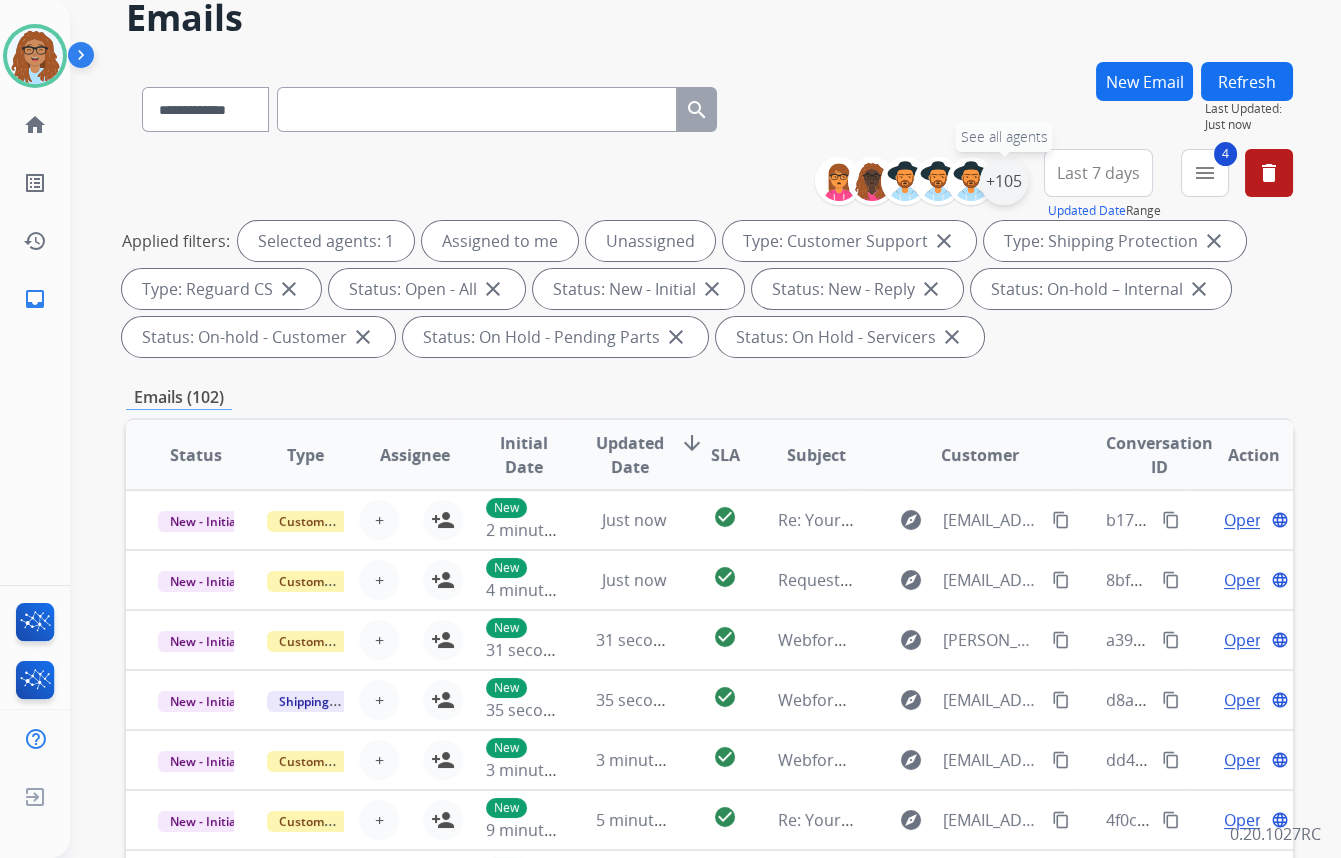click on "+105" at bounding box center [1004, 181] 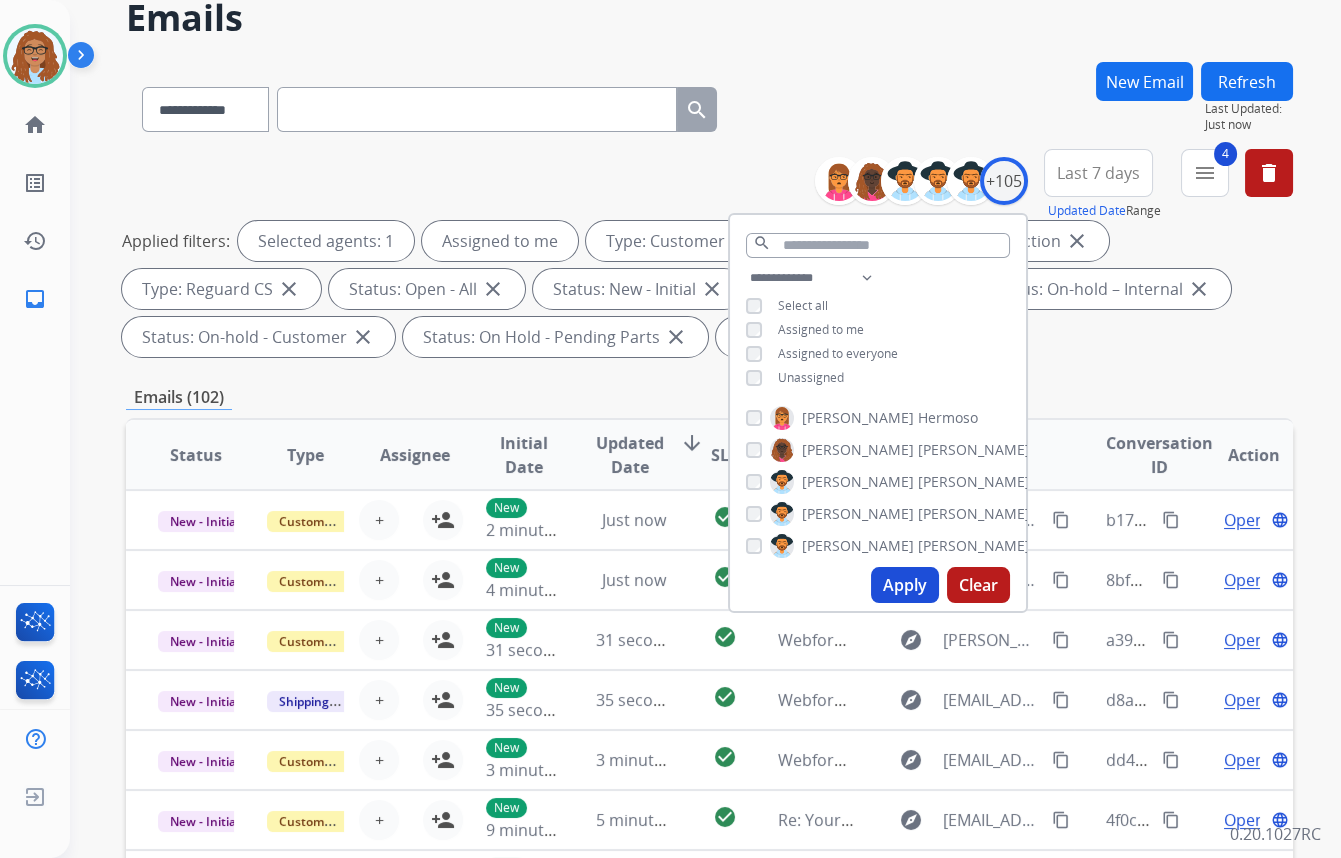 click on "Apply" at bounding box center (905, 585) 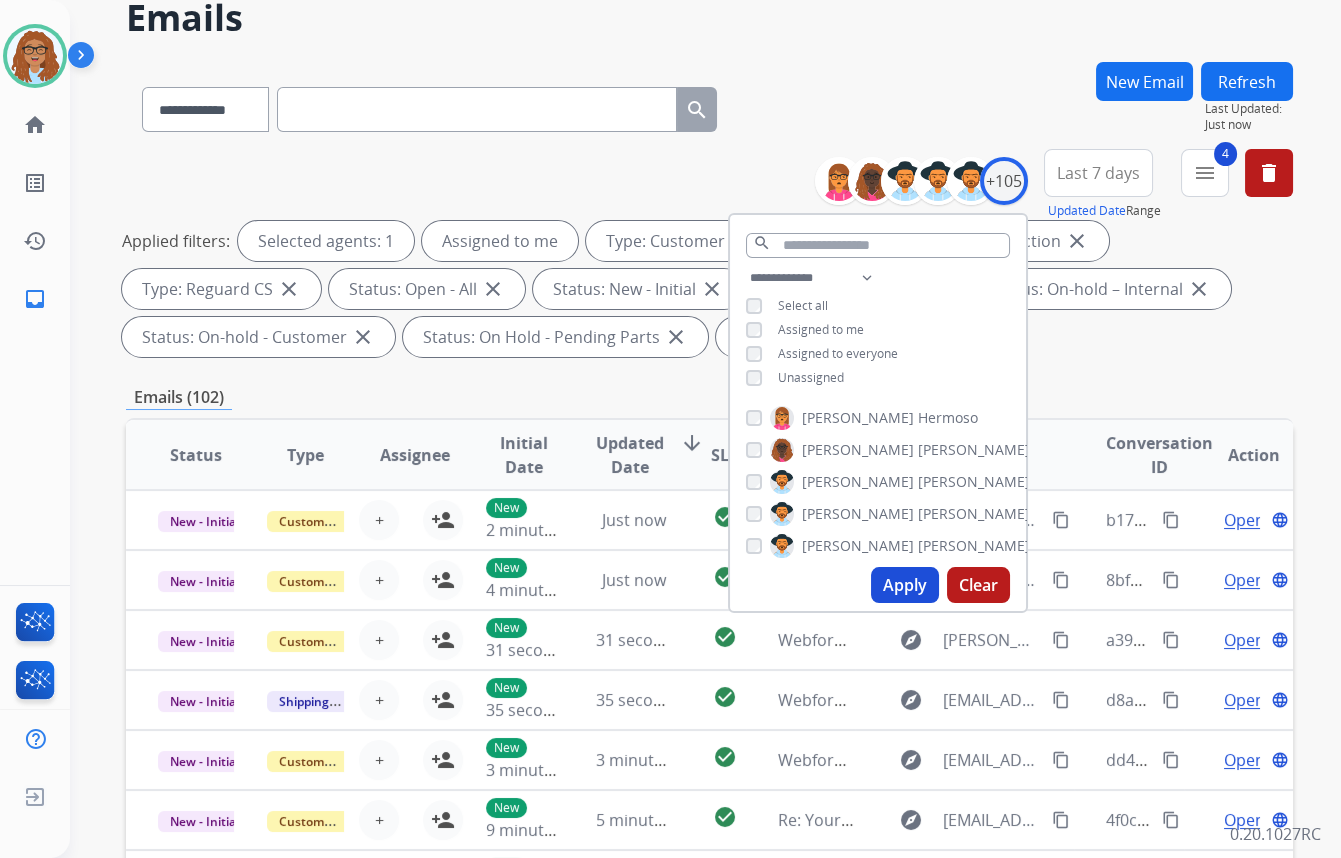 scroll, scrollTop: 0, scrollLeft: 0, axis: both 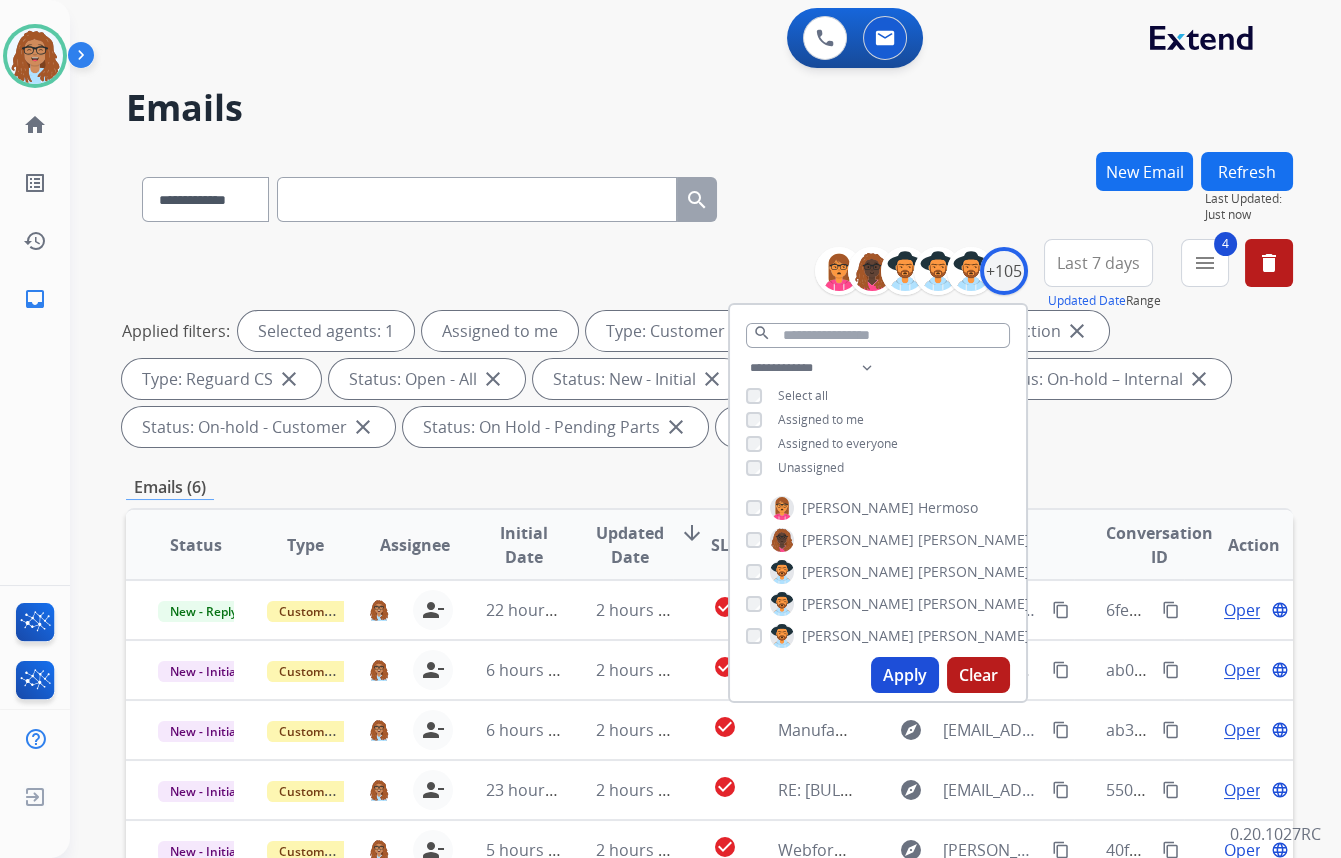 click on "**********" at bounding box center [709, 195] 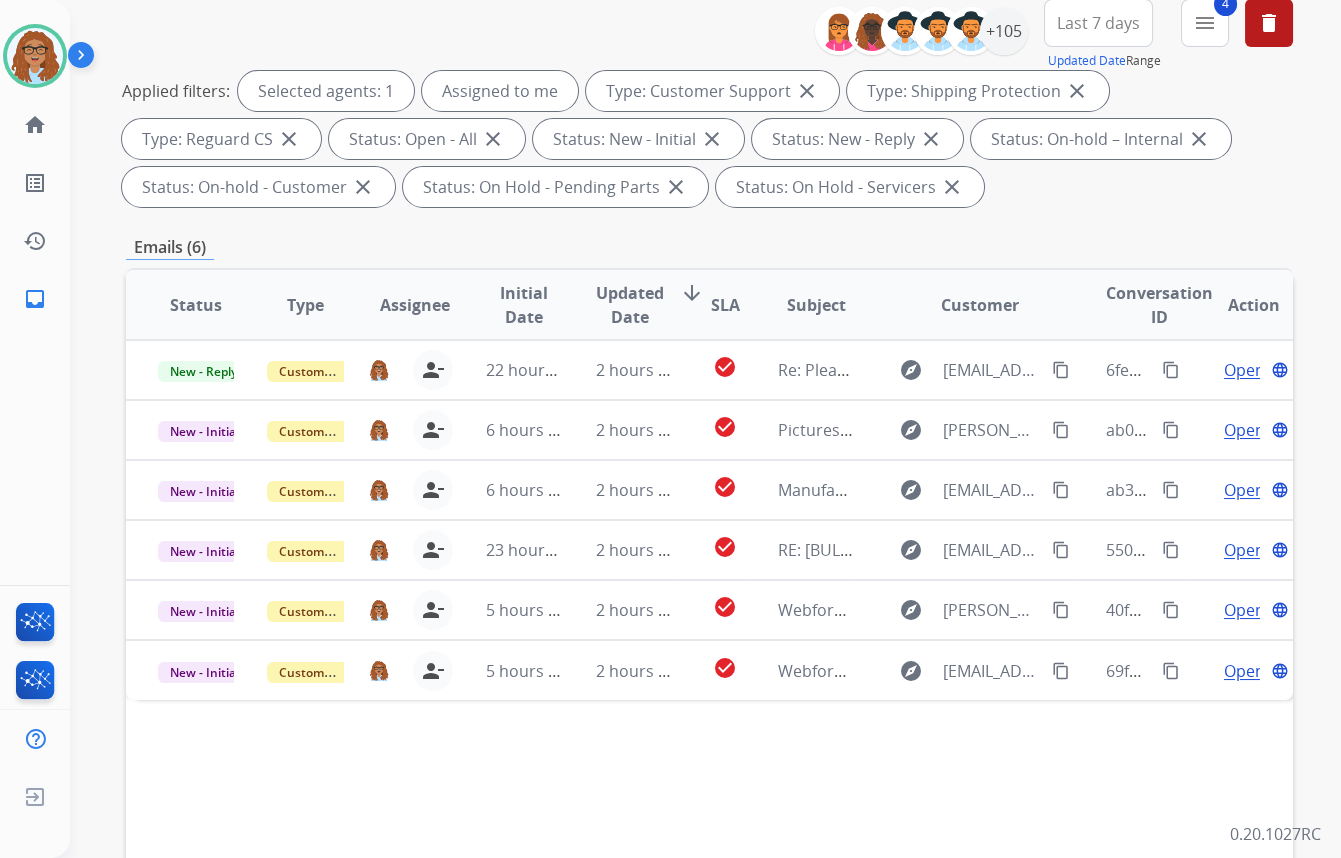 scroll, scrollTop: 272, scrollLeft: 0, axis: vertical 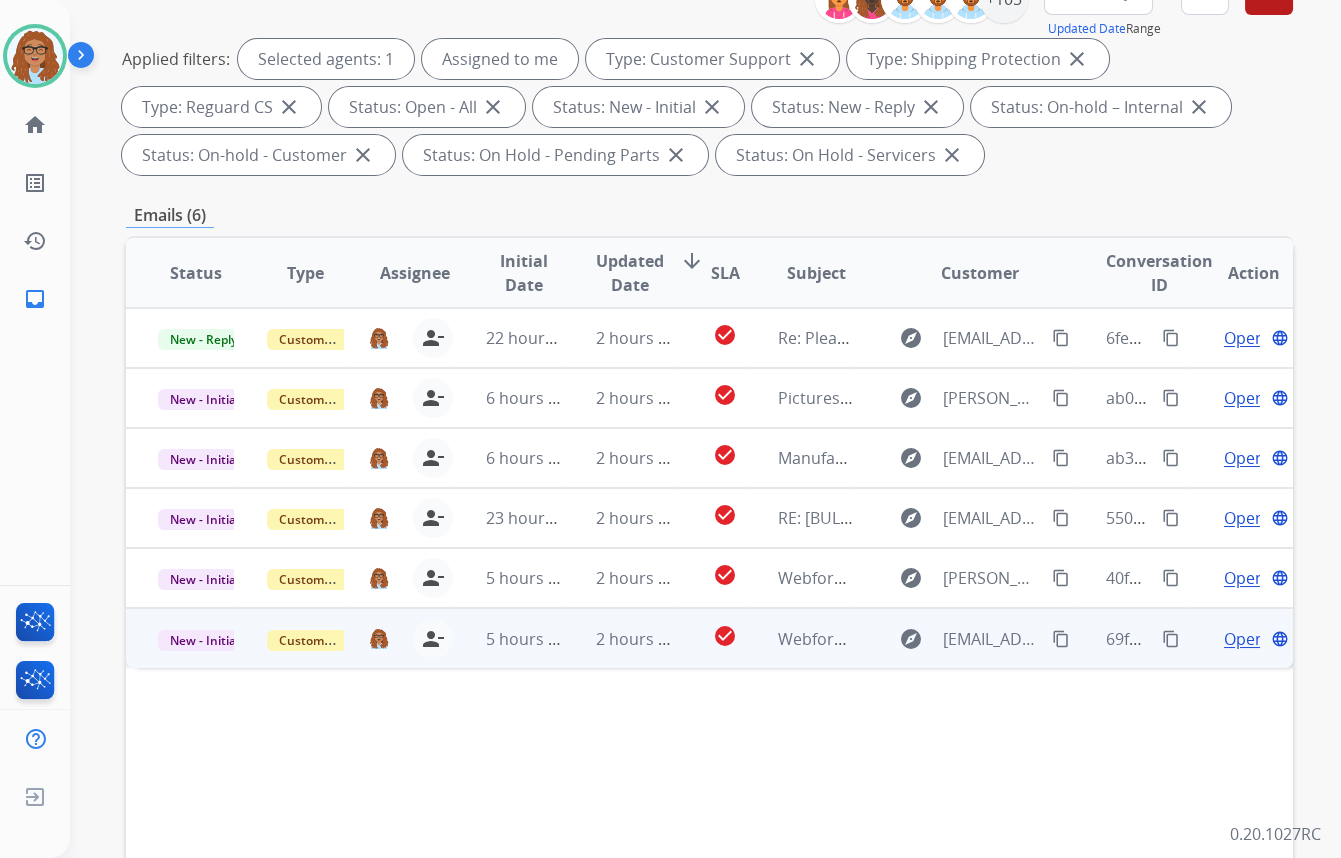 click on "Open" at bounding box center [1244, 639] 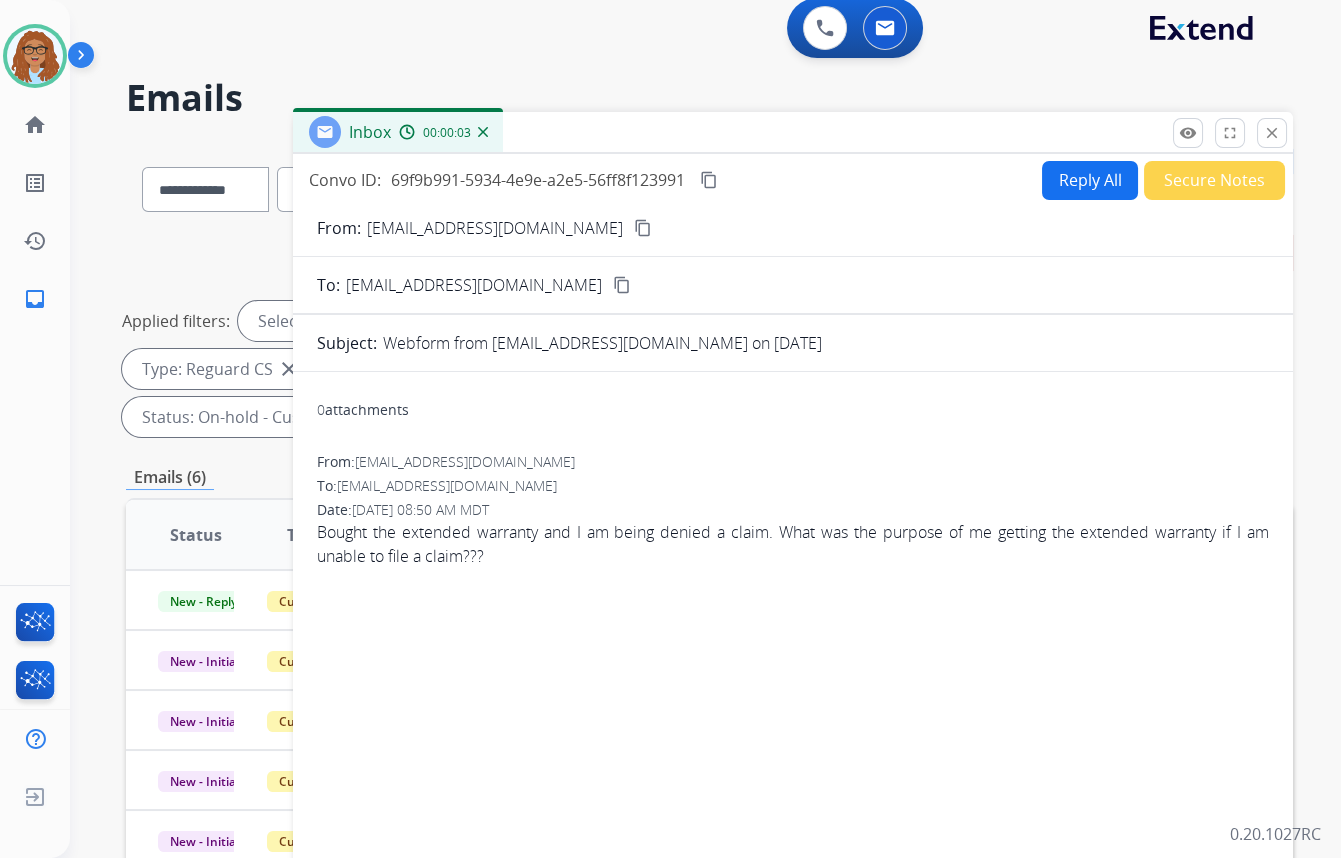 scroll, scrollTop: 0, scrollLeft: 0, axis: both 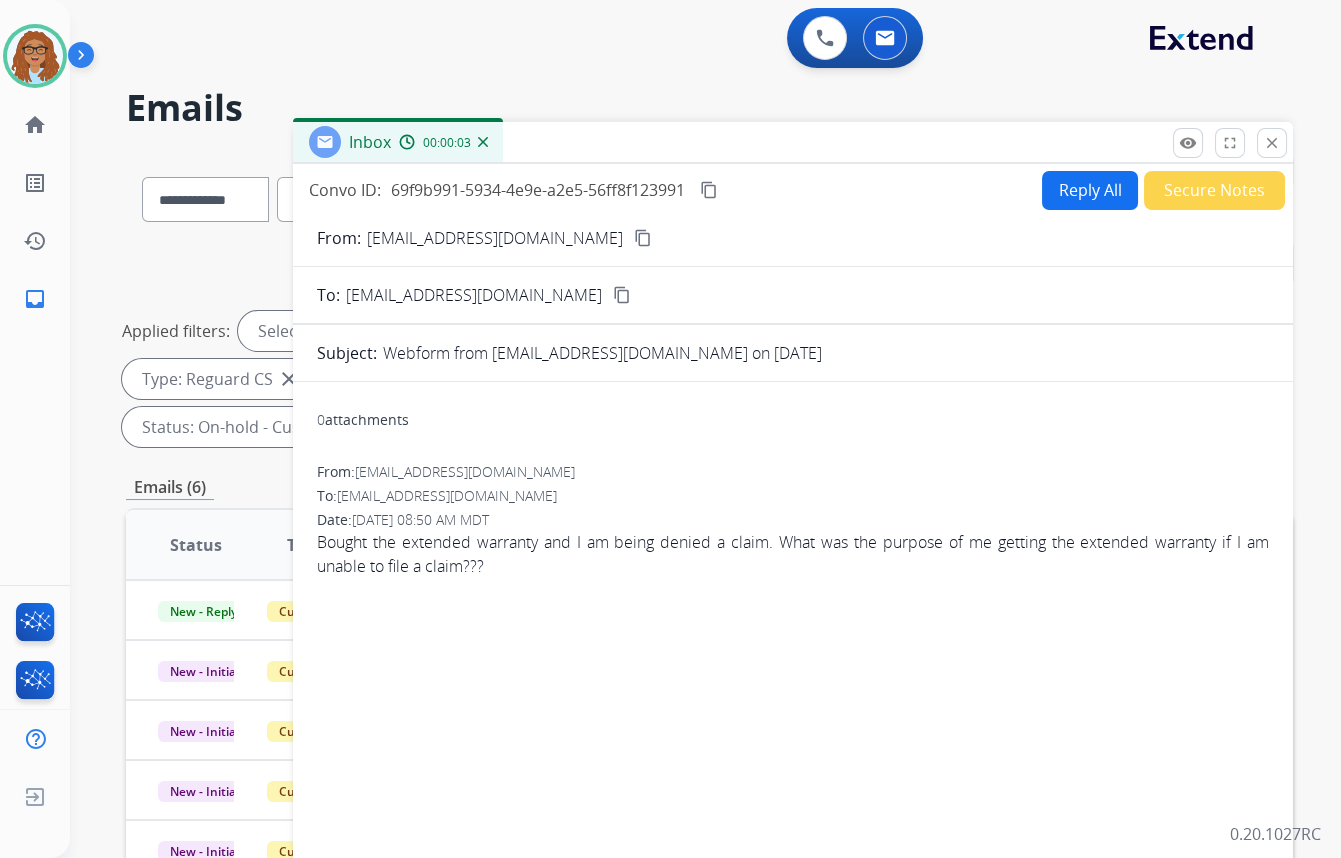 click on "Reply All" at bounding box center [1090, 190] 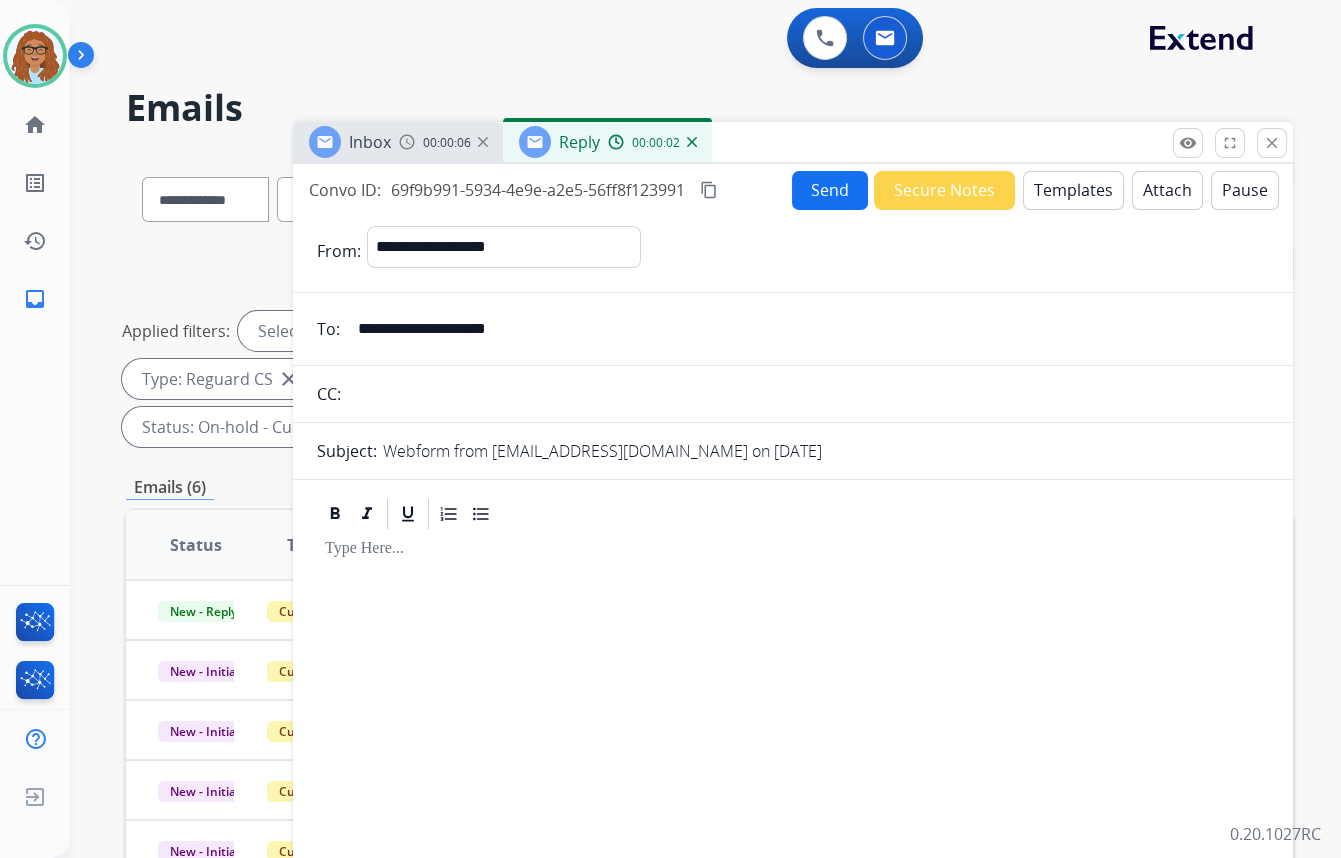 drag, startPoint x: 481, startPoint y: 330, endPoint x: 172, endPoint y: 320, distance: 309.16177 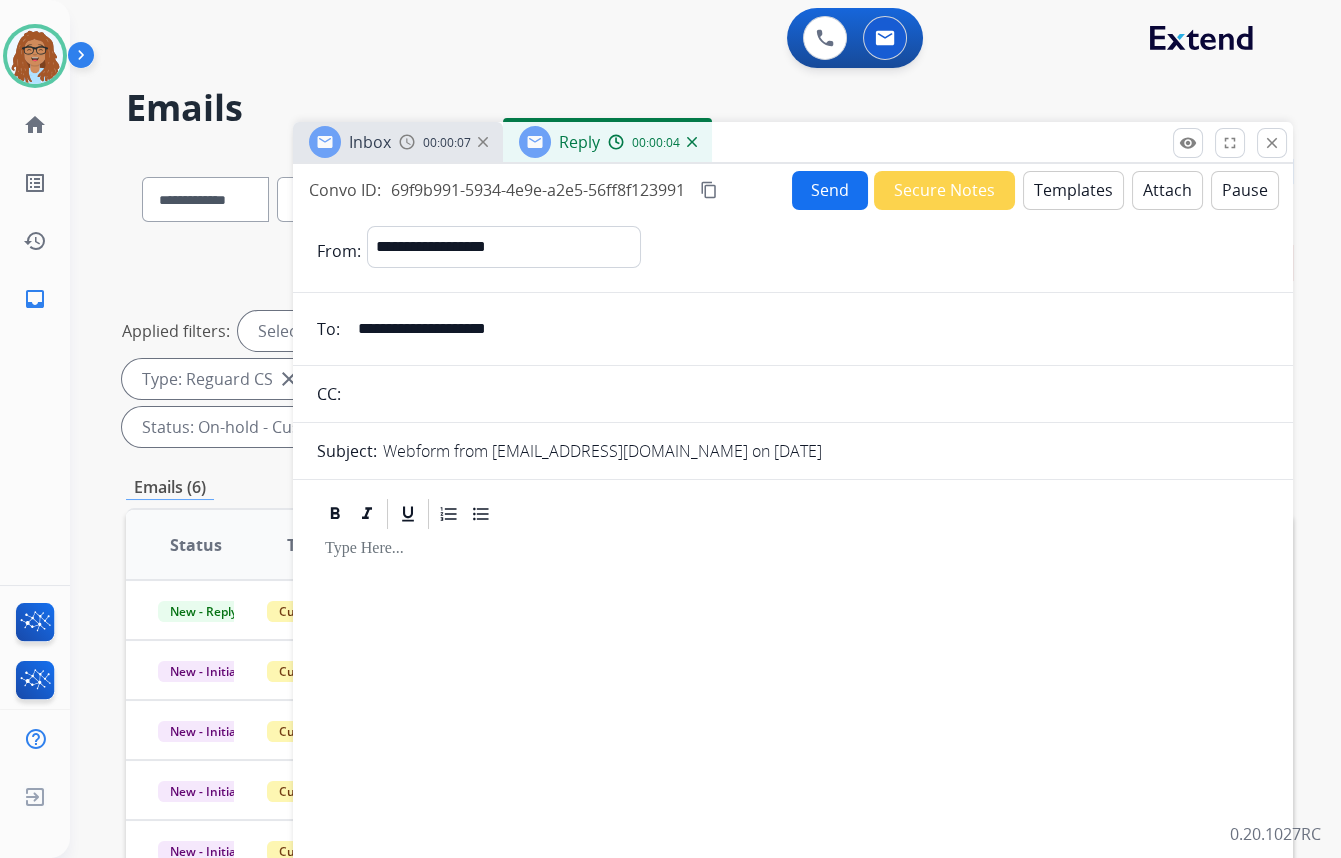 drag, startPoint x: 393, startPoint y: 395, endPoint x: 460, endPoint y: 365, distance: 73.409805 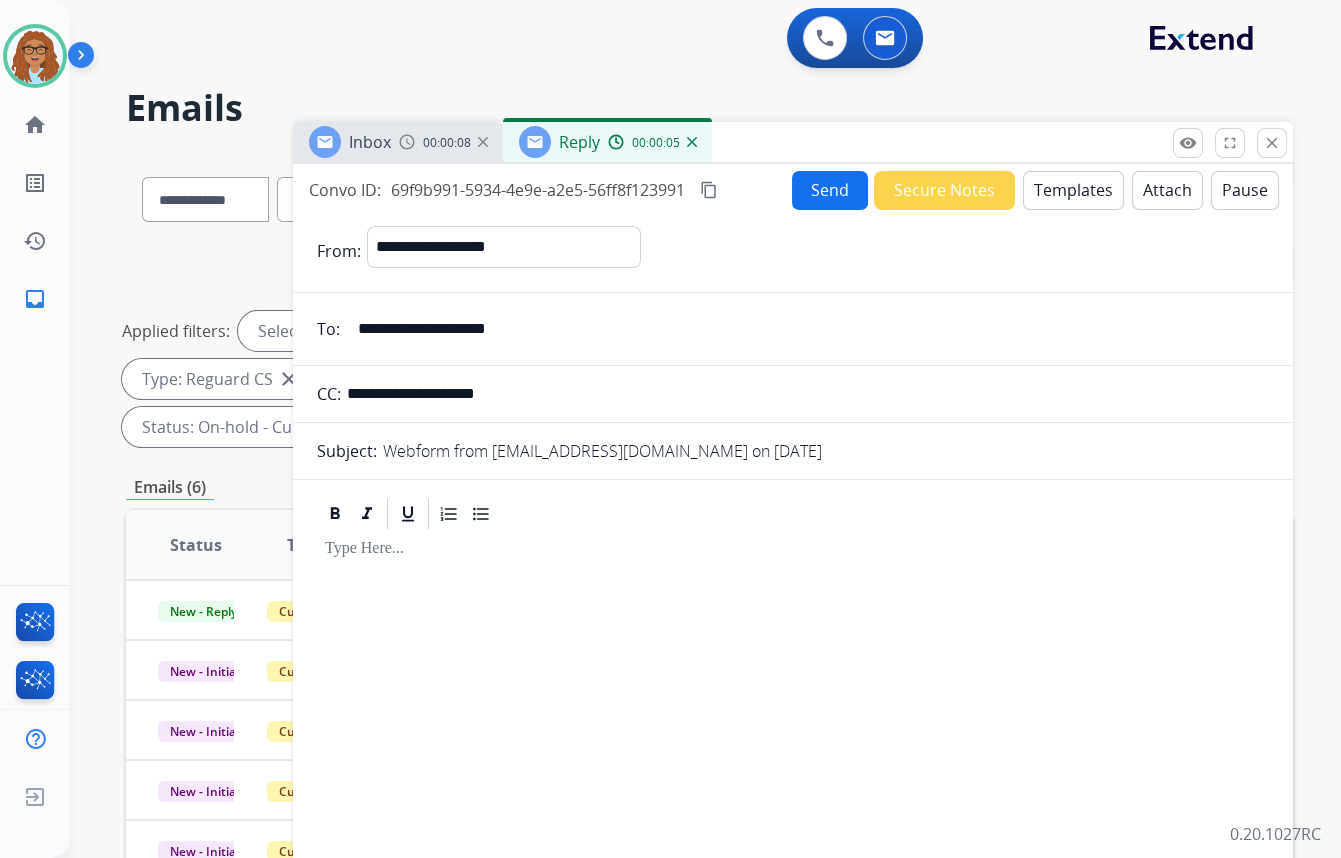 type on "**********" 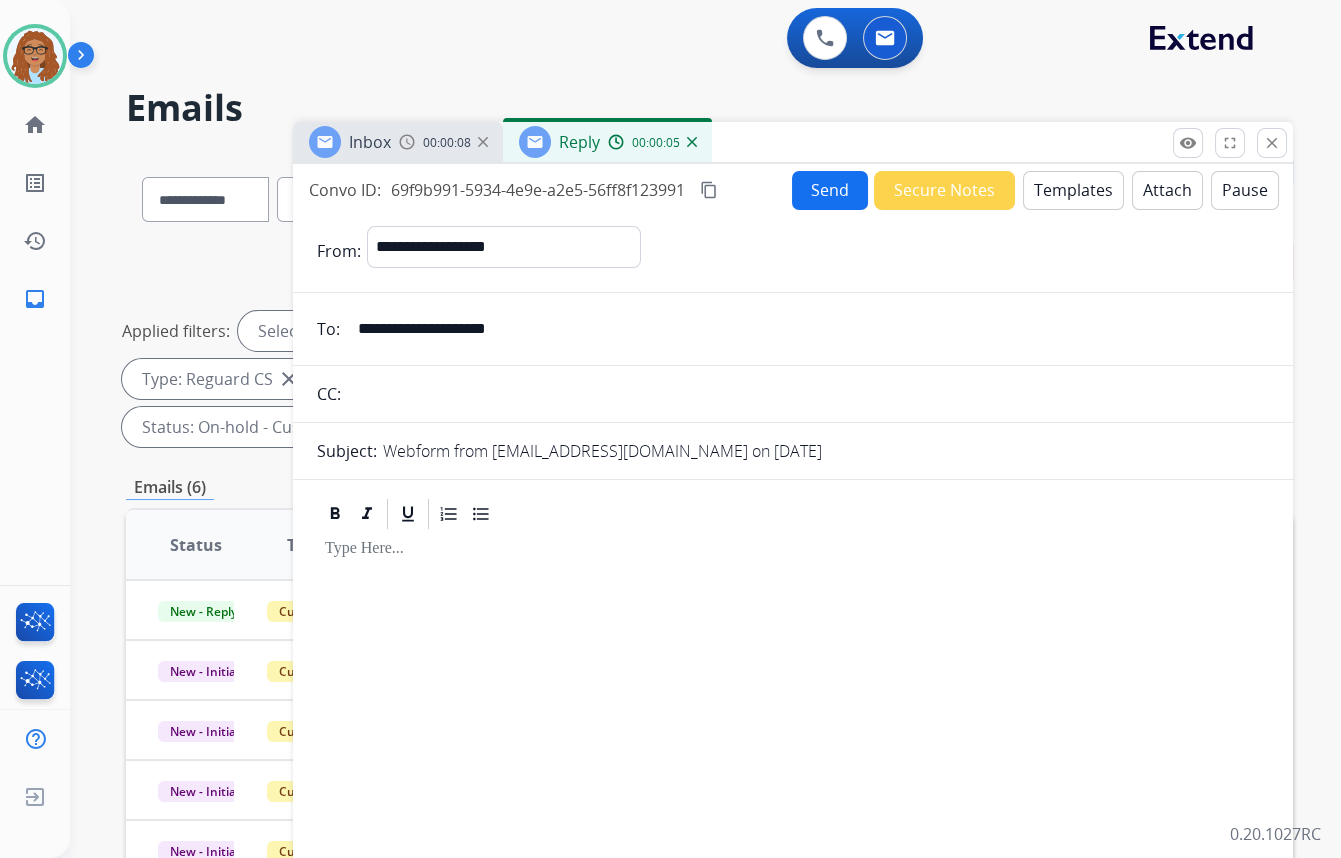 click on "Templates" at bounding box center [1073, 190] 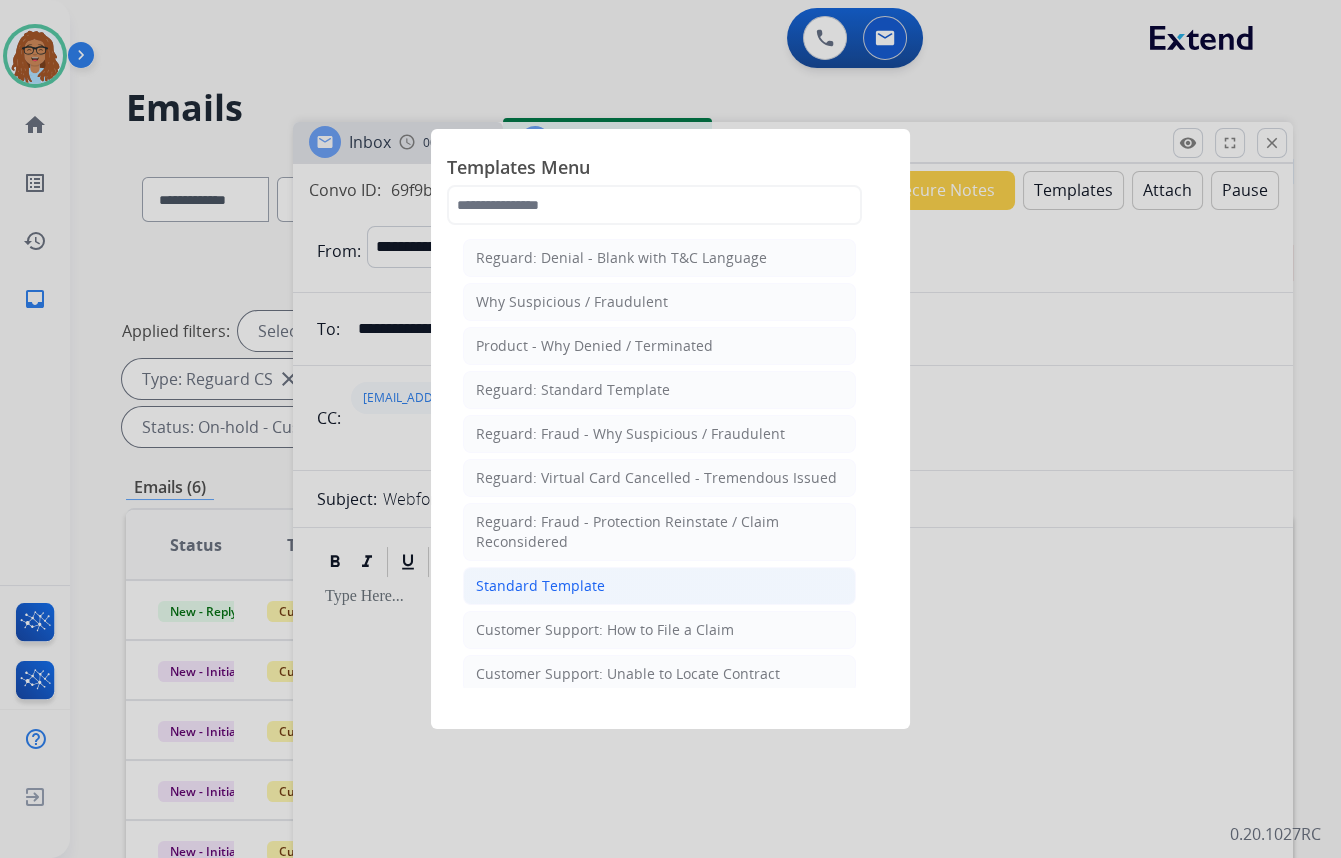 click on "Standard Template" 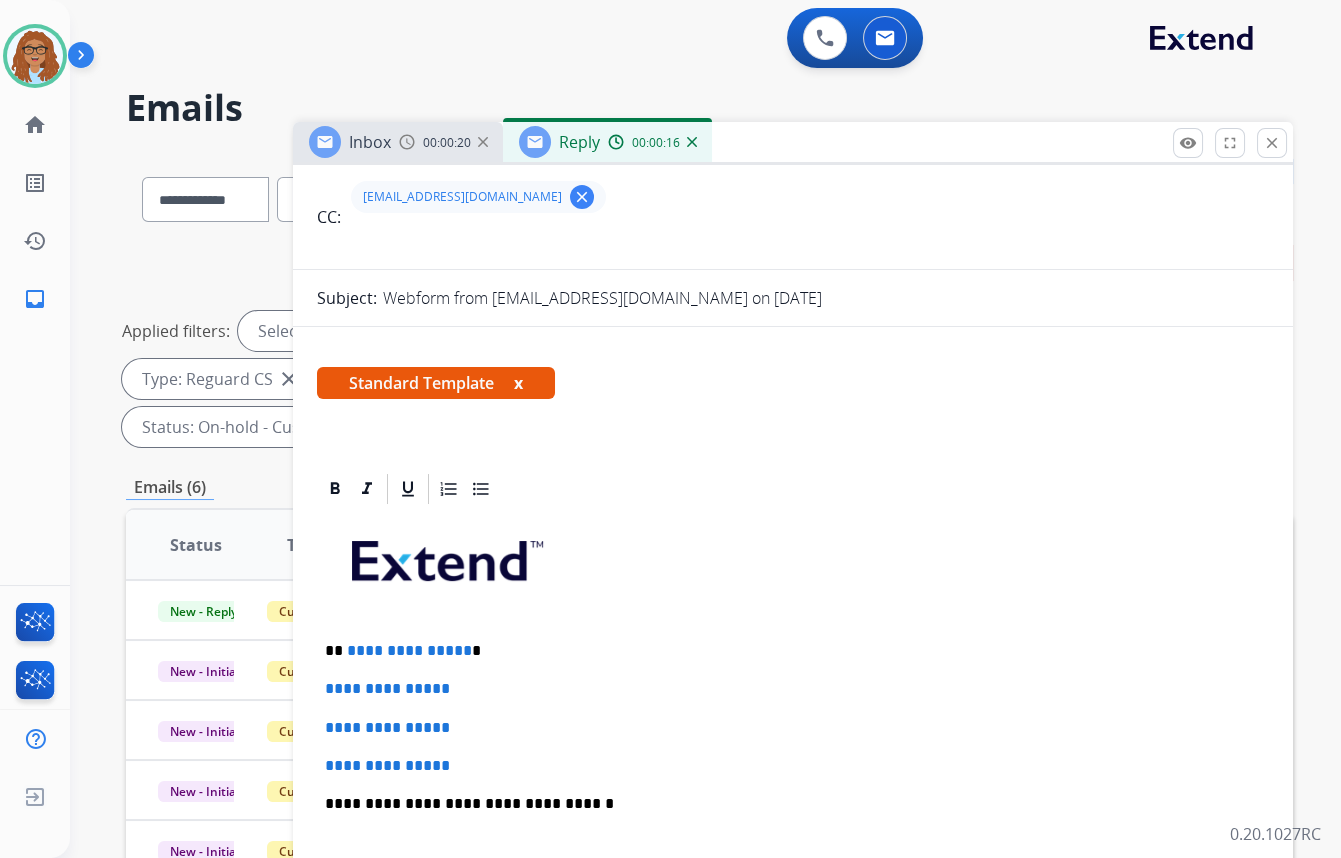 scroll, scrollTop: 363, scrollLeft: 0, axis: vertical 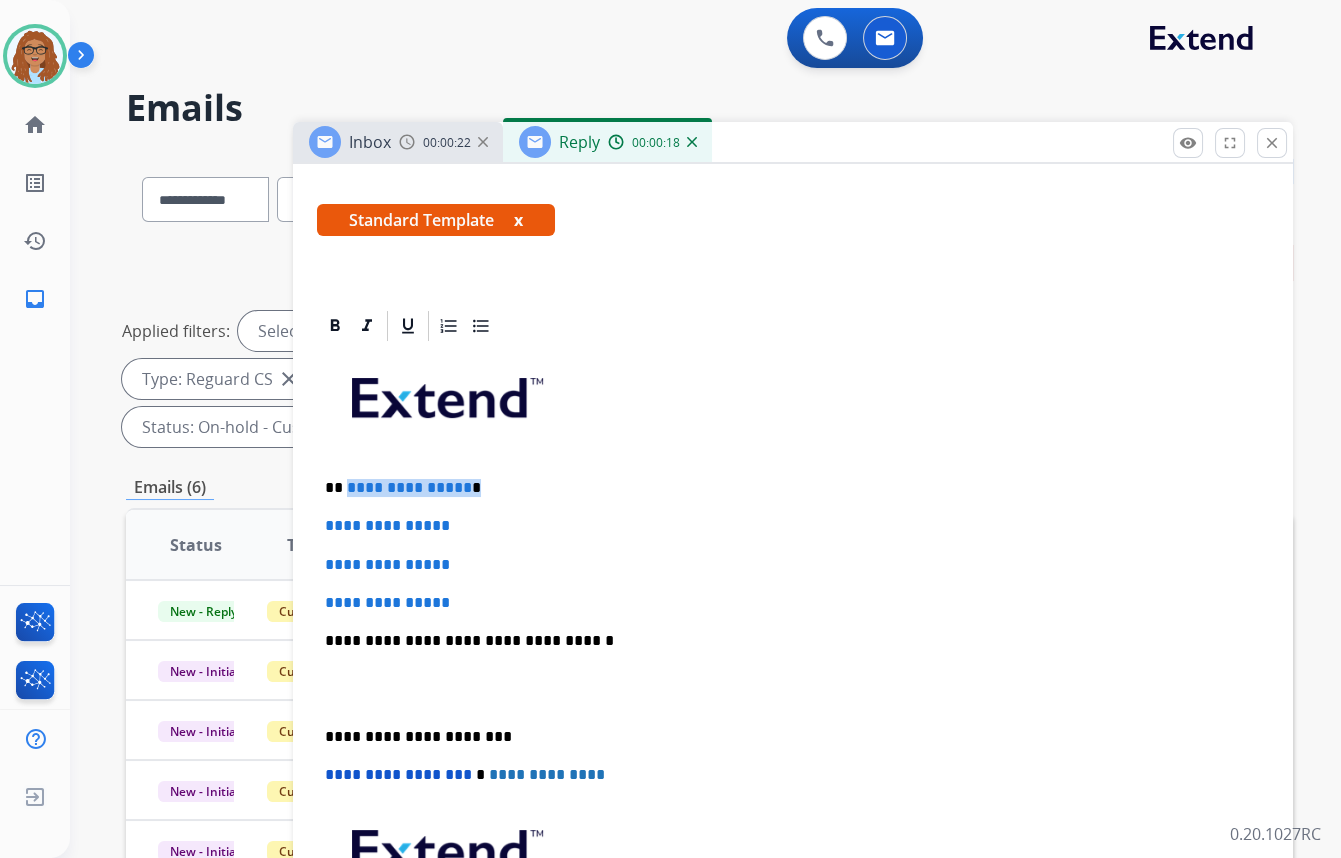 drag, startPoint x: 387, startPoint y: 487, endPoint x: 345, endPoint y: 485, distance: 42.047592 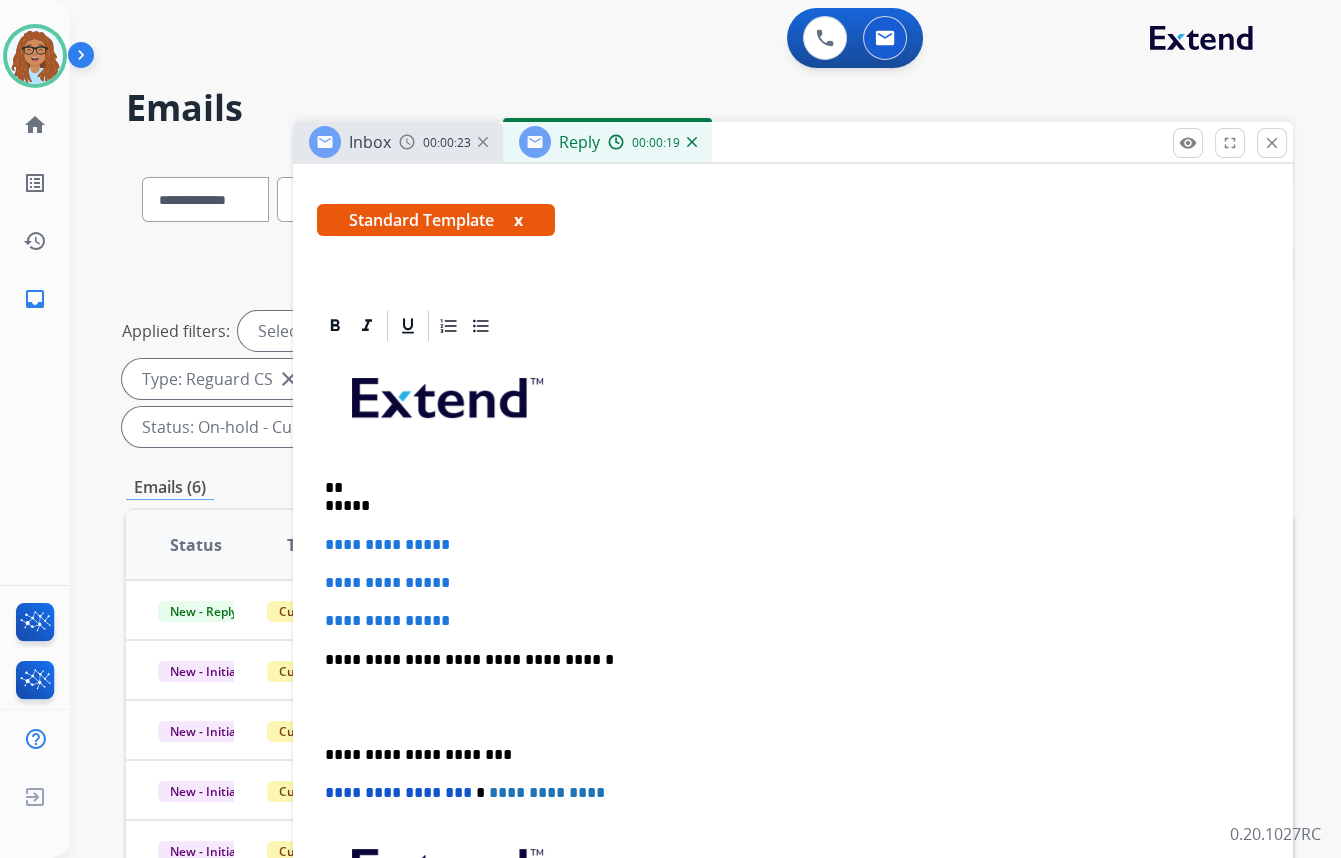 click on "**********" at bounding box center [793, 697] 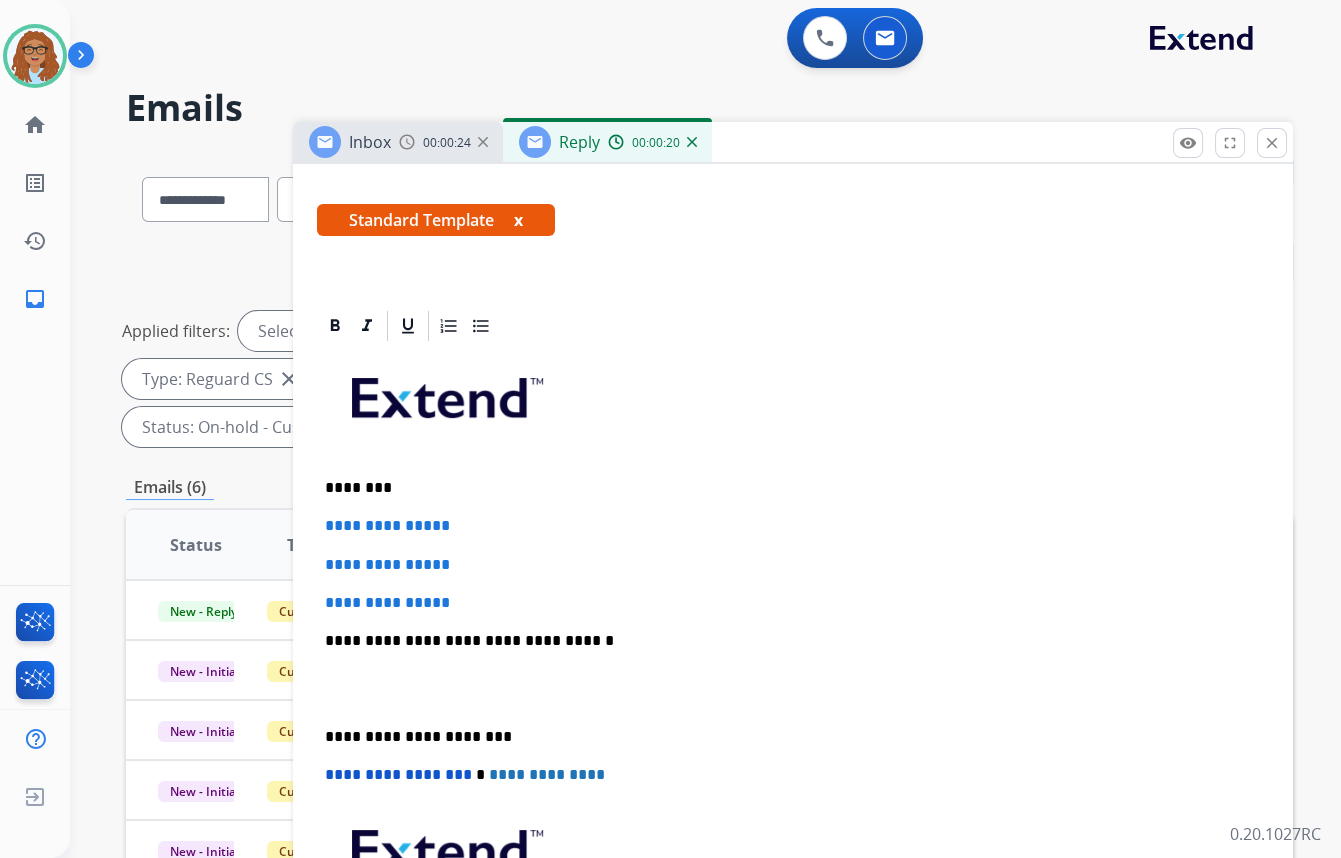 click on "**********" at bounding box center (793, 688) 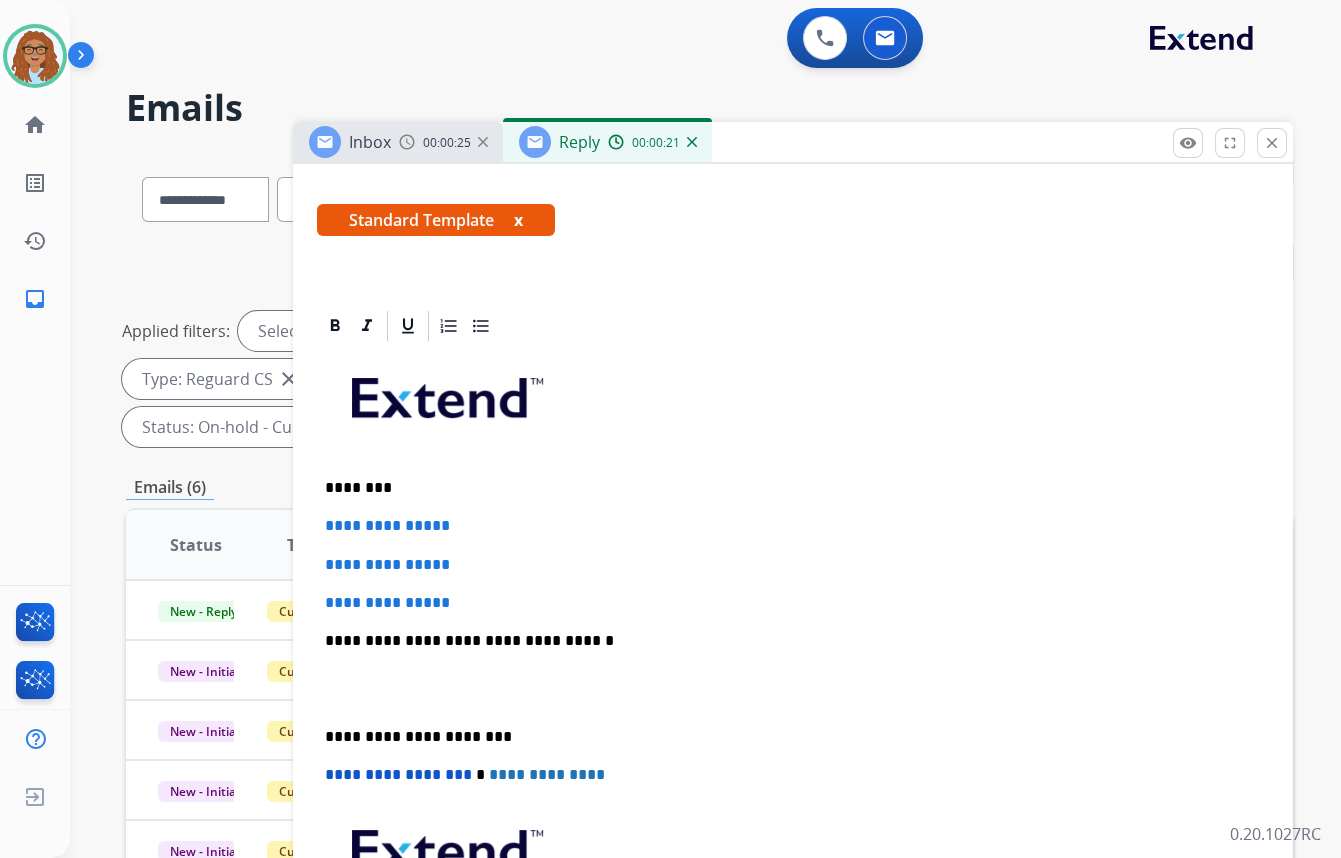 type 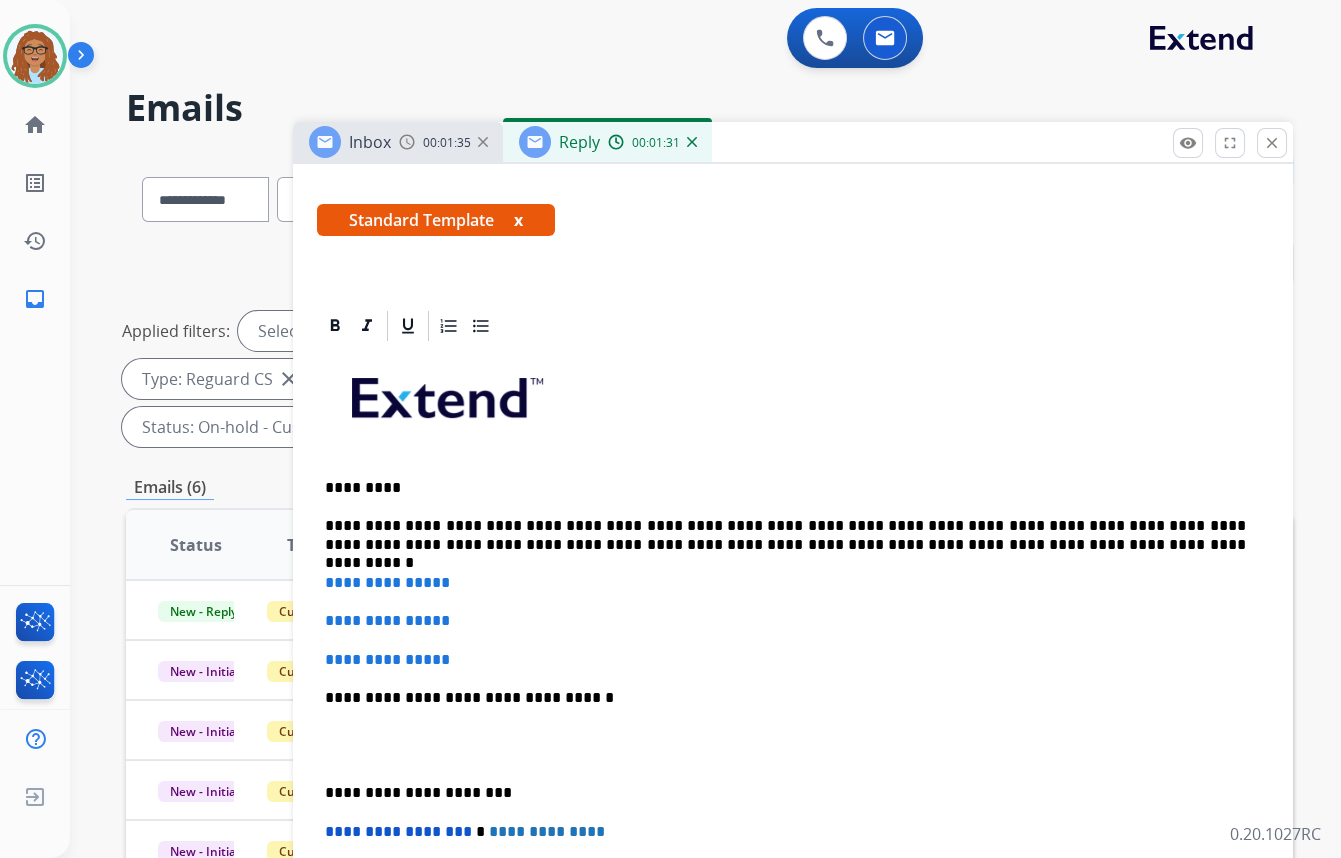click on "**********" at bounding box center (785, 535) 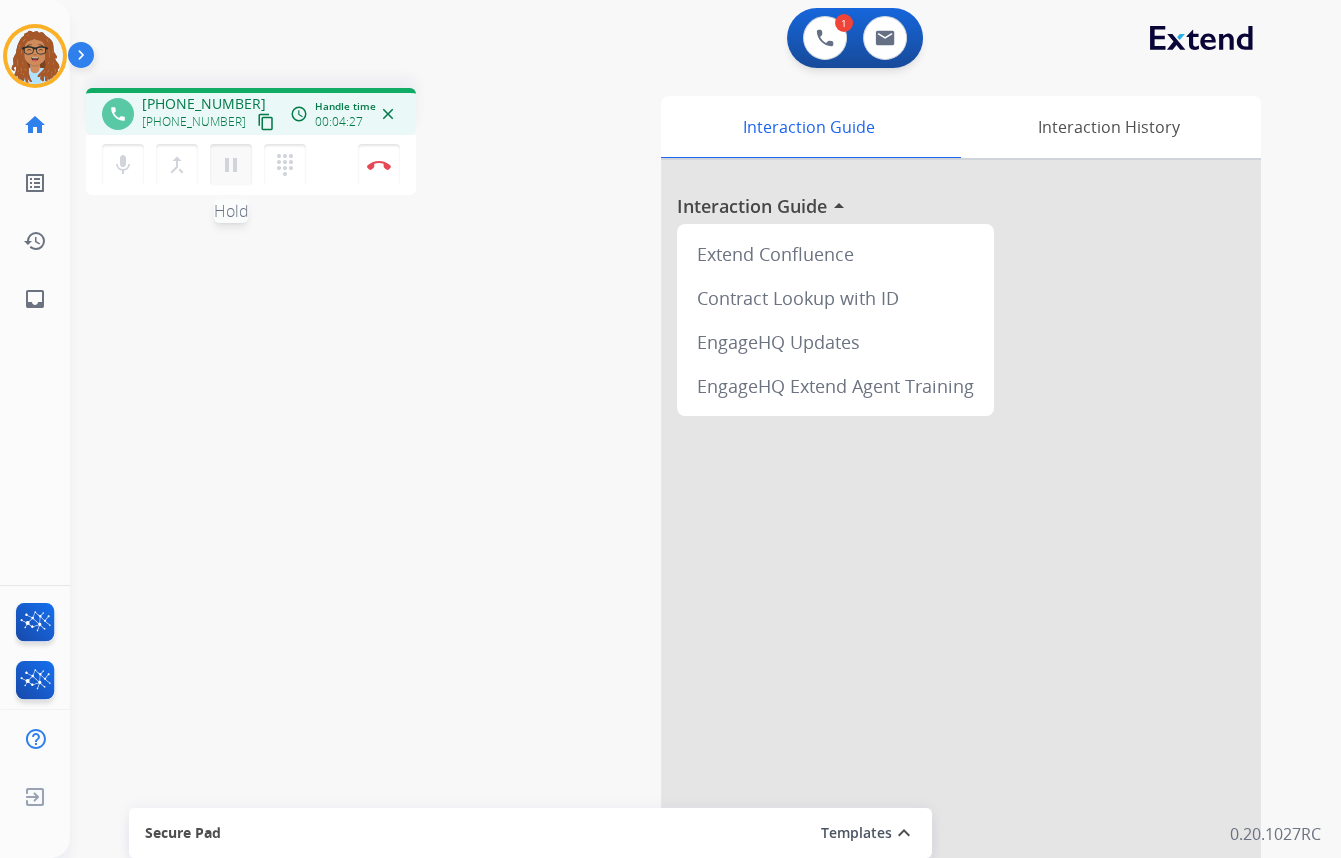 click on "pause Hold" at bounding box center [231, 165] 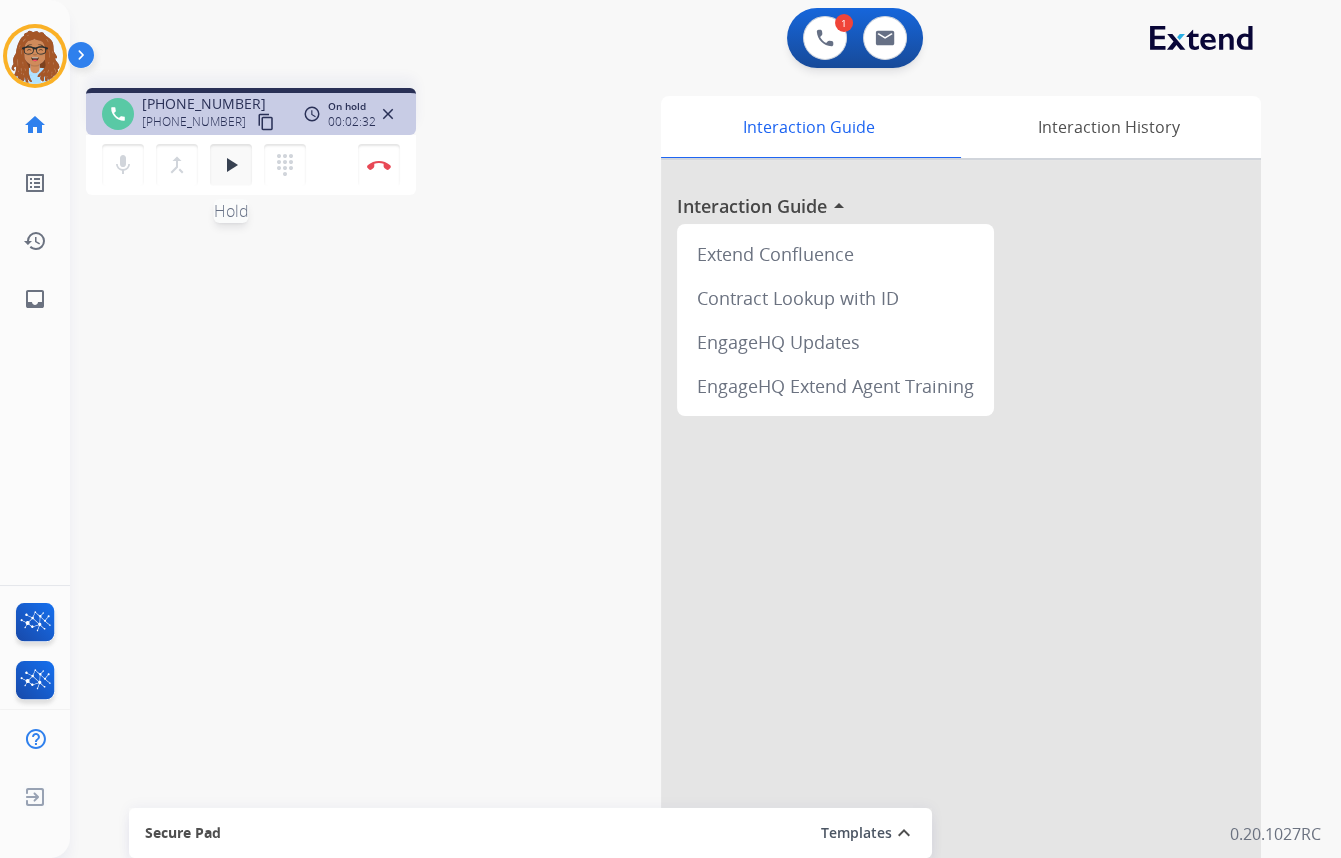 click on "play_arrow" at bounding box center [231, 165] 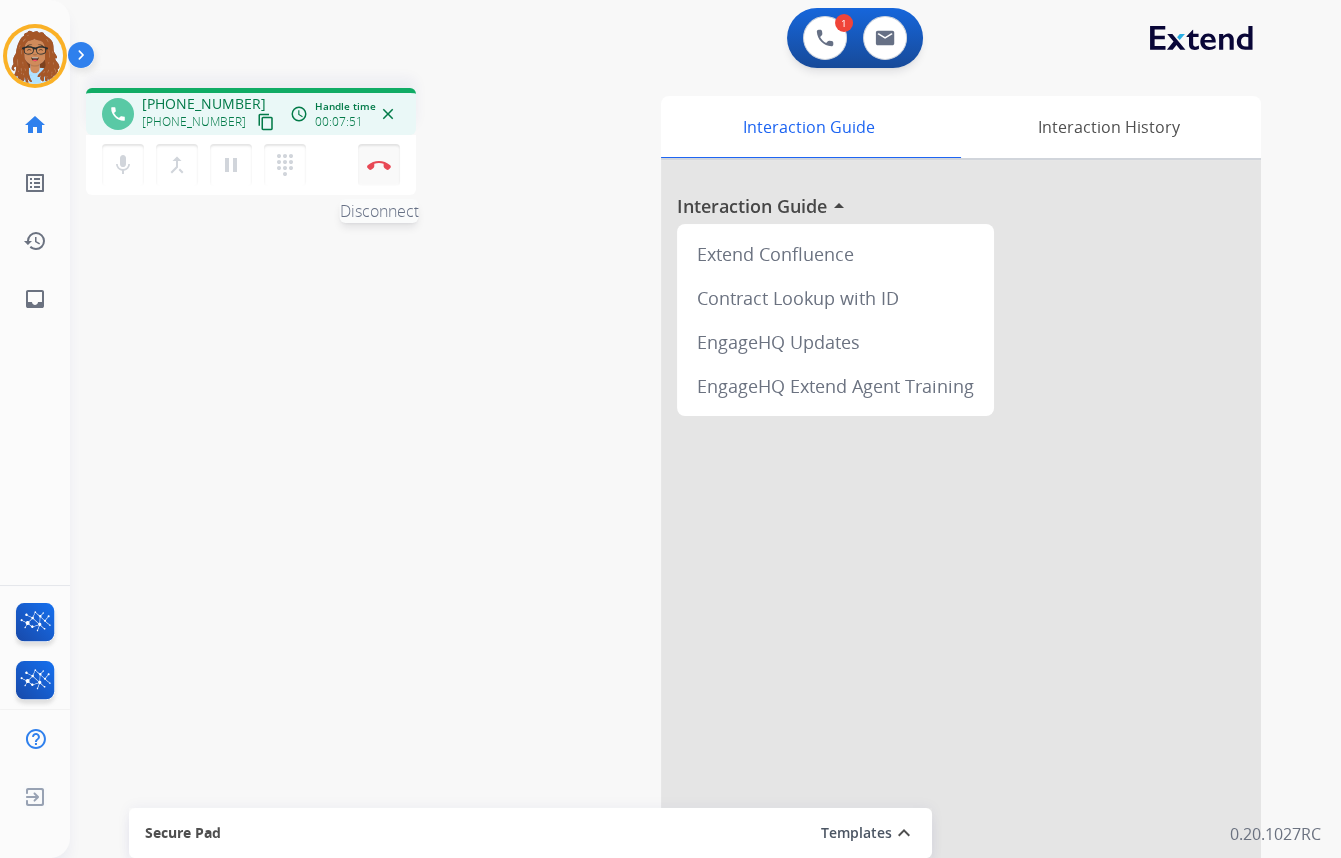 click on "Disconnect" at bounding box center [379, 165] 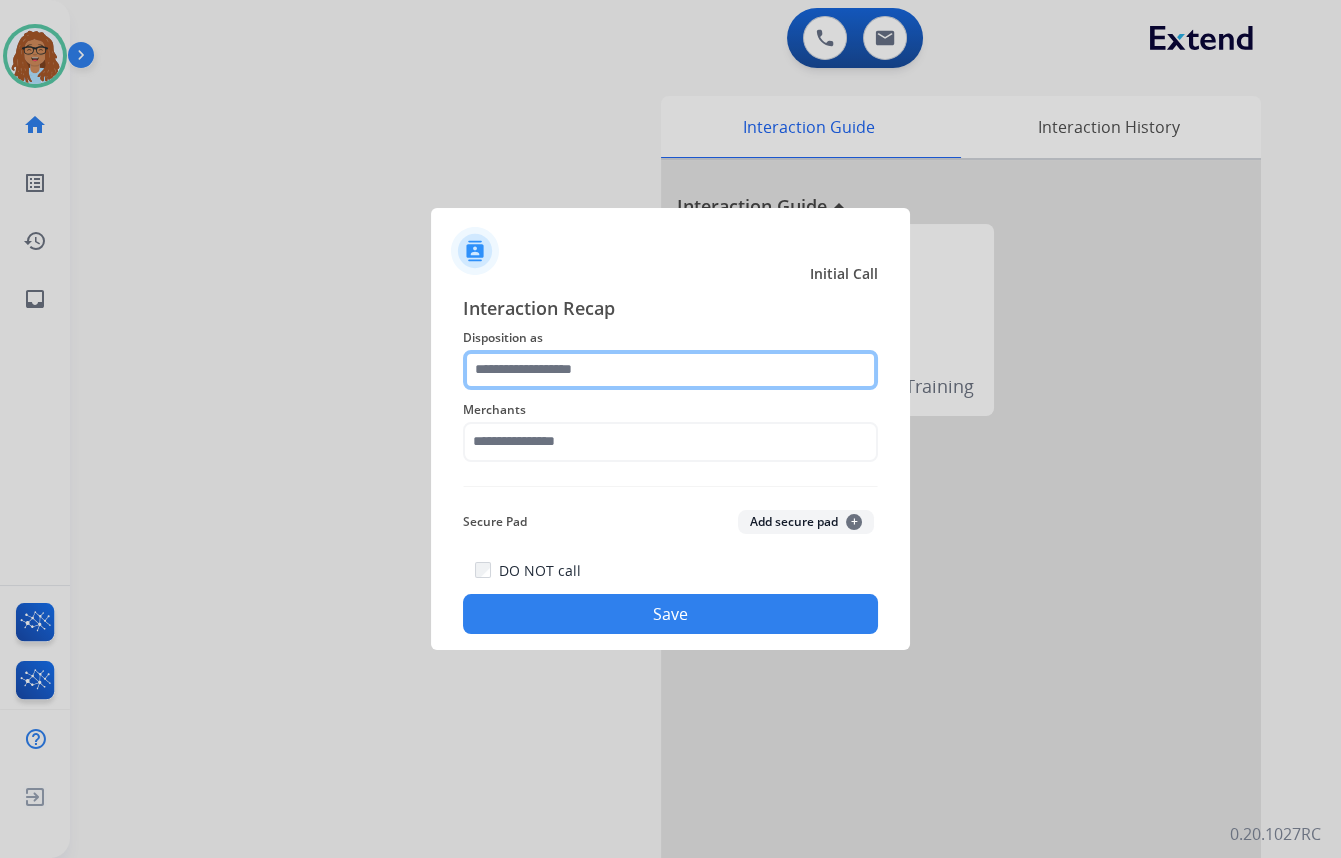 click 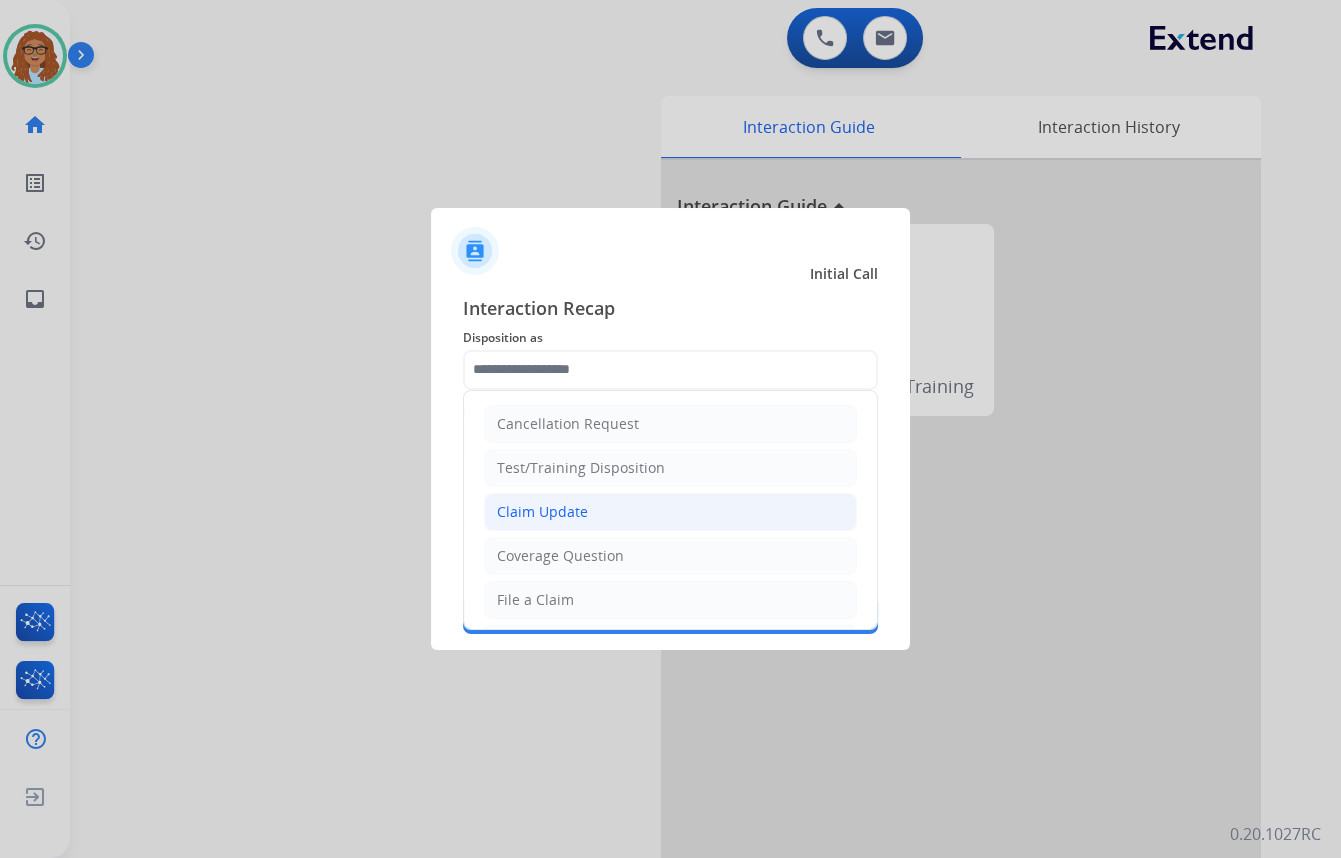 click on "Claim Update" 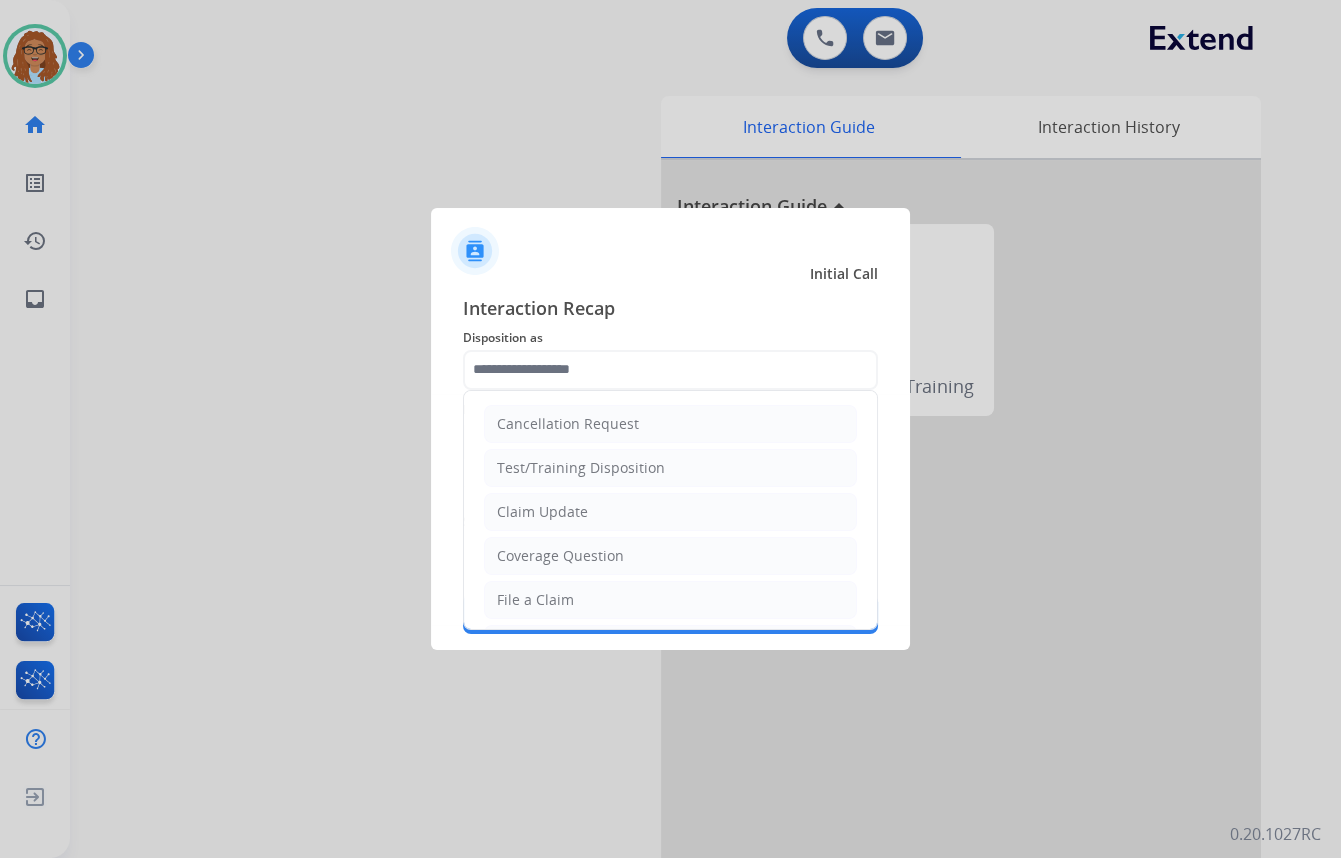 type on "**********" 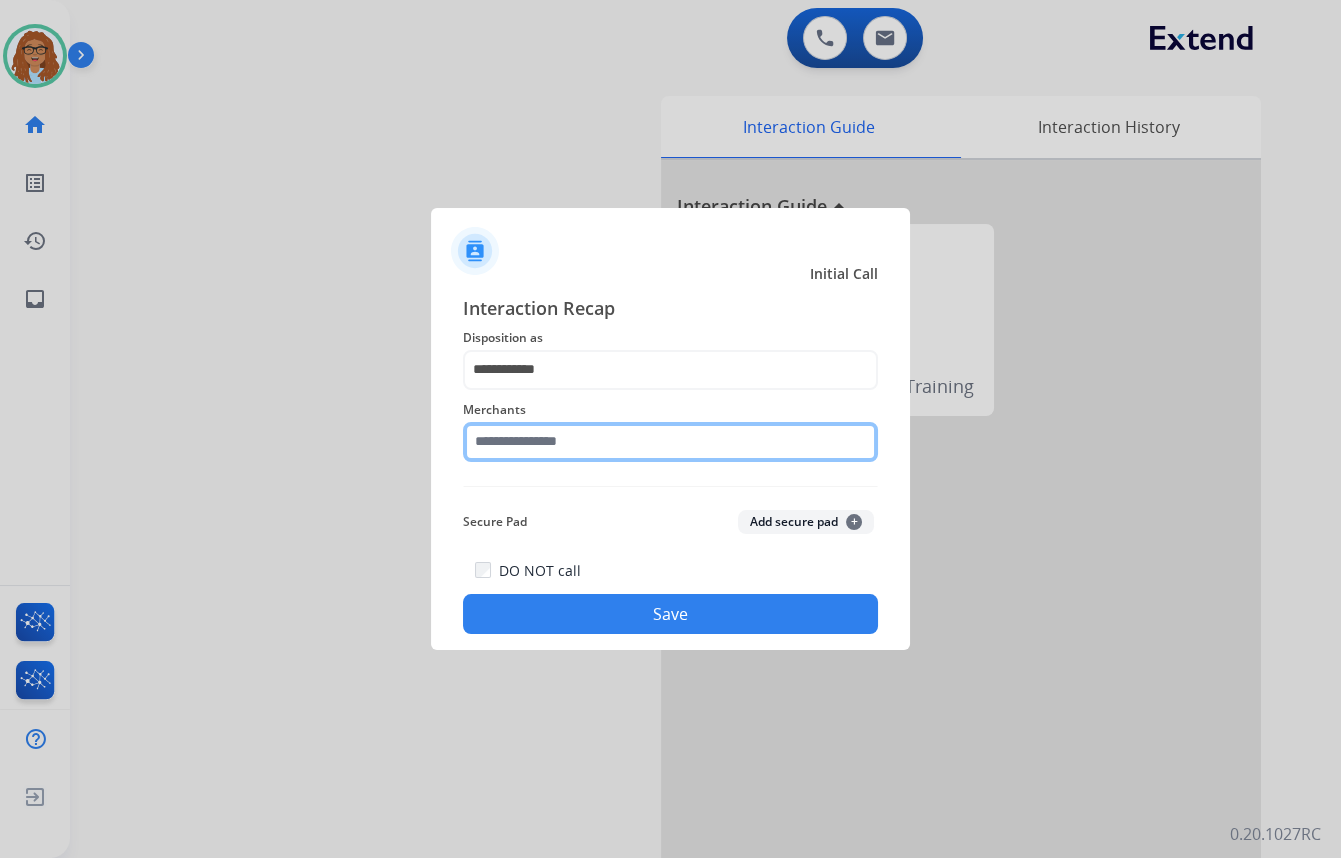 click 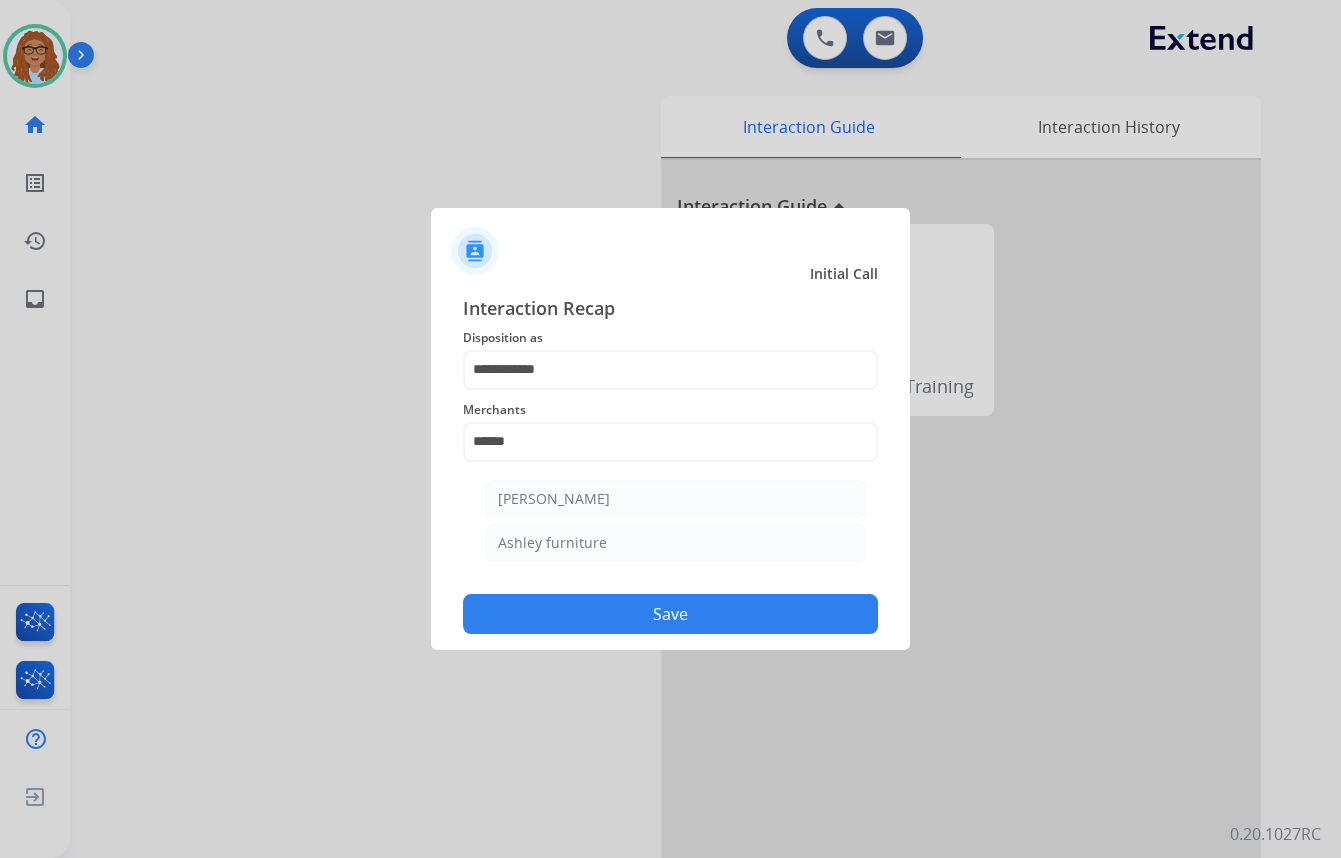 drag, startPoint x: 590, startPoint y: 488, endPoint x: 606, endPoint y: 504, distance: 22.627417 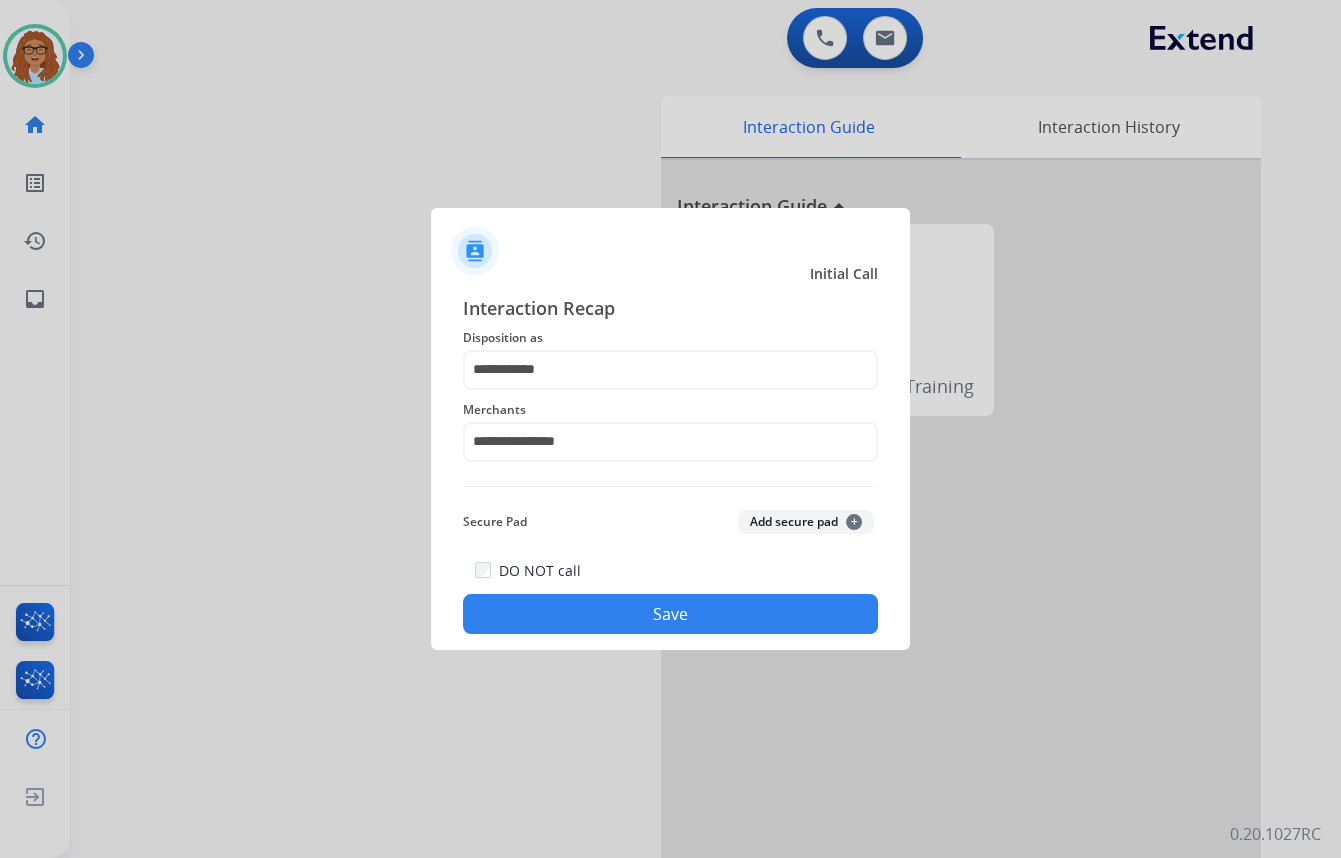 click on "Save" 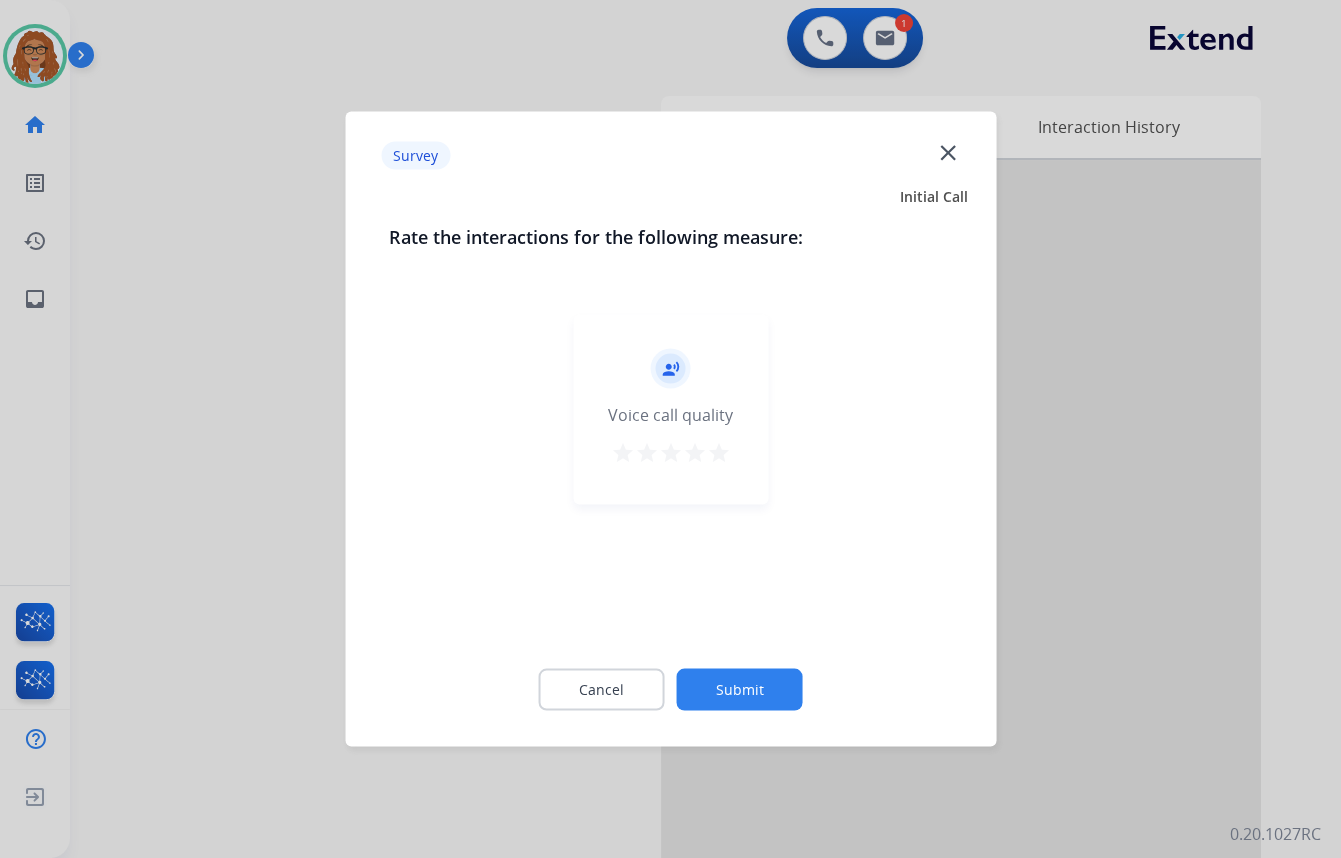 click on "close" 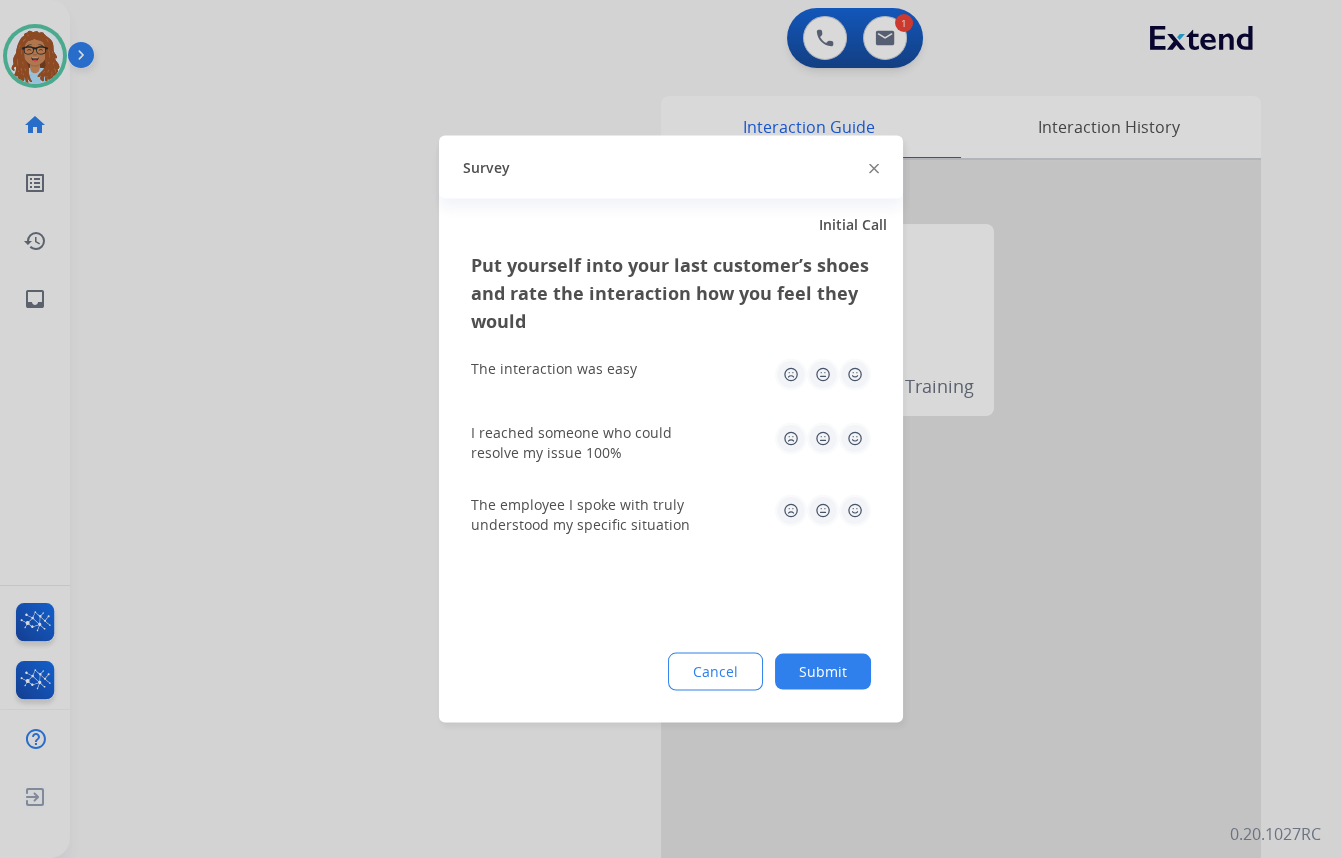 click 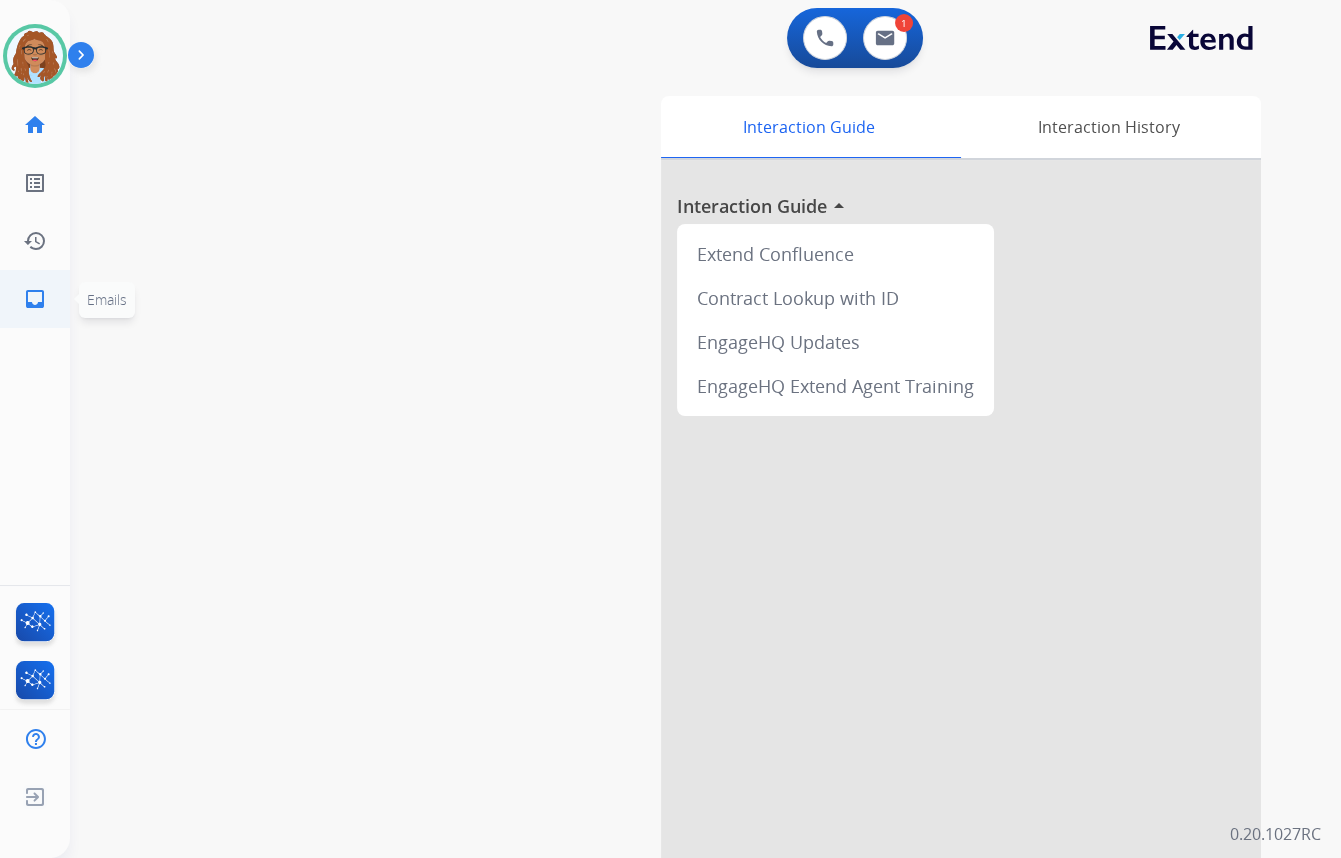 click on "inbox  Emails" 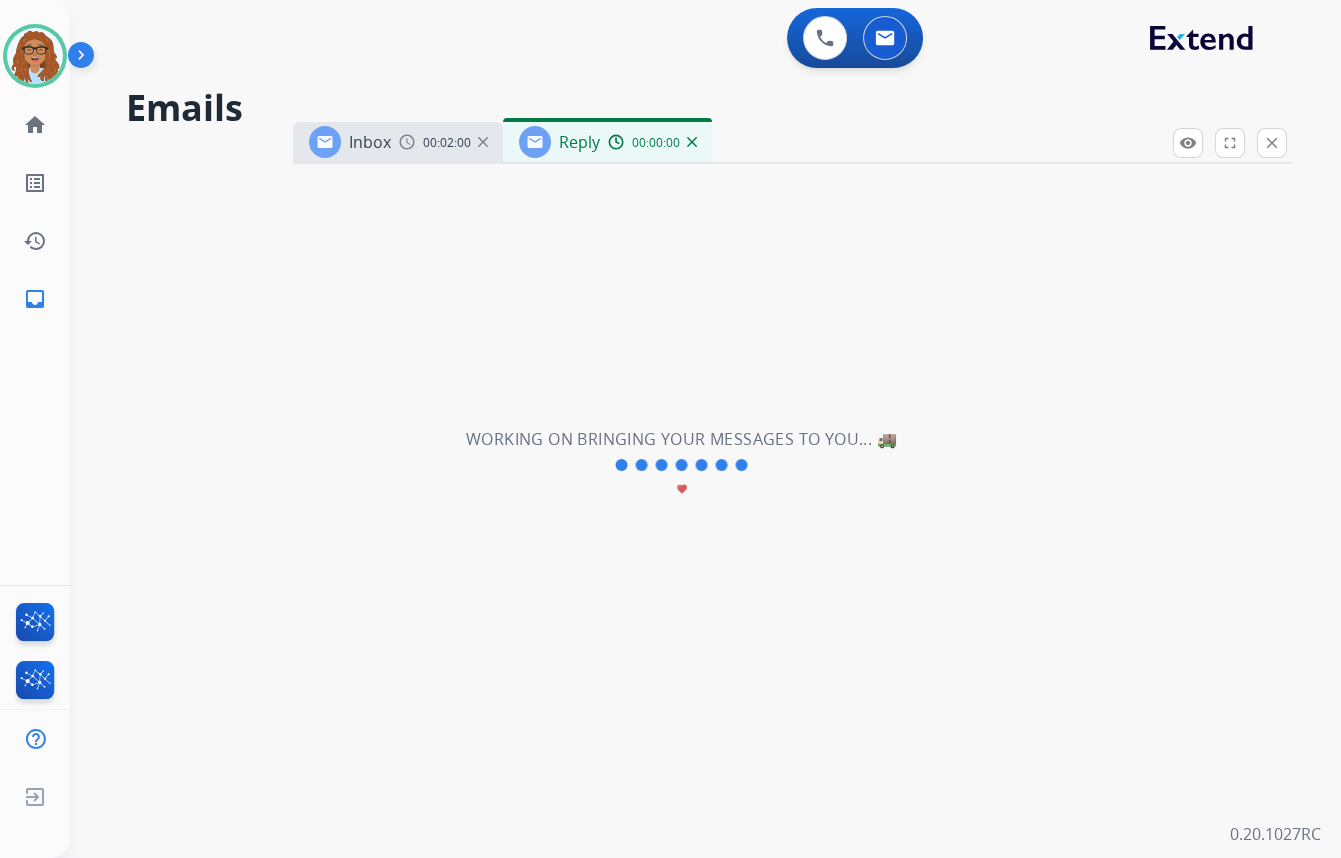 select on "**********" 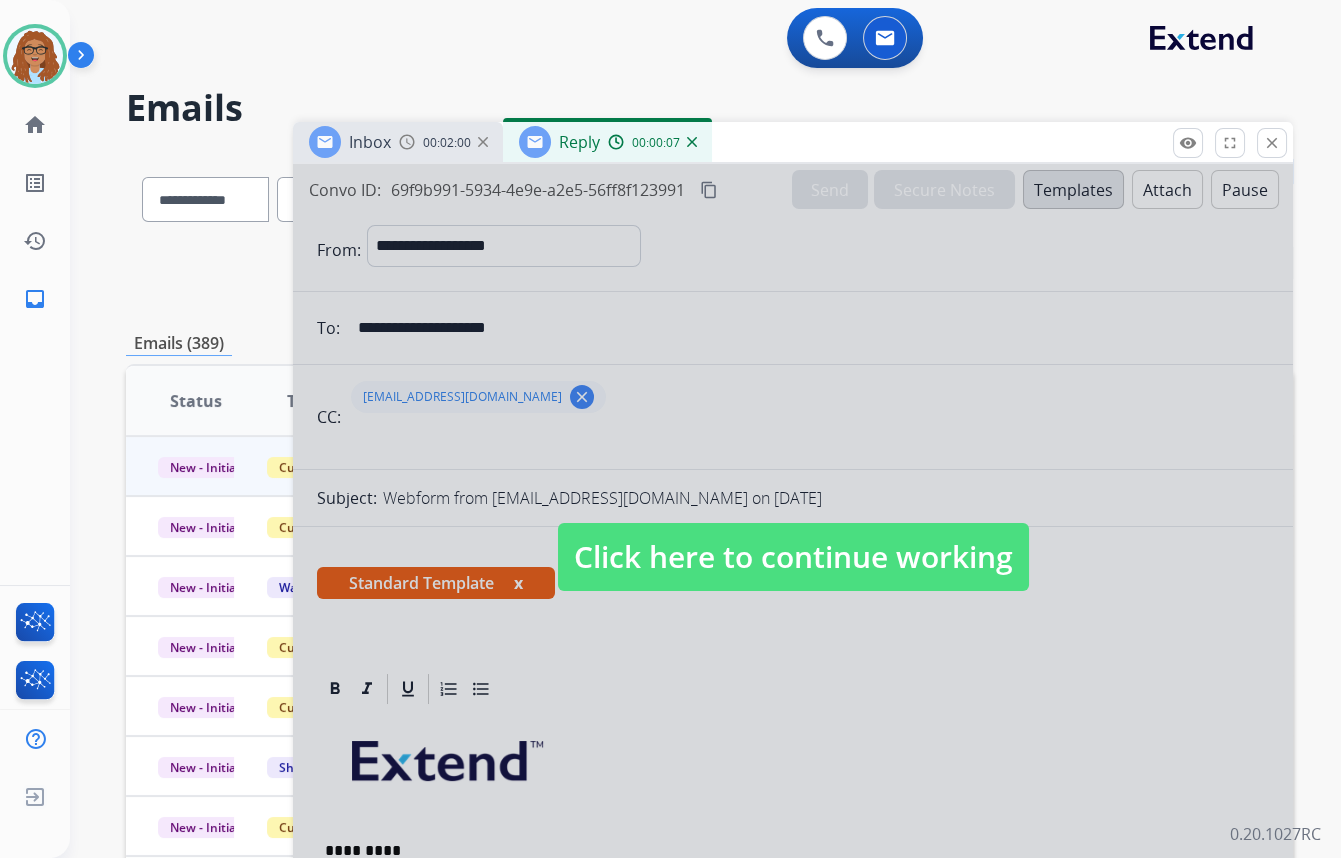 drag, startPoint x: 670, startPoint y: 580, endPoint x: 719, endPoint y: 584, distance: 49.162994 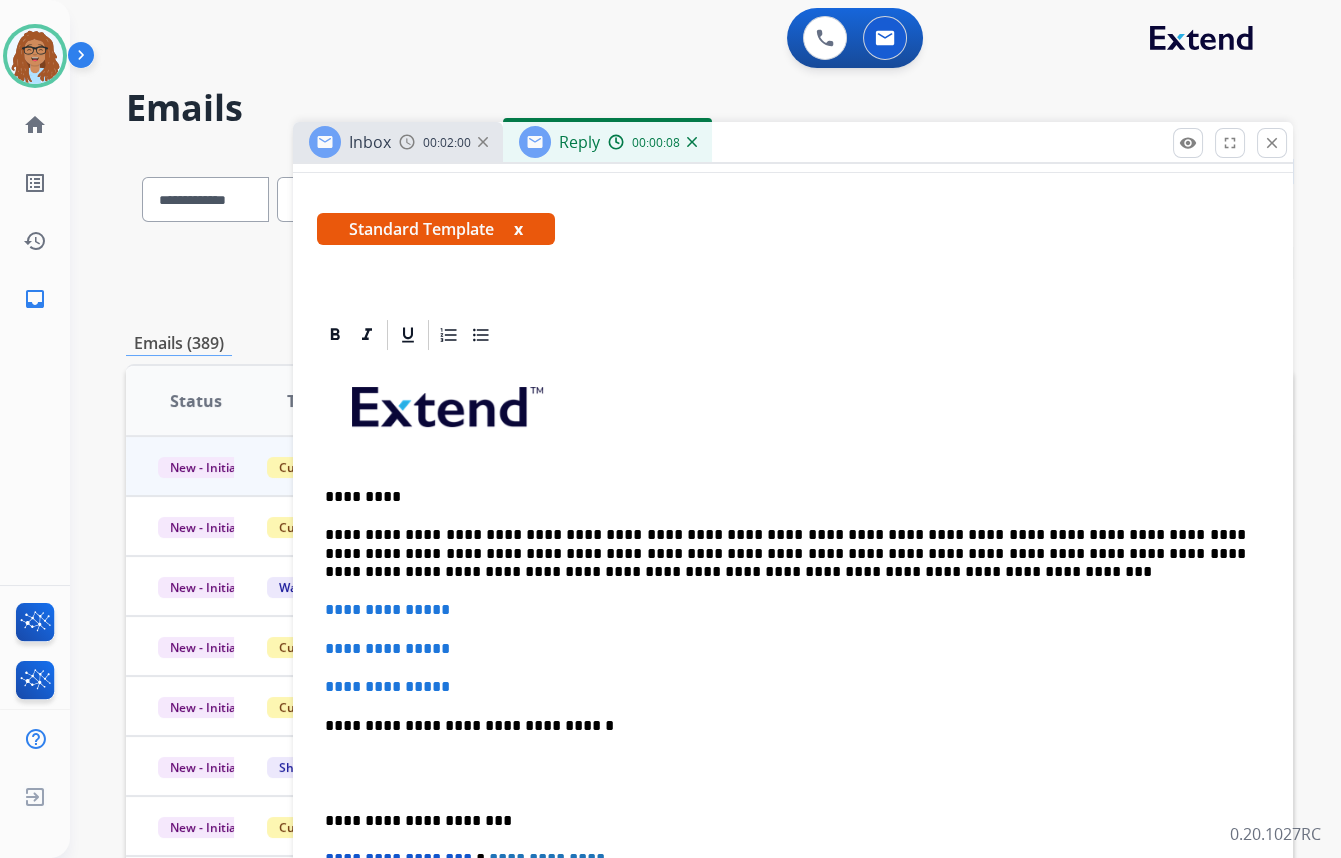 scroll, scrollTop: 363, scrollLeft: 0, axis: vertical 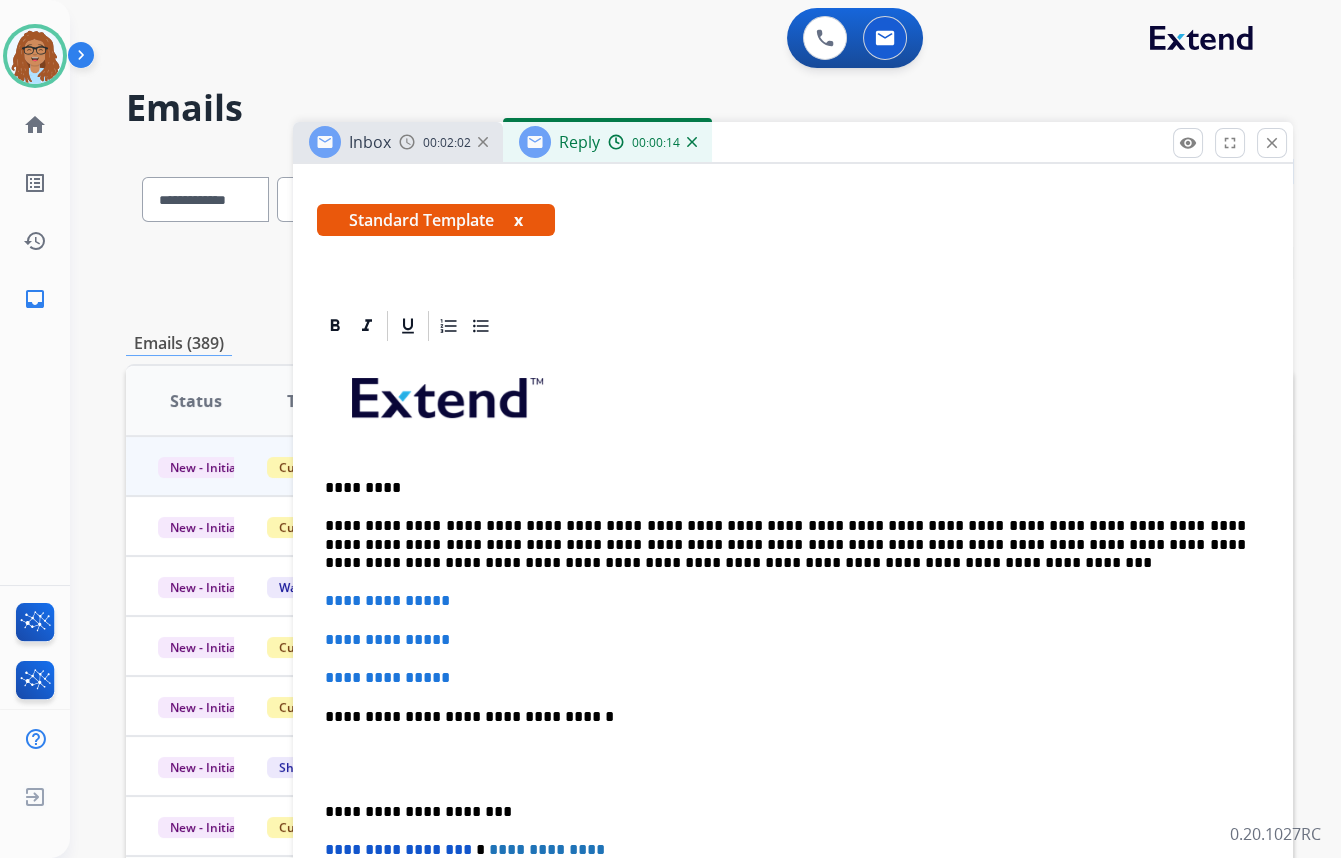 click on "**********" at bounding box center [785, 544] 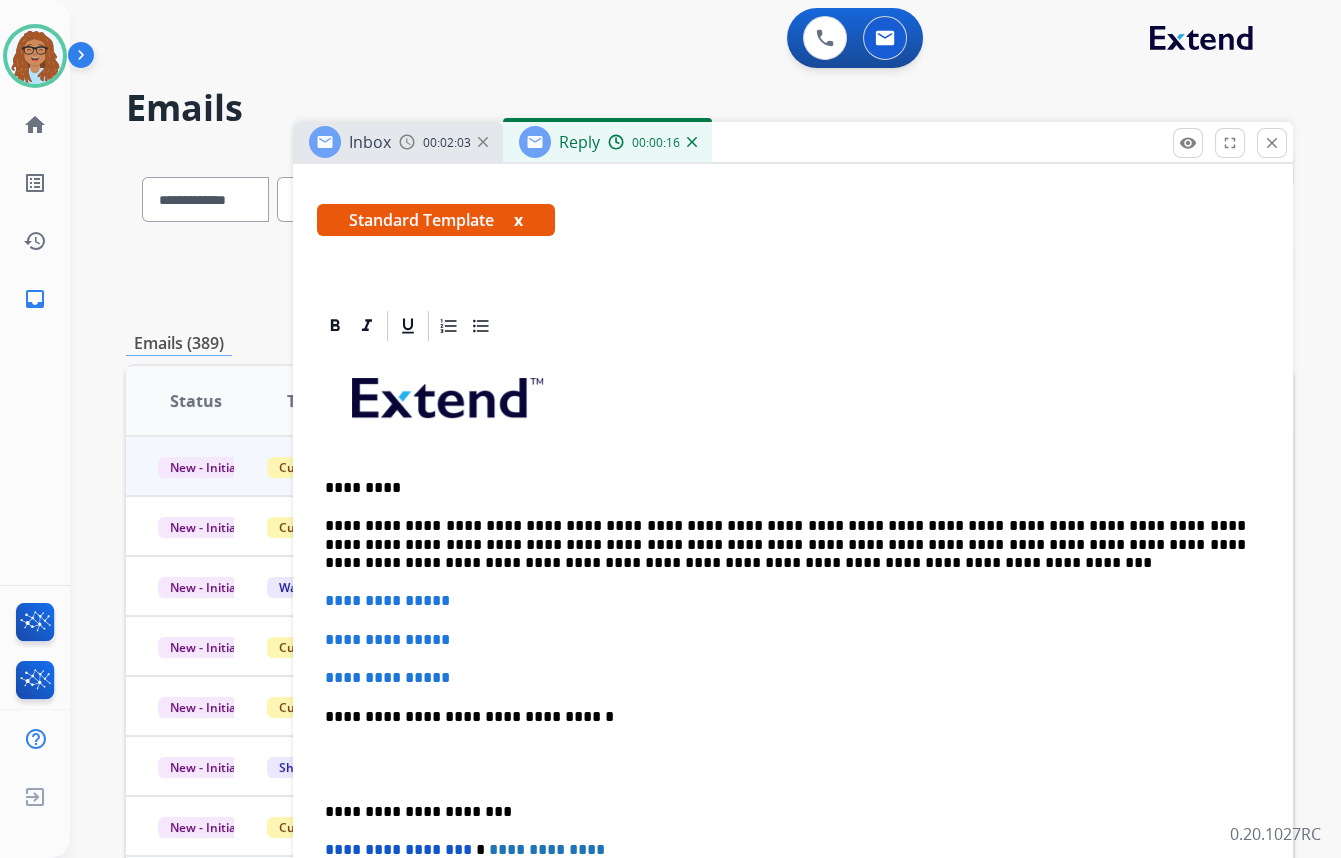 type 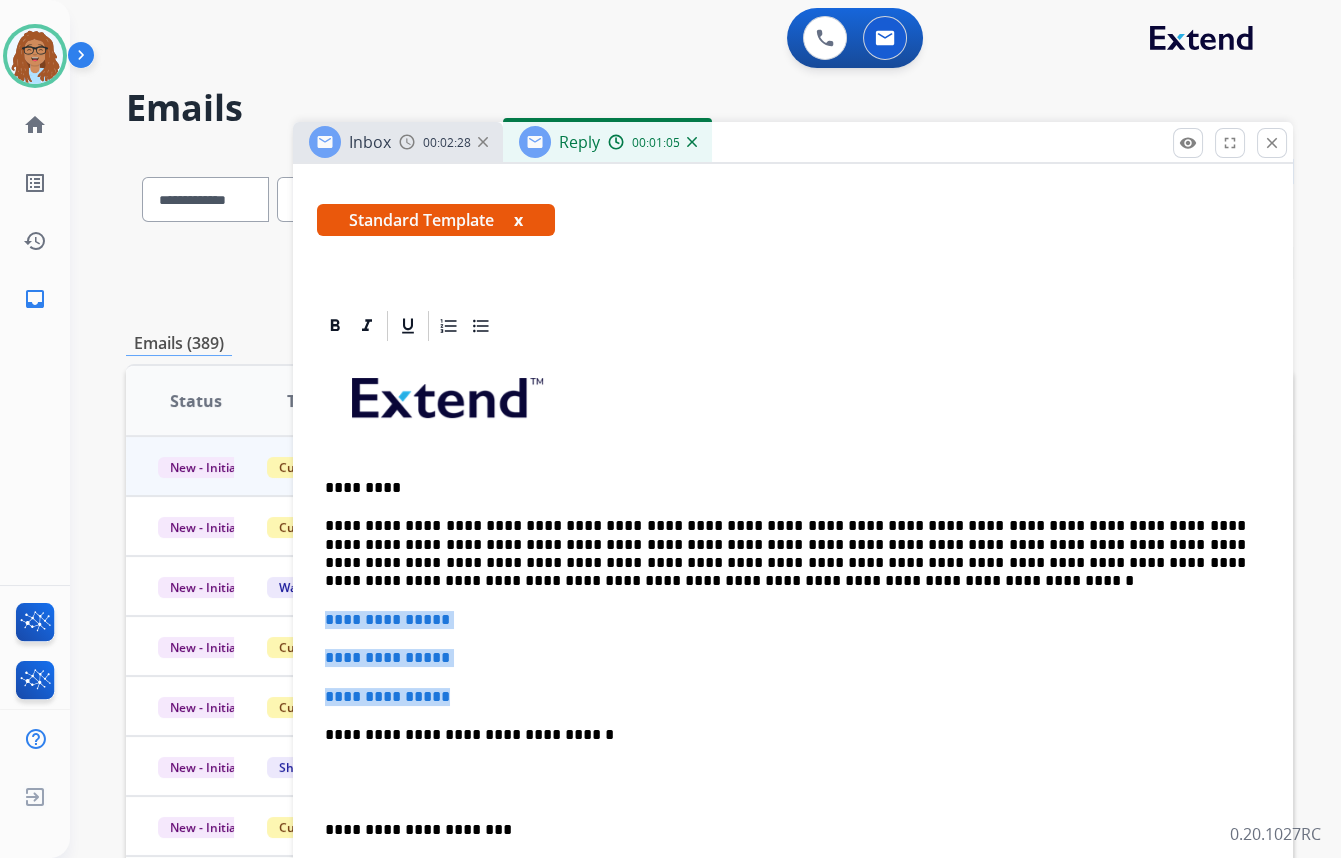 drag, startPoint x: 476, startPoint y: 698, endPoint x: 294, endPoint y: 615, distance: 200.0325 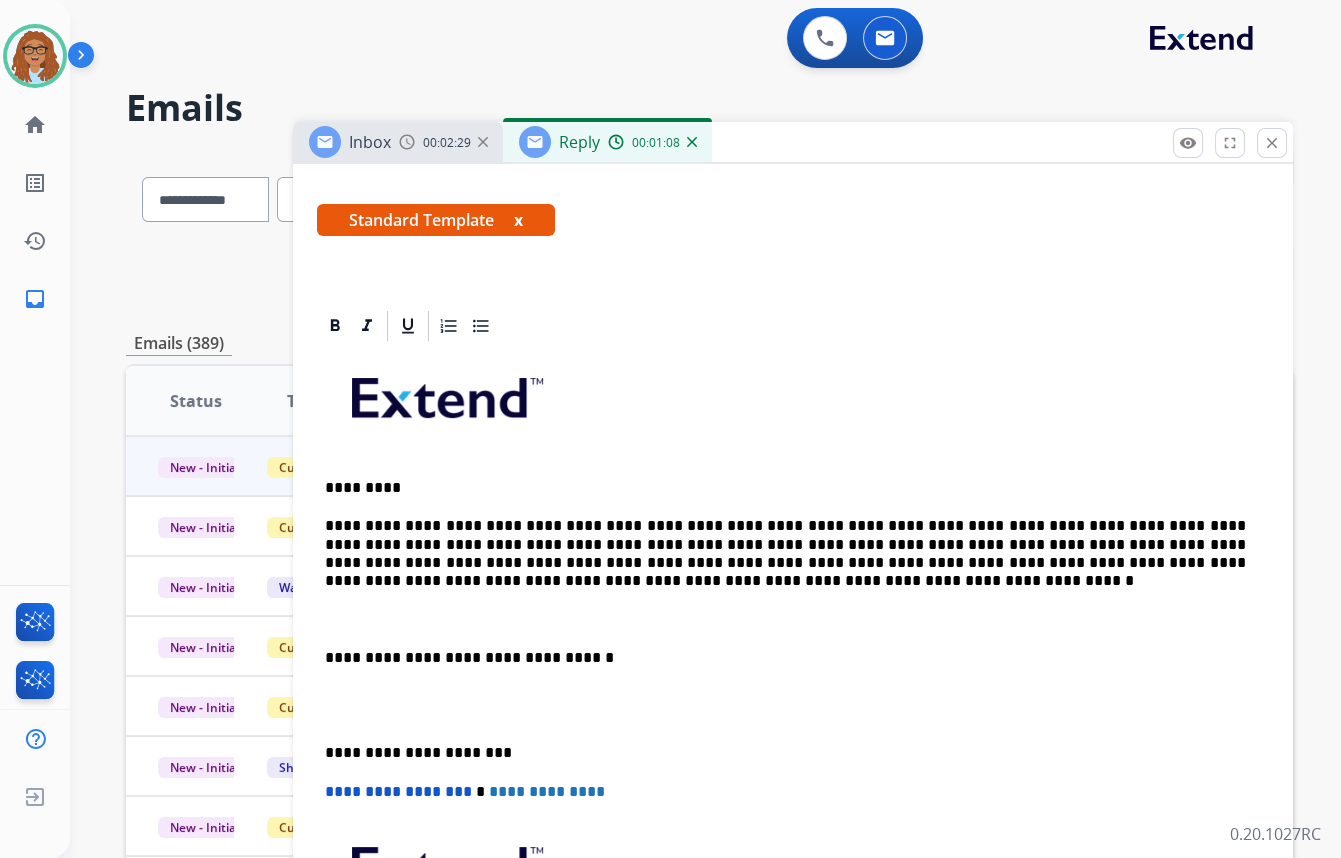 click on "**********" at bounding box center [793, 696] 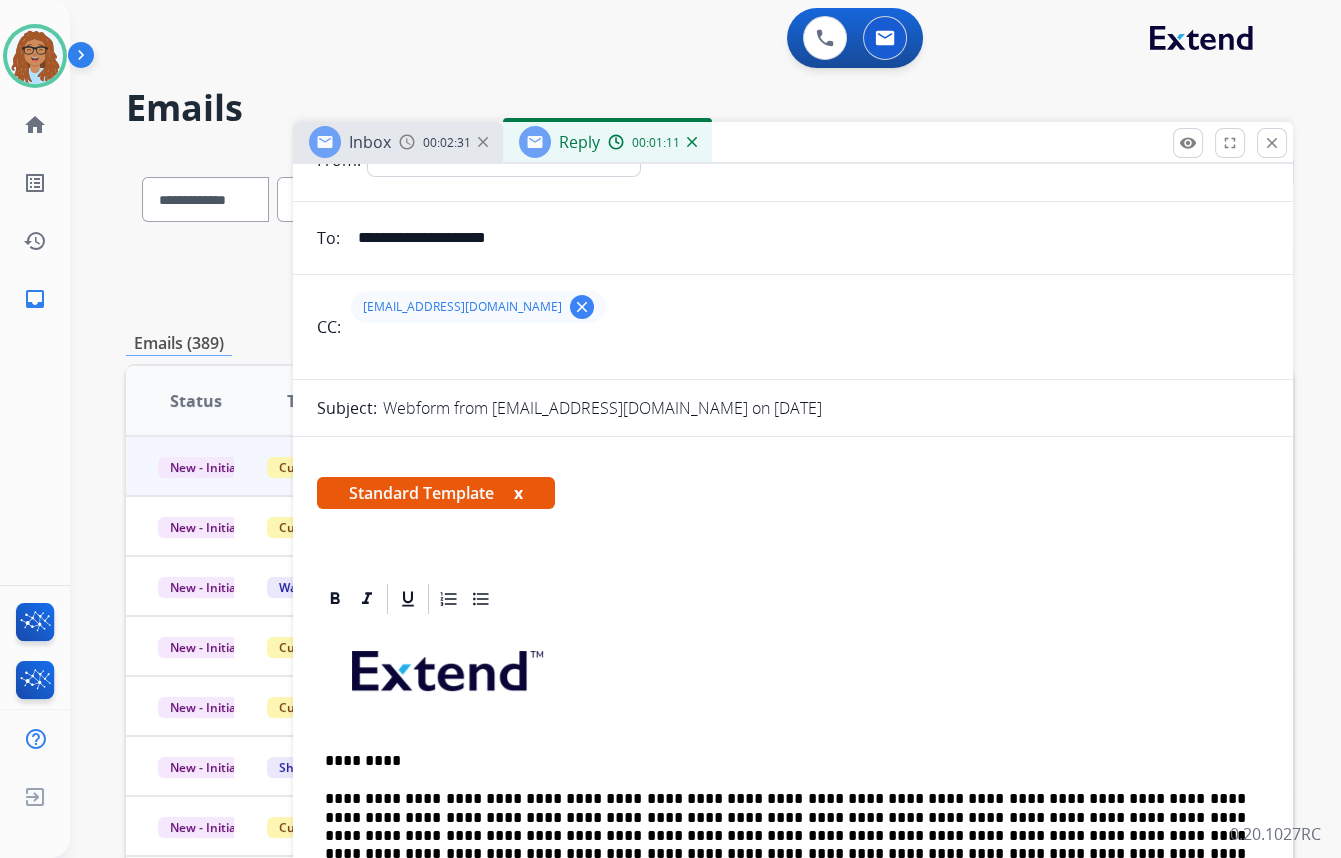scroll, scrollTop: 0, scrollLeft: 0, axis: both 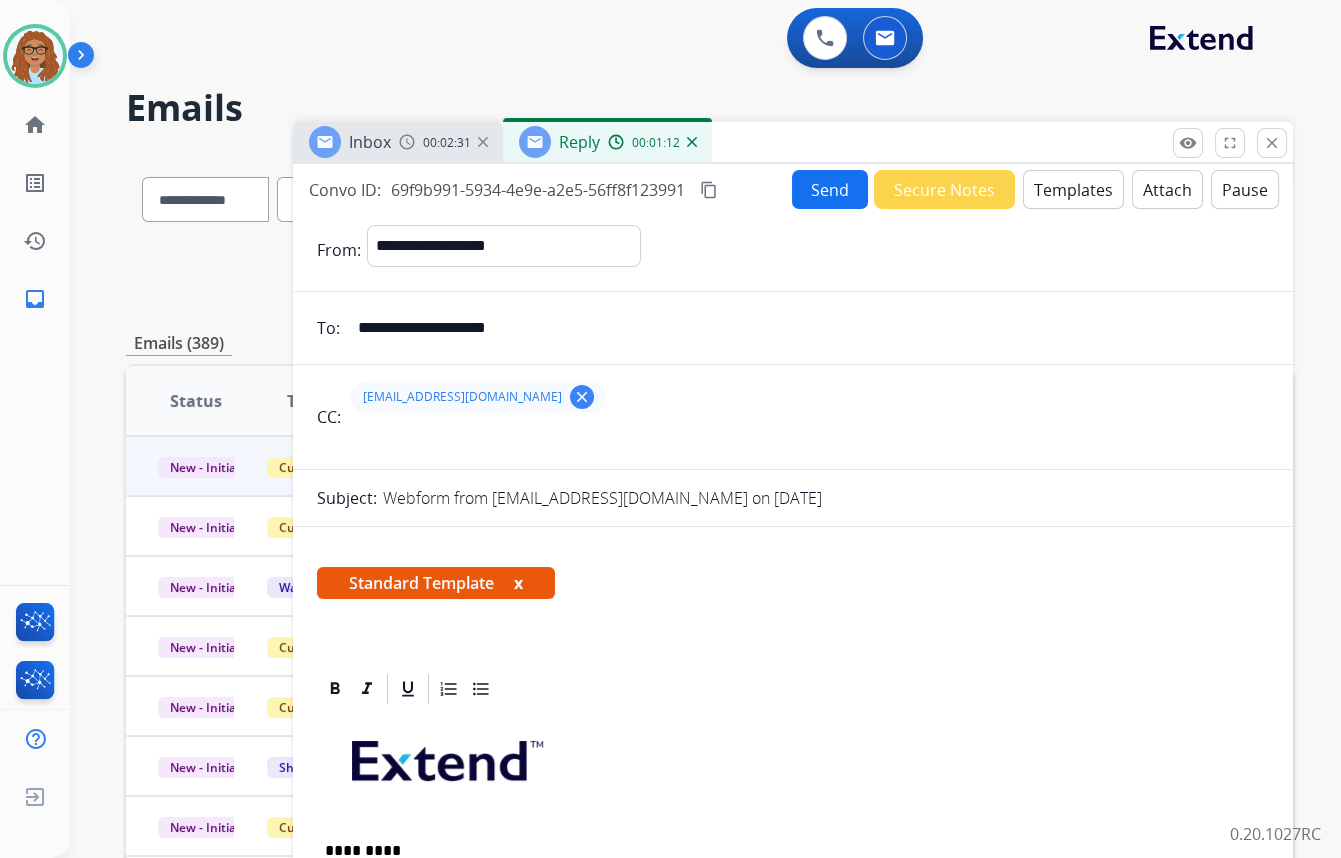 click on "Send" at bounding box center (830, 189) 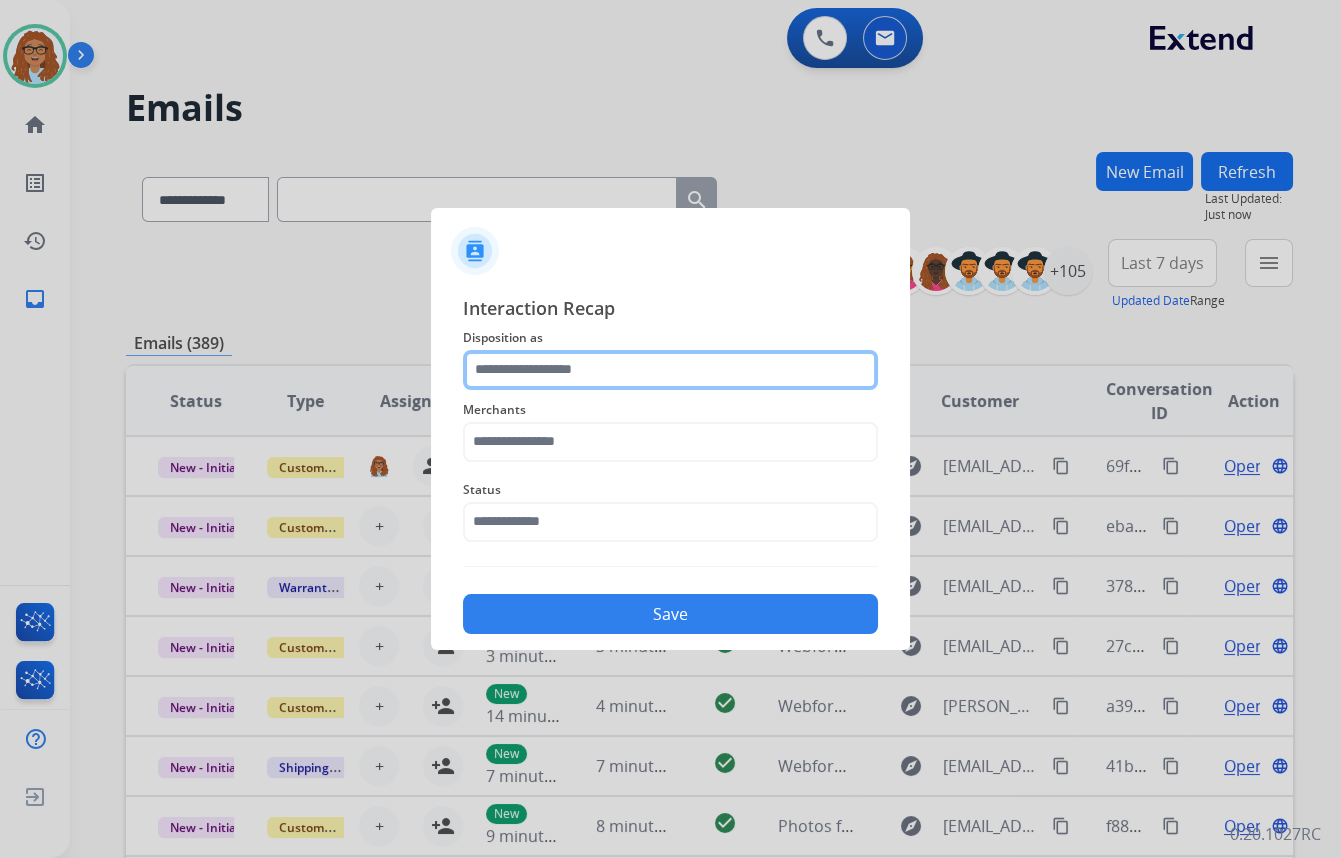 click 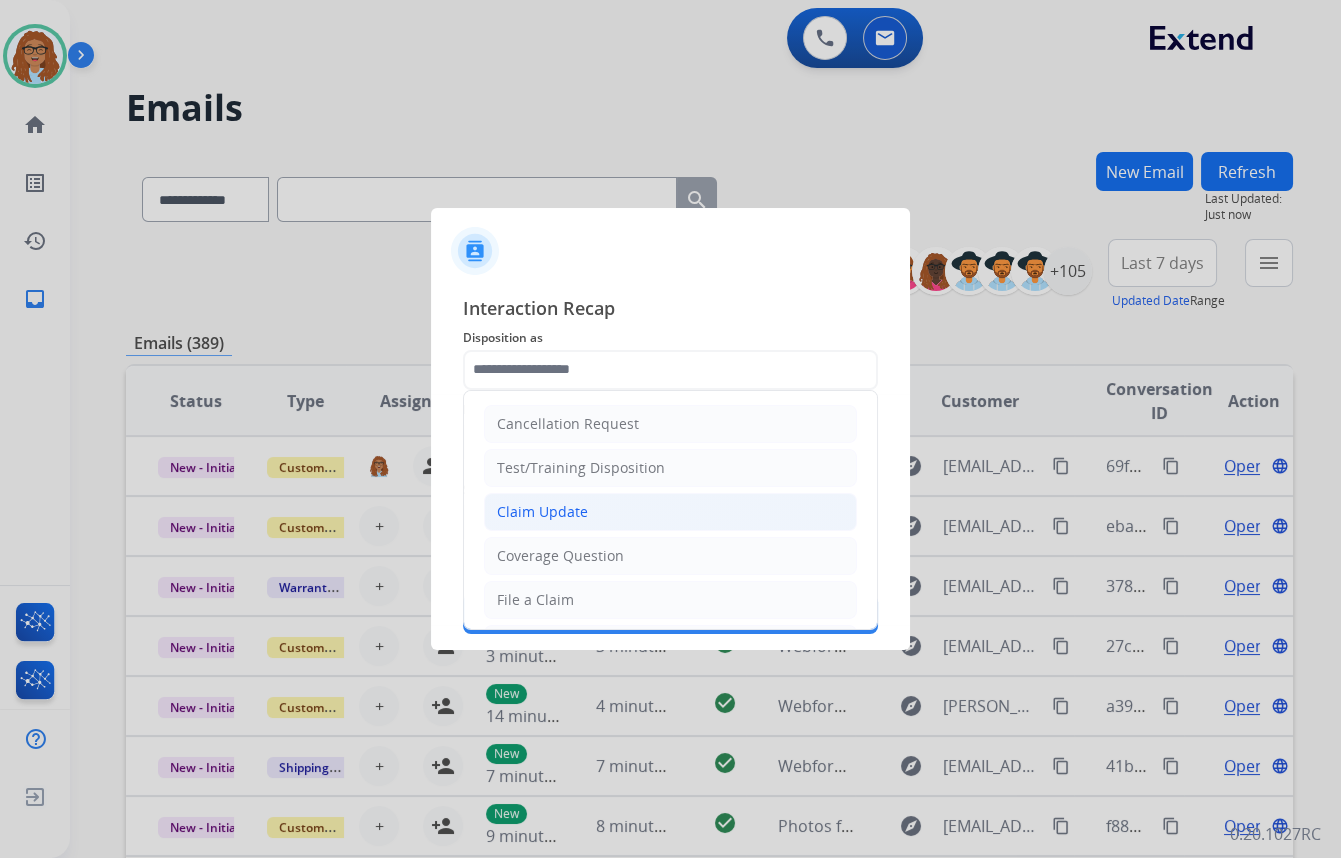 click on "Claim Update" 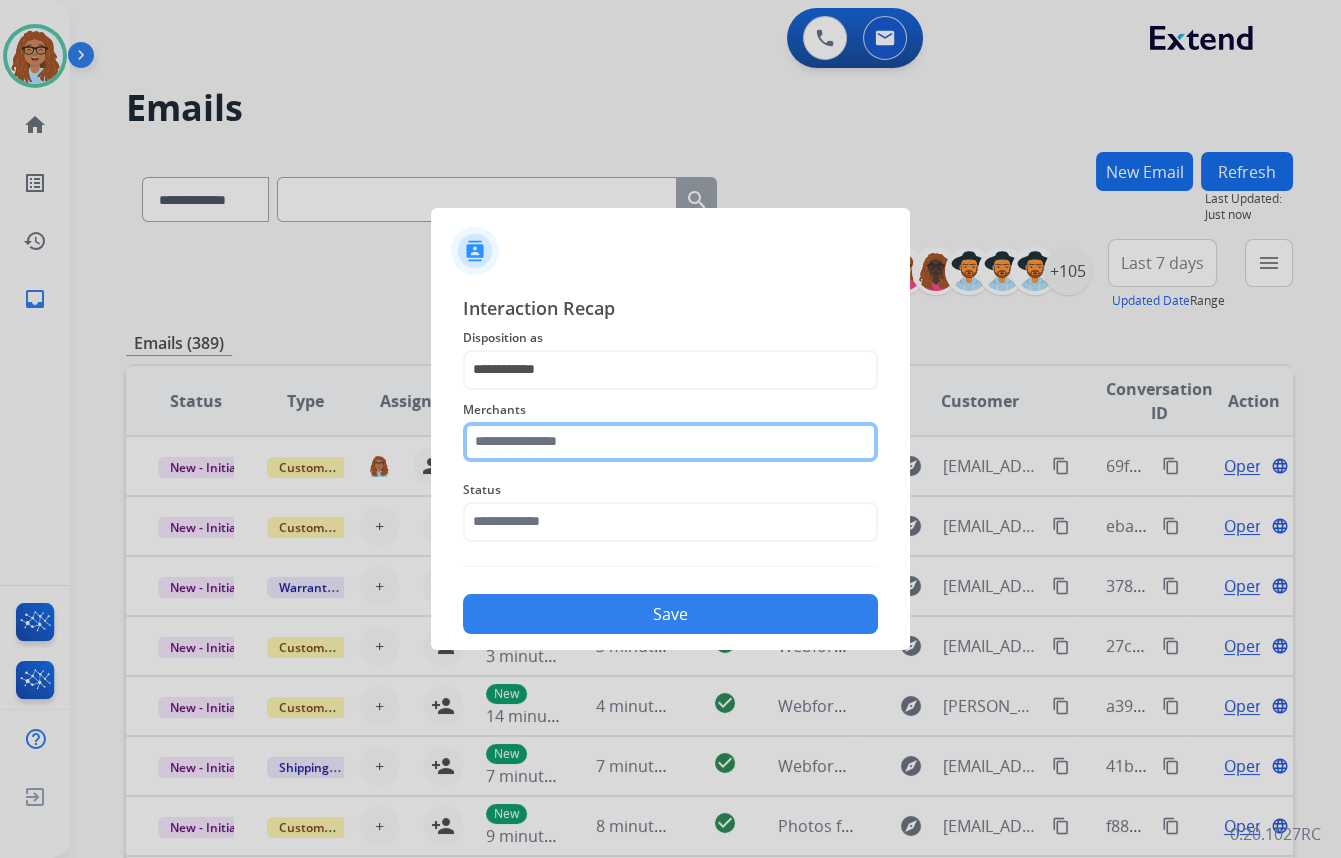 click 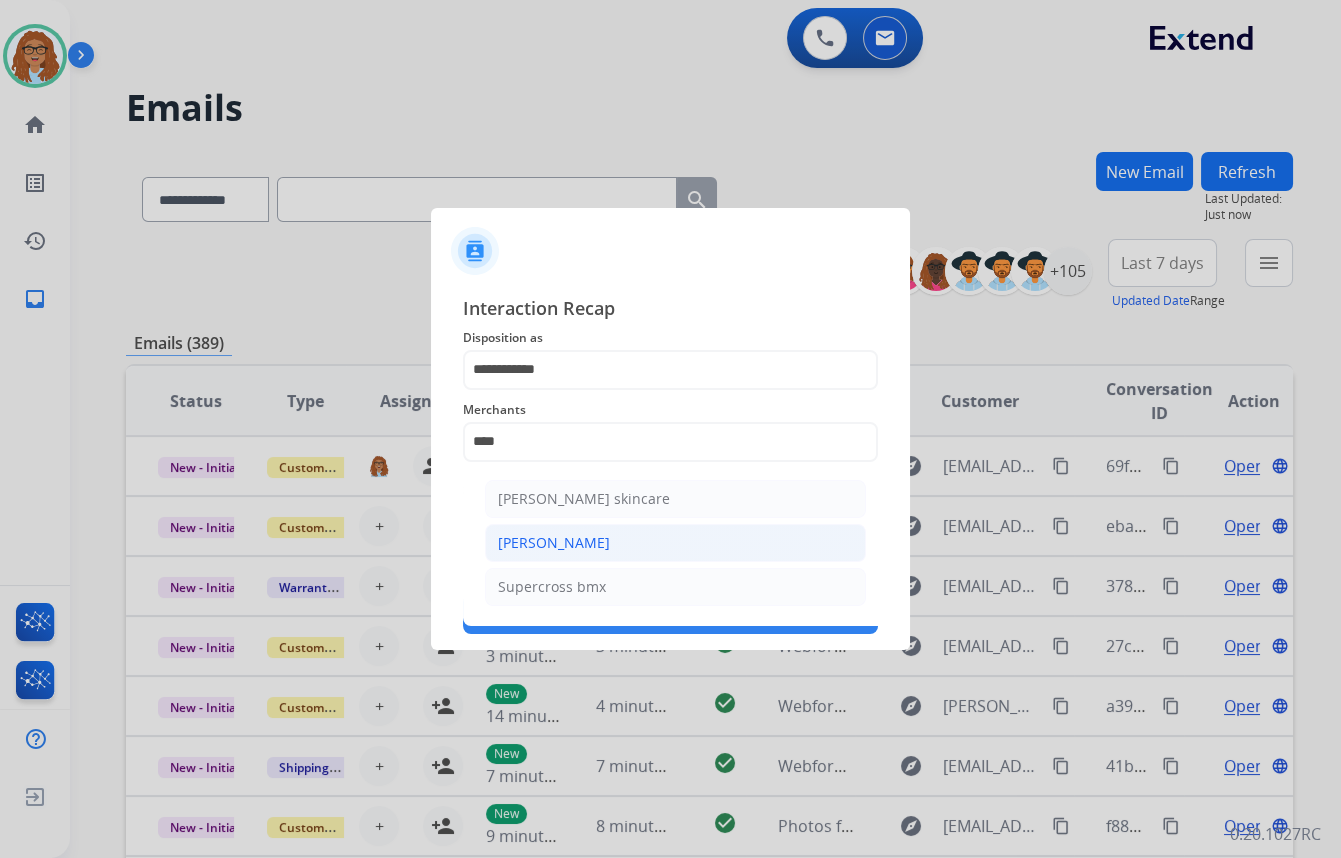 click on "[PERSON_NAME]" 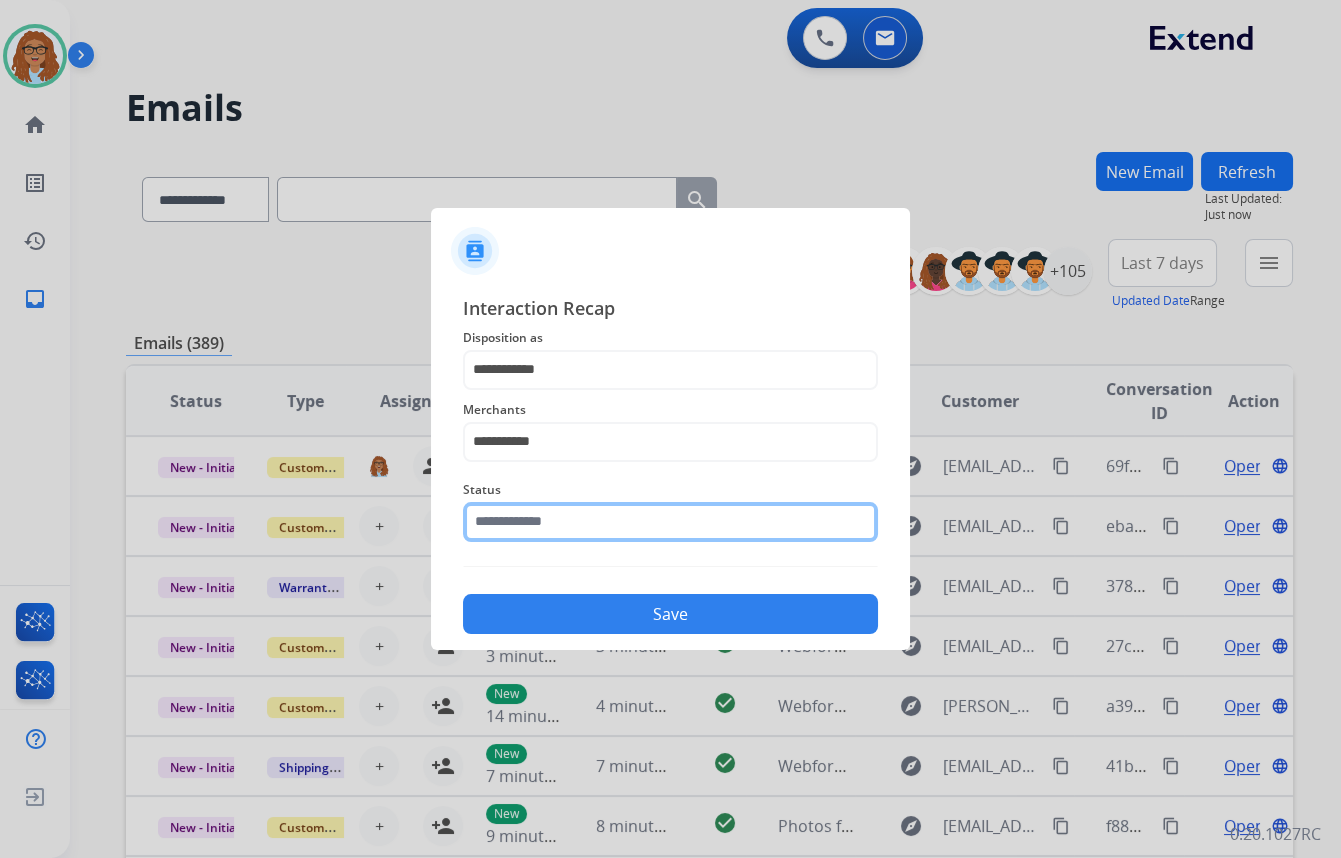 click 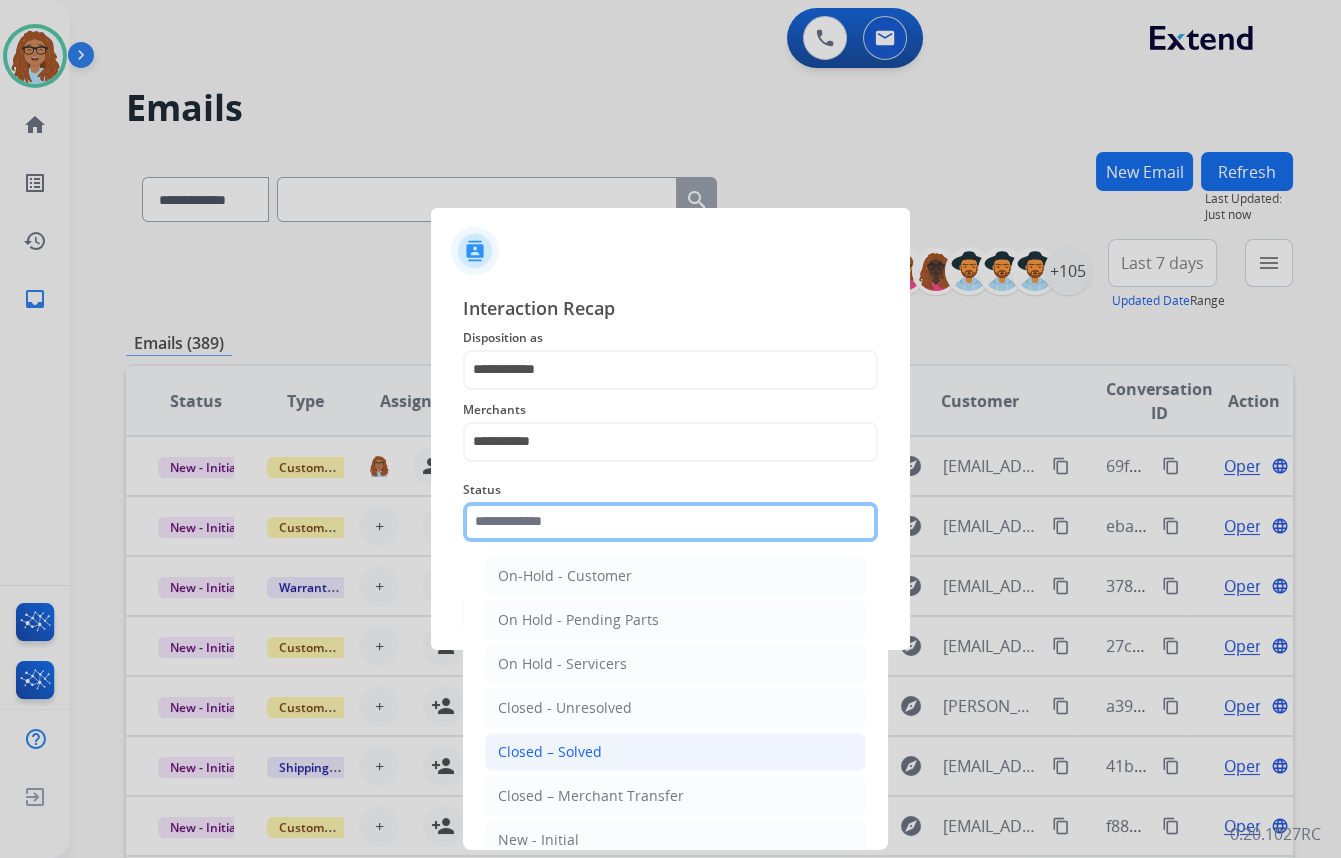 scroll, scrollTop: 118, scrollLeft: 0, axis: vertical 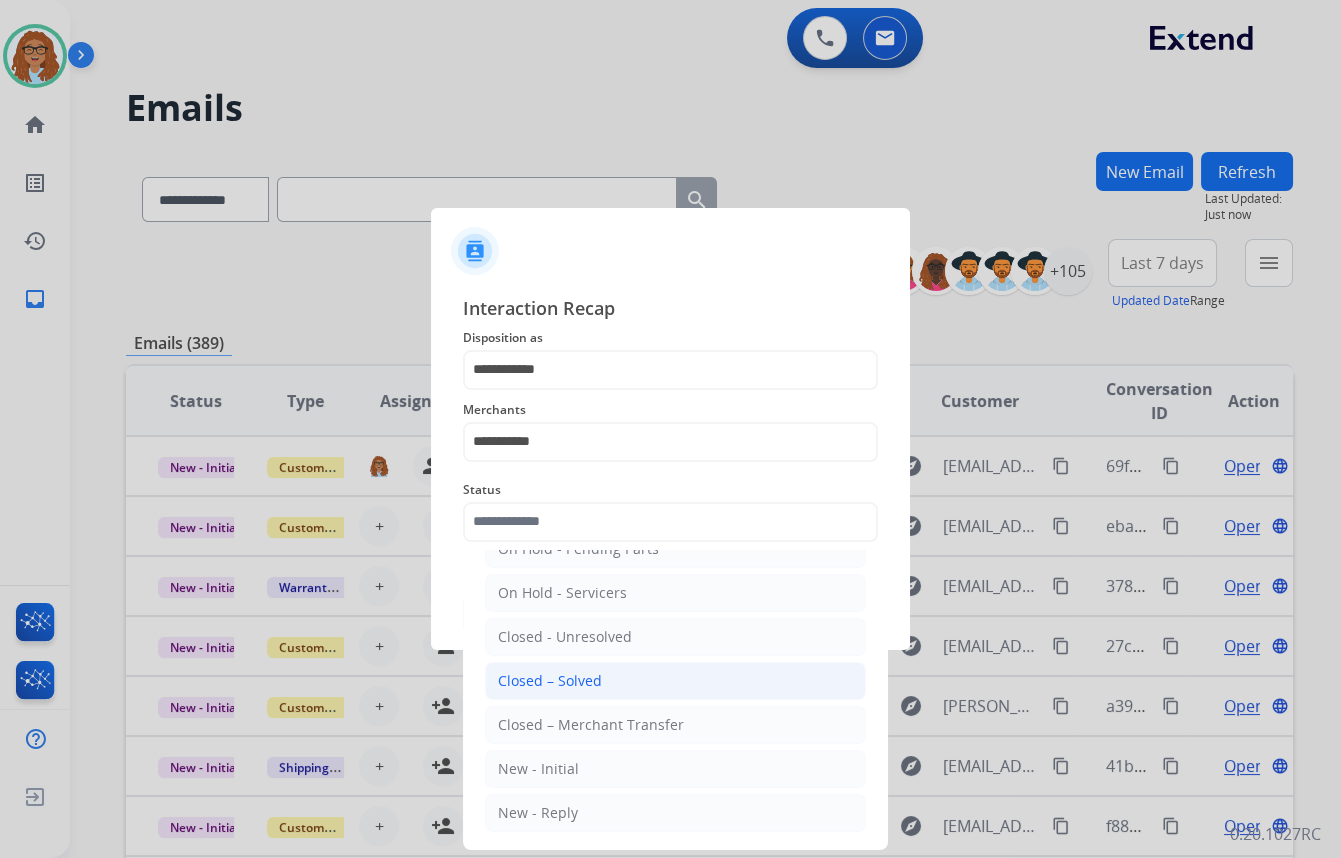 click on "Closed – Solved" 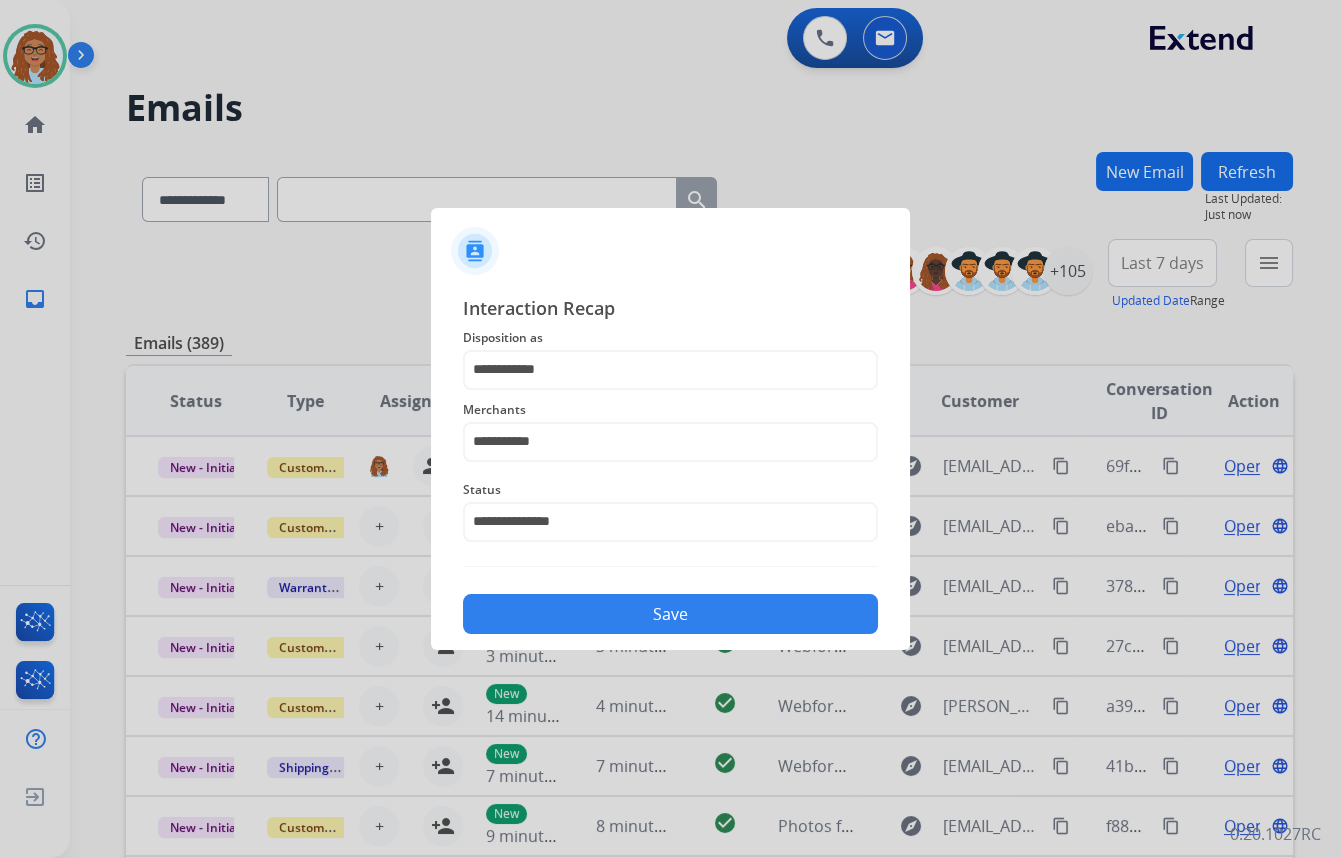click on "Save" 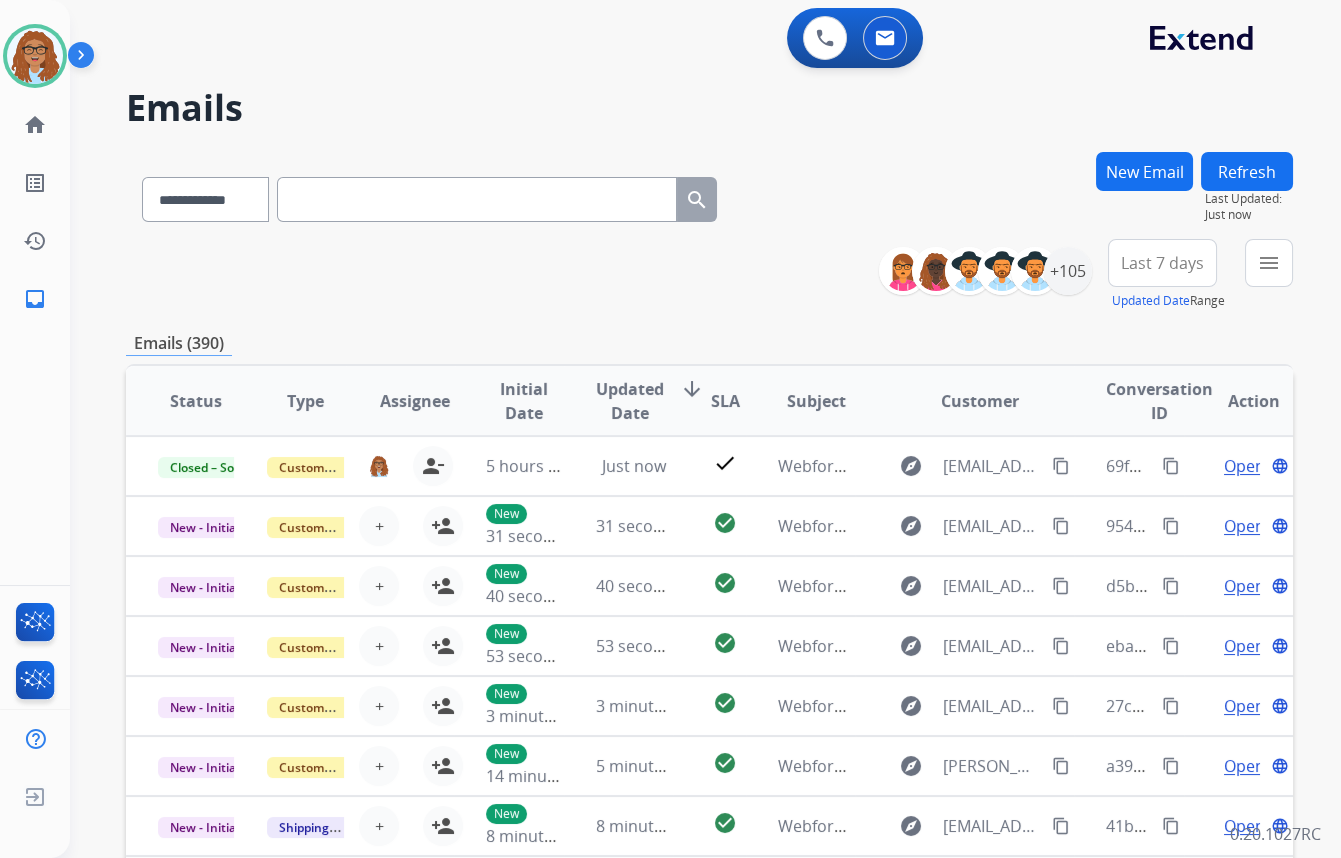 click on "menu" at bounding box center (1269, 263) 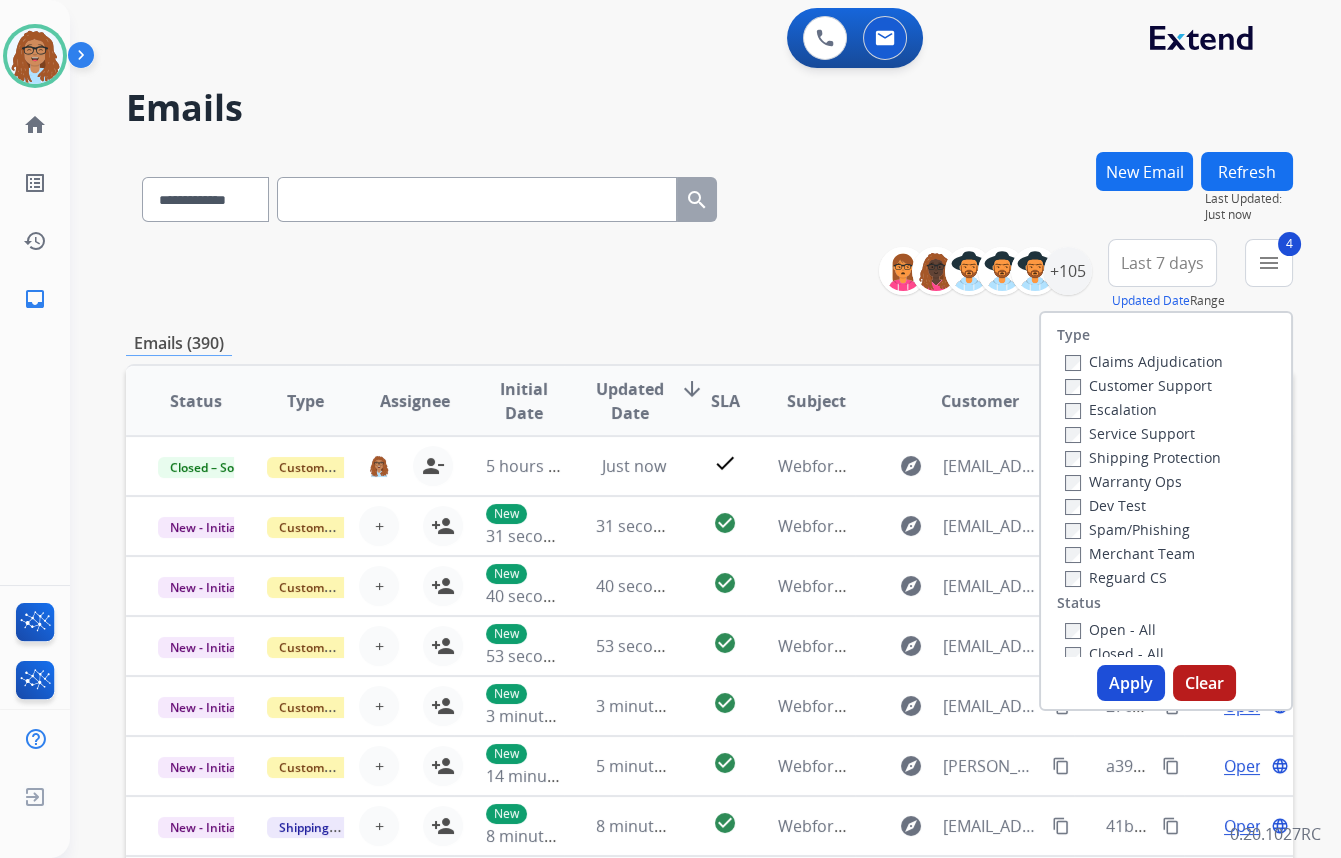 click on "Apply" at bounding box center (1131, 683) 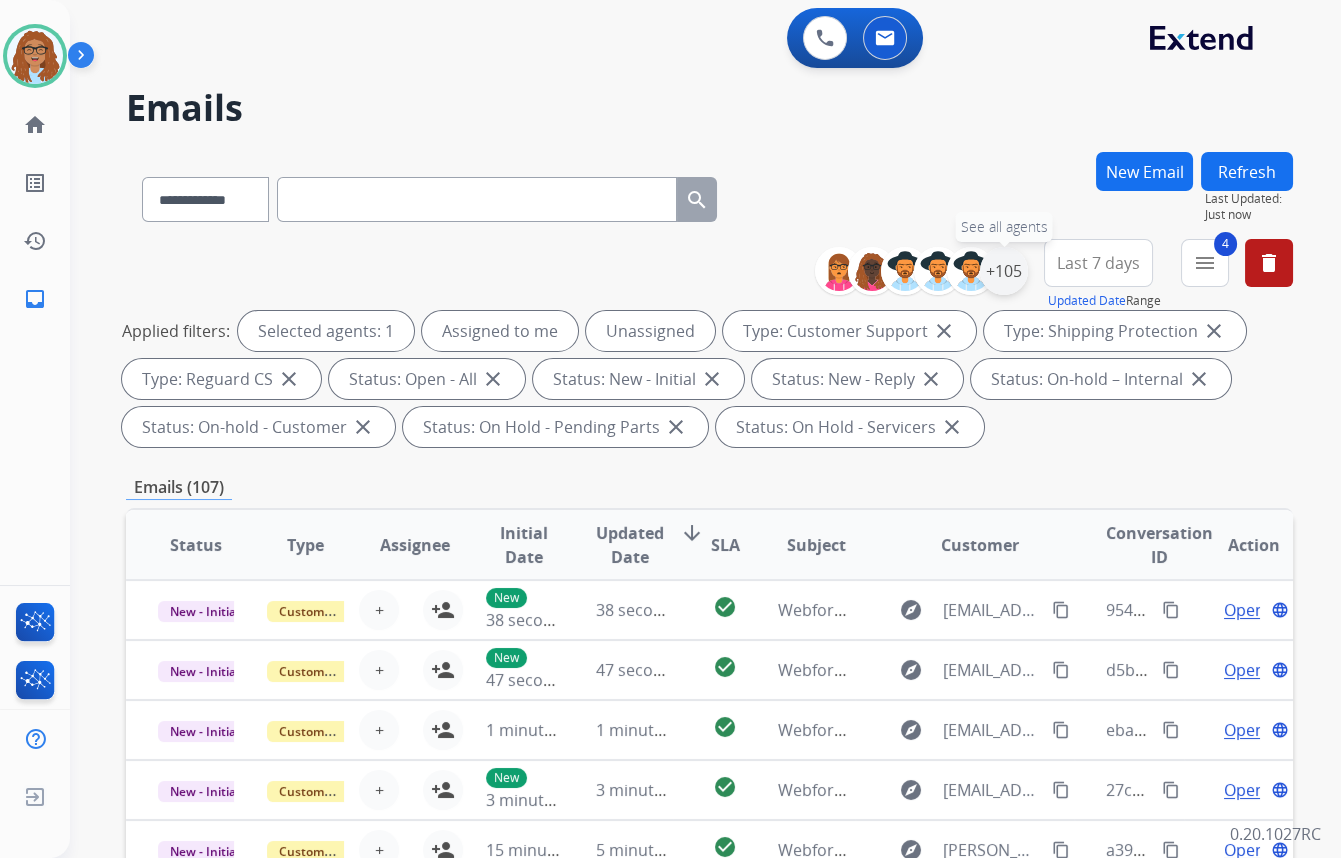 click on "+105" at bounding box center [1004, 271] 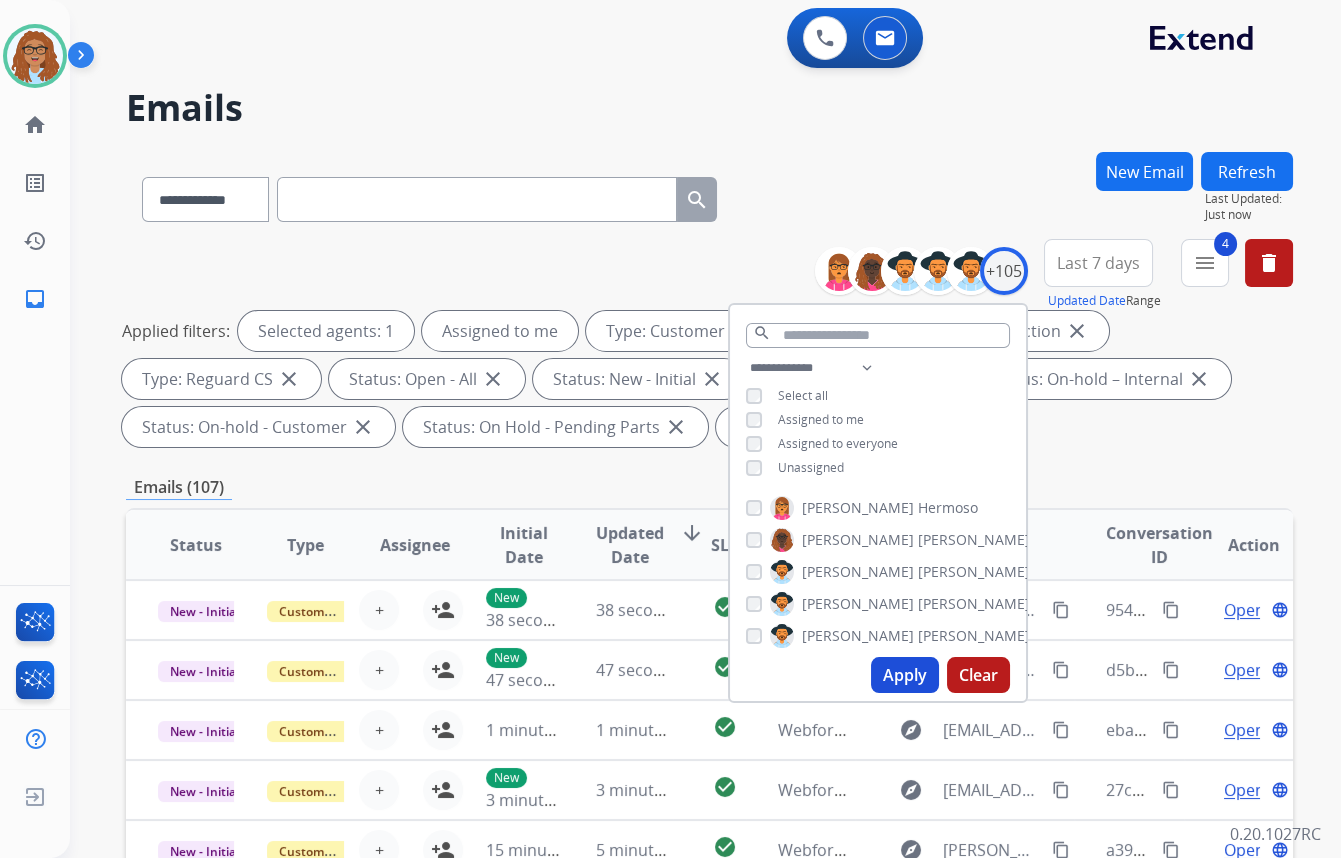 click on "Apply" at bounding box center (905, 675) 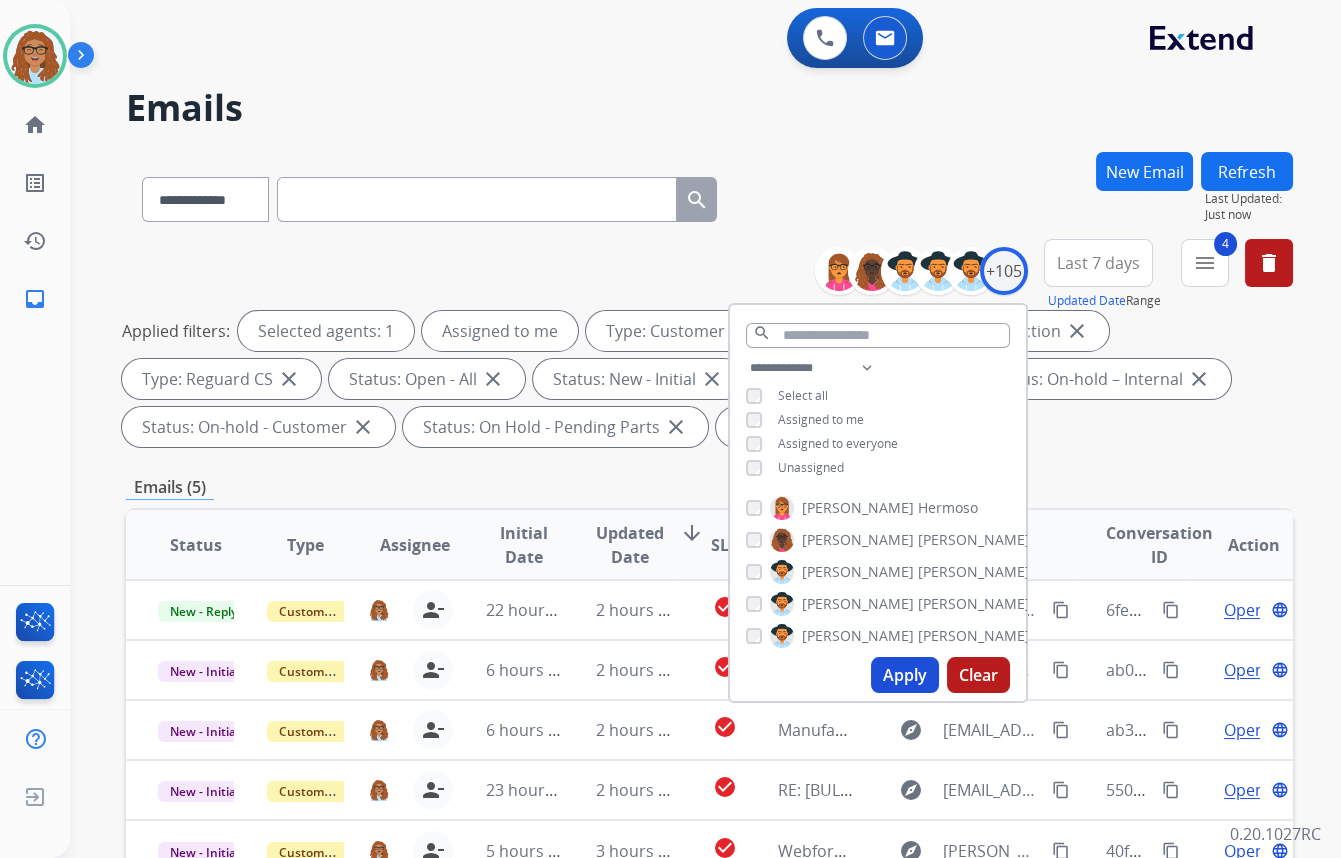 click on "**********" at bounding box center [681, 501] 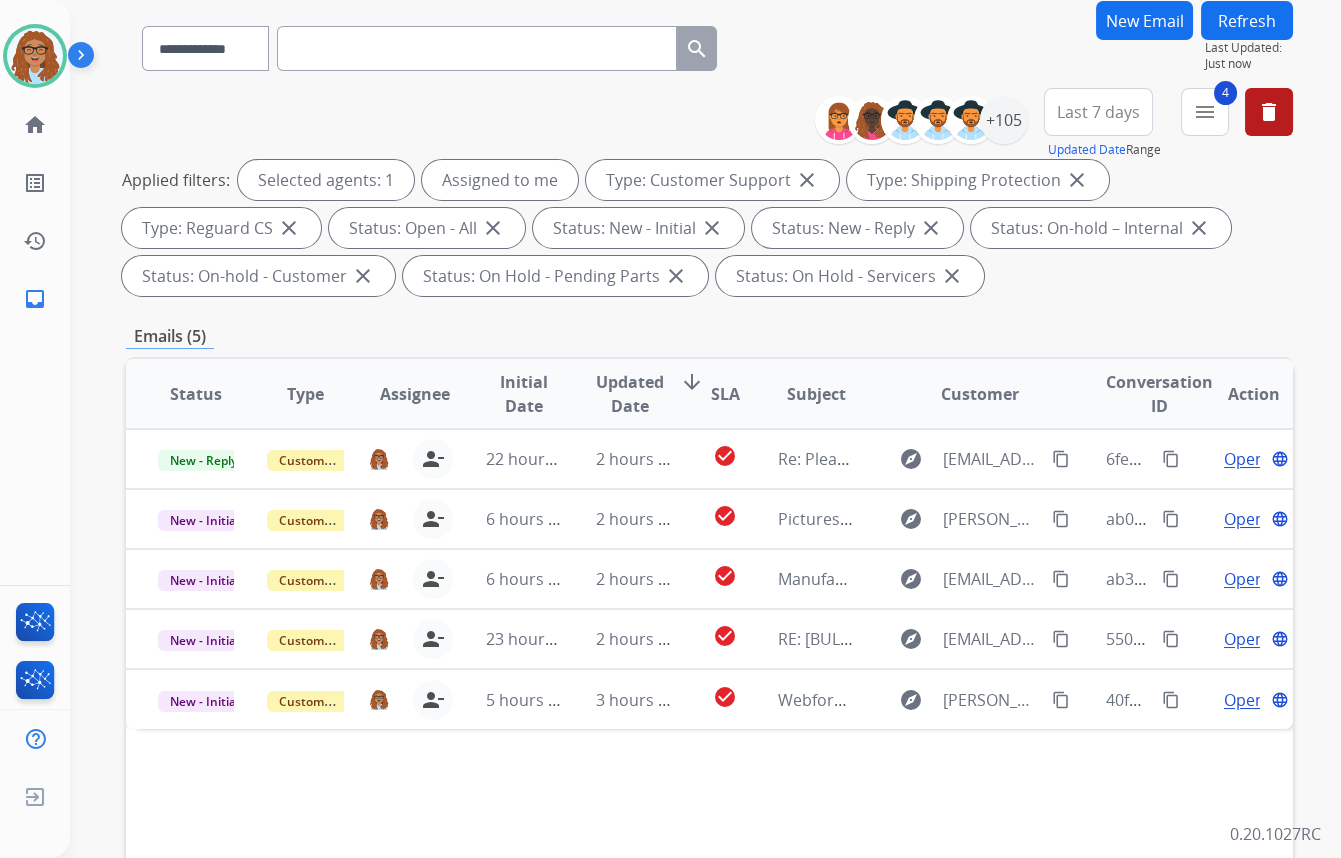 scroll, scrollTop: 363, scrollLeft: 0, axis: vertical 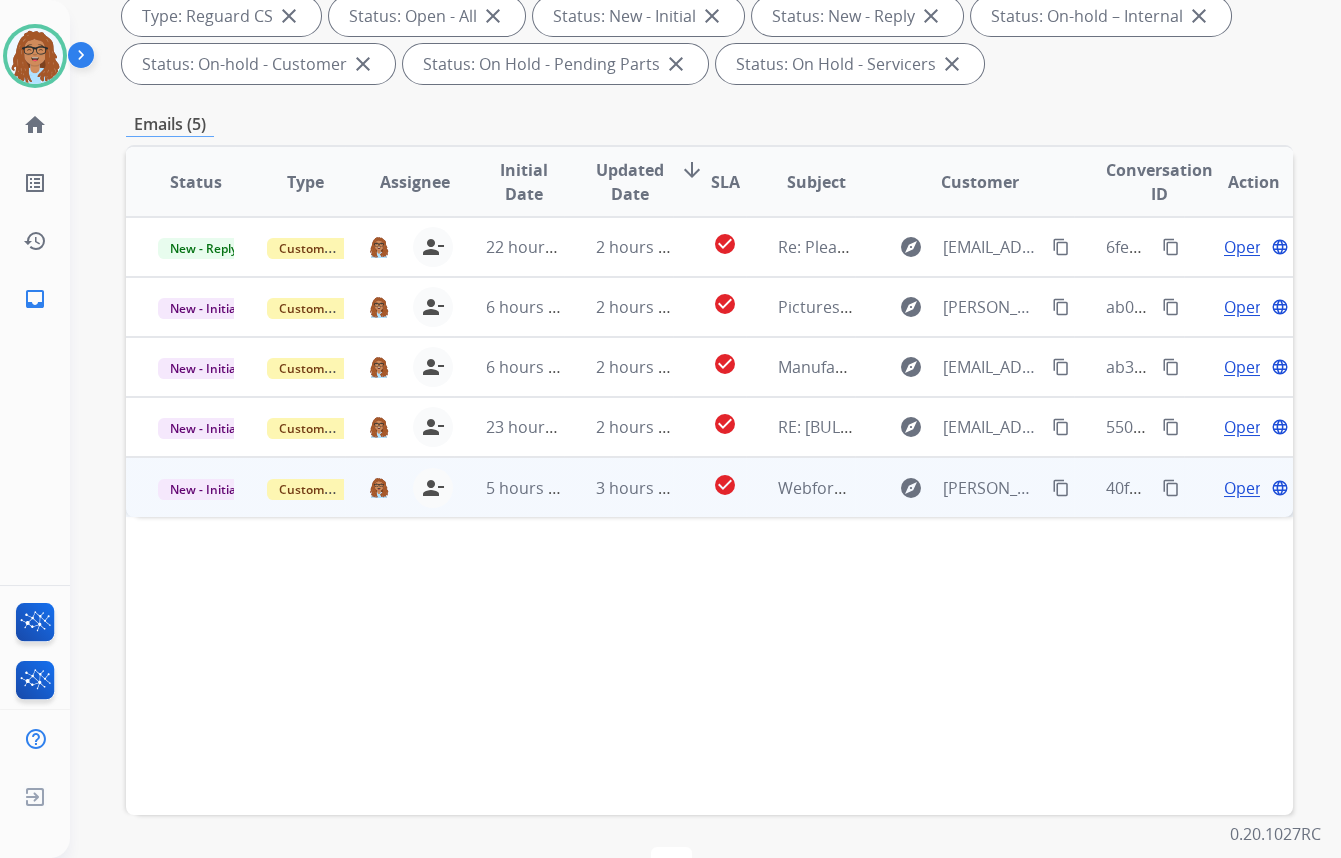 click on "content_copy" at bounding box center (1171, 488) 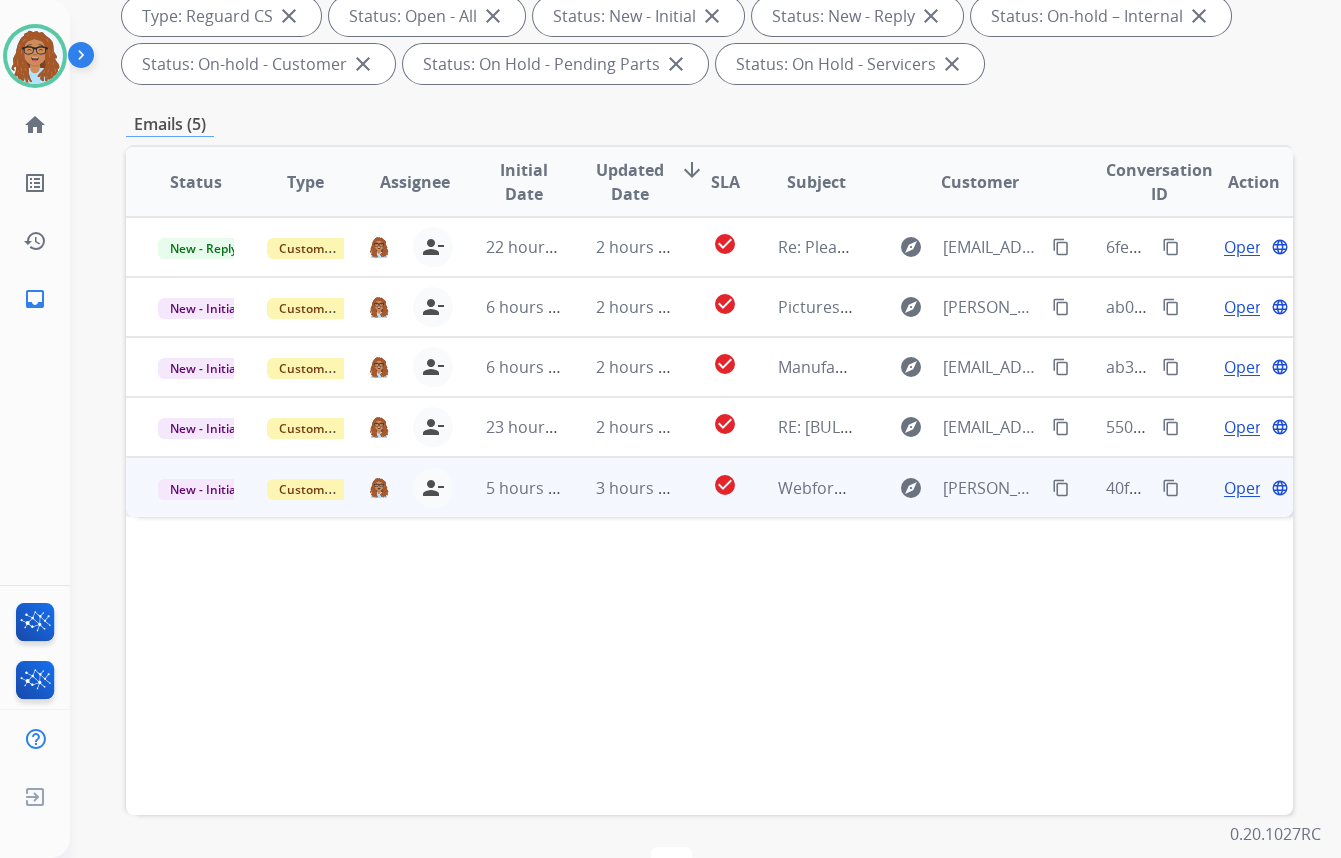 click on "Open" at bounding box center [1244, 488] 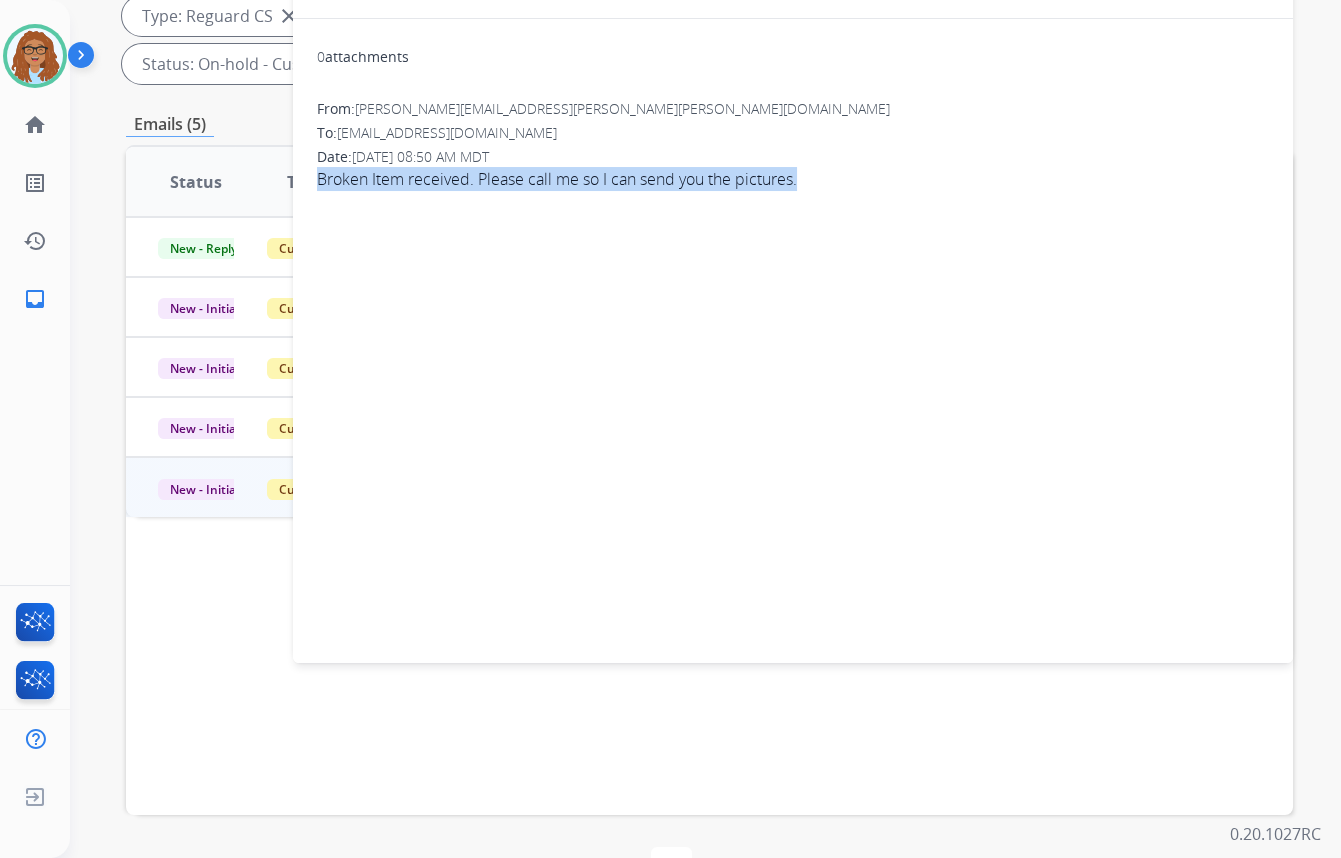 drag, startPoint x: 797, startPoint y: 181, endPoint x: 318, endPoint y: 185, distance: 479.0167 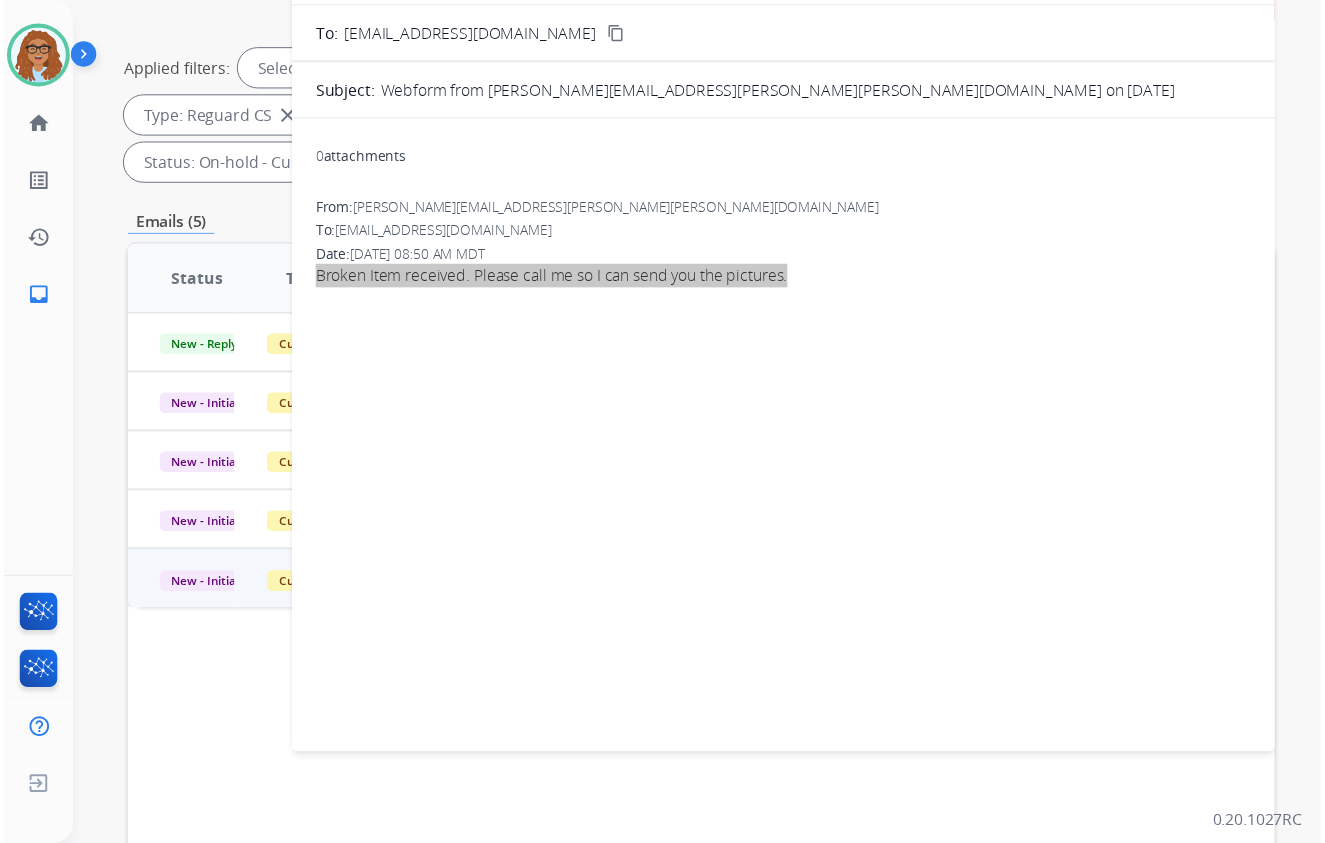 scroll, scrollTop: 90, scrollLeft: 0, axis: vertical 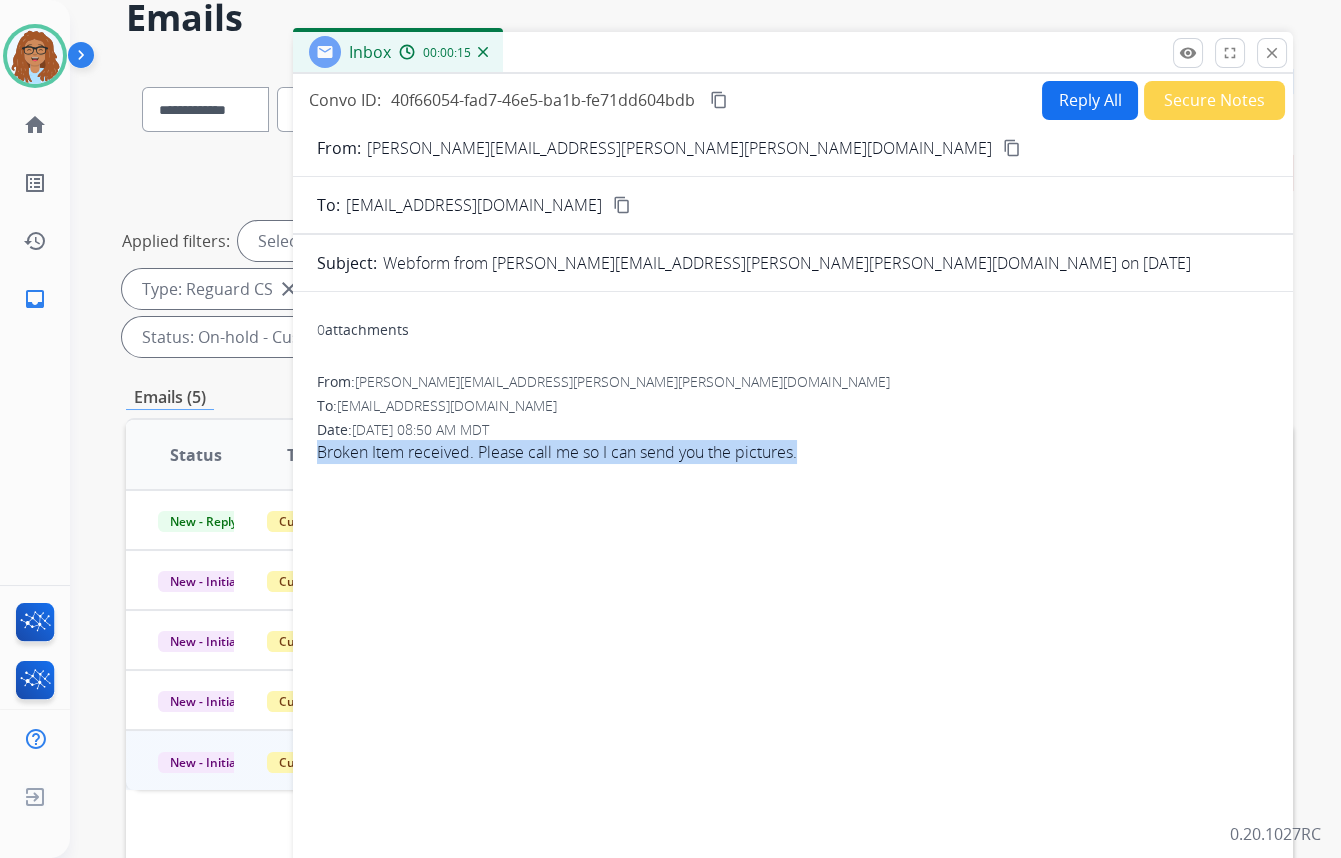 drag, startPoint x: 1270, startPoint y: 60, endPoint x: 1249, endPoint y: 98, distance: 43.416588 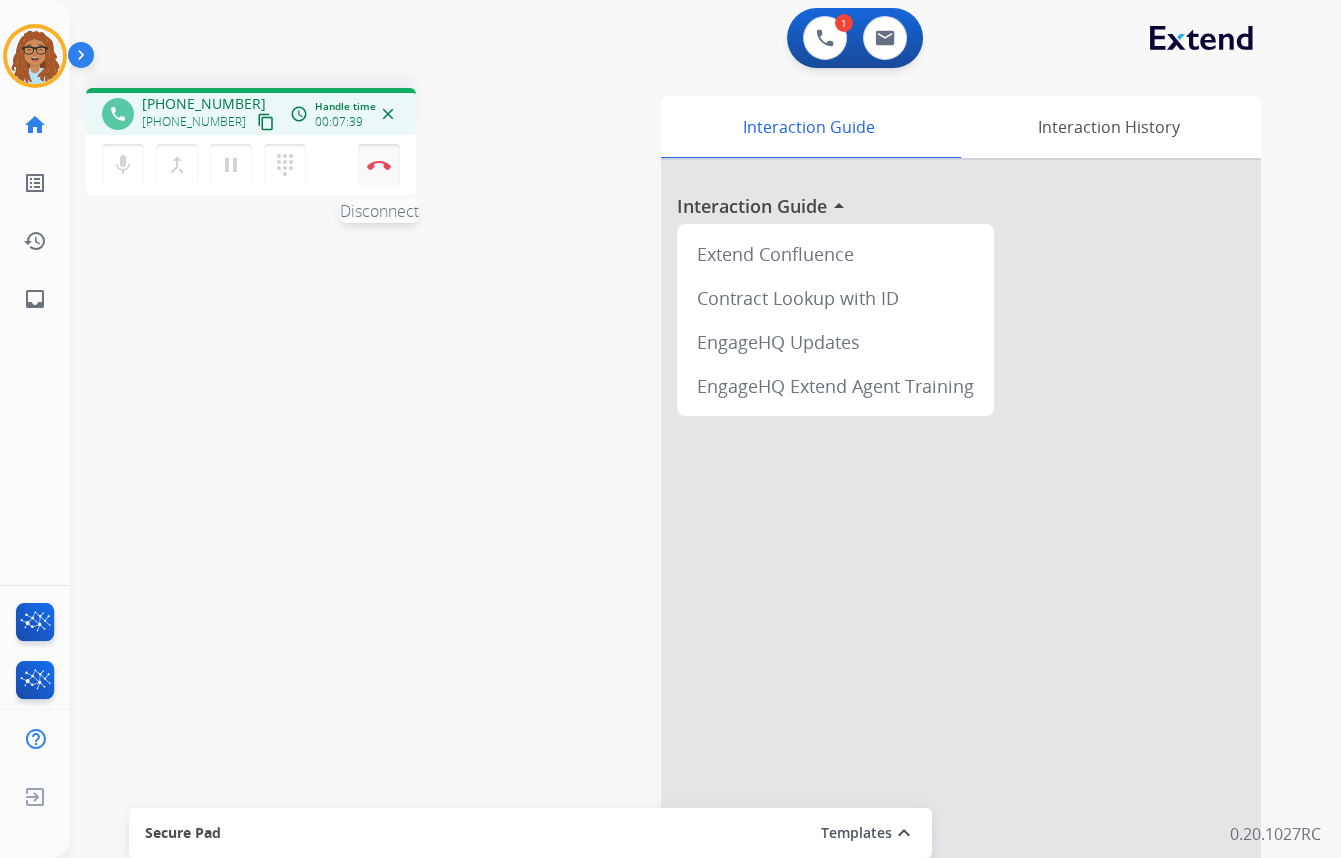 click on "Disconnect" at bounding box center [379, 165] 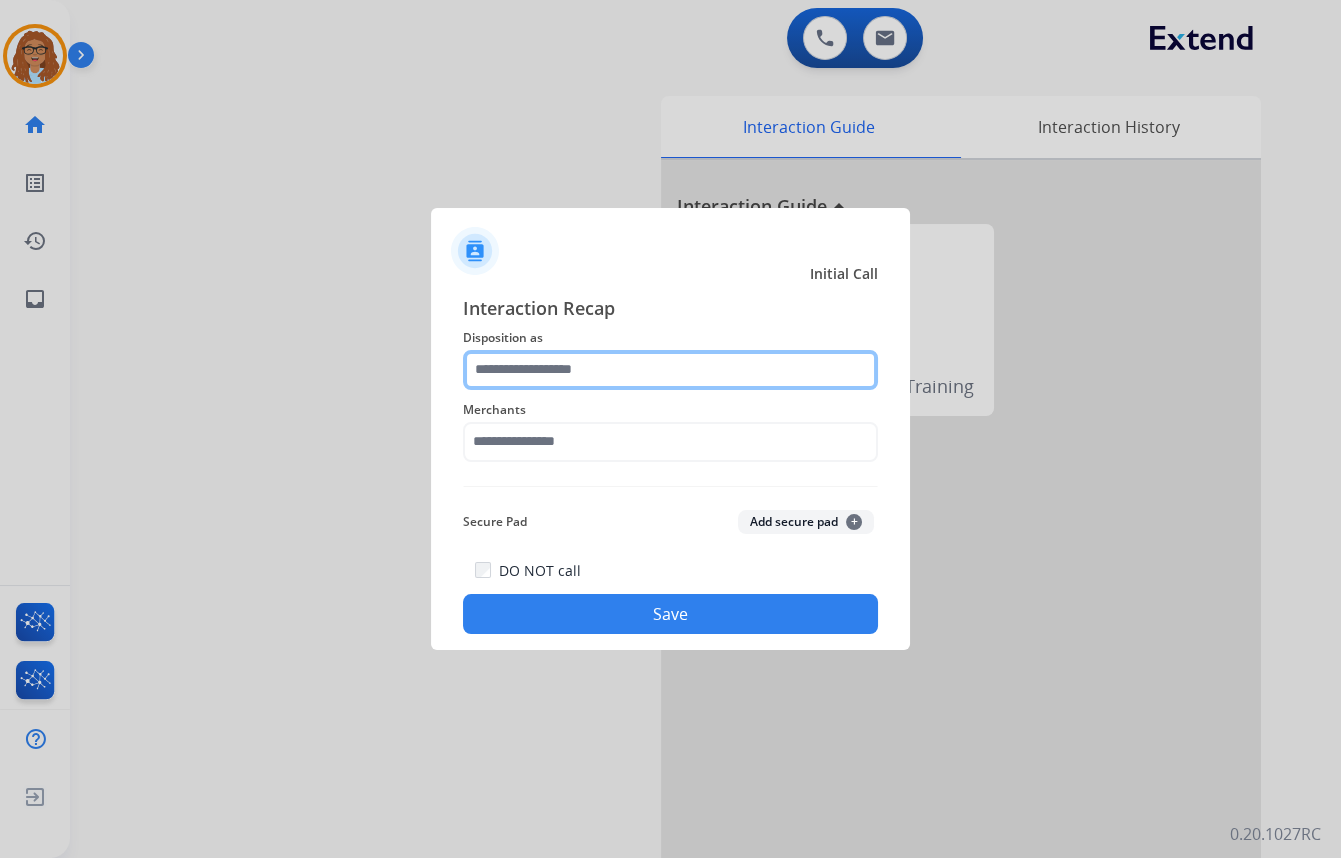 click 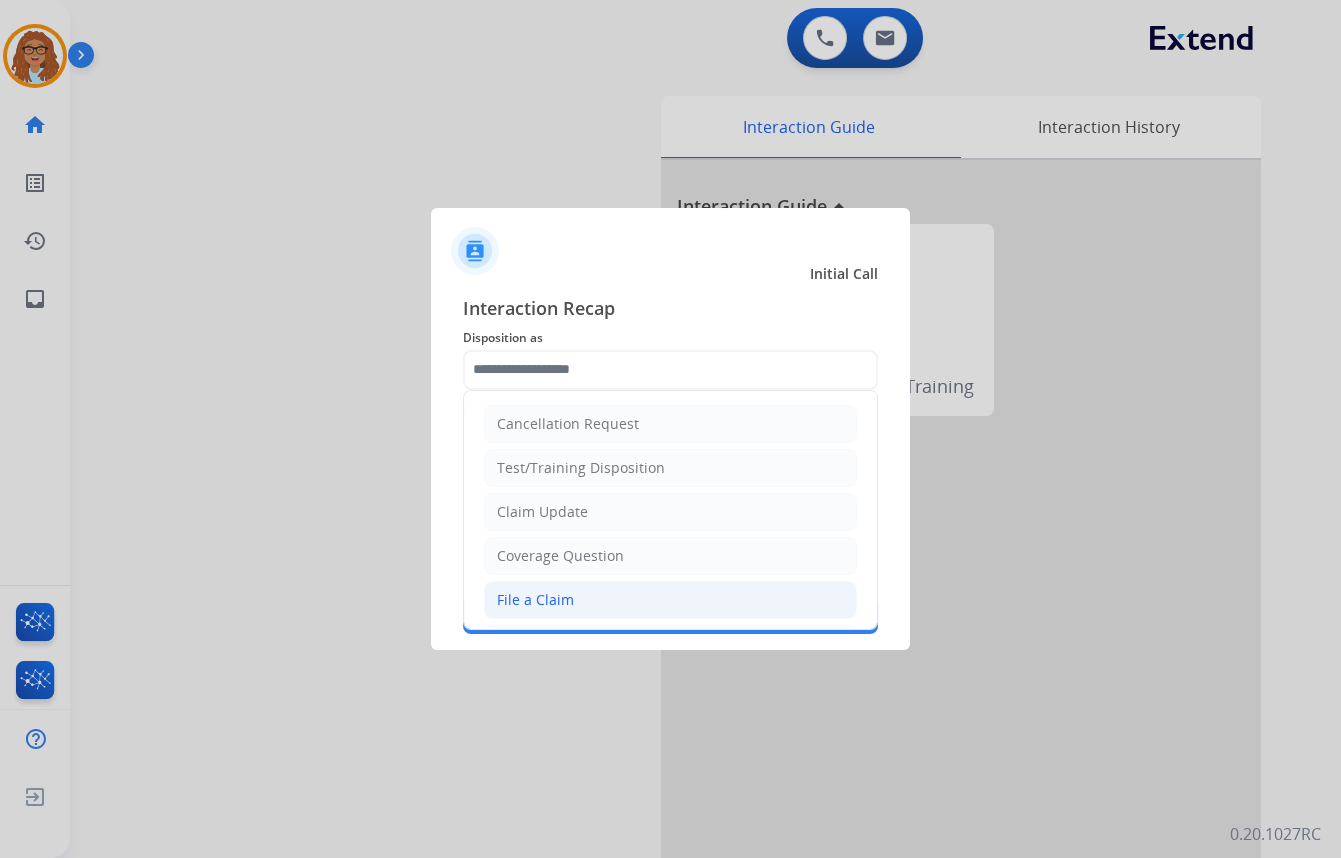click on "File a Claim" 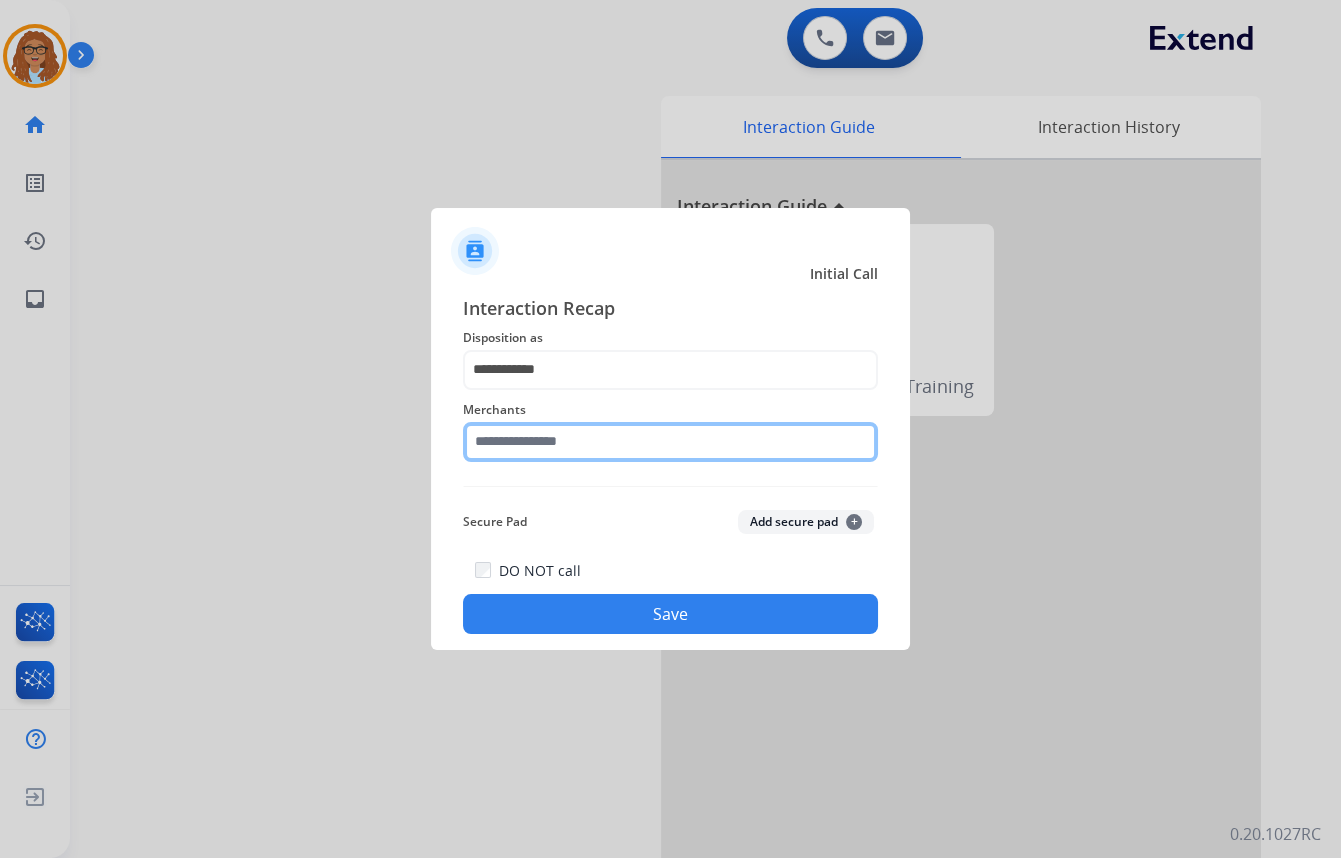 click 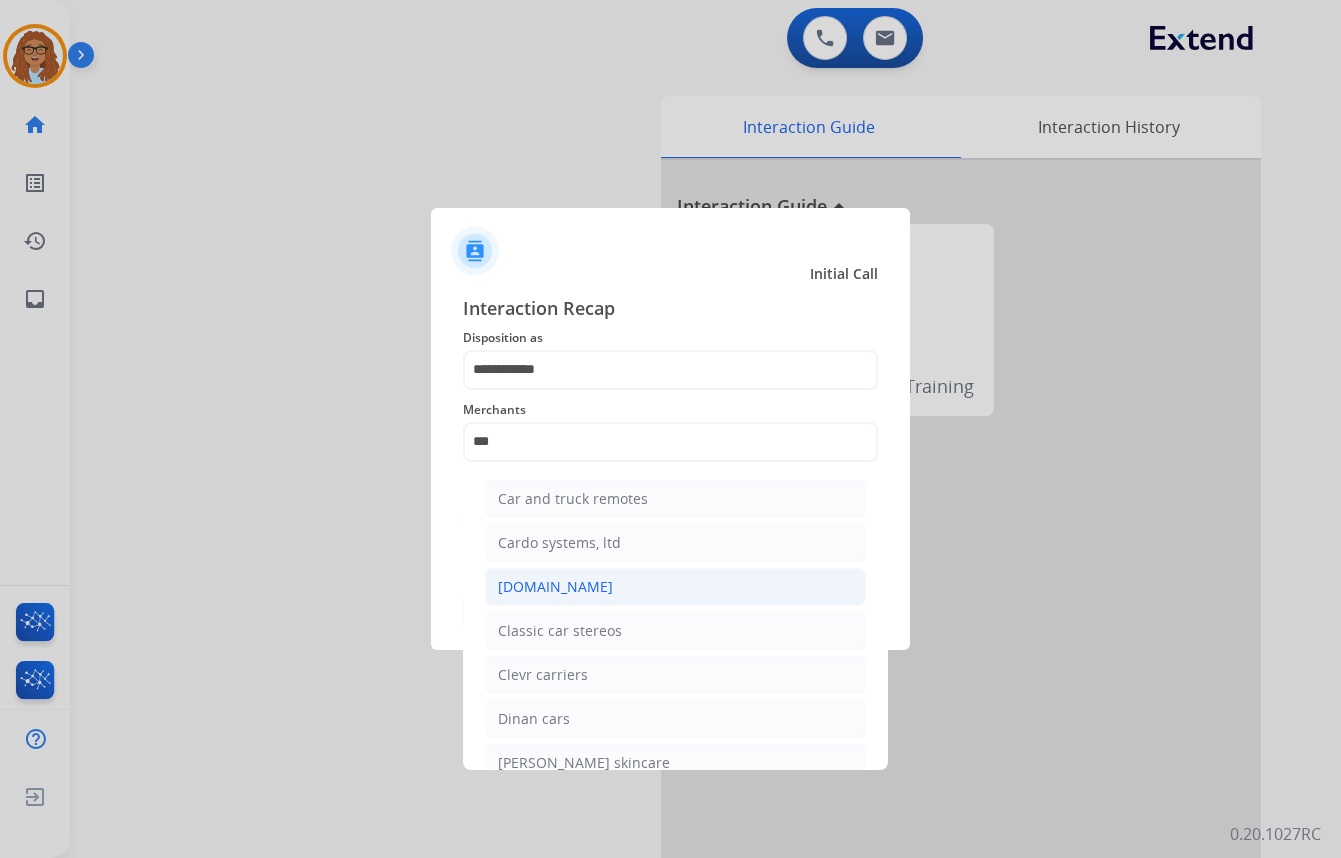 click on "[DOMAIN_NAME]" 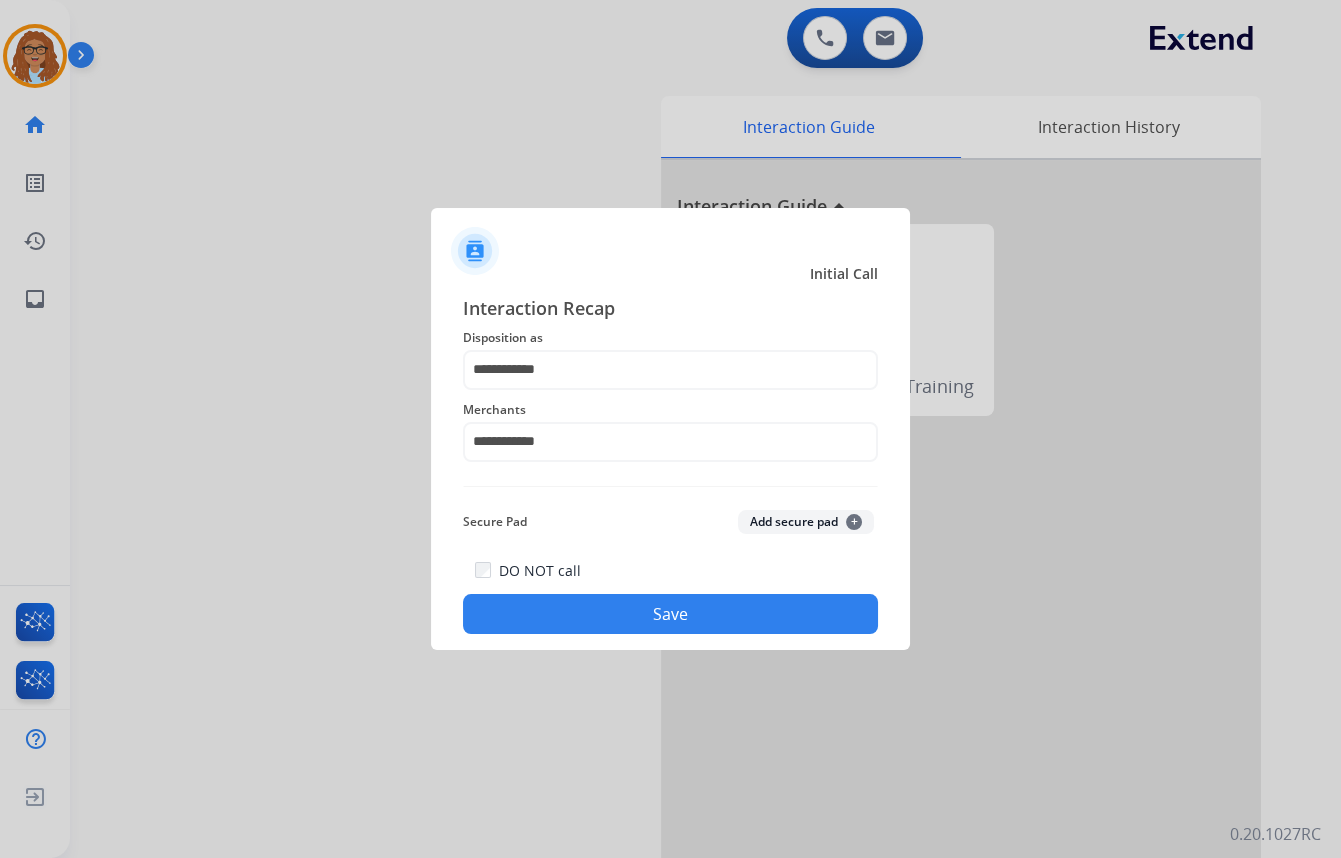click on "Save" 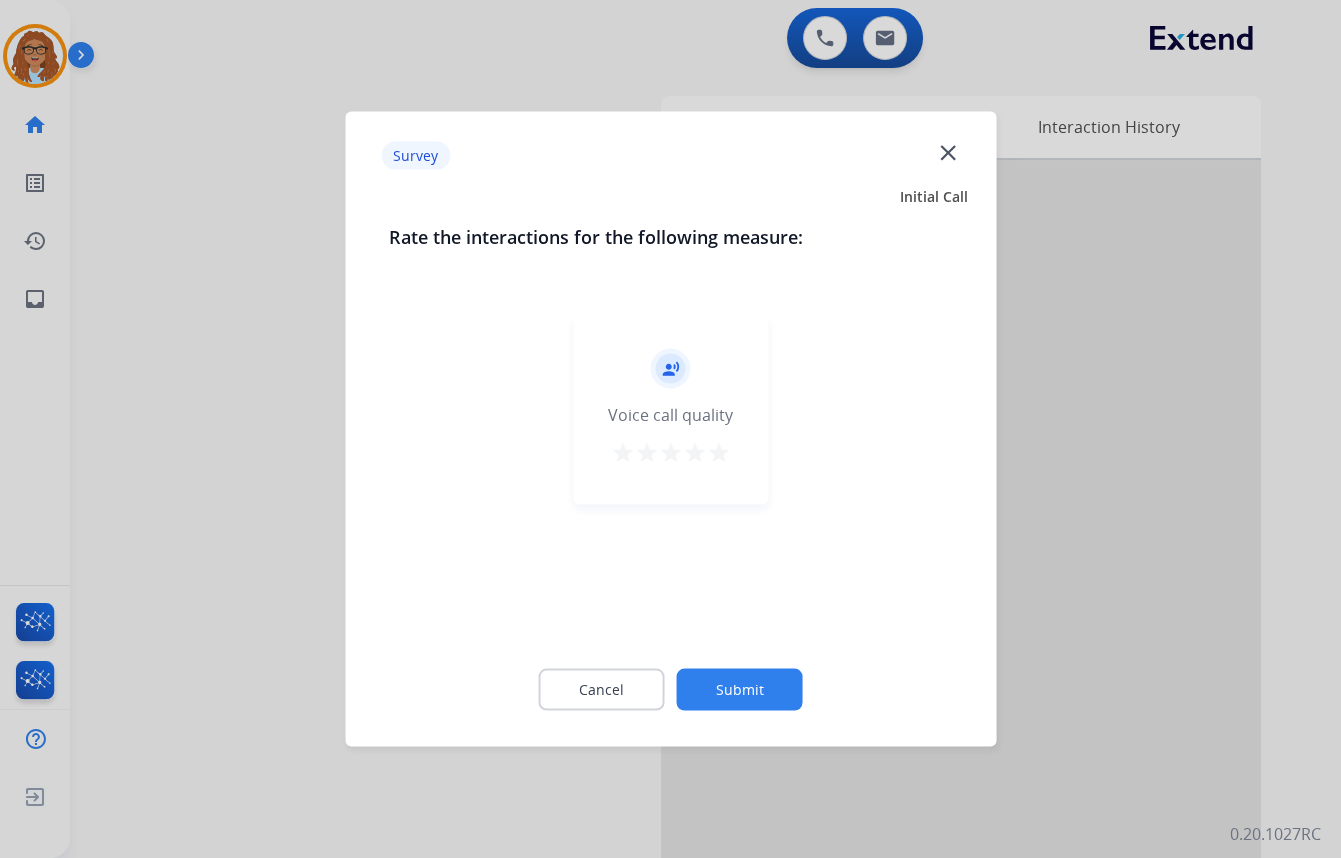 click on "close" 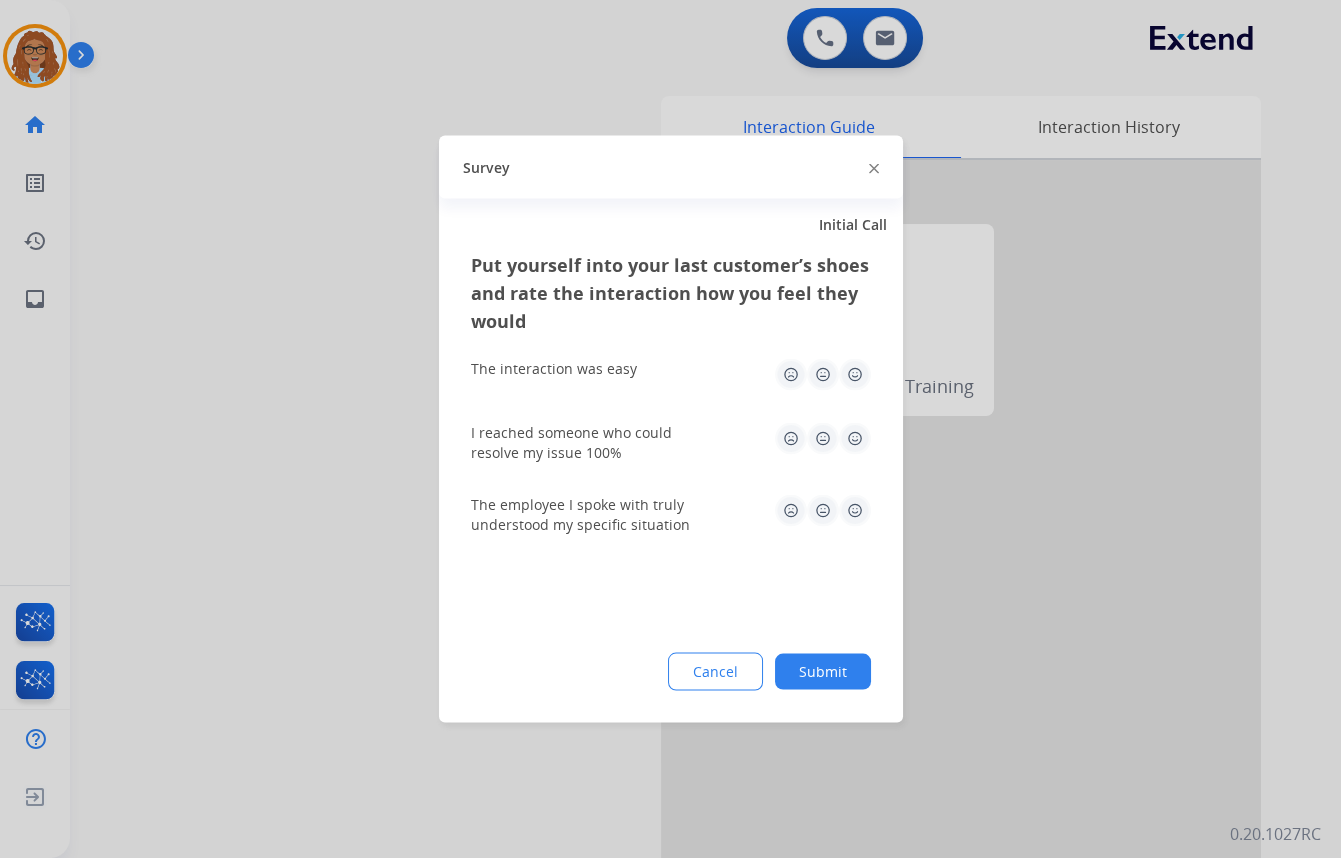 drag, startPoint x: 874, startPoint y: 166, endPoint x: 834, endPoint y: 191, distance: 47.169907 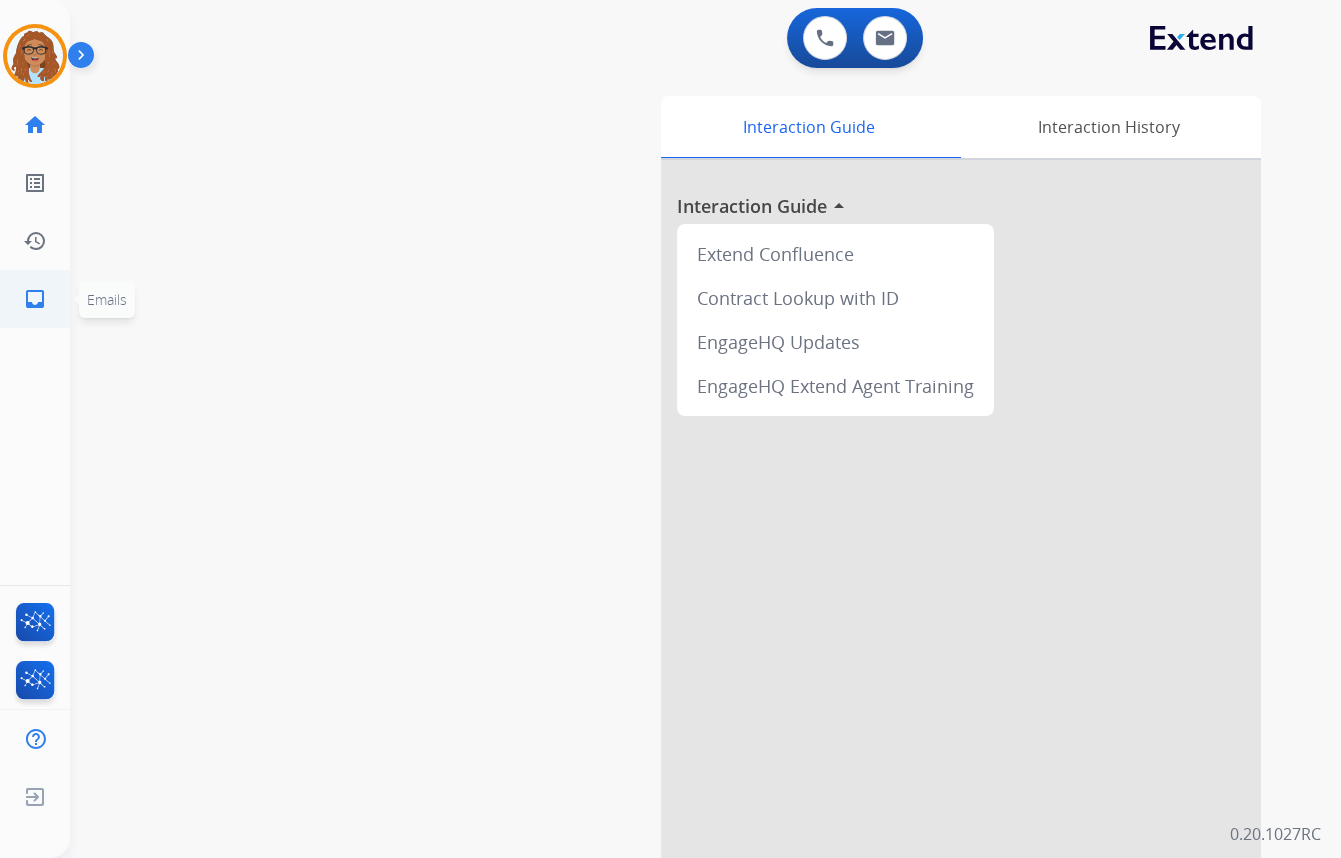 click on "inbox" 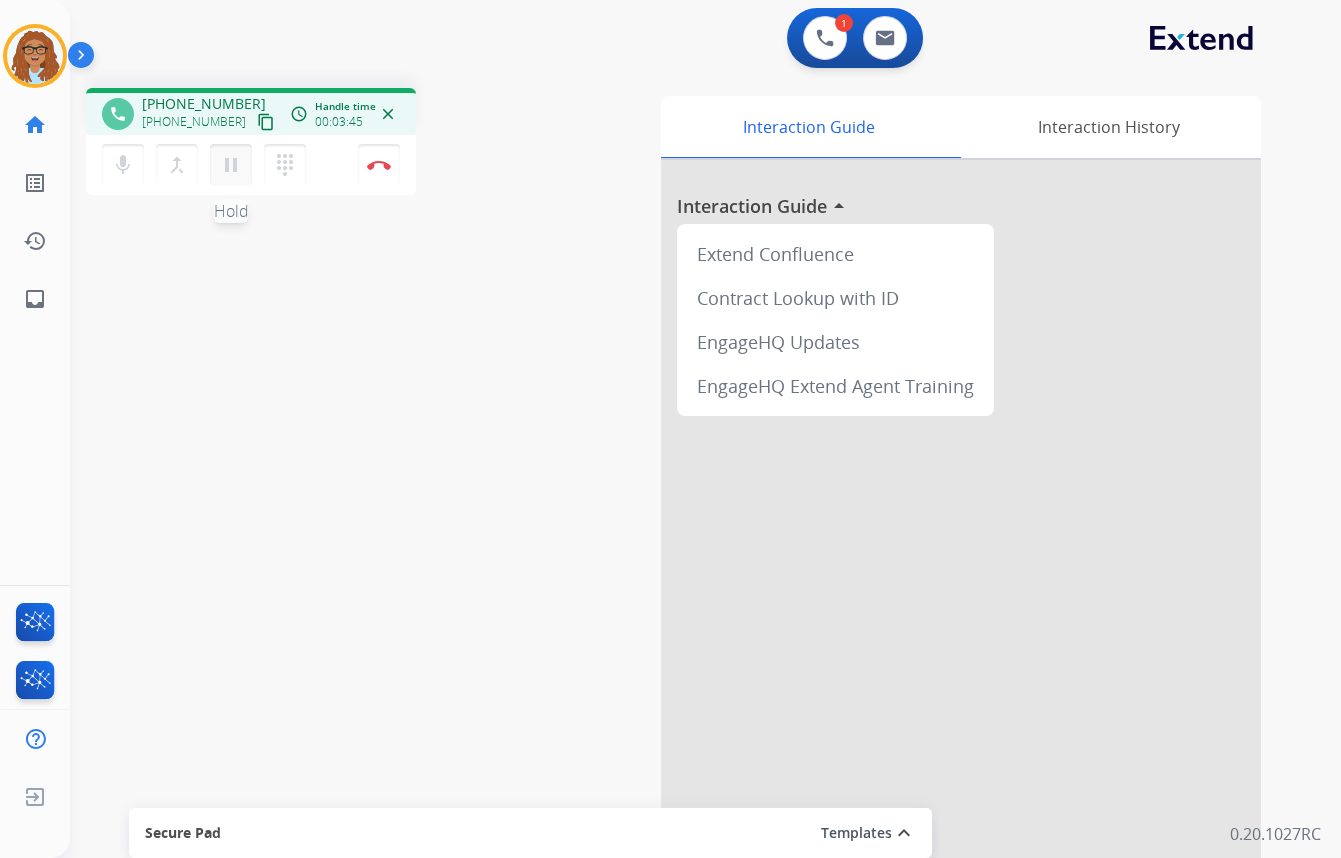 click on "pause Hold" at bounding box center (231, 165) 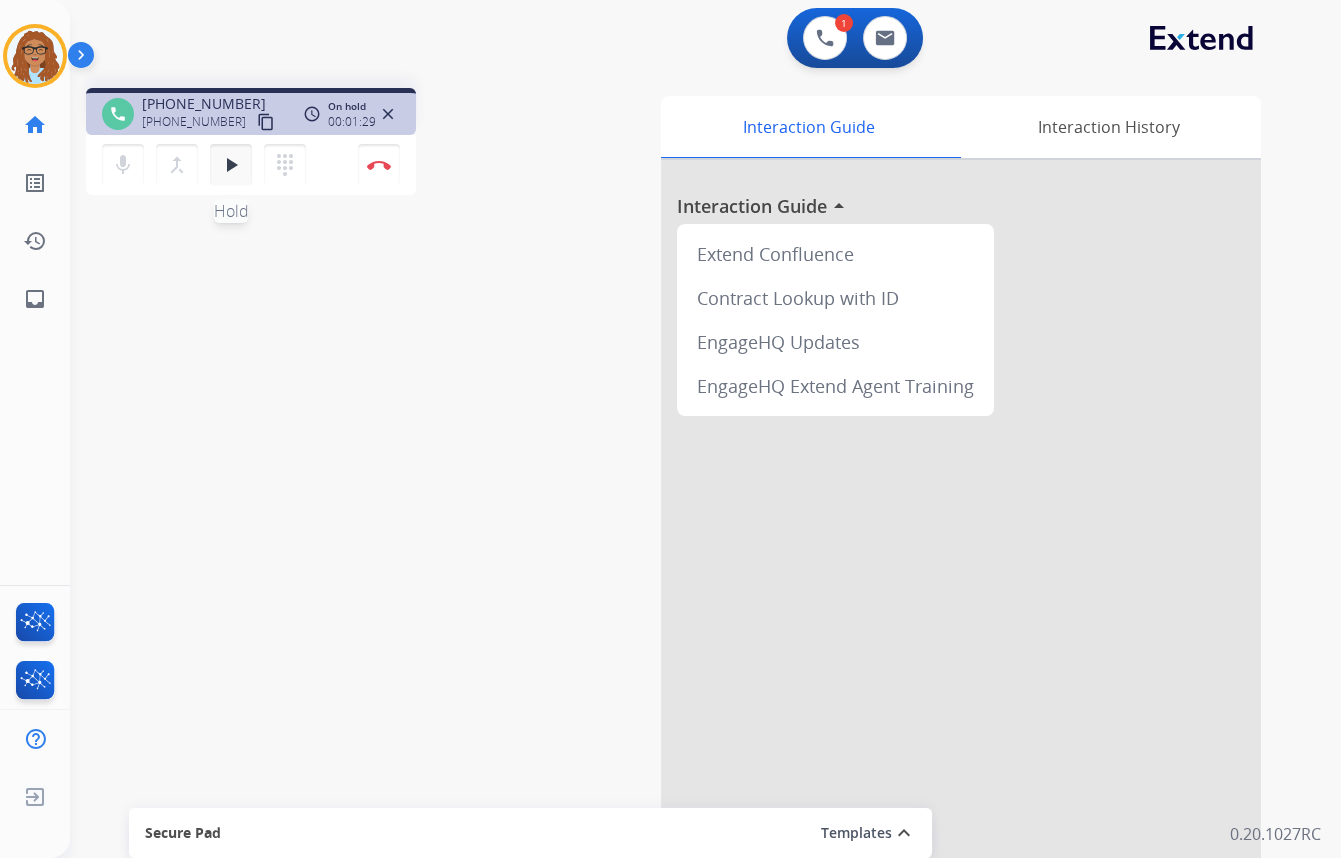 click on "play_arrow" at bounding box center (231, 165) 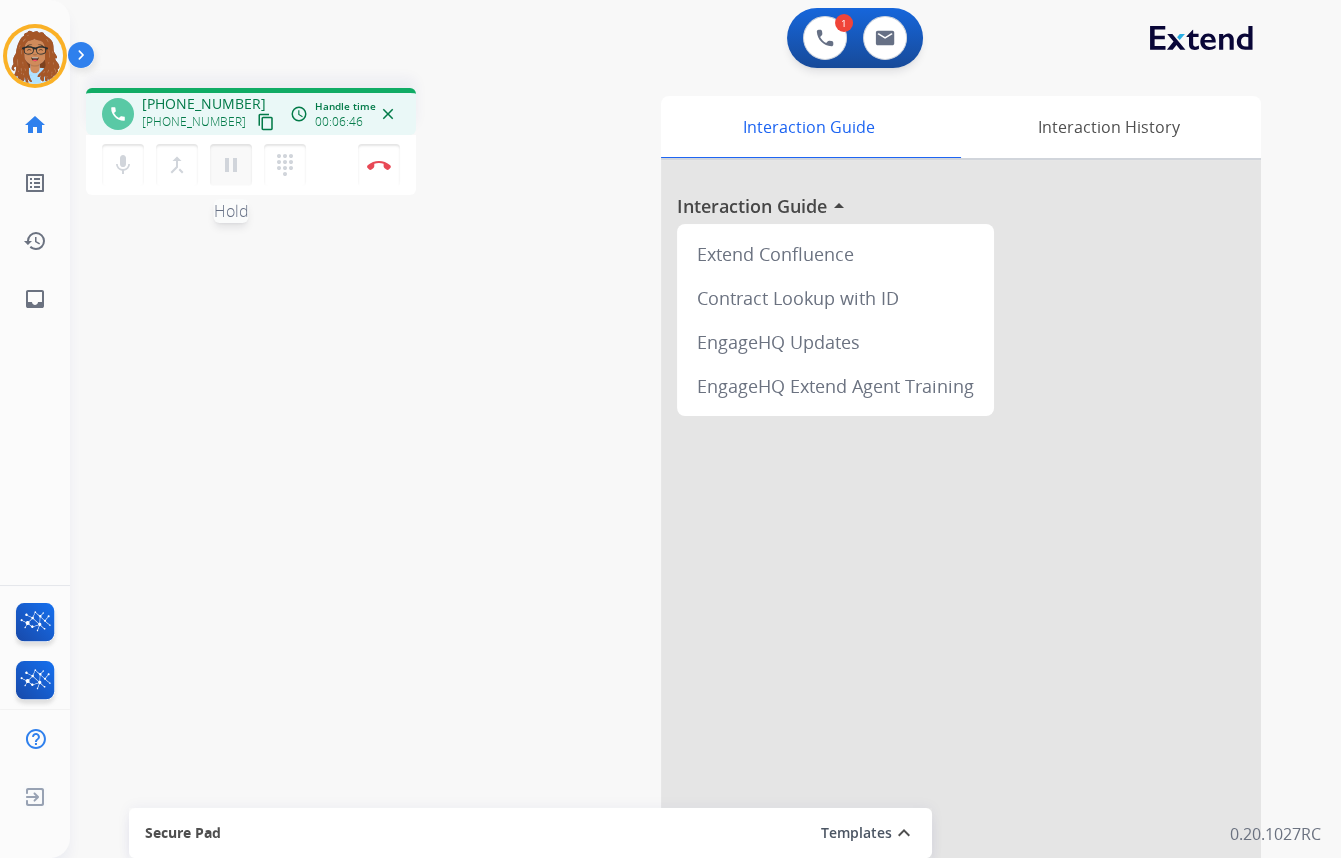 click on "pause" at bounding box center (231, 165) 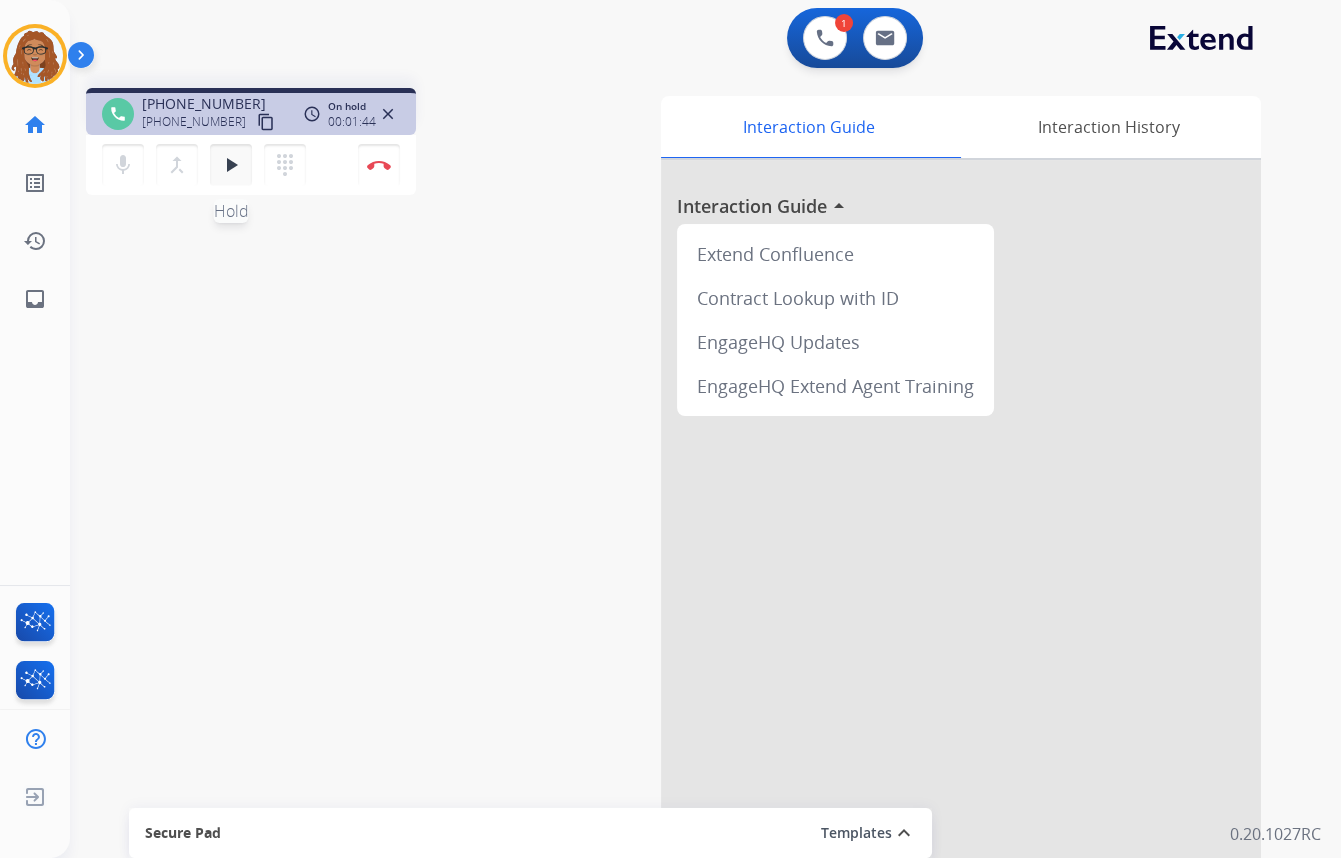 click on "play_arrow" at bounding box center (231, 165) 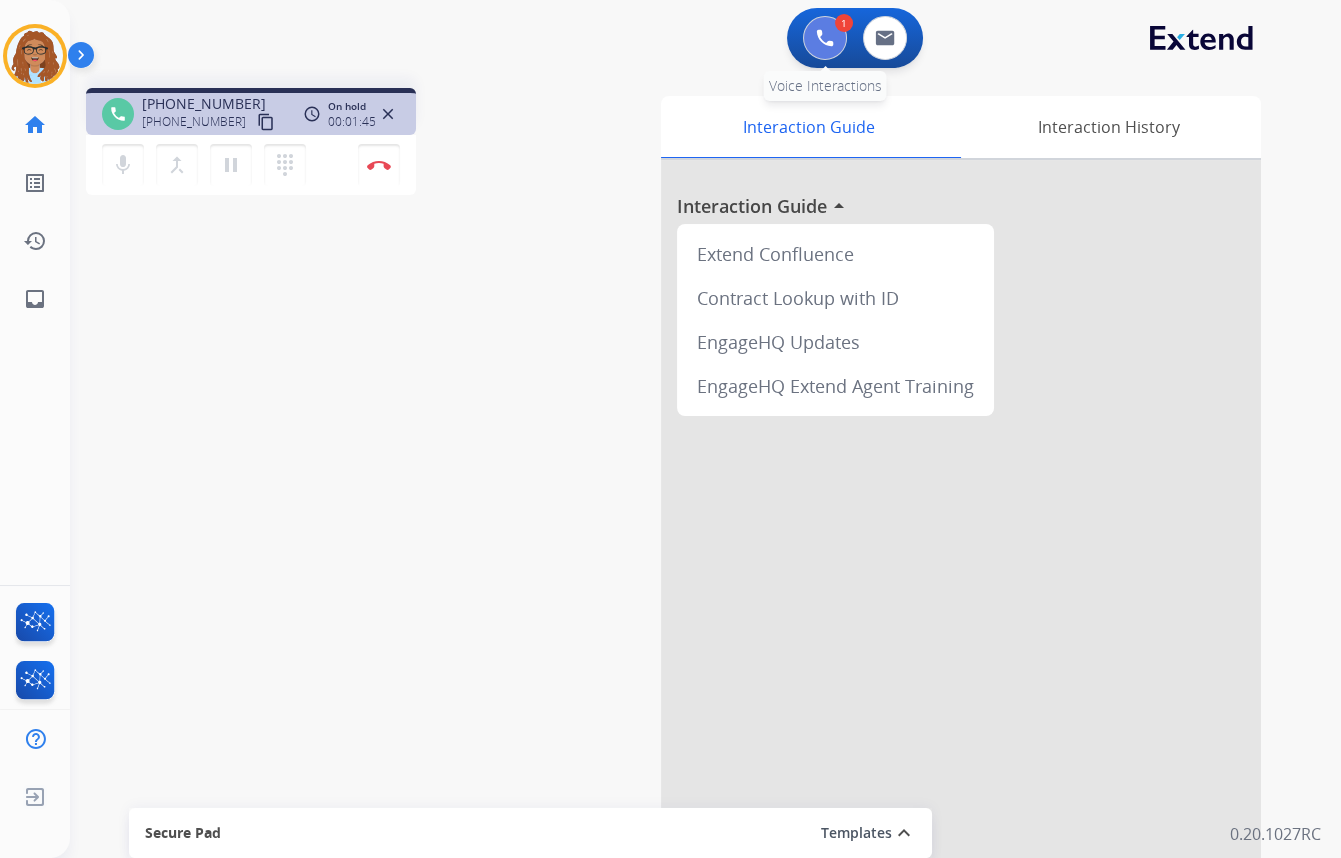 click at bounding box center (825, 38) 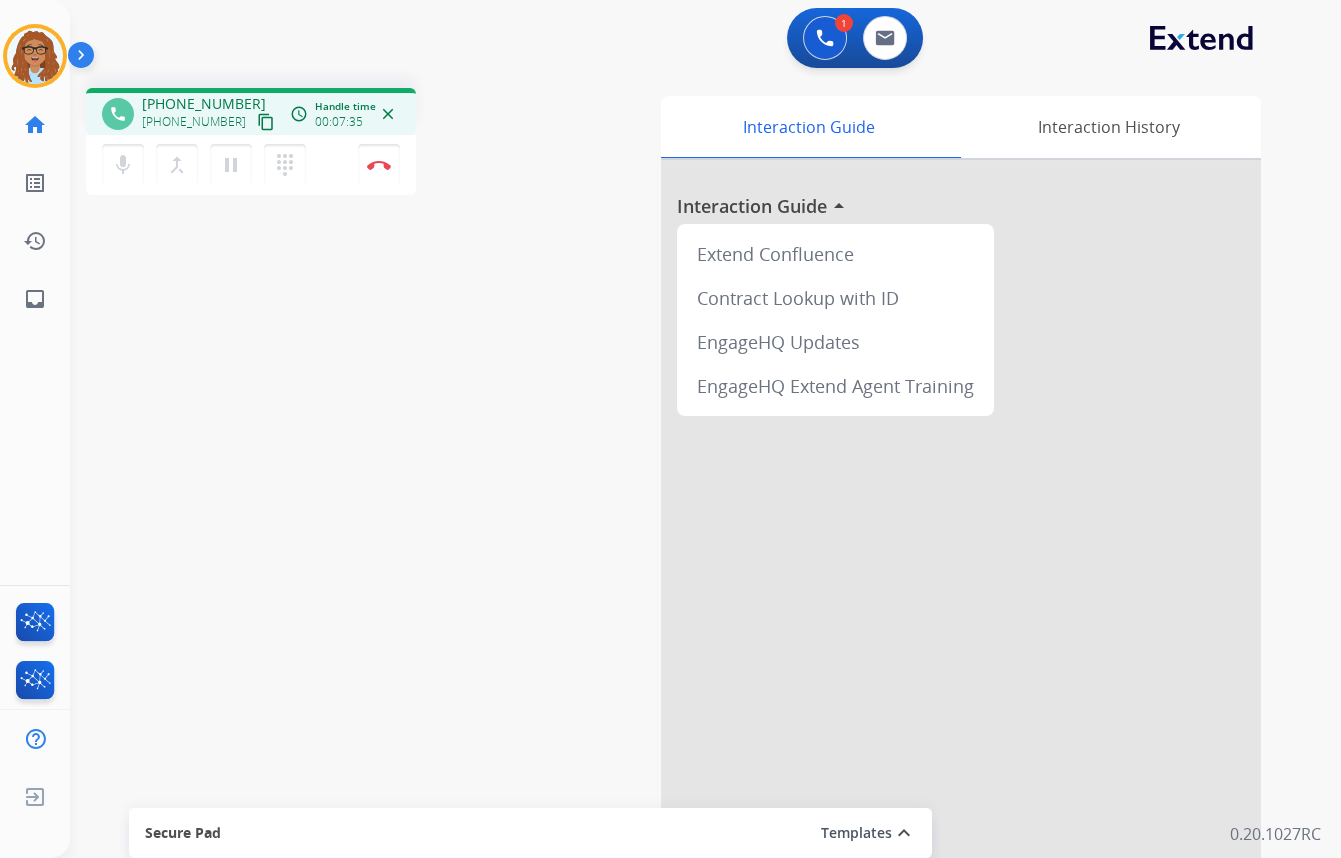 type 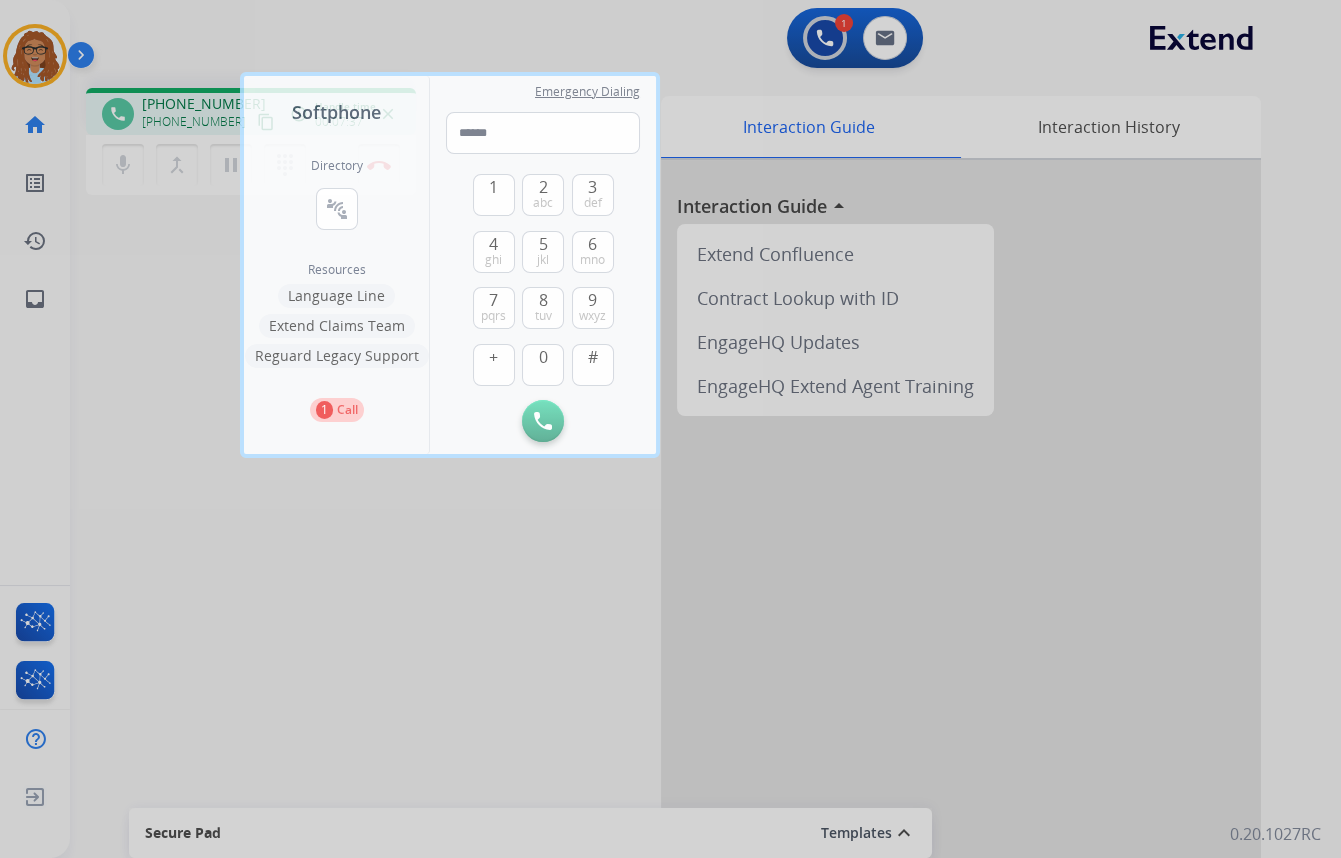 click on "connect_without_contact Resource Directory" at bounding box center (337, 209) 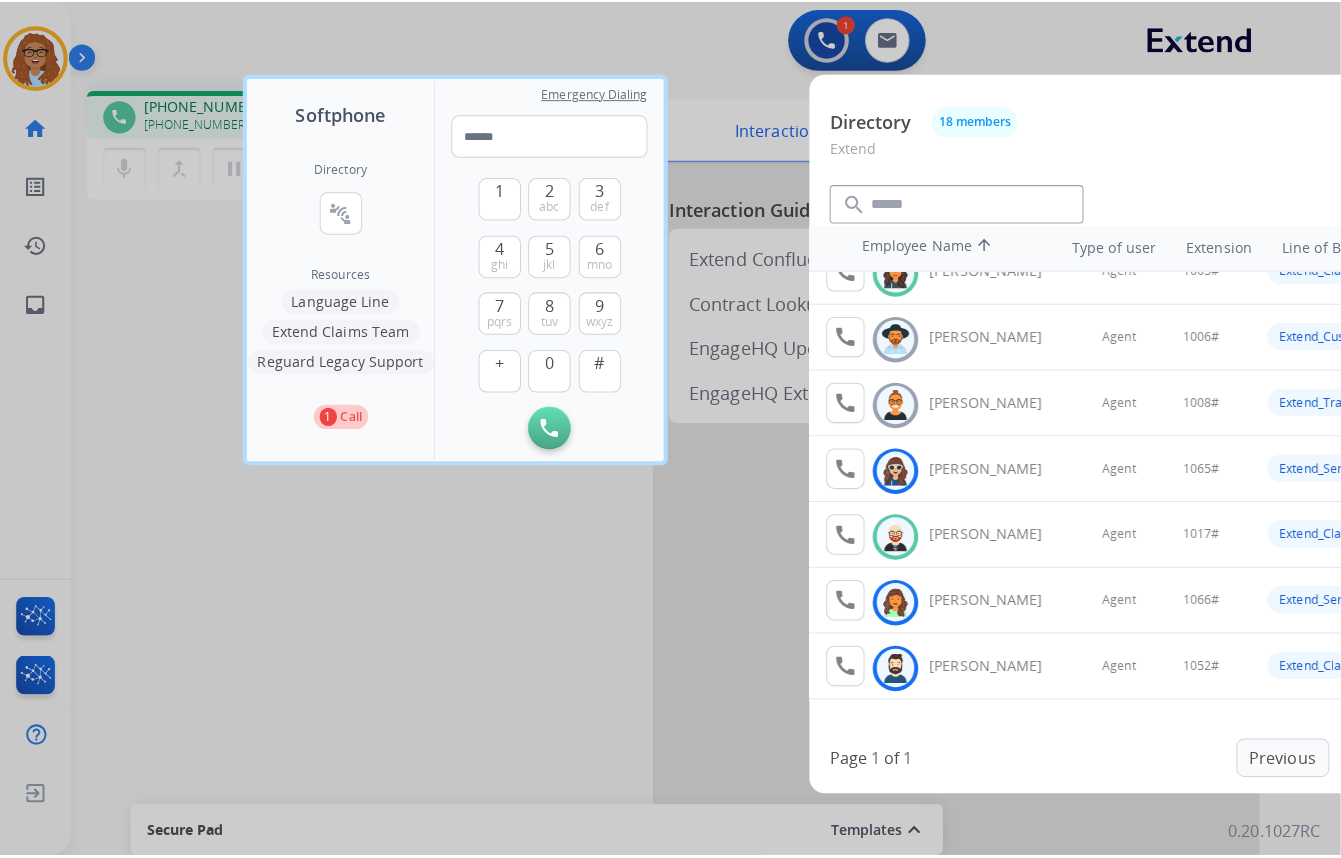 scroll, scrollTop: 0, scrollLeft: 0, axis: both 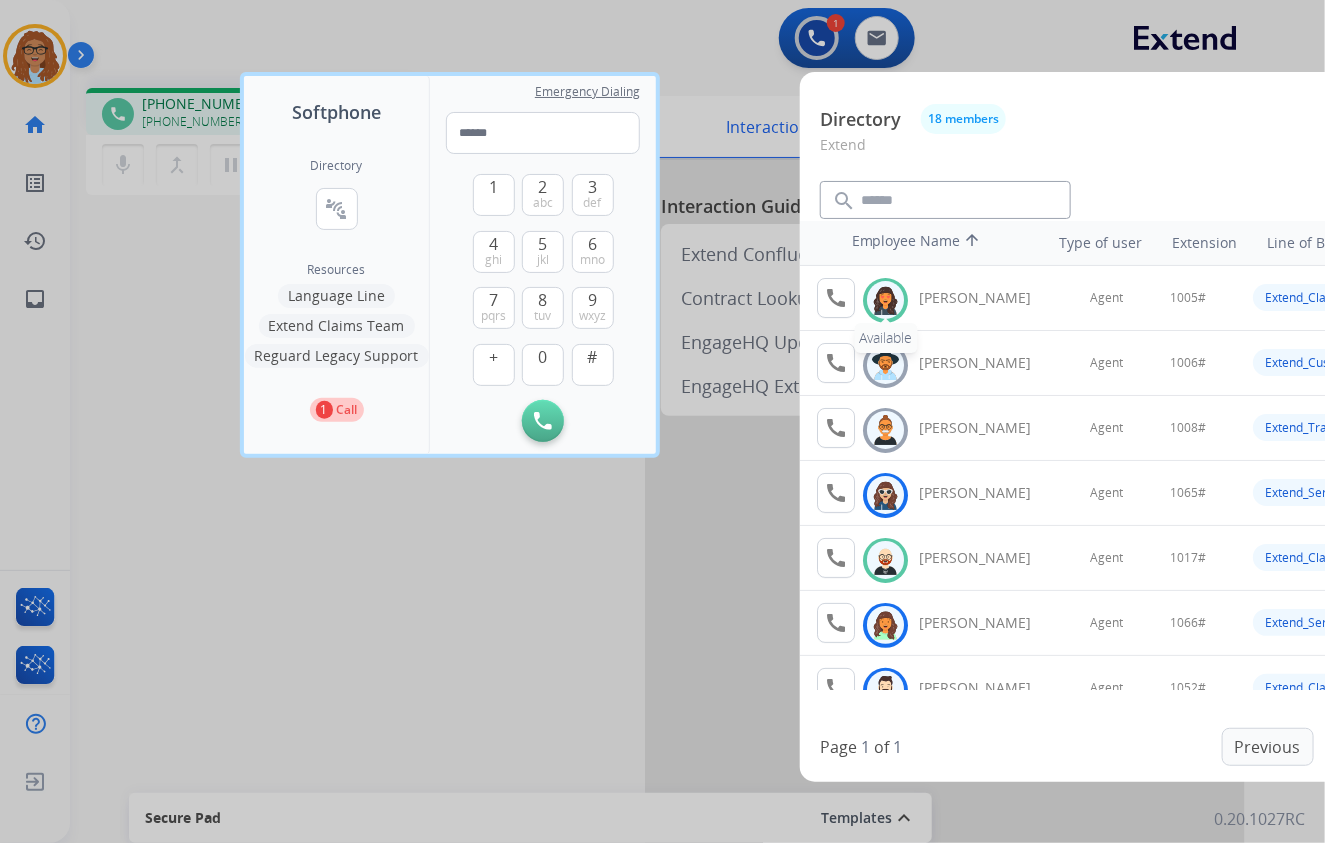 click at bounding box center (885, 300) 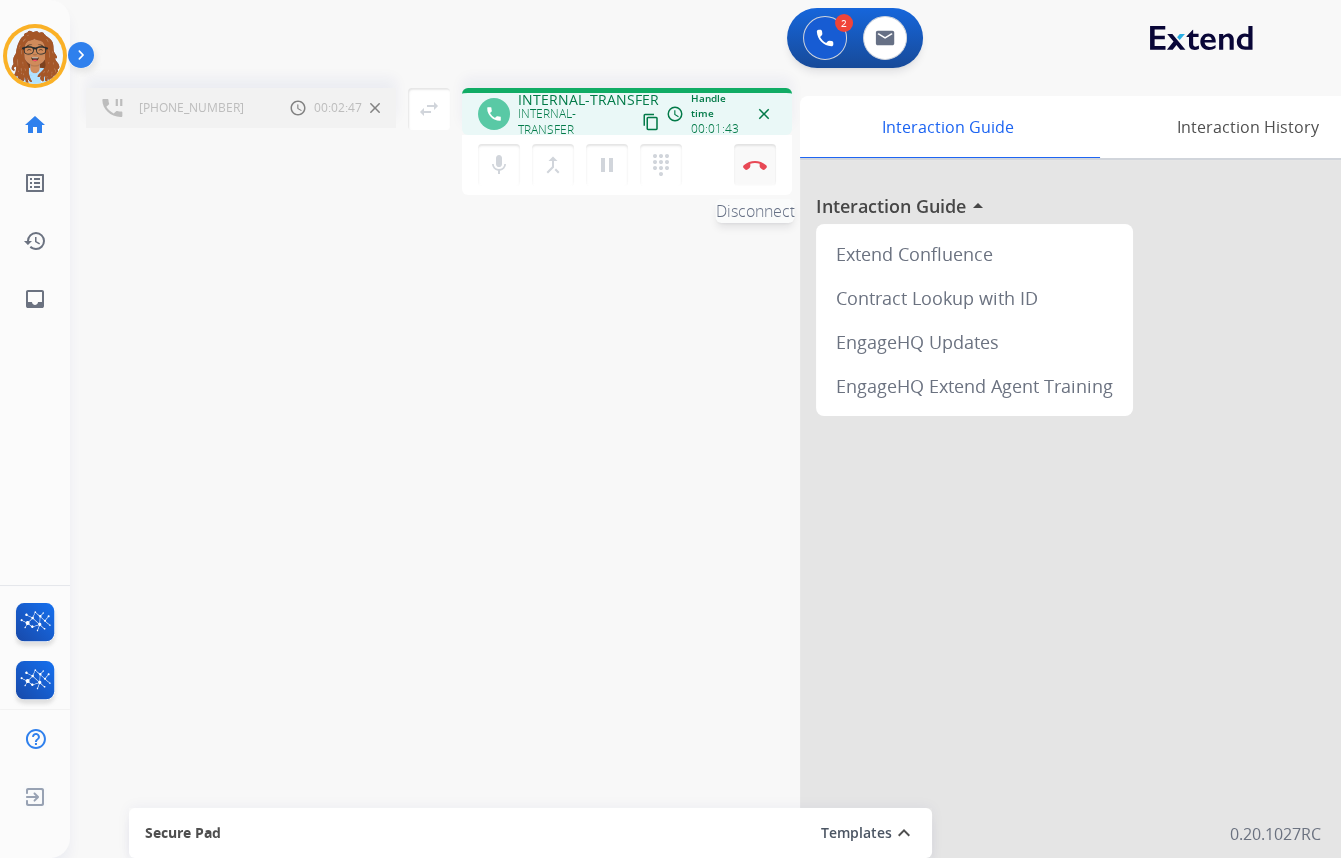 click at bounding box center (755, 165) 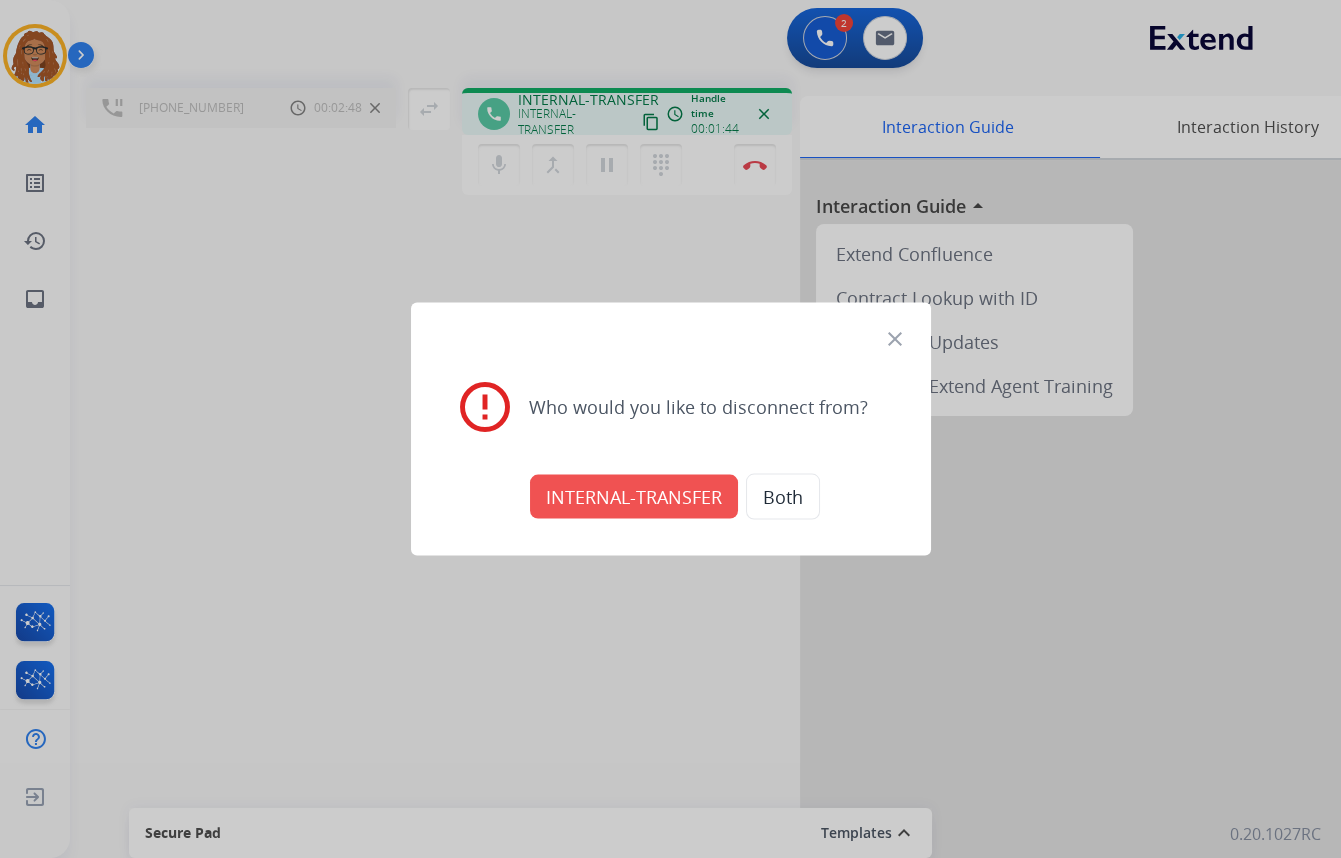 click on "INTERNAL-TRANSFER" at bounding box center [634, 497] 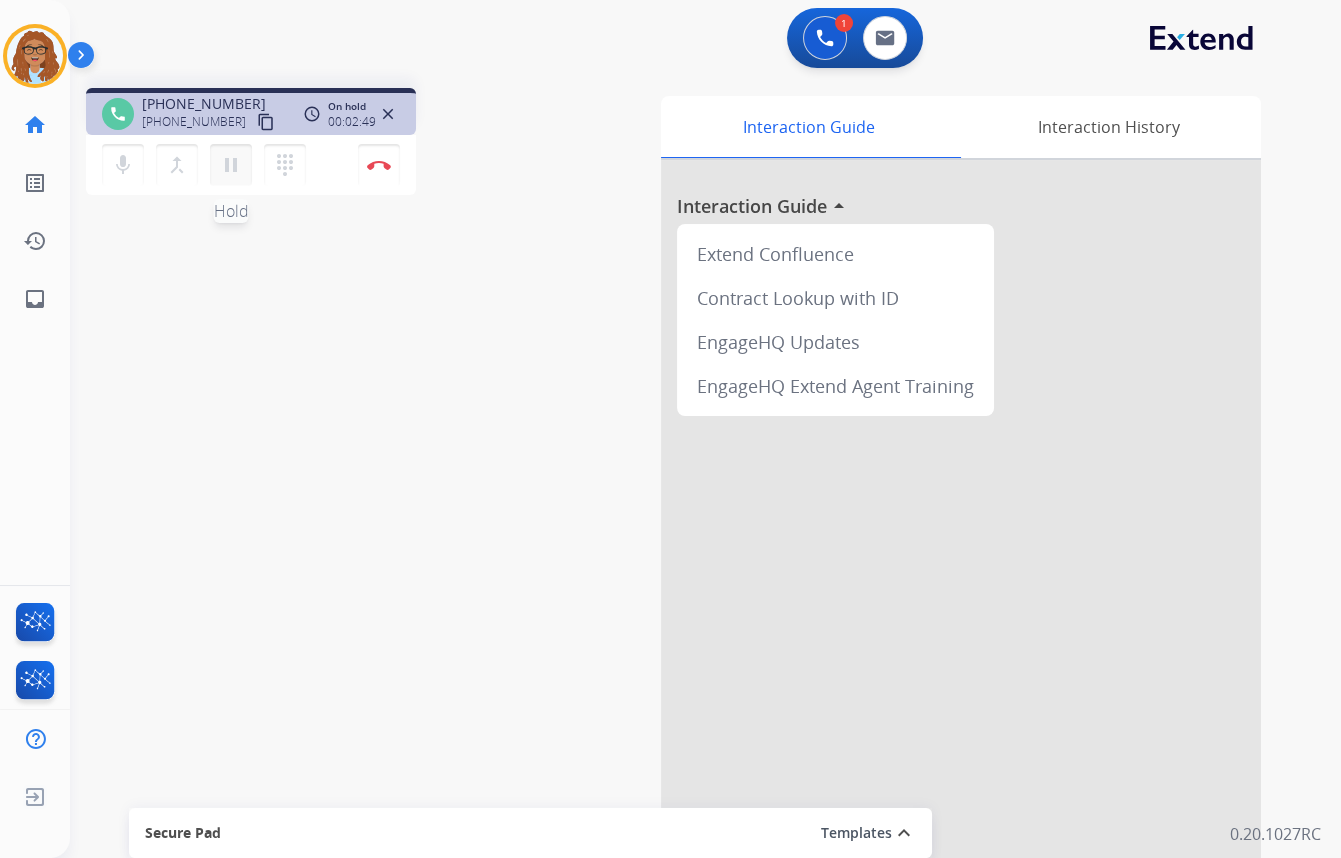 click on "pause" at bounding box center [231, 165] 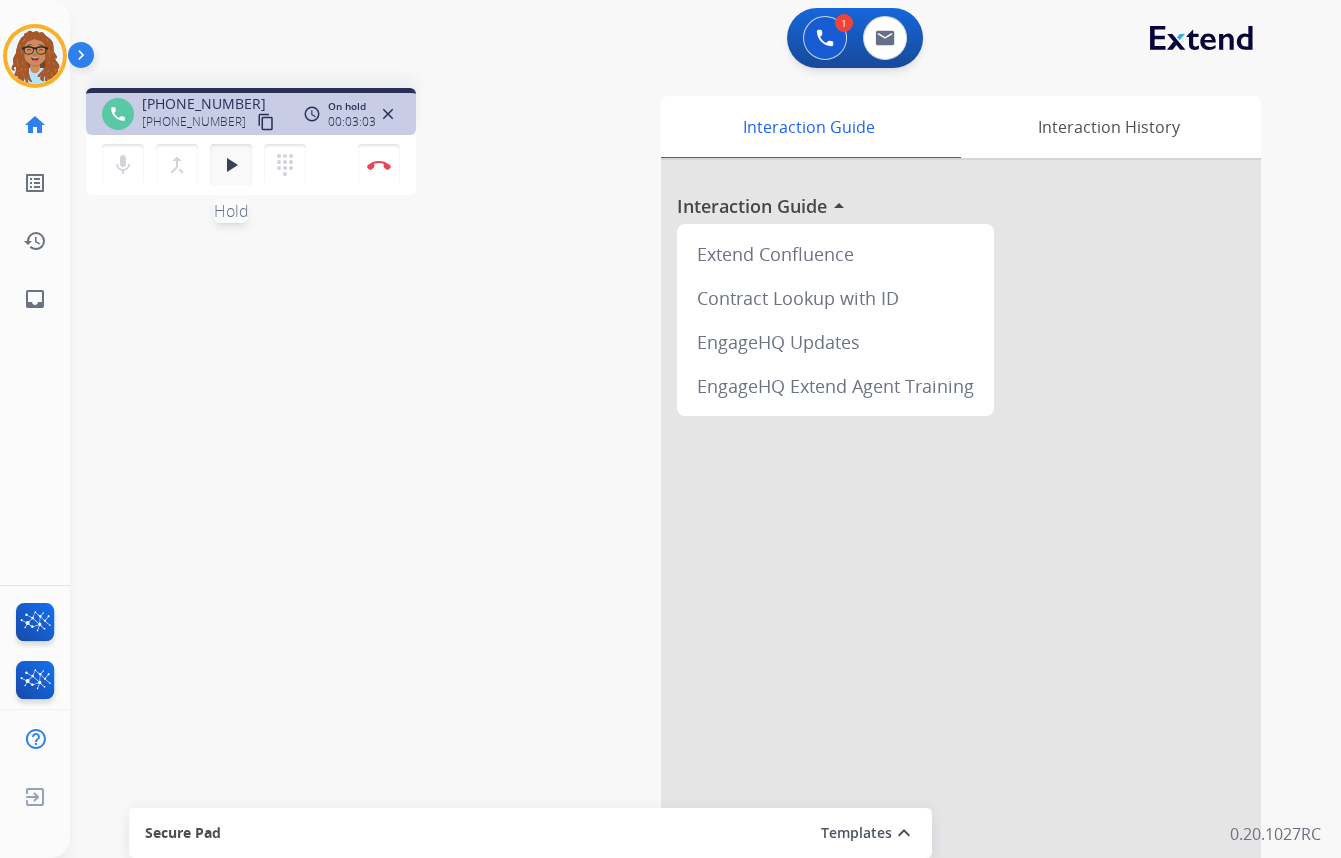 click on "play_arrow" at bounding box center (231, 165) 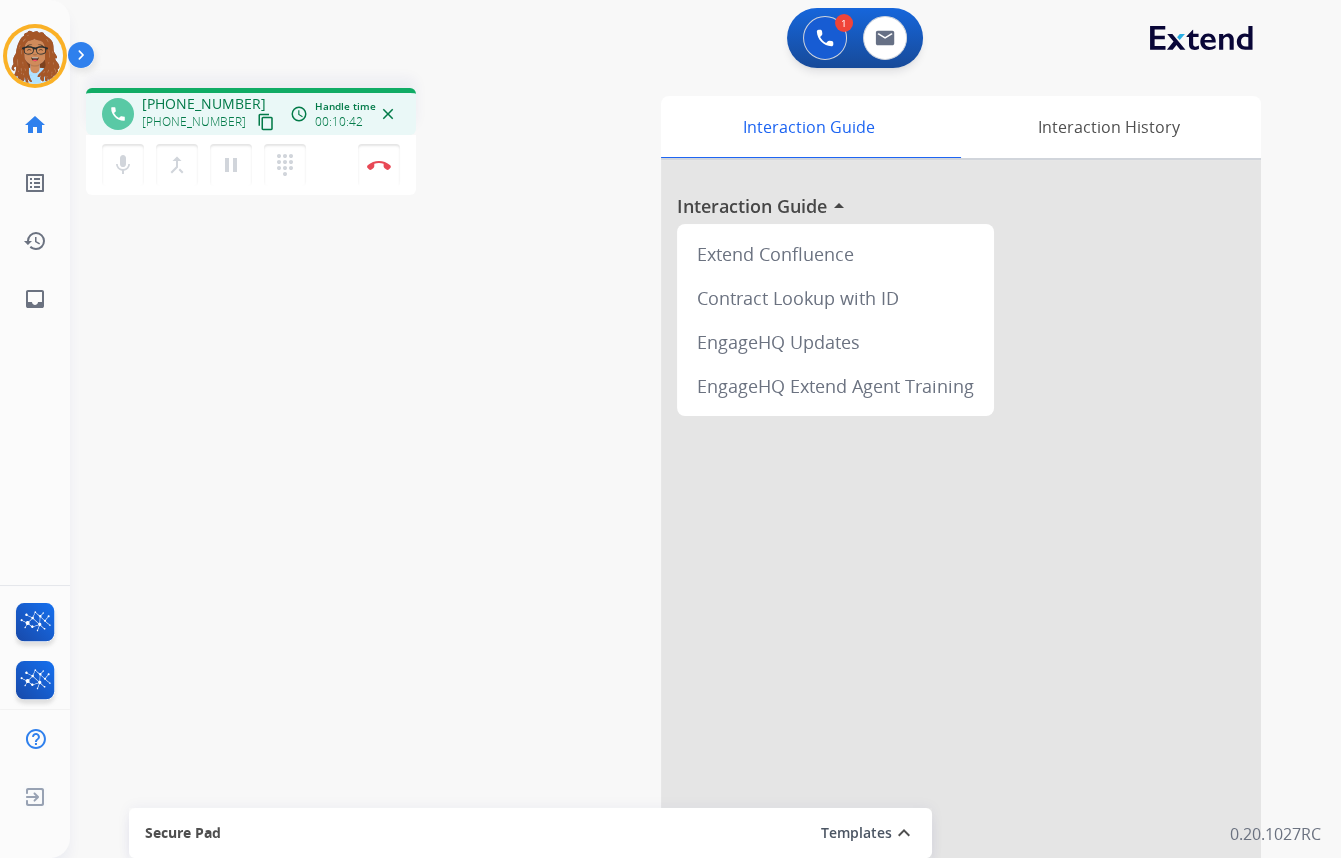 type 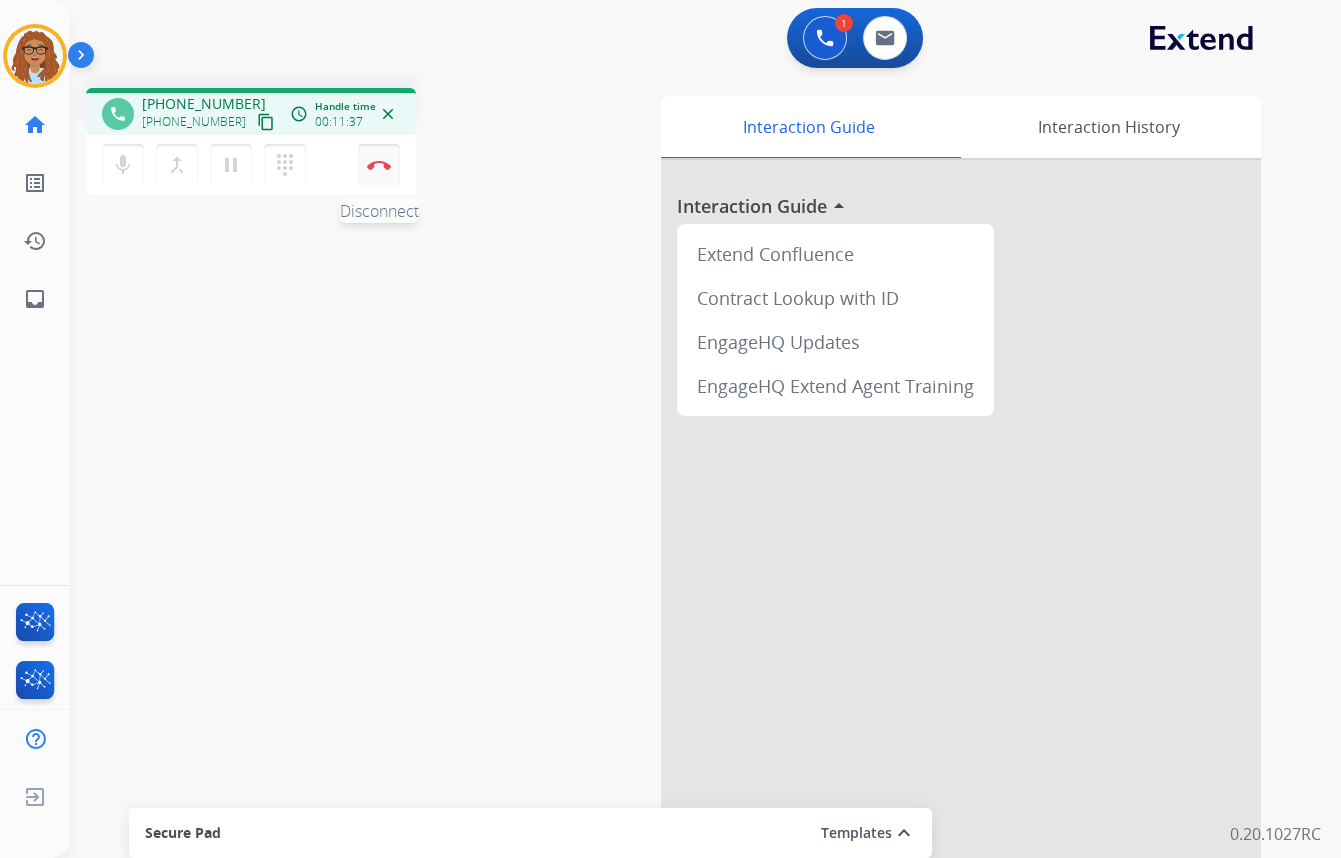 click on "Disconnect" at bounding box center [379, 165] 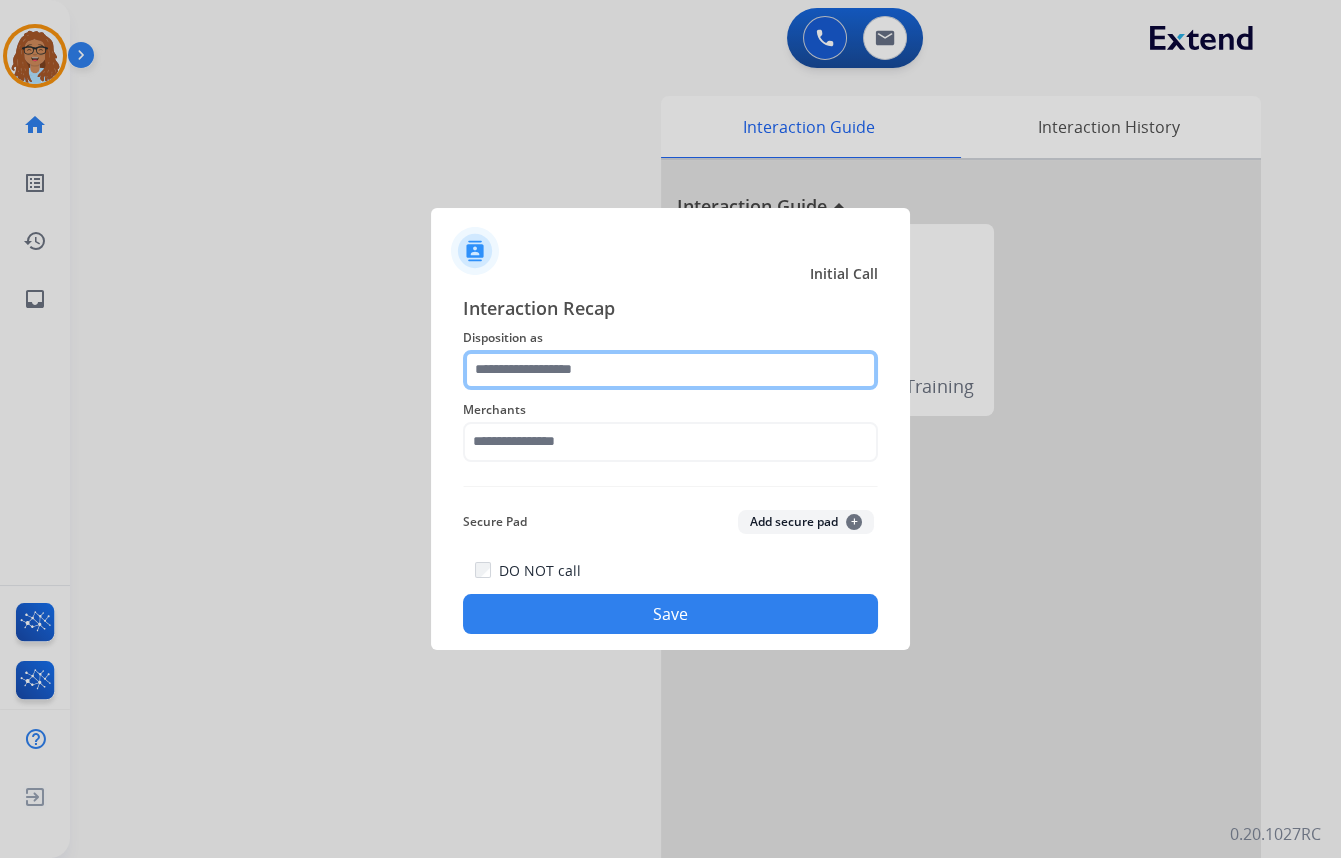 drag, startPoint x: 657, startPoint y: 373, endPoint x: 650, endPoint y: 387, distance: 15.652476 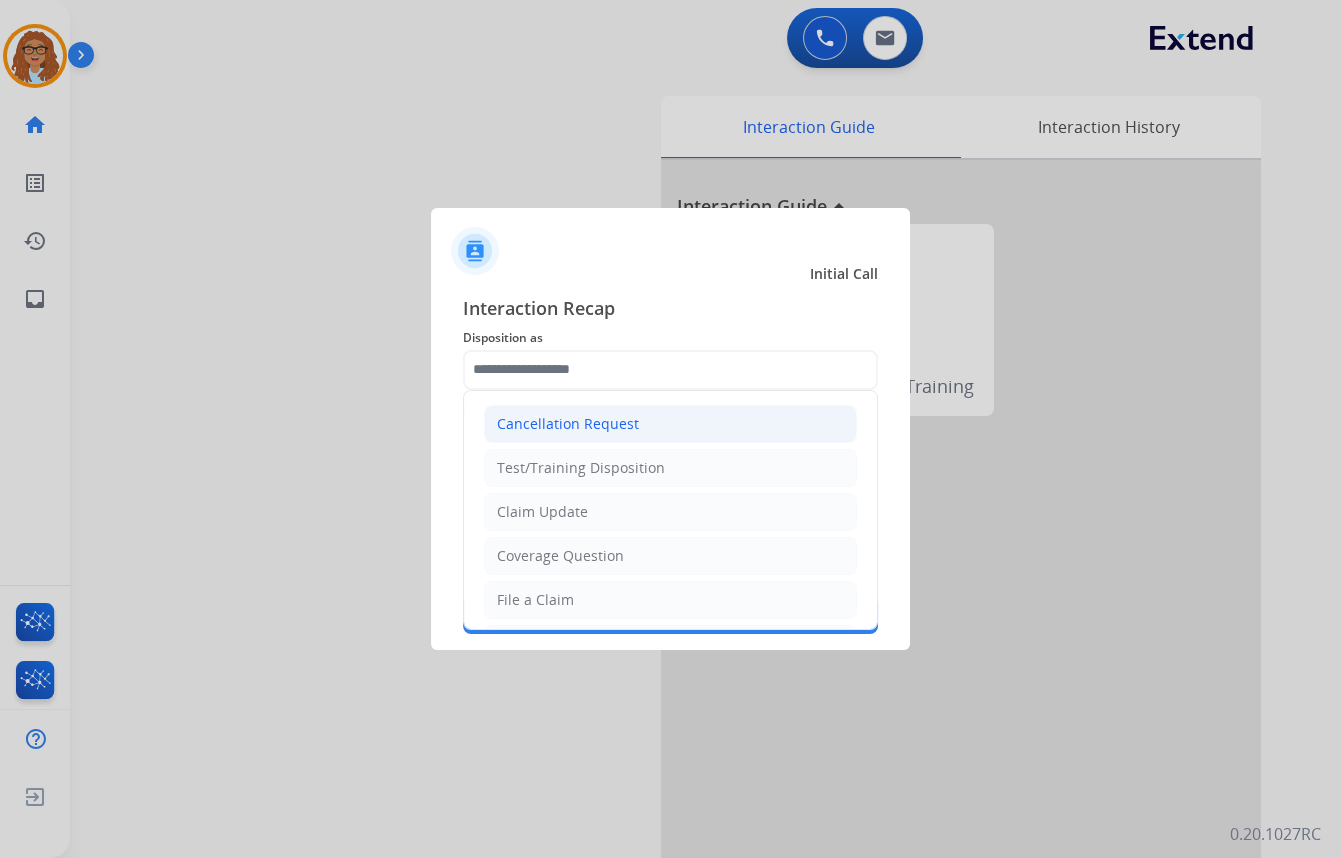 click on "Cancellation Request" 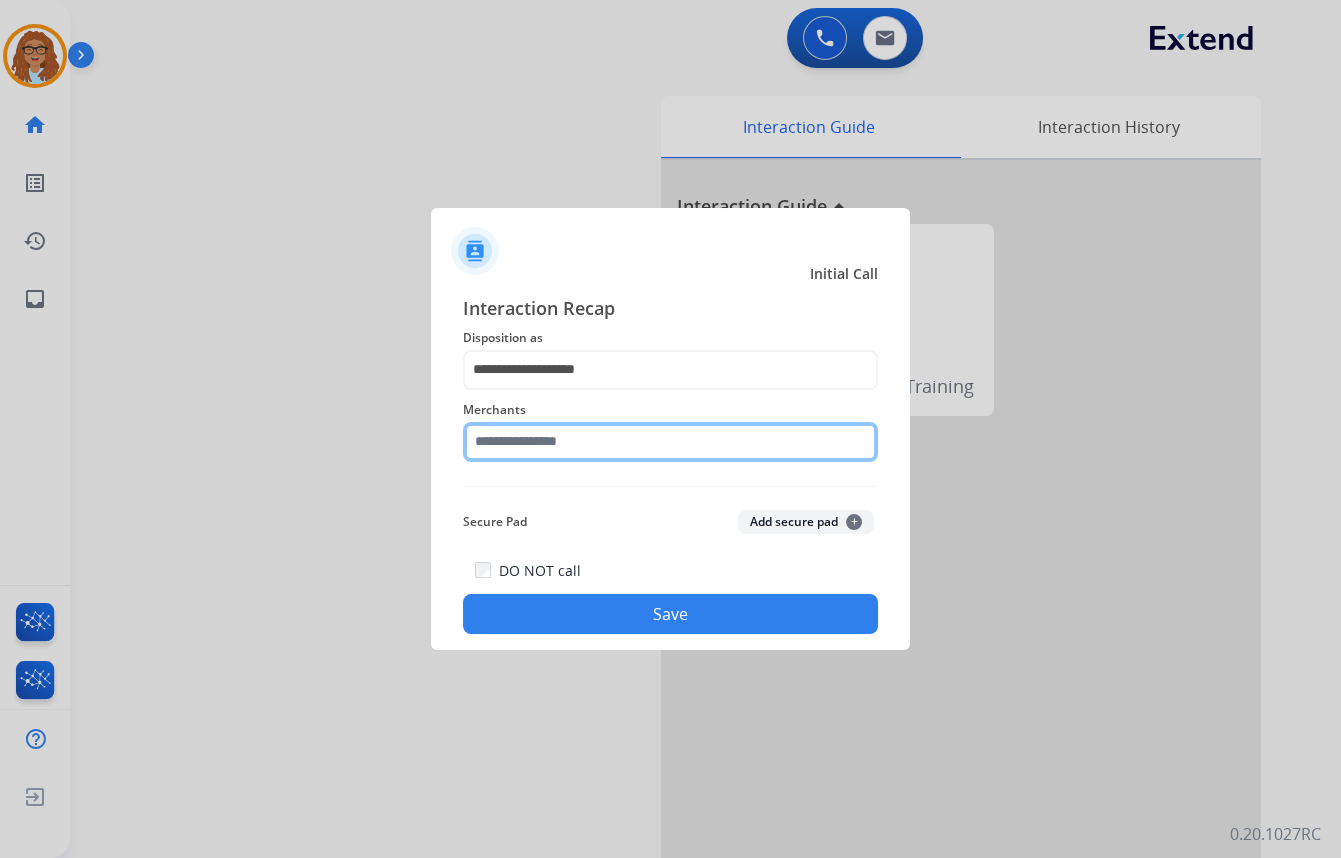 click 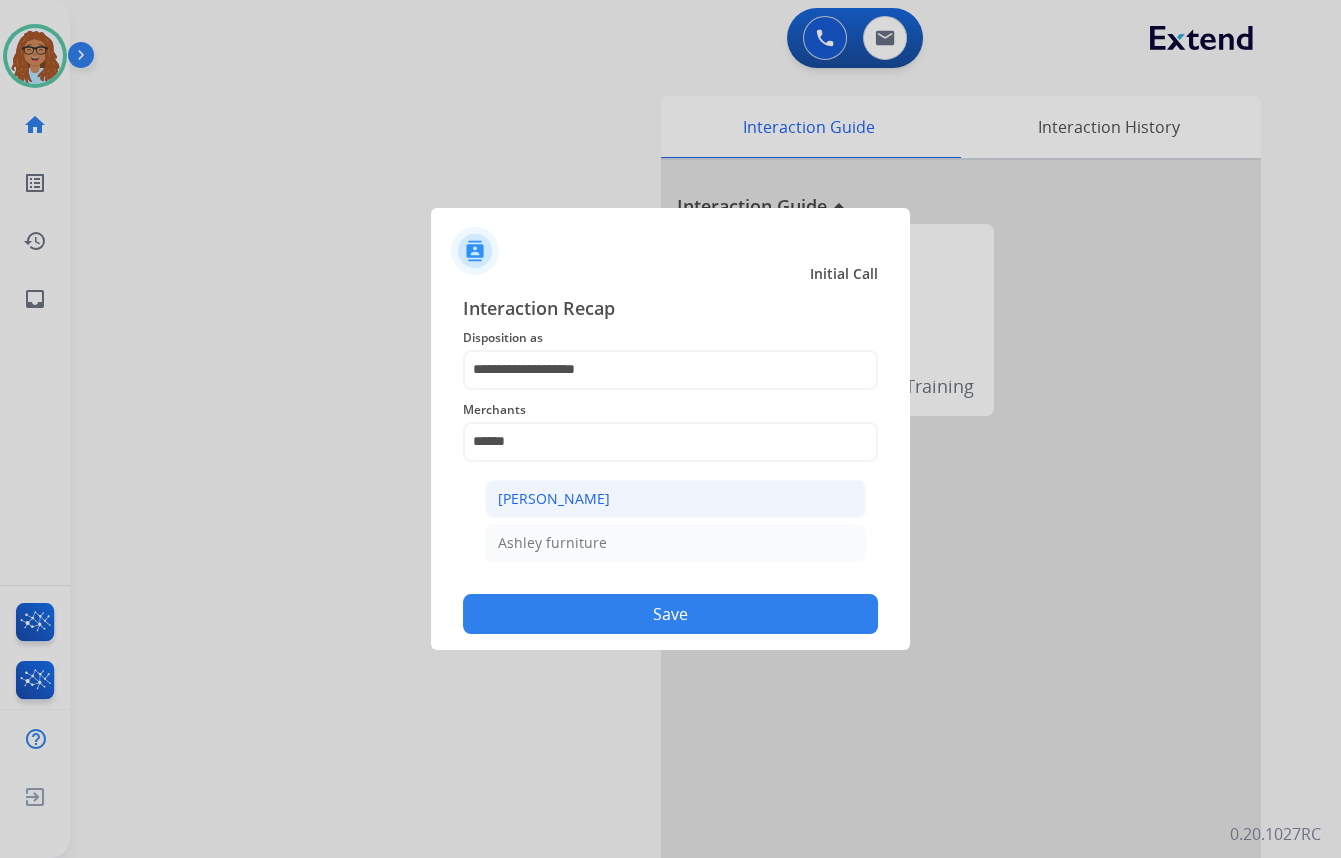 click on "[PERSON_NAME]" 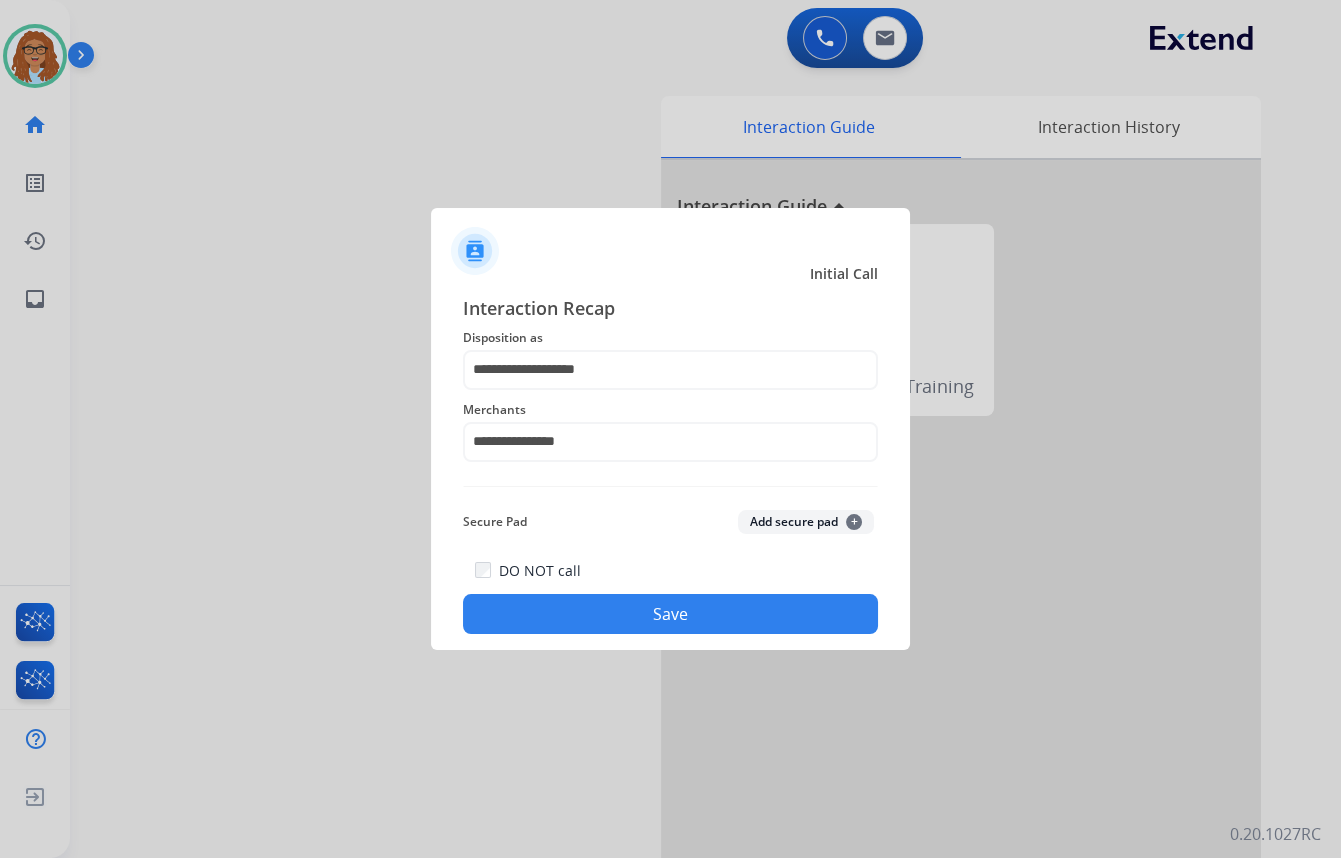 click on "Save" 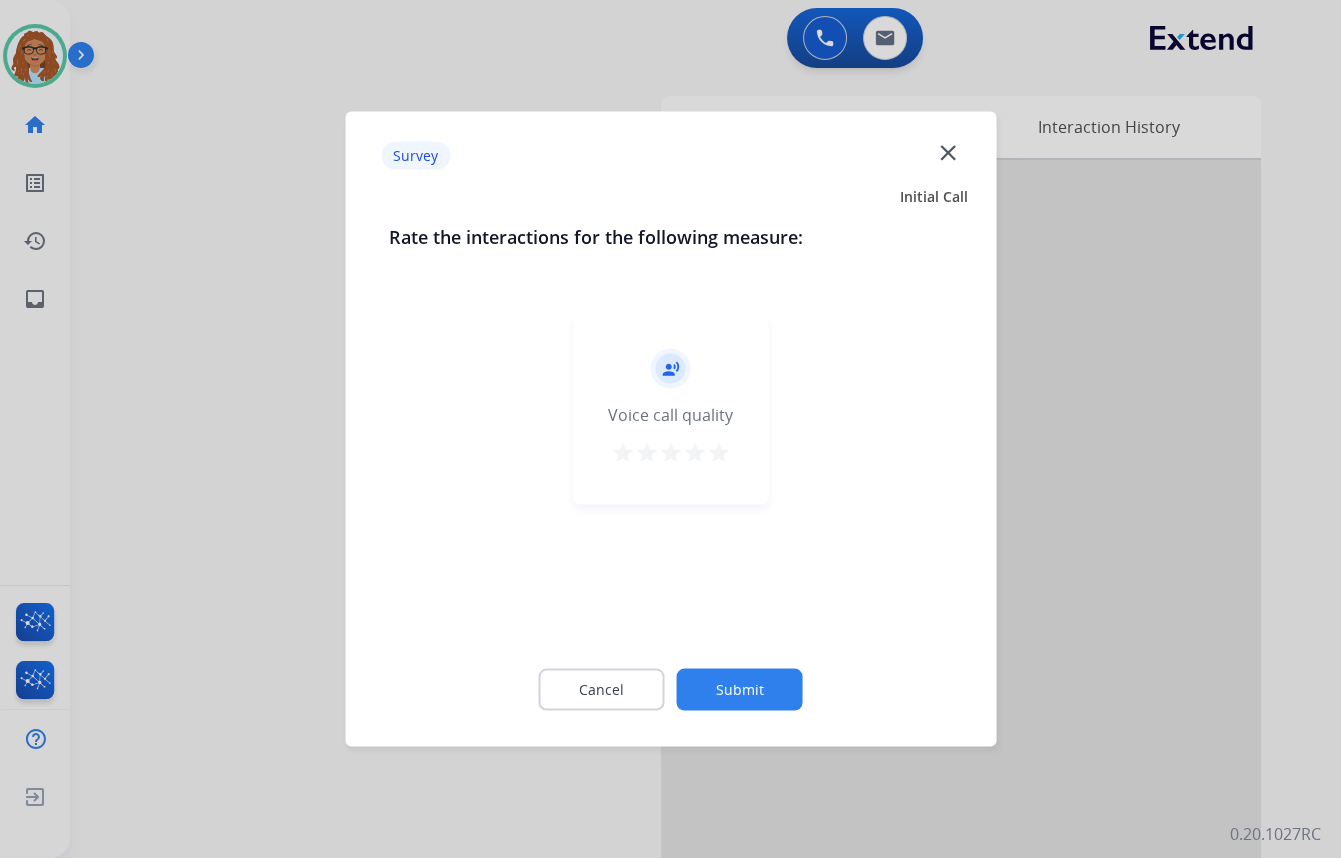 click on "close" 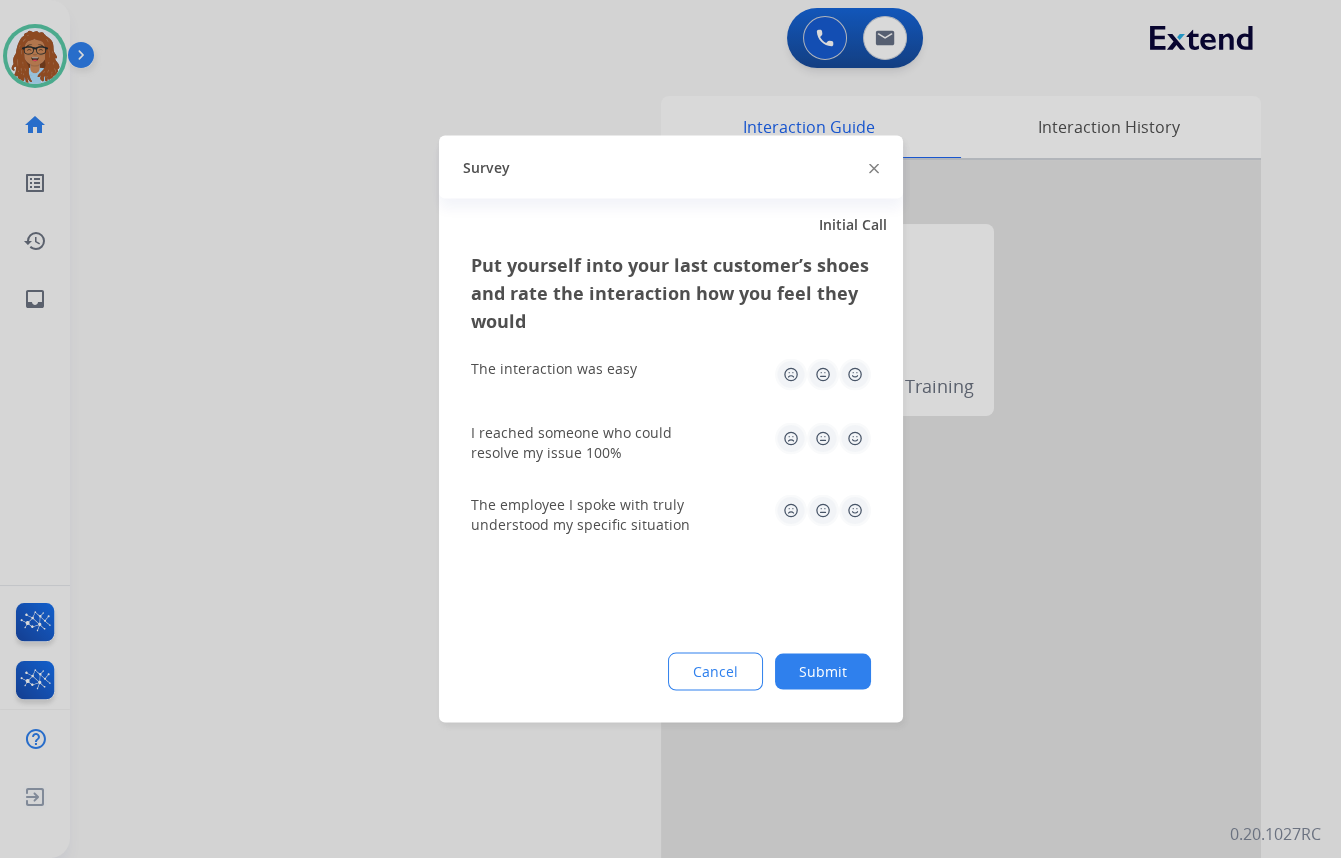 click 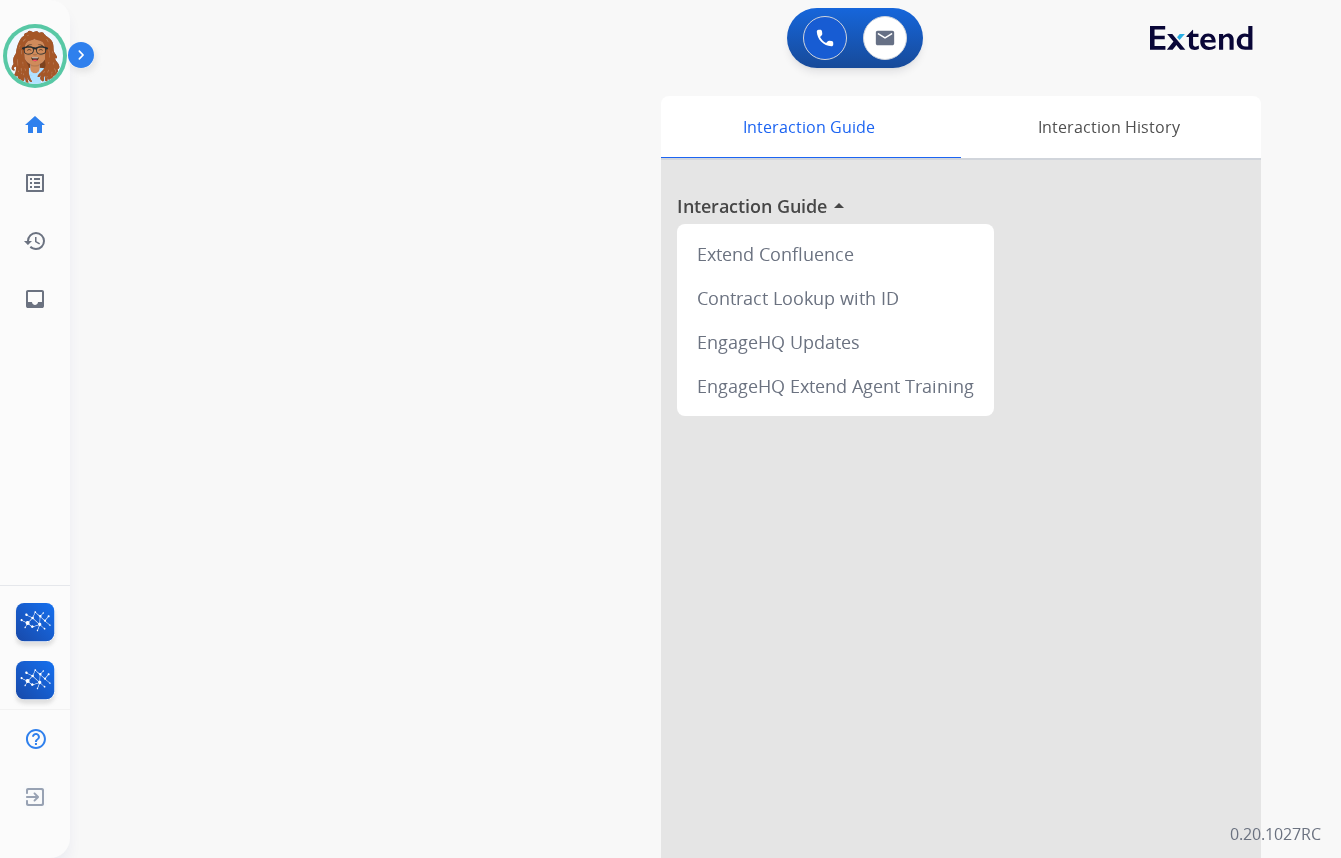 scroll, scrollTop: 0, scrollLeft: 0, axis: both 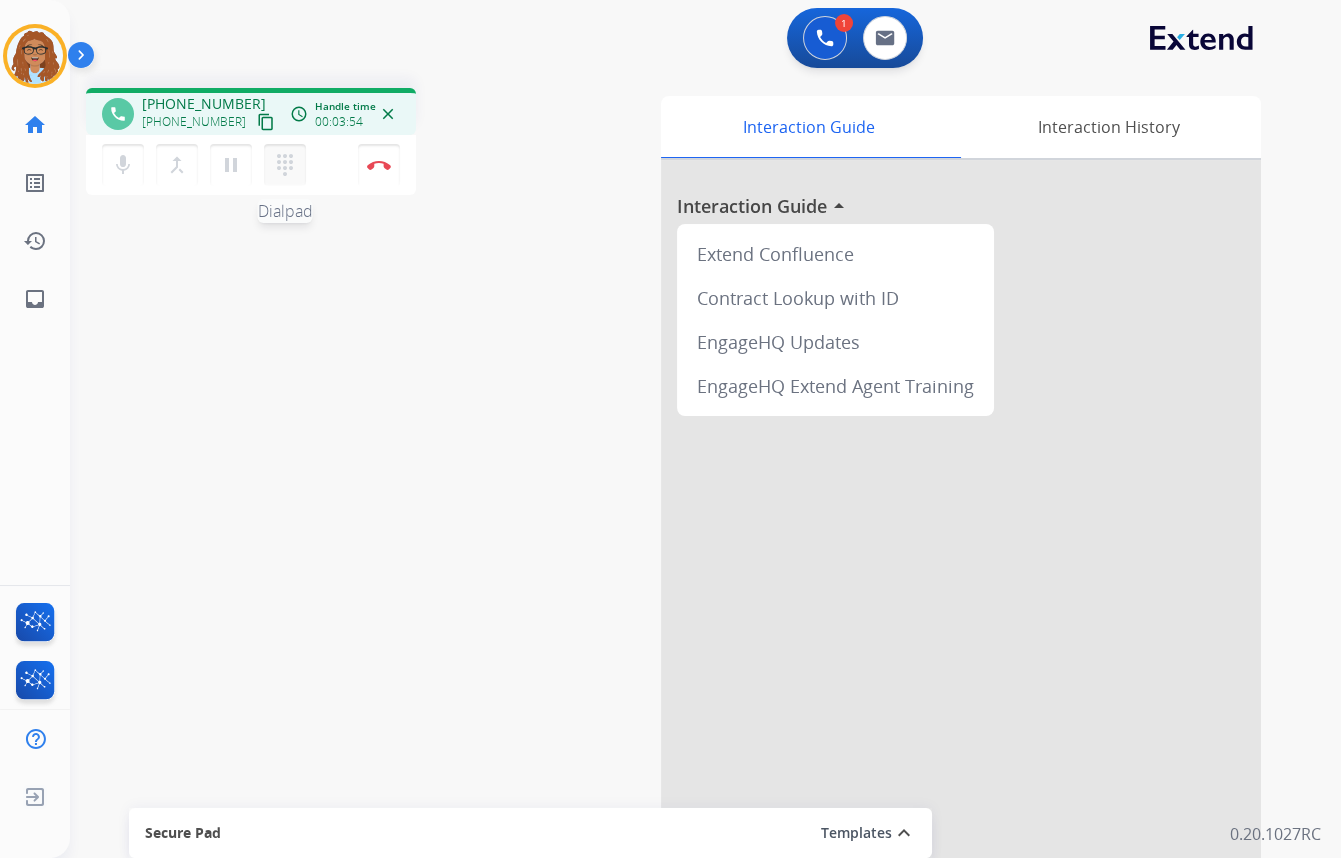 click on "dialpad" at bounding box center [285, 165] 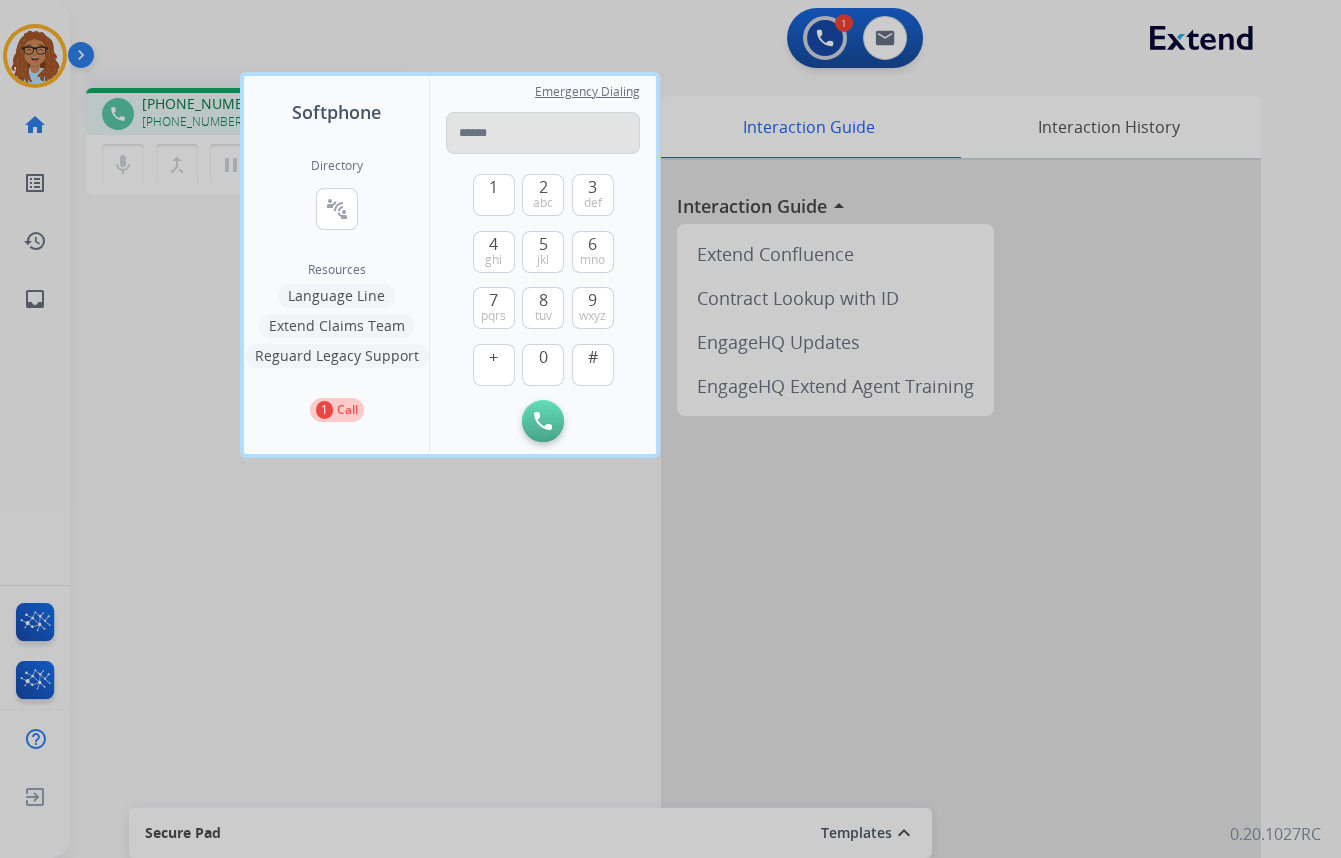 click at bounding box center (543, 133) 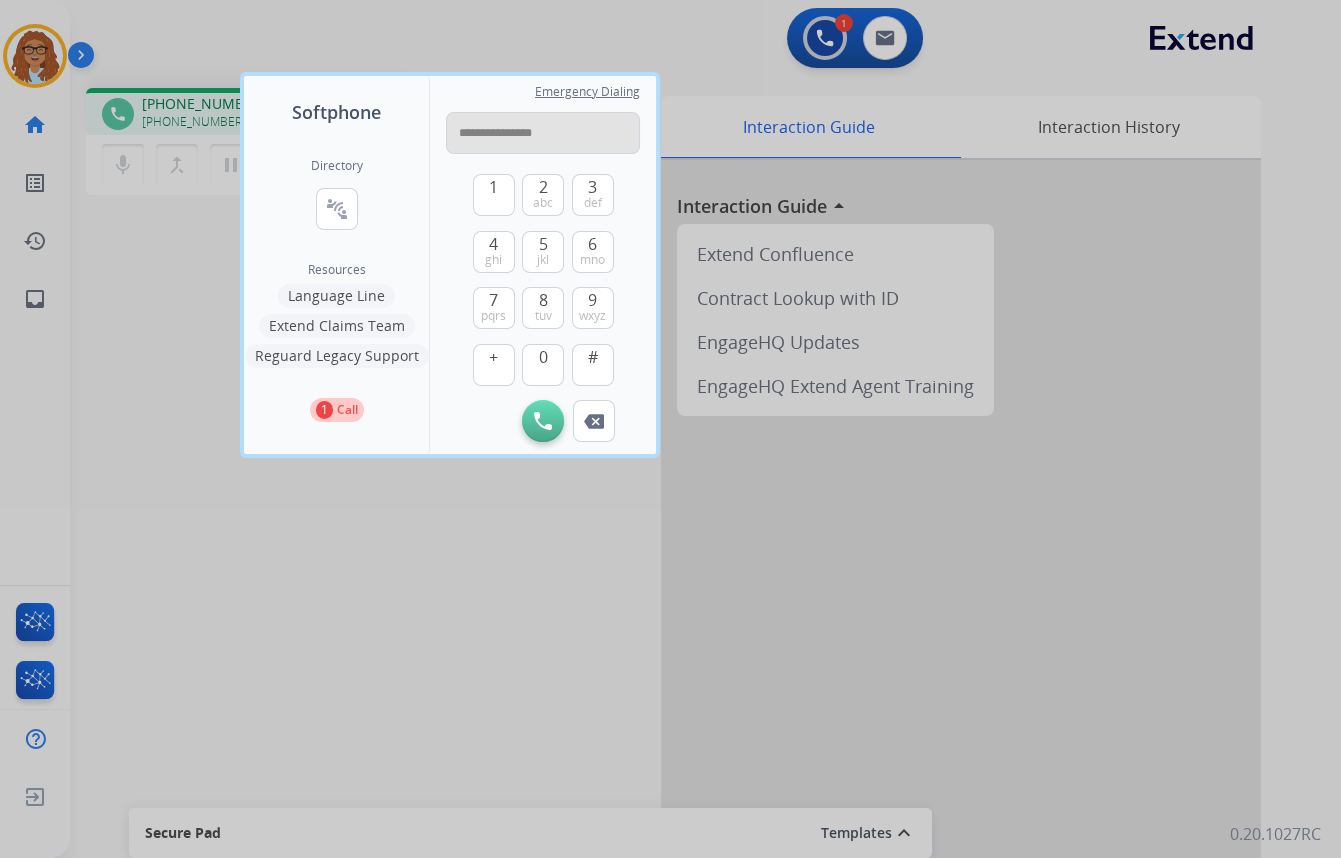 click on "**********" at bounding box center (543, 133) 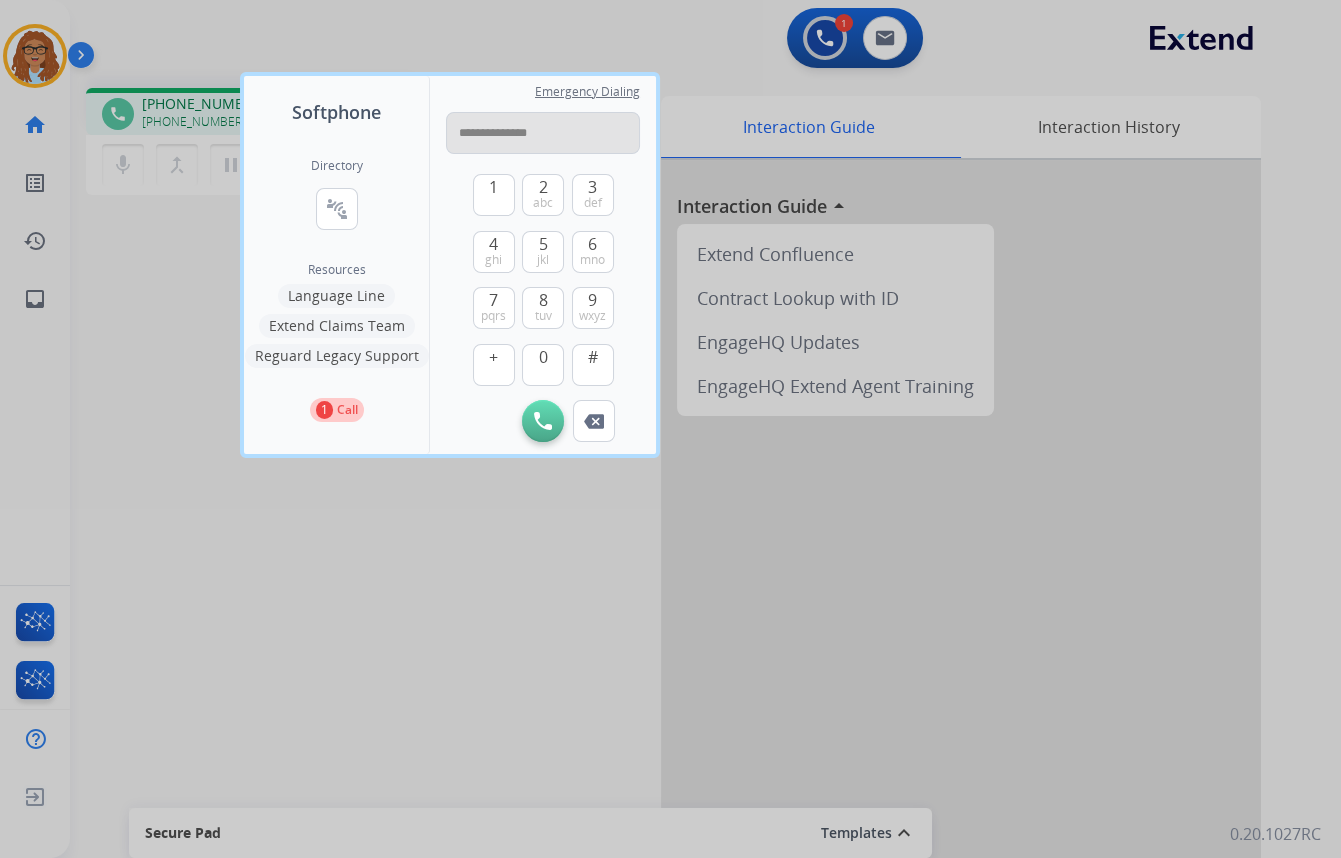 click on "**********" at bounding box center [543, 133] 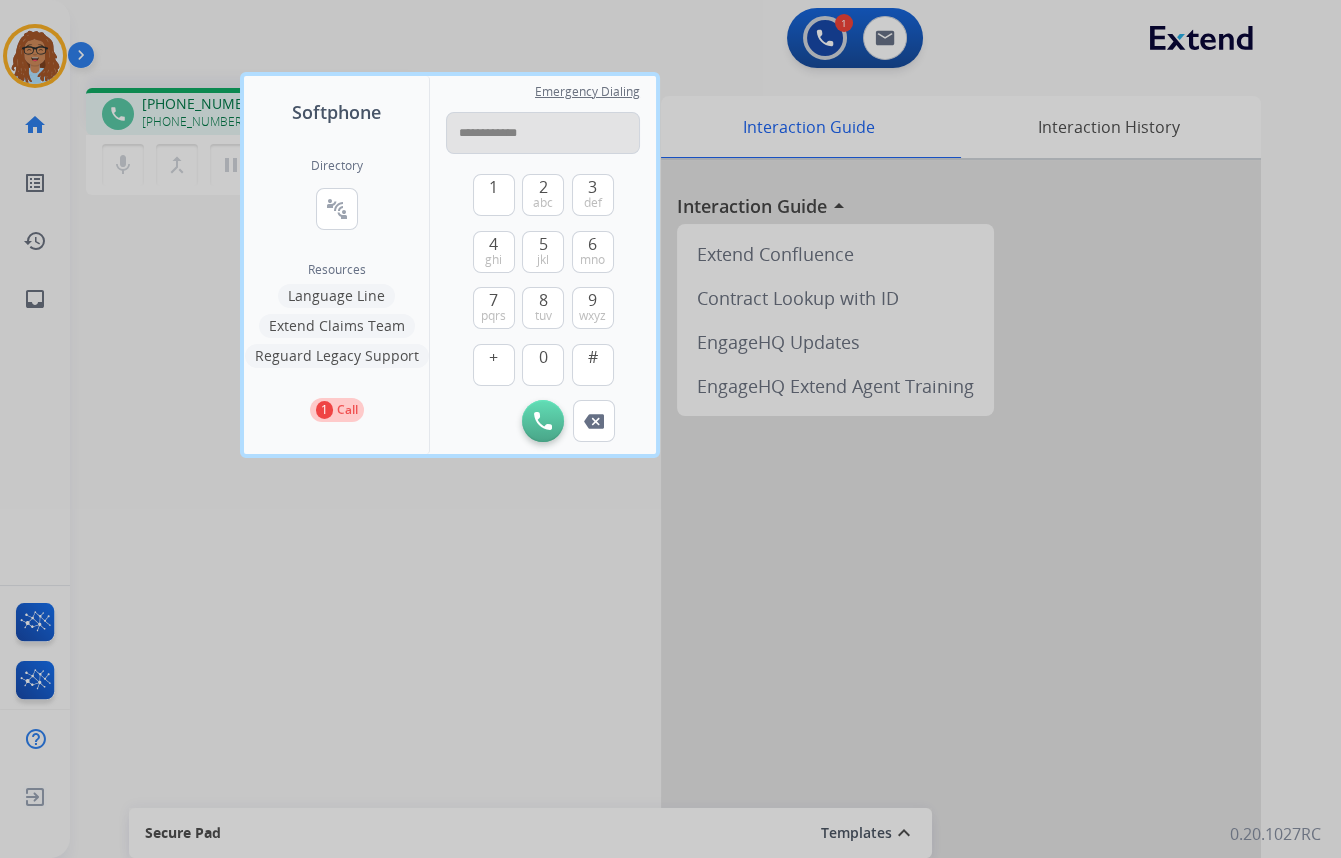 click on "**********" at bounding box center [543, 133] 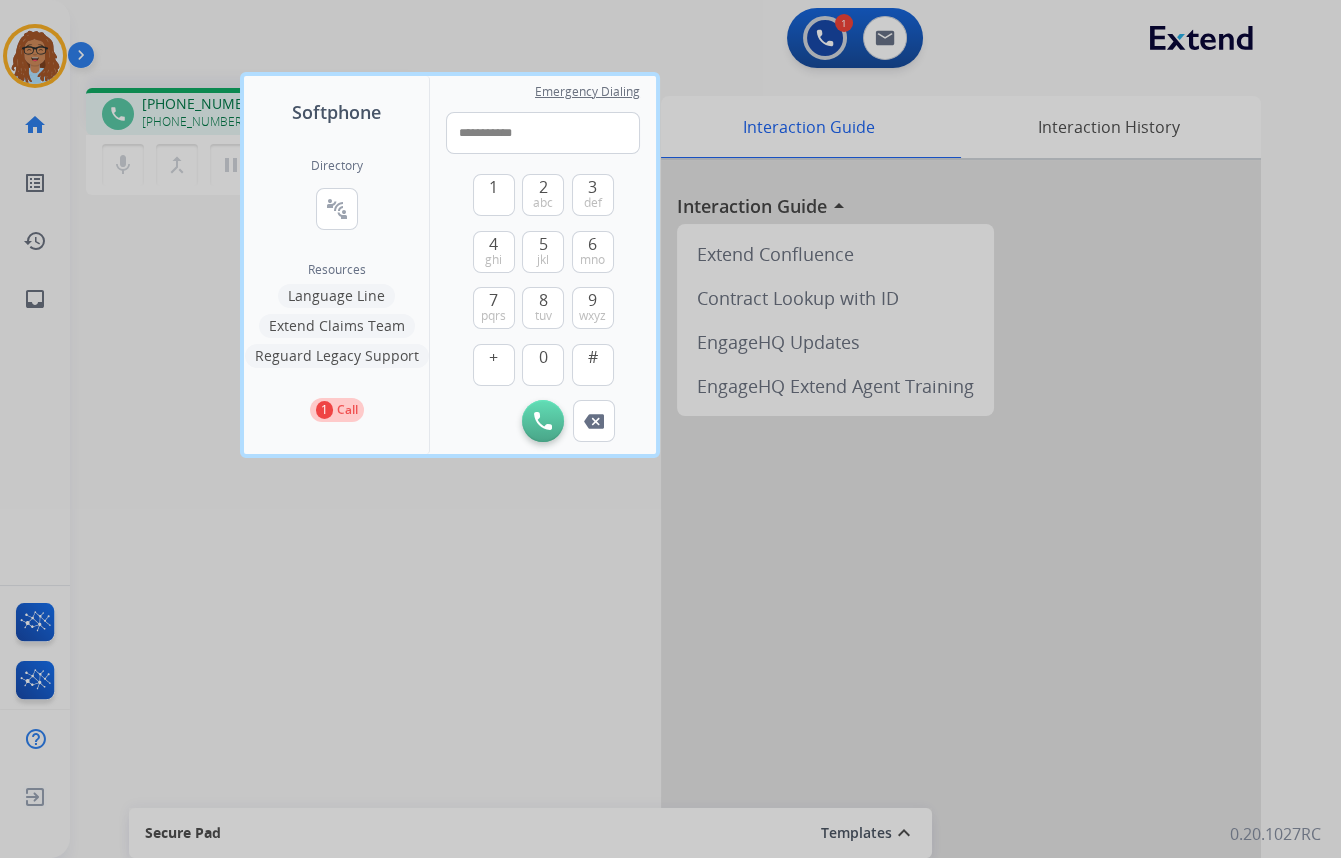 type on "**********" 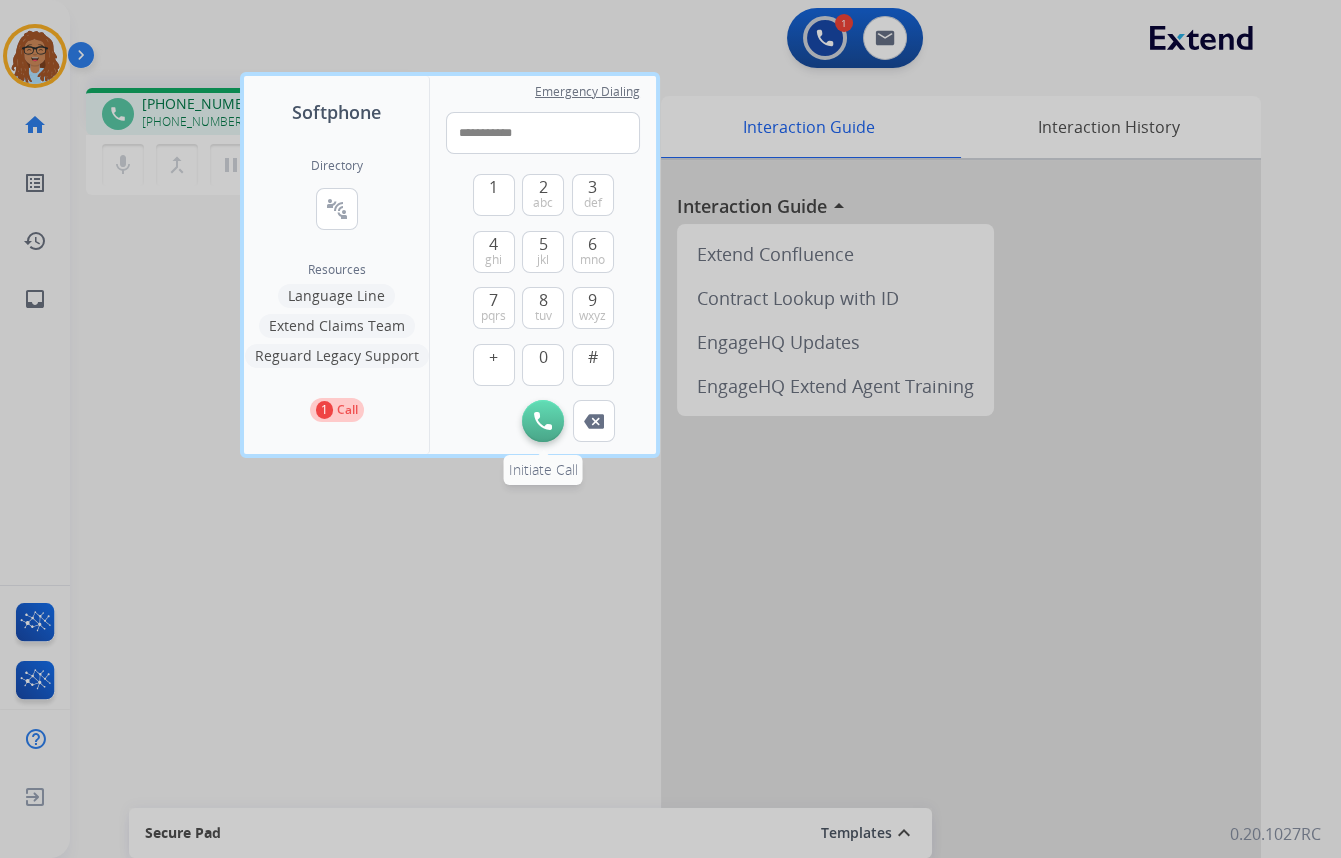 click on "Initiate Call" at bounding box center (543, 421) 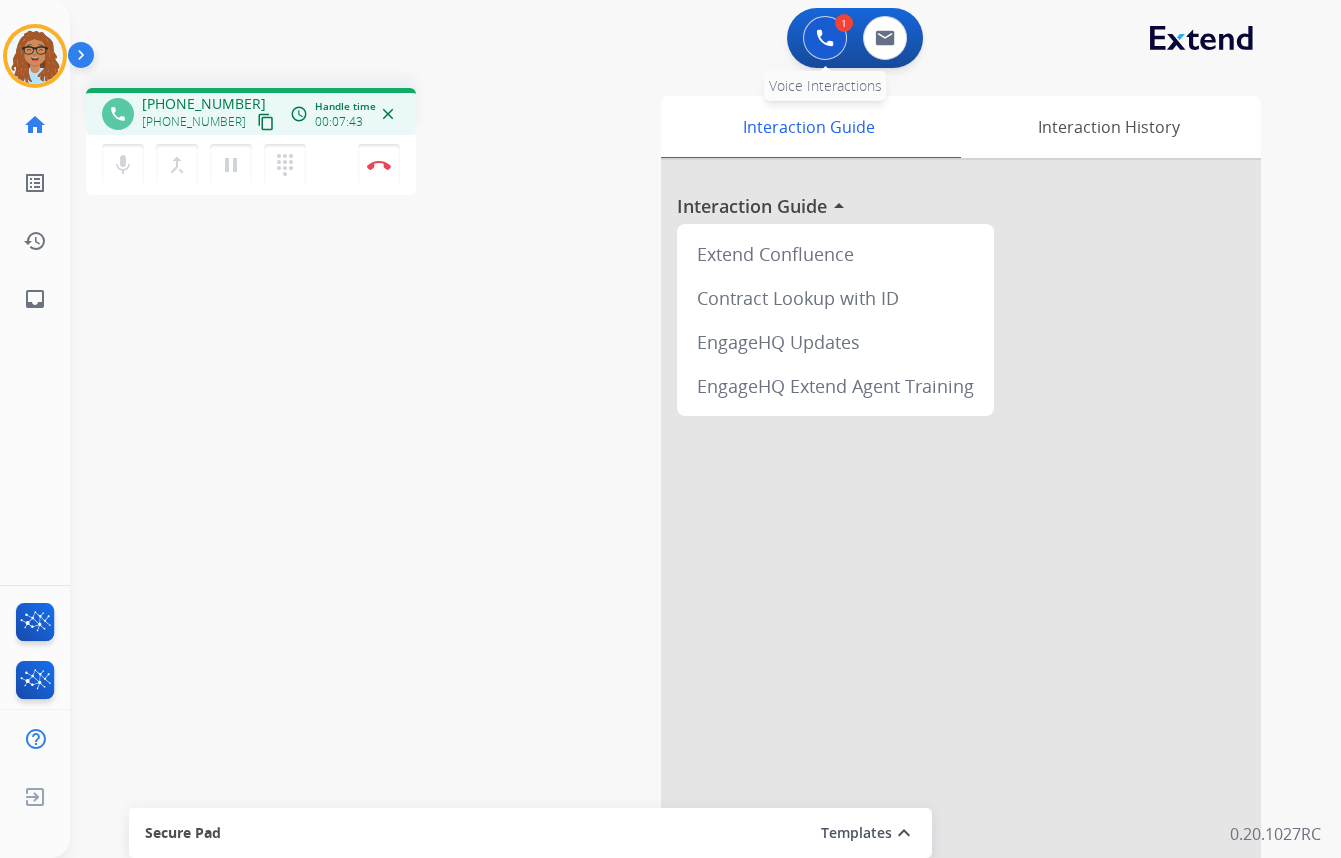 click at bounding box center (825, 38) 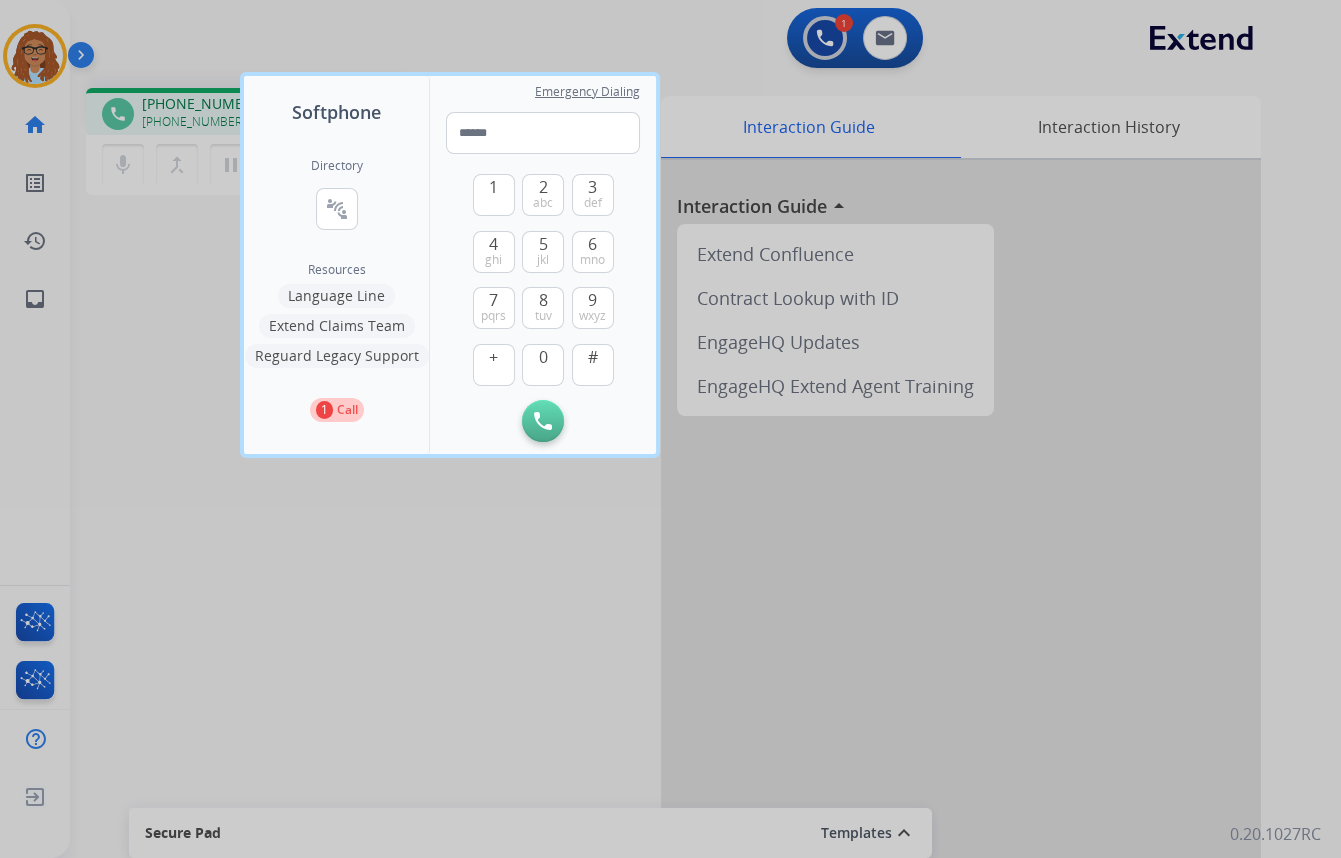 click on "1 2 abc 3 def 4 ghi 5 jkl 6 mno 7 pqrs 8 tuv 9 wxyz + 0 #" at bounding box center [543, 277] 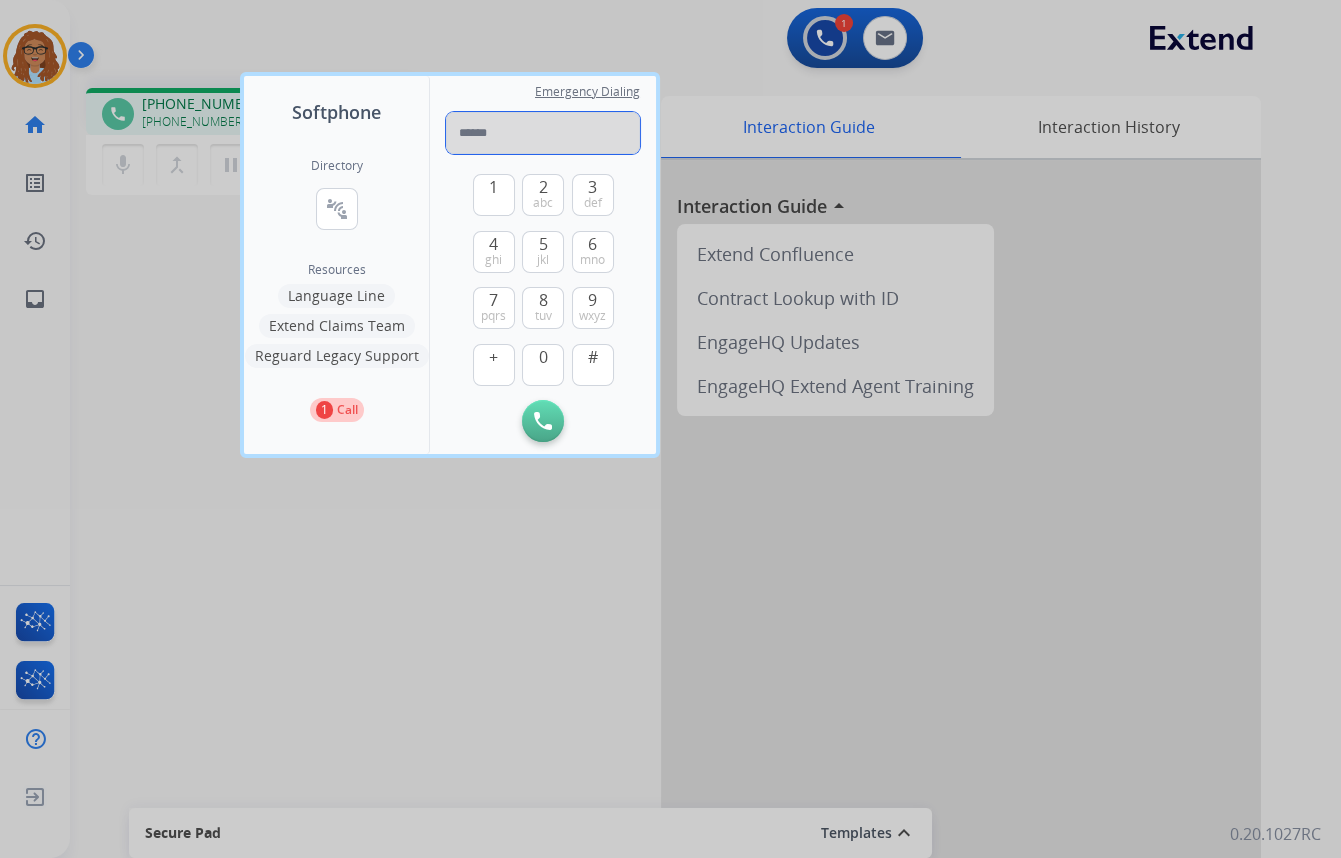 click at bounding box center [543, 133] 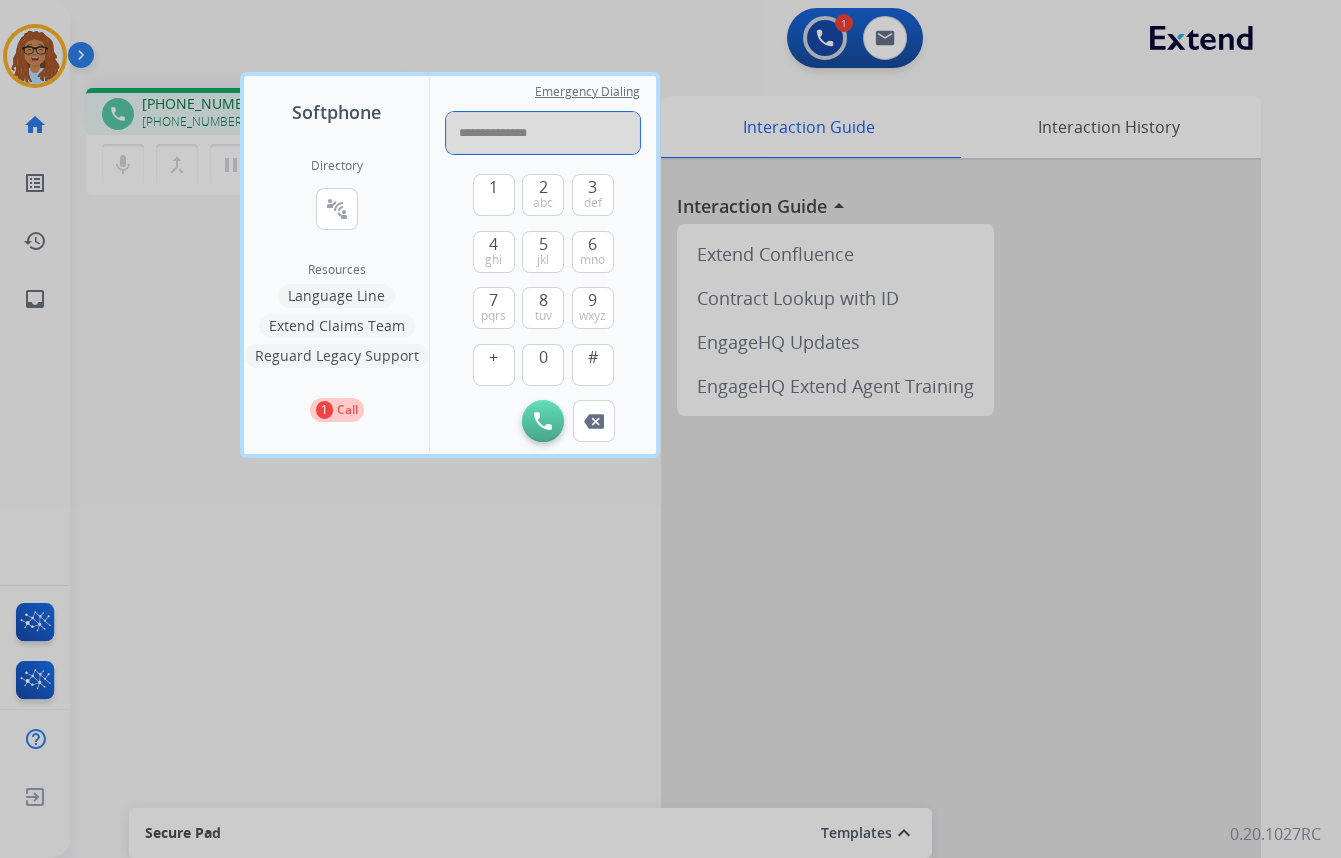 click on "**********" at bounding box center [543, 133] 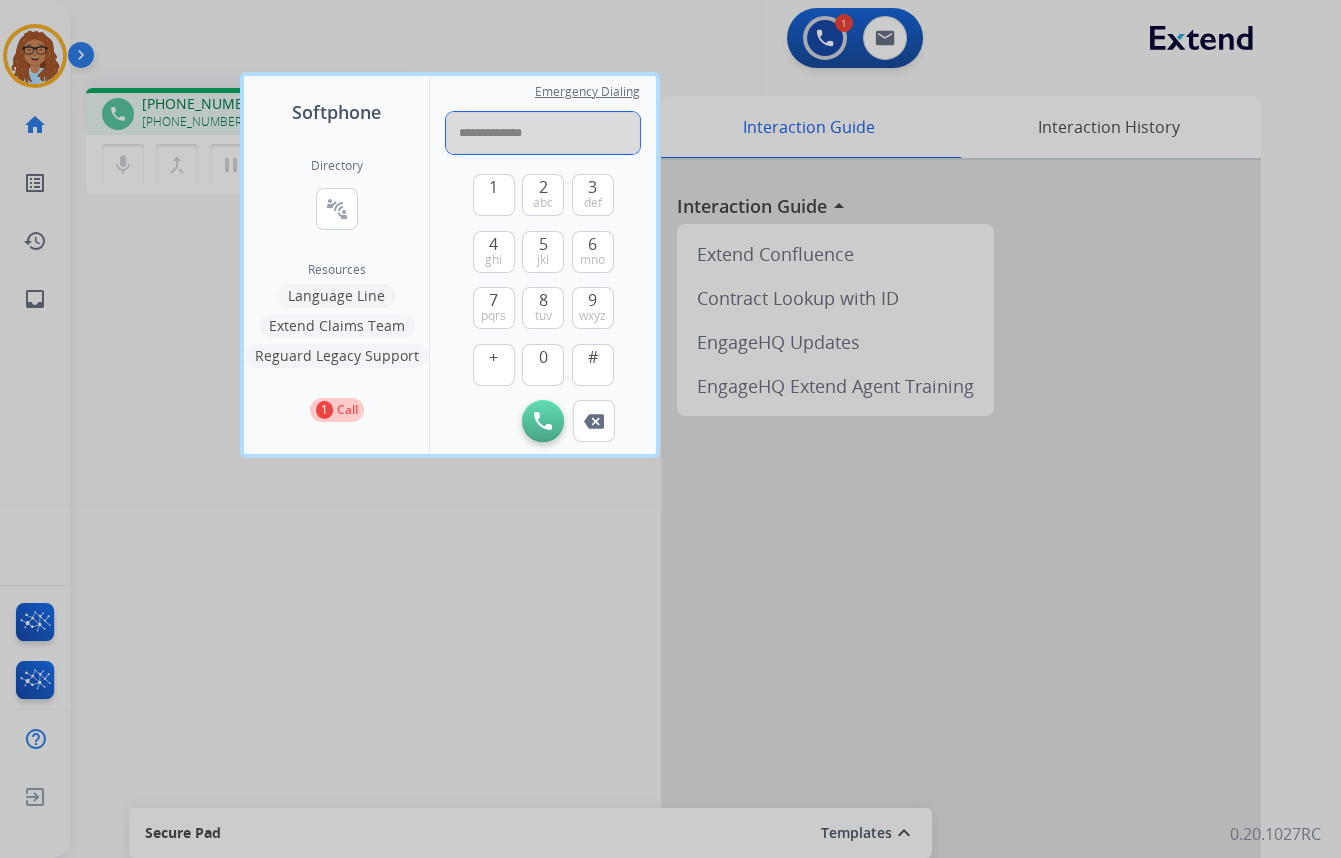 click on "**********" at bounding box center [543, 133] 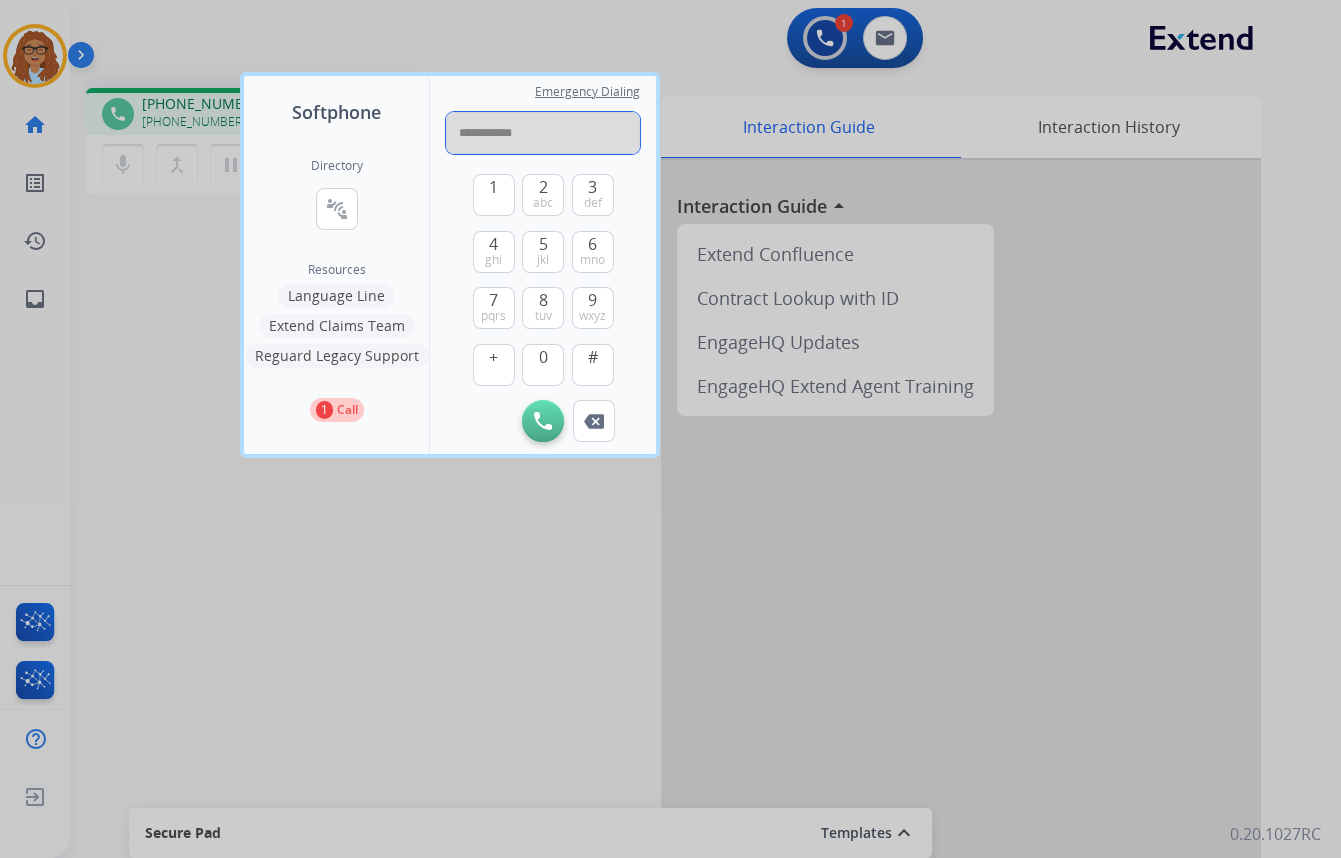 click on "**********" at bounding box center [543, 133] 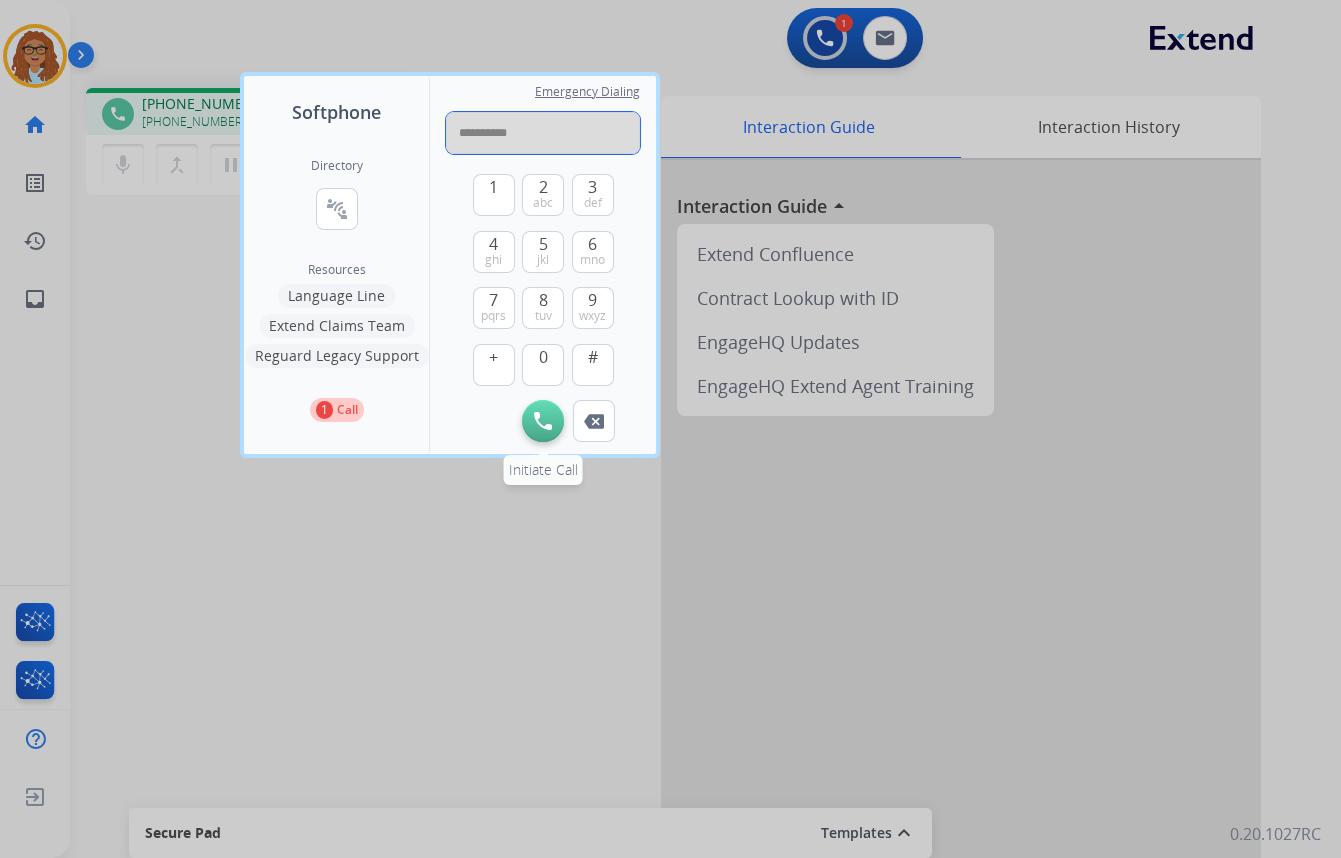 type on "**********" 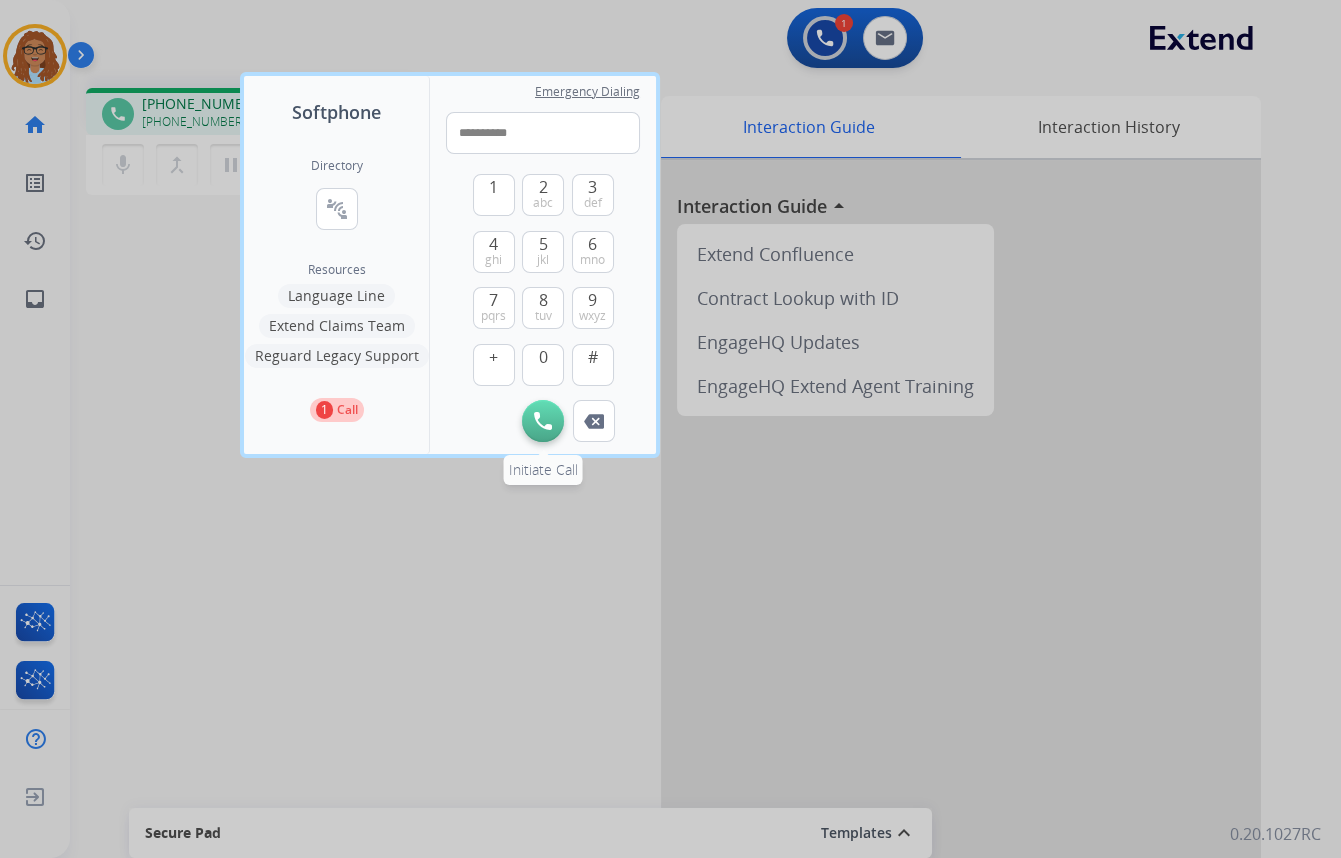 click at bounding box center (543, 421) 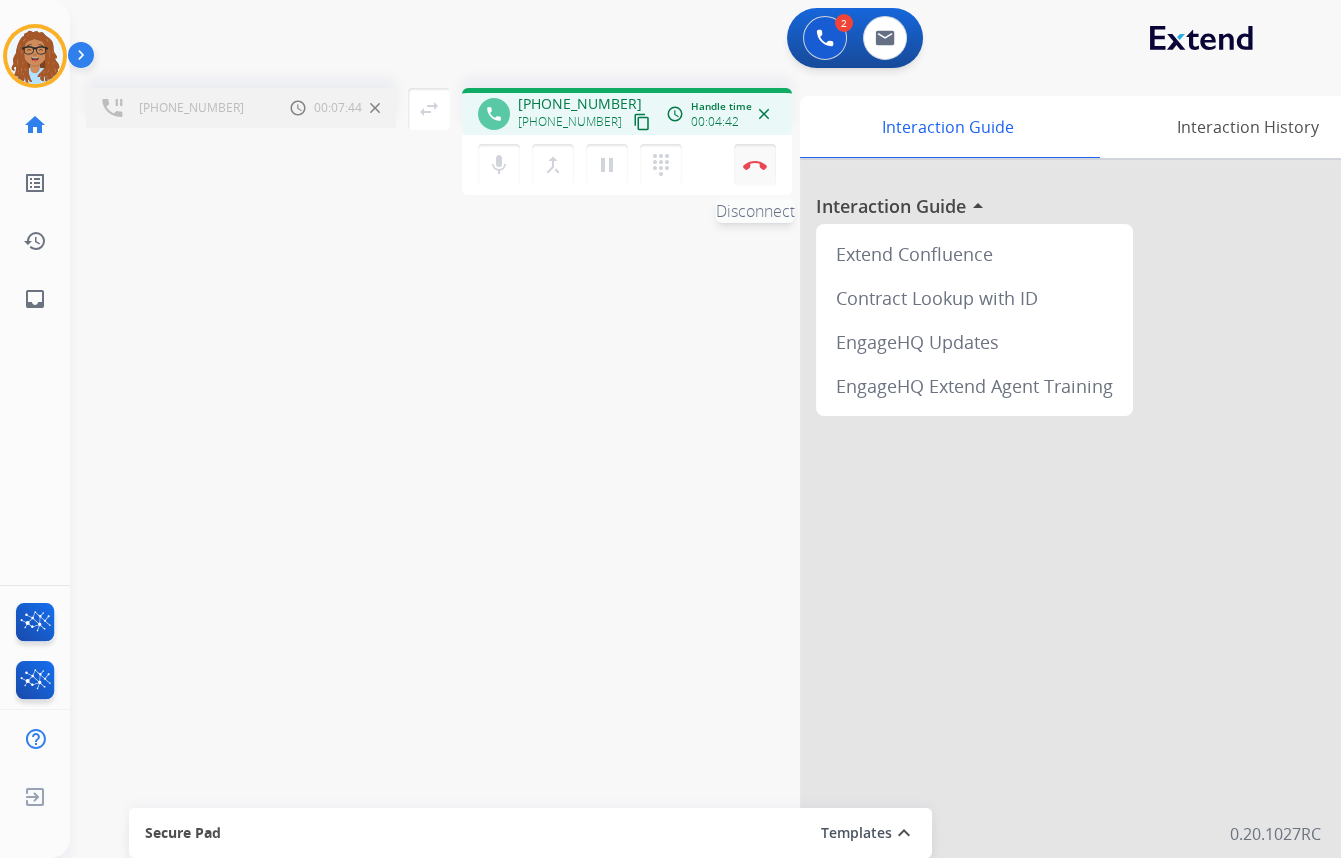 click on "Disconnect" at bounding box center (755, 165) 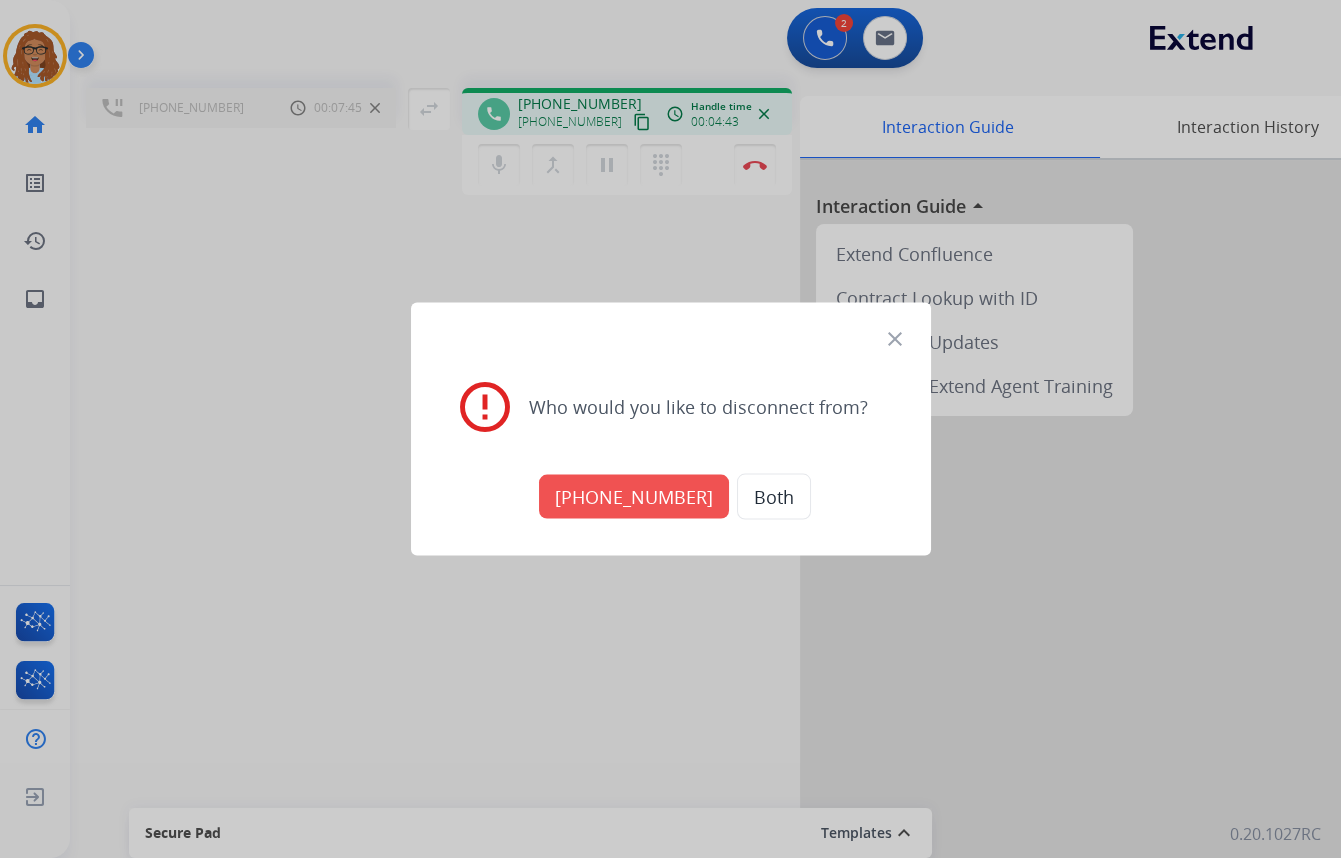 click on "+18592822400" at bounding box center (634, 497) 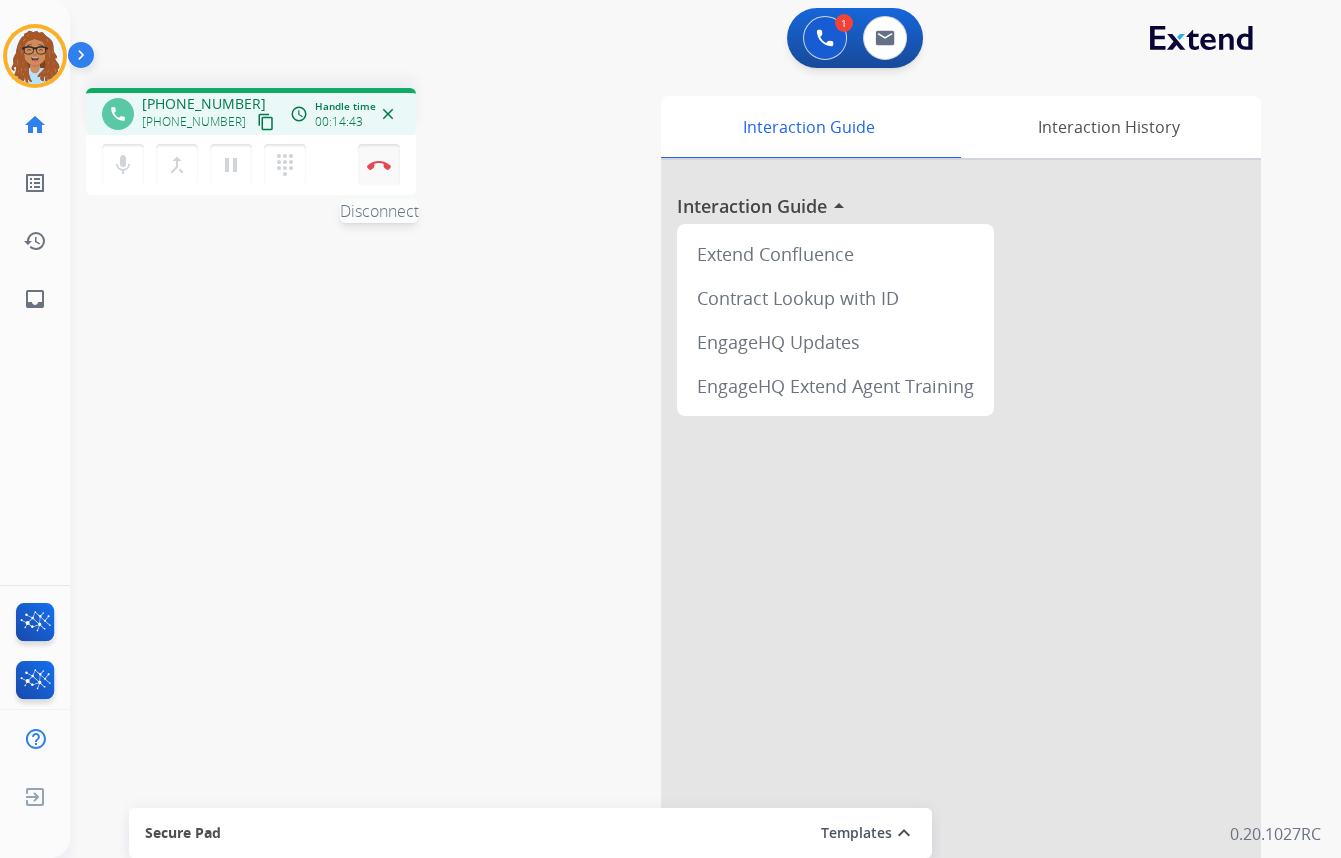click on "Disconnect" at bounding box center [379, 165] 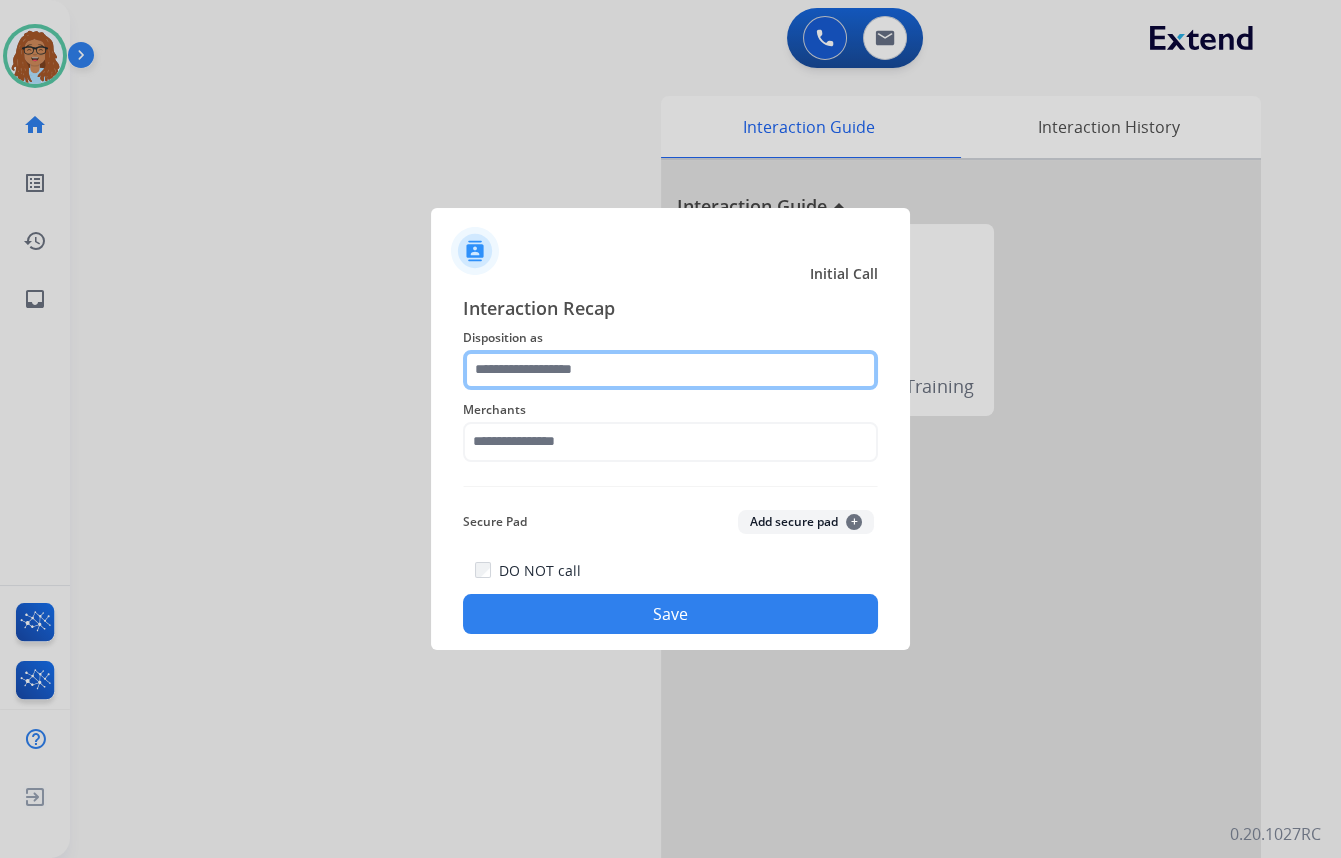 click 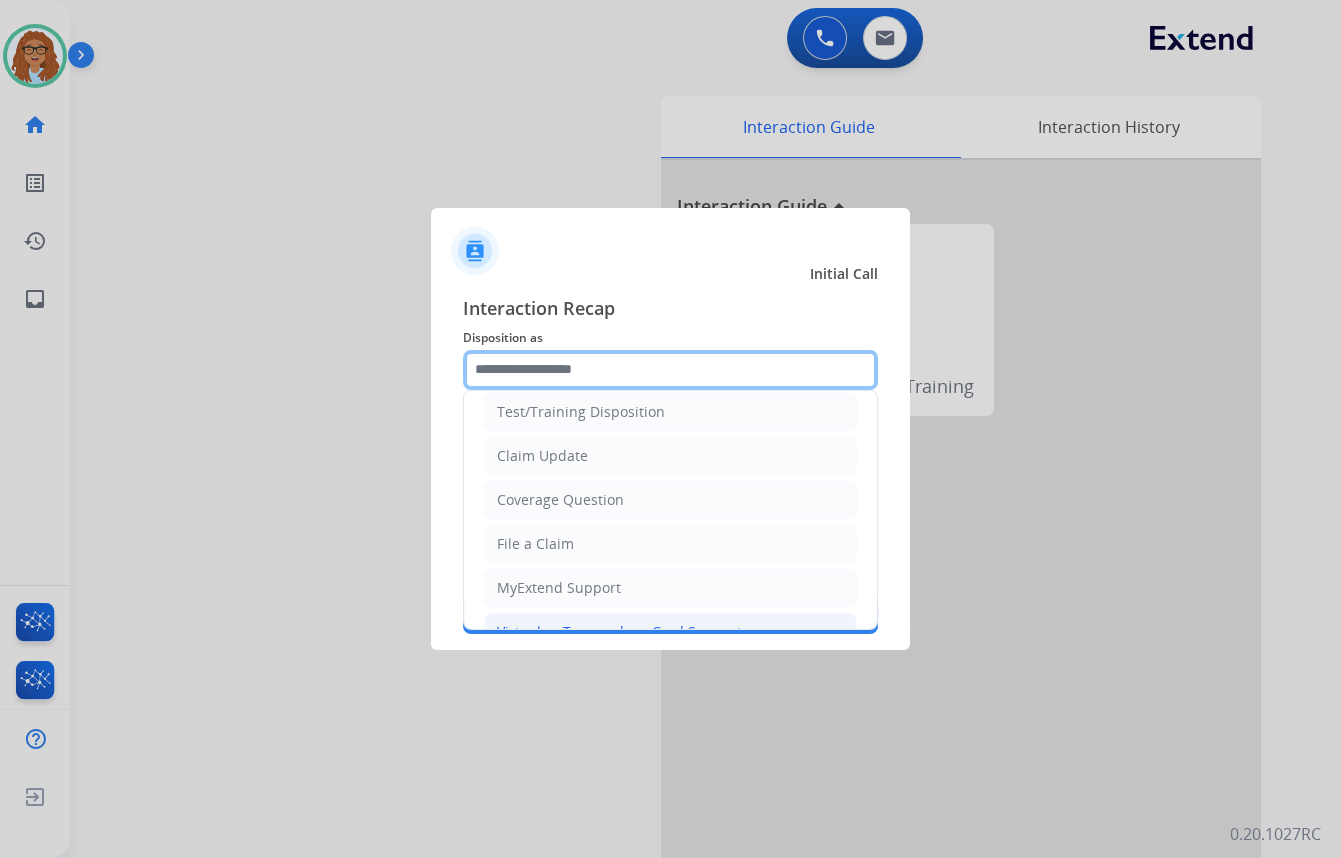 scroll, scrollTop: 309, scrollLeft: 0, axis: vertical 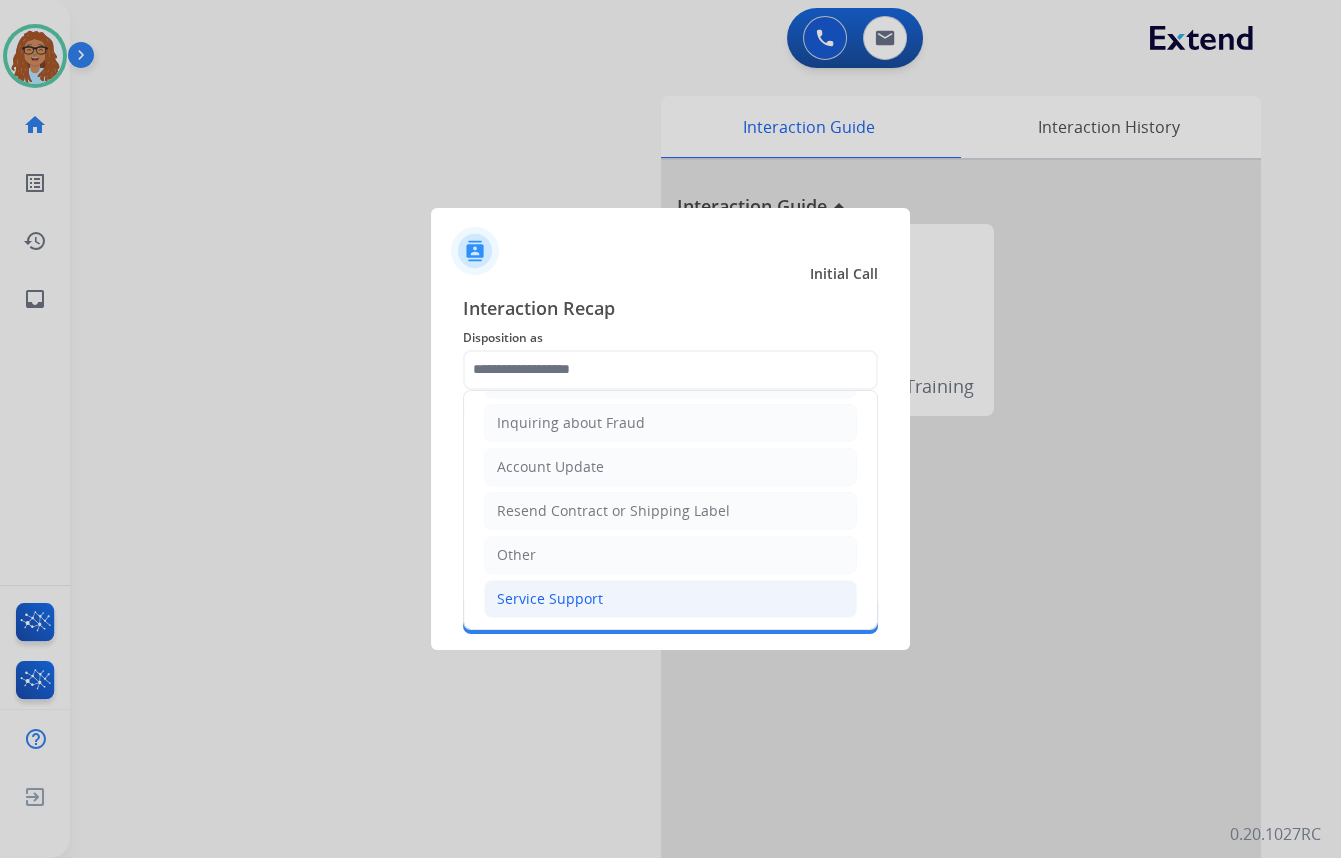 click on "Service Support" 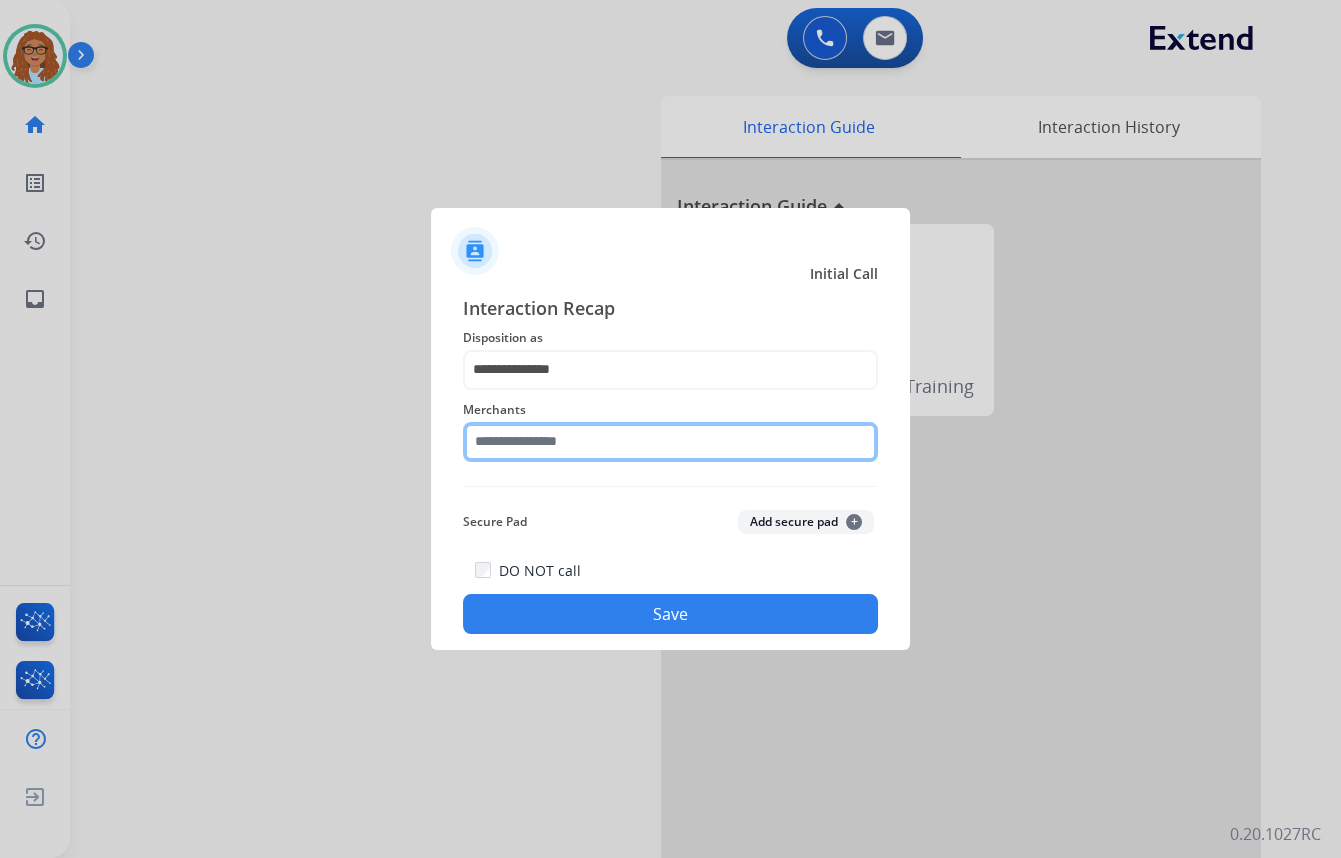 click 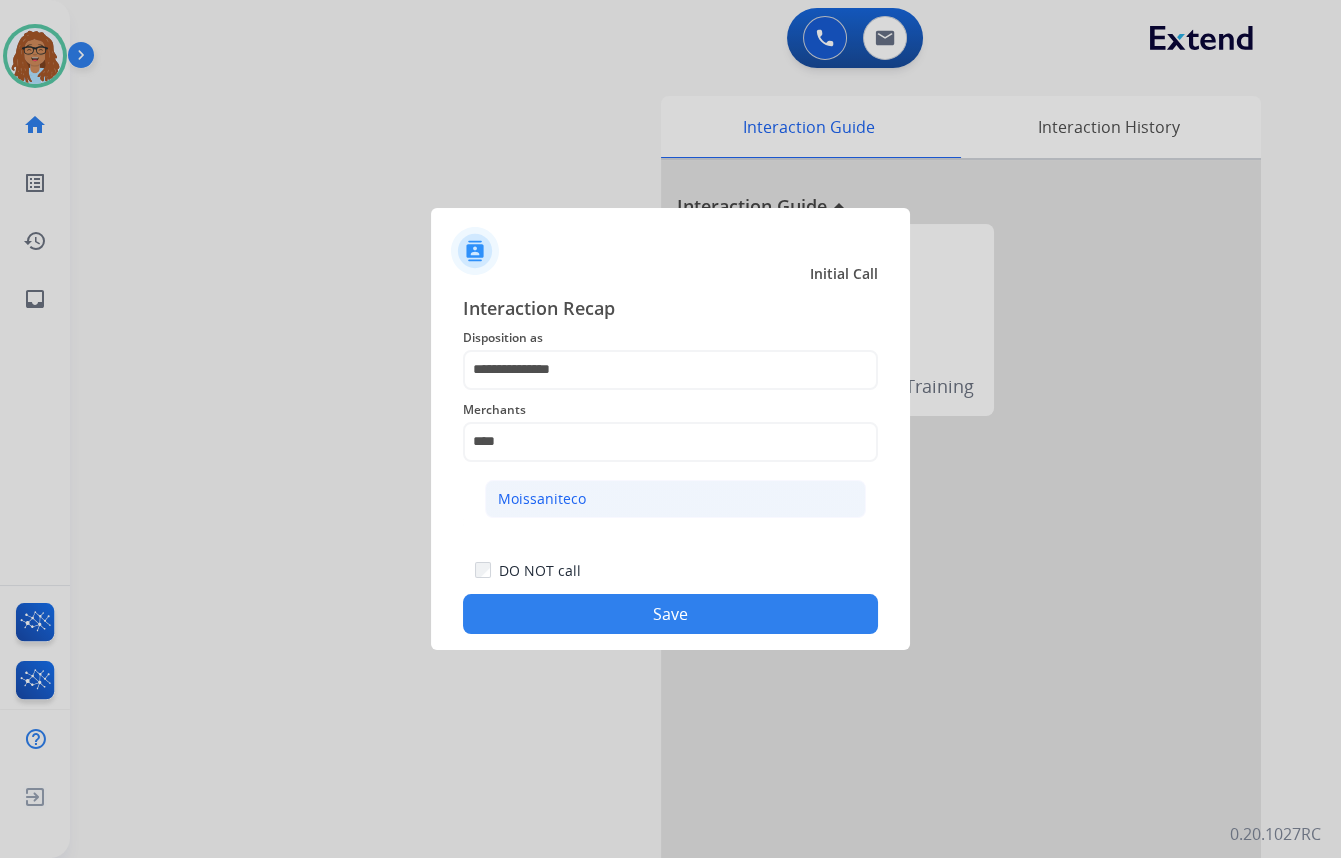 click on "Moissaniteco" 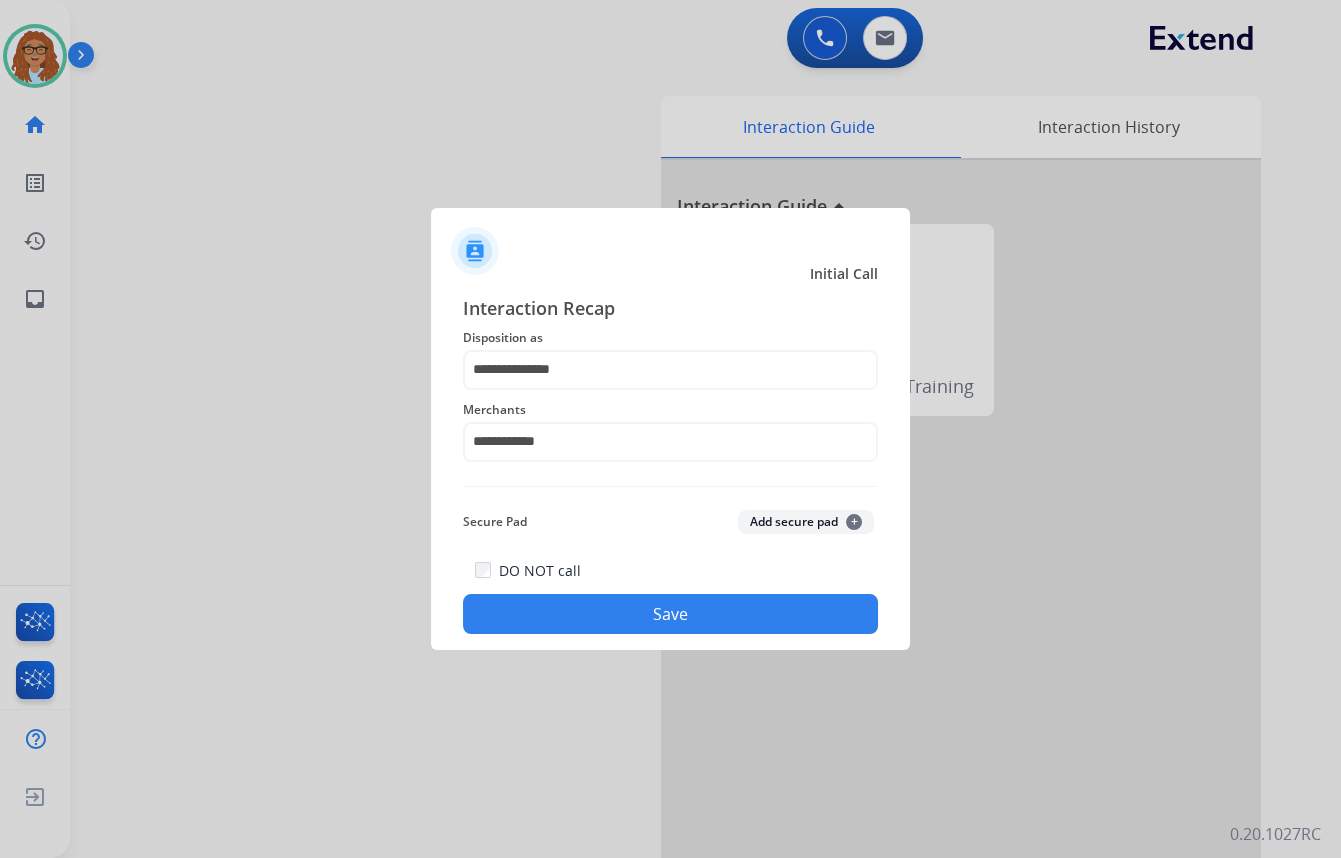 click on "Save" 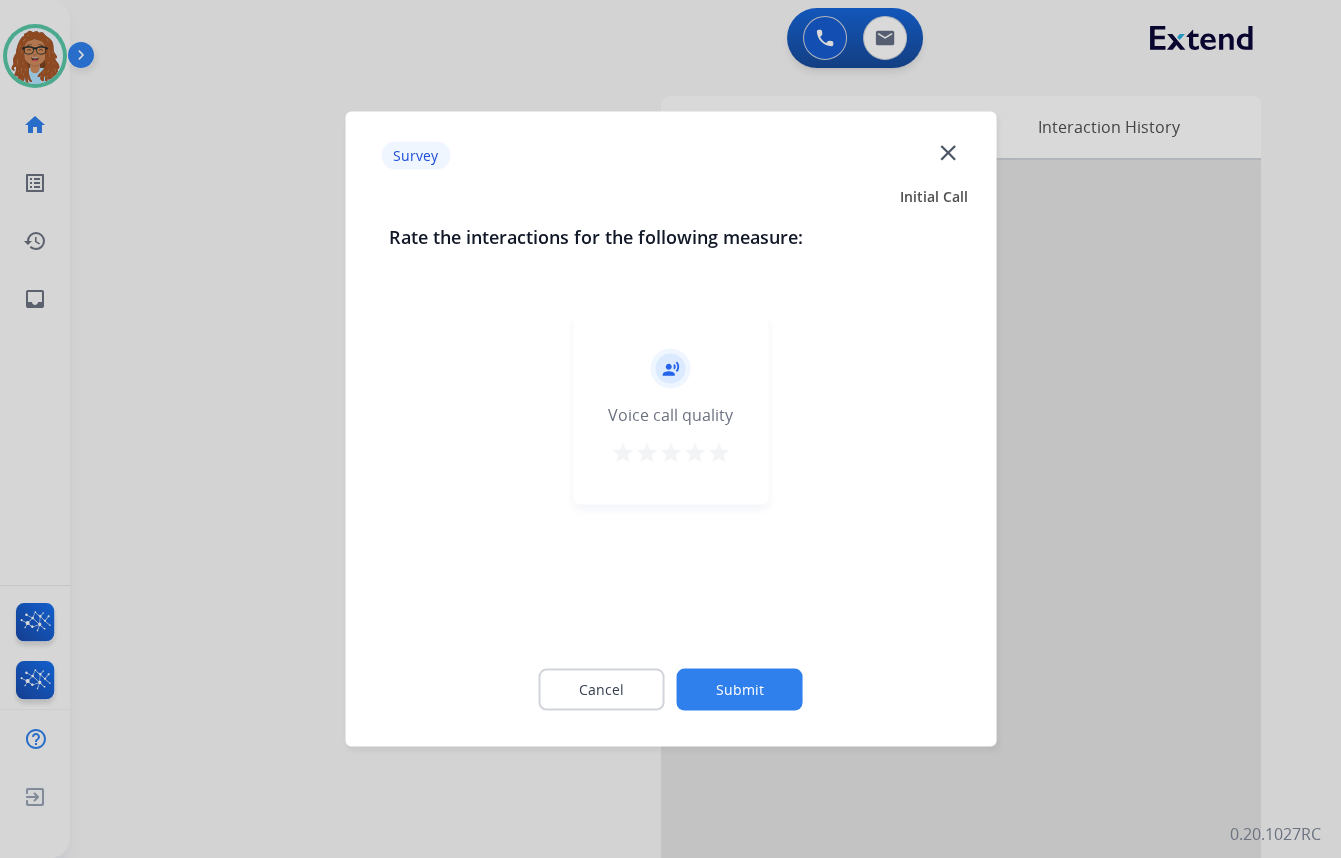 click on "close" 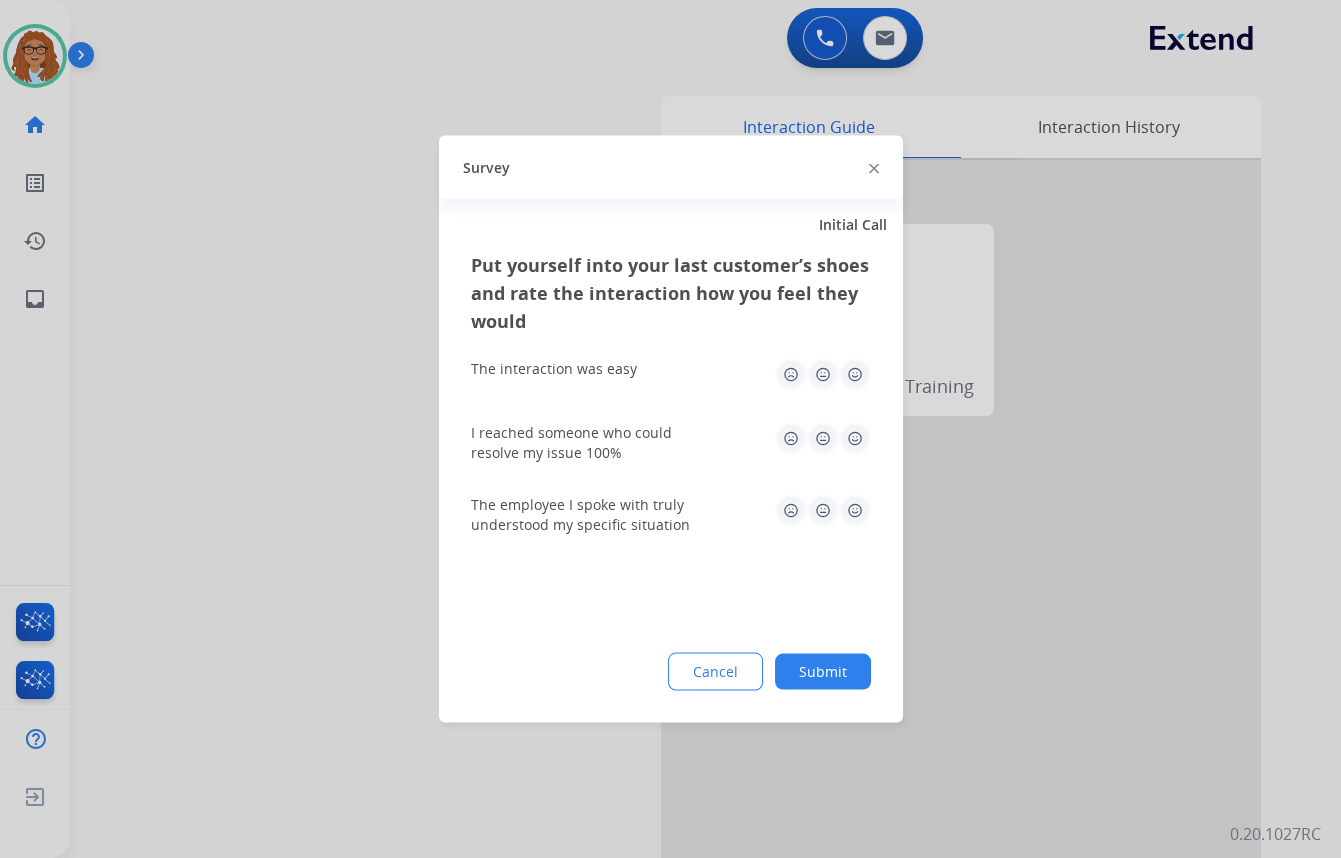 click 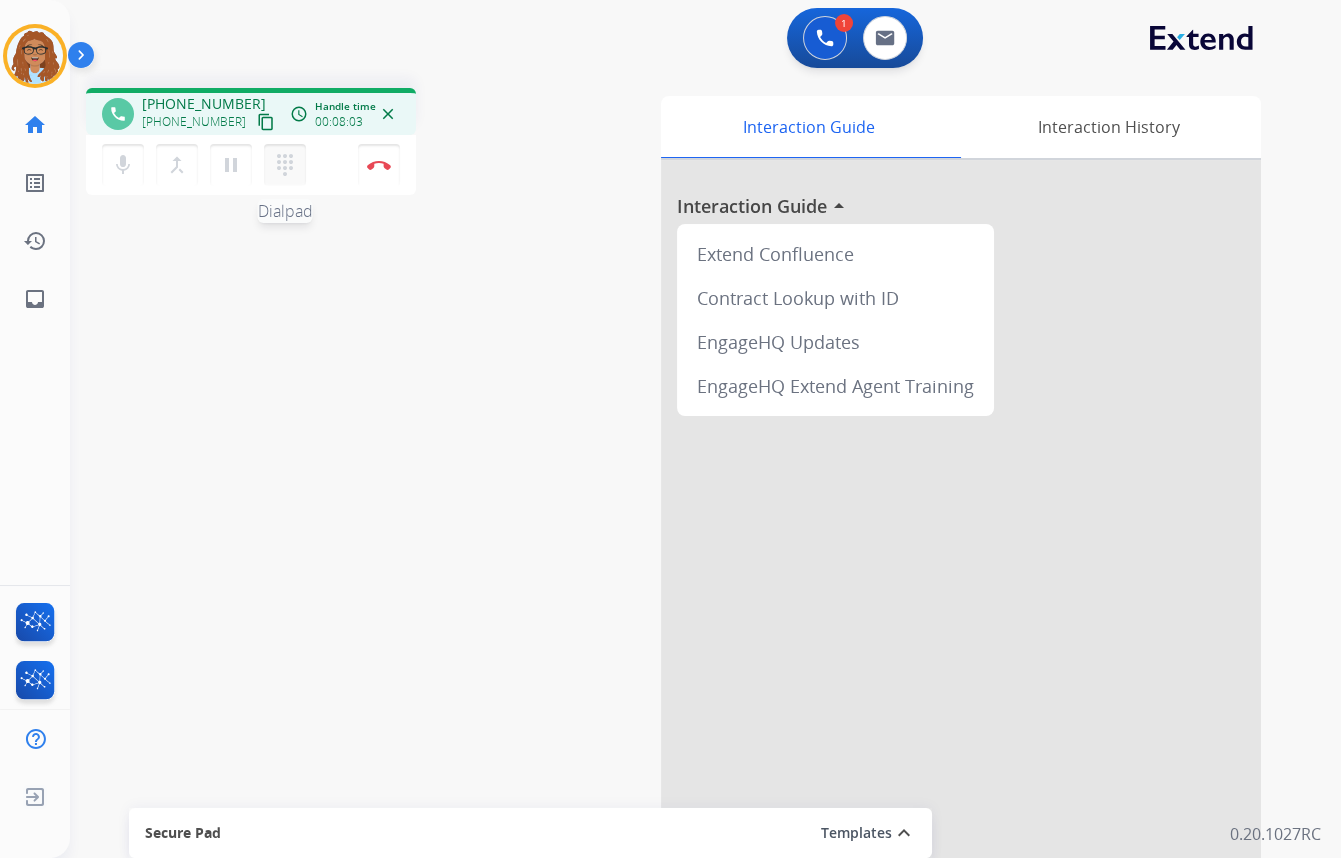click on "dialpad" at bounding box center (285, 165) 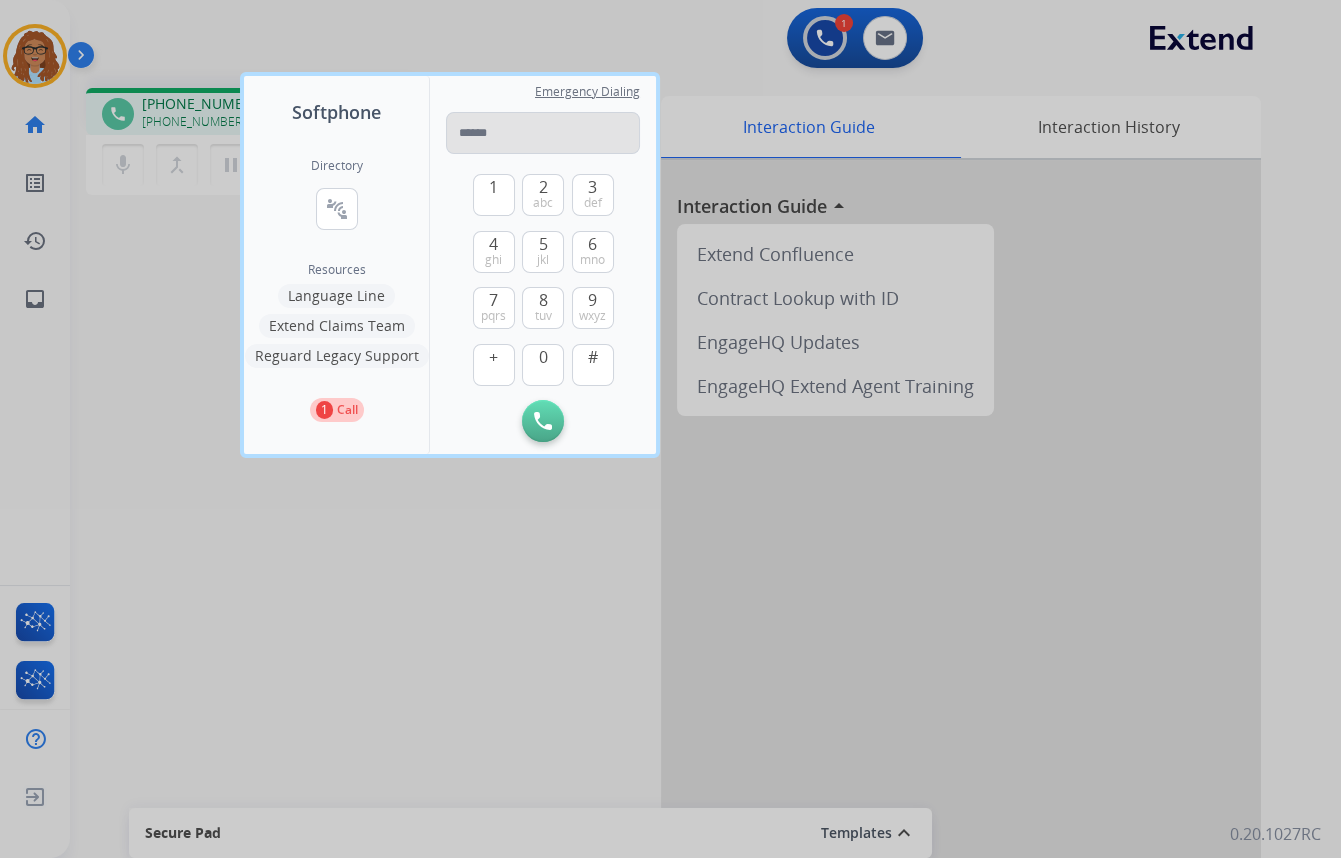 click at bounding box center (543, 133) 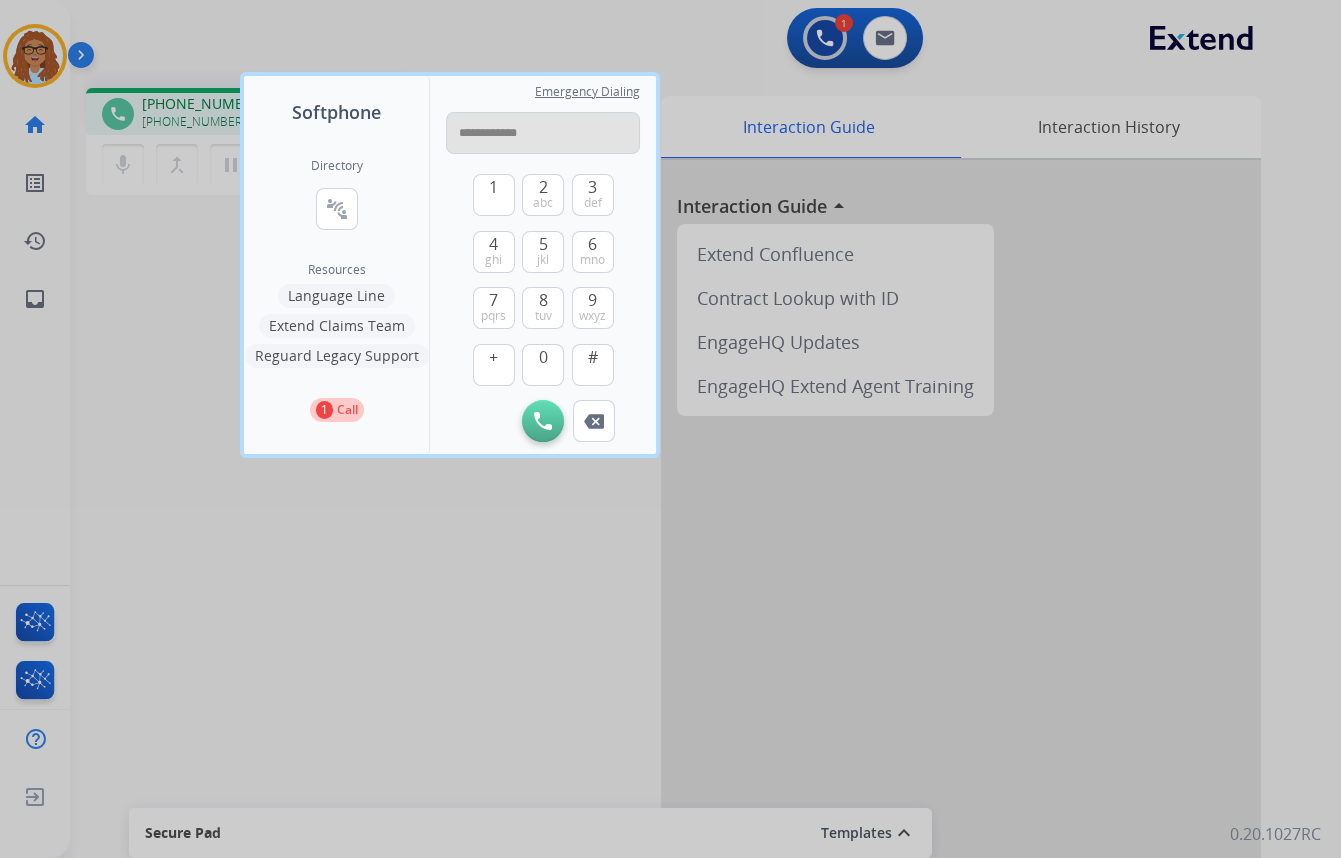 click on "**********" at bounding box center [543, 133] 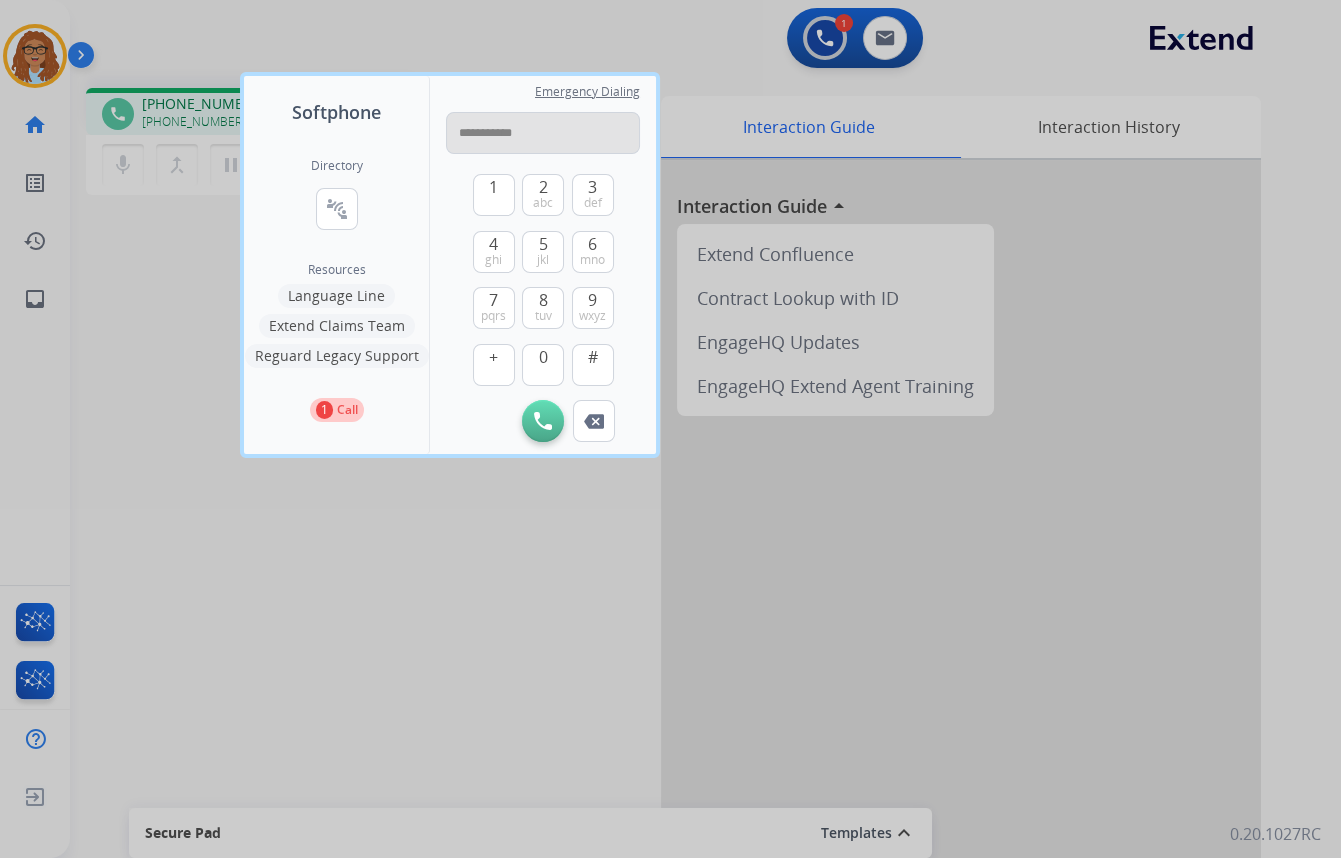 click on "**********" at bounding box center [543, 133] 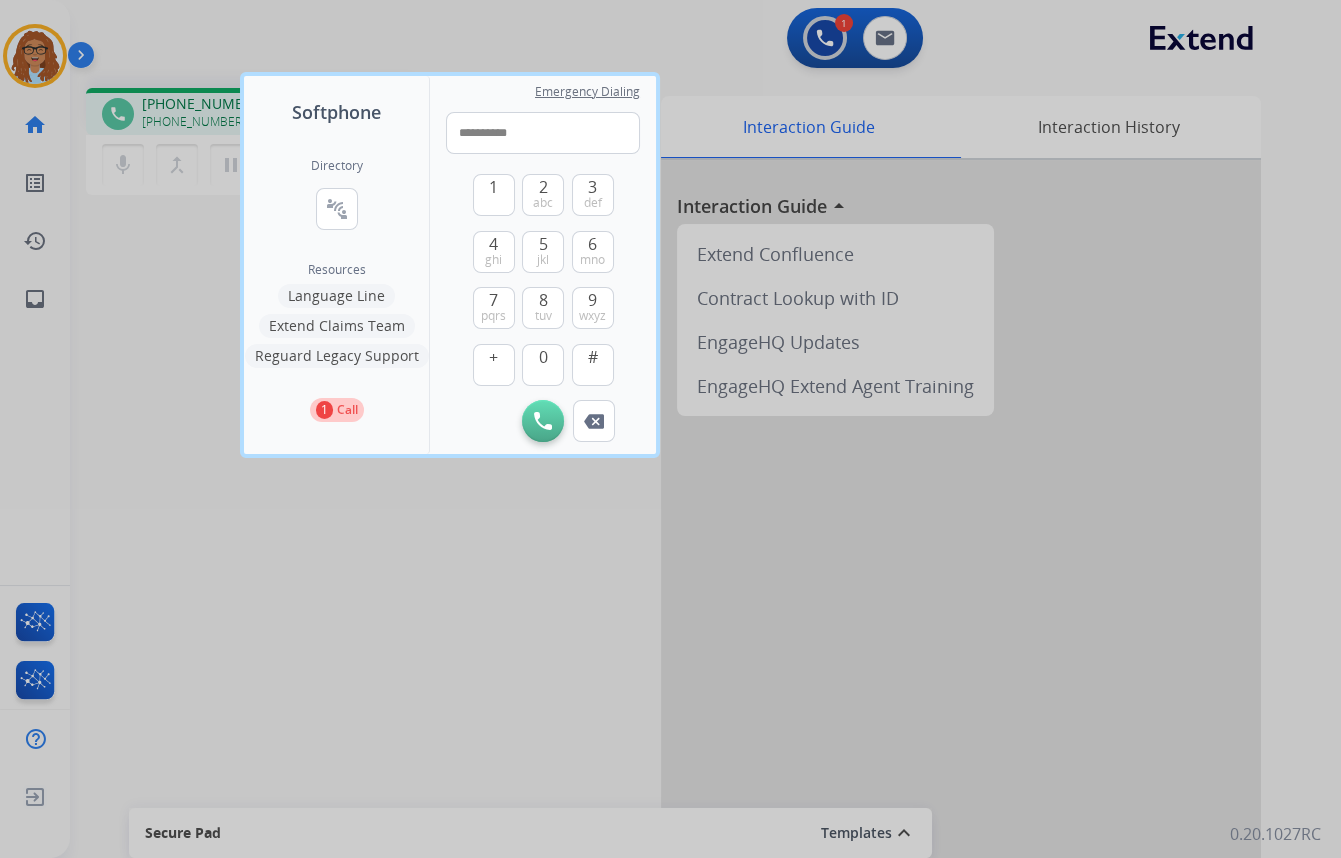 type on "**********" 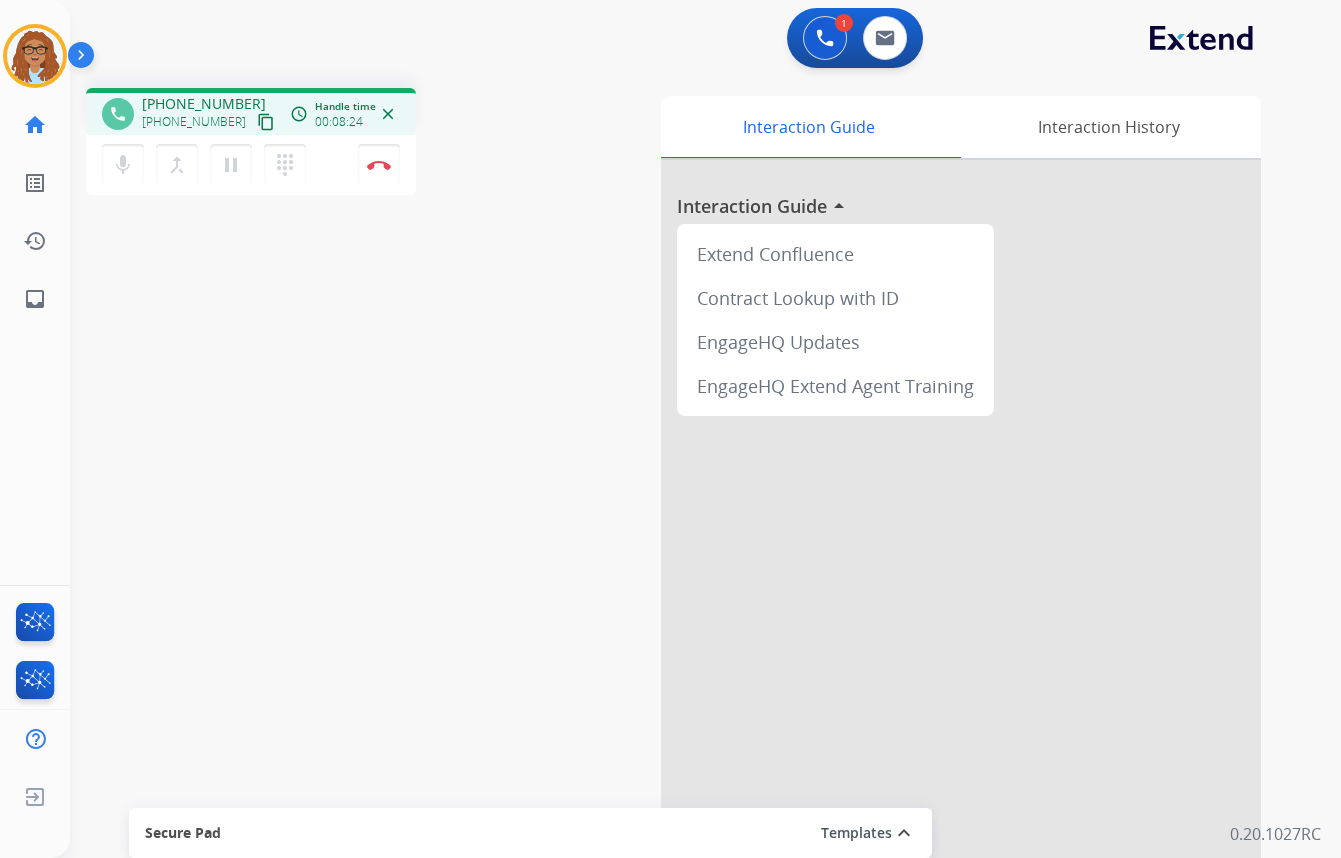 drag, startPoint x: 390, startPoint y: 172, endPoint x: 499, endPoint y: 163, distance: 109.370926 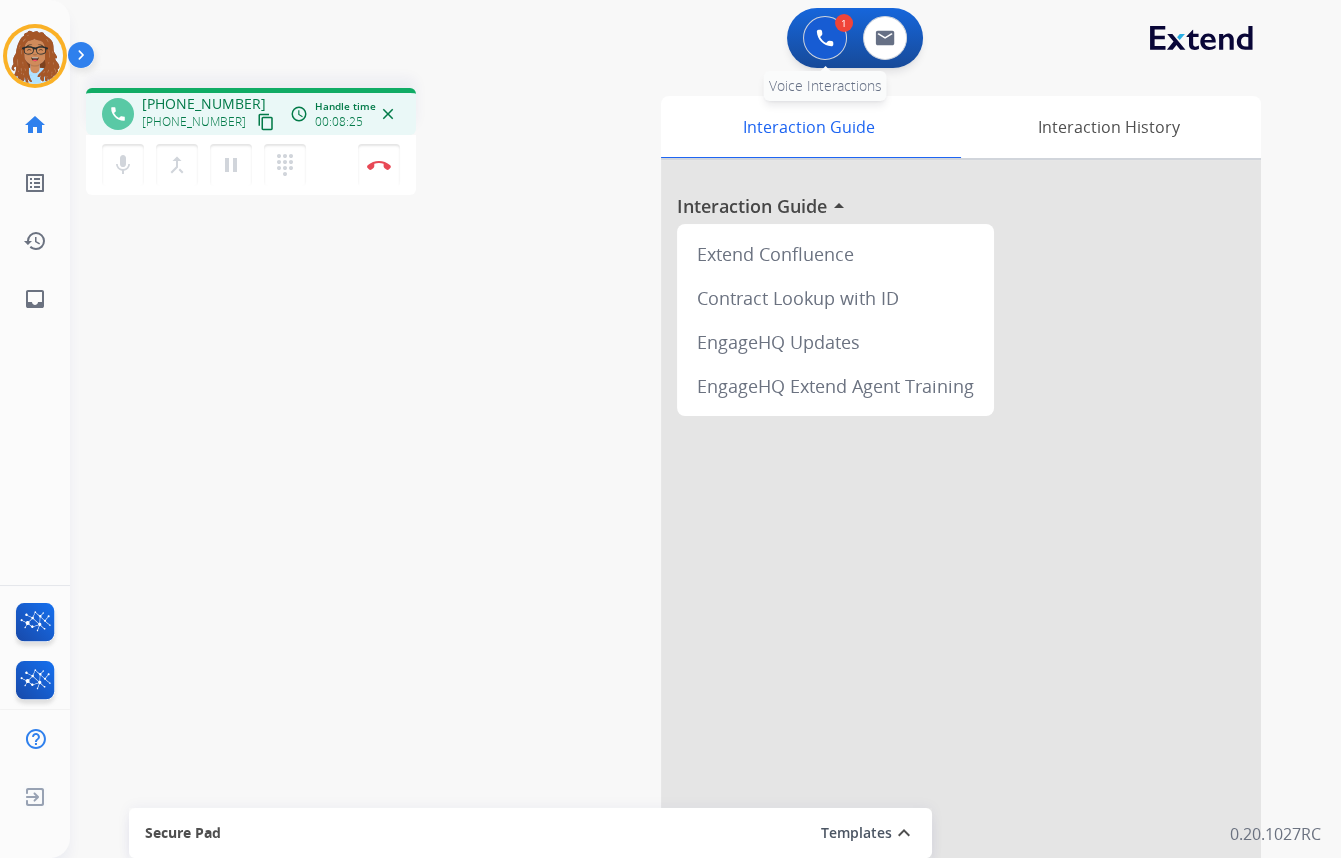 click at bounding box center (825, 38) 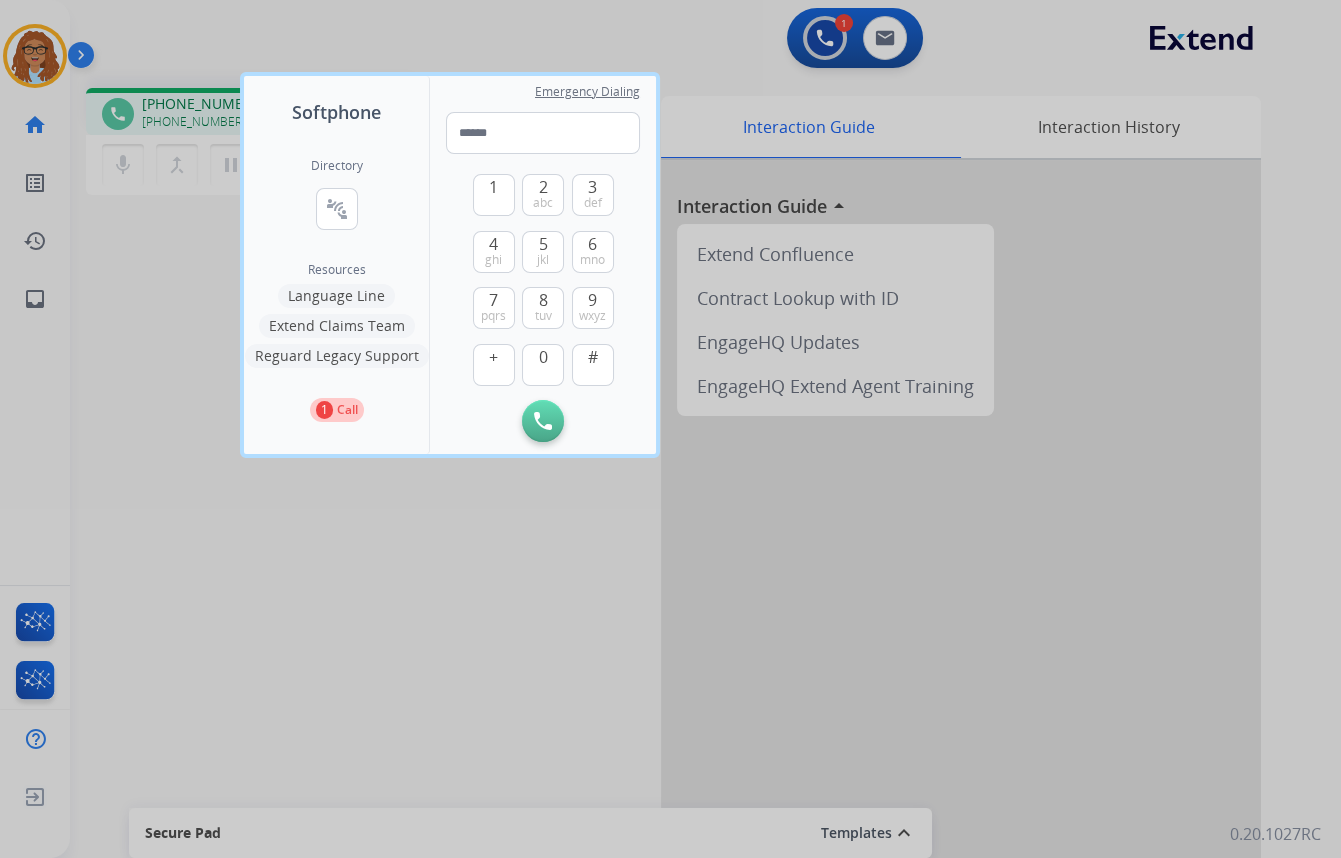 click at bounding box center (670, 429) 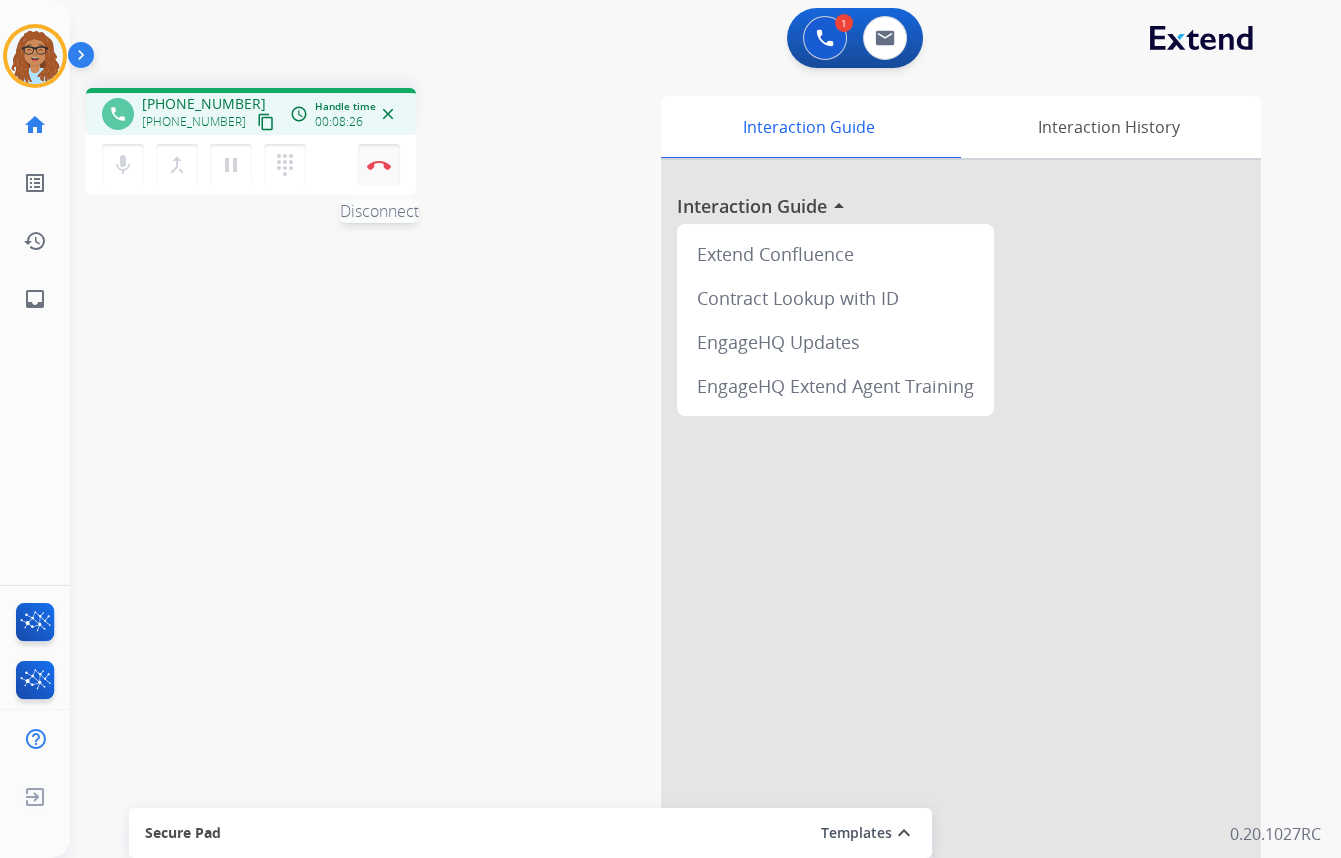 click on "Disconnect" at bounding box center (379, 165) 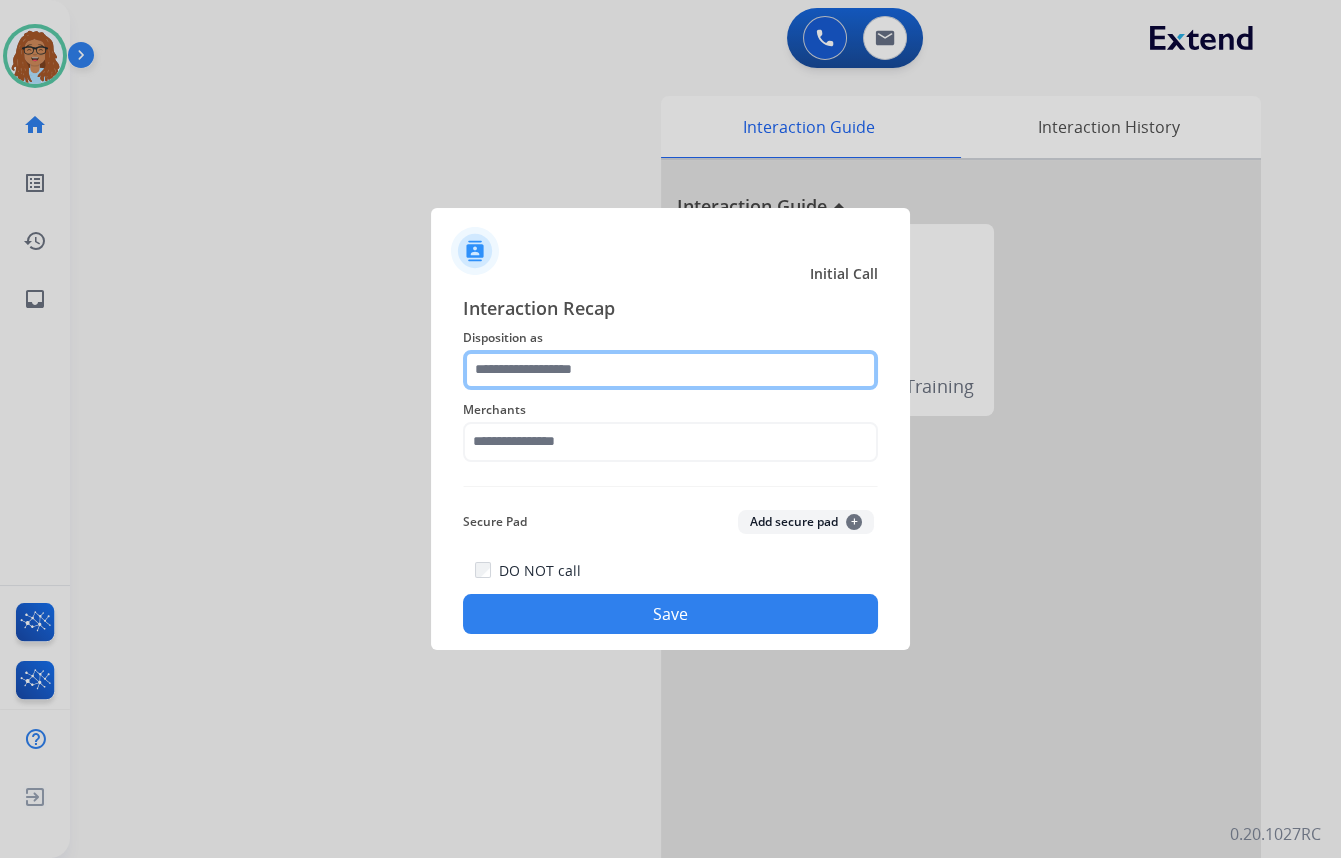 click 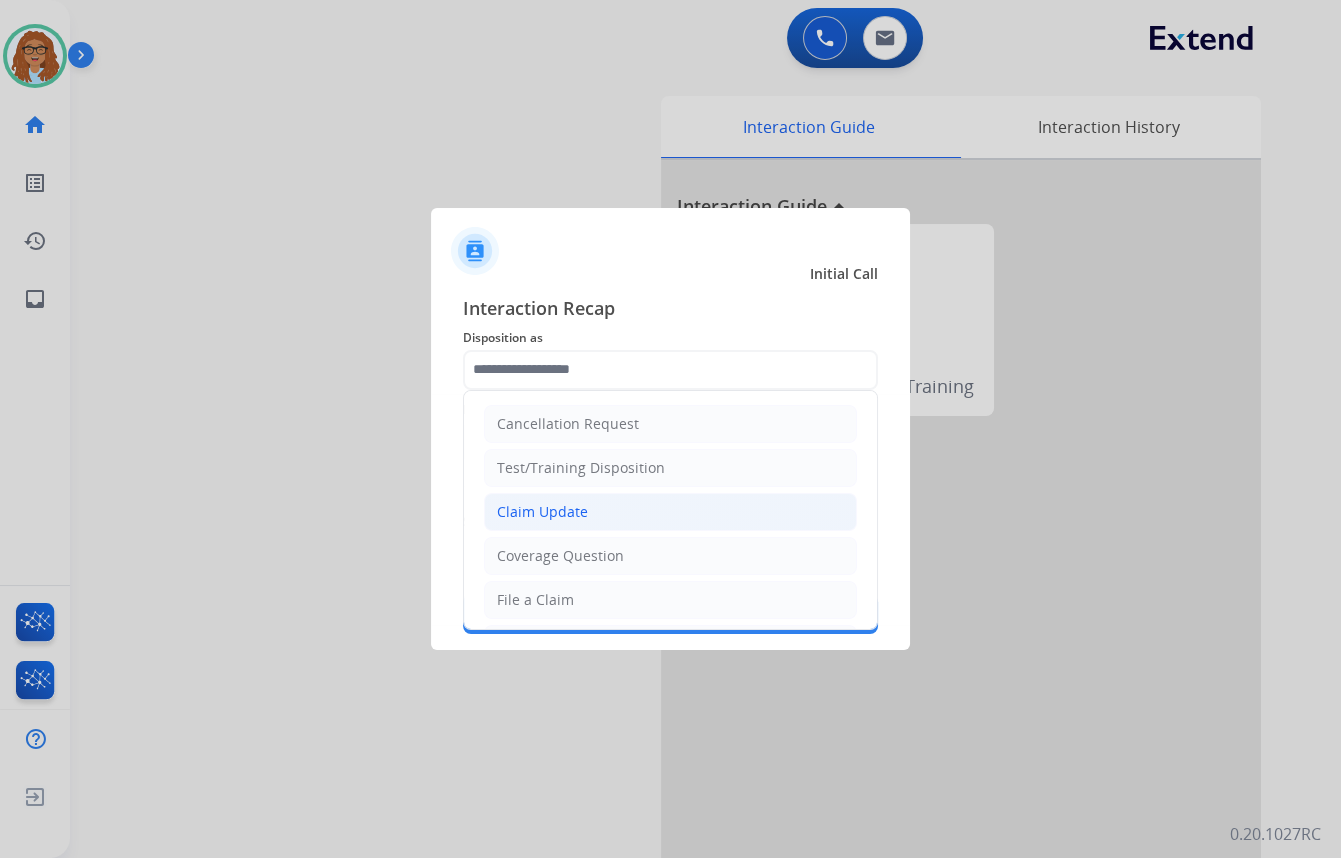 click on "Claim Update" 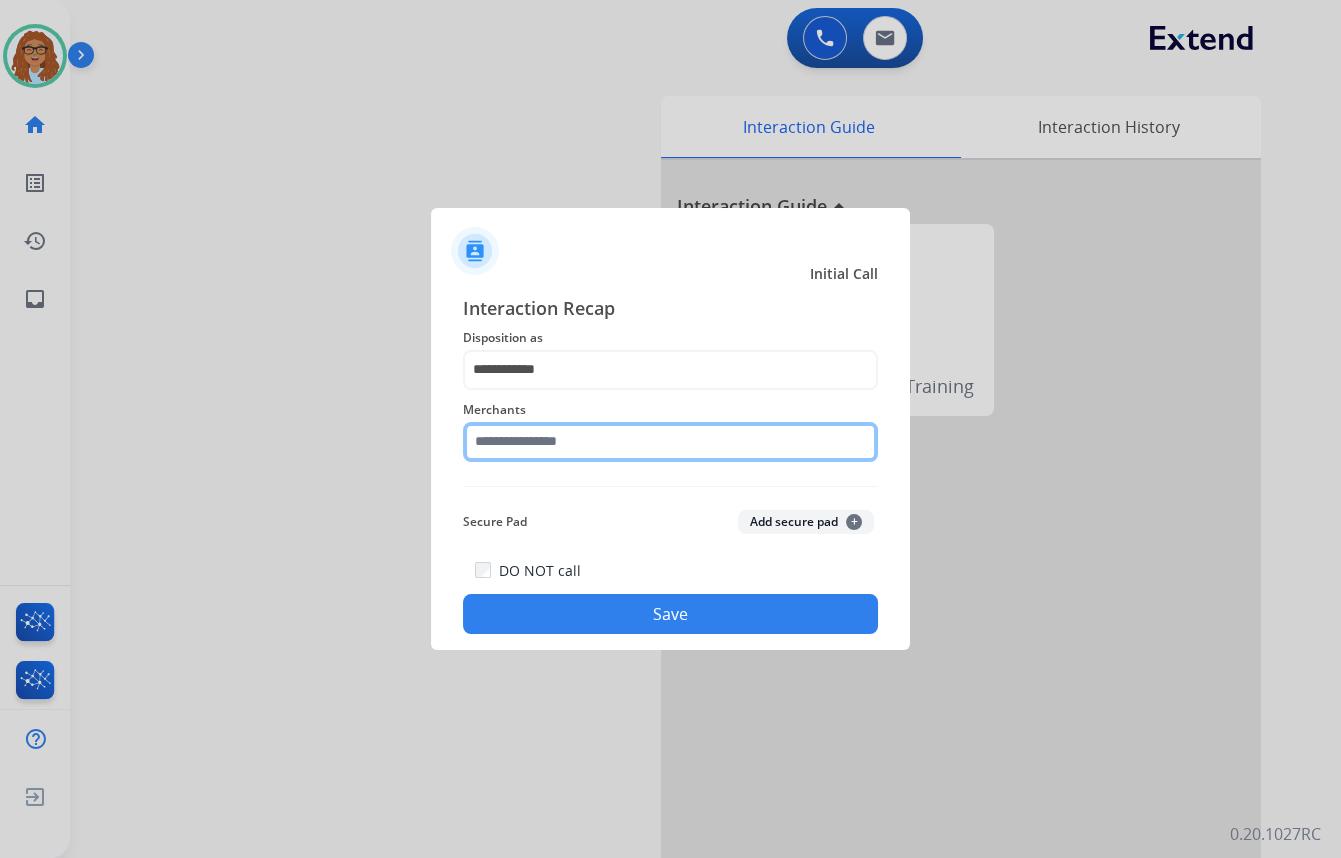 click 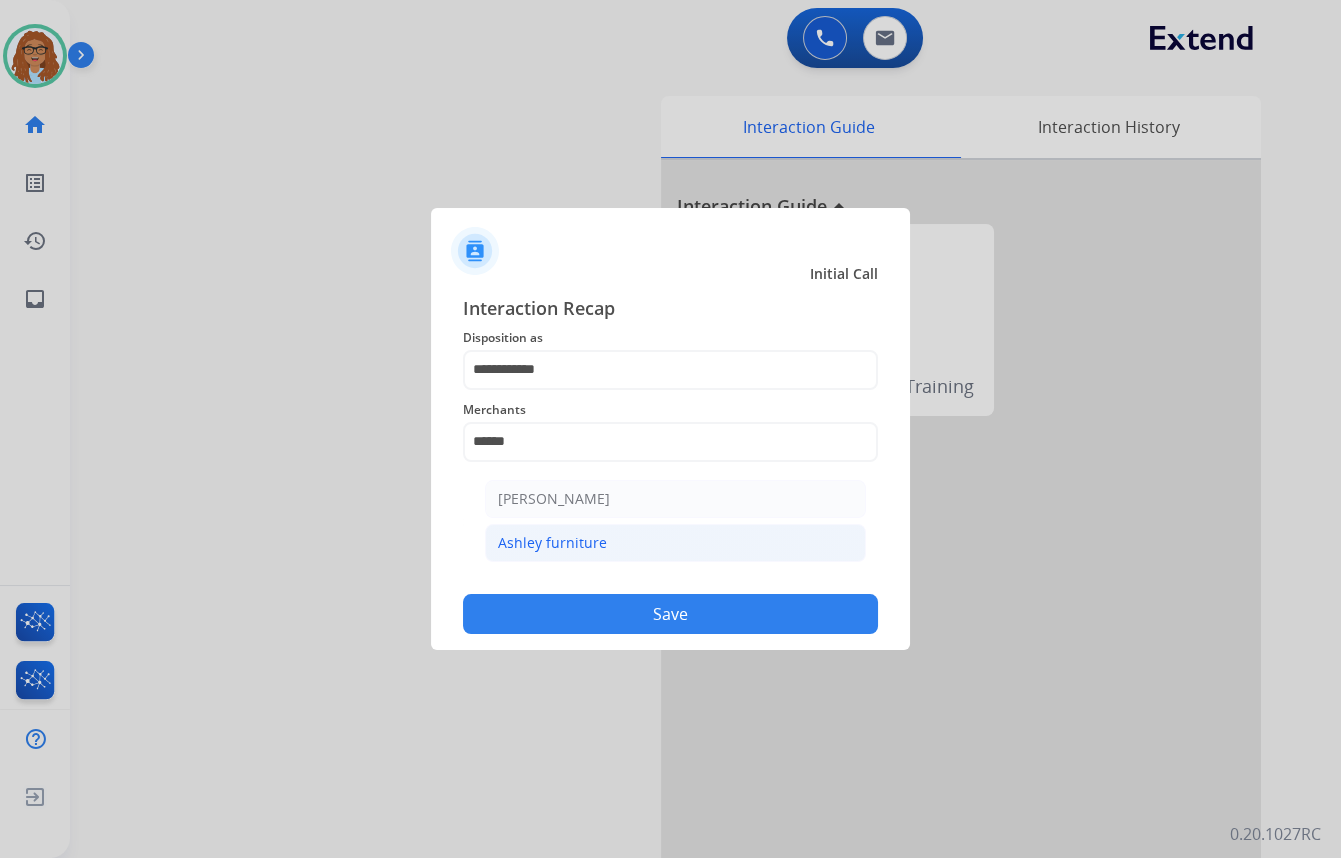 drag, startPoint x: 635, startPoint y: 542, endPoint x: 627, endPoint y: 598, distance: 56.568542 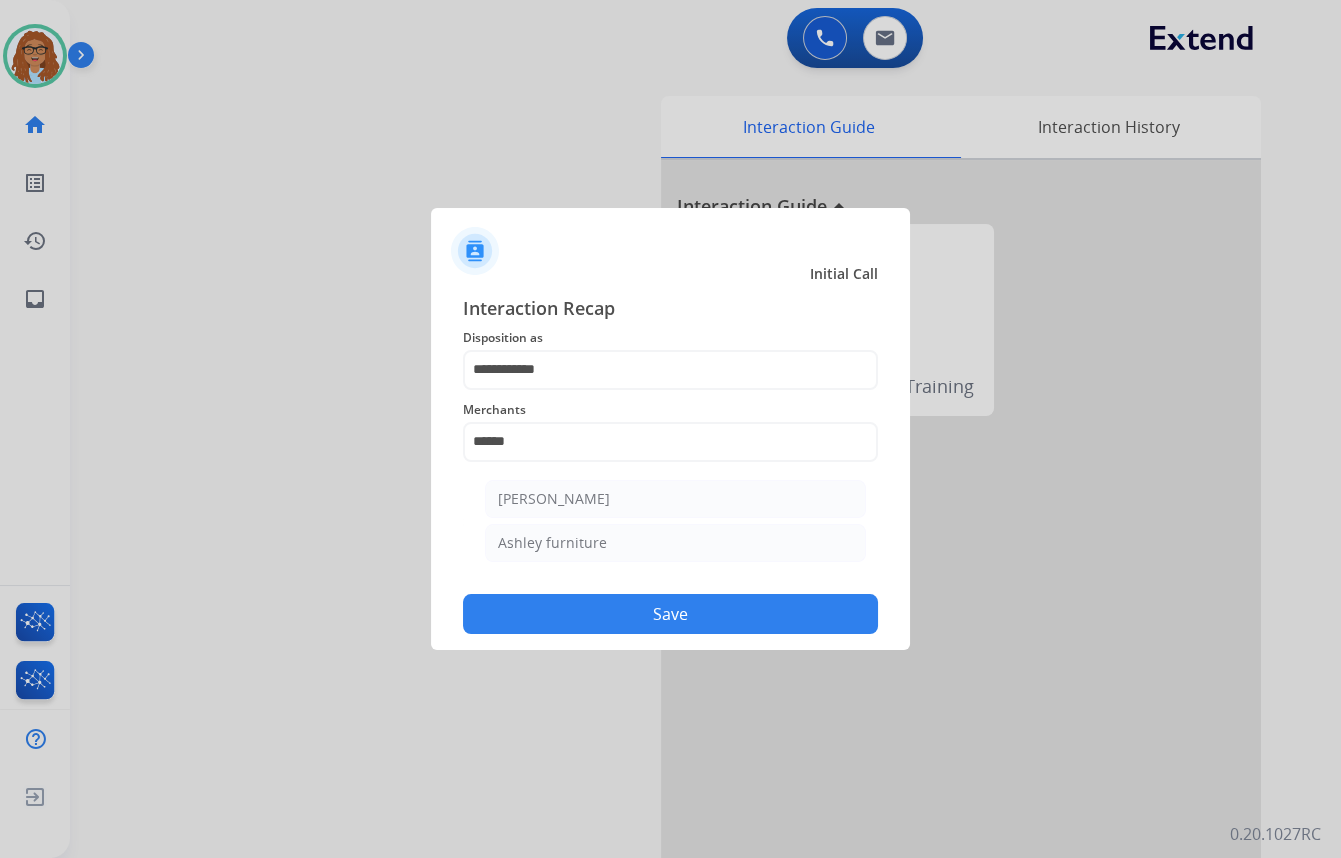 click on "Ashley furniture" 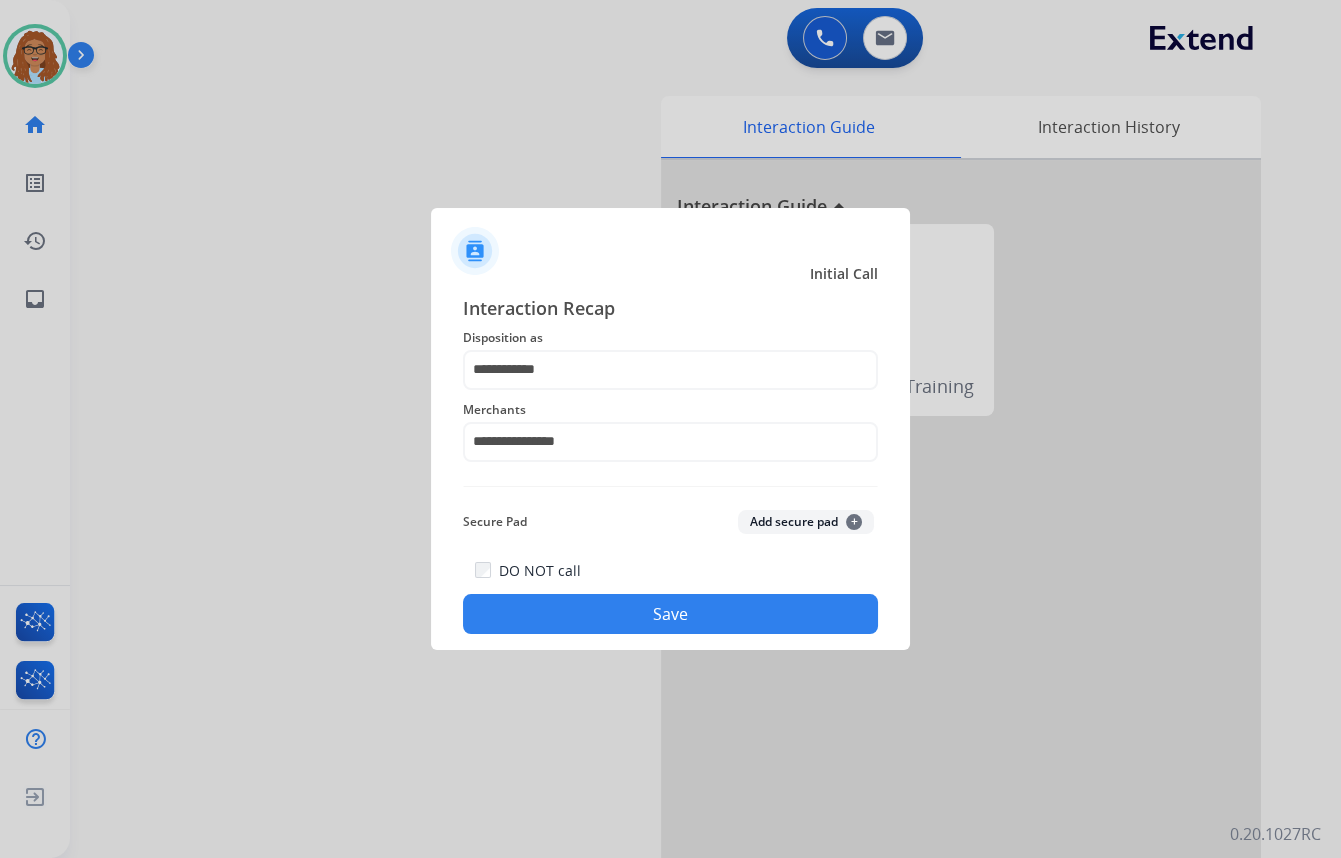 click on "Save" 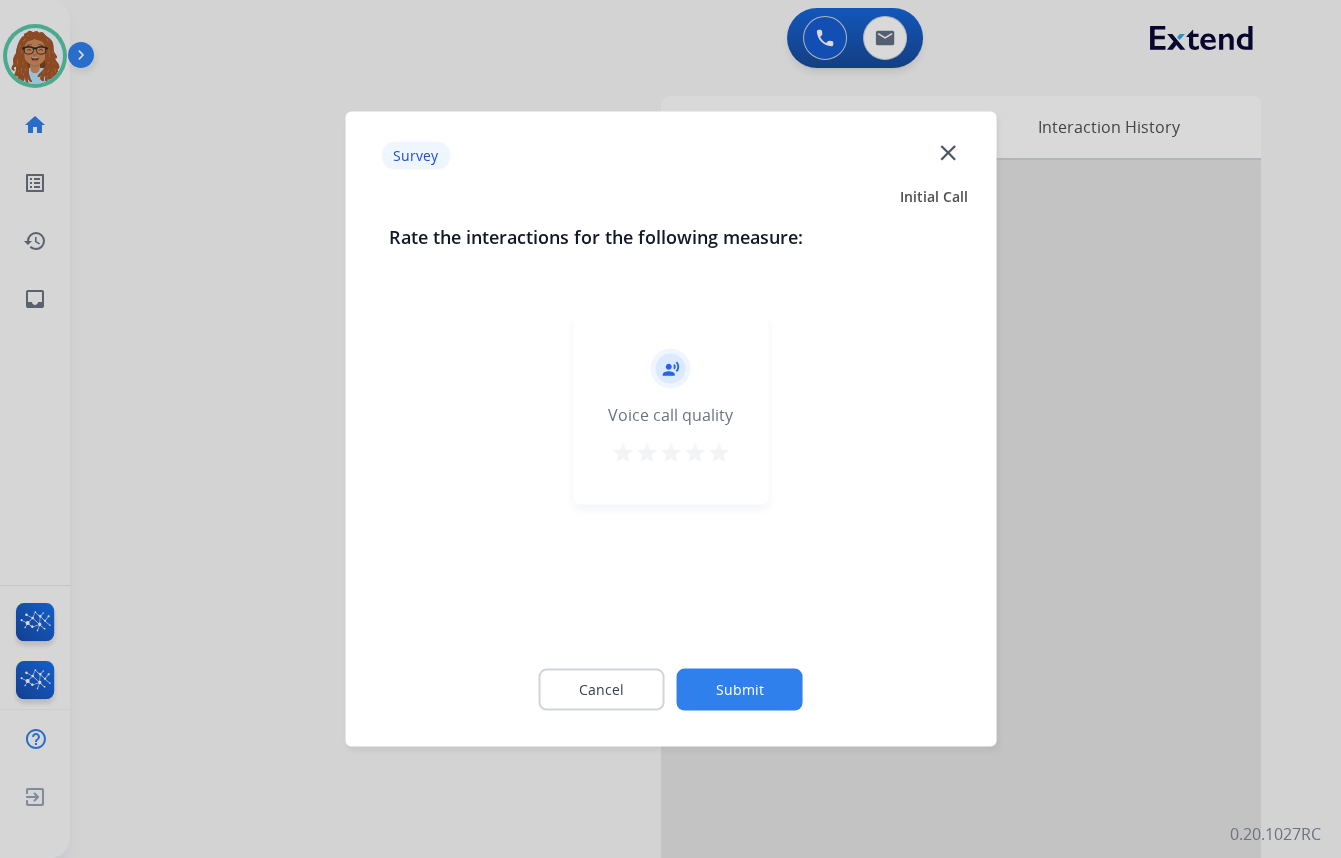 click on "close" 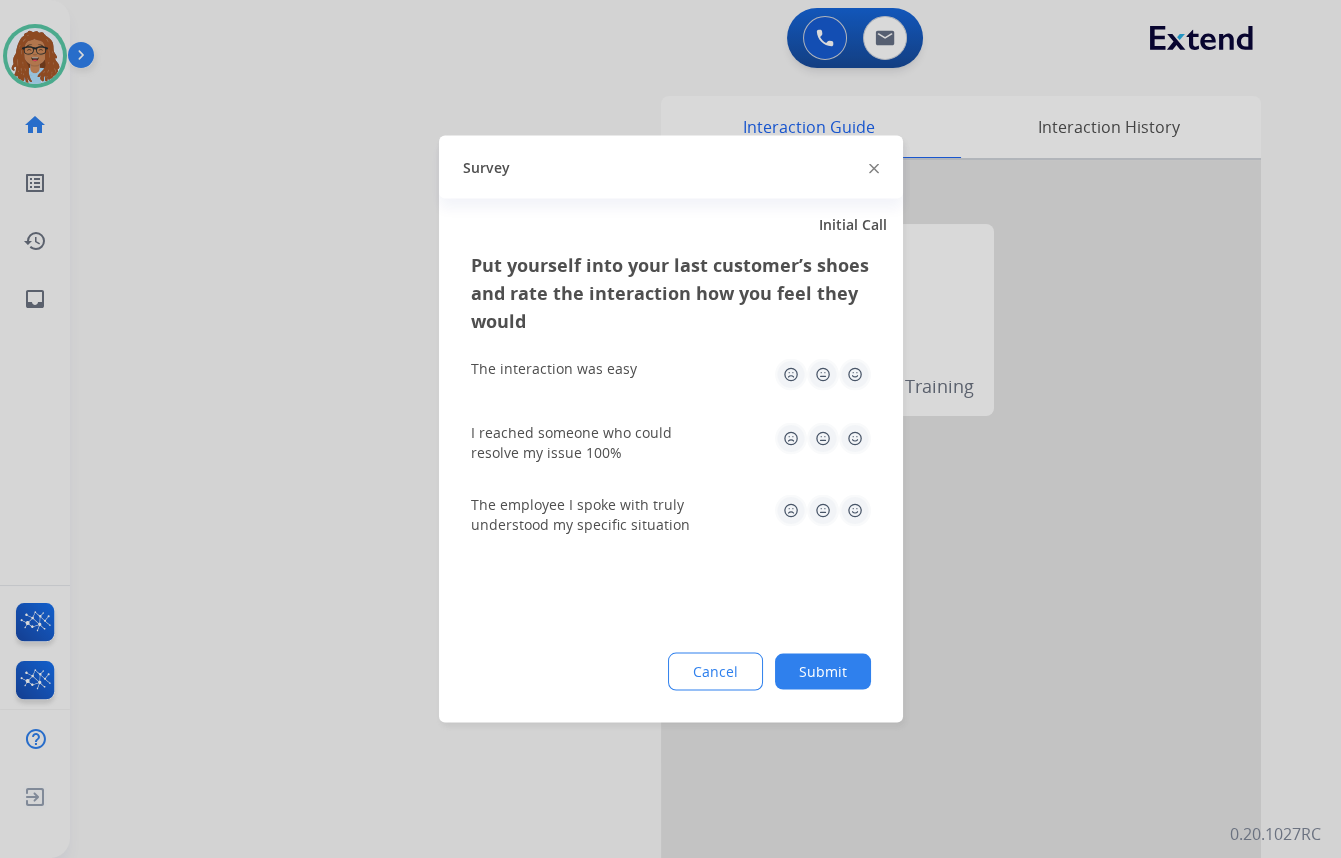 click 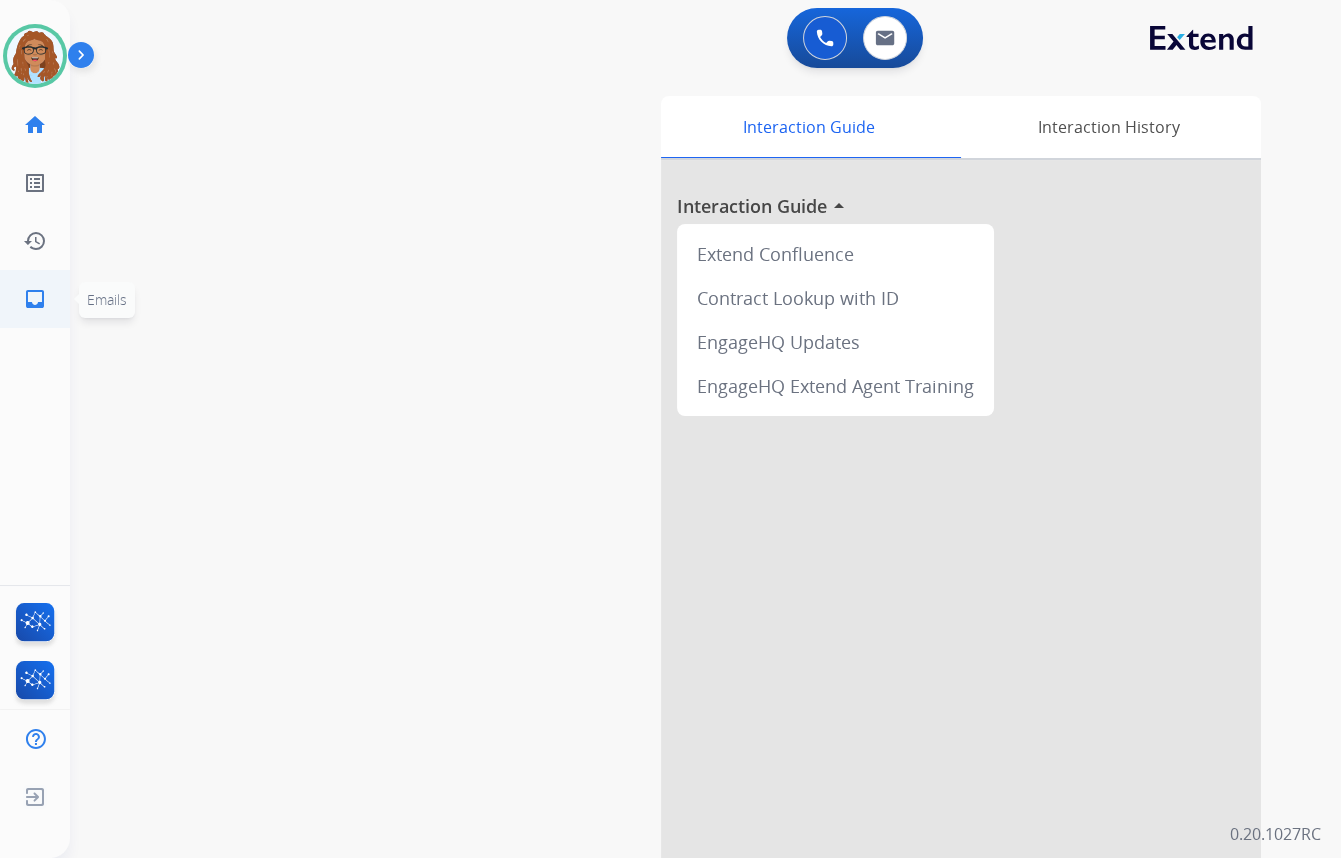 click on "inbox" 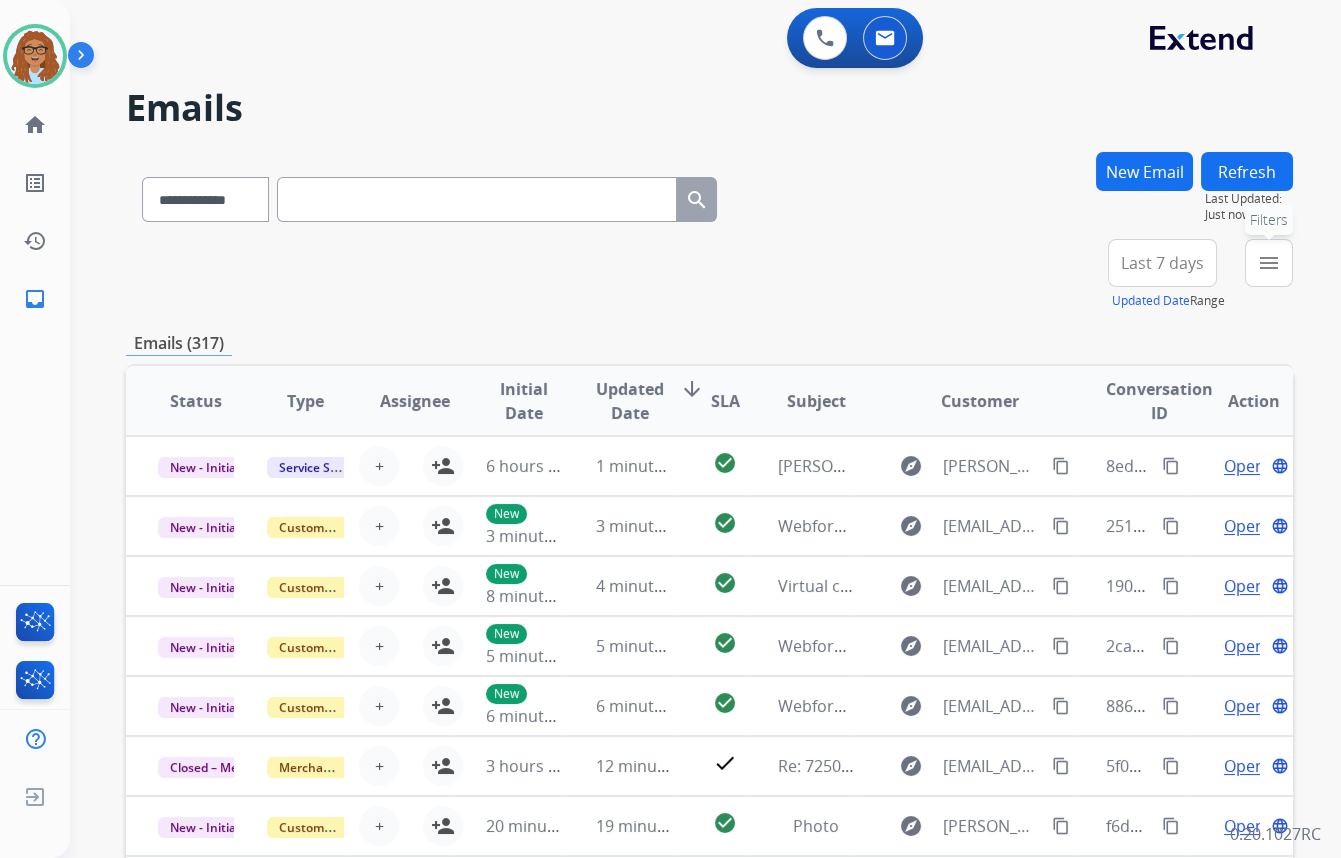 drag, startPoint x: 1278, startPoint y: 271, endPoint x: 1243, endPoint y: 374, distance: 108.78419 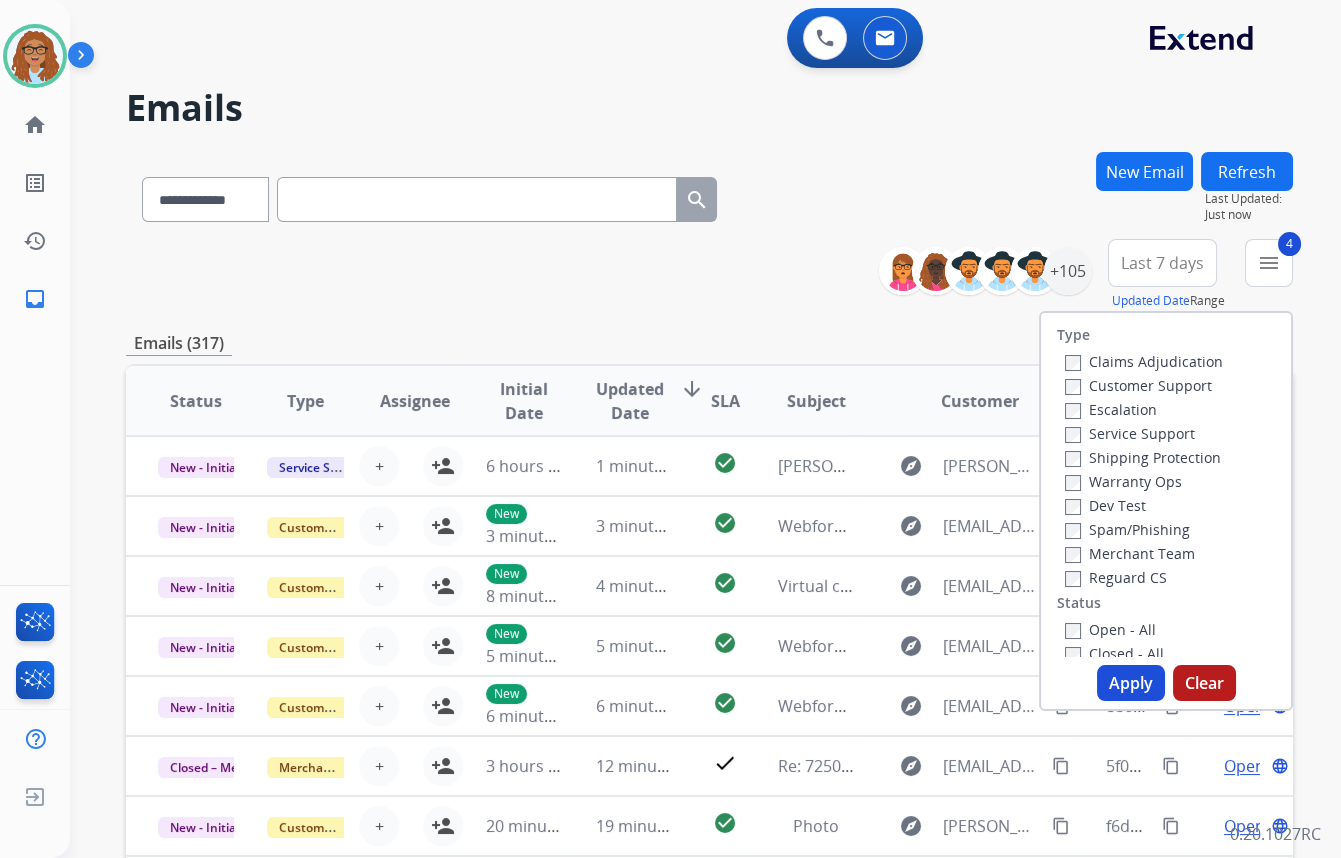 click on "Apply" at bounding box center (1131, 683) 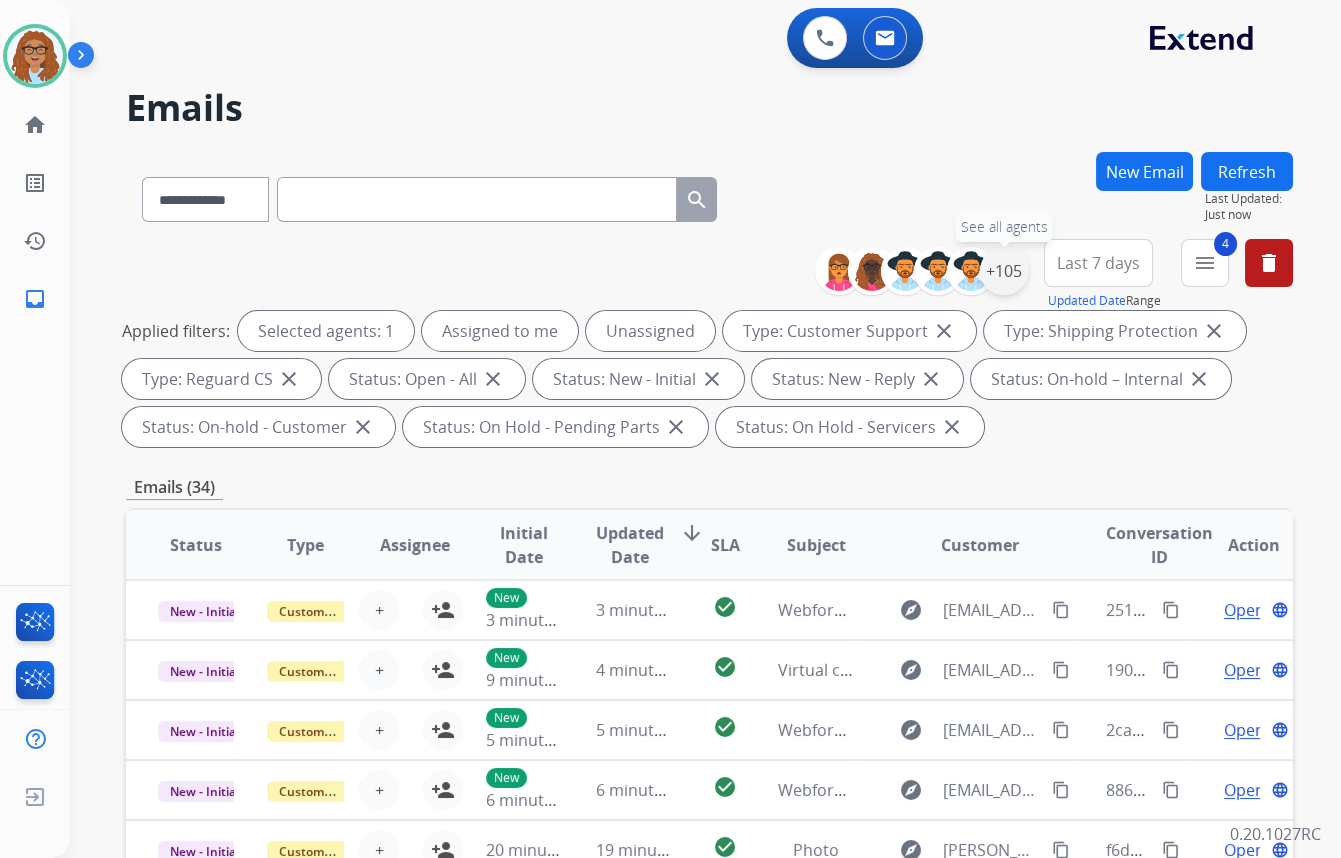 click on "+105" at bounding box center [1004, 271] 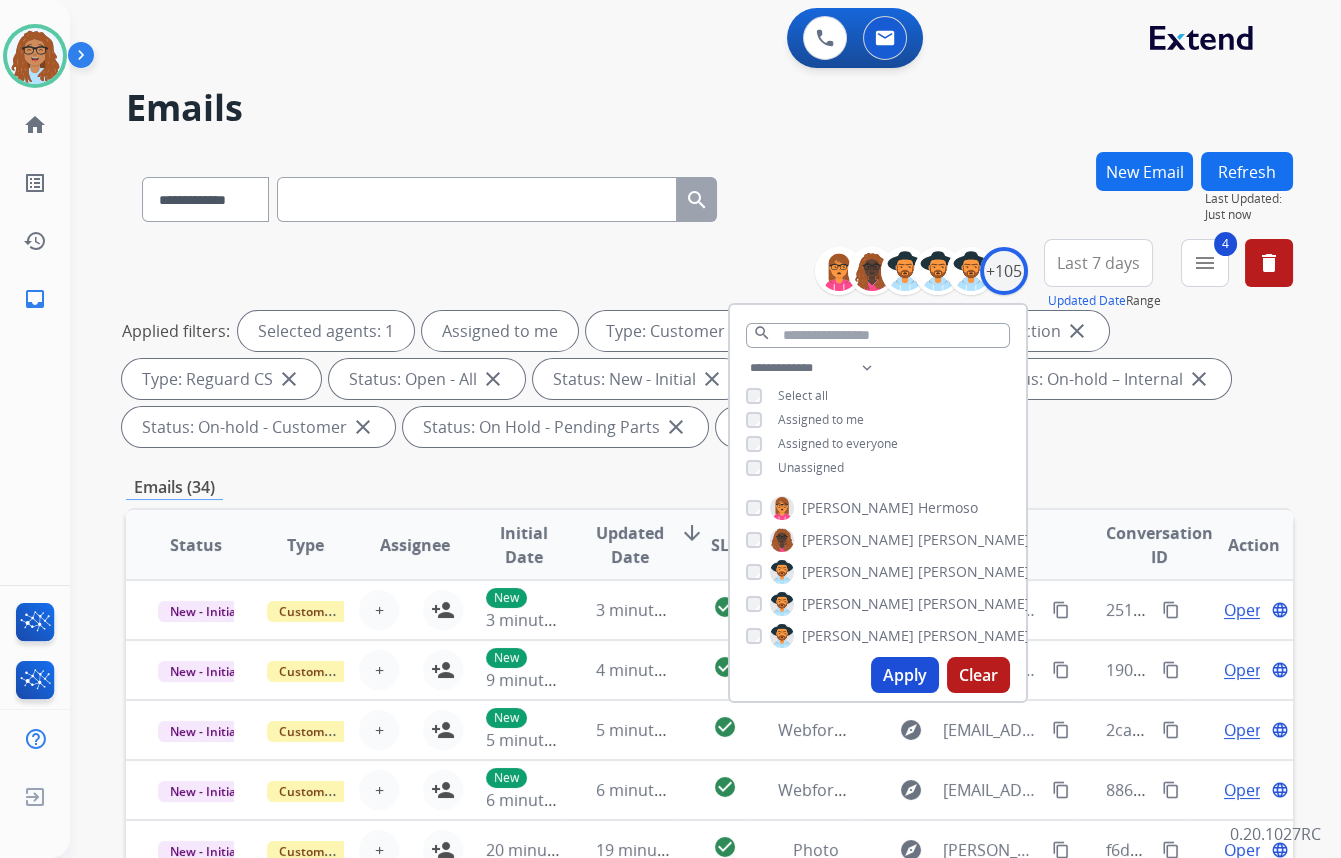 click on "Apply" at bounding box center (905, 675) 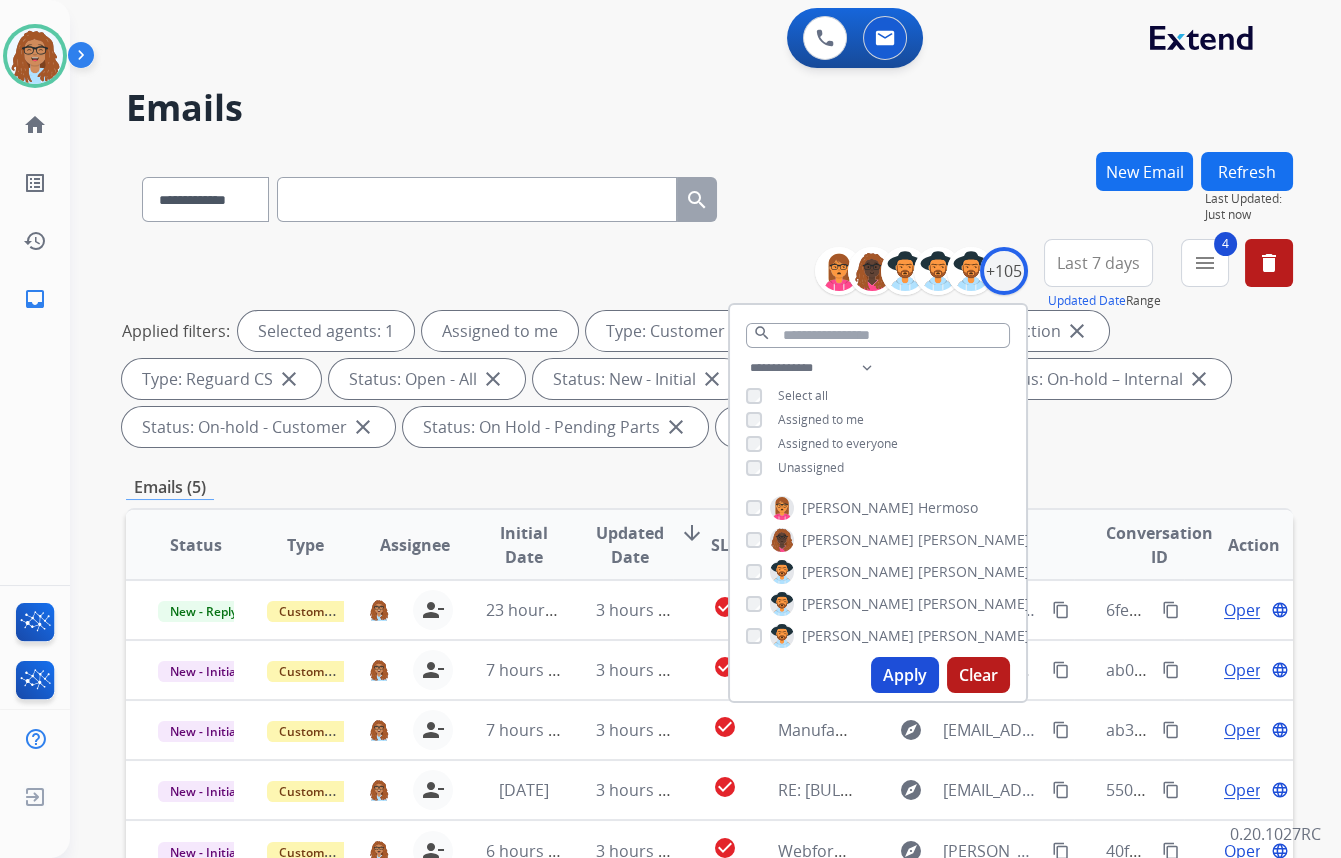 click on "**********" at bounding box center [709, 195] 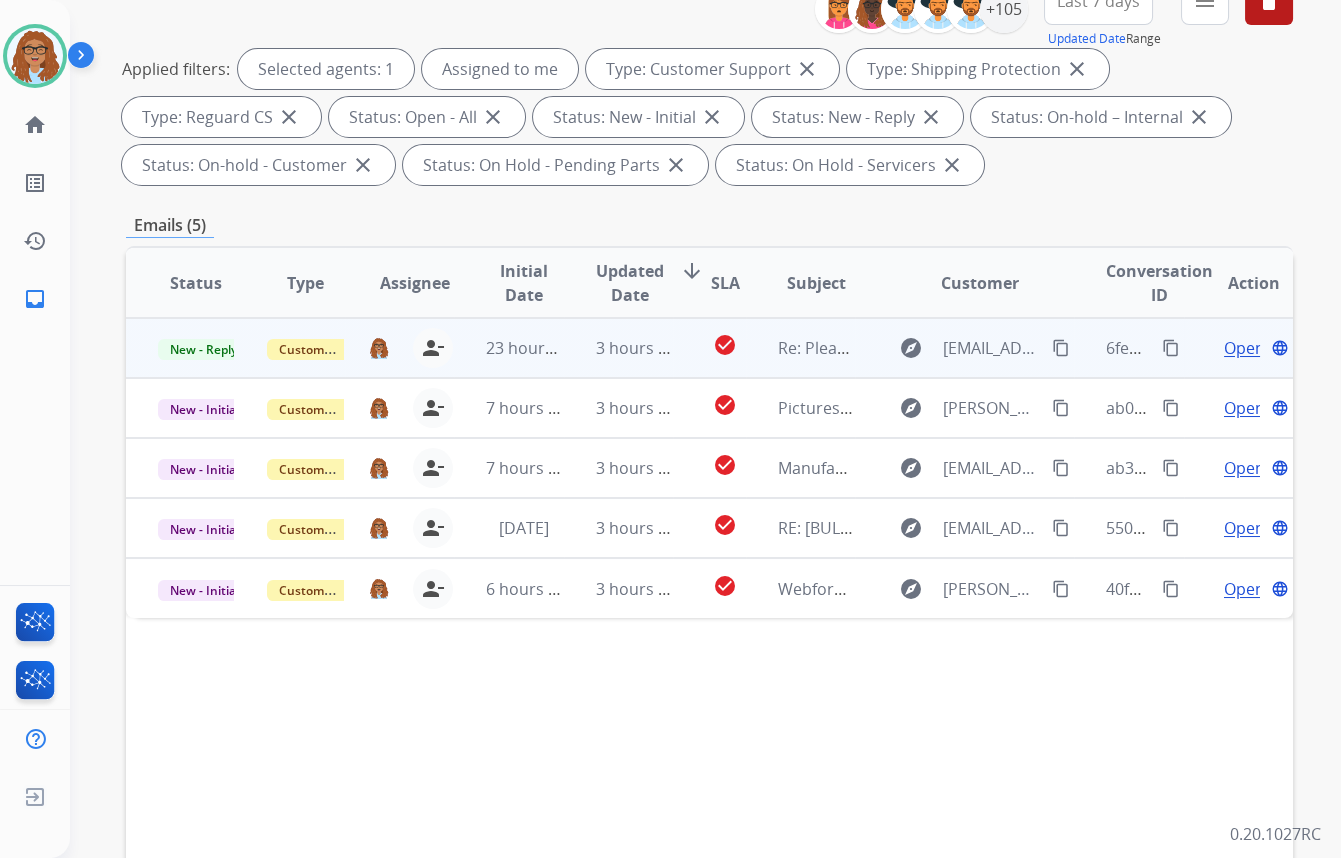 scroll, scrollTop: 272, scrollLeft: 0, axis: vertical 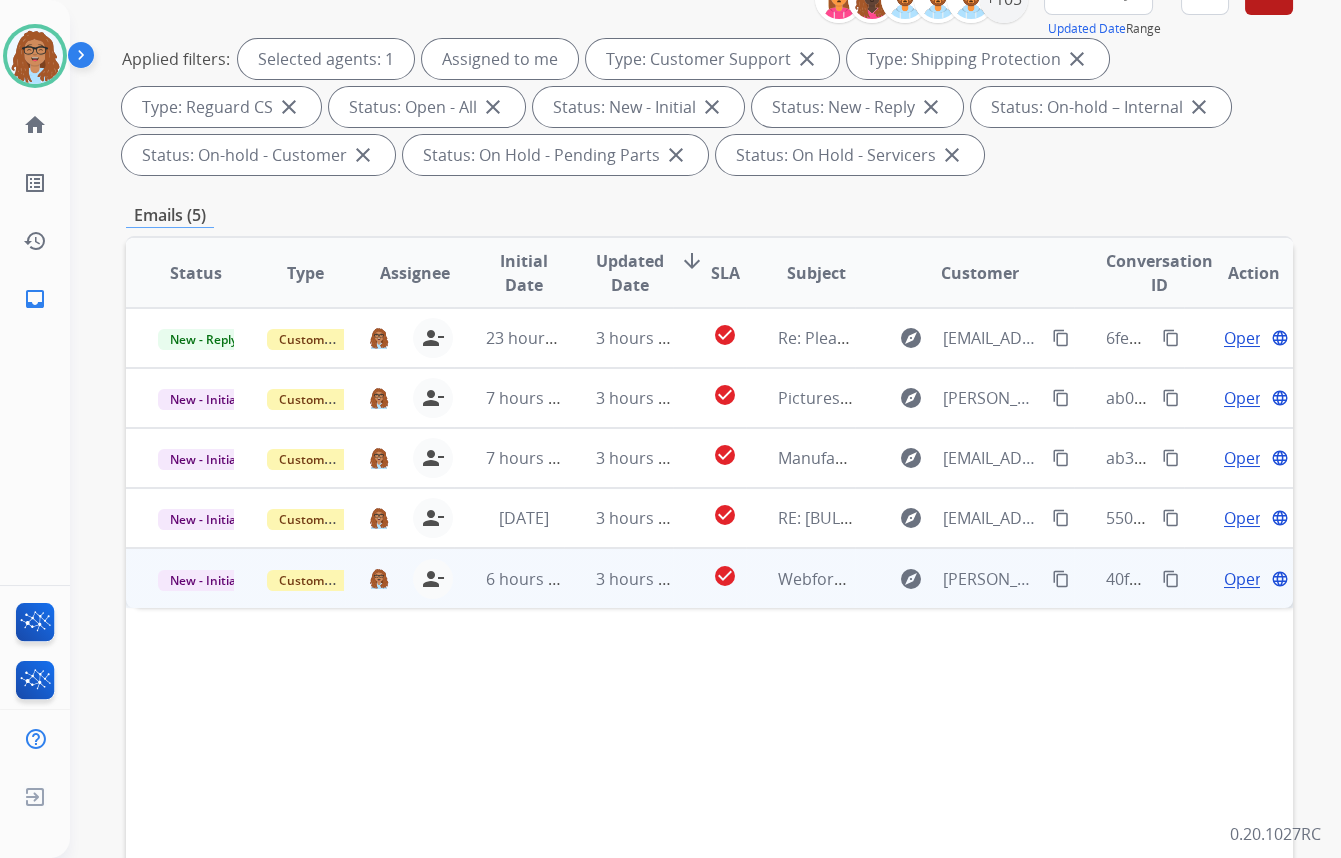 click on "Open" at bounding box center [1244, 579] 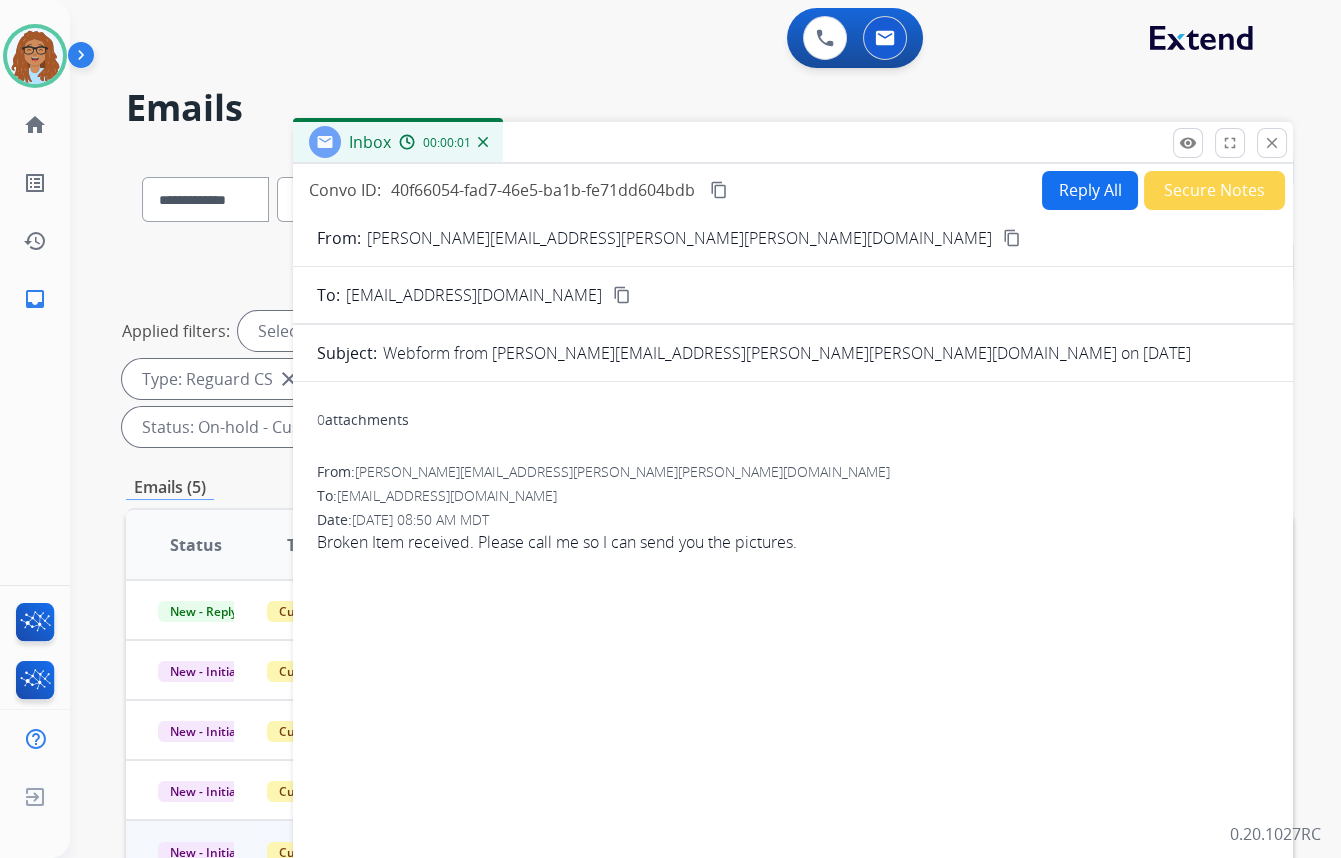 scroll, scrollTop: 0, scrollLeft: 0, axis: both 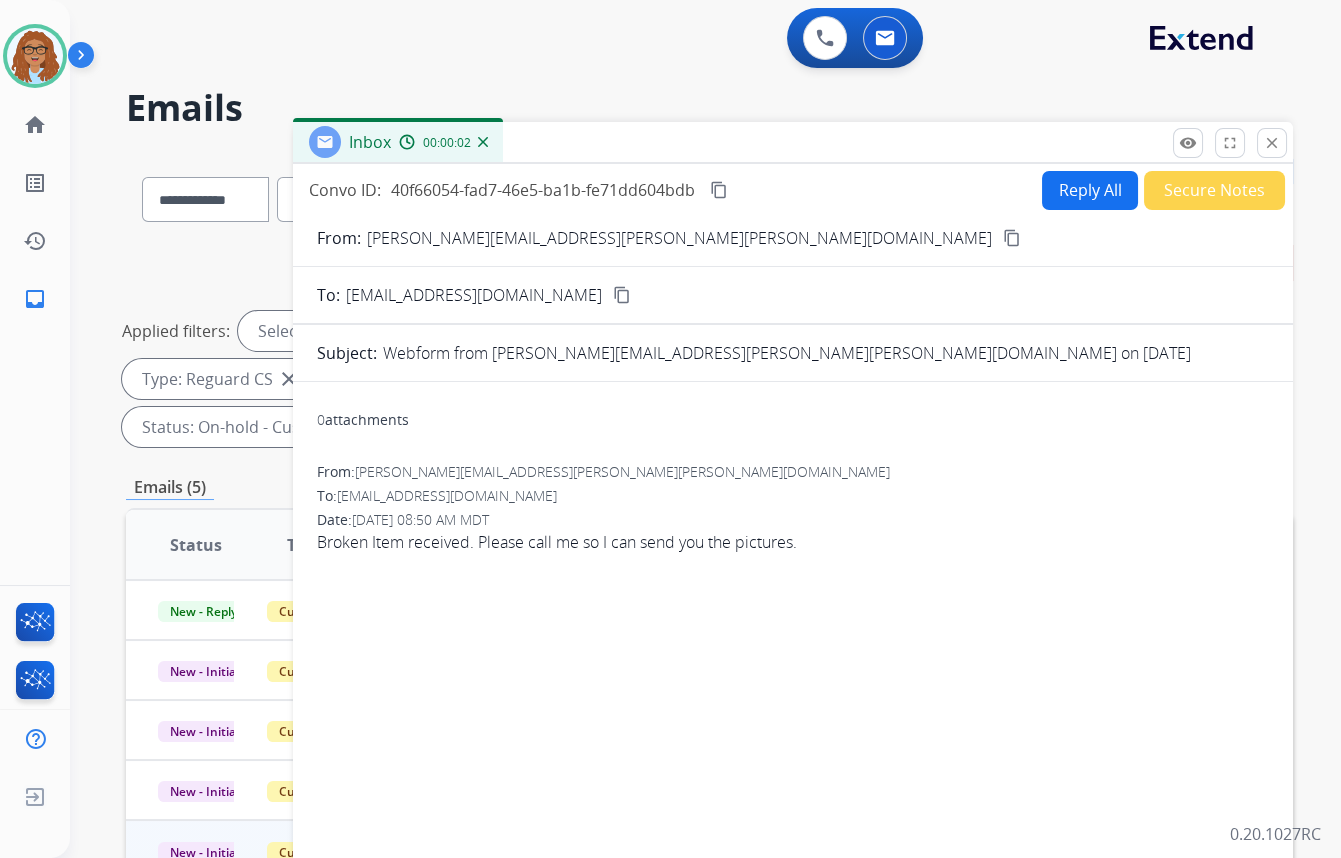 click on "Reply All" at bounding box center (1090, 190) 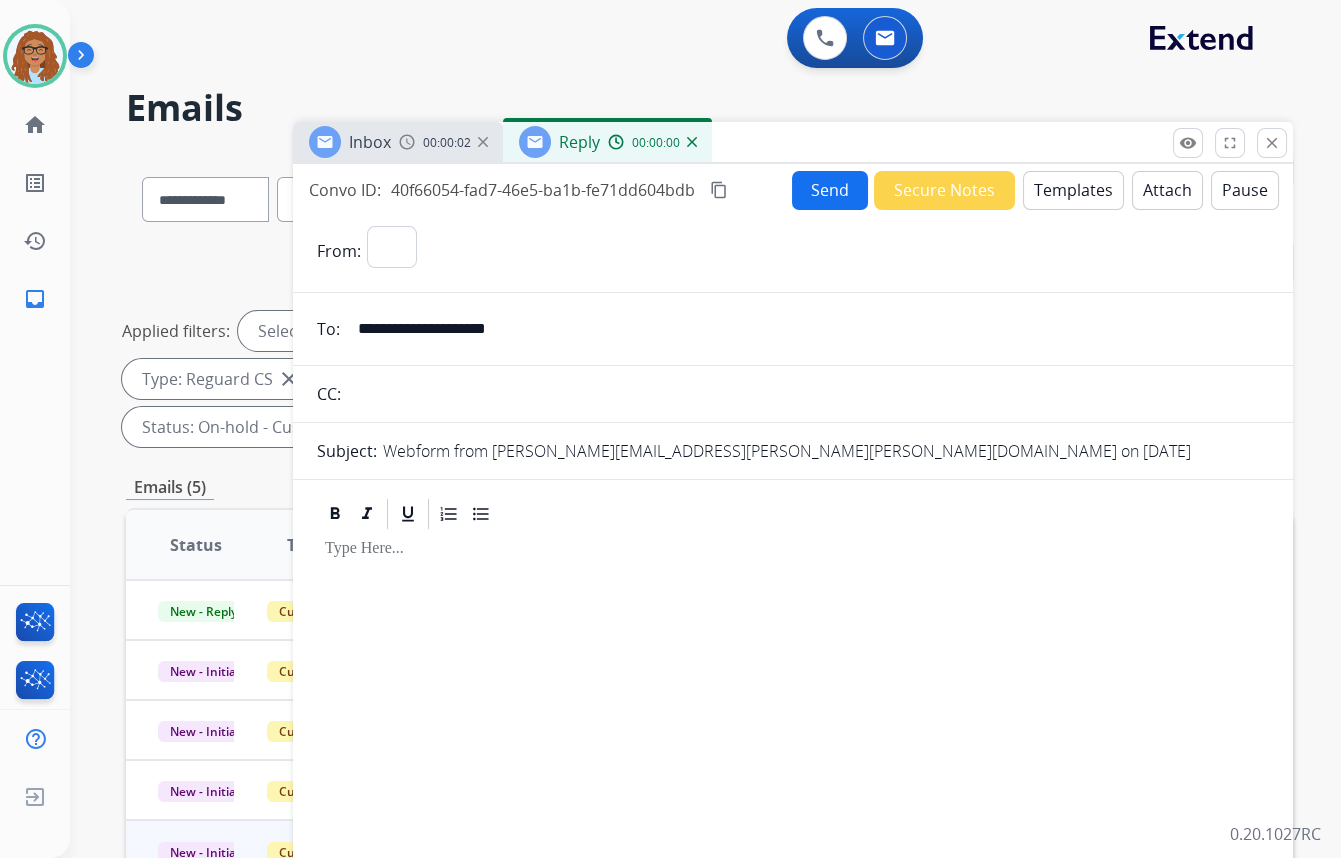 select on "**********" 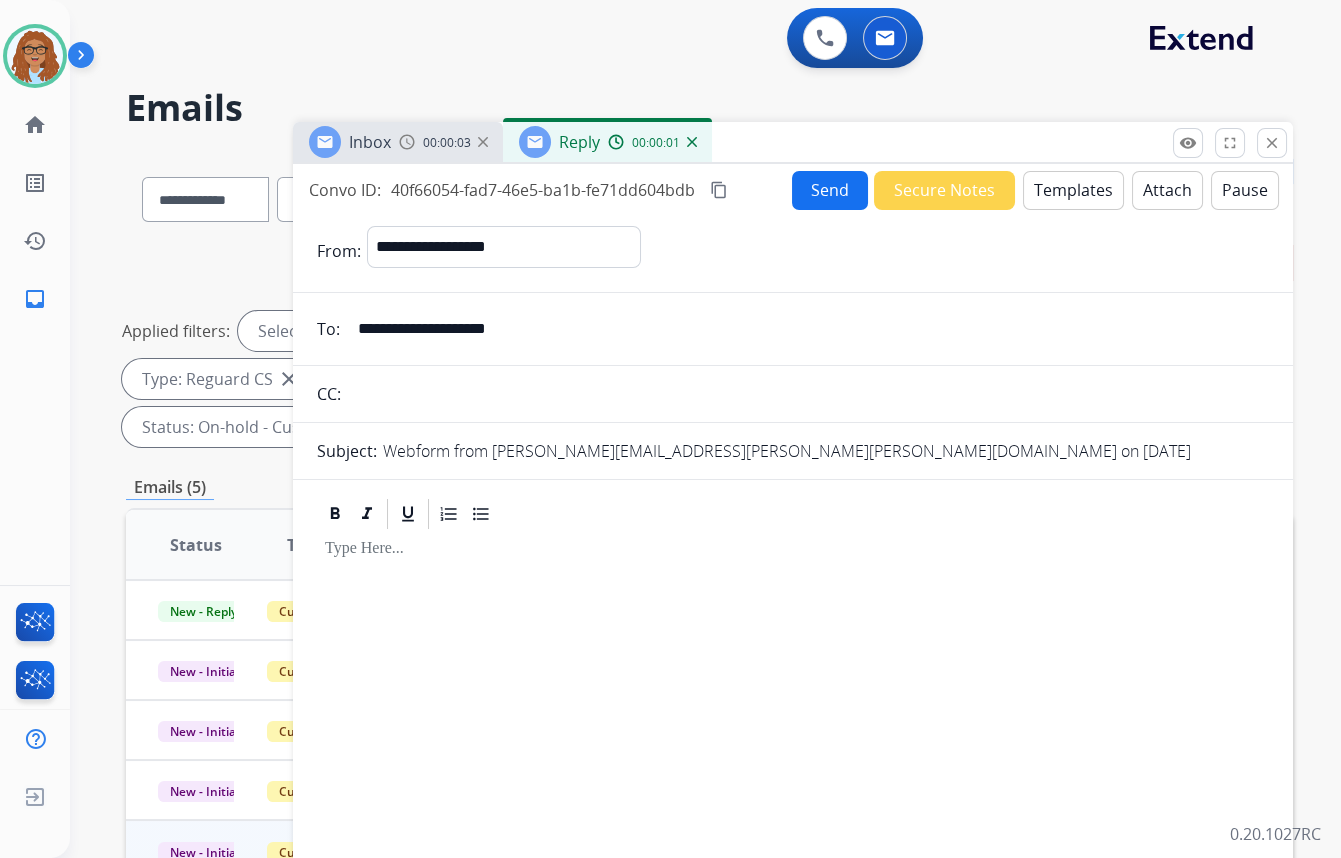 drag, startPoint x: 570, startPoint y: 323, endPoint x: 188, endPoint y: 395, distance: 388.72614 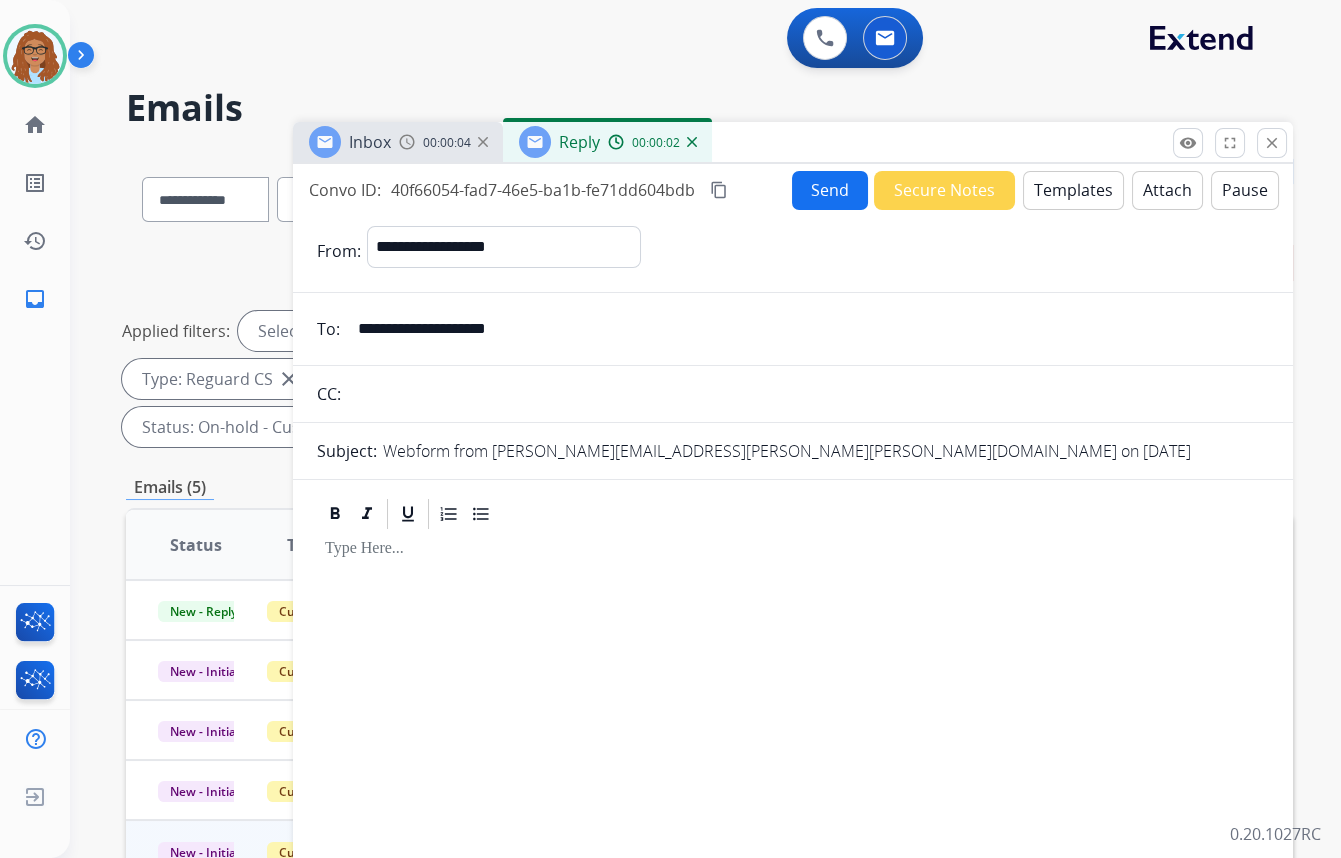 drag, startPoint x: 455, startPoint y: 392, endPoint x: 490, endPoint y: 377, distance: 38.078865 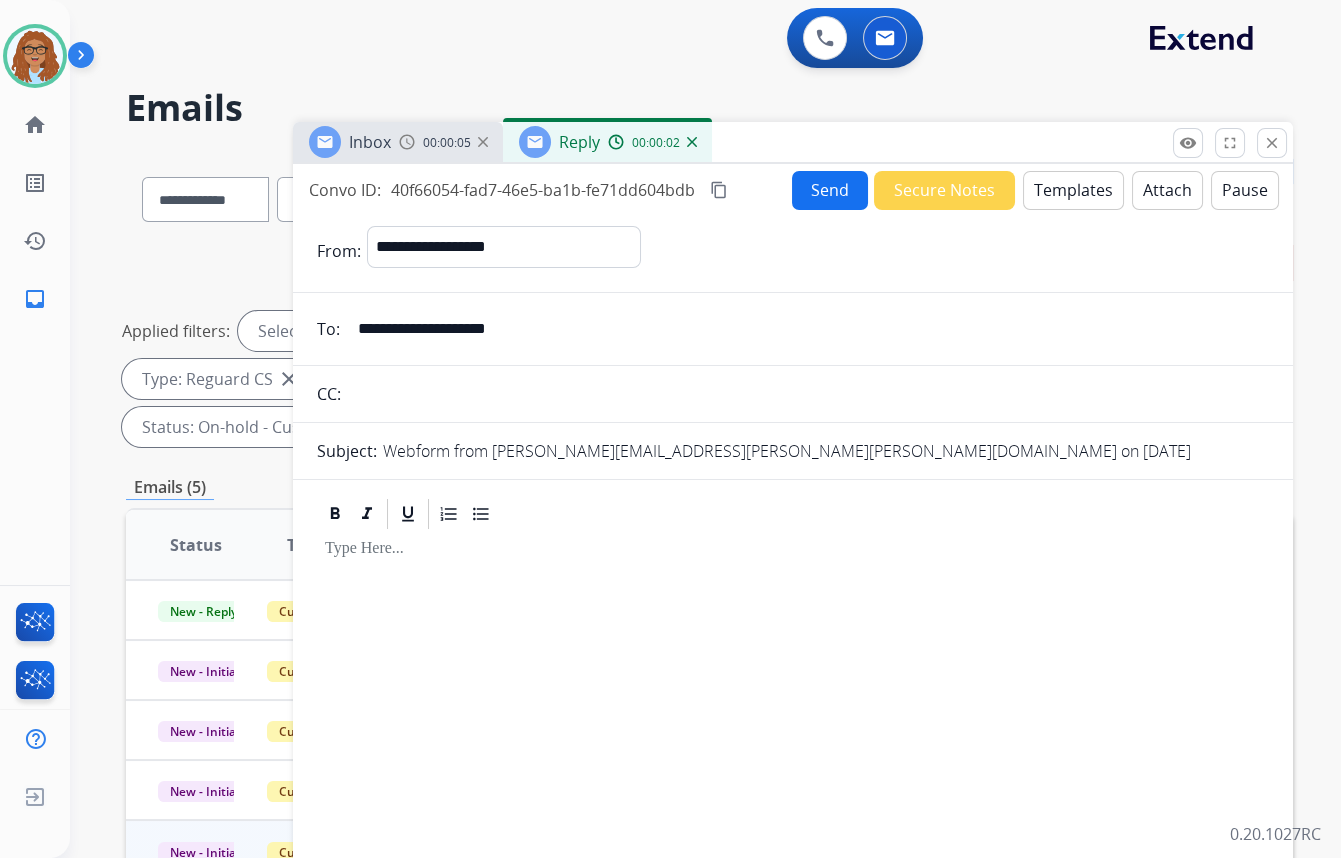 paste on "**********" 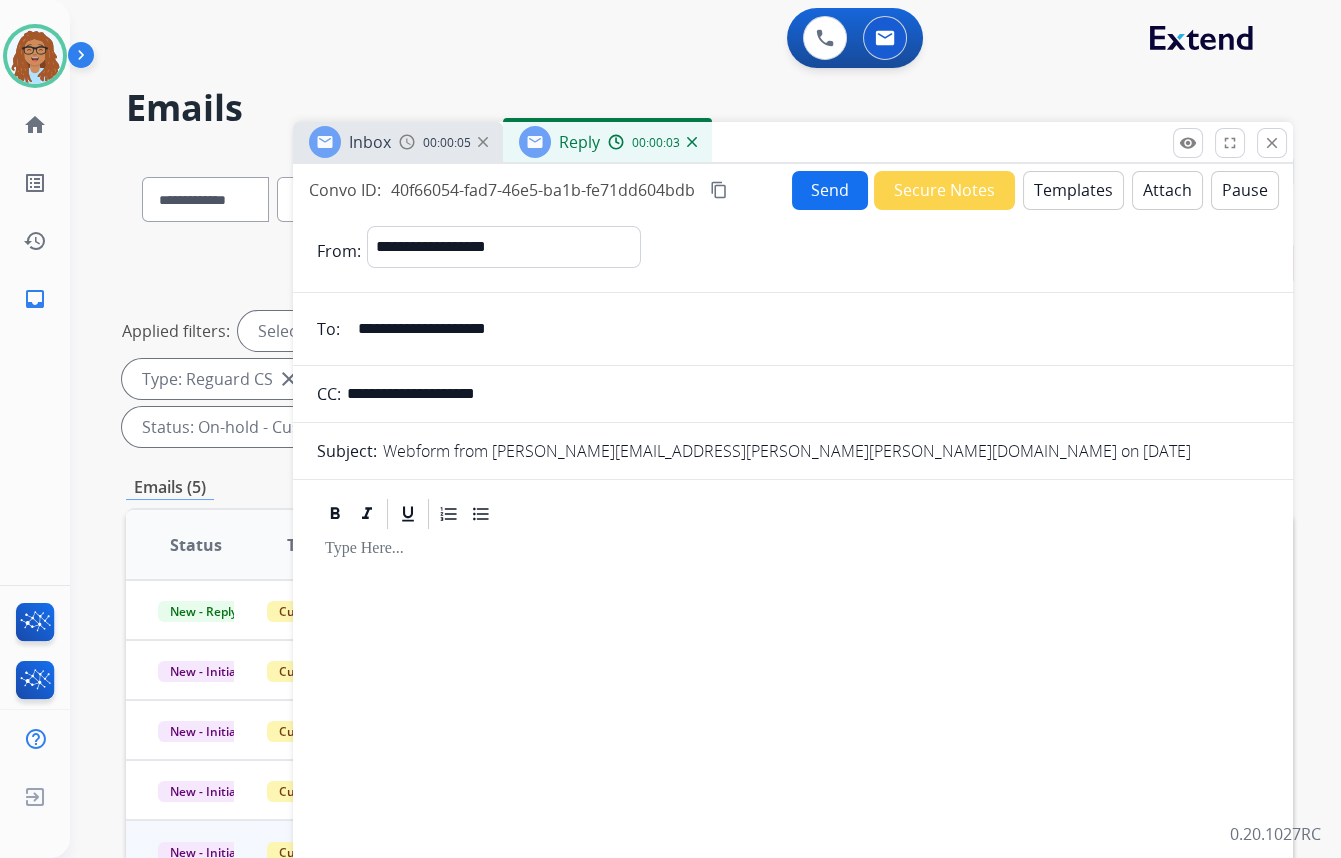 type on "**********" 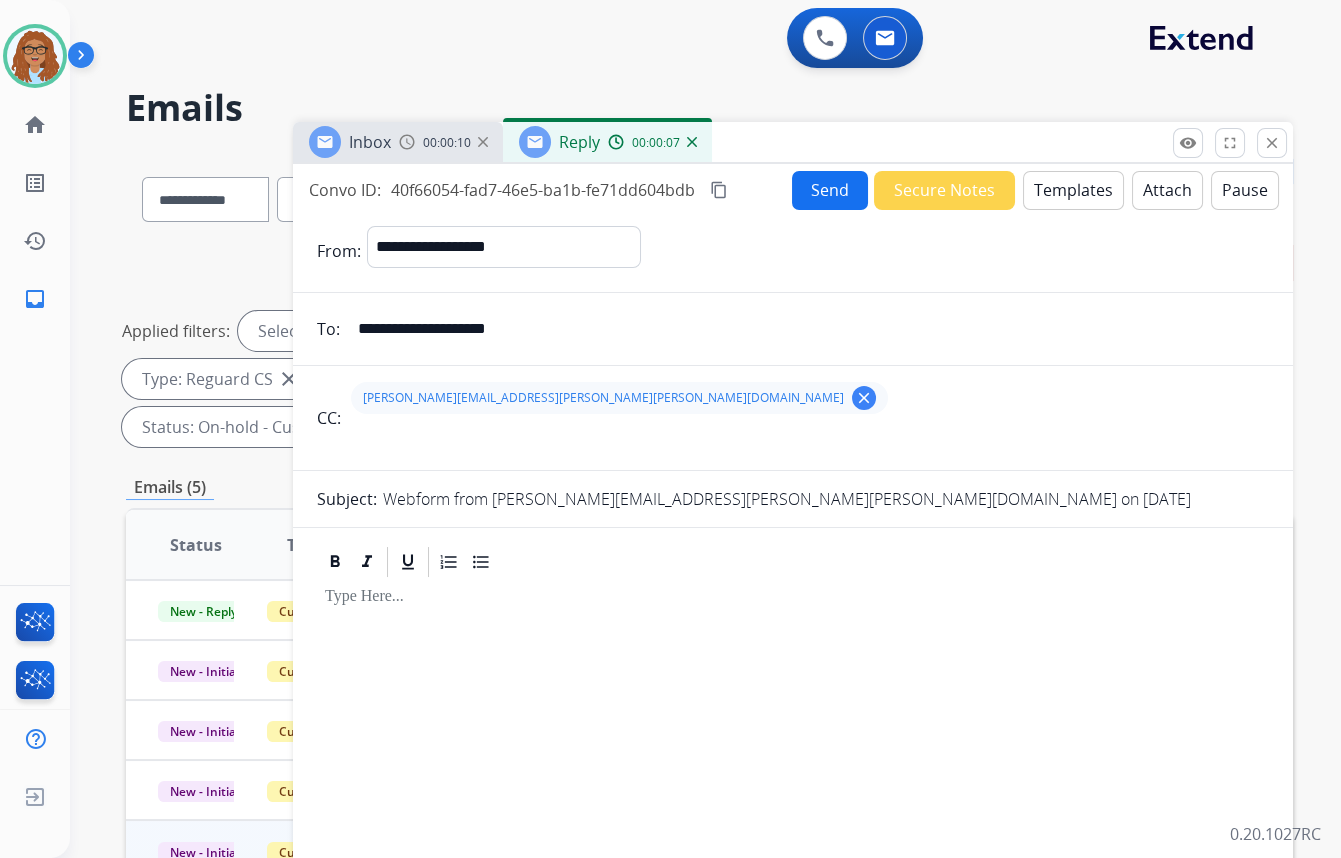click on "Templates" at bounding box center [1073, 190] 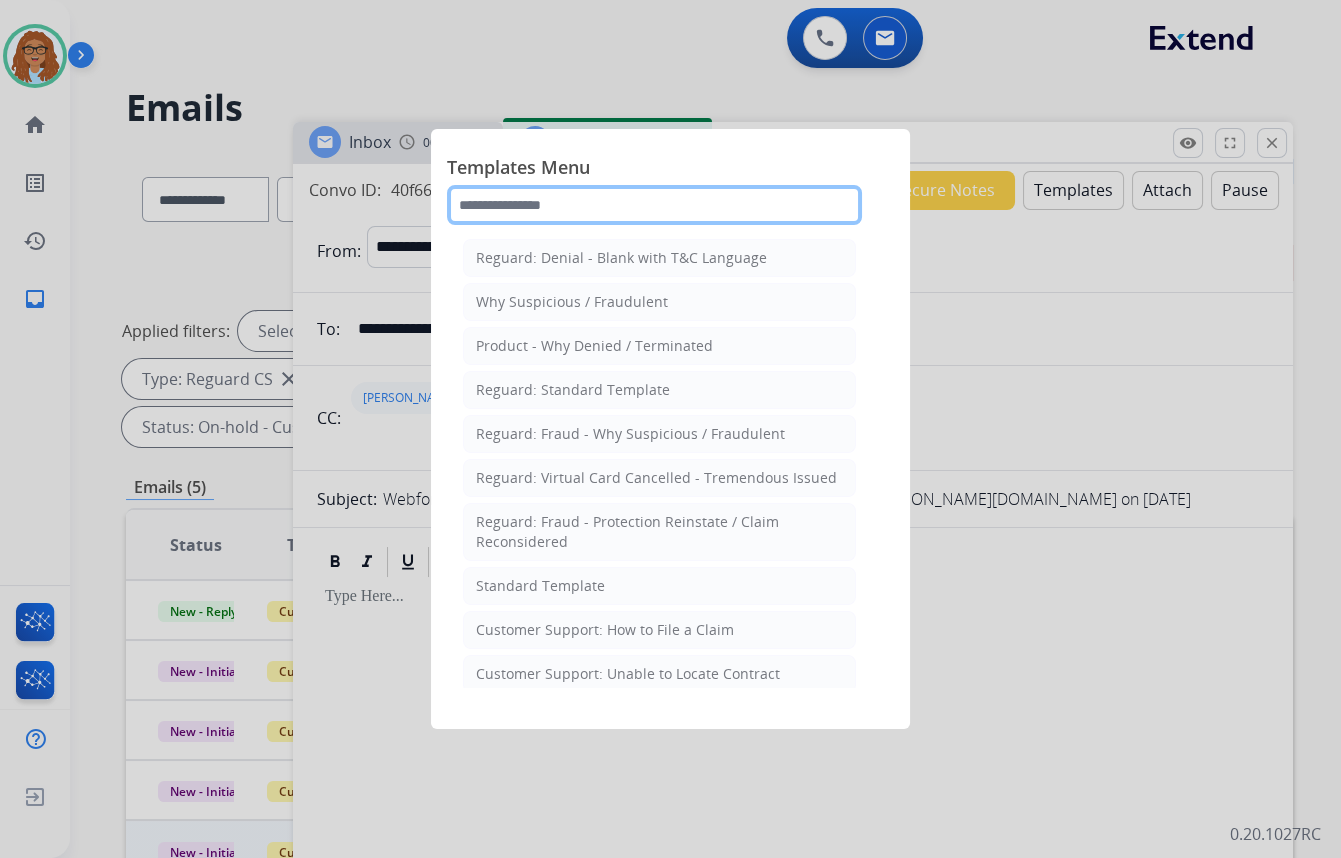 click 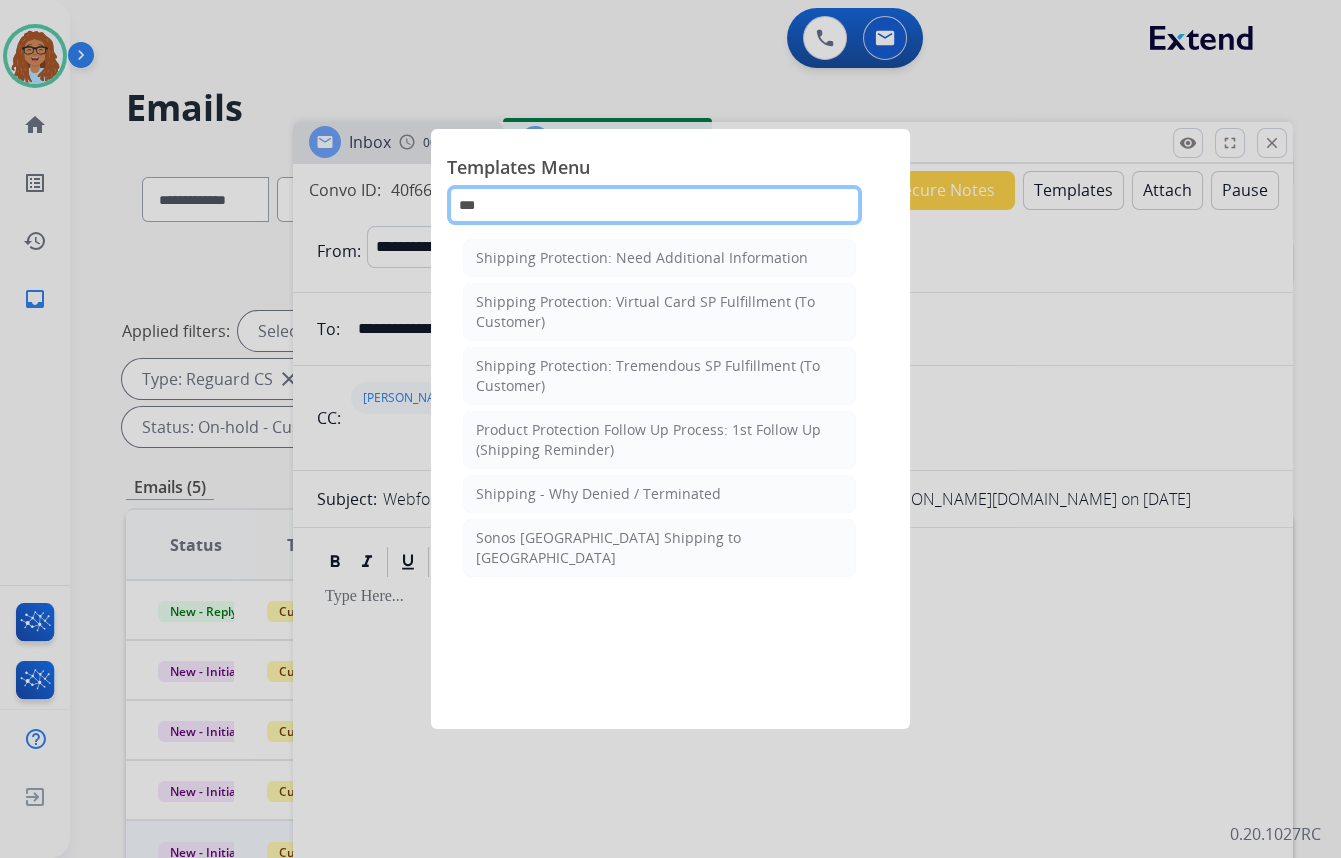 type on "***" 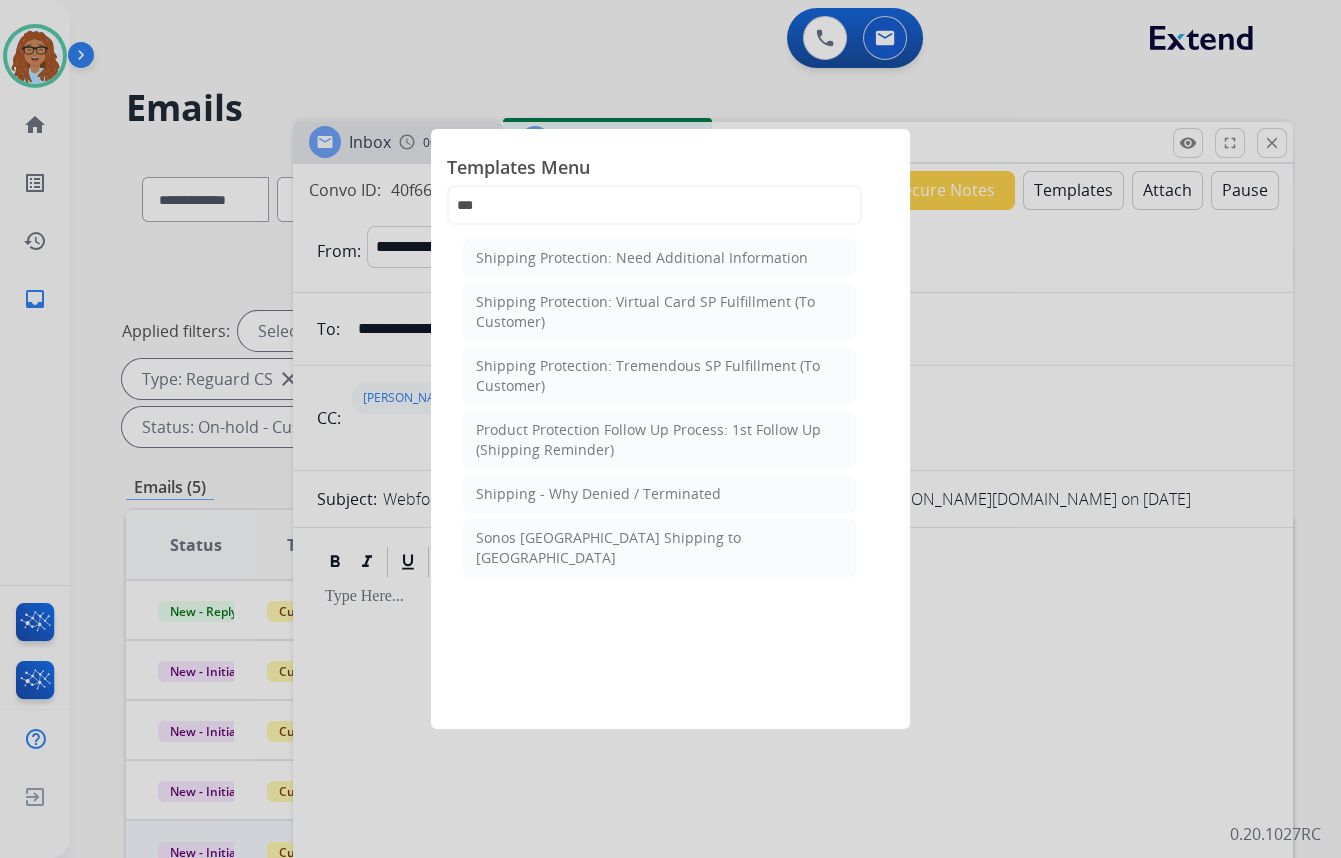 click on "Shipping Protection: Virtual Card SP Fulfillment (To Customer)" 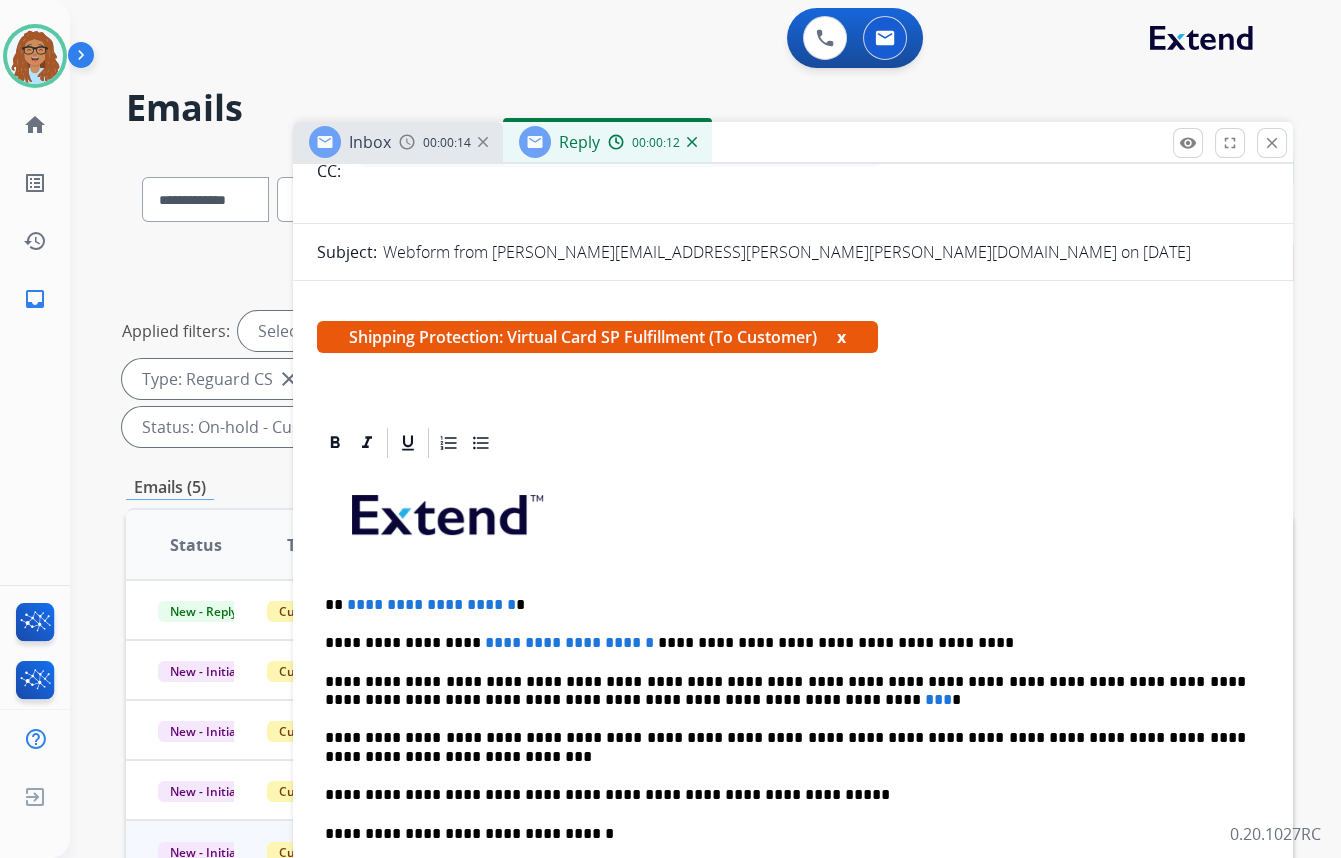 scroll, scrollTop: 363, scrollLeft: 0, axis: vertical 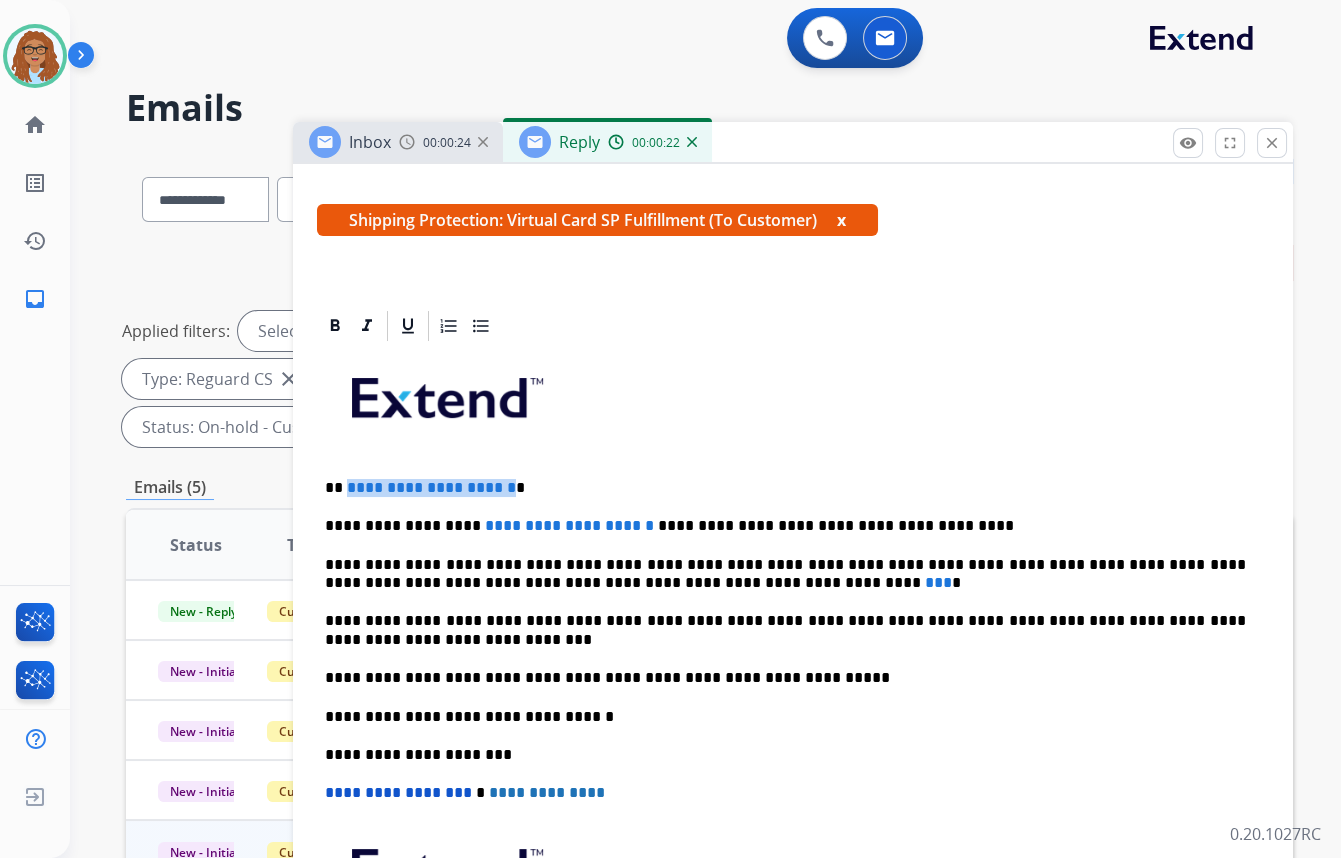 drag, startPoint x: 539, startPoint y: 486, endPoint x: 345, endPoint y: 479, distance: 194.12625 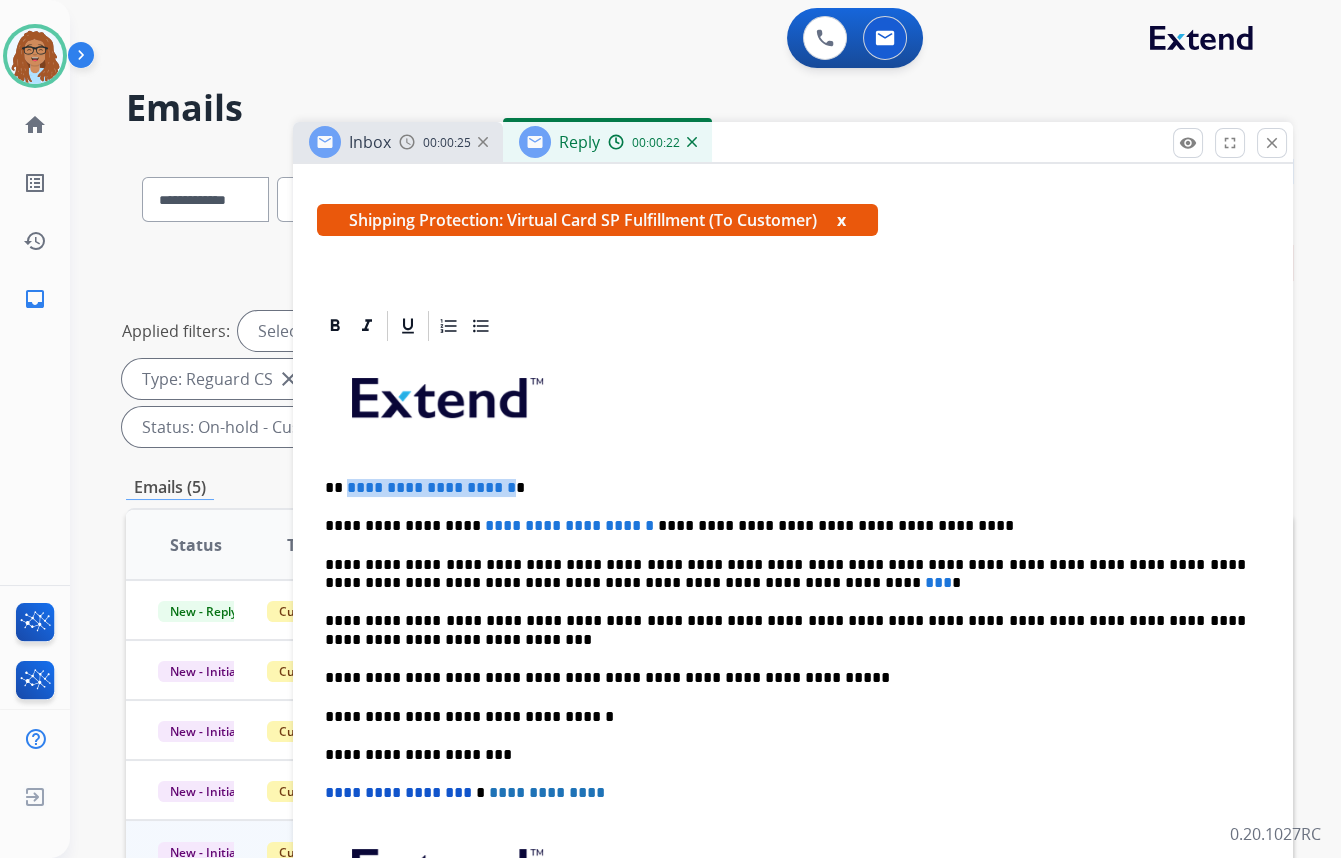 paste 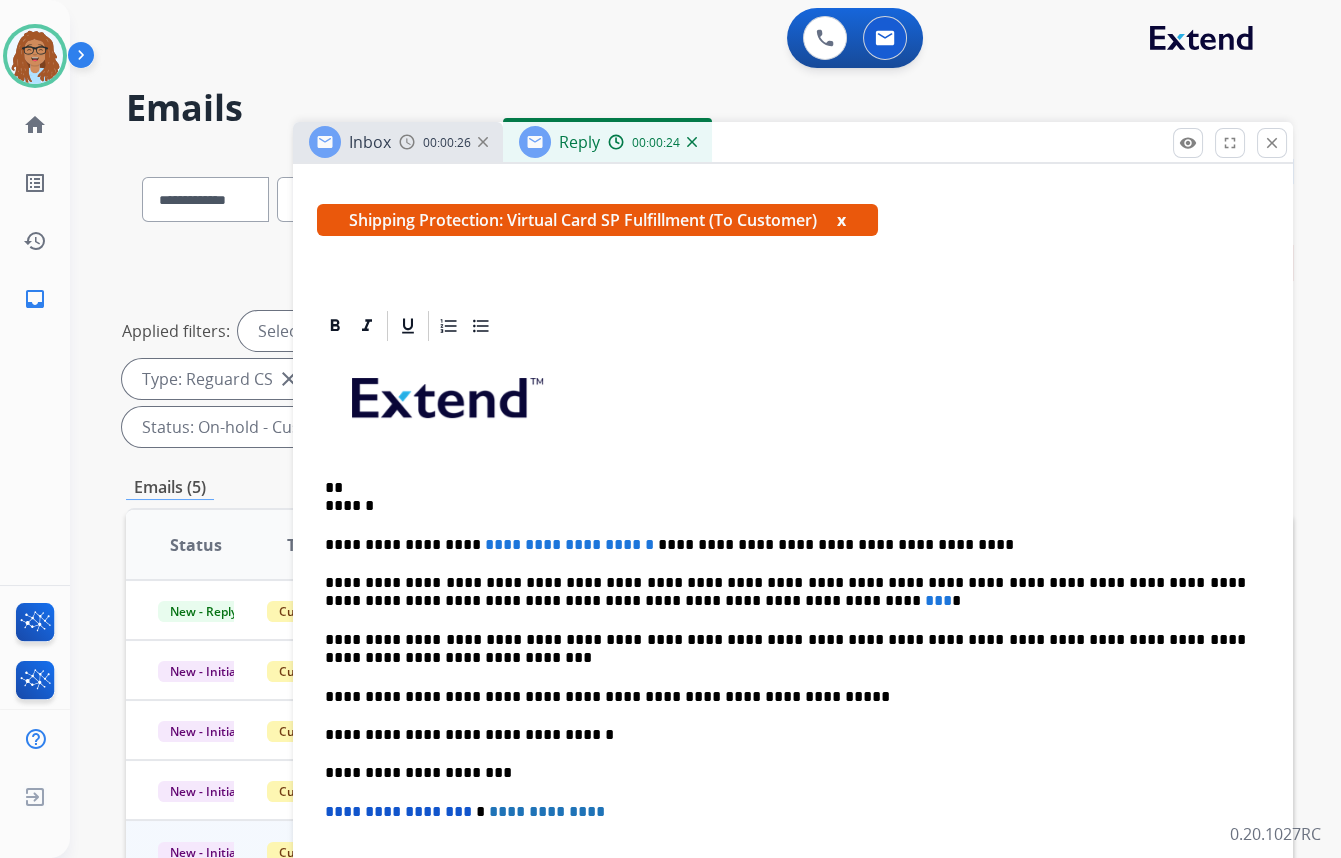 click on "** ******" at bounding box center (785, 497) 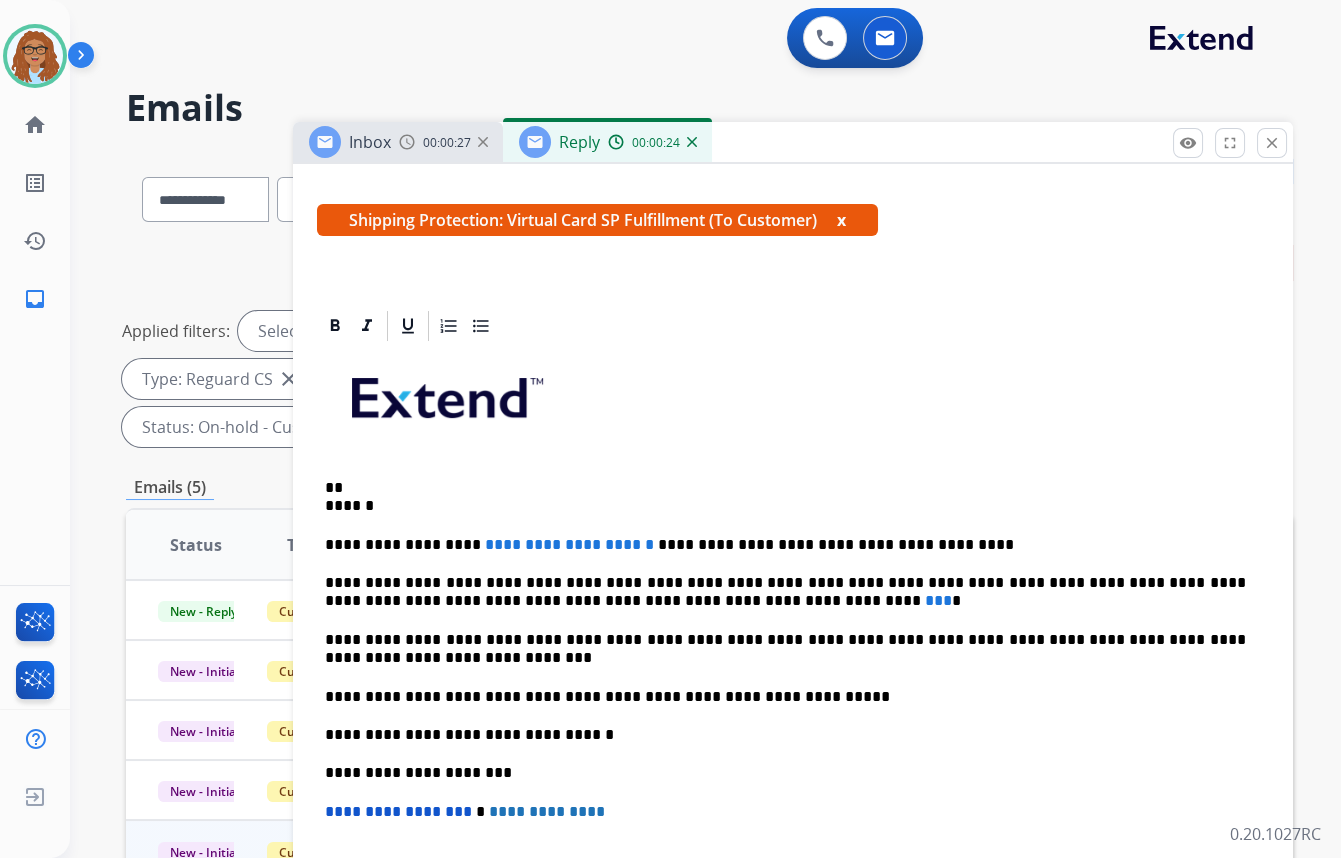 type 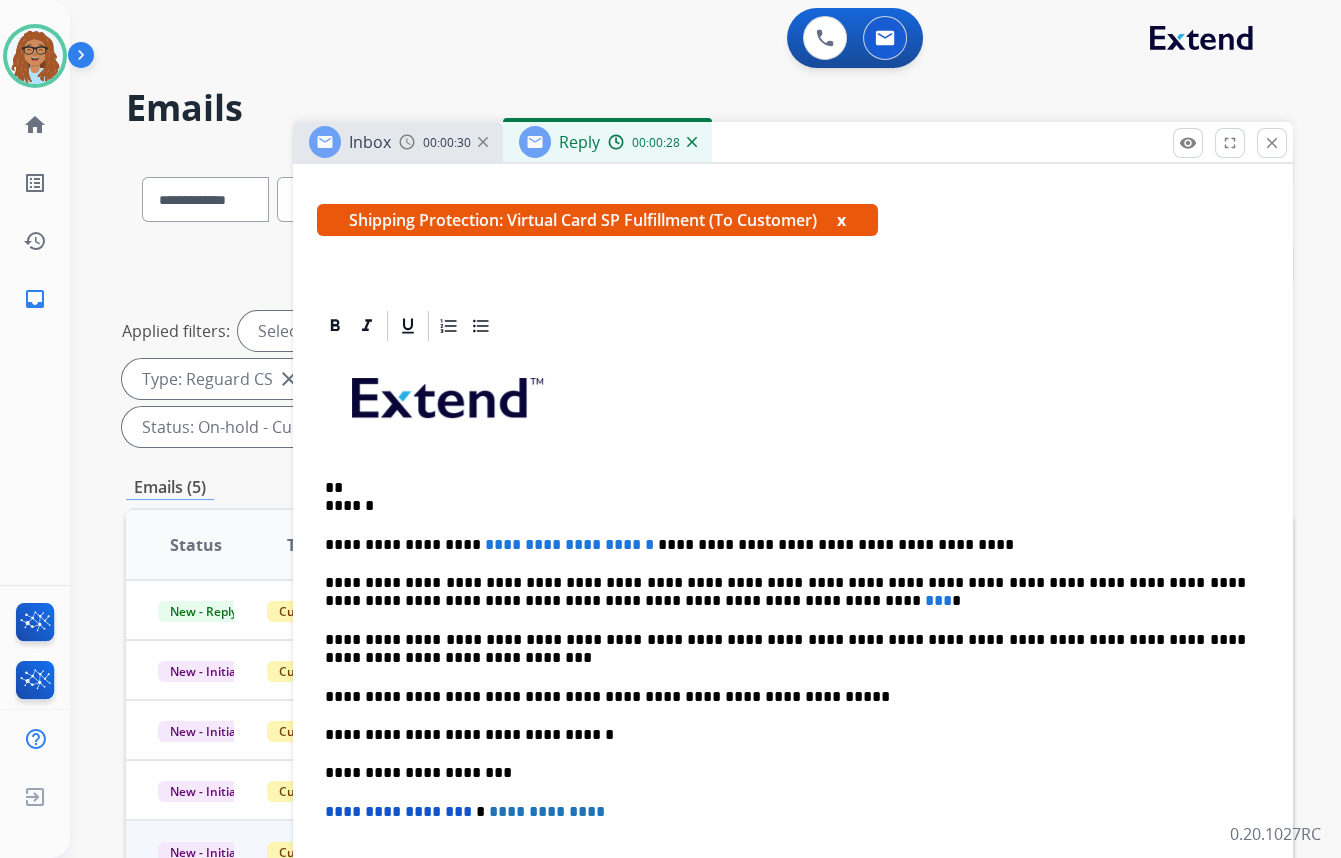 click on "**********" at bounding box center (793, 706) 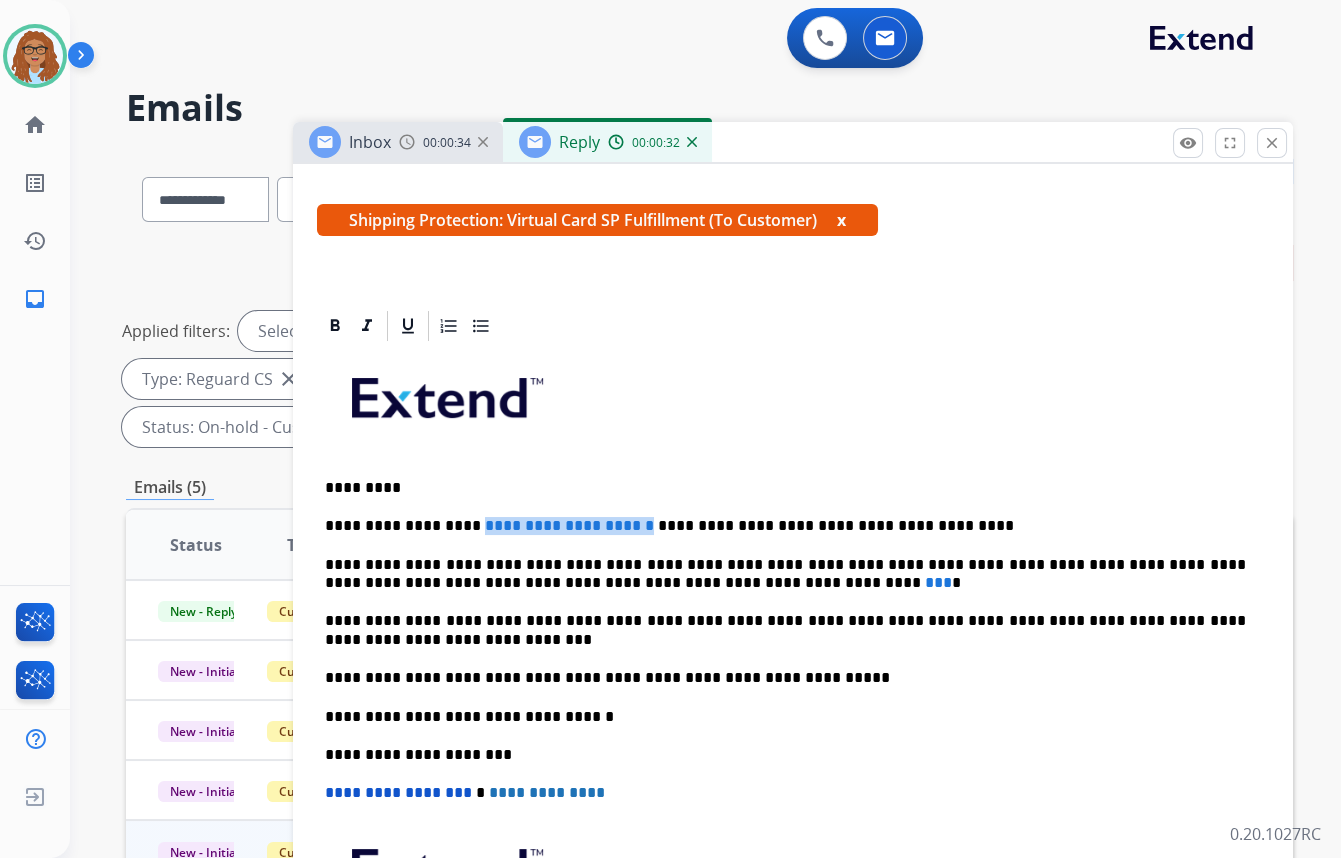 drag, startPoint x: 600, startPoint y: 520, endPoint x: 459, endPoint y: 519, distance: 141.00354 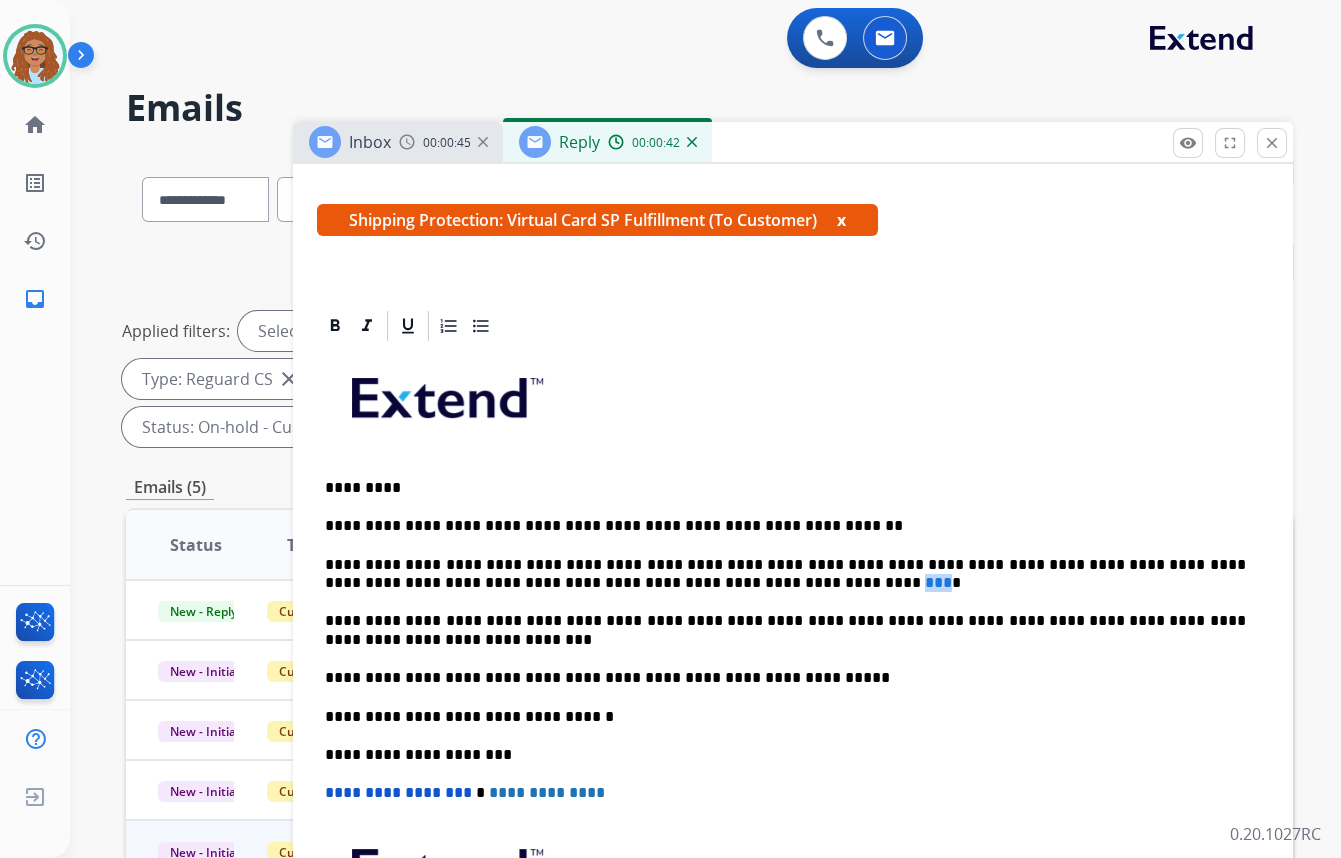 drag, startPoint x: 655, startPoint y: 581, endPoint x: 637, endPoint y: 579, distance: 18.110771 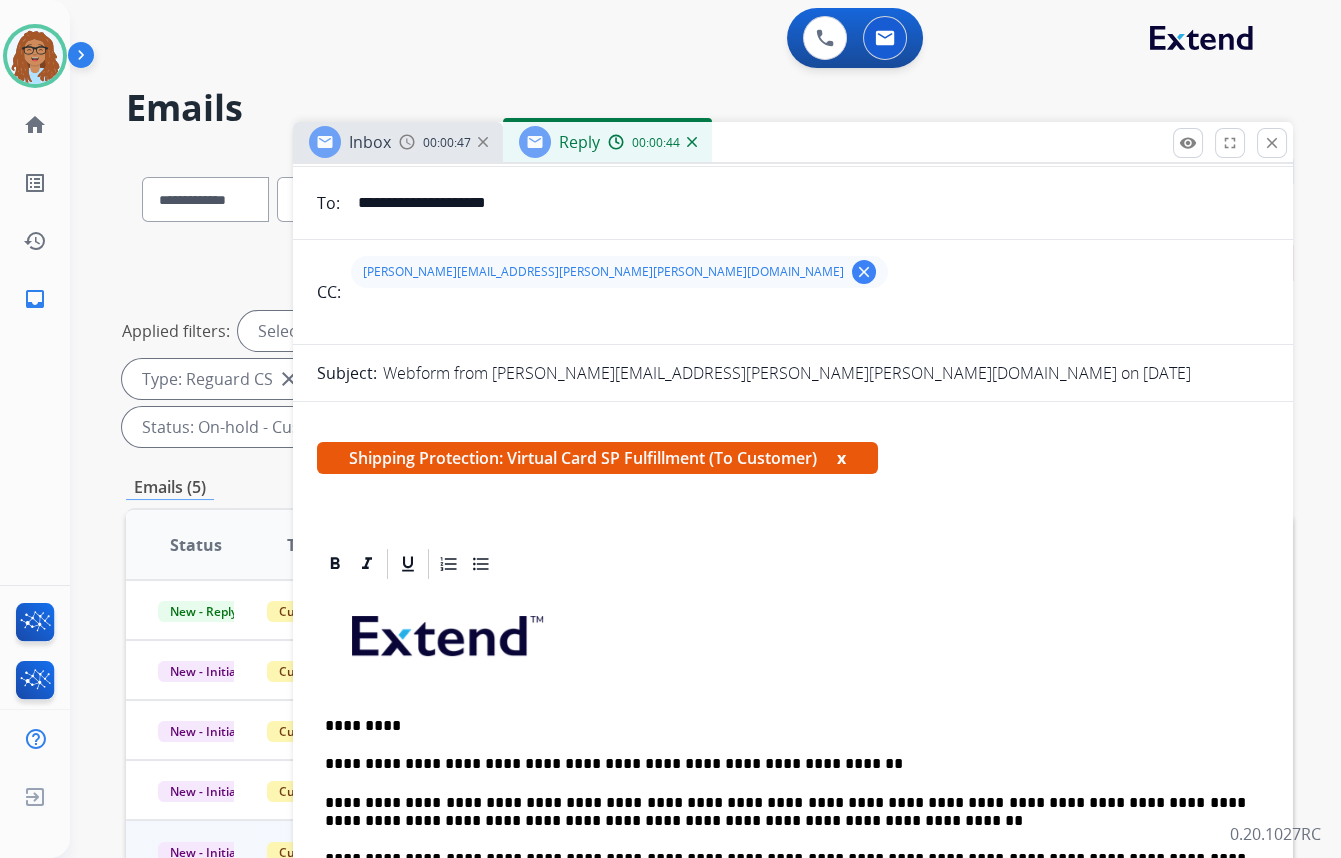 scroll, scrollTop: 0, scrollLeft: 0, axis: both 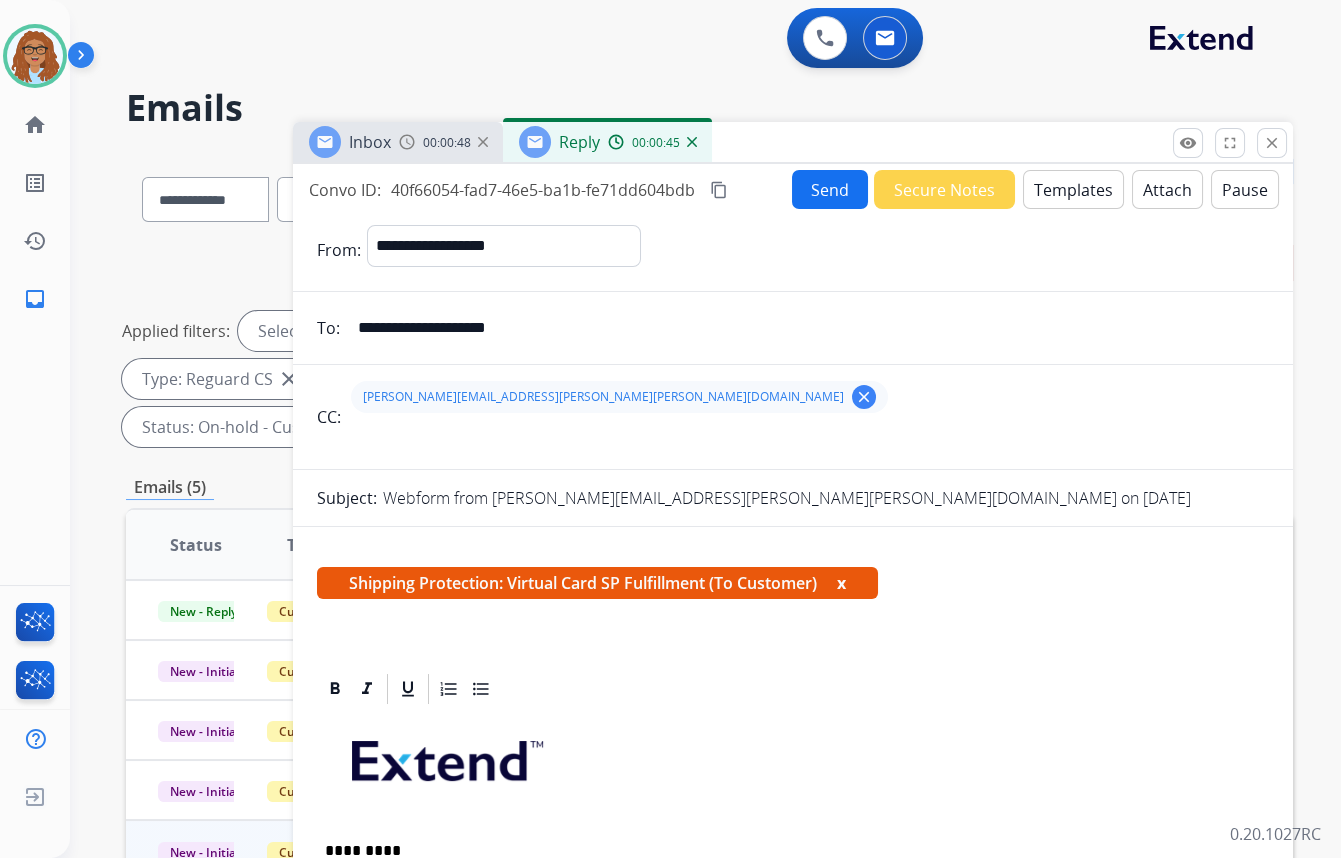 click on "Send" at bounding box center [830, 189] 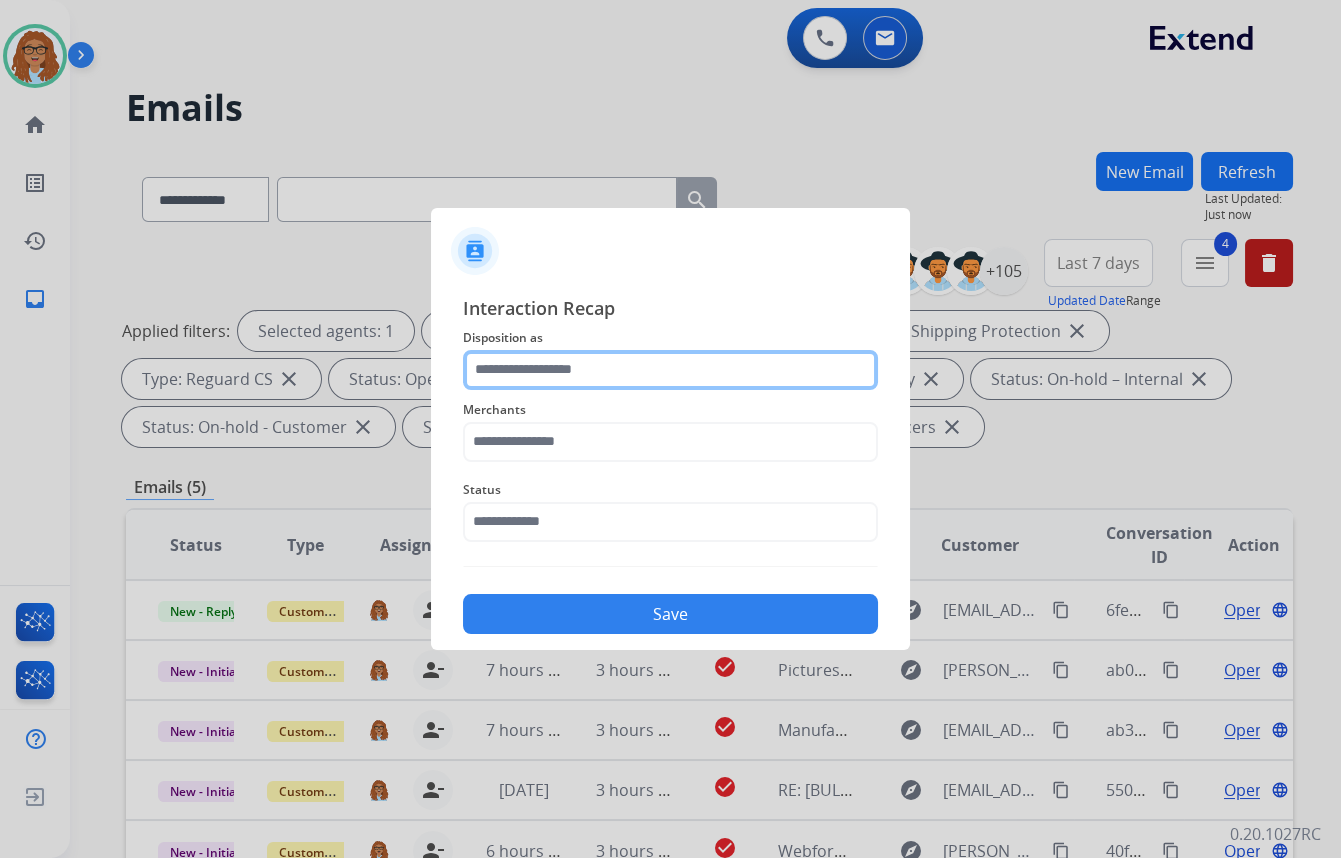 click 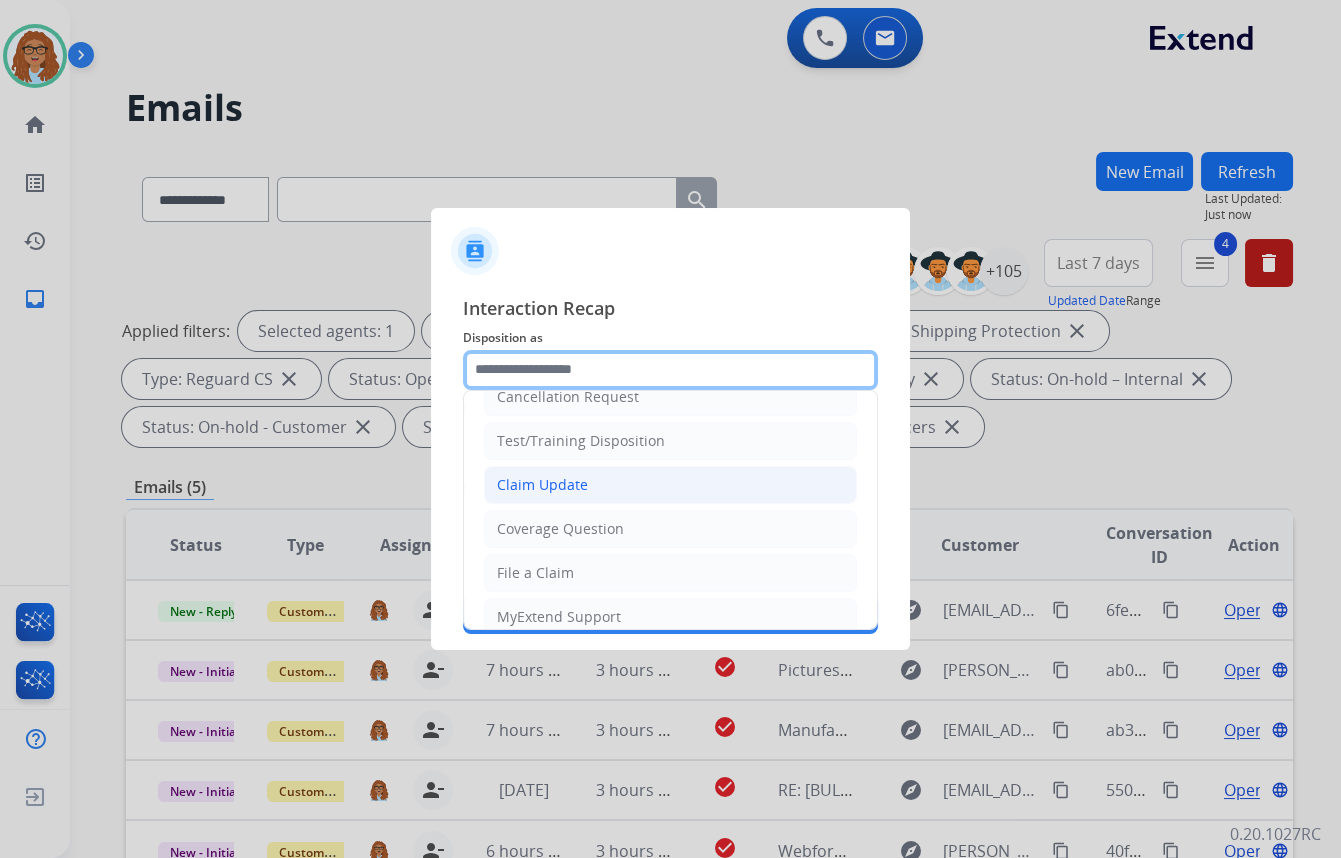 scroll, scrollTop: 0, scrollLeft: 0, axis: both 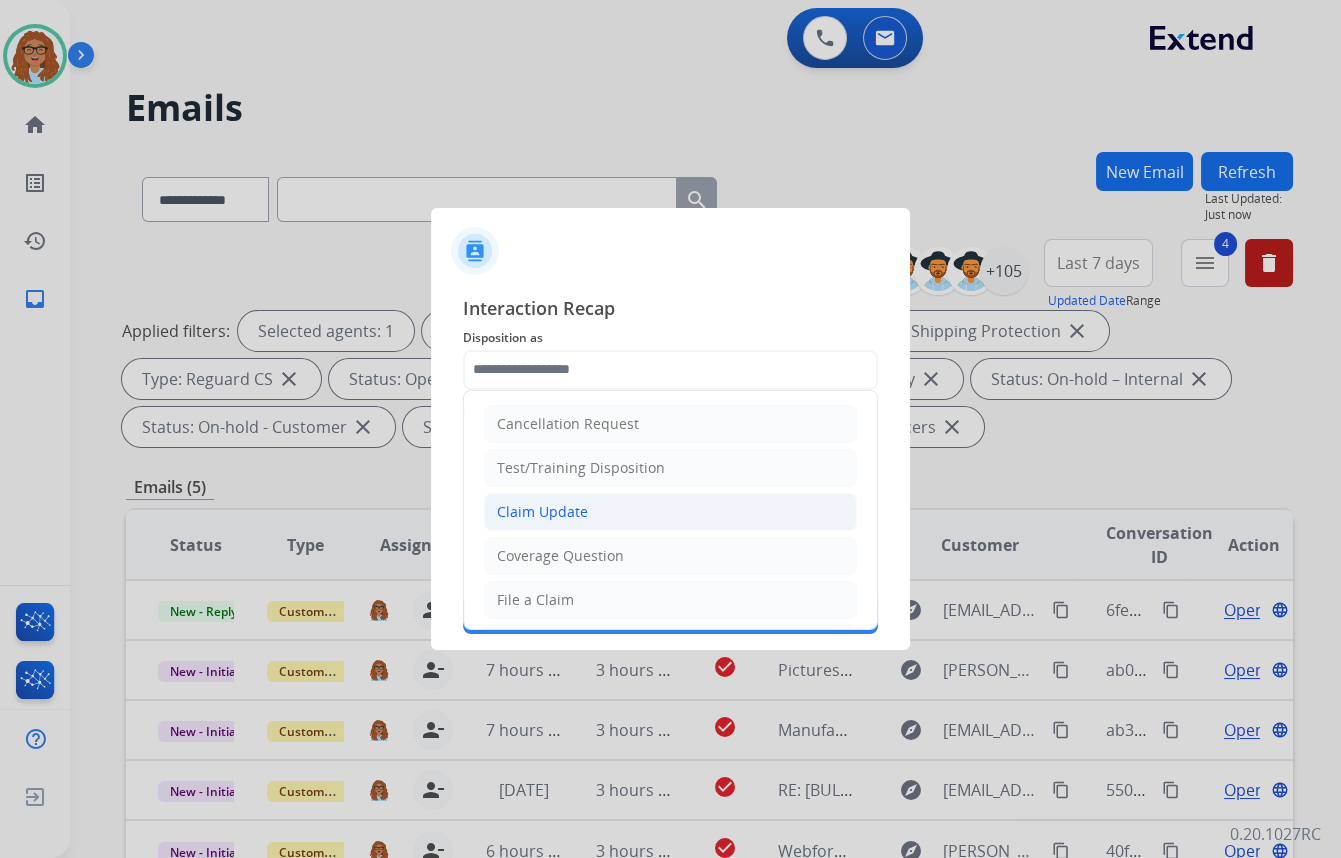 click on "Claim Update" 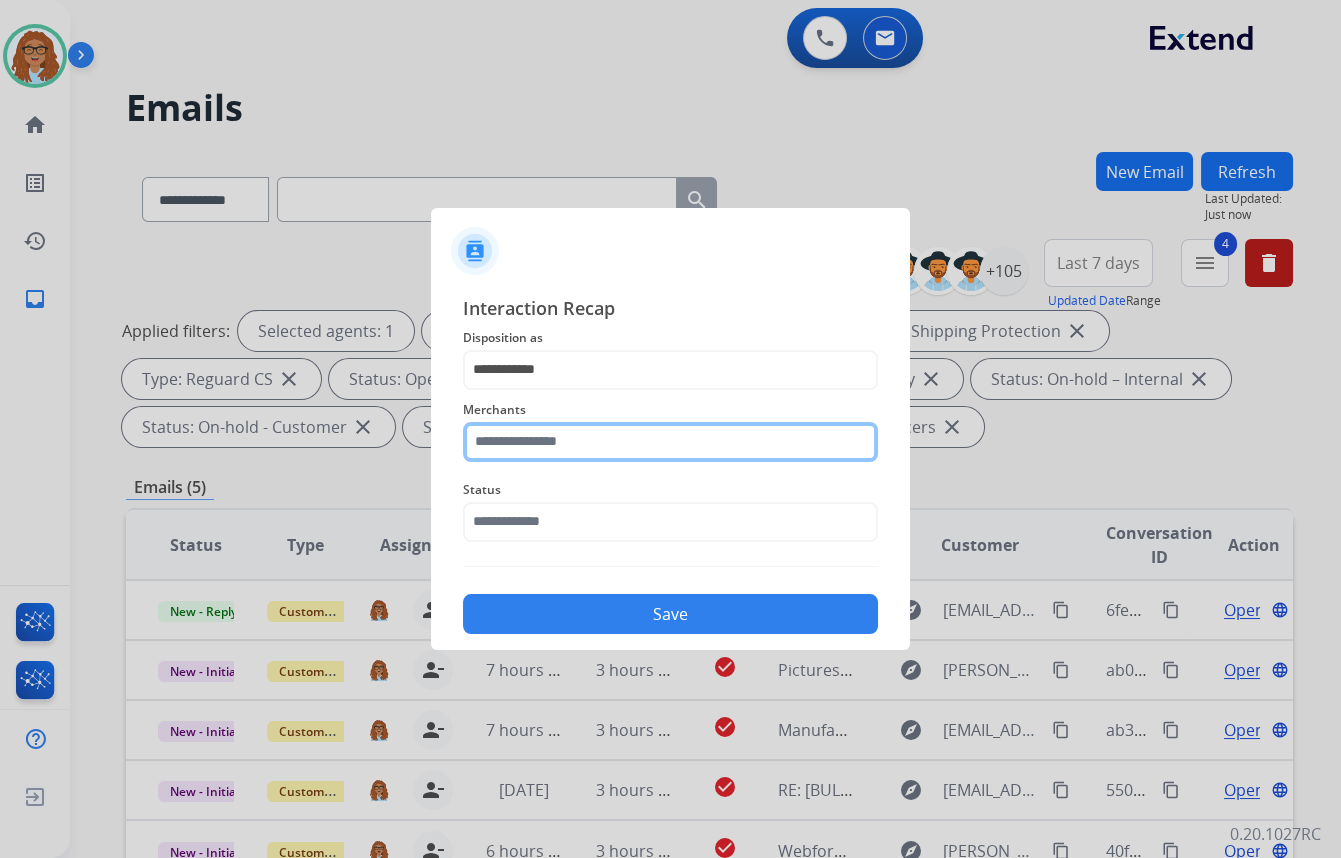 click 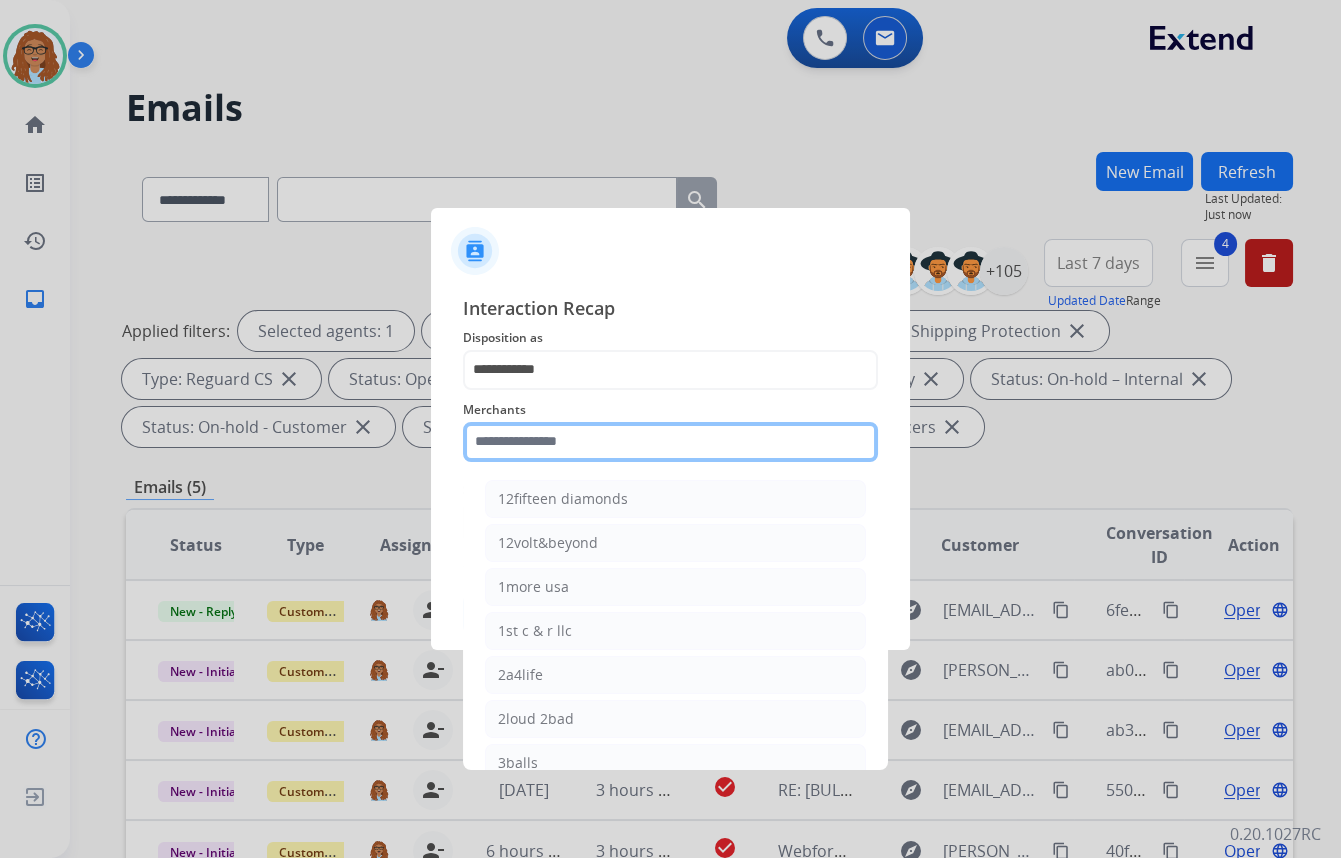 click 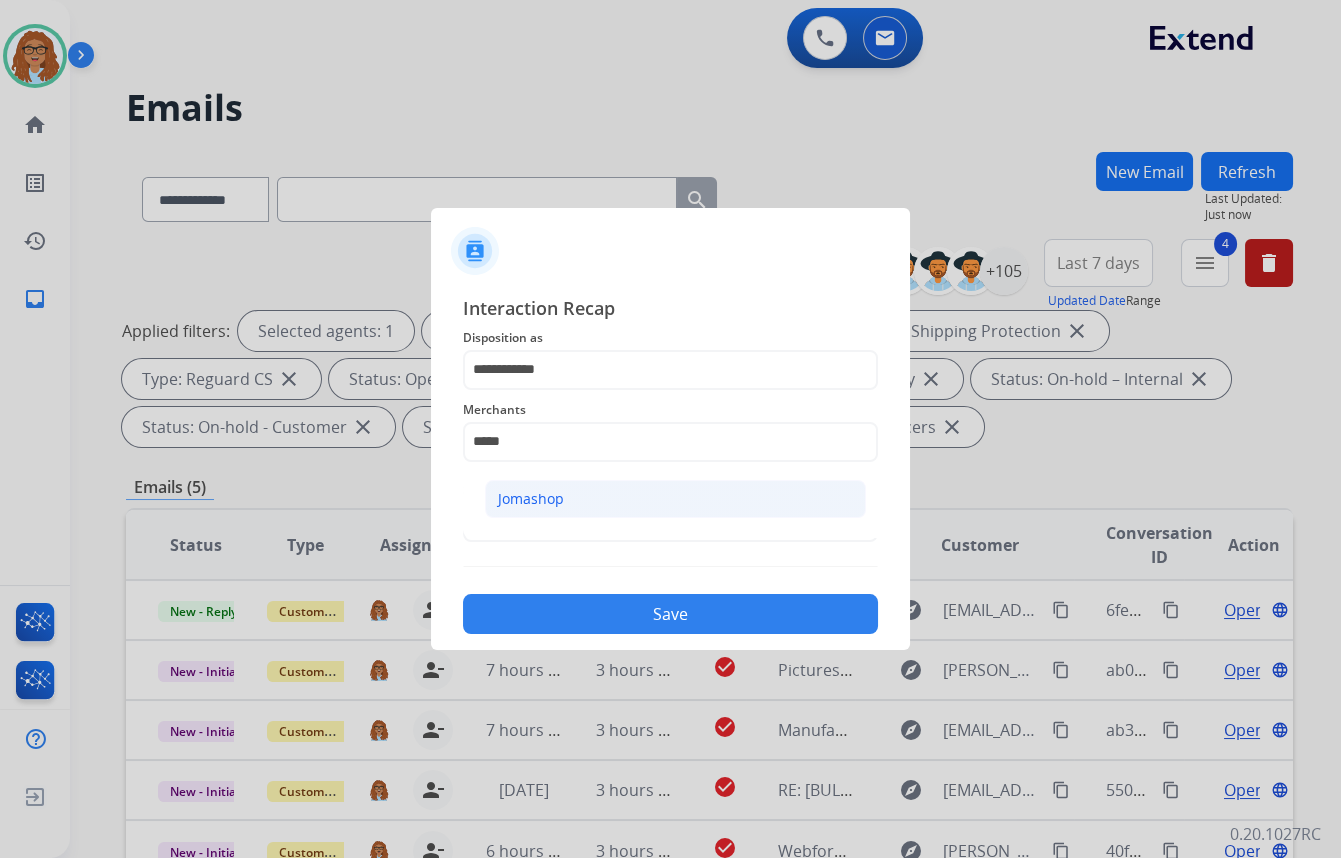 click on "Jomashop" 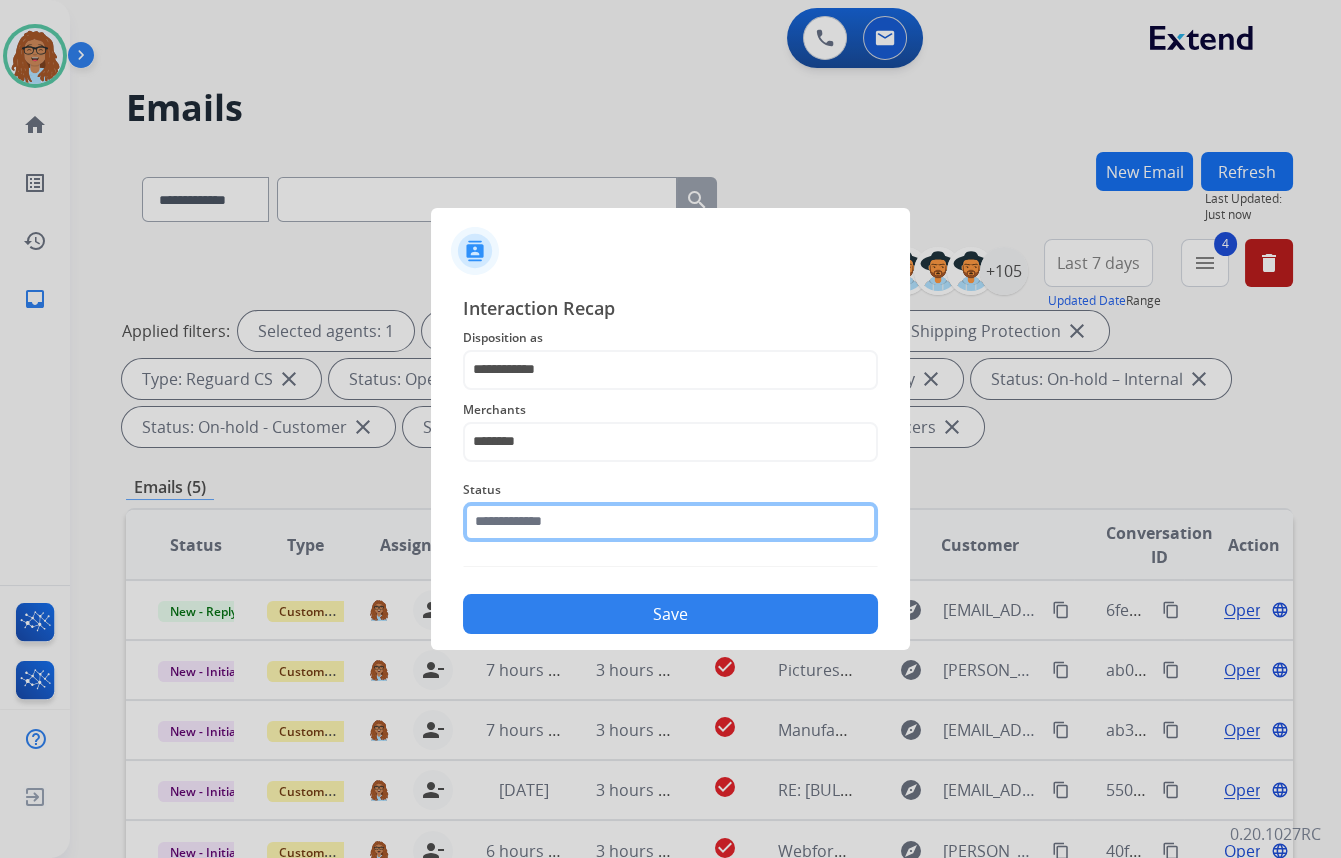 click 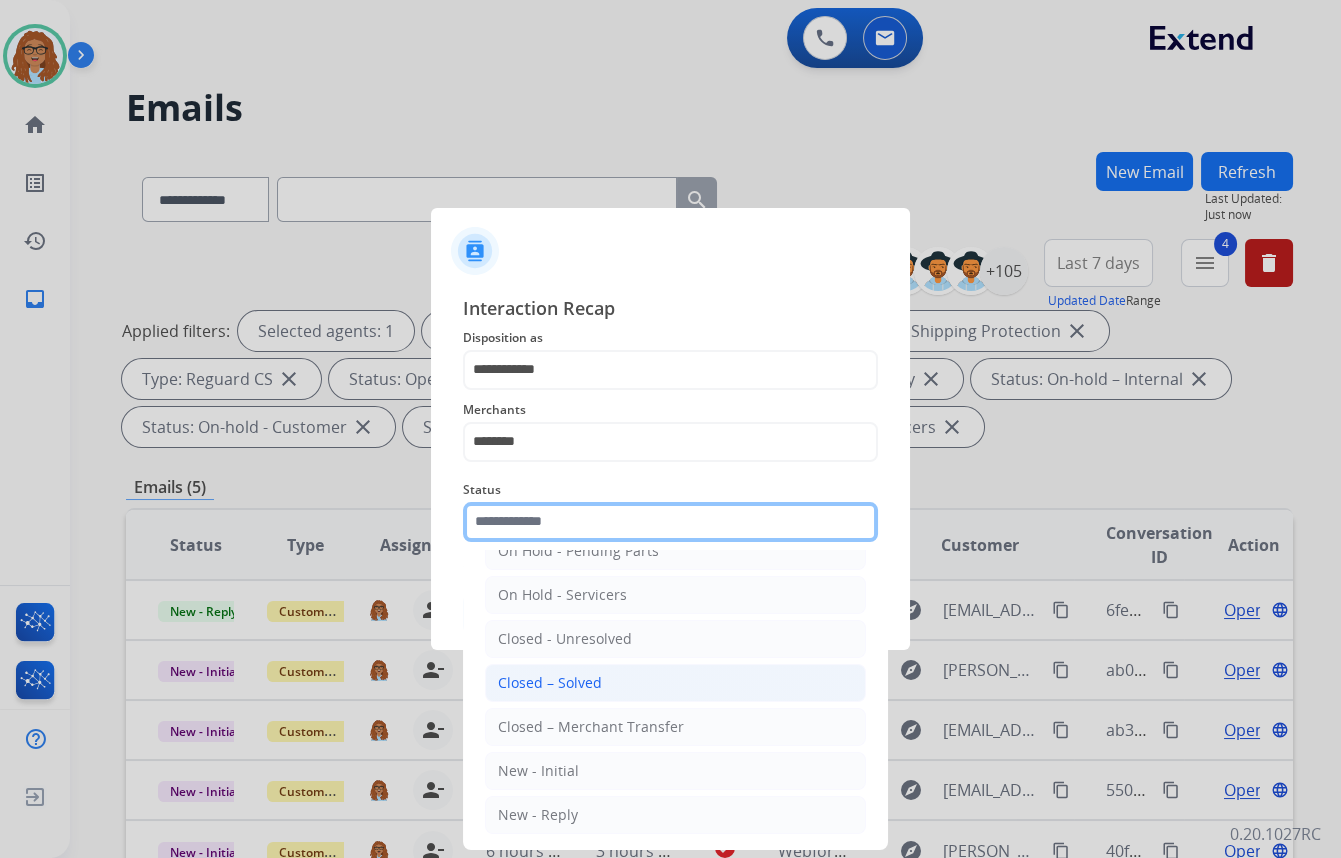 scroll, scrollTop: 118, scrollLeft: 0, axis: vertical 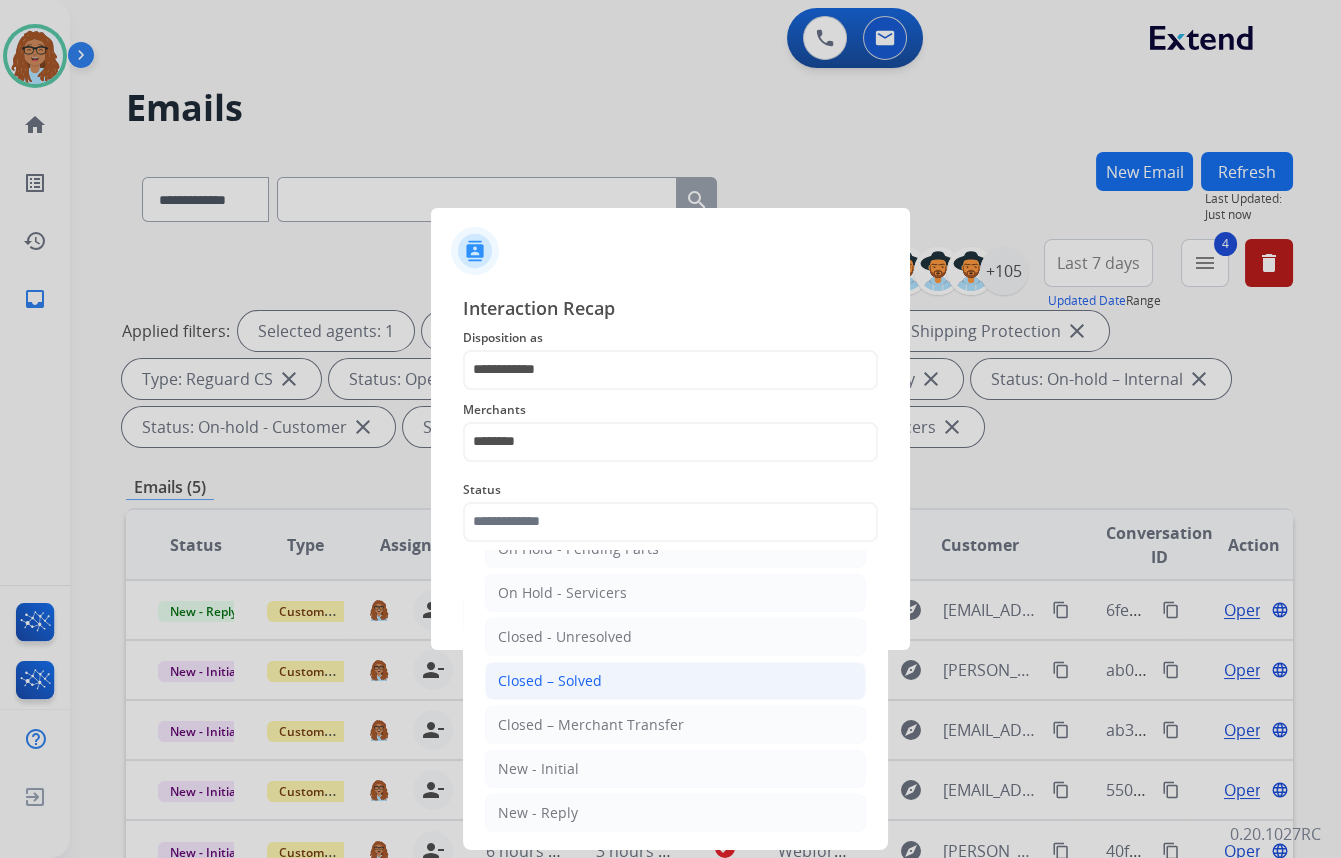 click on "Closed – Solved" 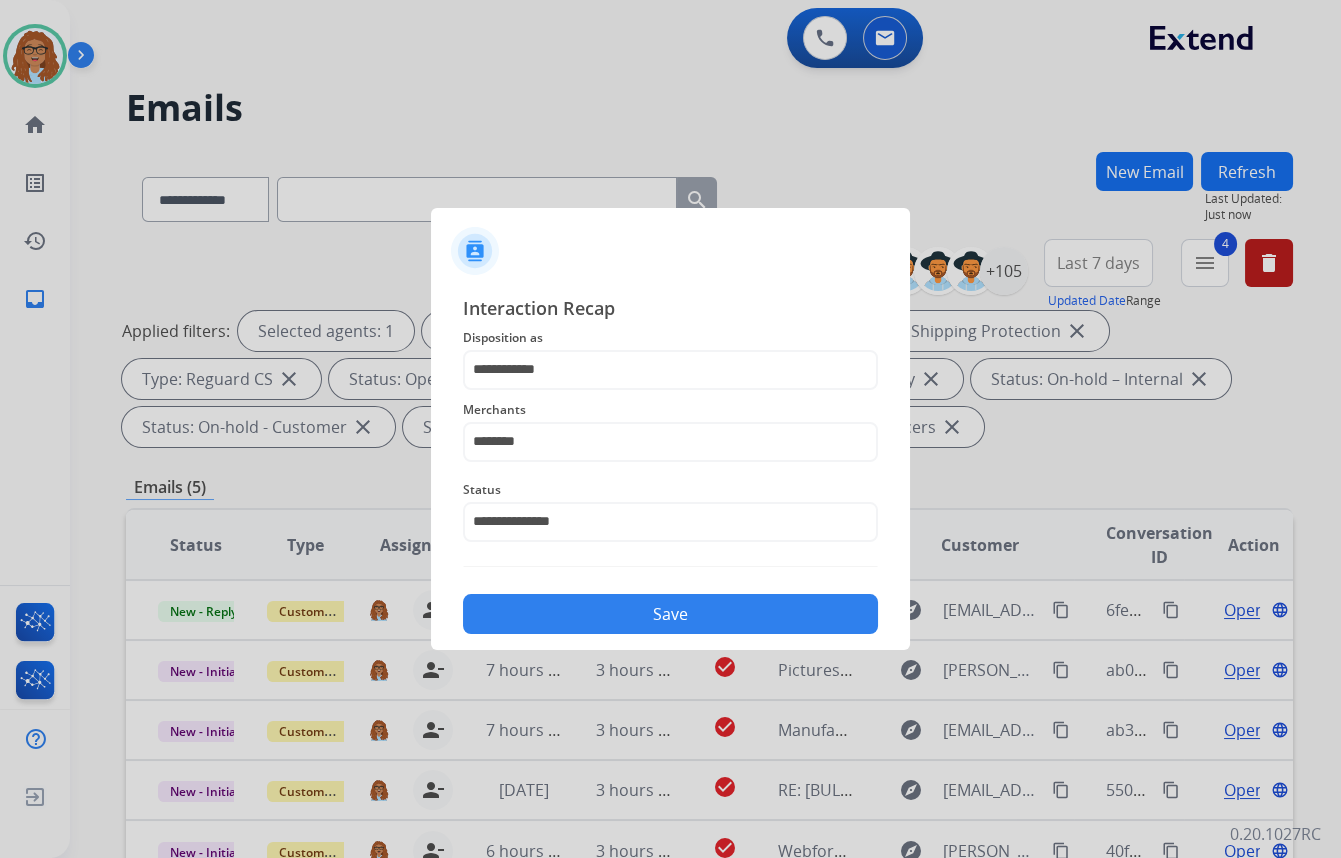 click on "Save" 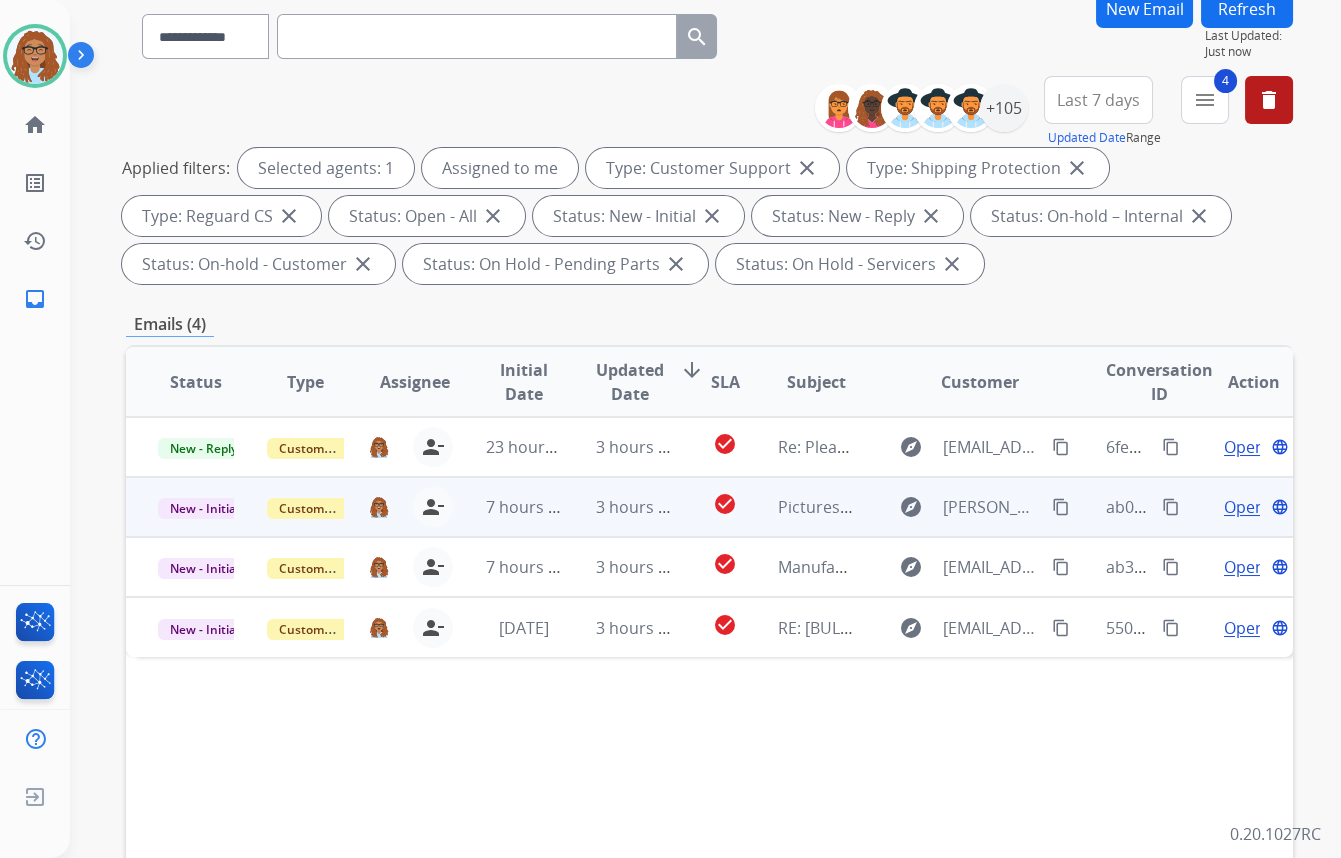 scroll, scrollTop: 181, scrollLeft: 0, axis: vertical 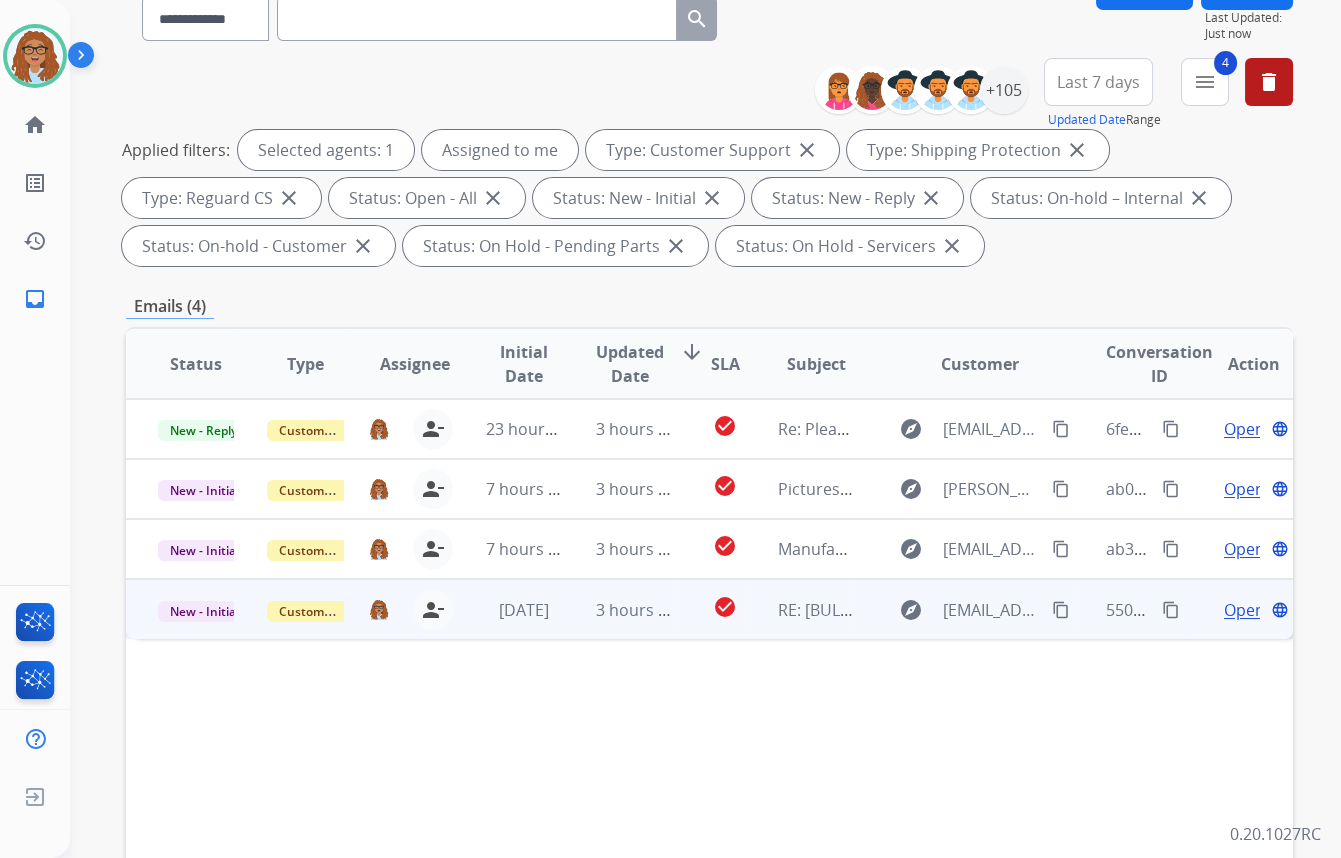 click on "content_copy" at bounding box center [1171, 610] 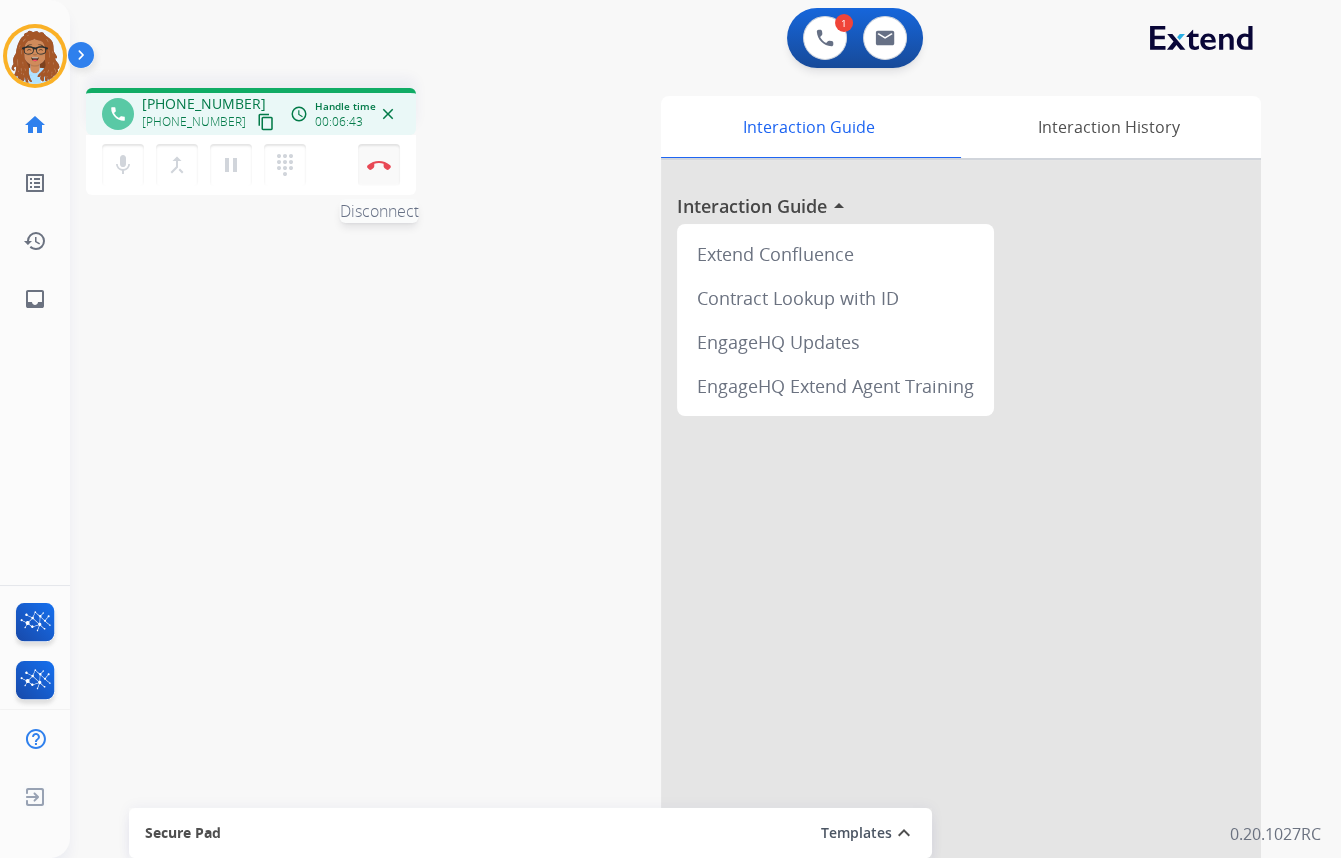 click at bounding box center (379, 165) 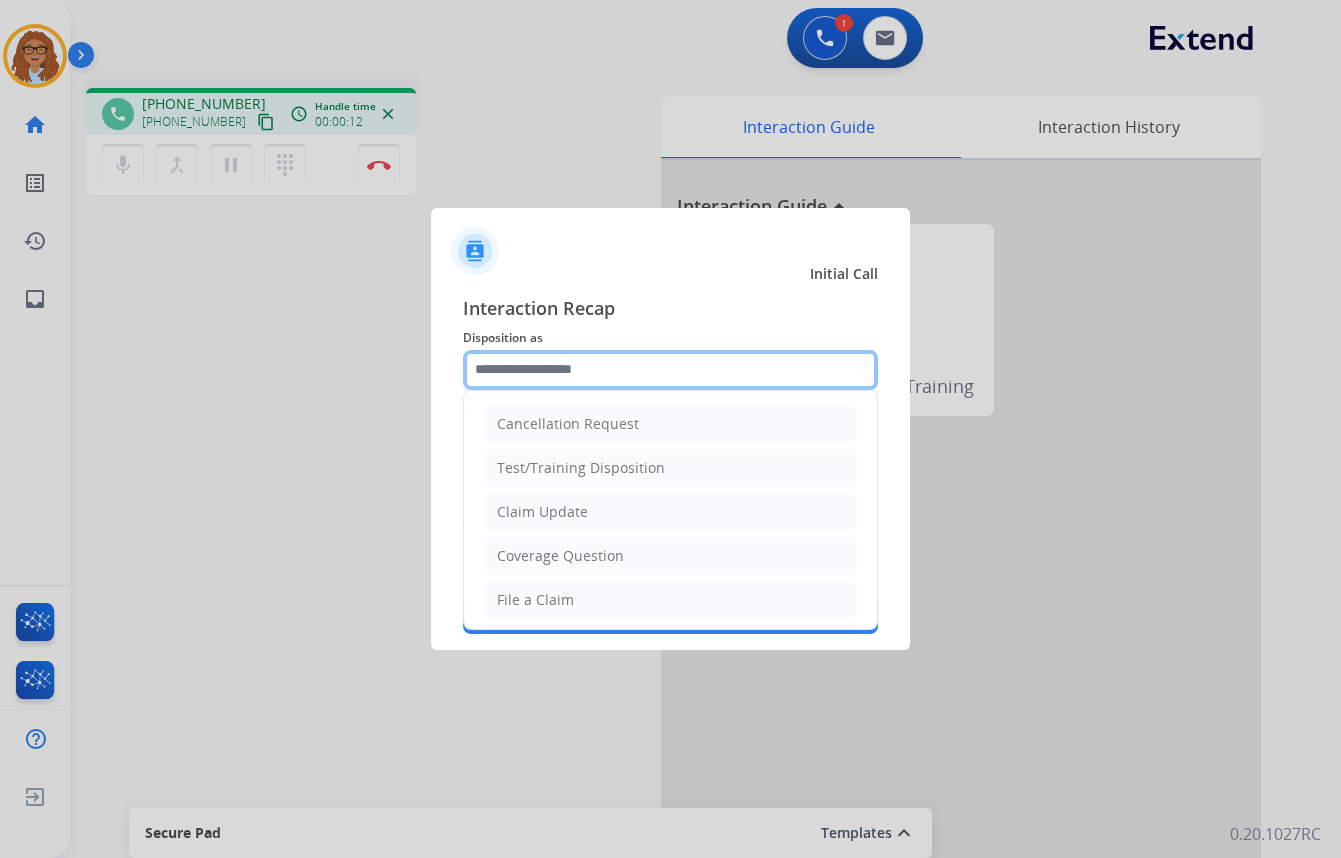 drag, startPoint x: 560, startPoint y: 368, endPoint x: 570, endPoint y: 381, distance: 16.40122 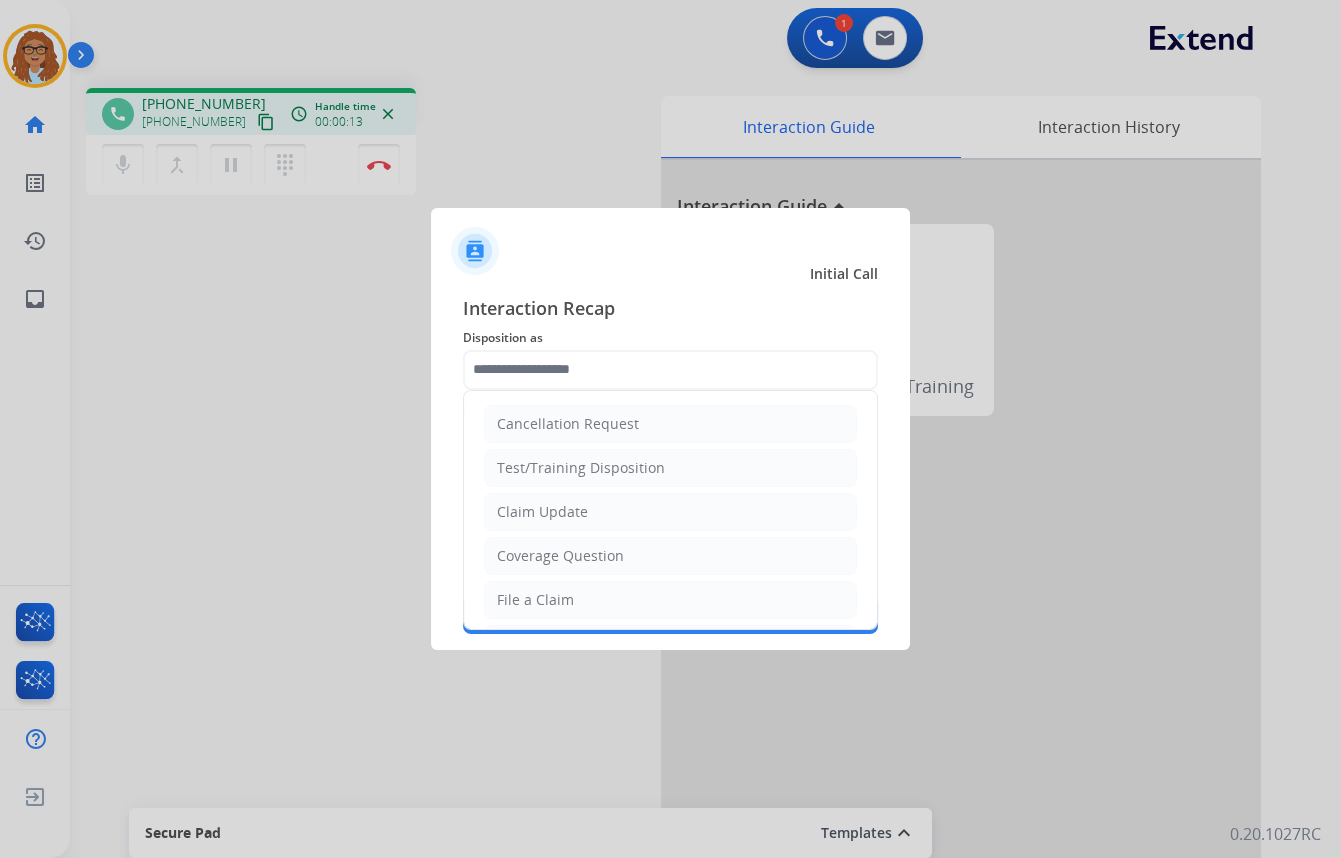 click on "Claim Update" 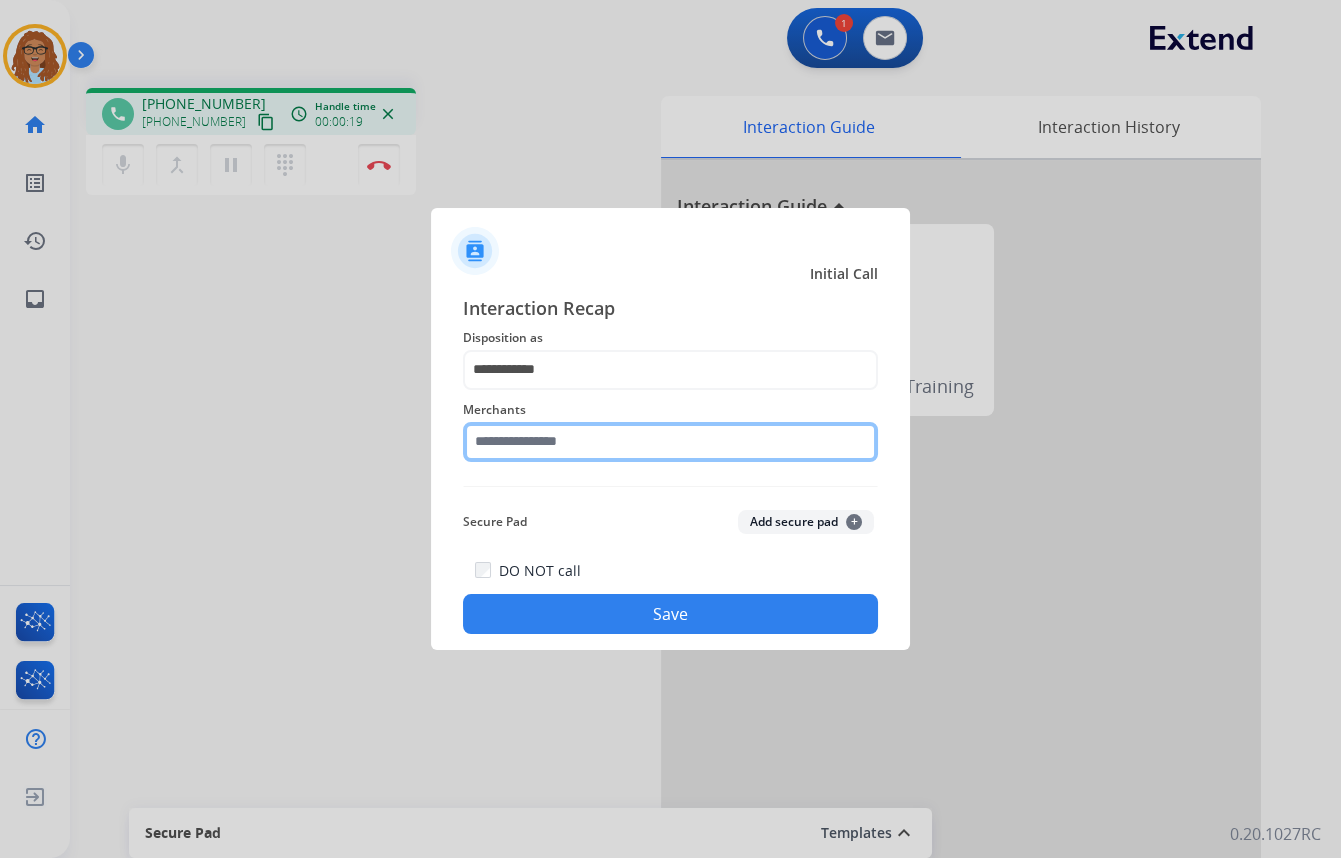 click 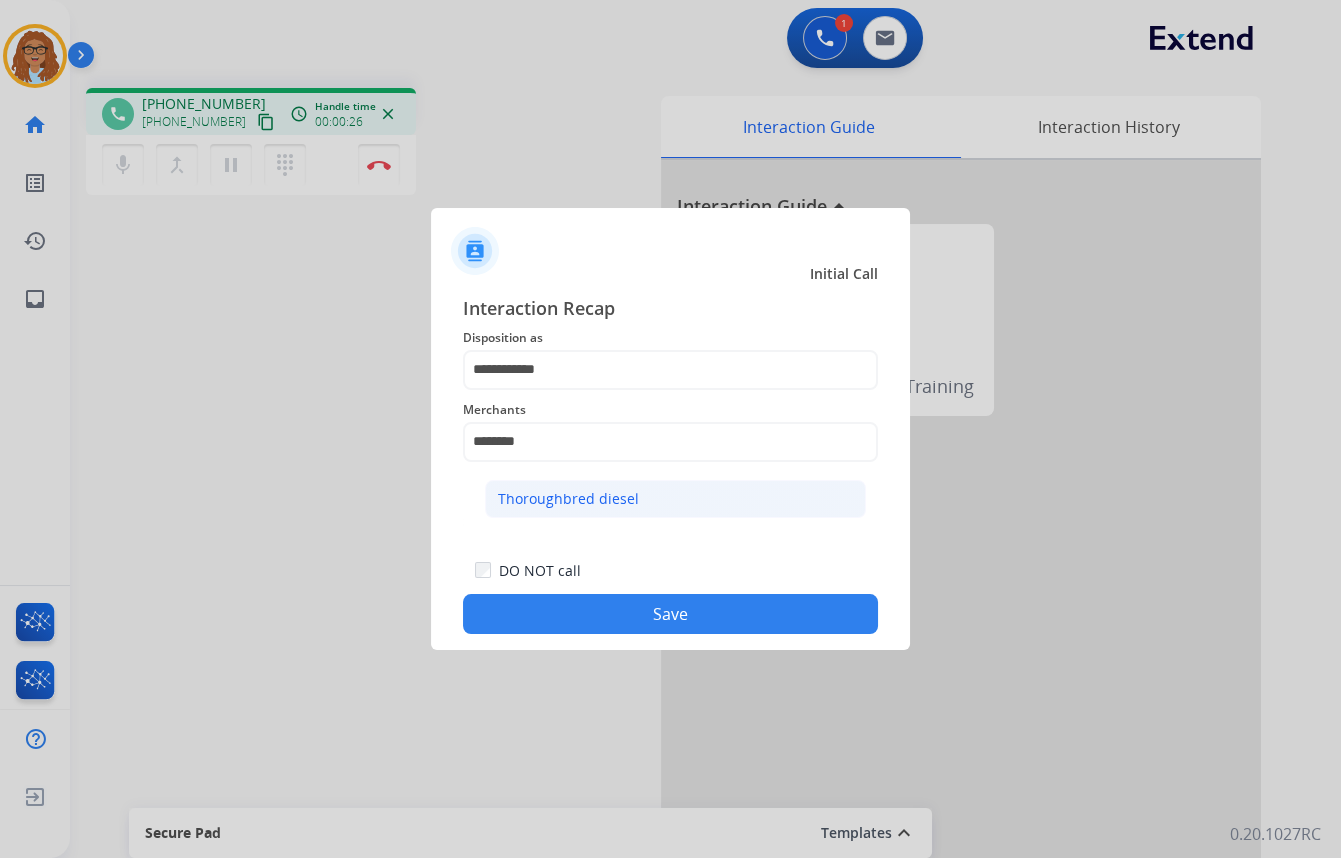 click on "Thoroughbred diesel" 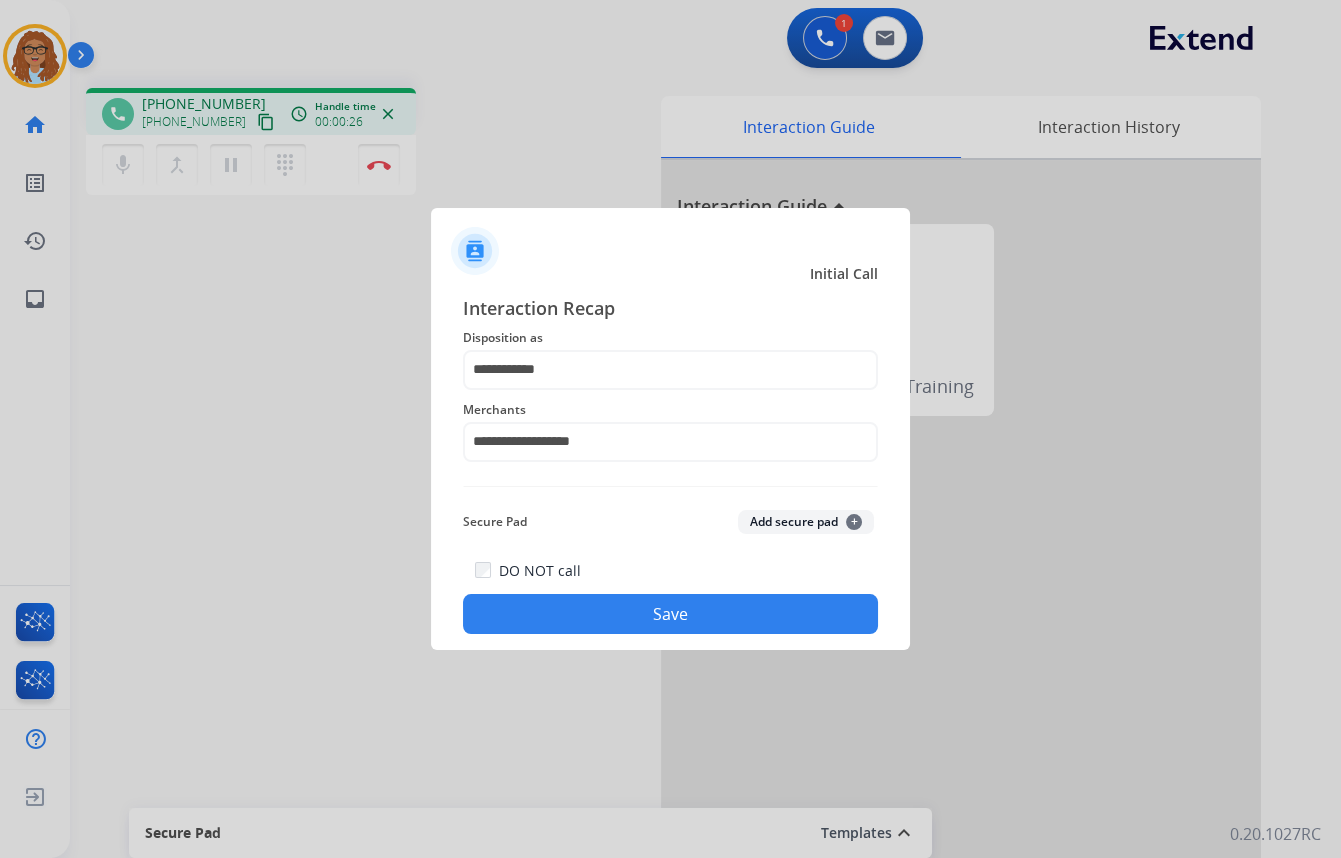 click on "Save" 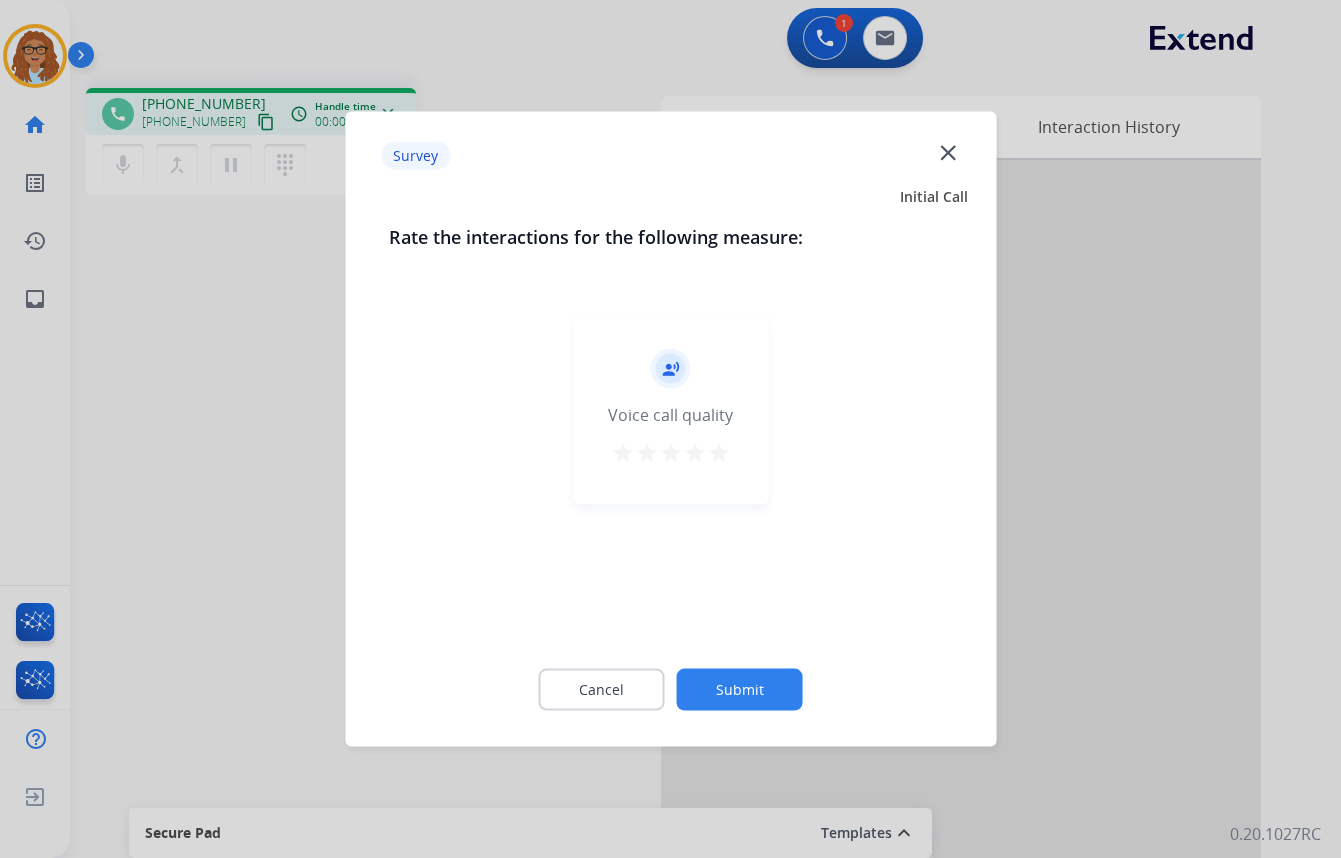 click on "close" 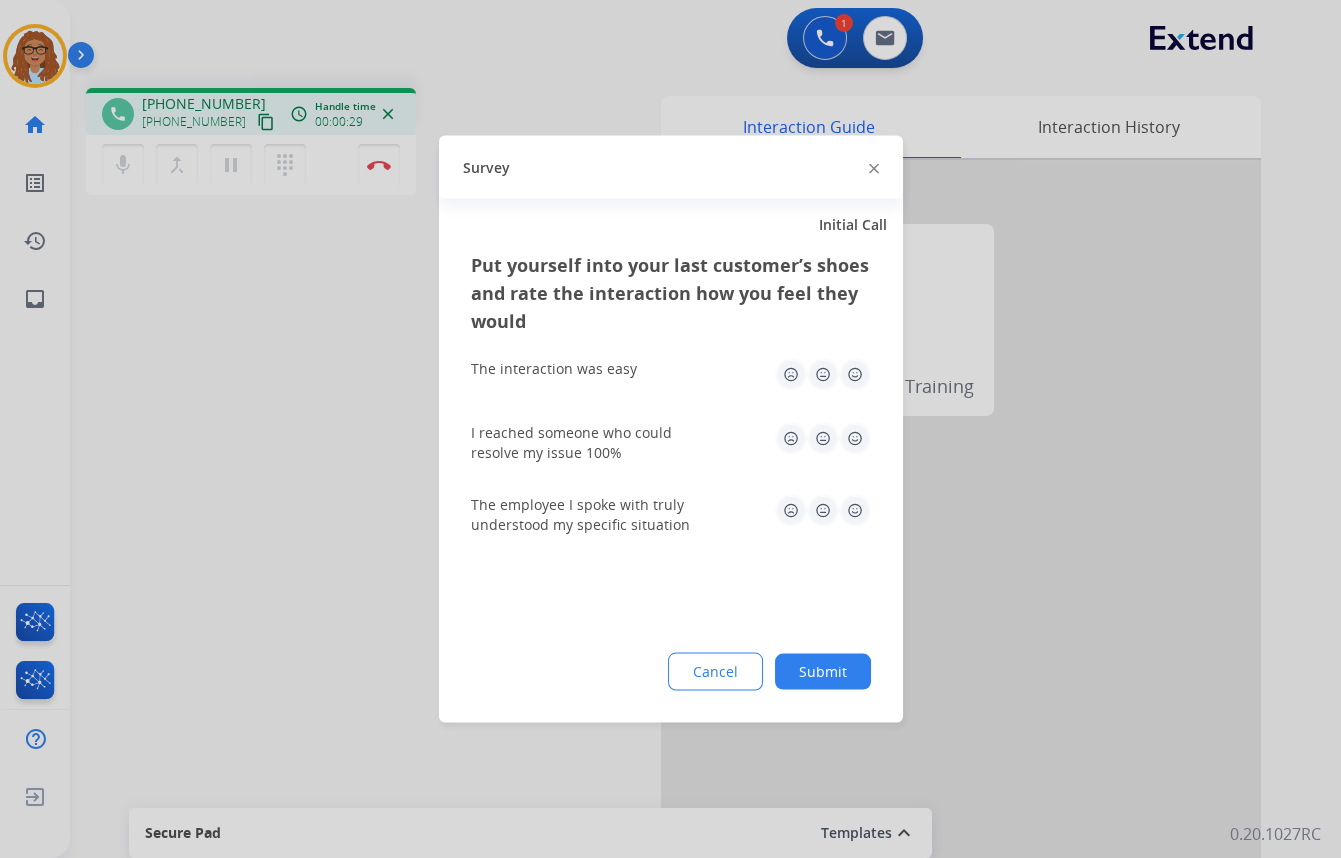 click 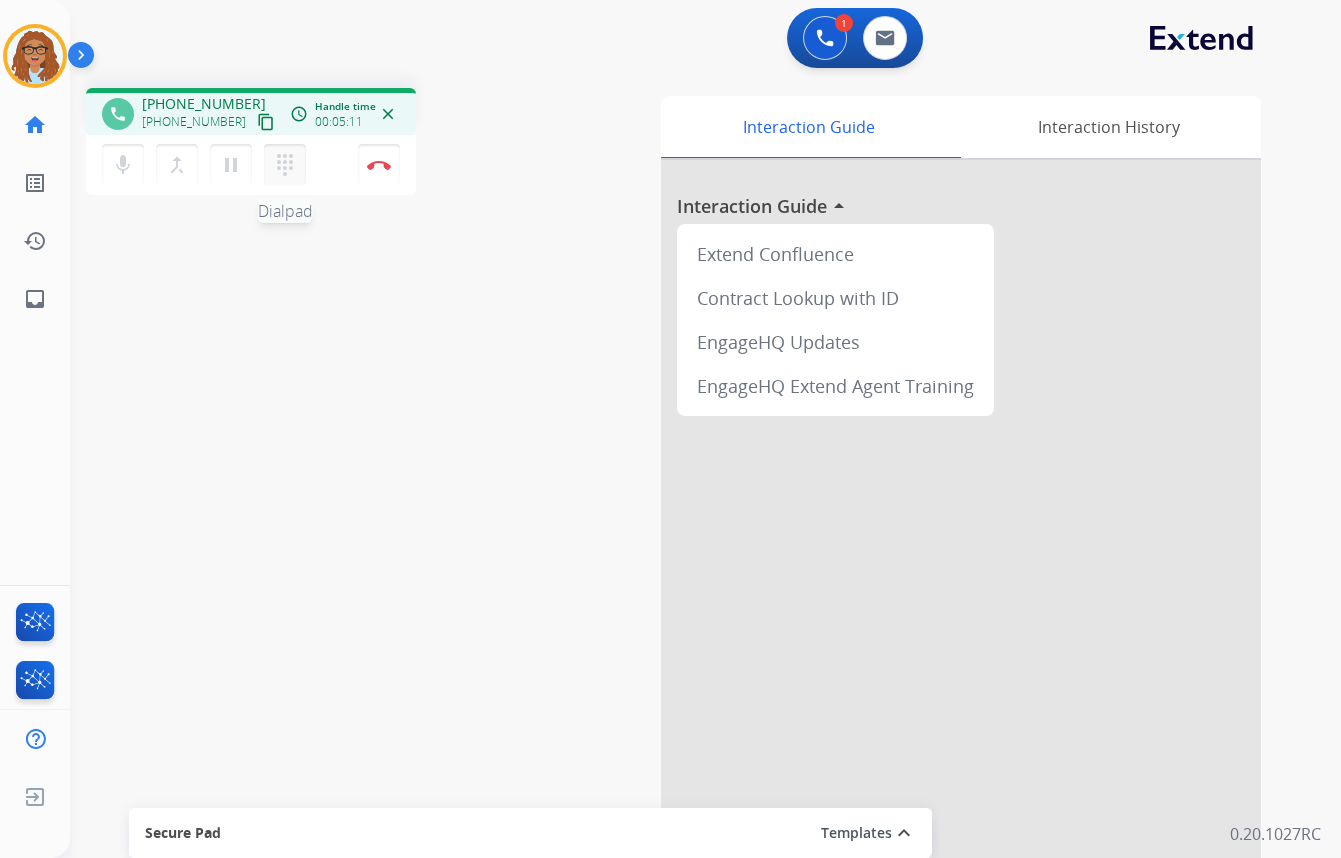 click on "dialpad" at bounding box center [285, 165] 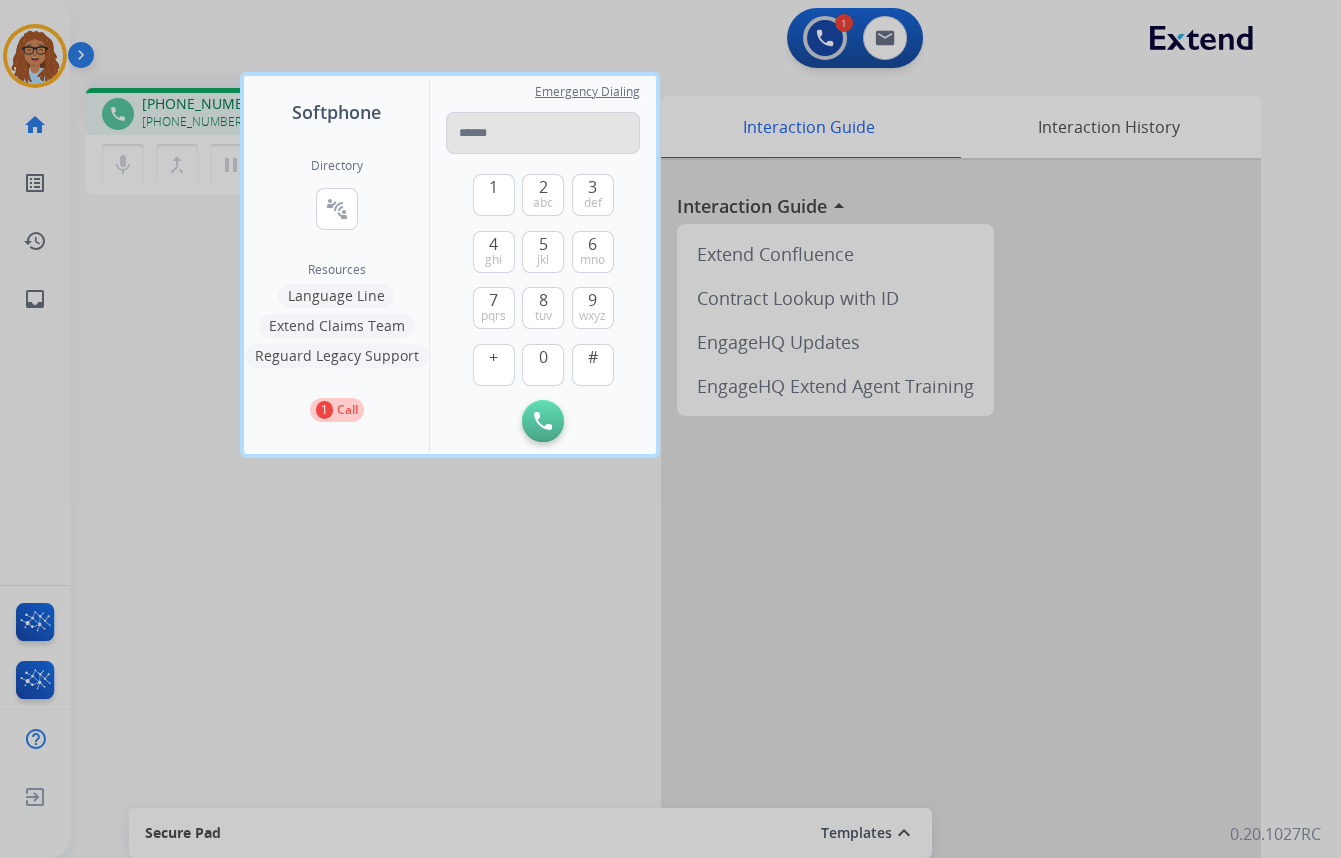 click at bounding box center [543, 133] 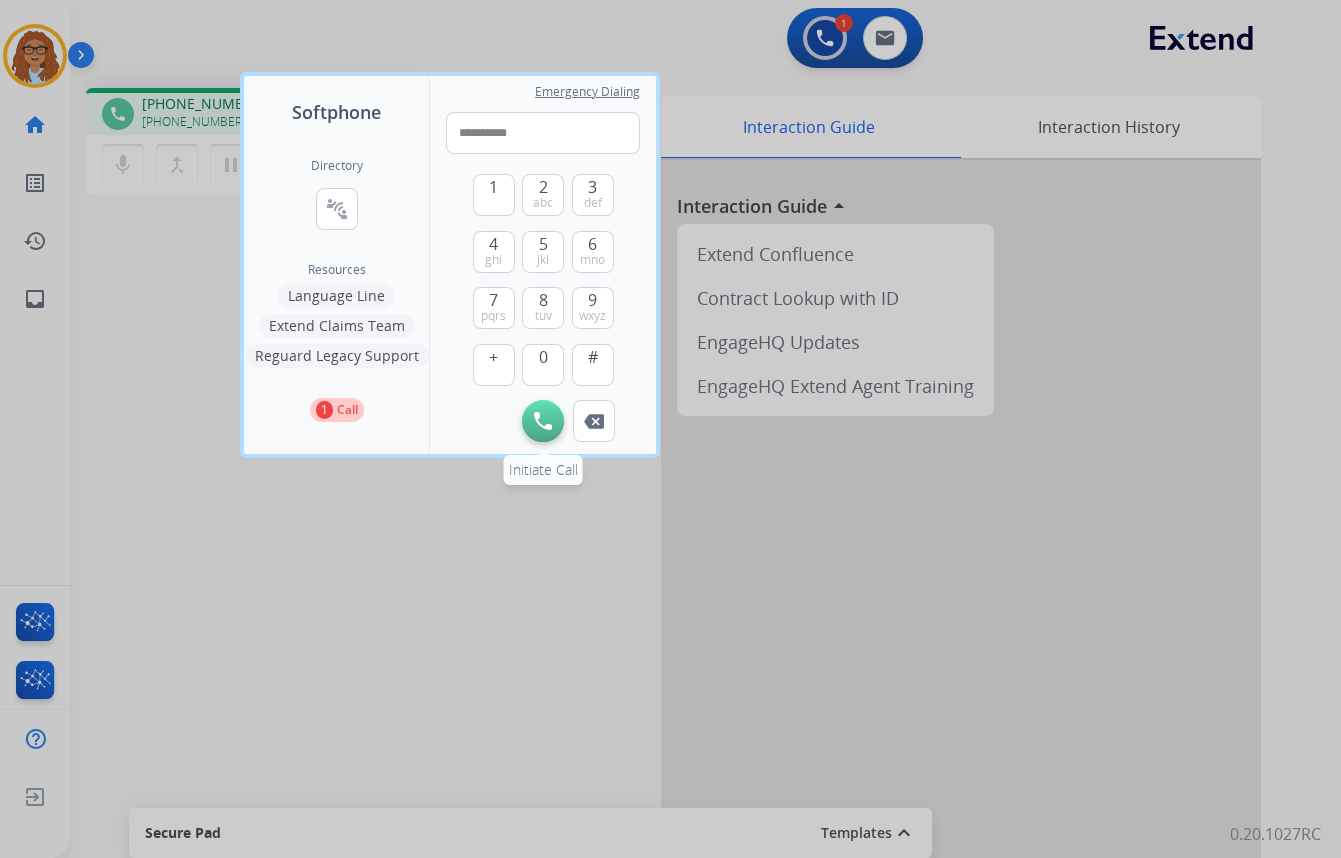 type on "**********" 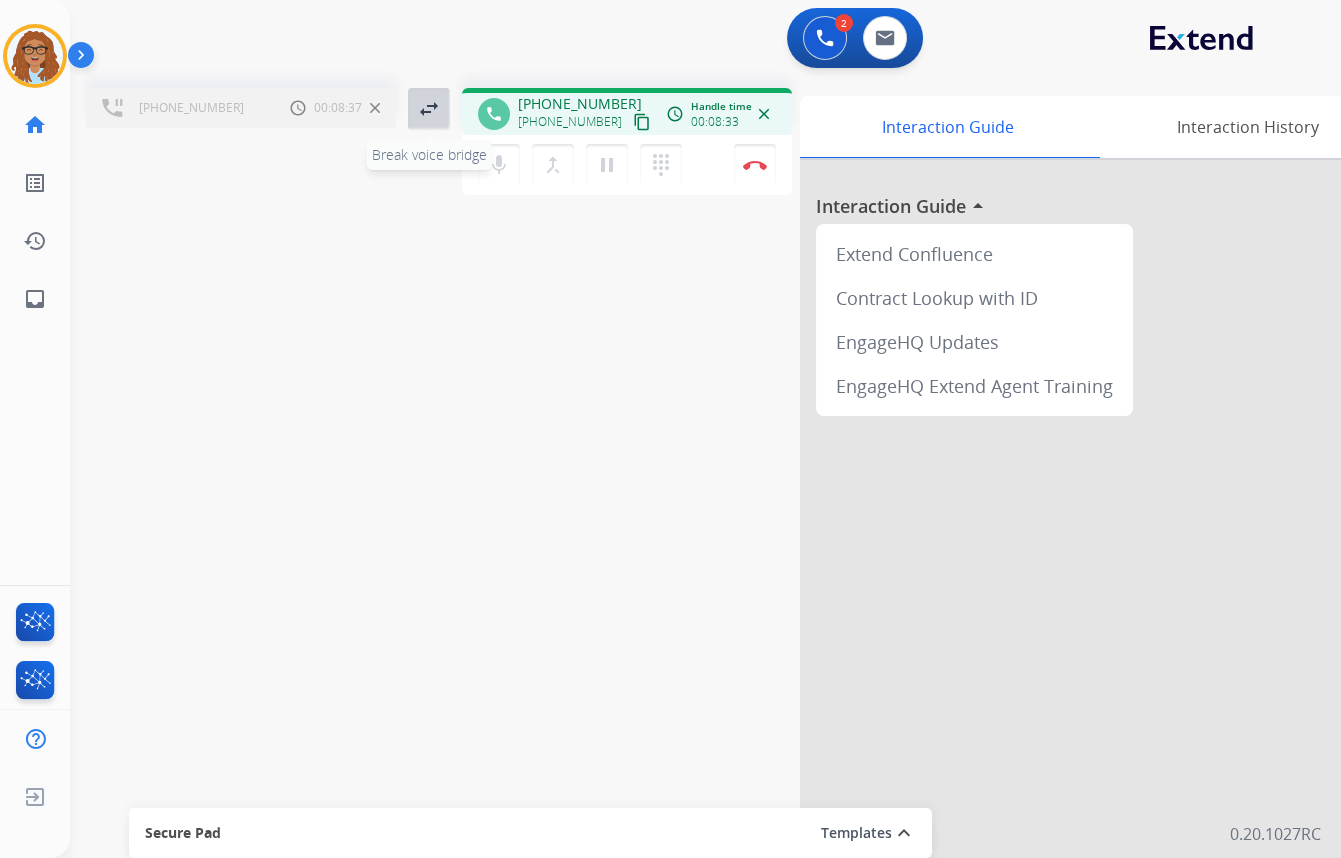 click on "swap_horiz Break voice bridge" at bounding box center [429, 109] 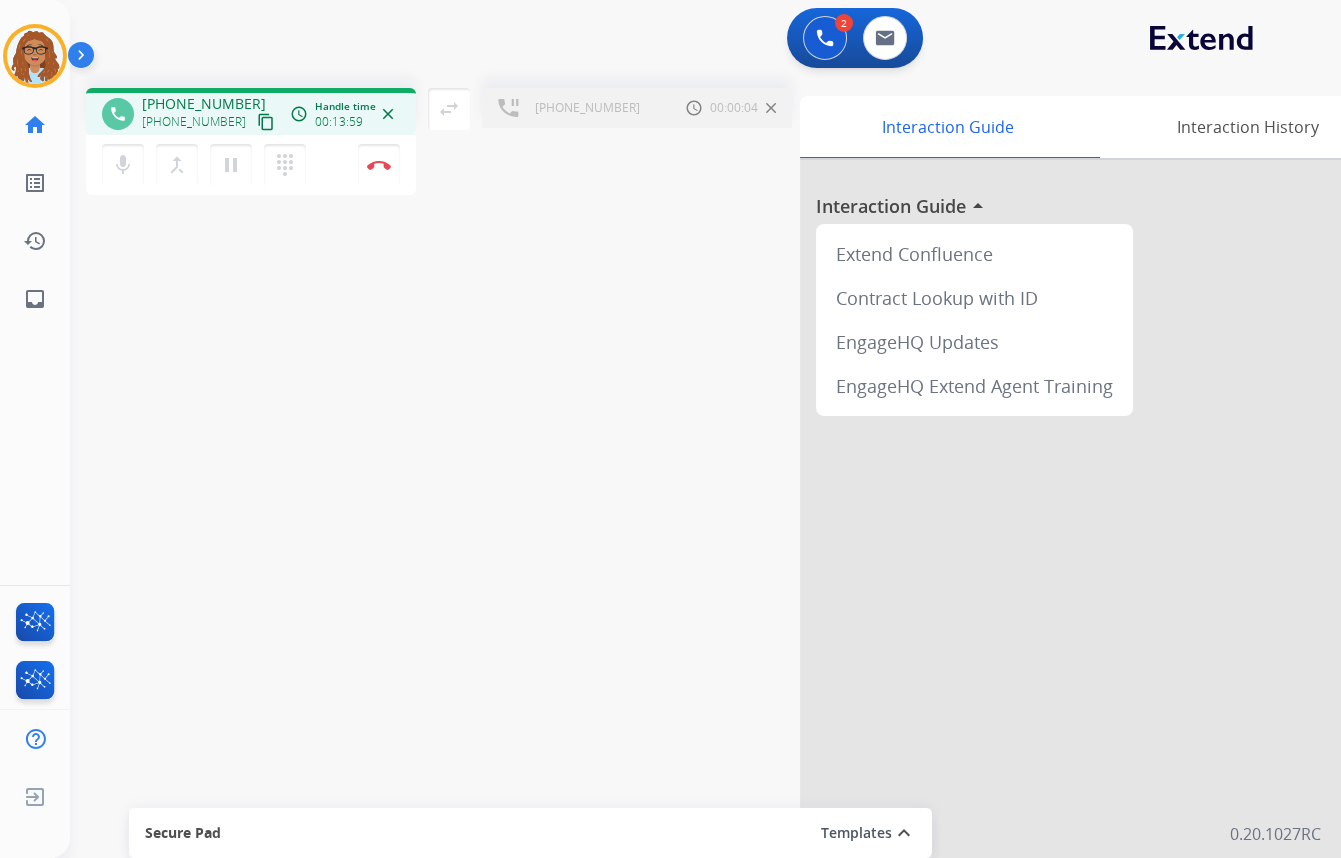 type 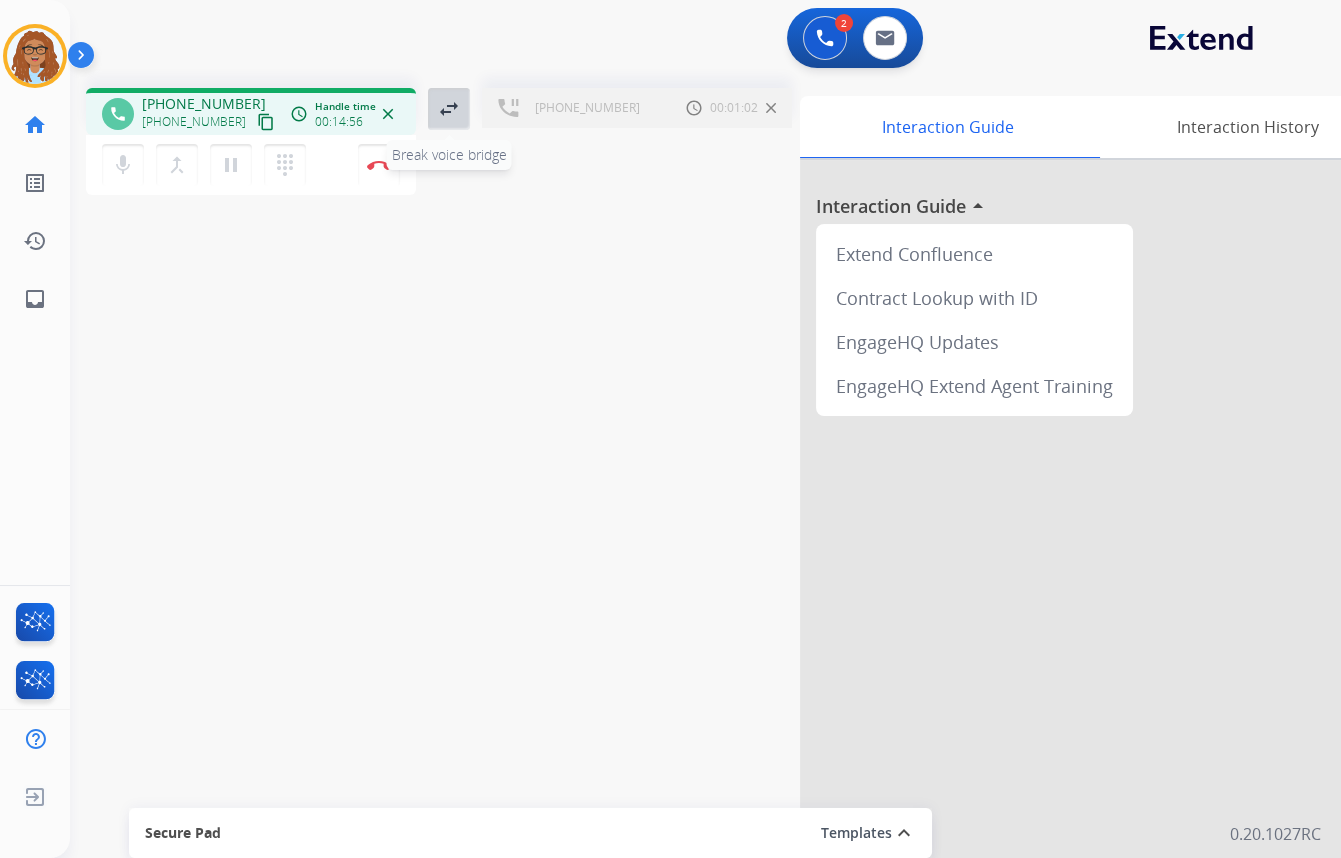 click on "swap_horiz" at bounding box center [449, 109] 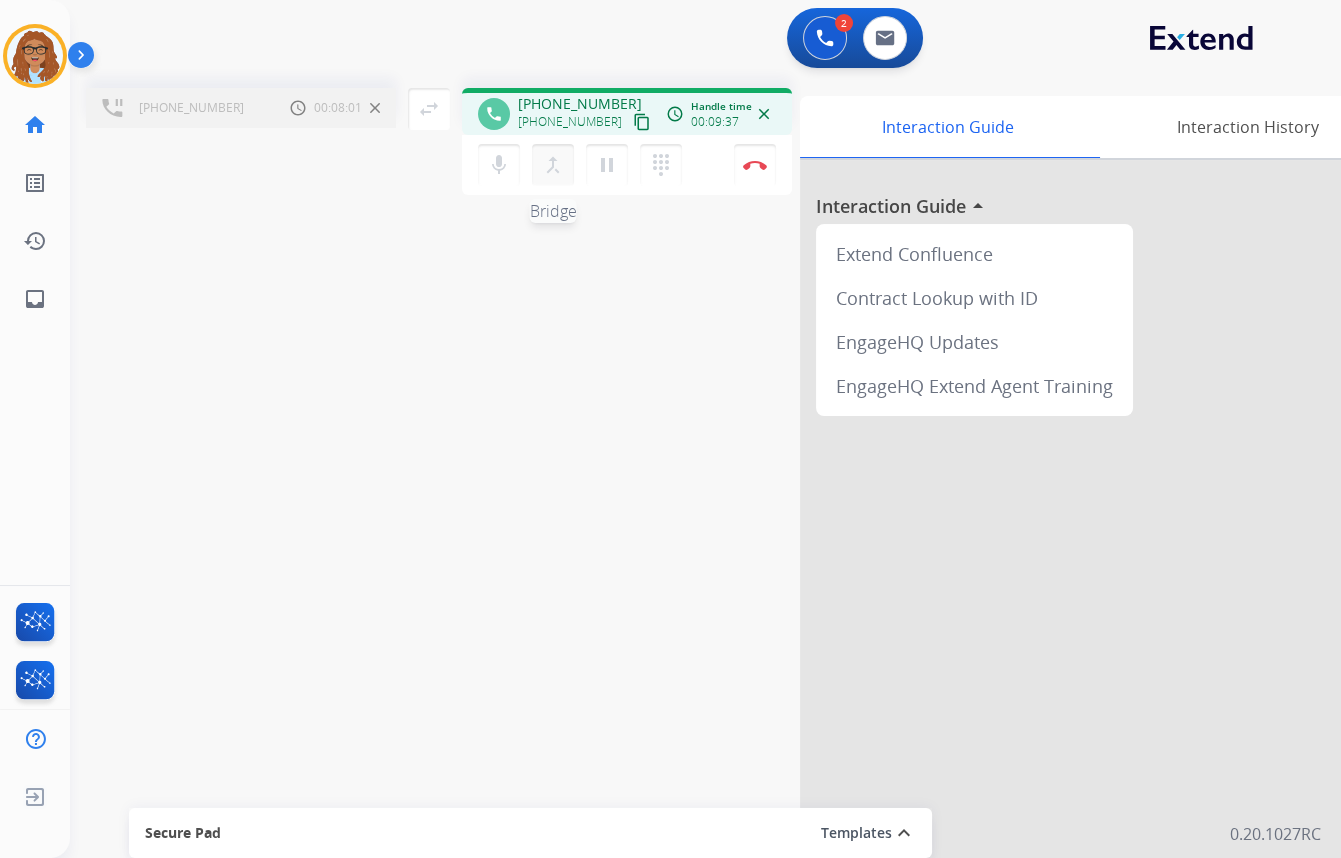 click on "merge_type Bridge" at bounding box center [553, 165] 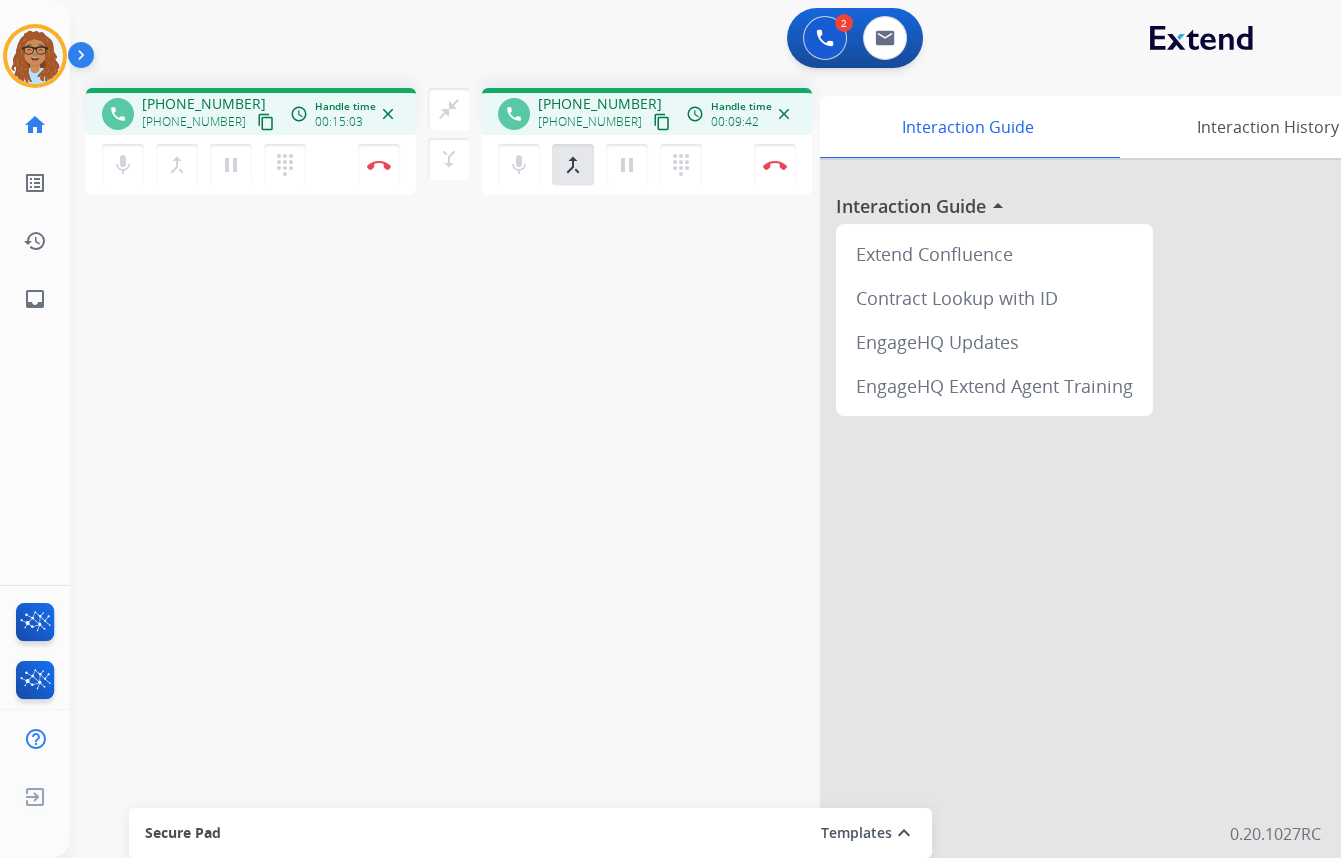 type 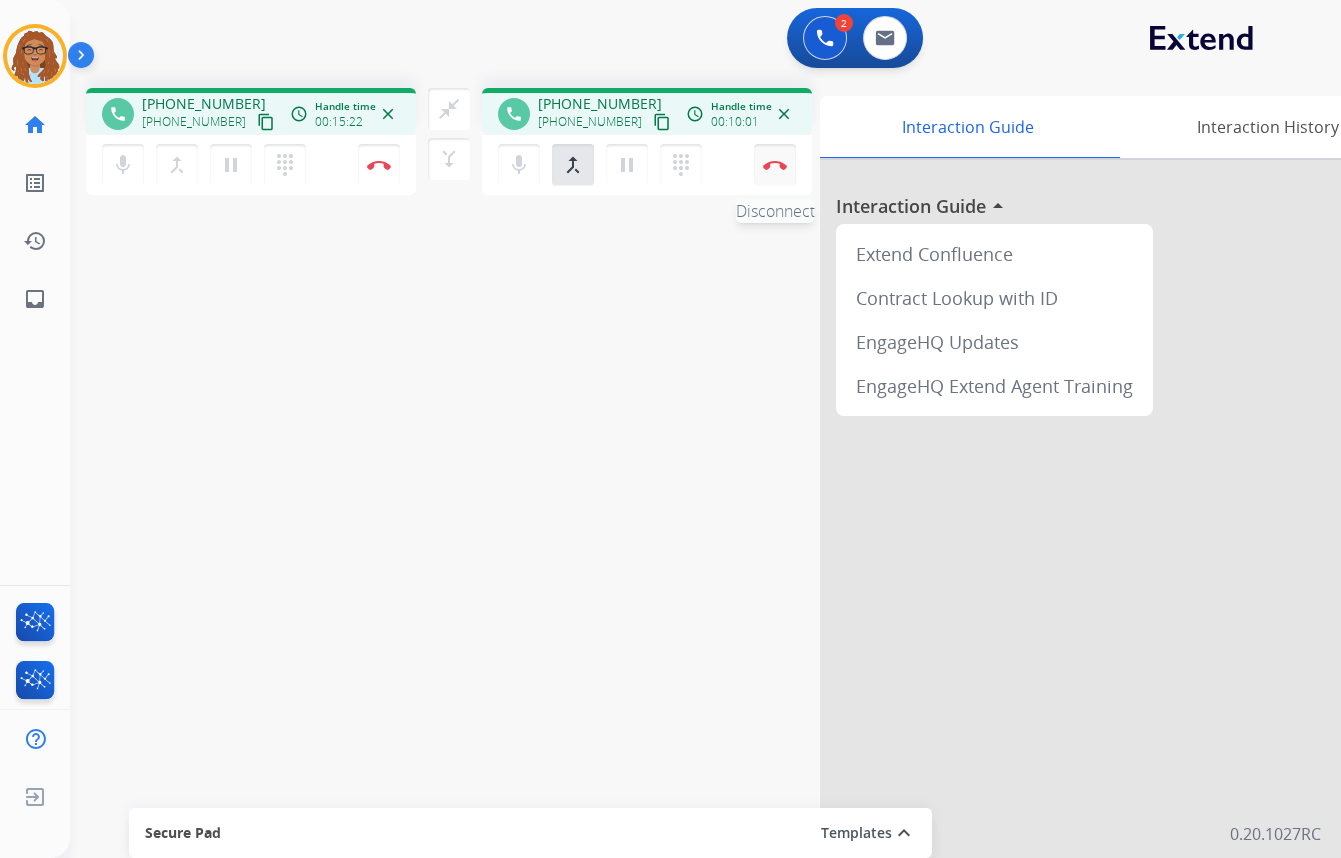 click on "Disconnect" at bounding box center [379, 165] 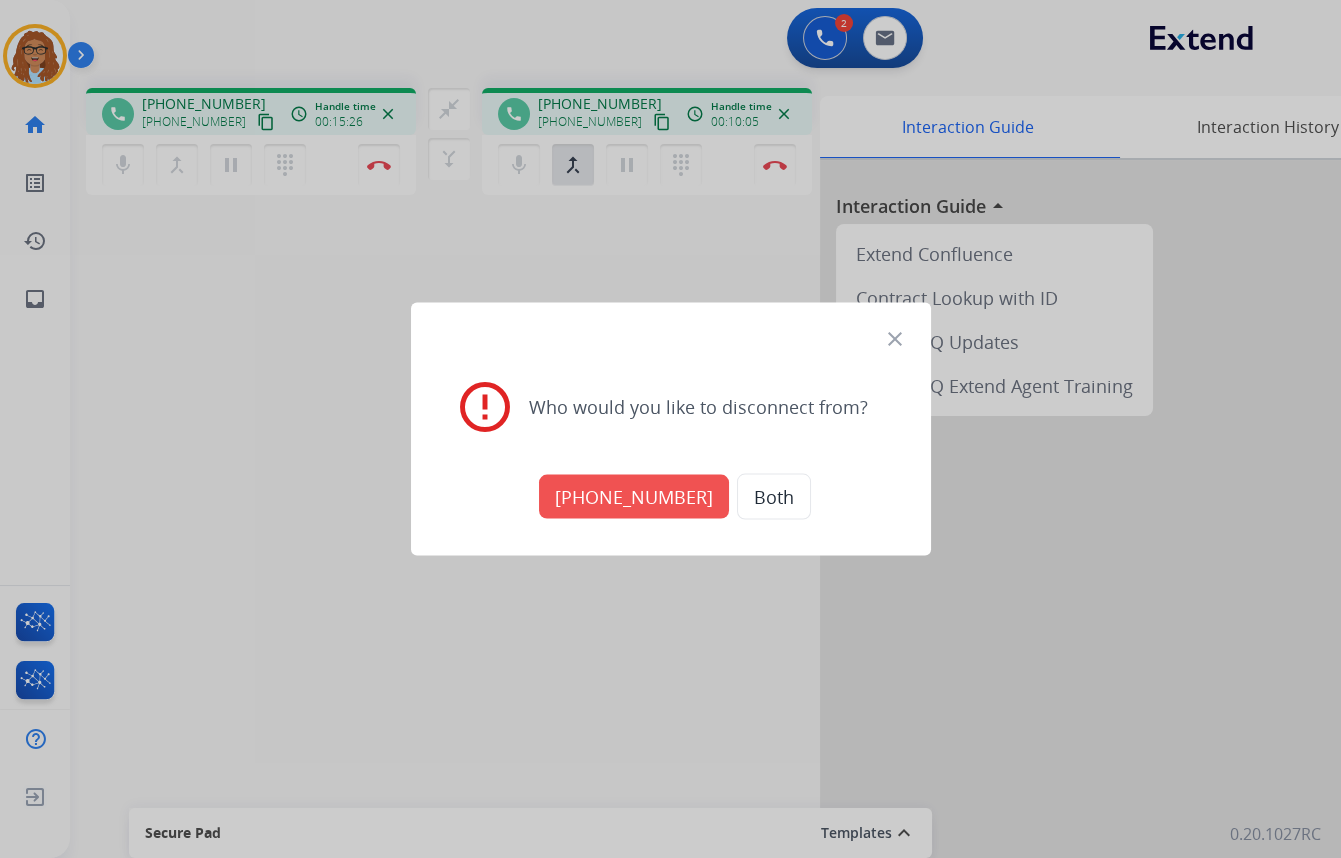 drag, startPoint x: 650, startPoint y: 506, endPoint x: 784, endPoint y: 544, distance: 139.28389 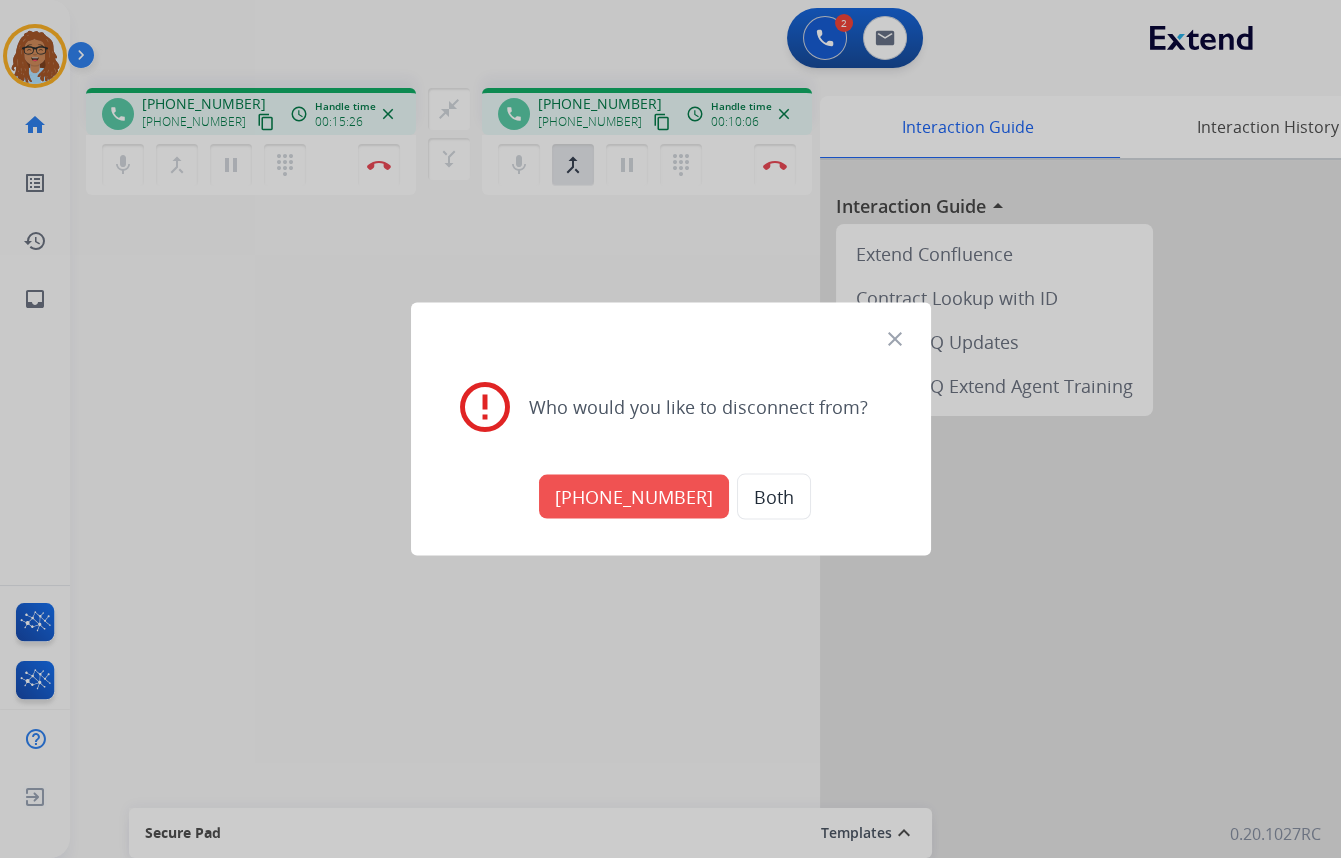 drag, startPoint x: 783, startPoint y: 495, endPoint x: 734, endPoint y: 741, distance: 250.83261 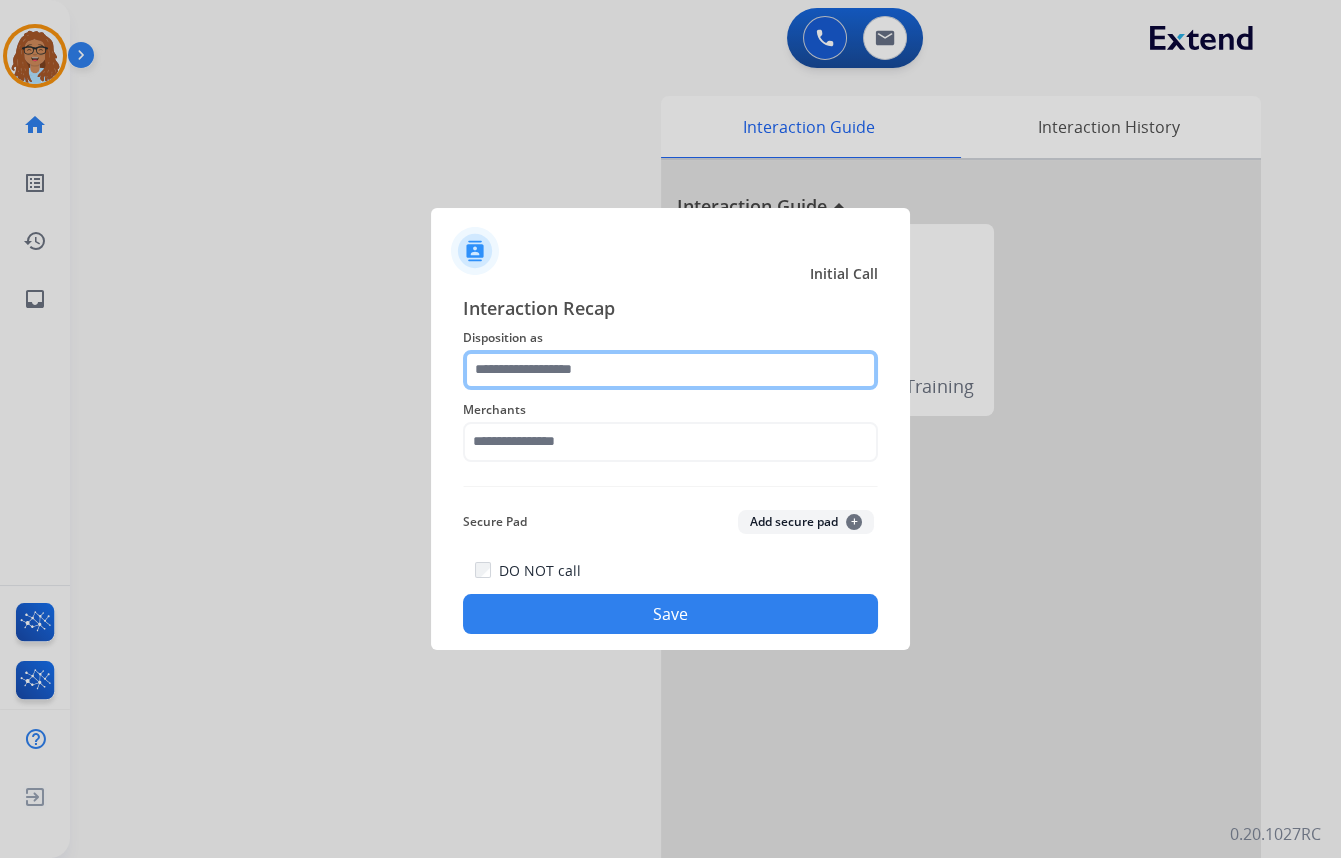 click 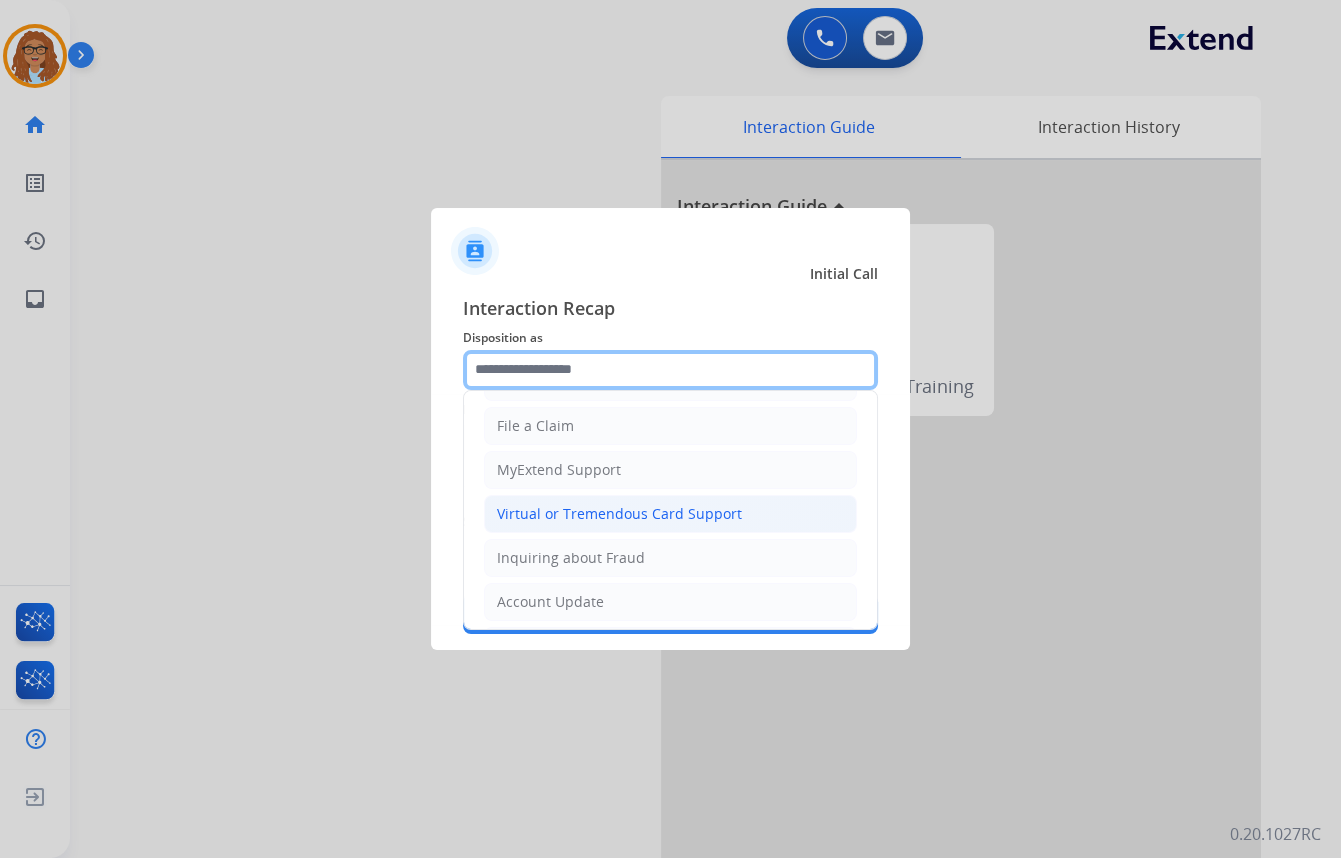 scroll, scrollTop: 181, scrollLeft: 0, axis: vertical 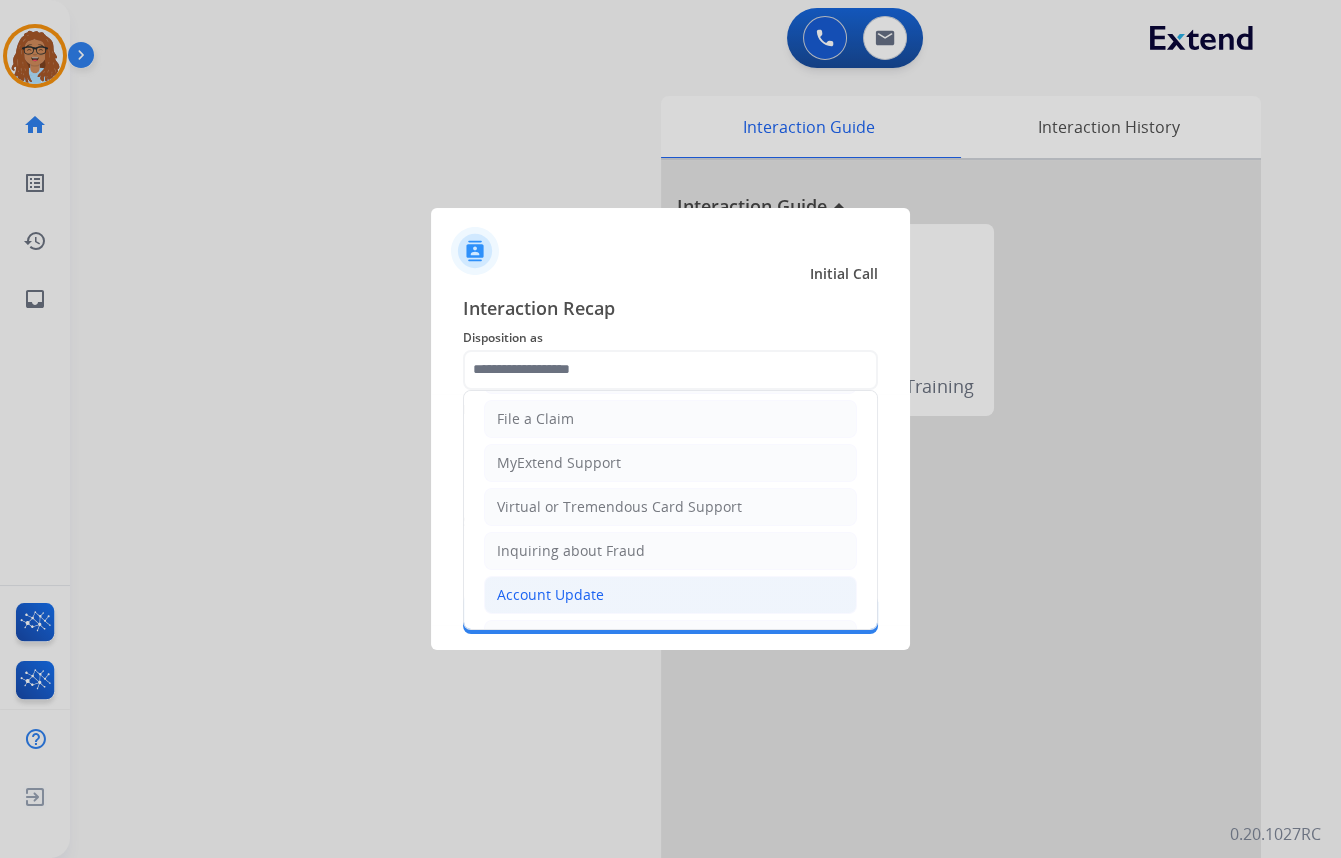 click on "Account Update" 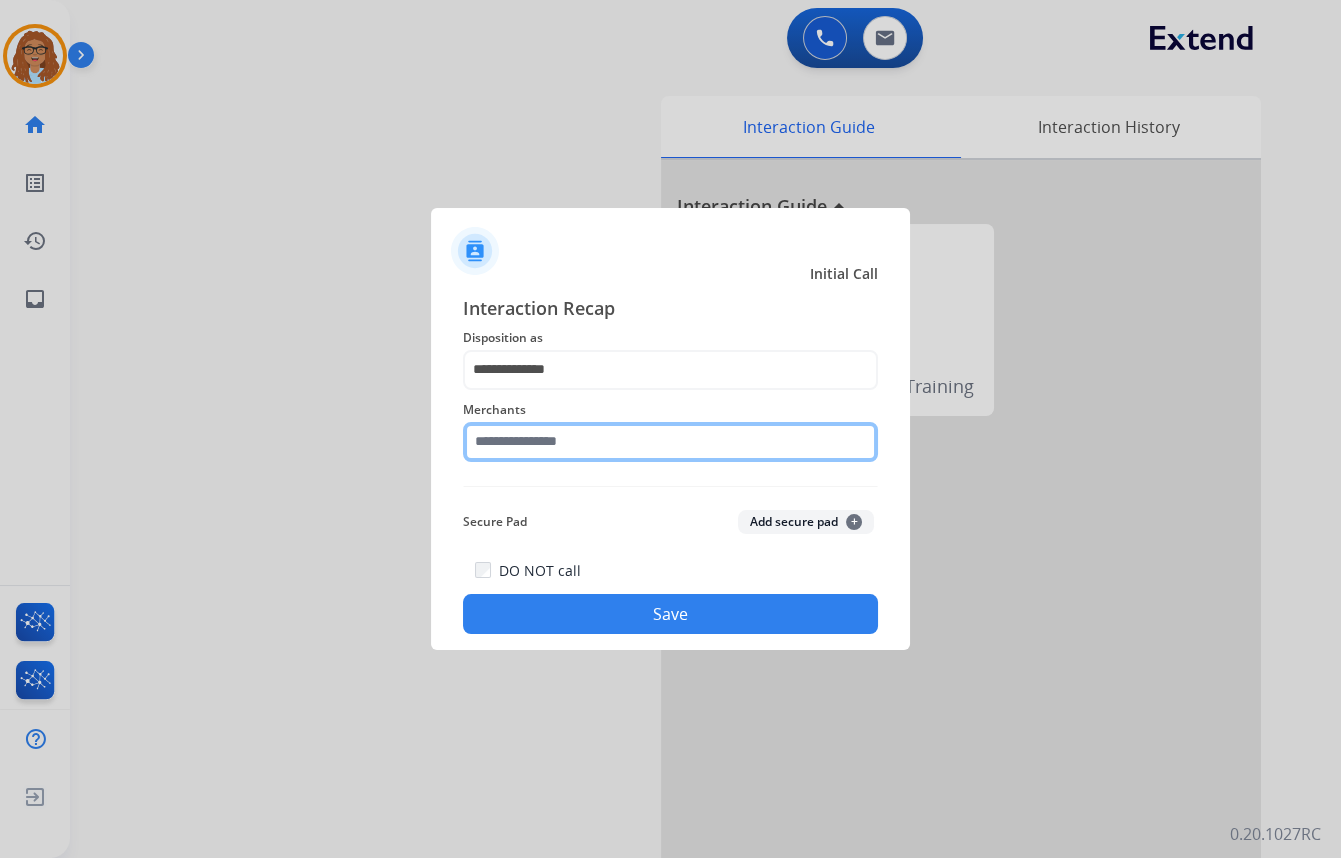 click 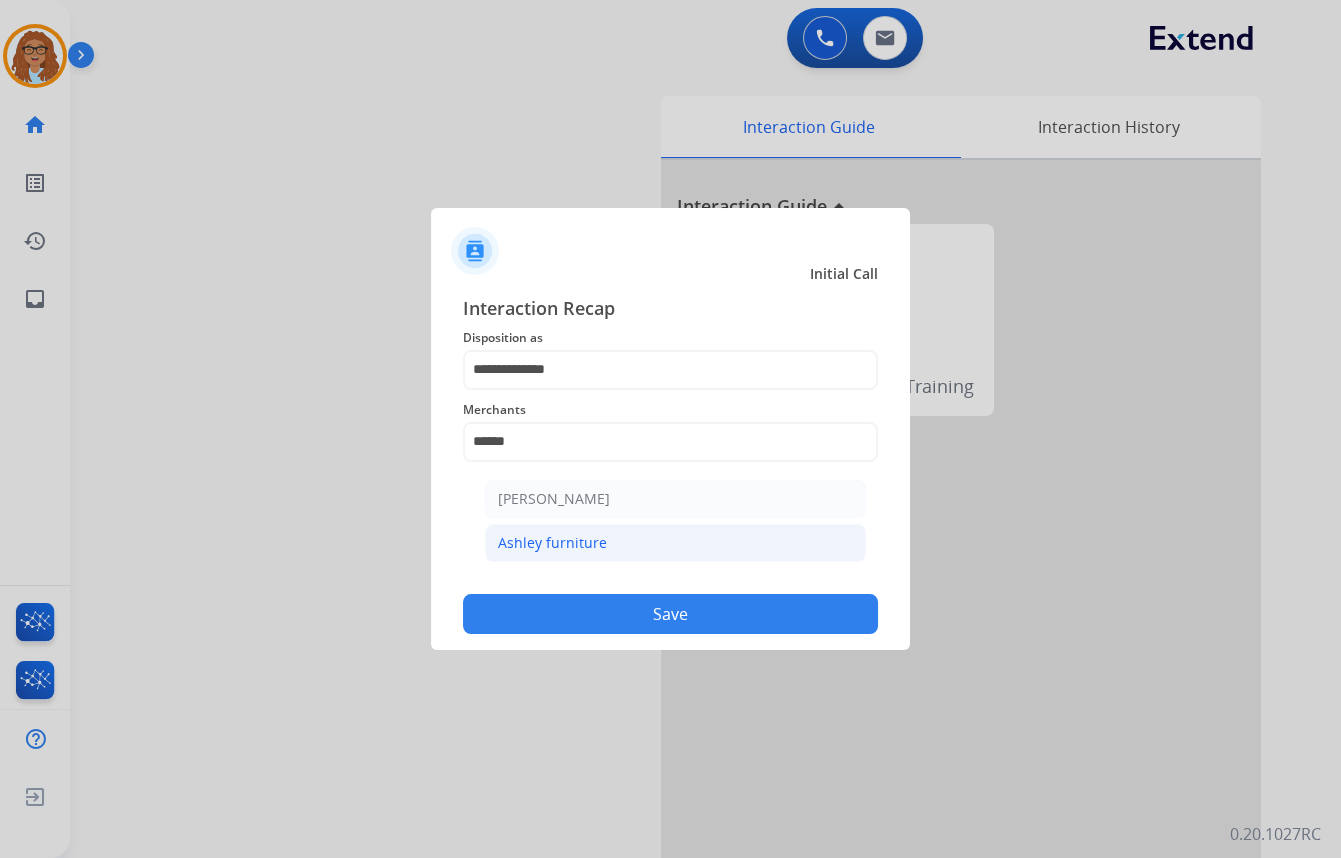 click on "Ashley furniture" 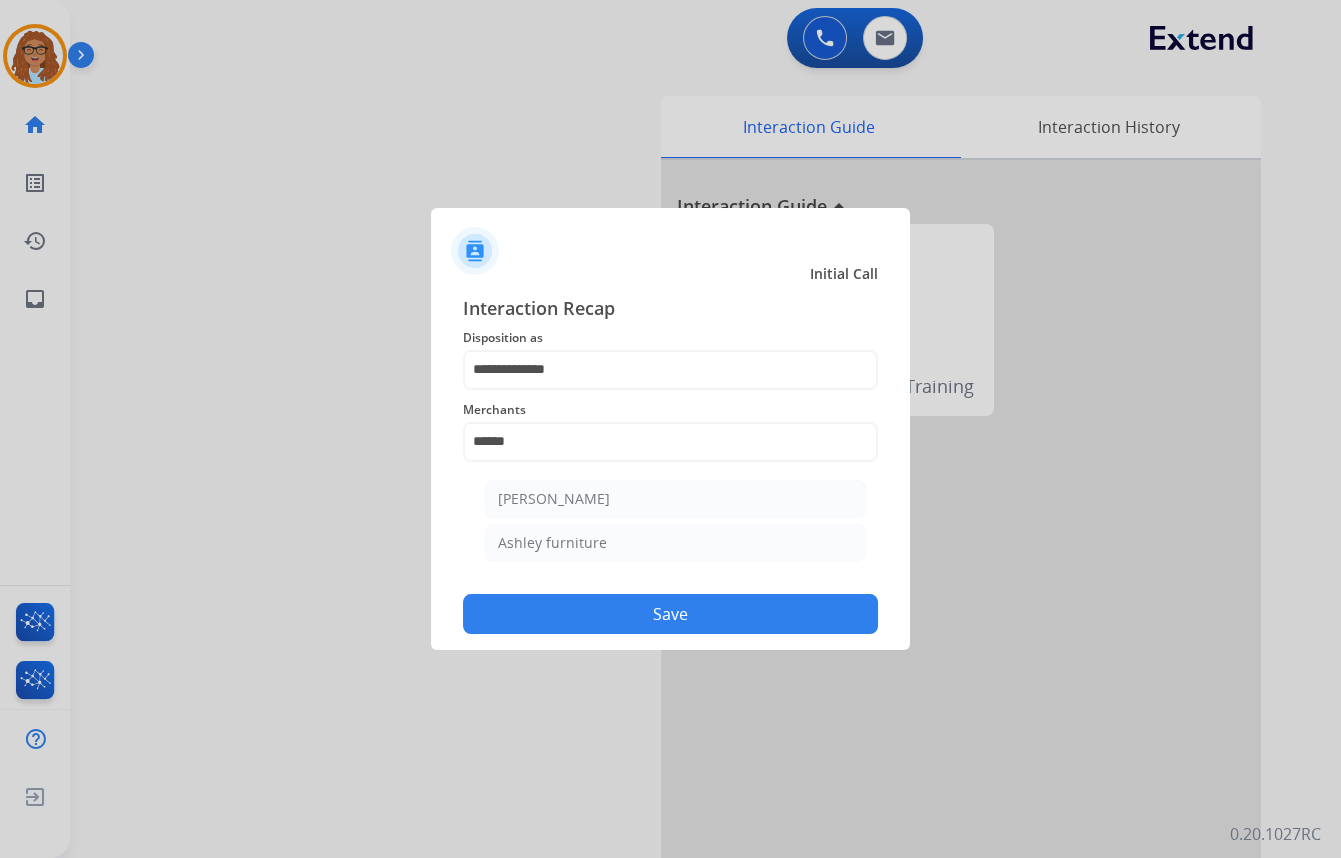 type on "**********" 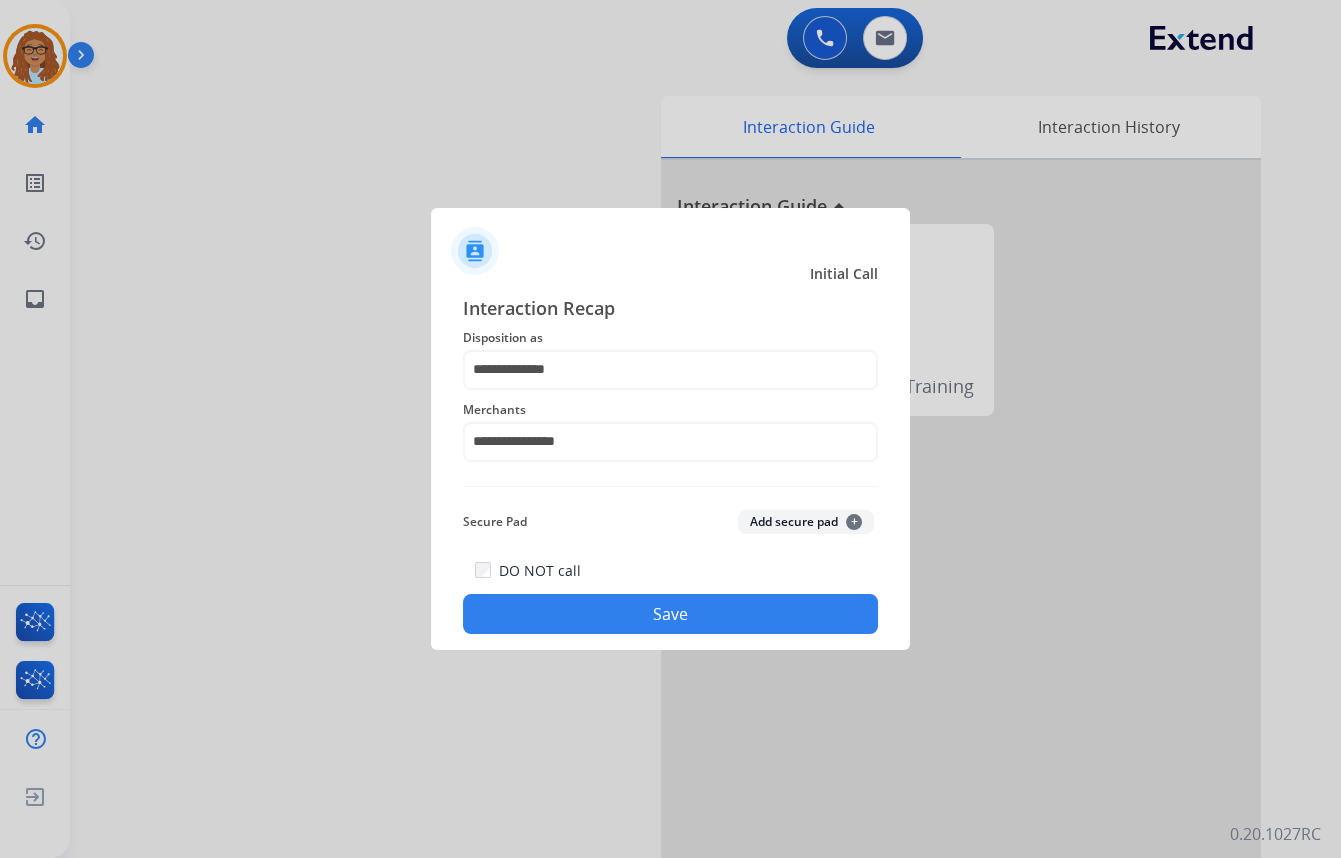 click on "Save" 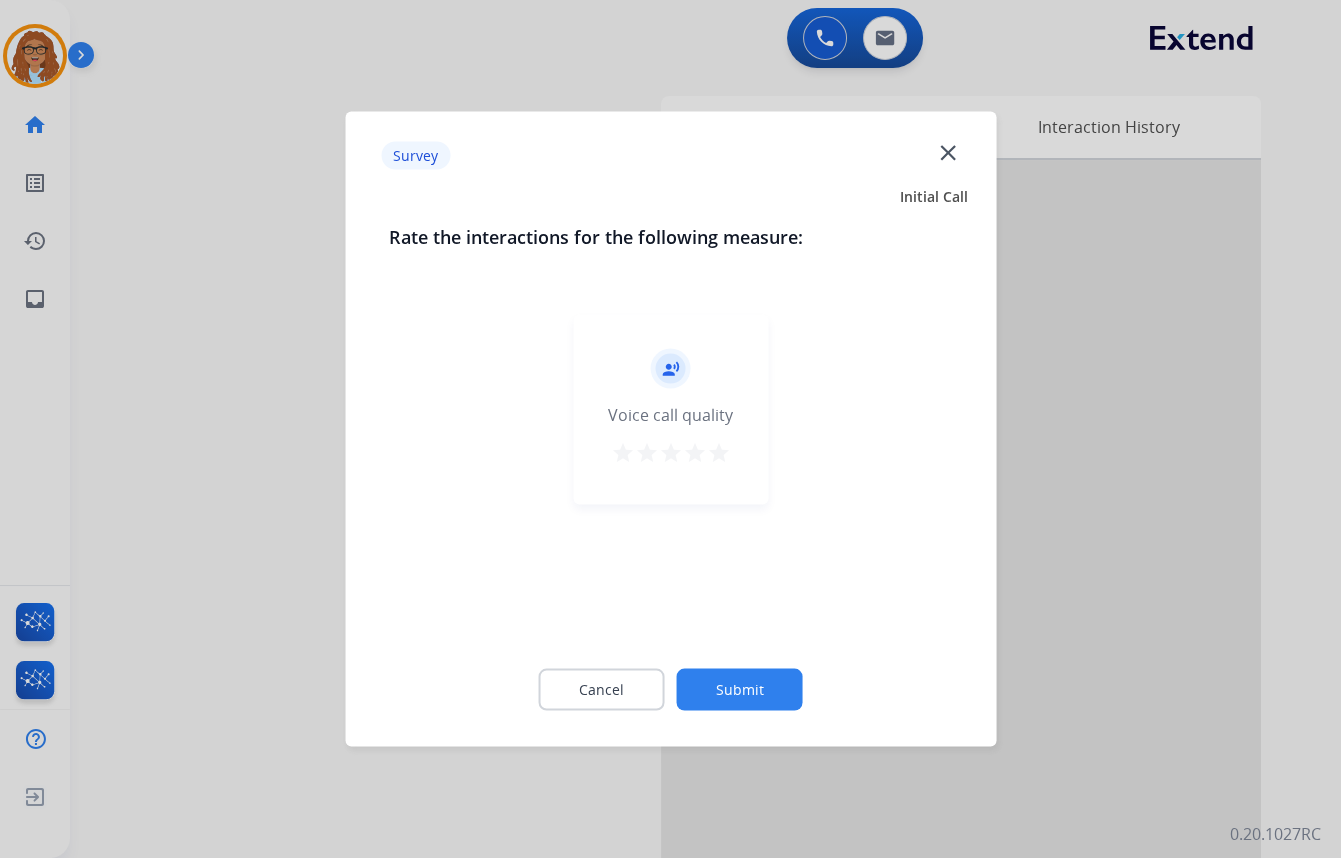 click on "close" 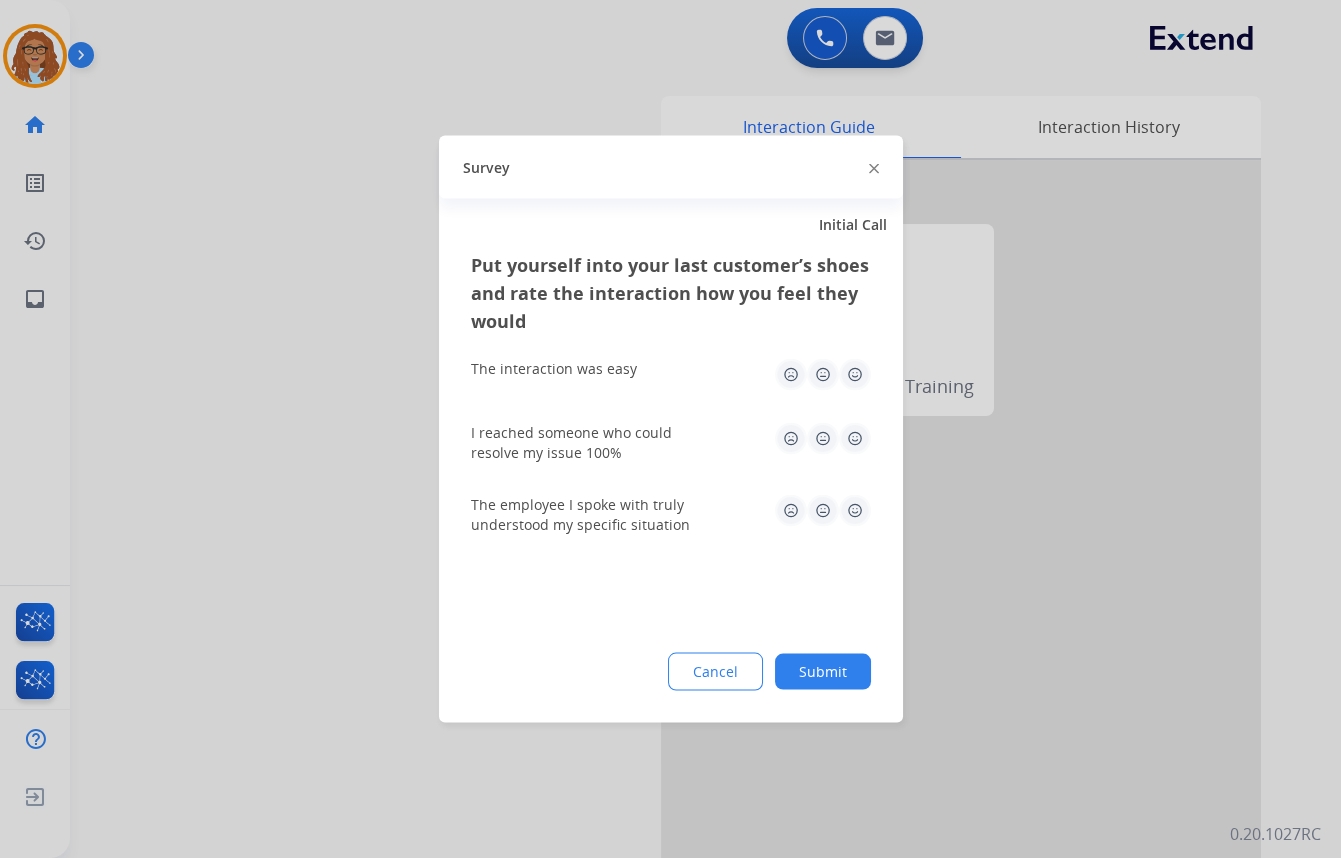 click 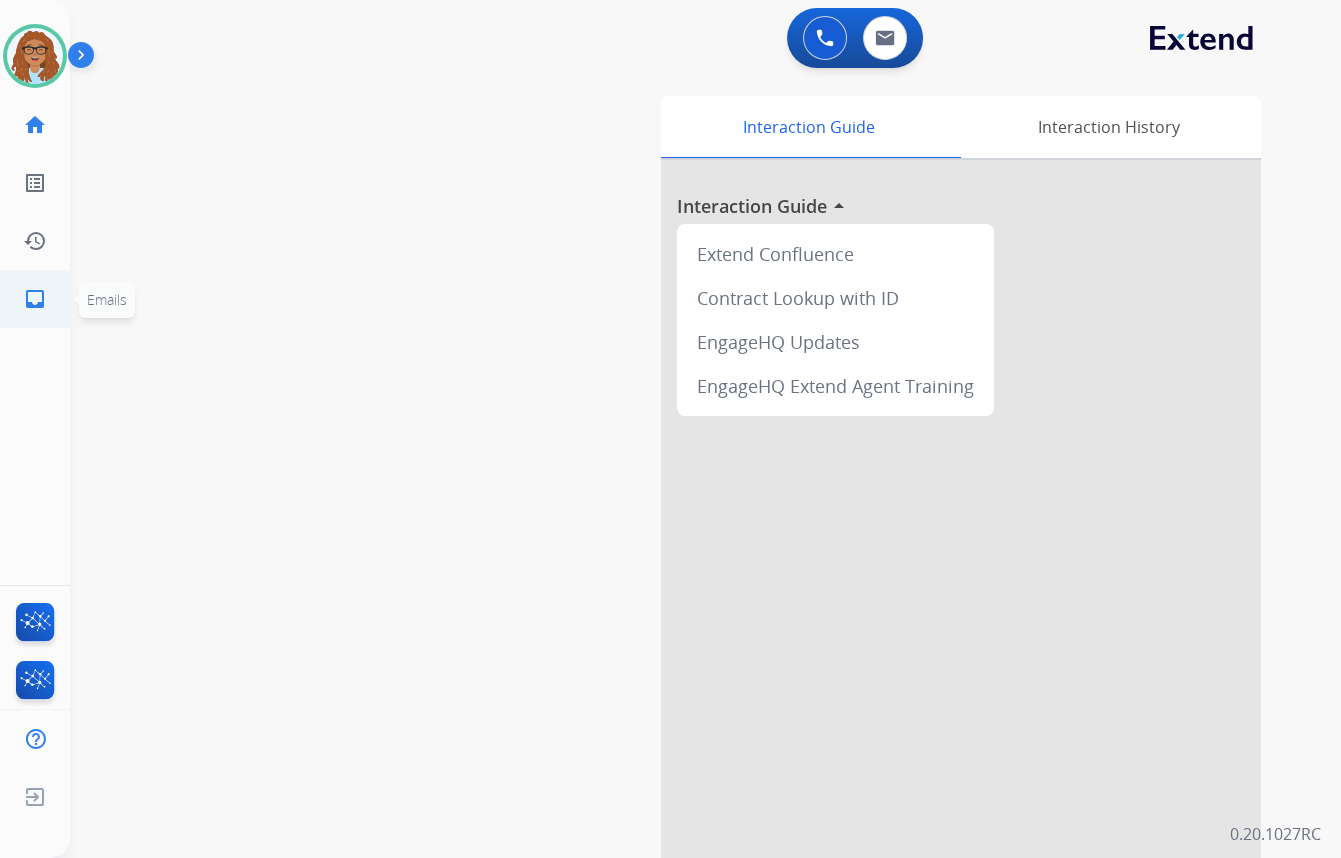 click on "inbox" 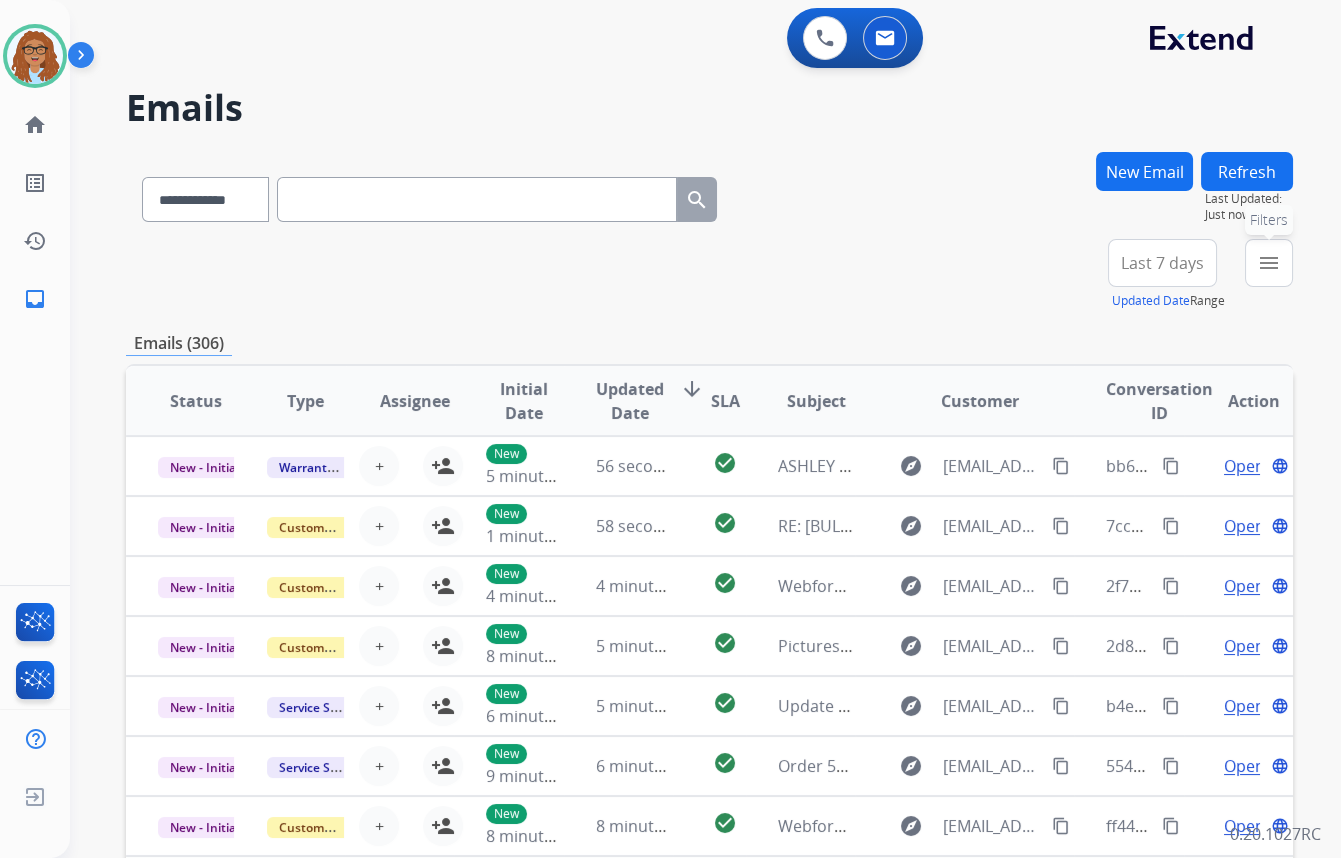 click on "menu  Filters" at bounding box center (1269, 263) 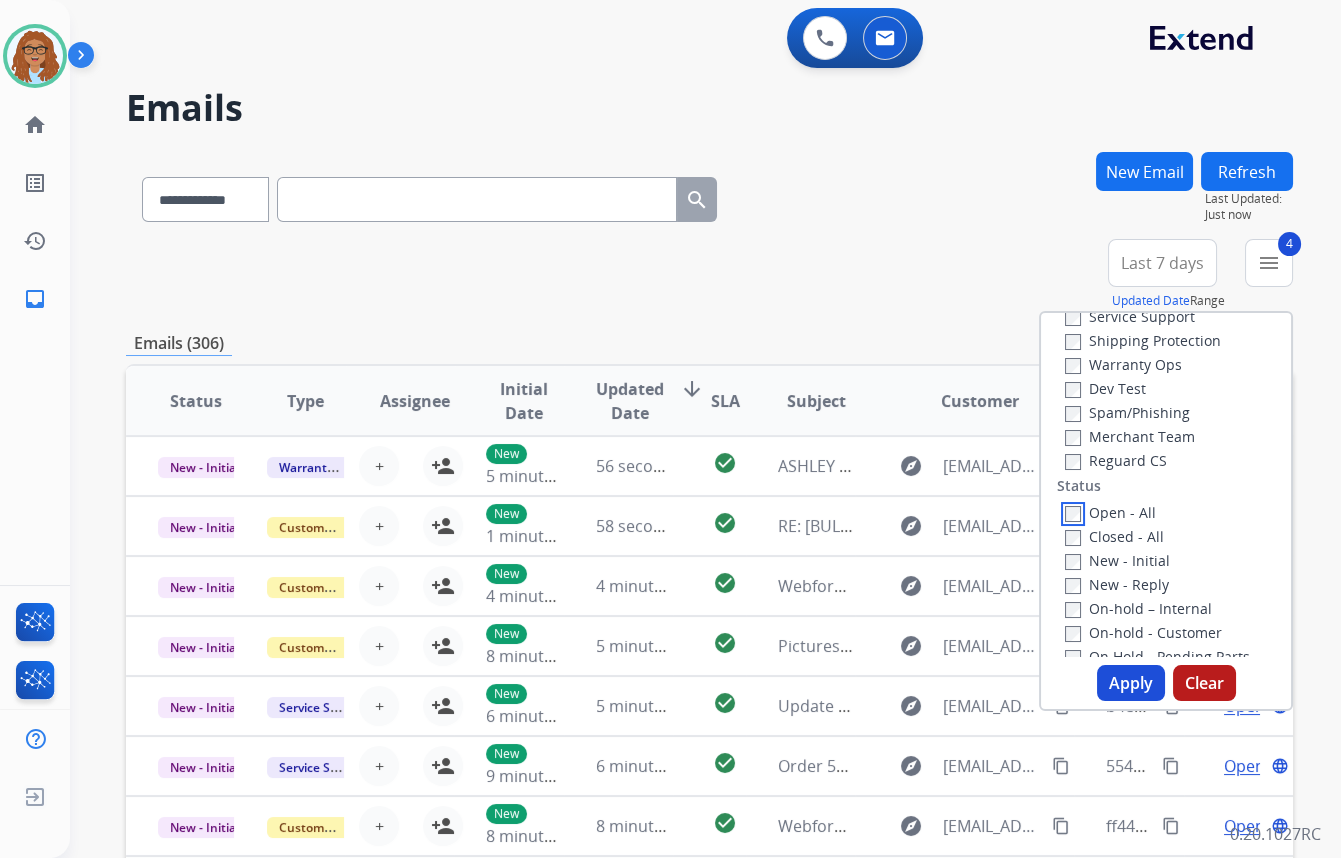 scroll, scrollTop: 363, scrollLeft: 0, axis: vertical 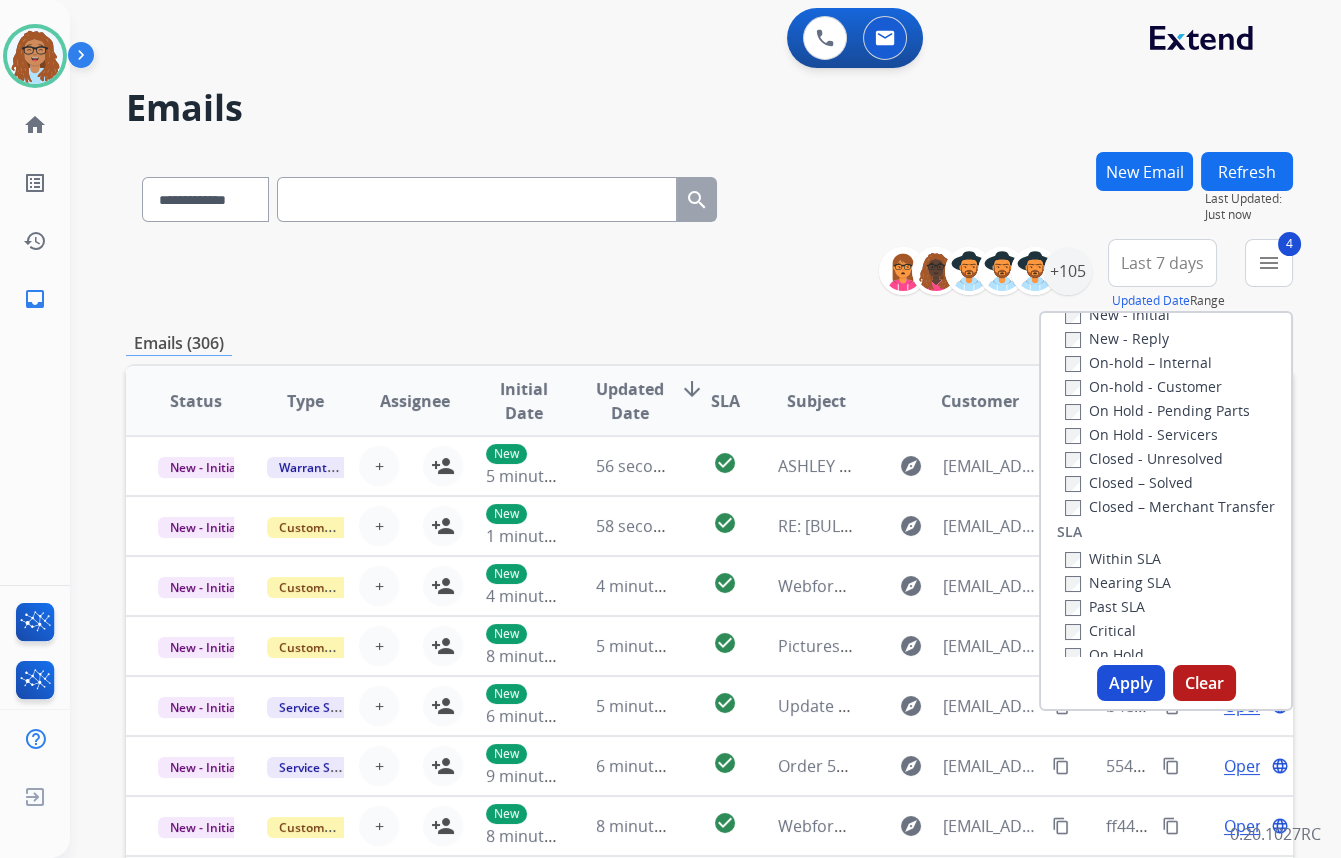 click on "Apply" at bounding box center [1131, 683] 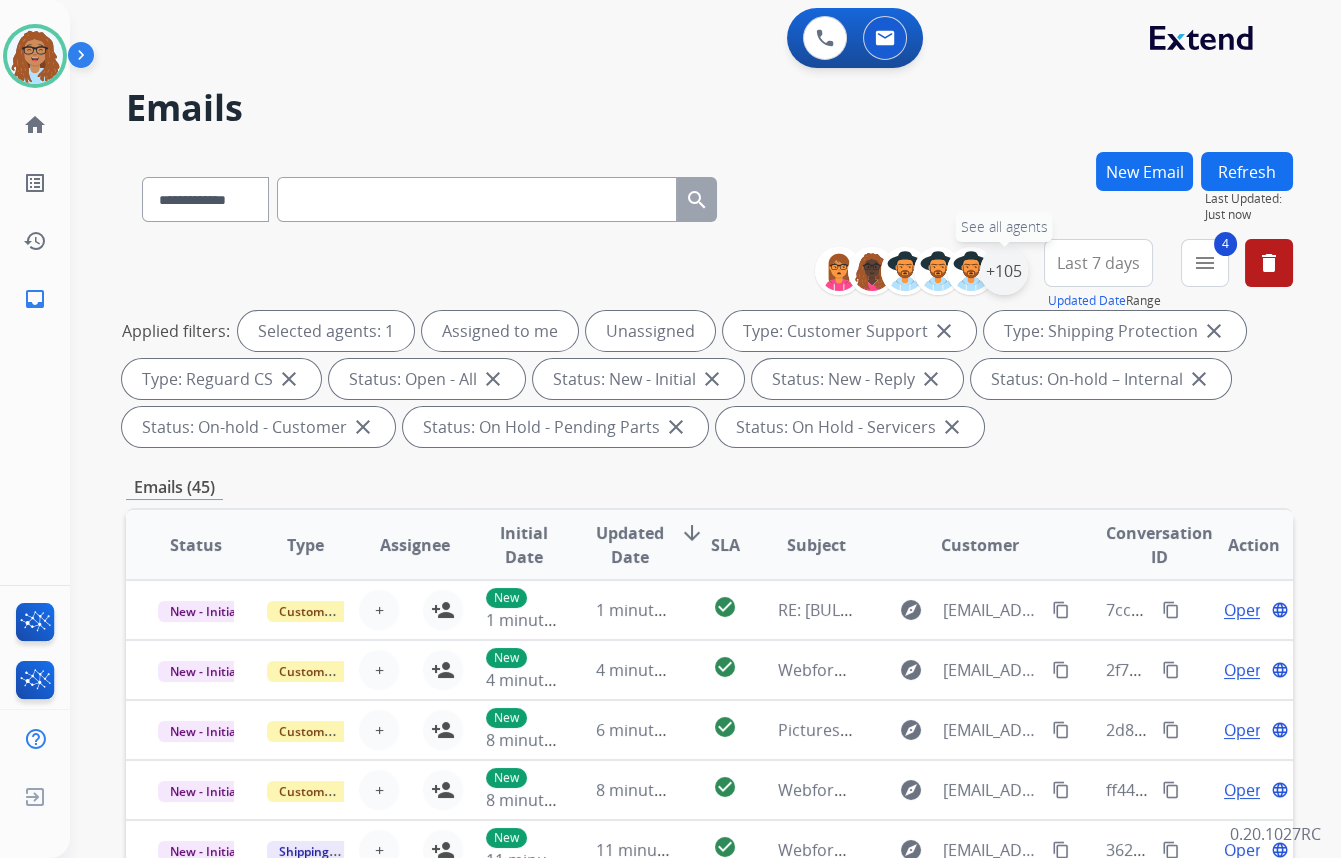 click on "+105" at bounding box center (1004, 271) 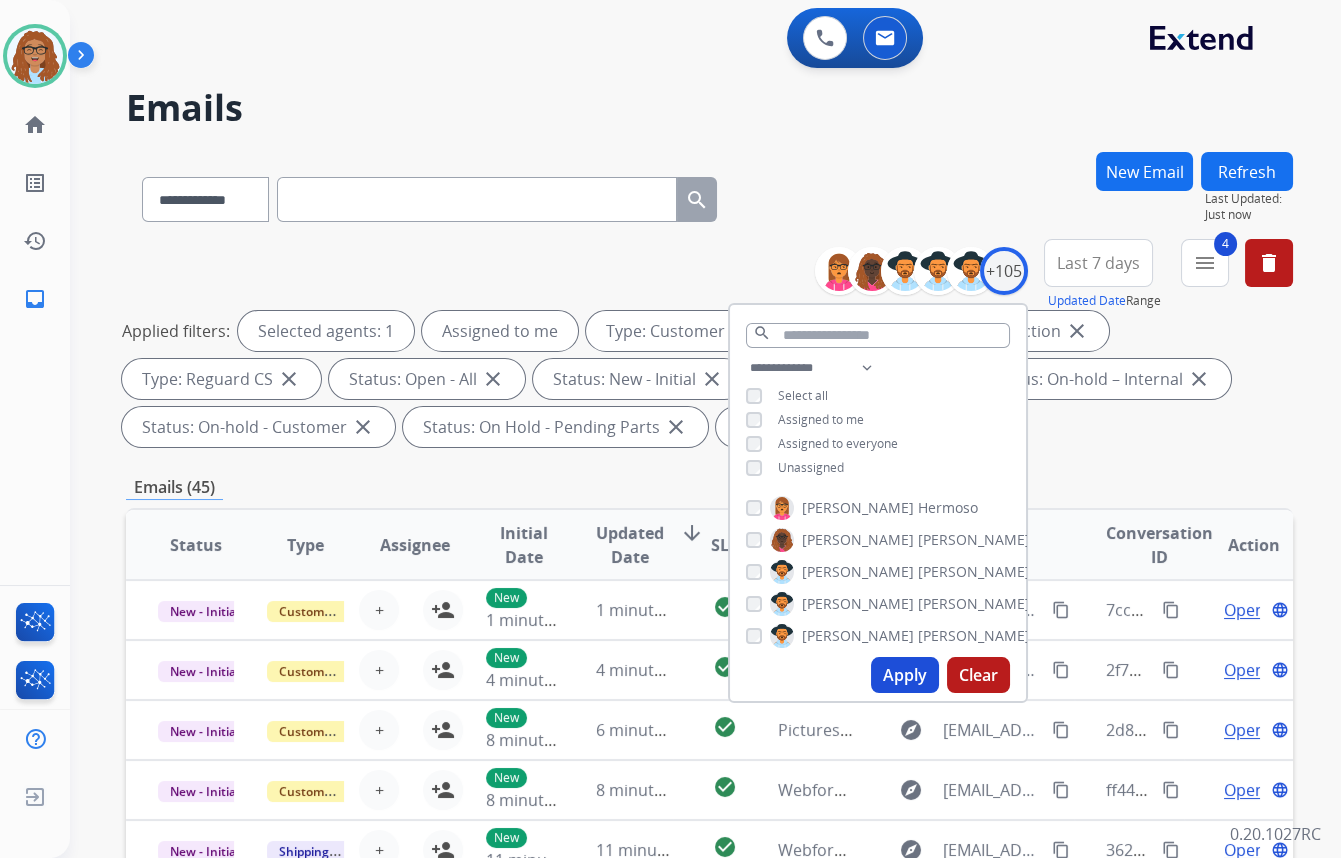 drag, startPoint x: 900, startPoint y: 674, endPoint x: 992, endPoint y: 651, distance: 94.83143 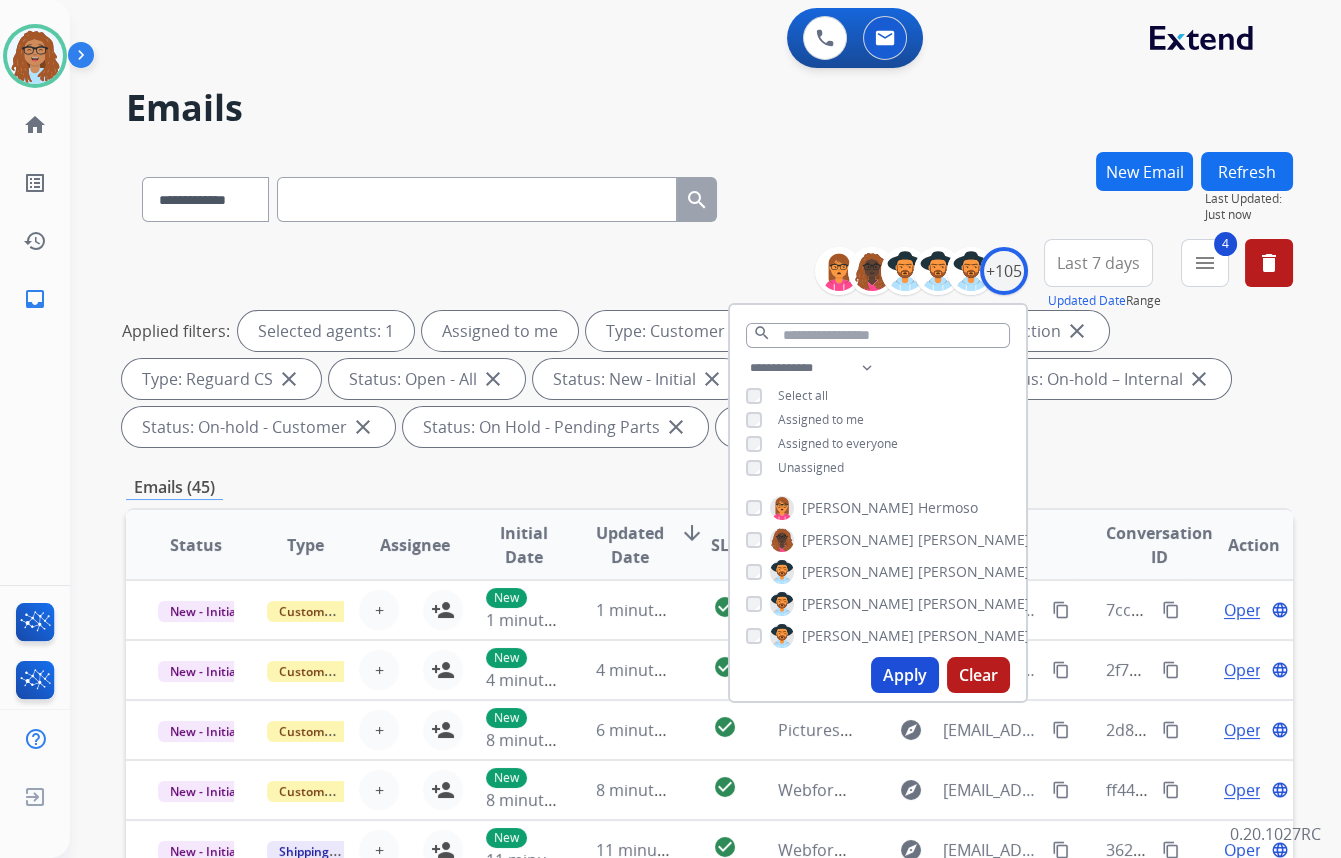 click on "Apply" at bounding box center (905, 675) 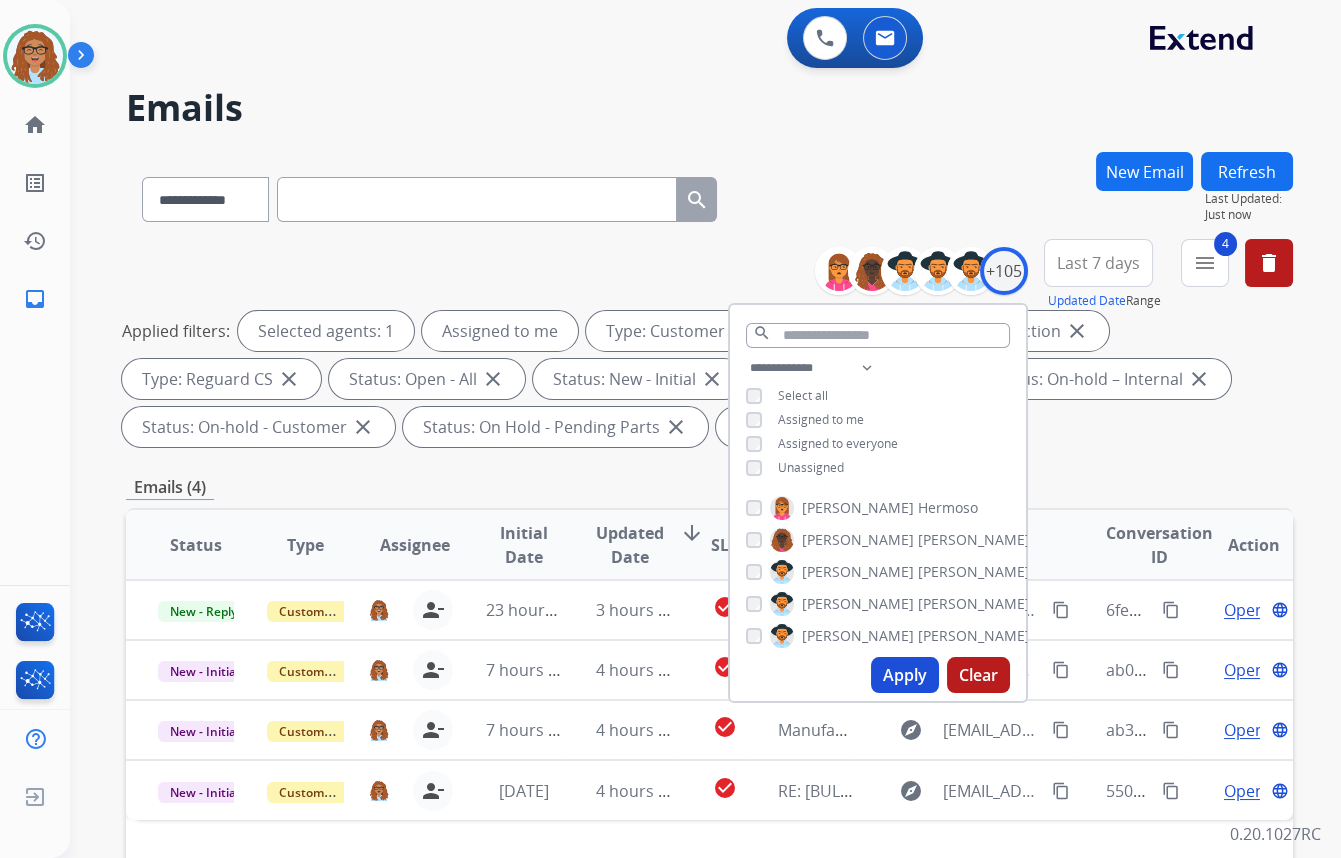click on "Emails" at bounding box center [709, 108] 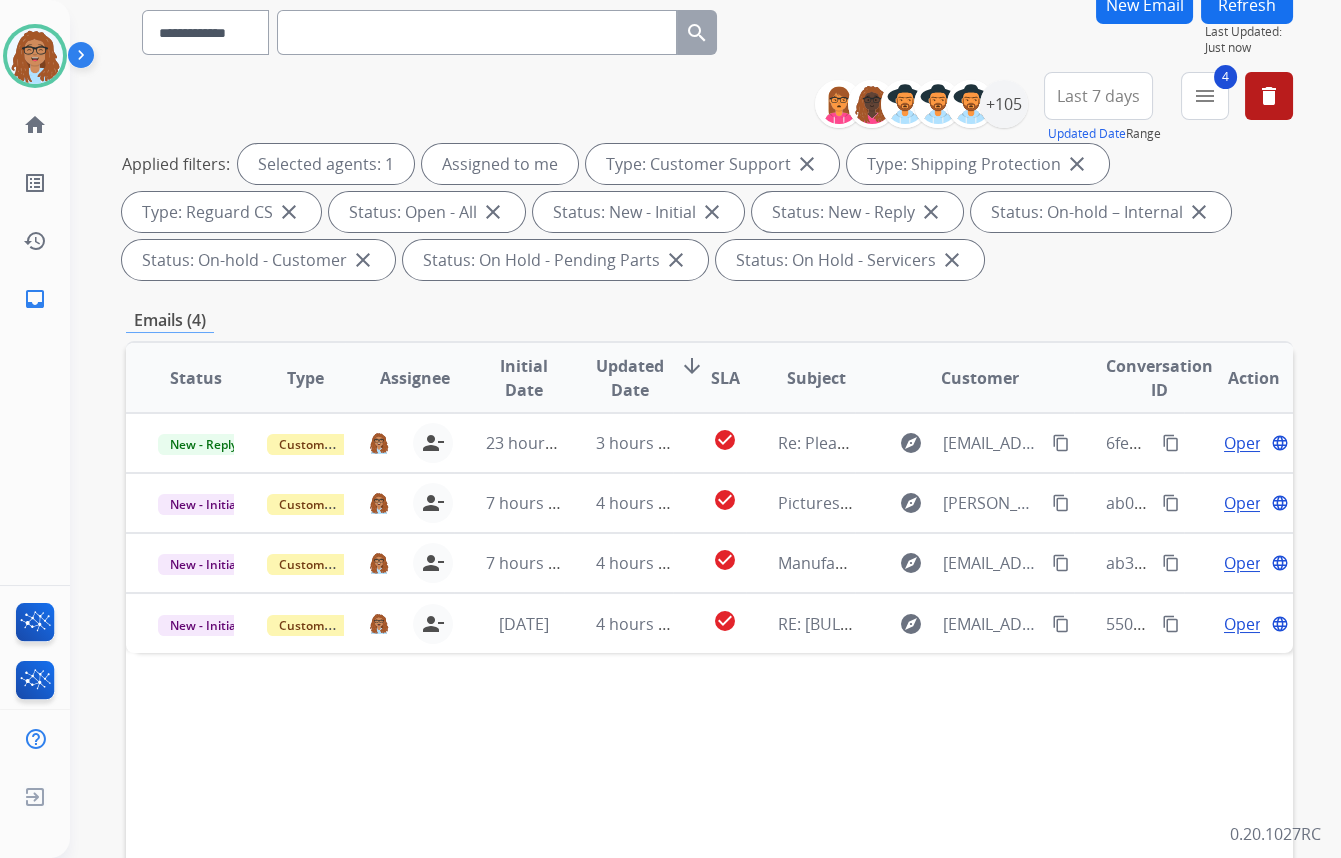 scroll, scrollTop: 181, scrollLeft: 0, axis: vertical 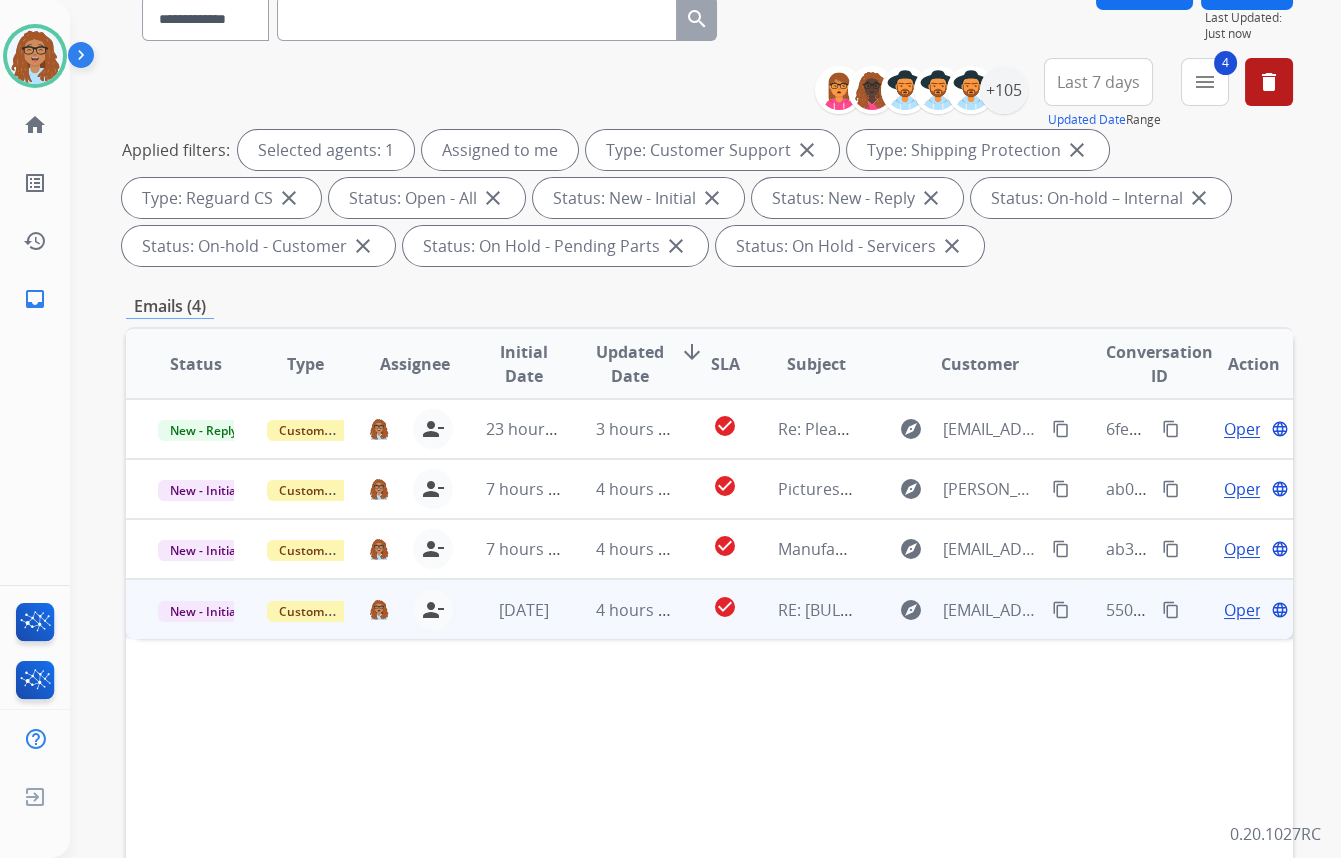 click on "content_copy" at bounding box center (1171, 610) 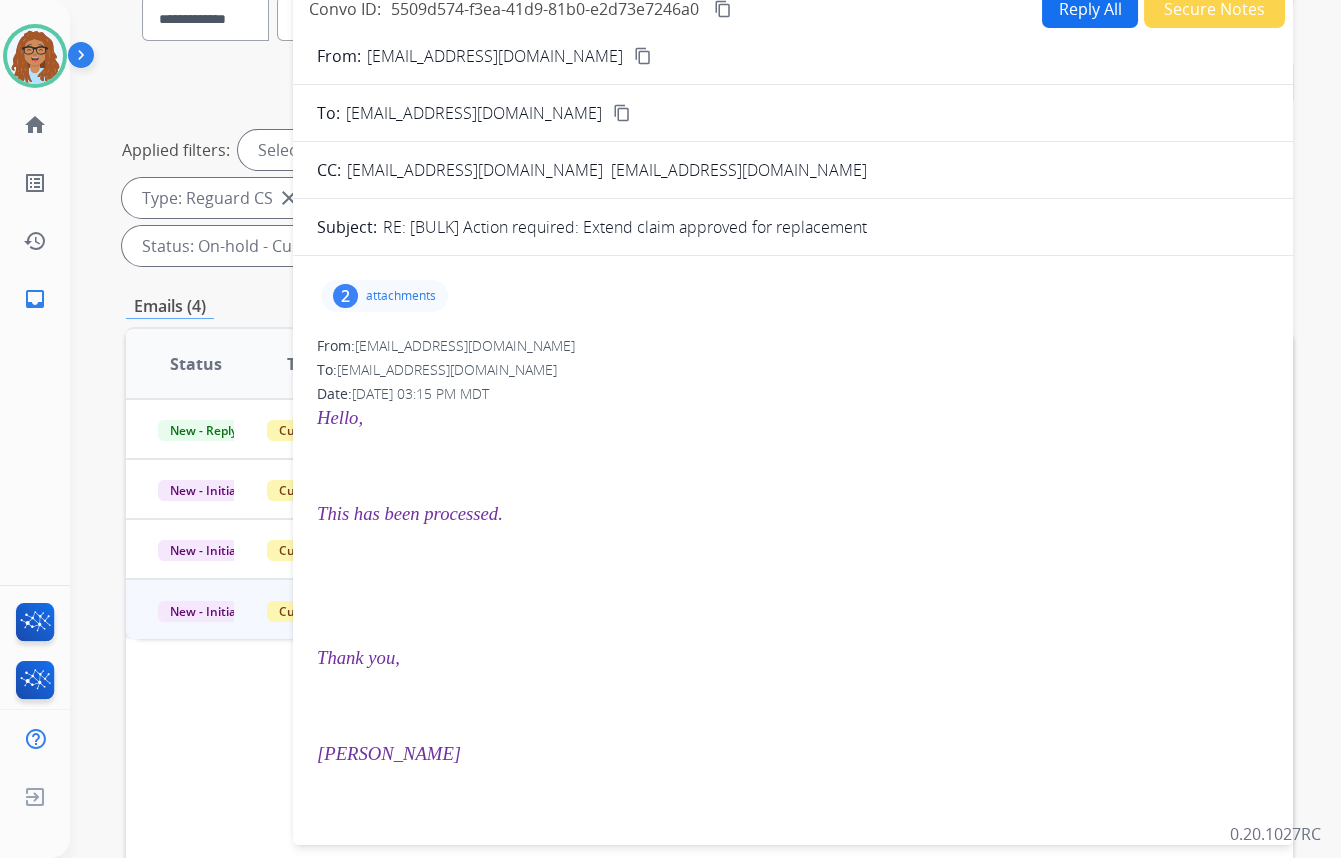 click on "attachments" at bounding box center [401, 296] 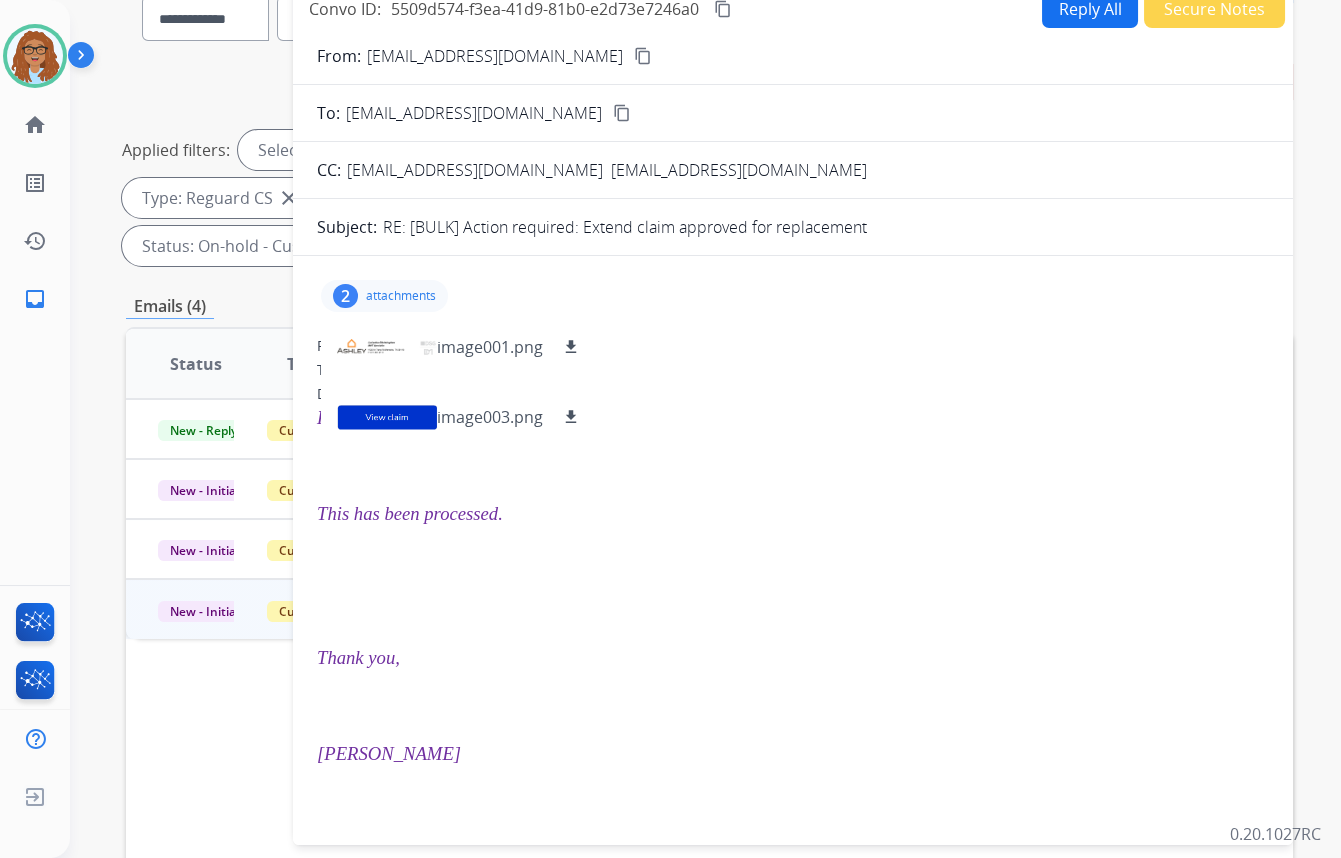 click on "2" at bounding box center (345, 296) 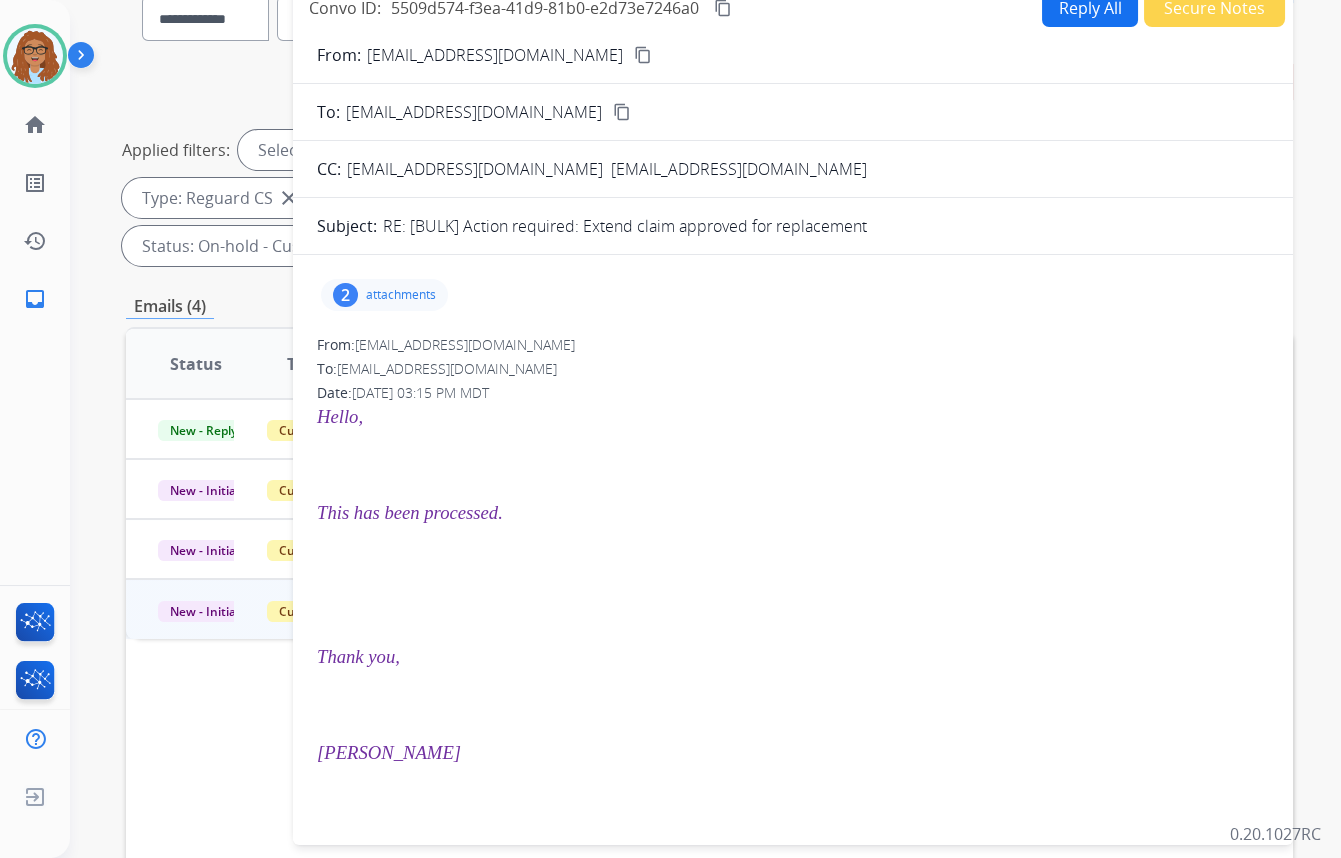 scroll, scrollTop: 0, scrollLeft: 0, axis: both 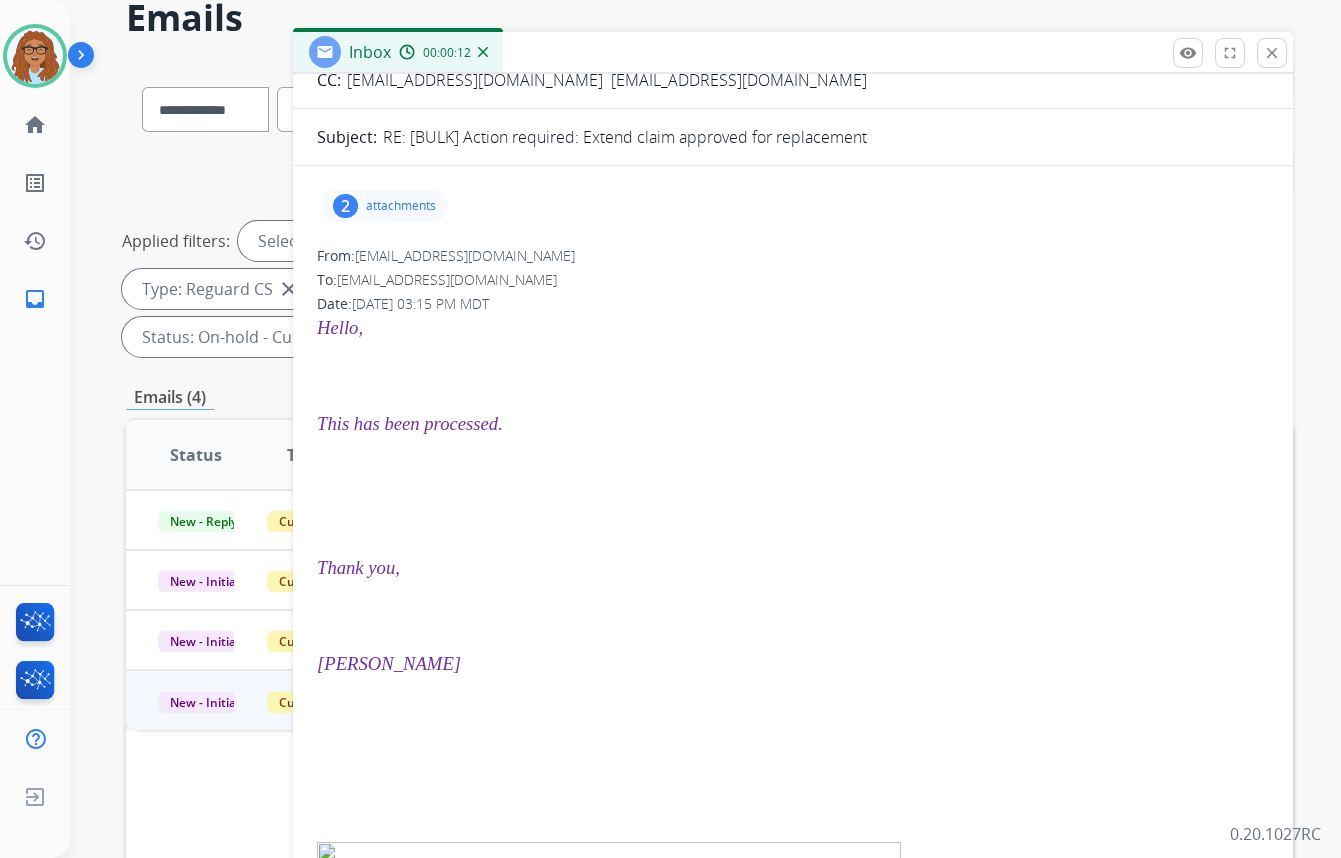 click on "2" at bounding box center [345, 206] 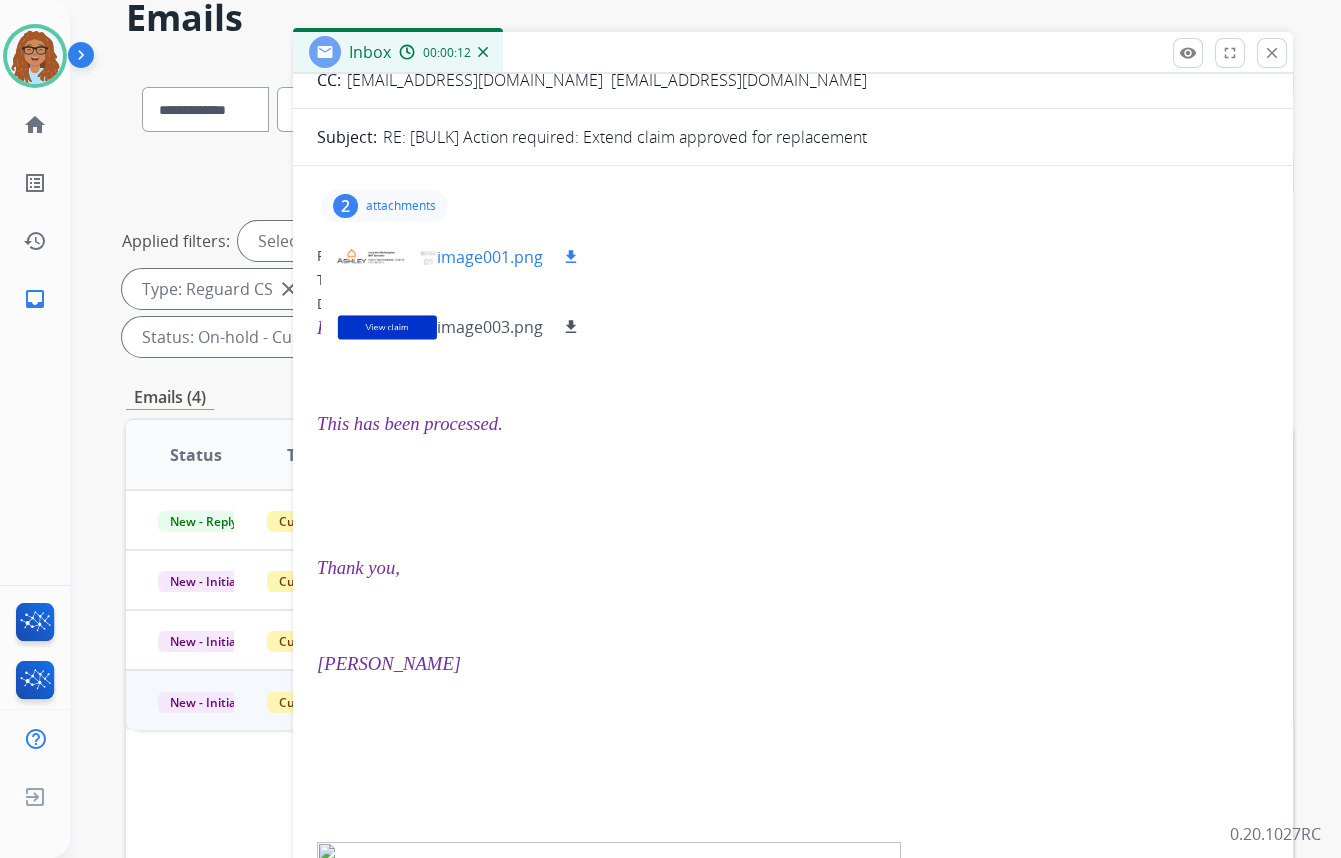click at bounding box center (387, 257) 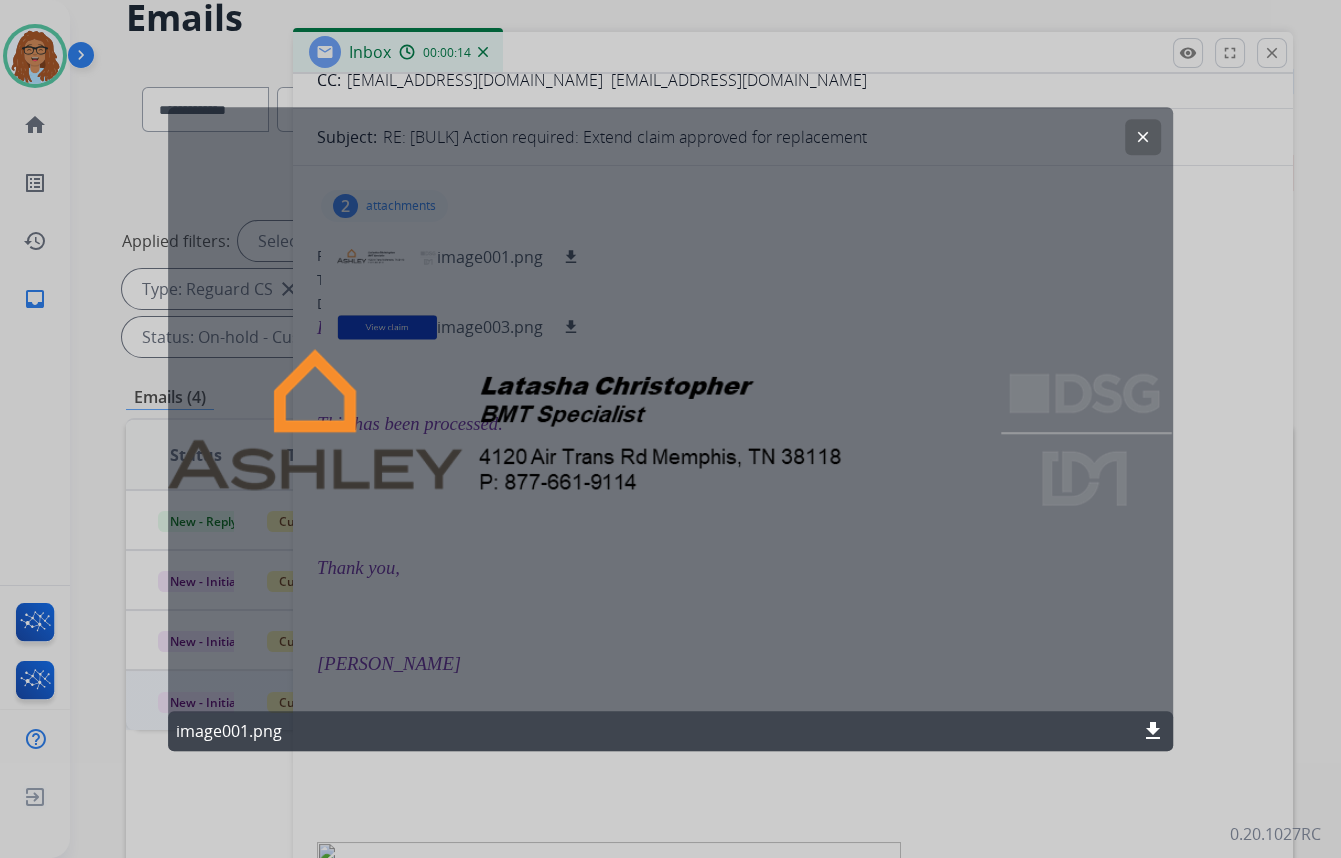 drag, startPoint x: 1136, startPoint y: 127, endPoint x: 1116, endPoint y: 135, distance: 21.540659 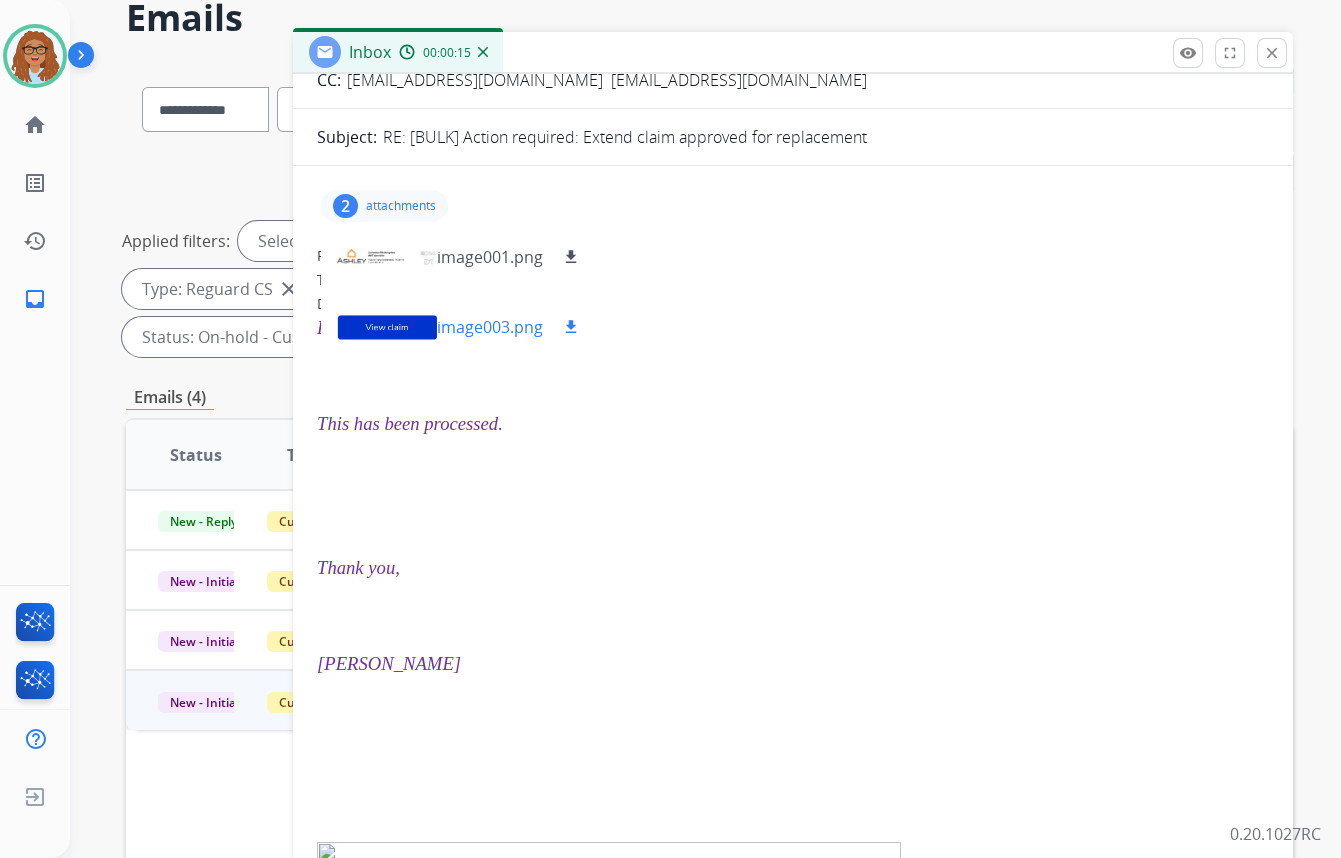 click at bounding box center (387, 327) 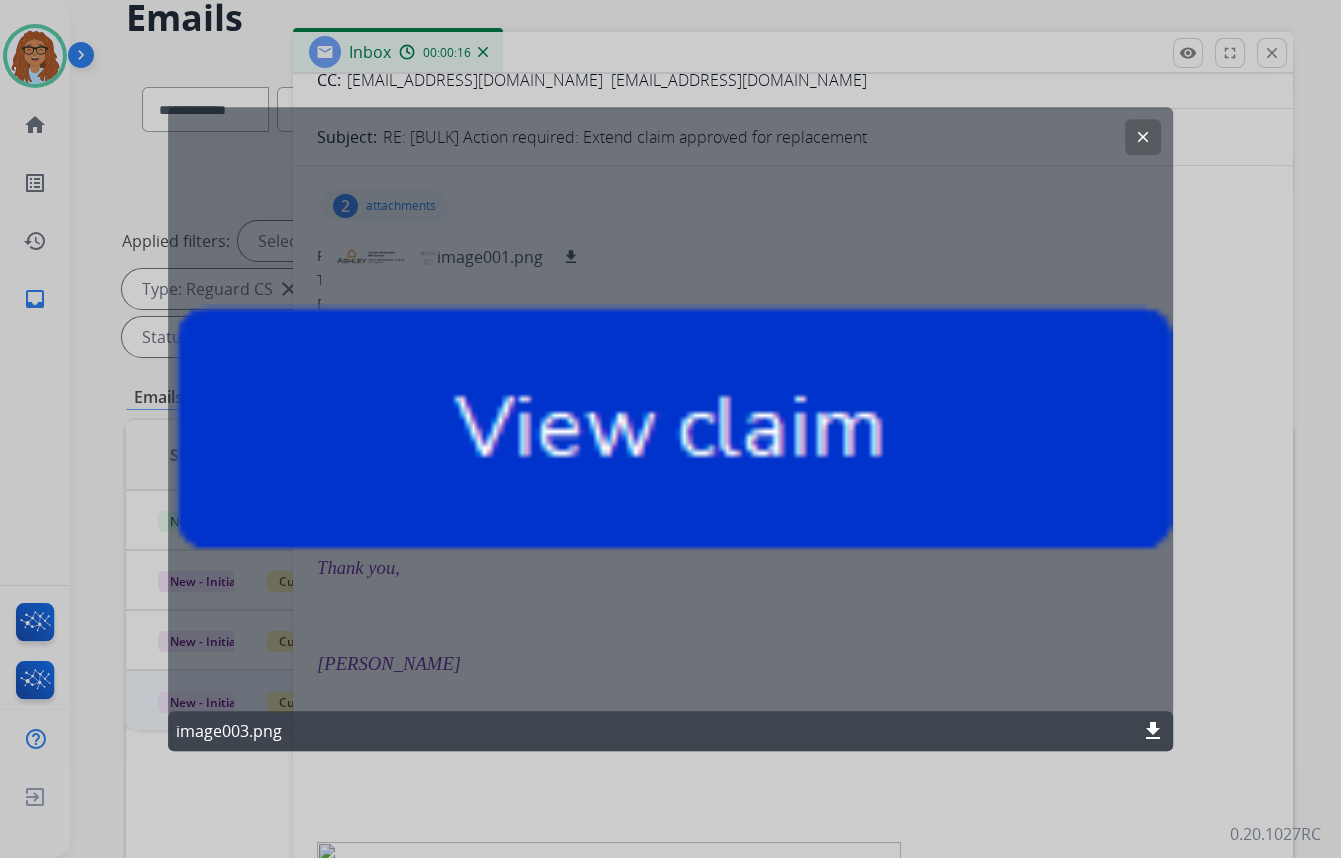 click on "clear" 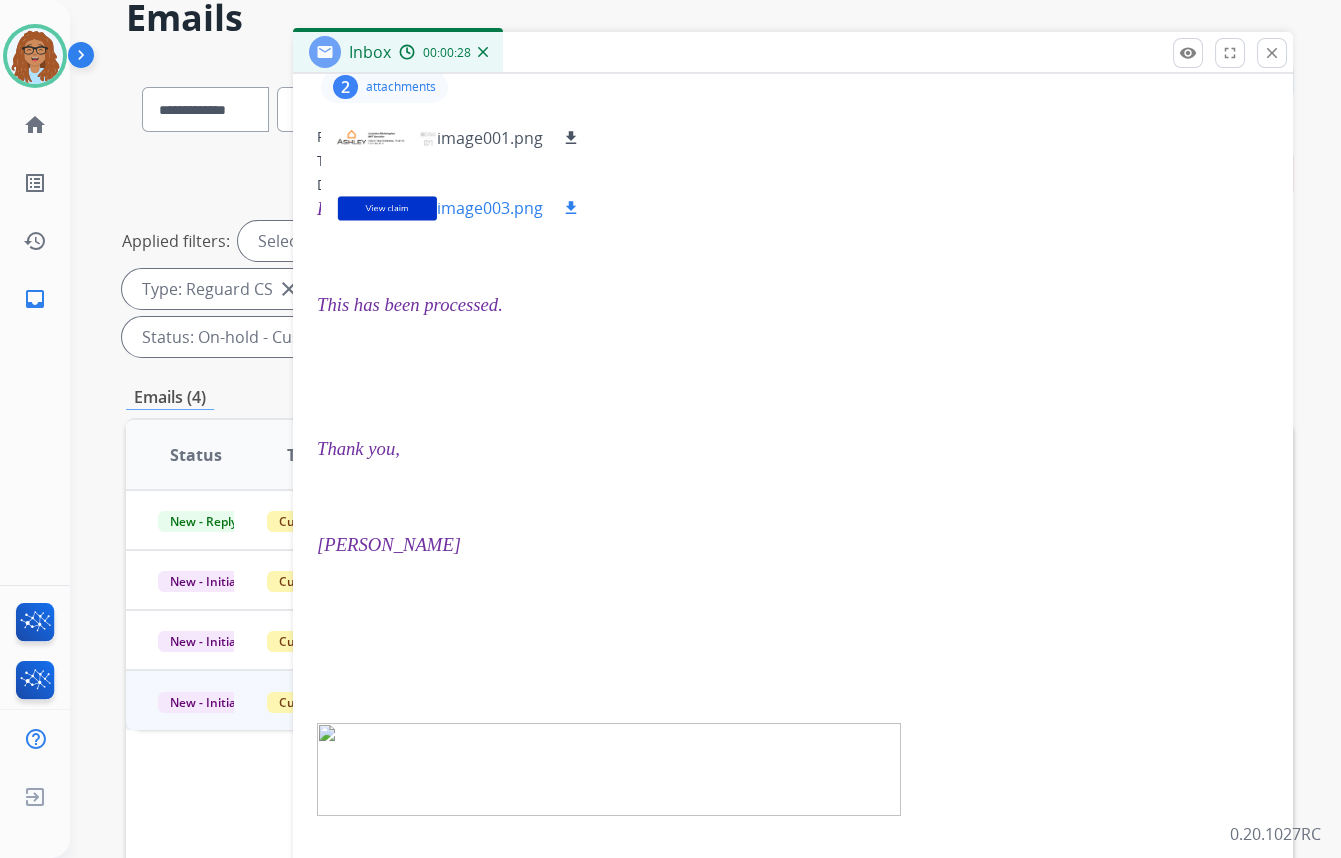 scroll, scrollTop: 0, scrollLeft: 0, axis: both 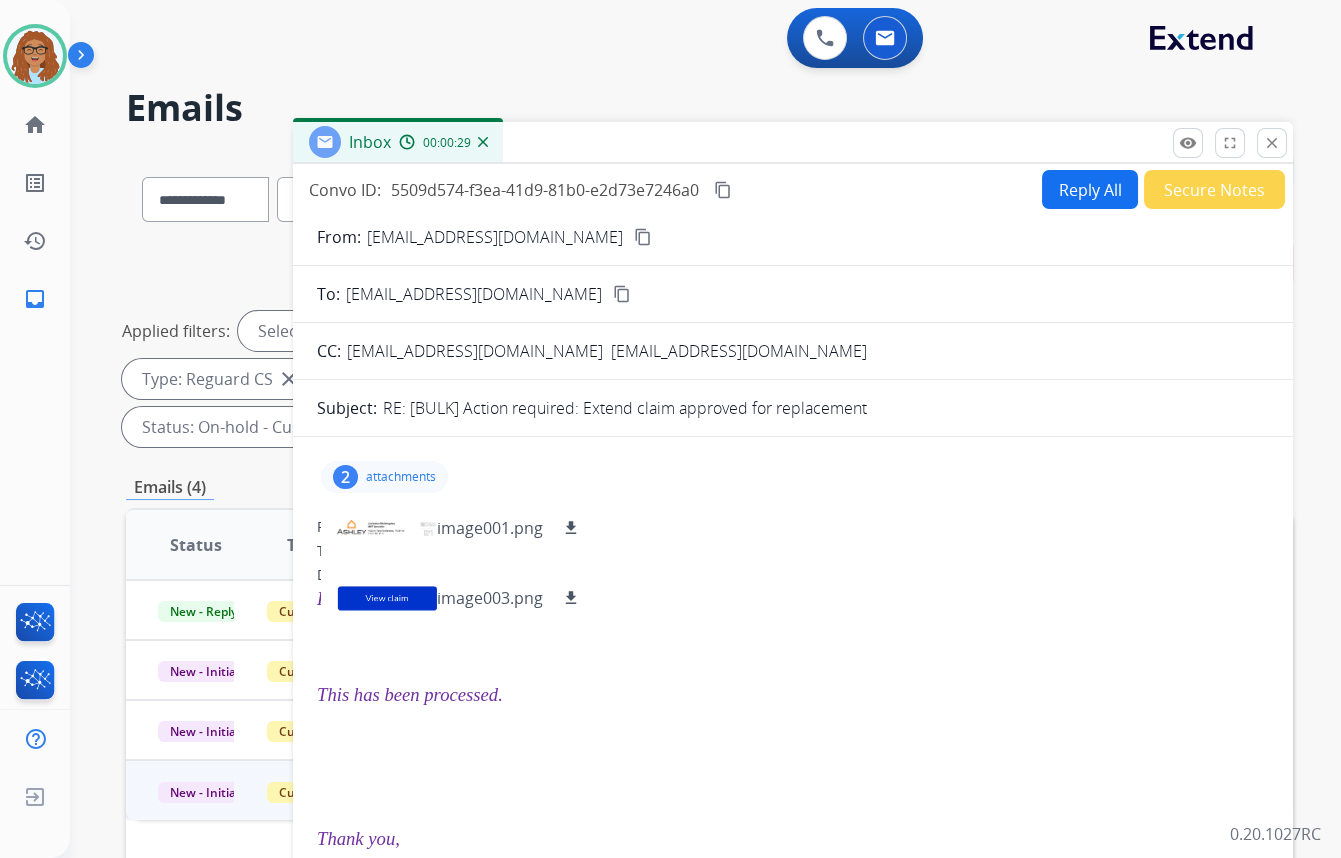 click on "content_copy" at bounding box center [723, 190] 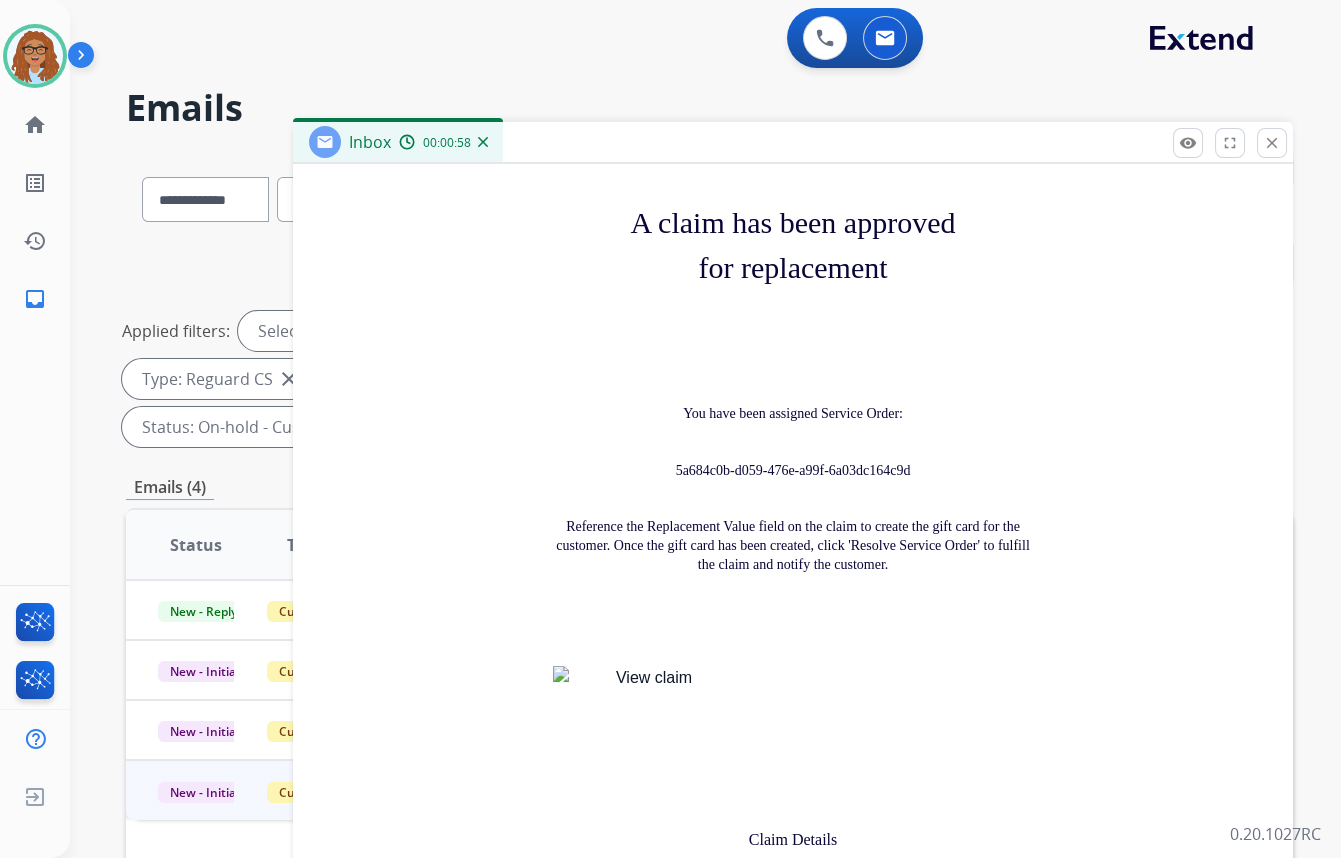 scroll, scrollTop: 1727, scrollLeft: 0, axis: vertical 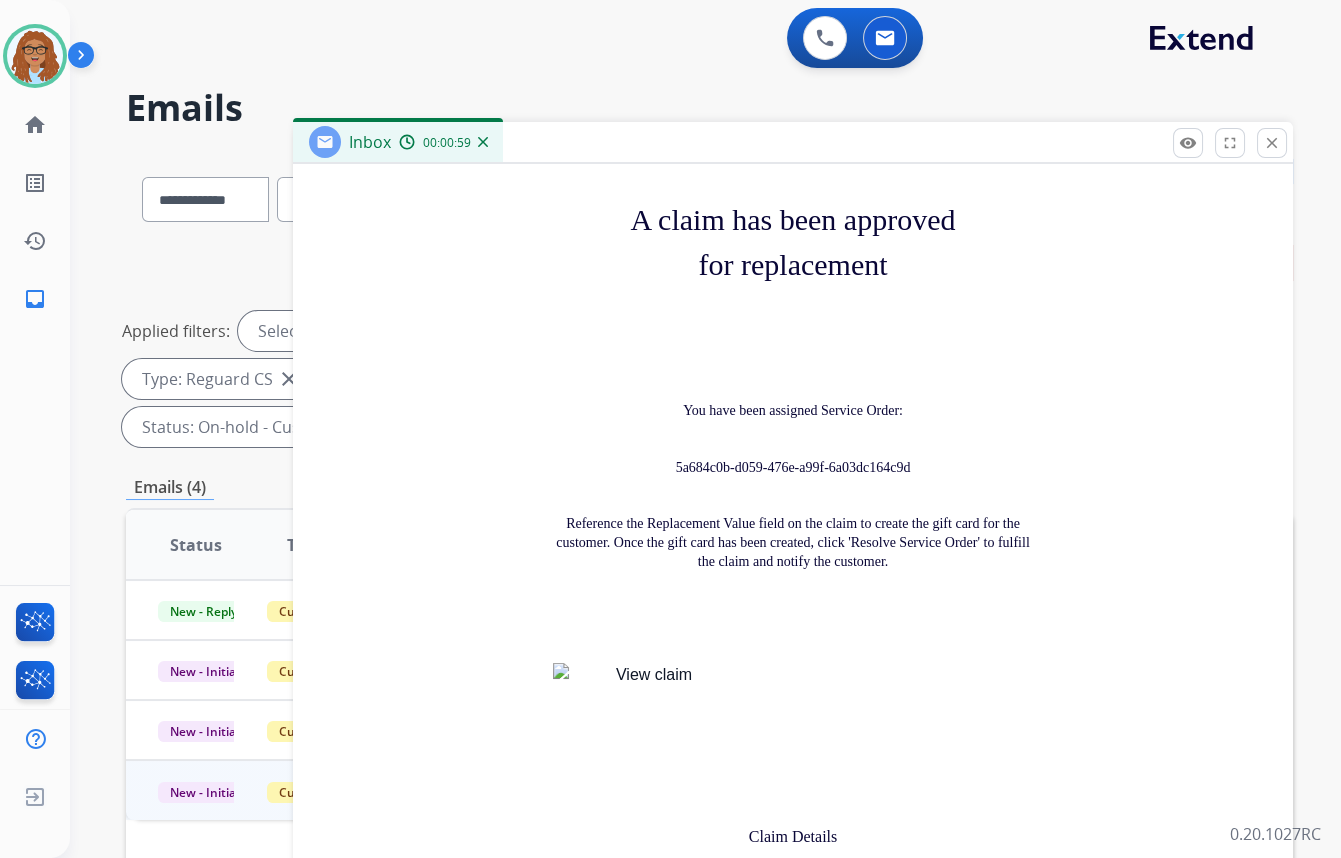 click on "5a684c0b-d059-476e-a99f-6a03dc164c9d" at bounding box center [793, 467] 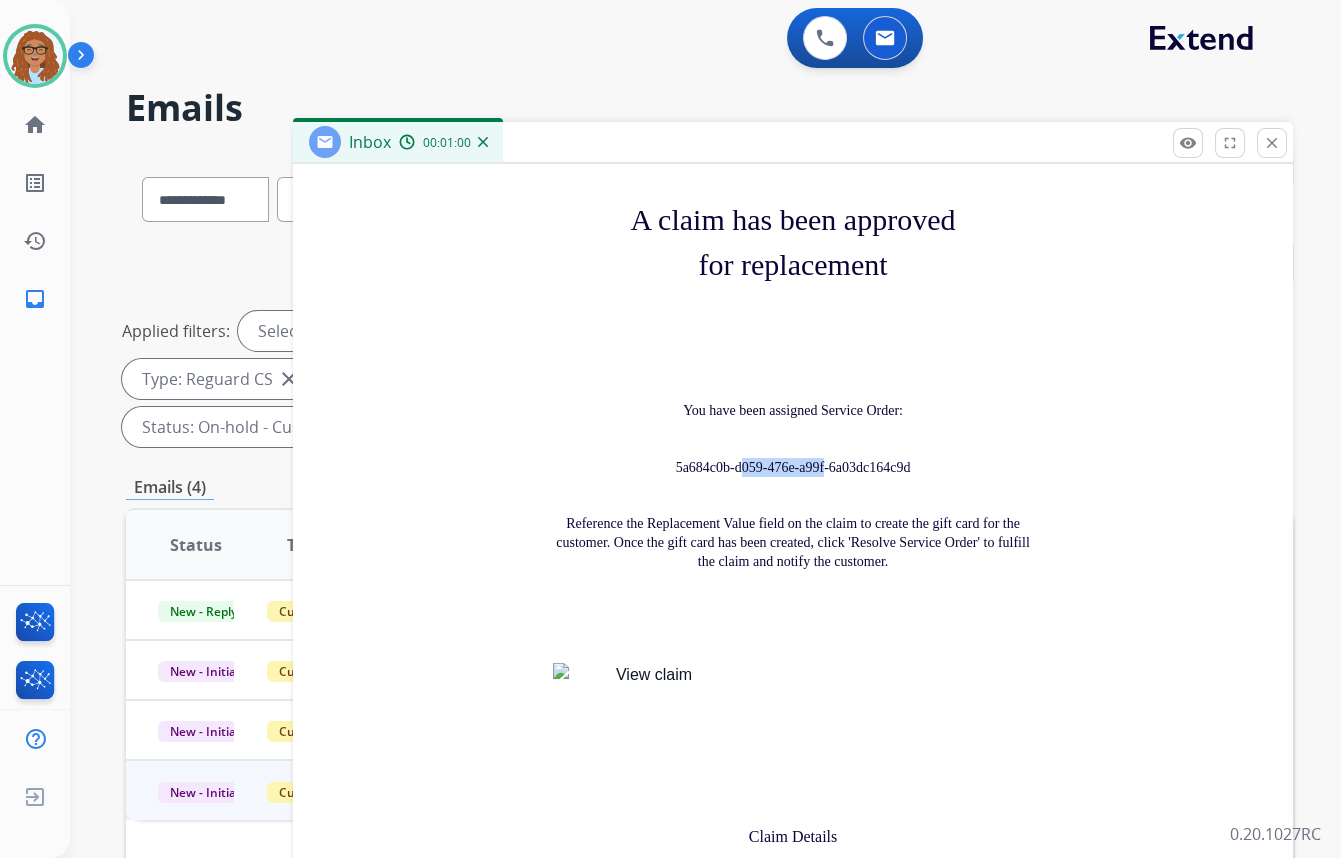 drag, startPoint x: 817, startPoint y: 440, endPoint x: 857, endPoint y: 427, distance: 42.059483 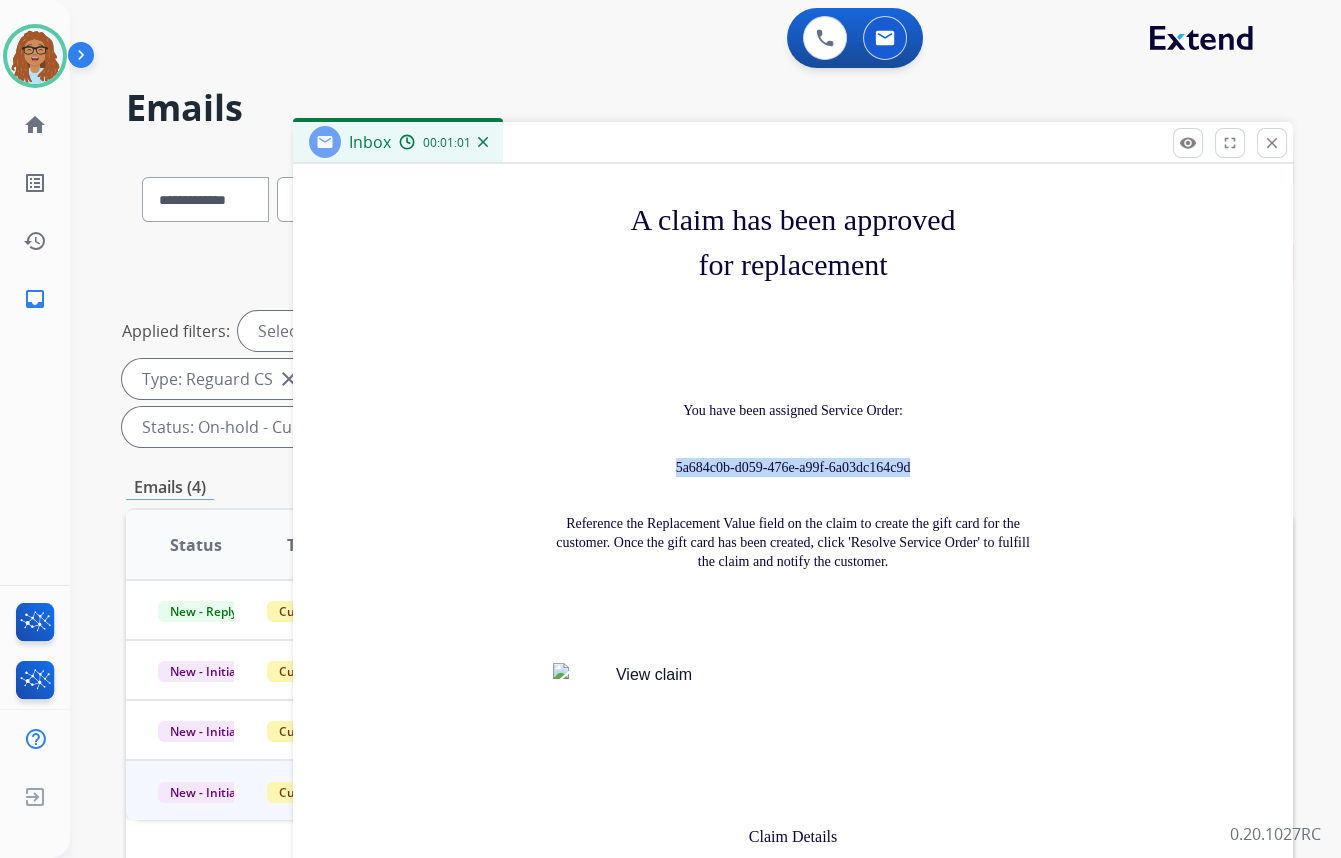 drag, startPoint x: 907, startPoint y: 439, endPoint x: 655, endPoint y: 436, distance: 252.01785 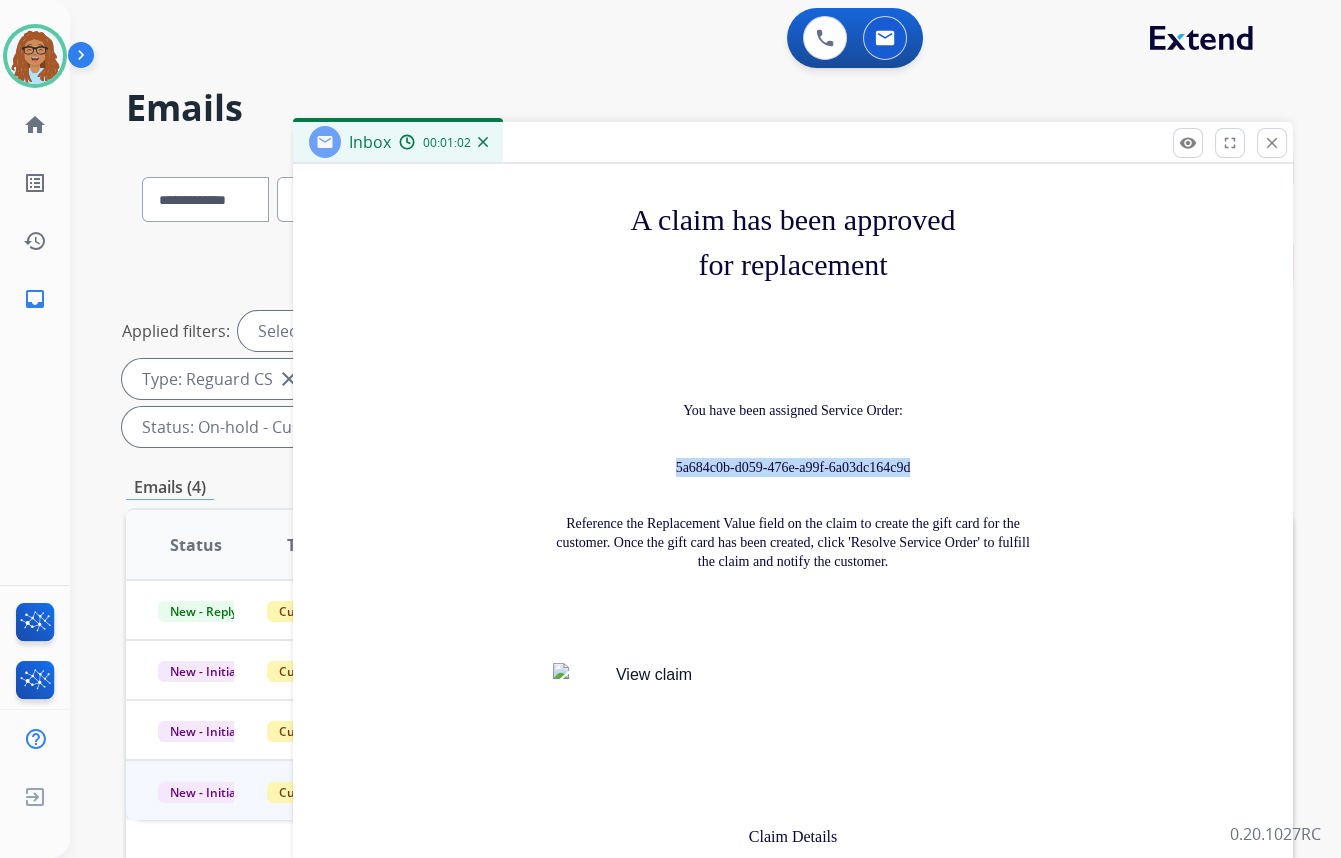 copy on "5a684c0b-d059-476e-a99f-6a03dc164c9d" 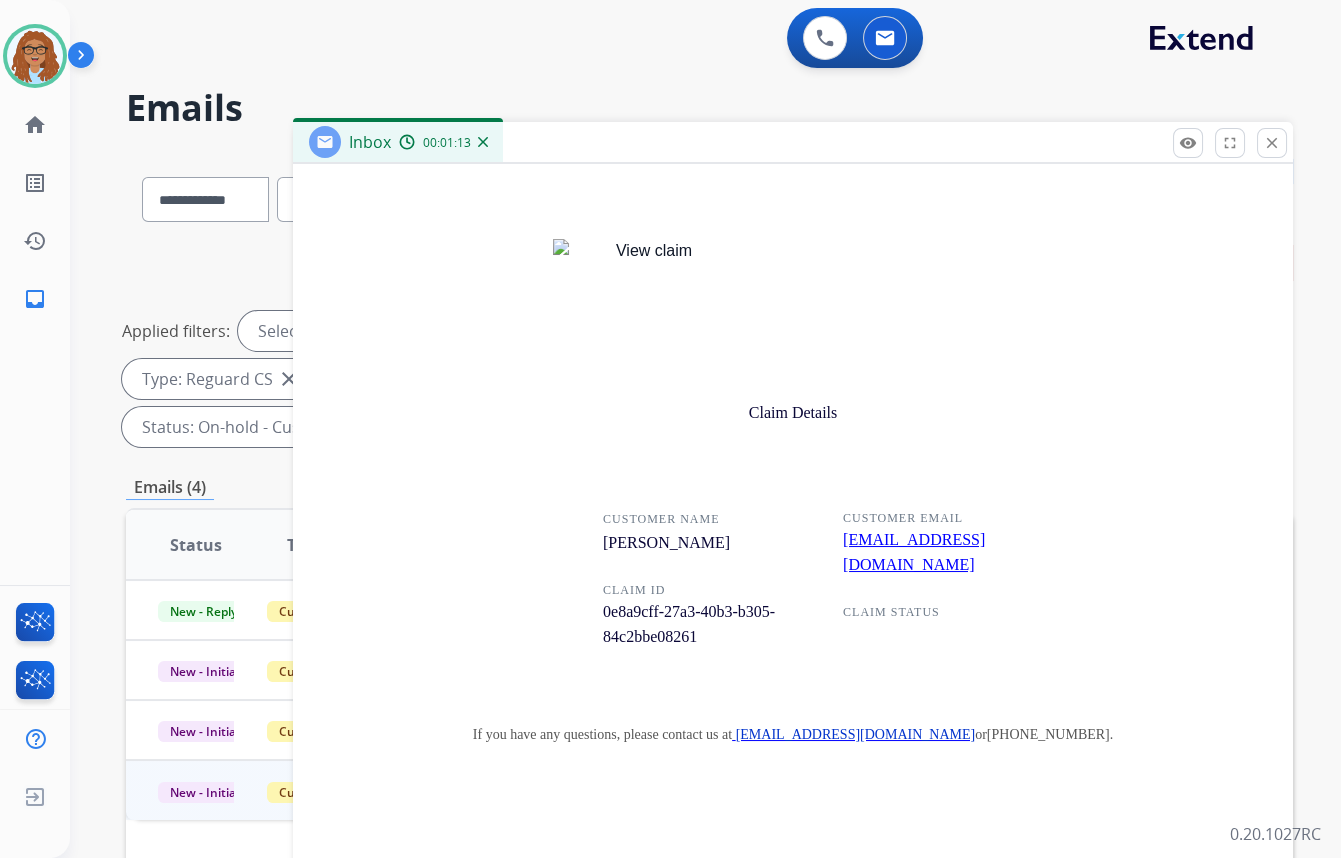 scroll, scrollTop: 2181, scrollLeft: 0, axis: vertical 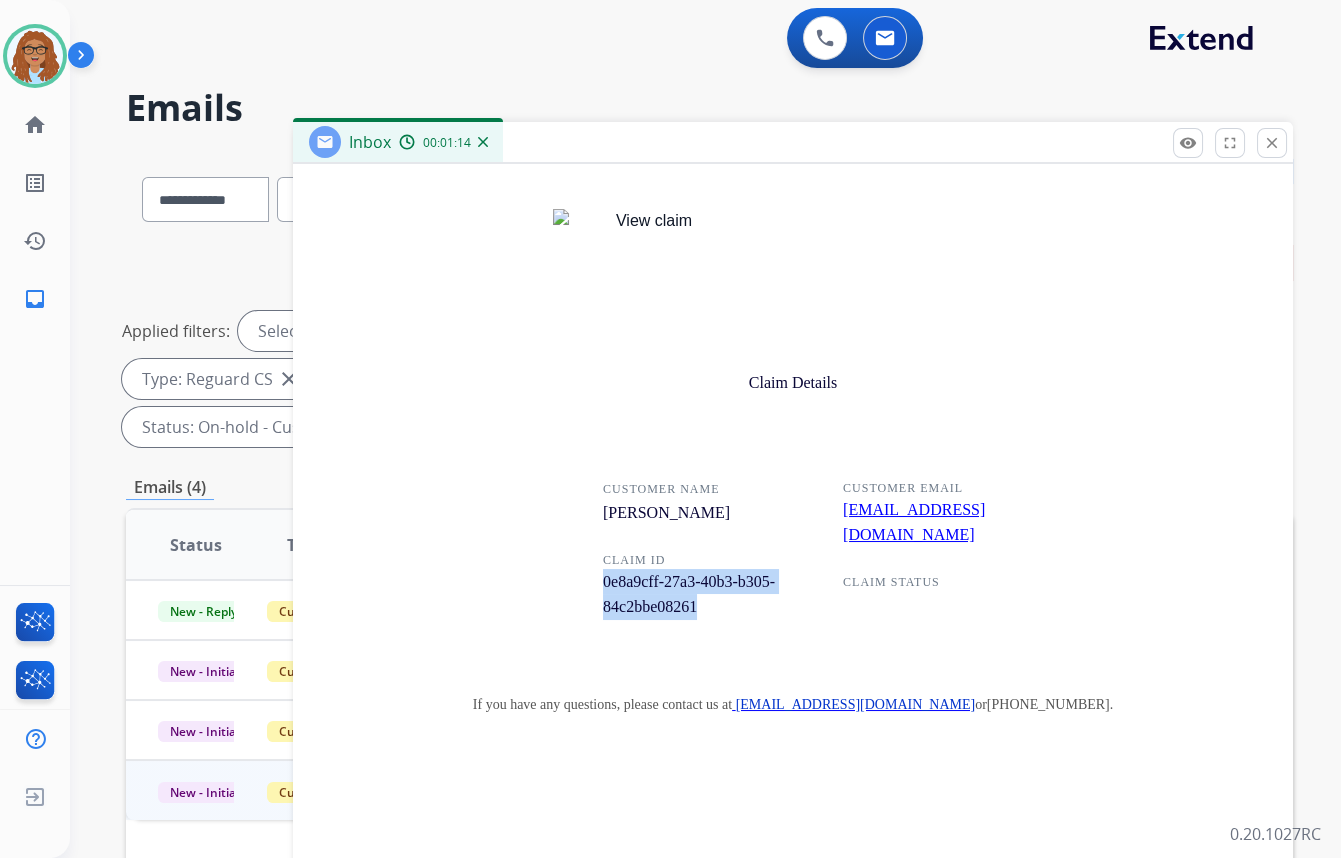 drag, startPoint x: 626, startPoint y: 578, endPoint x: 575, endPoint y: 556, distance: 55.542778 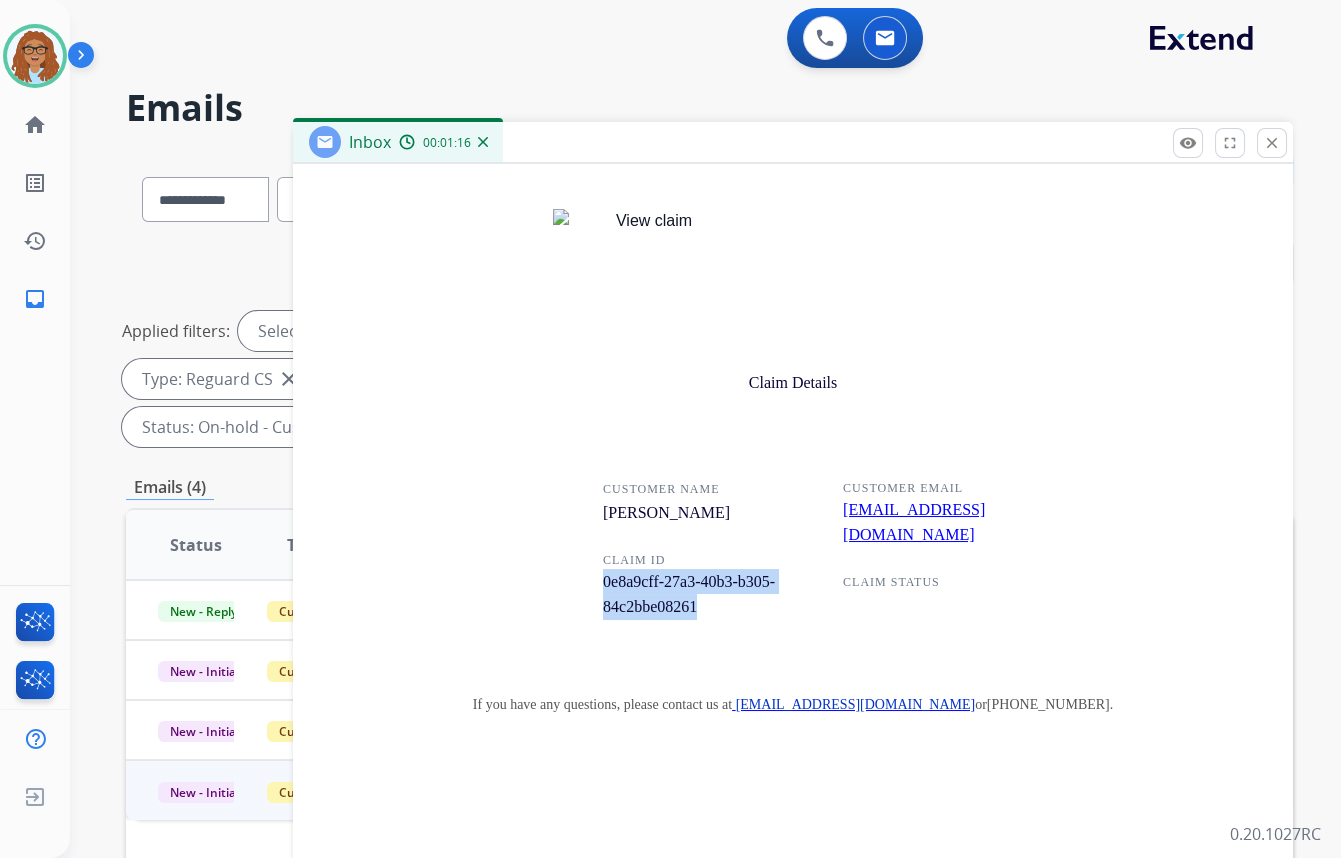 copy on "0e8a9cff-27a3-40b3-b305-84c2bbe08261" 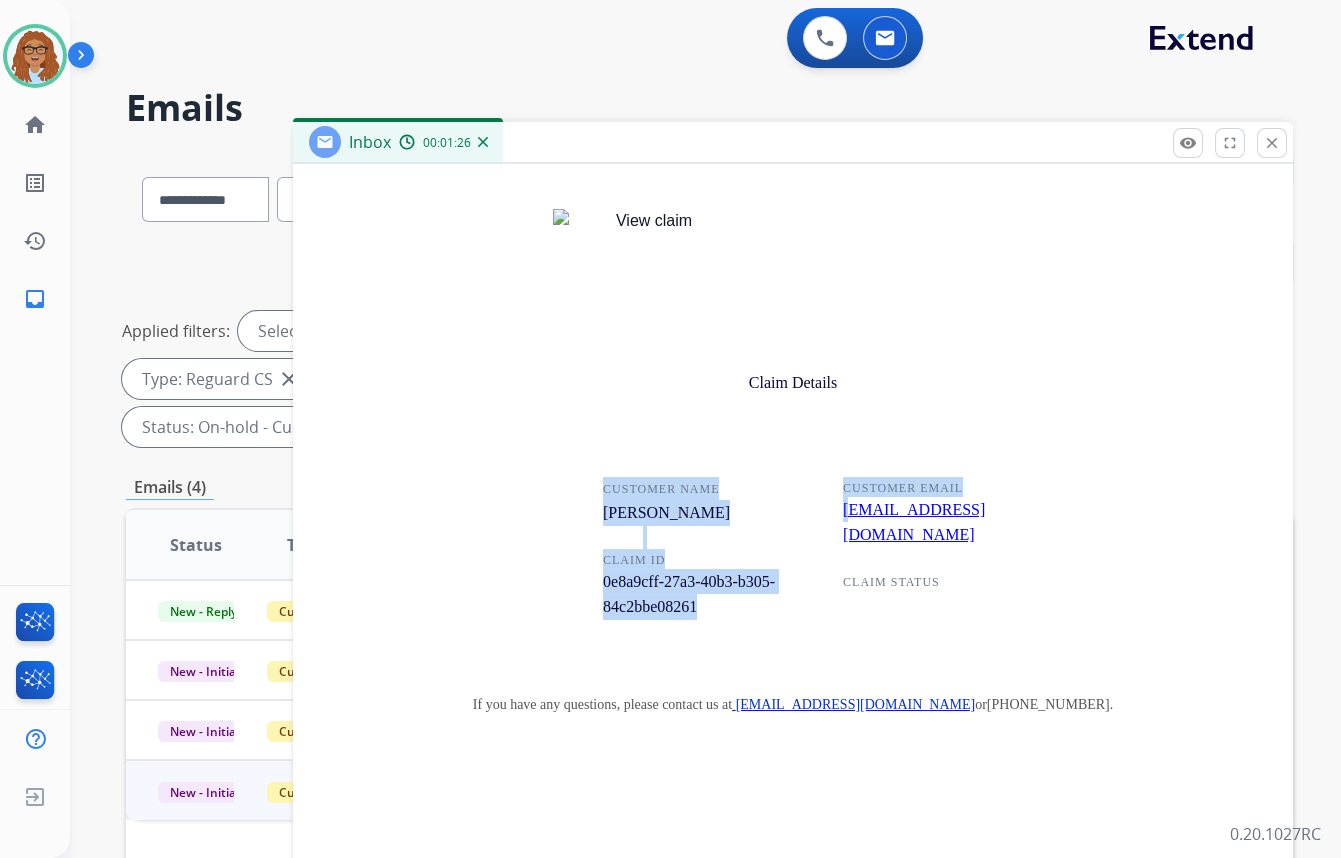 drag, startPoint x: 1022, startPoint y: 489, endPoint x: 842, endPoint y: 479, distance: 180.27756 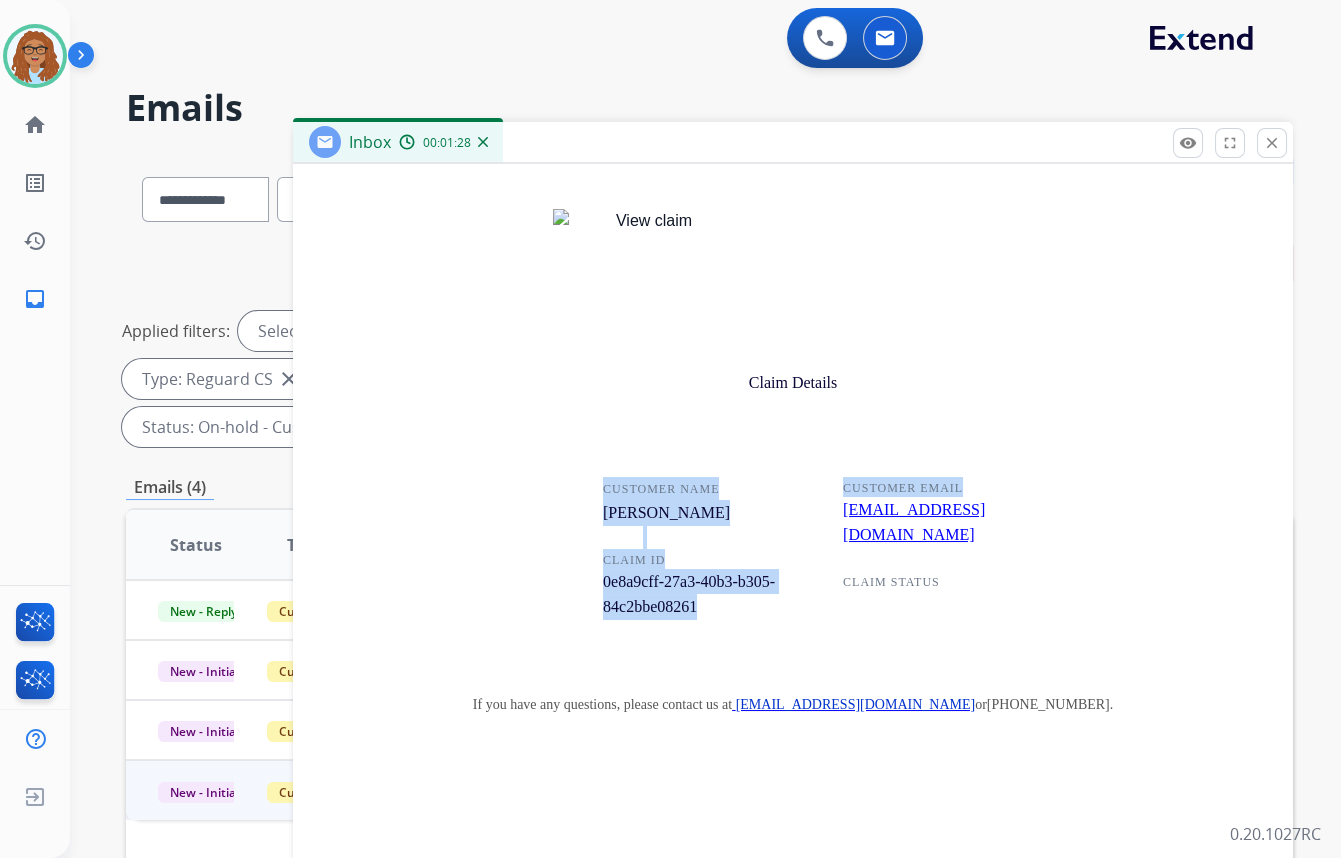 drag, startPoint x: 859, startPoint y: 481, endPoint x: 1045, endPoint y: 483, distance: 186.01076 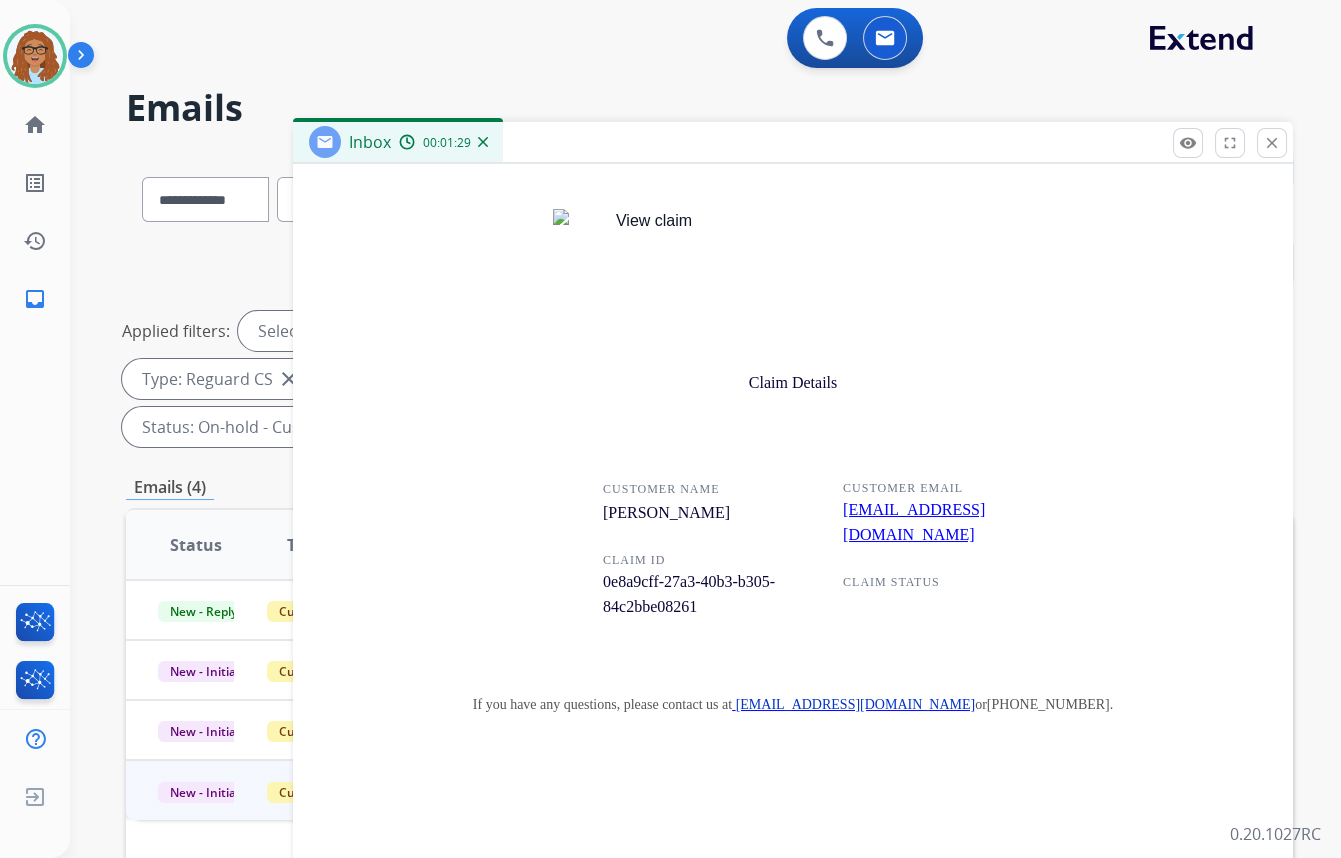 drag, startPoint x: 794, startPoint y: 484, endPoint x: 799, endPoint y: 469, distance: 15.811388 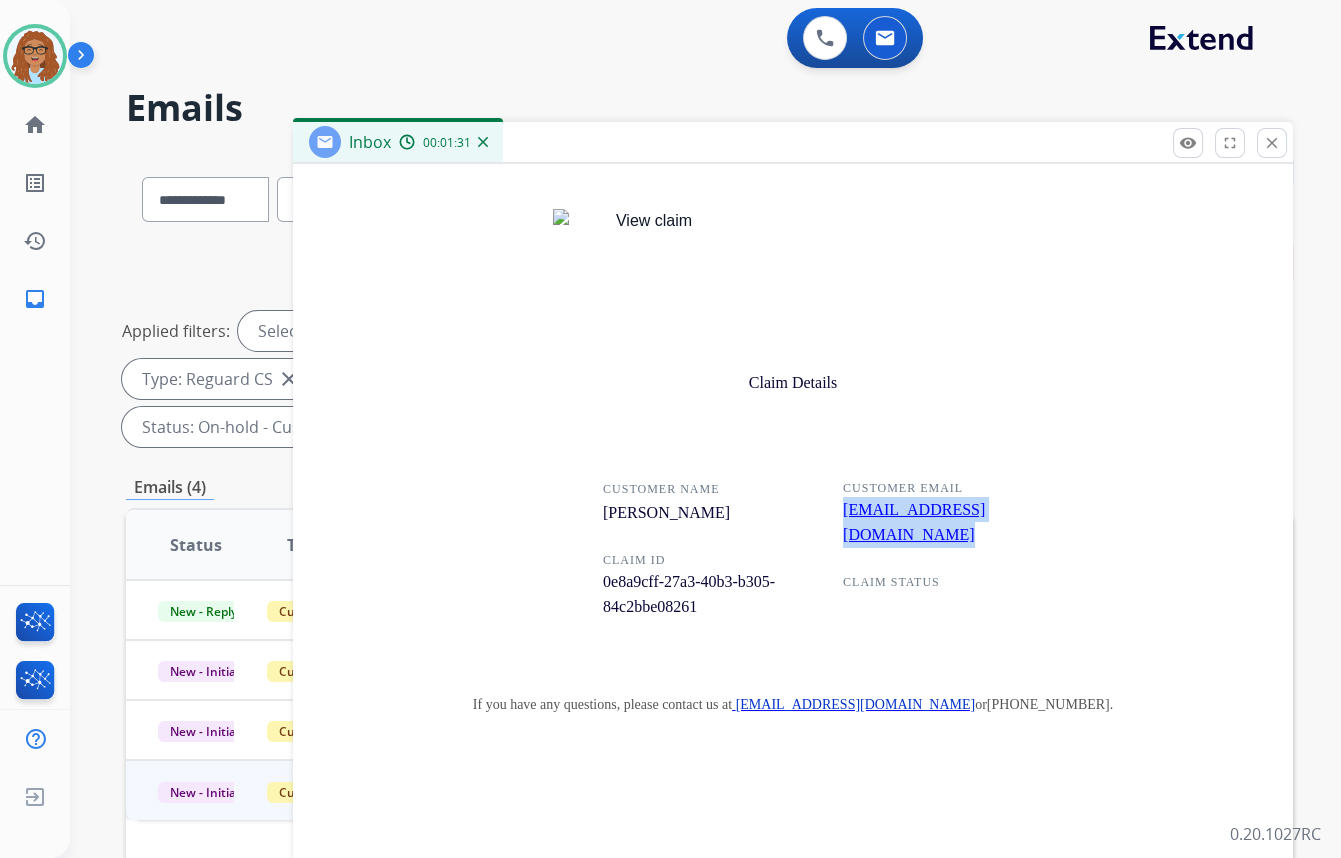 drag, startPoint x: 820, startPoint y: 483, endPoint x: 1030, endPoint y: 488, distance: 210.05951 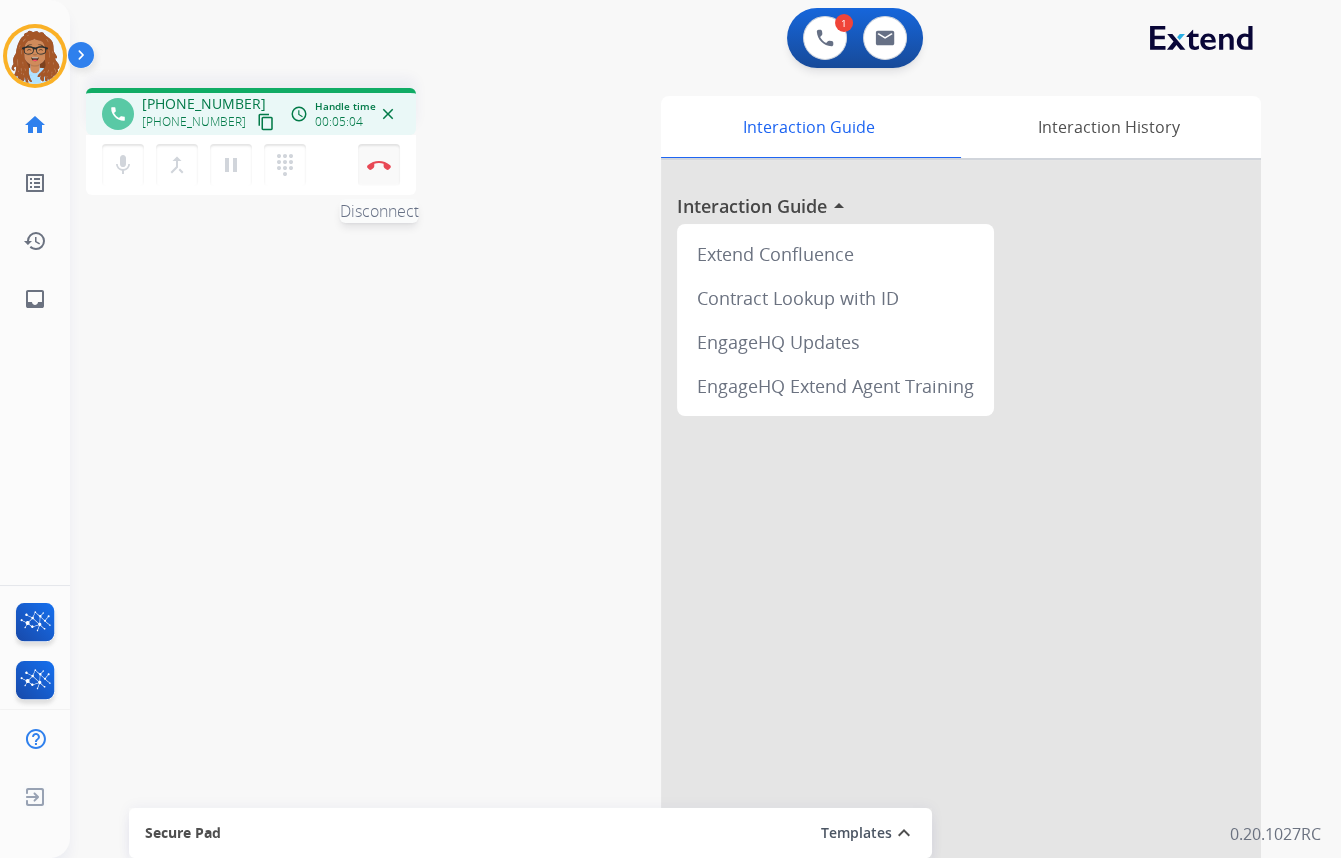 click at bounding box center [379, 165] 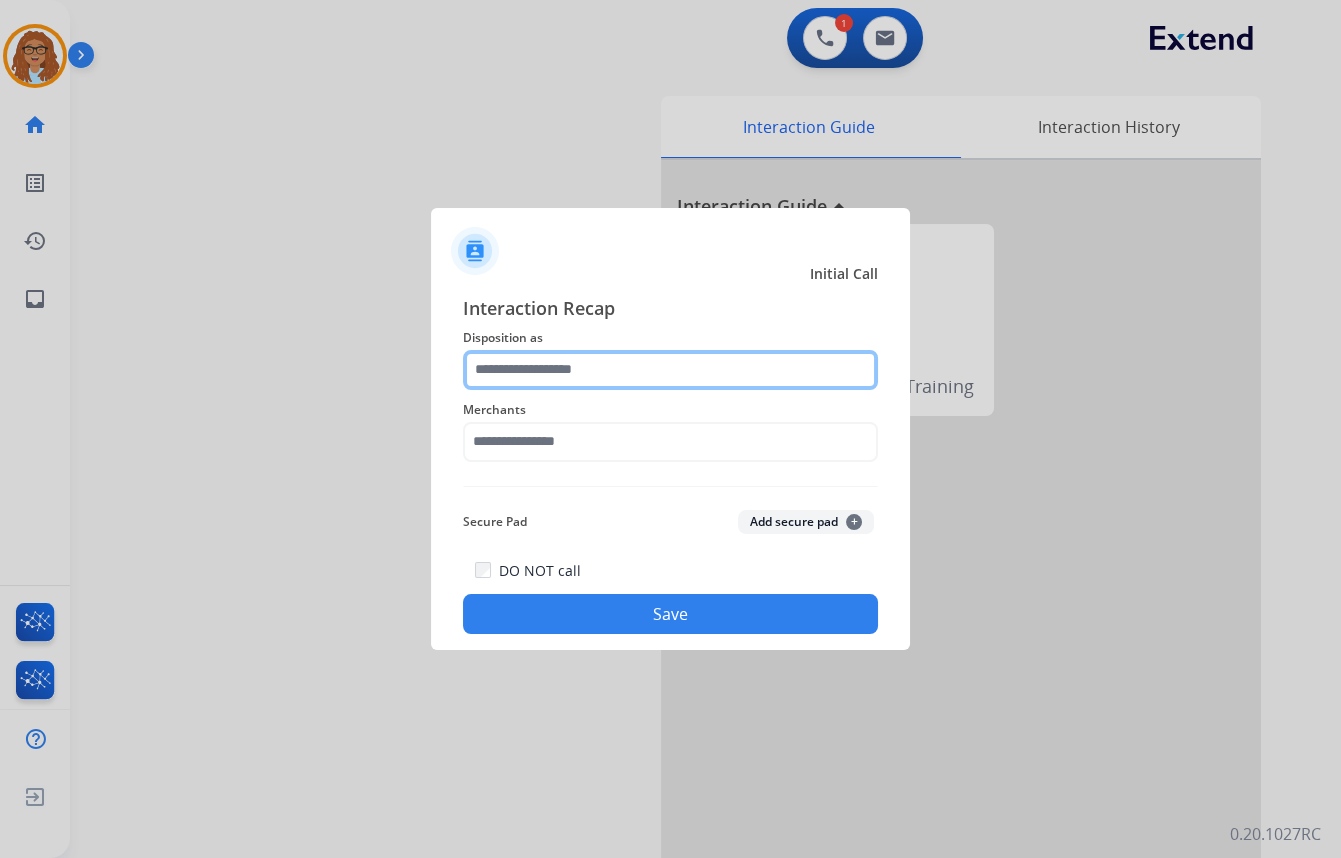 click 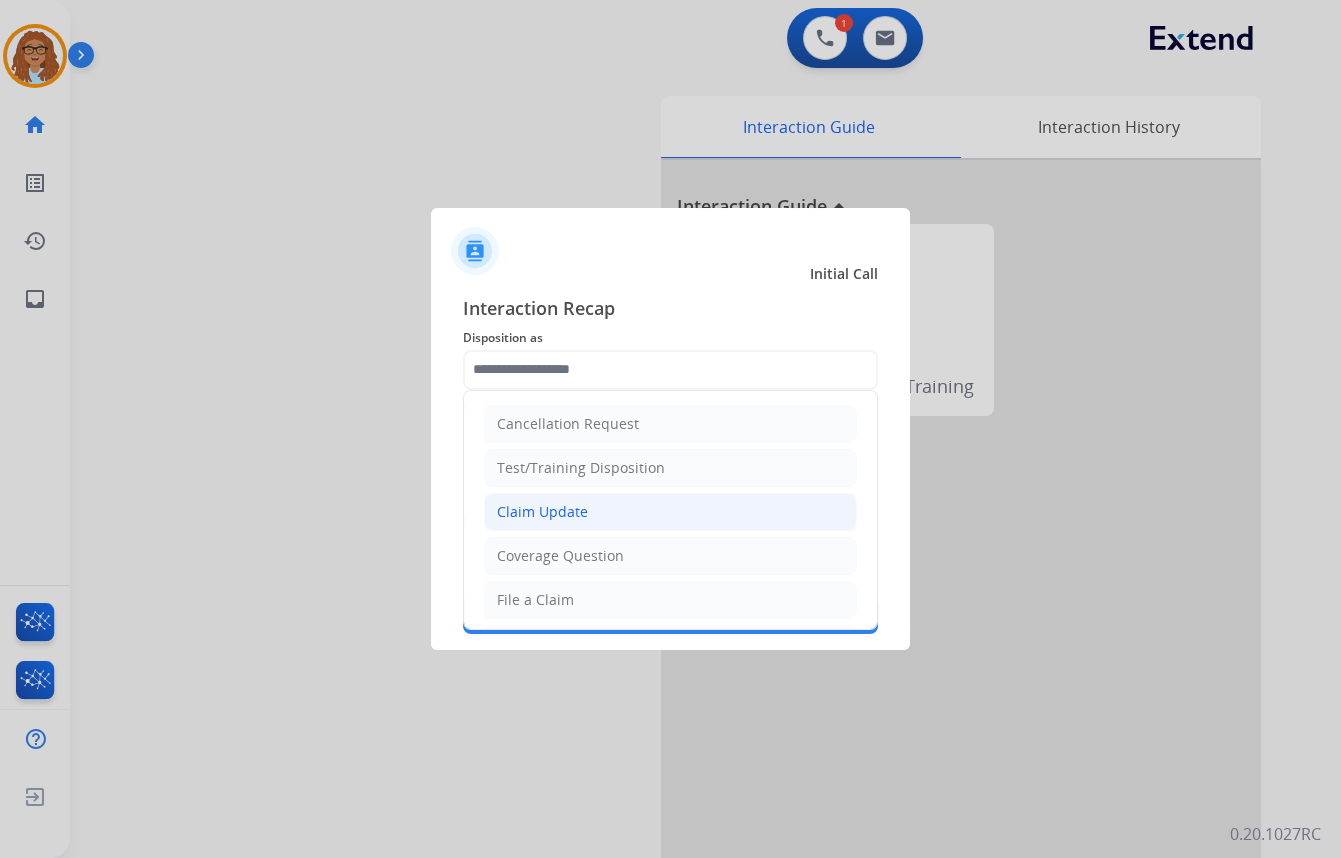 click on "Claim Update" 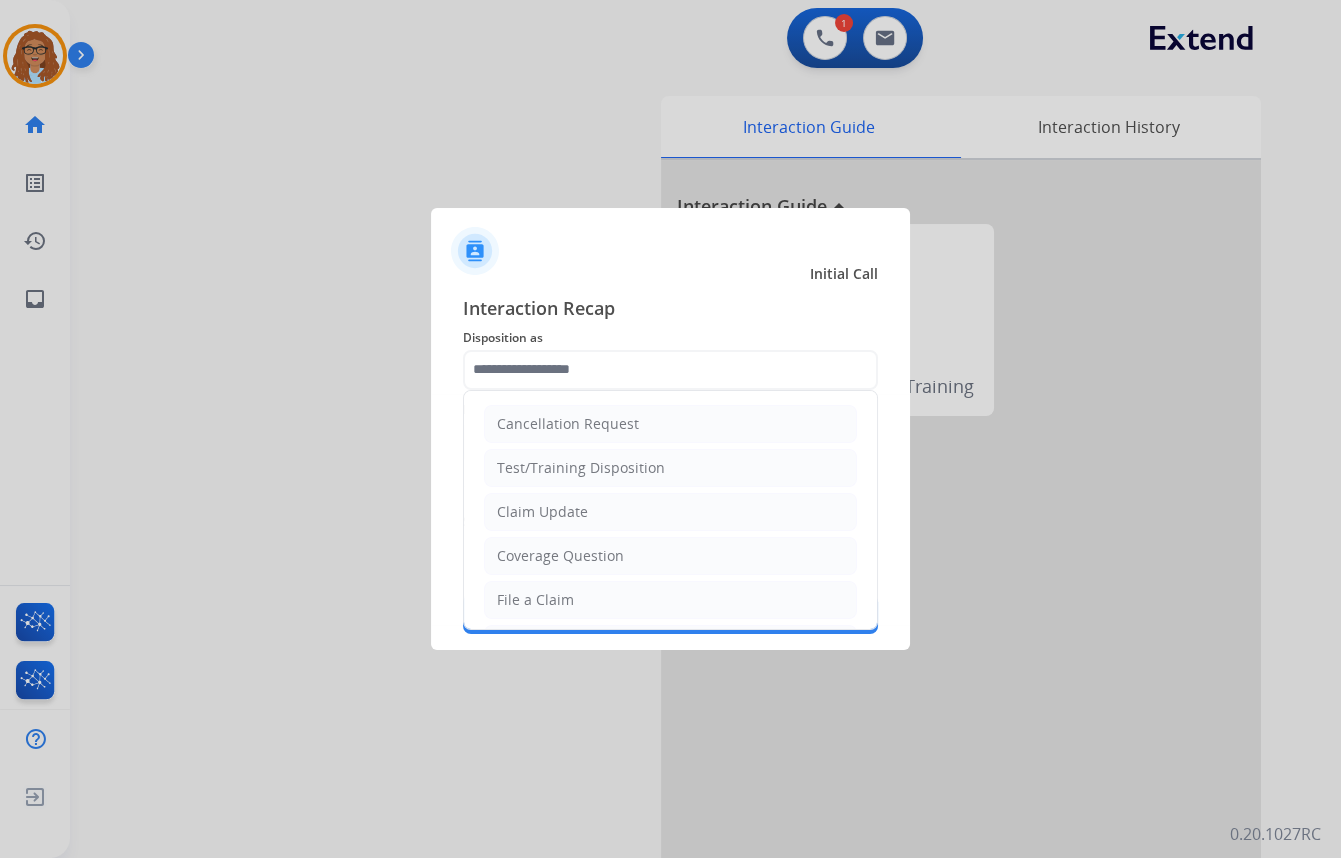 type on "**********" 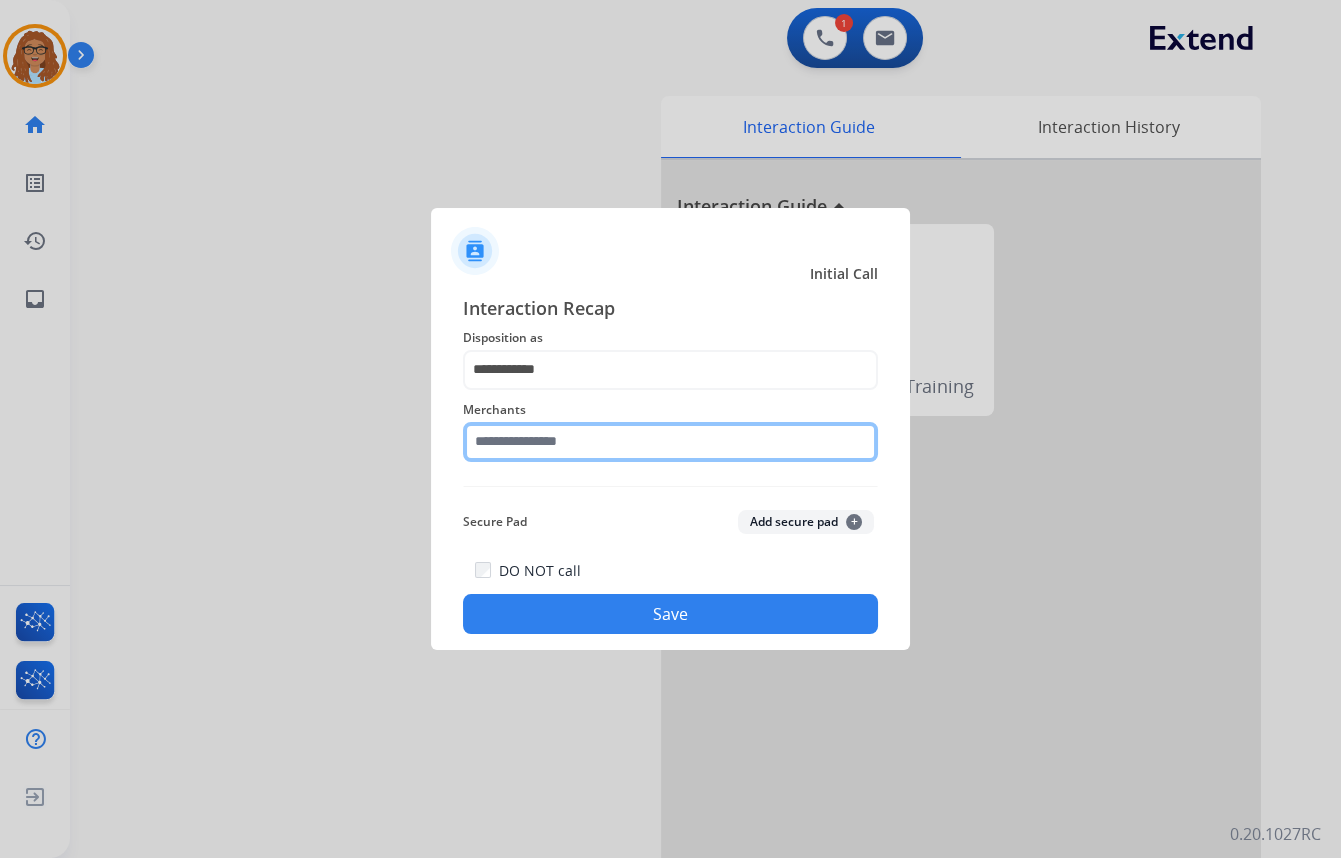 click 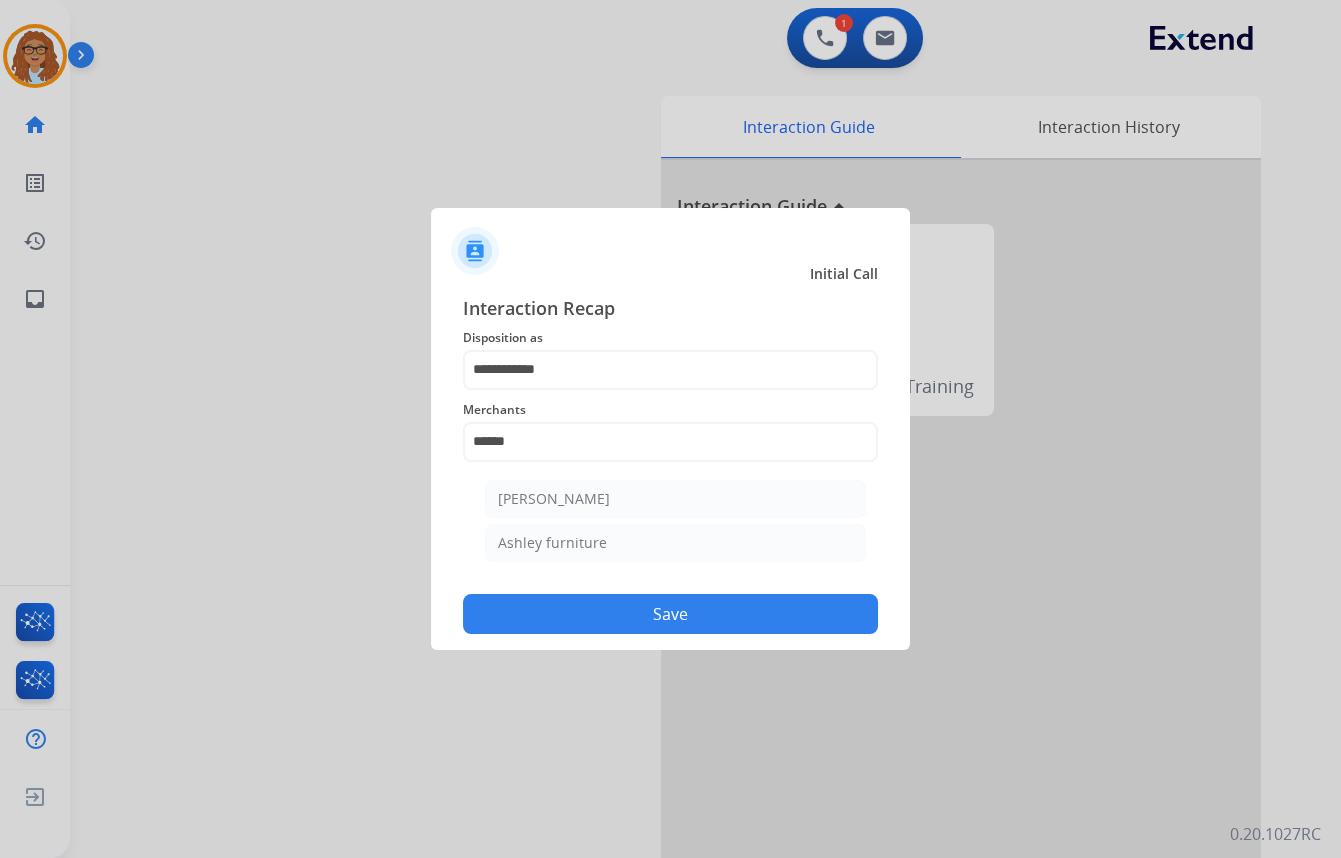 drag, startPoint x: 569, startPoint y: 508, endPoint x: 584, endPoint y: 527, distance: 24.207438 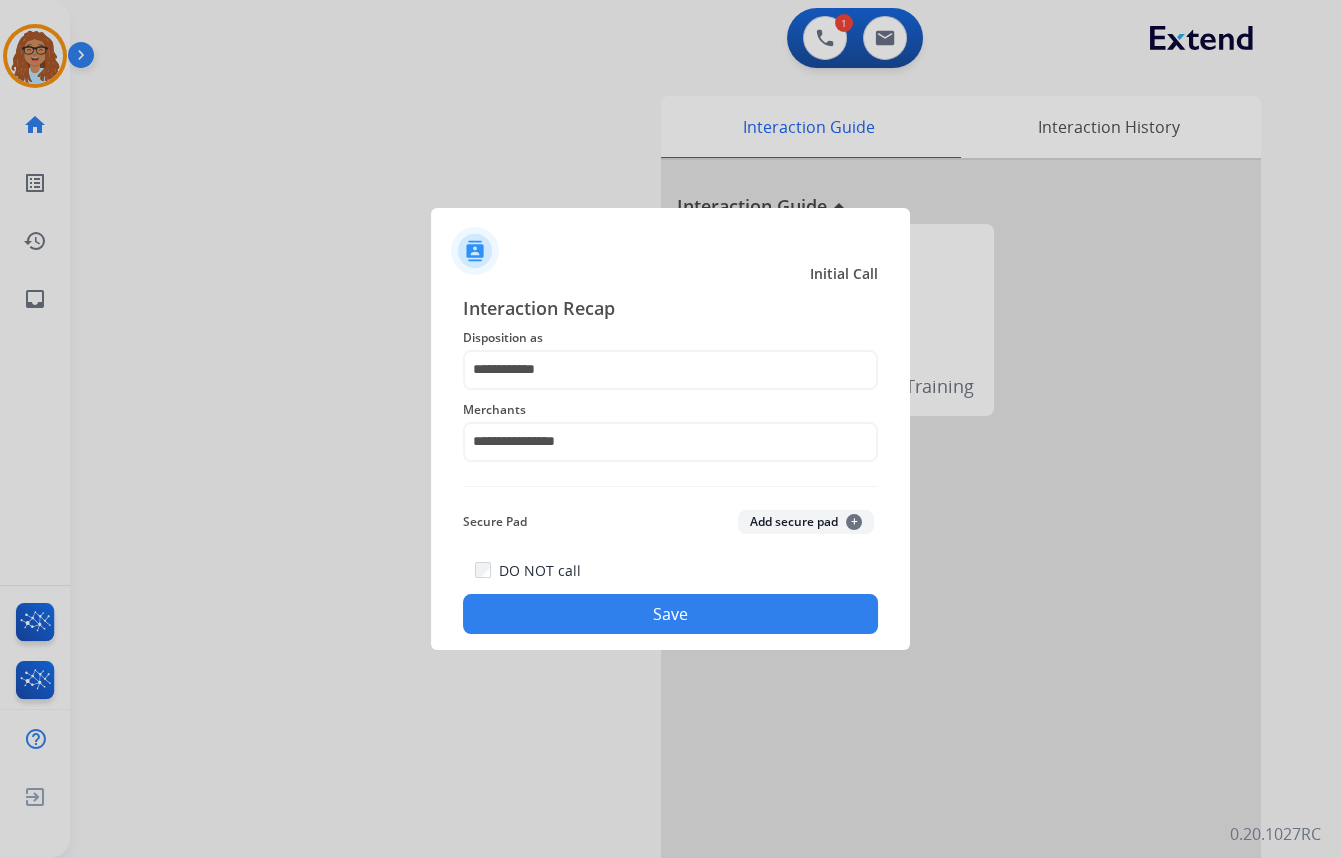 click on "Save" 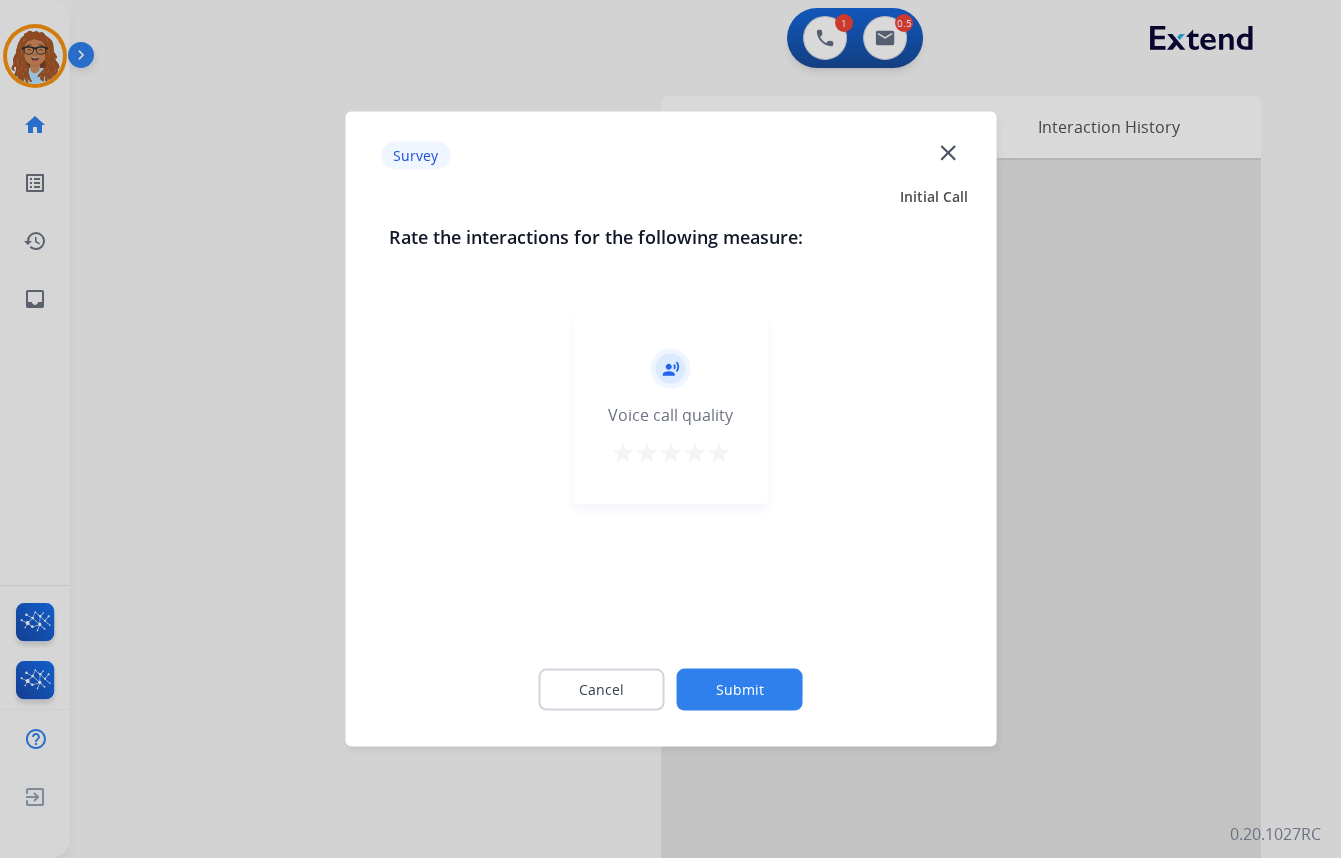 click on "close" 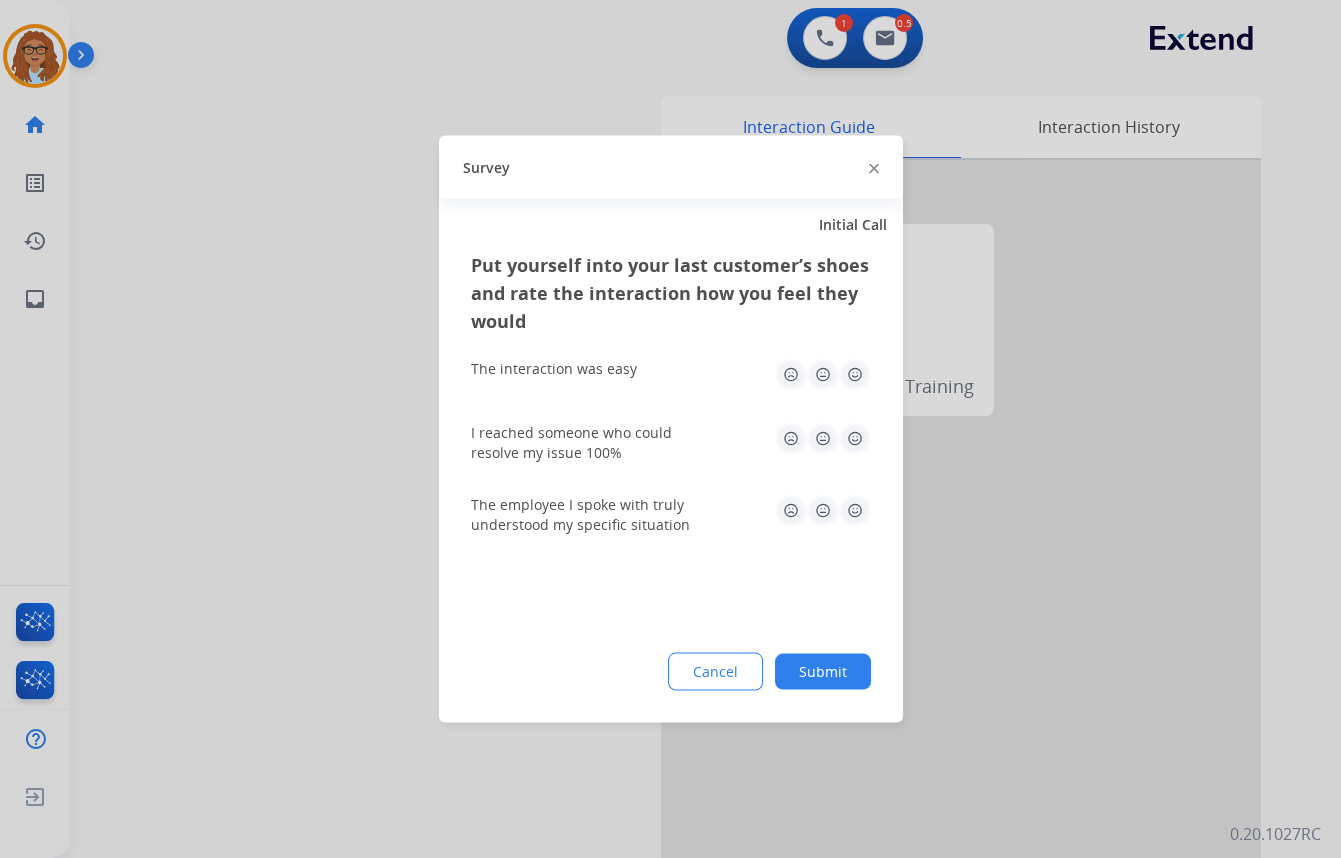 click 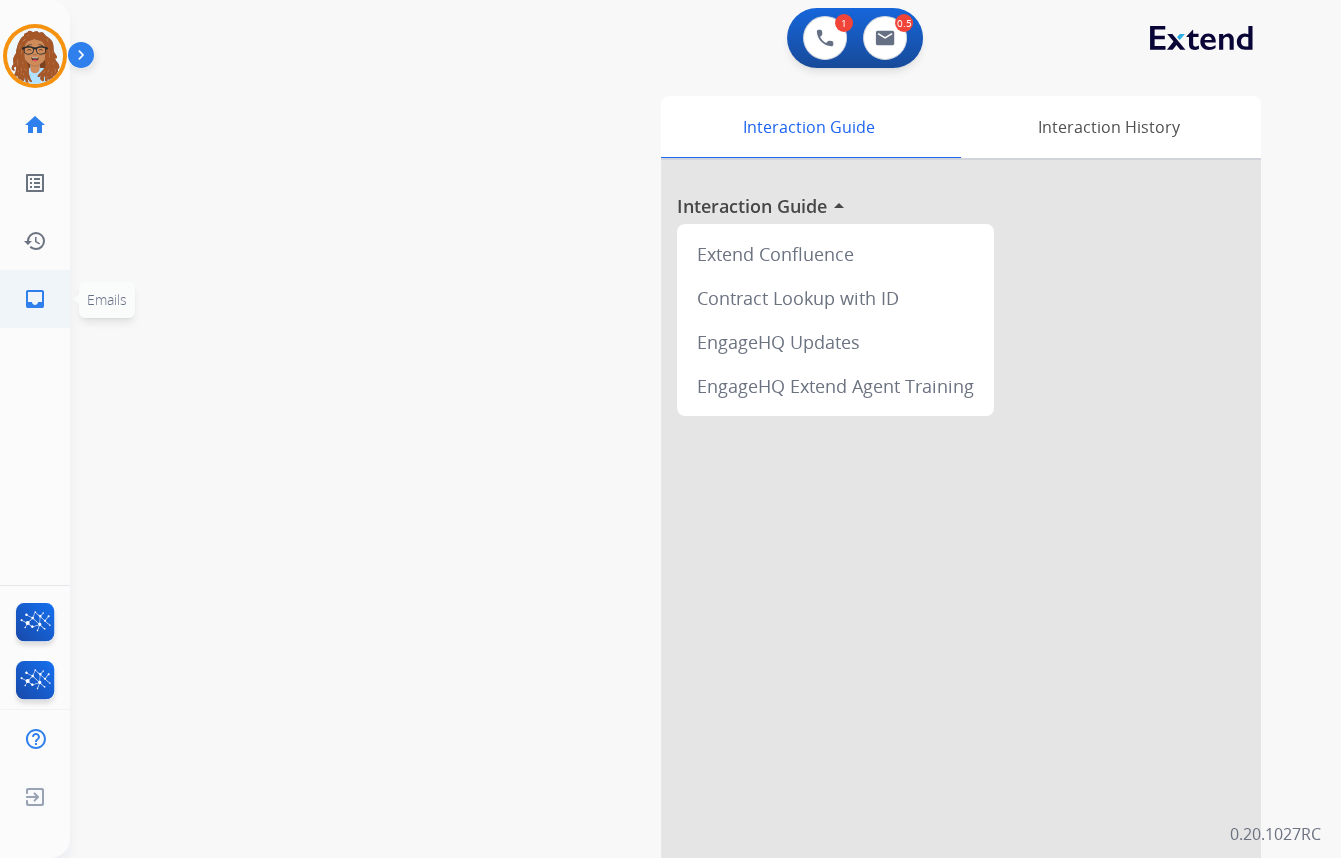 click on "inbox" 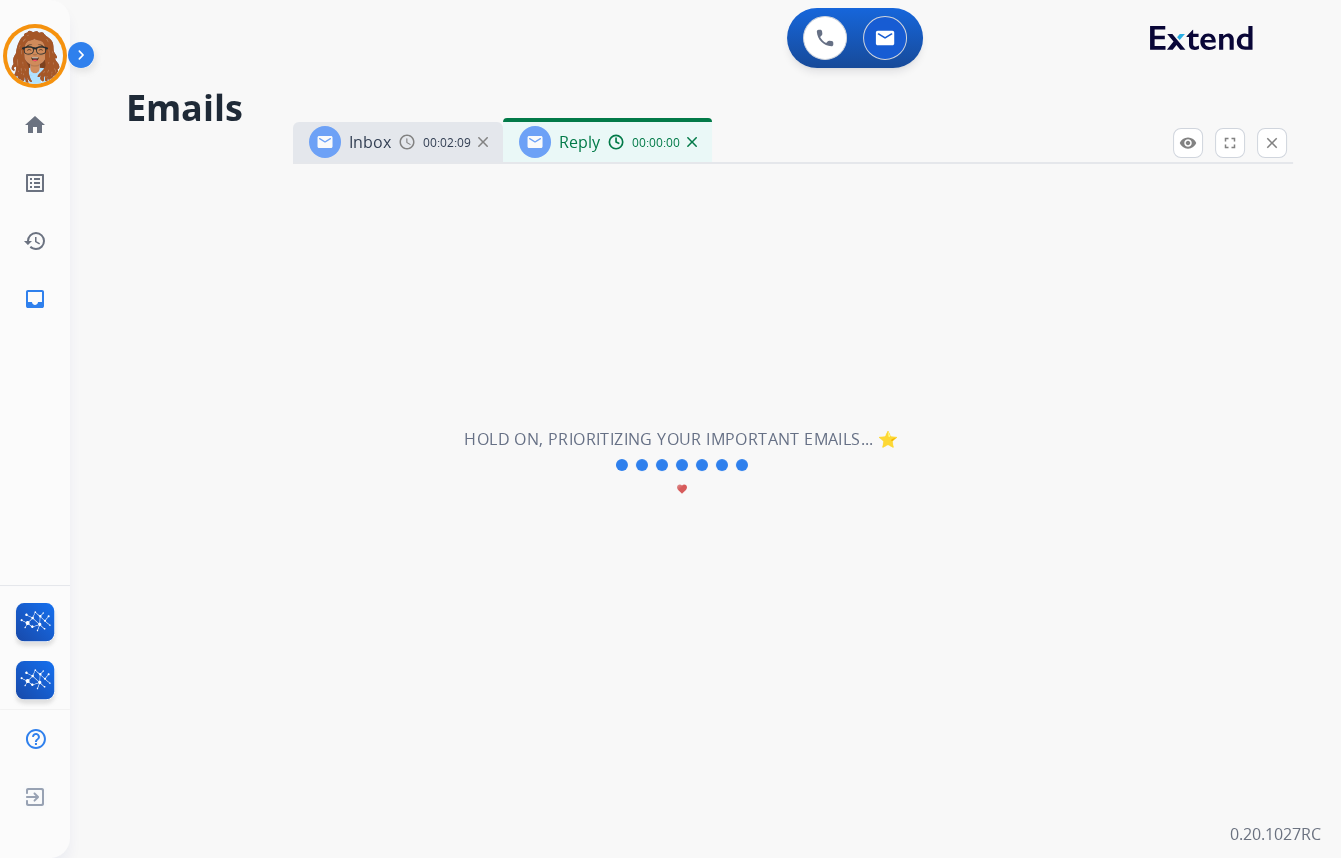 select on "**********" 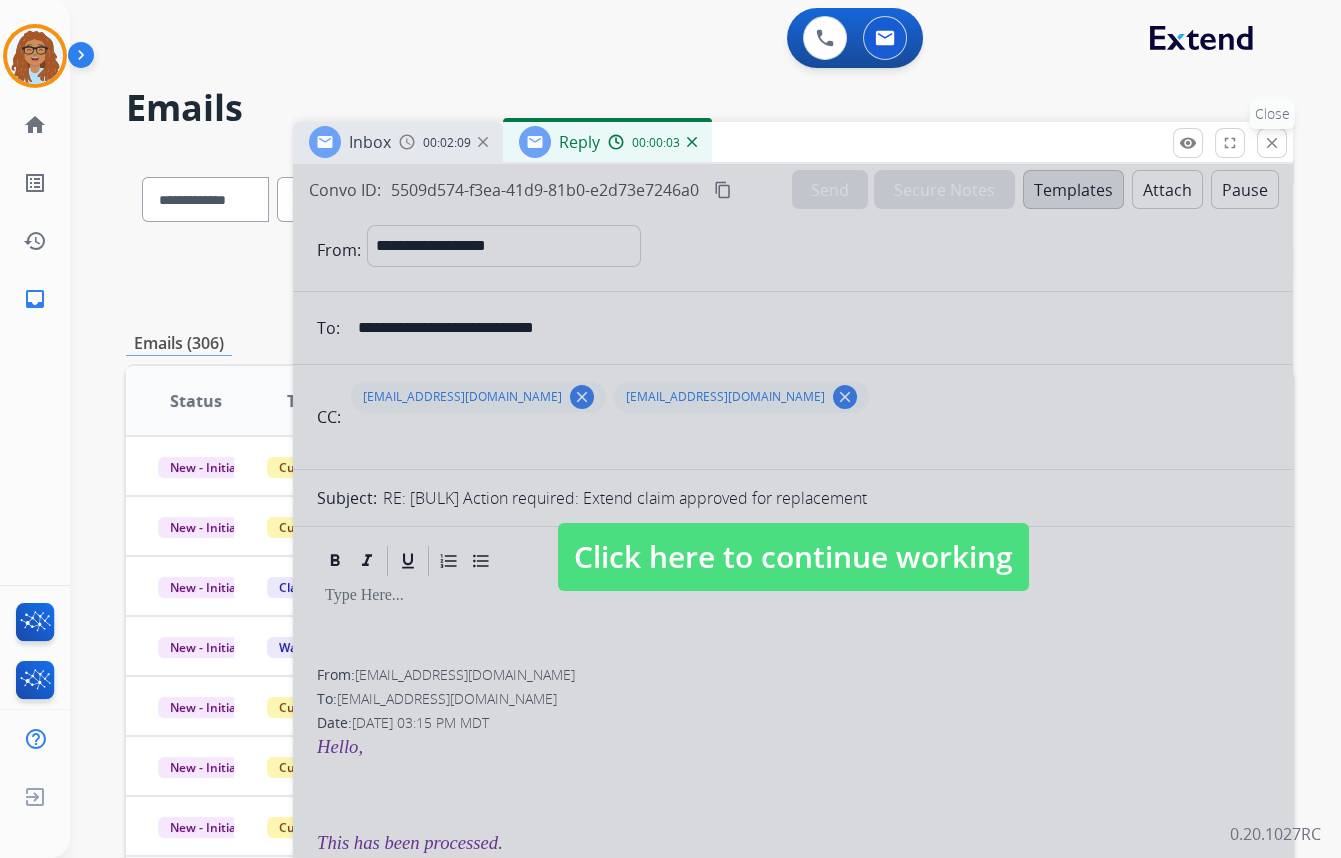 click on "close Close" at bounding box center [1272, 143] 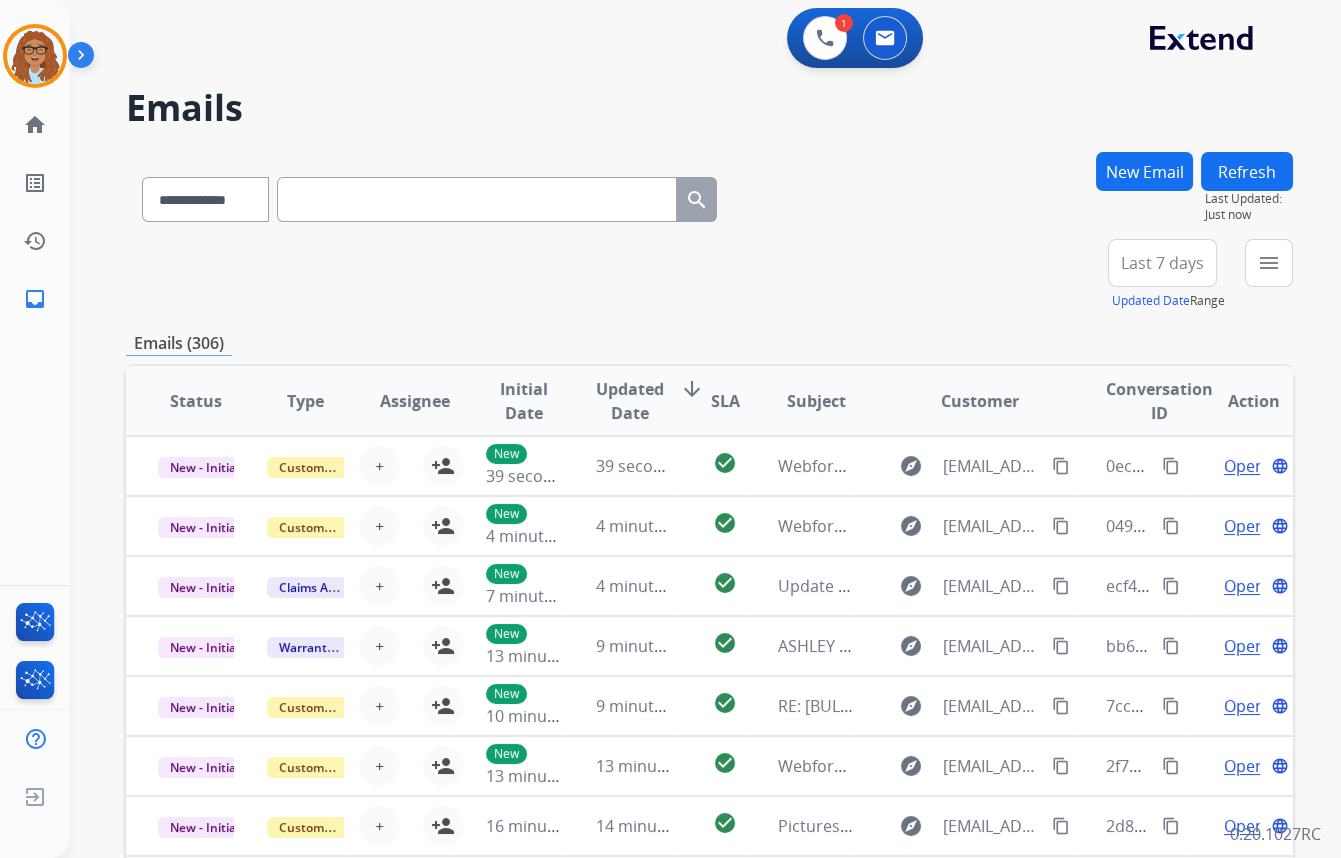 click at bounding box center (477, 199) 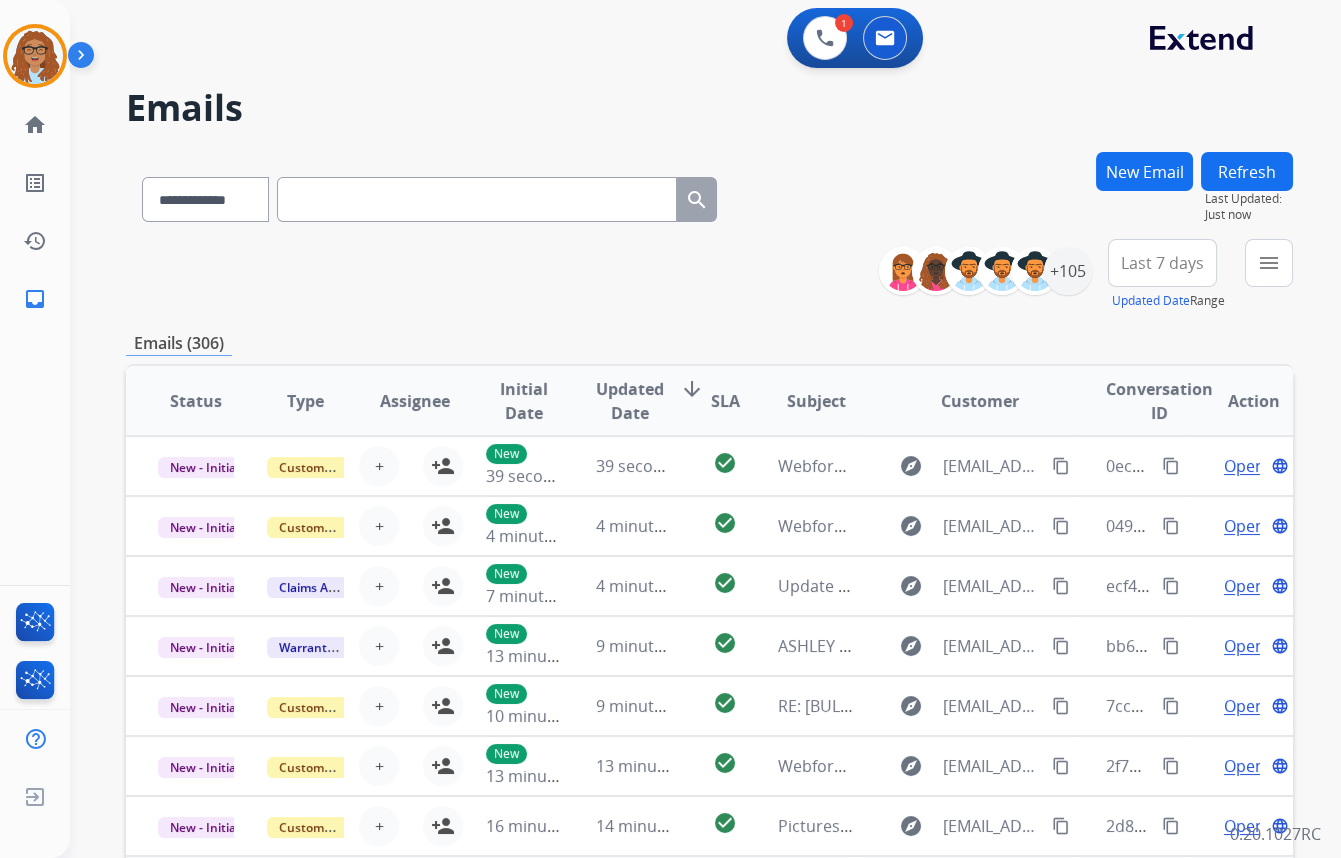 paste on "**********" 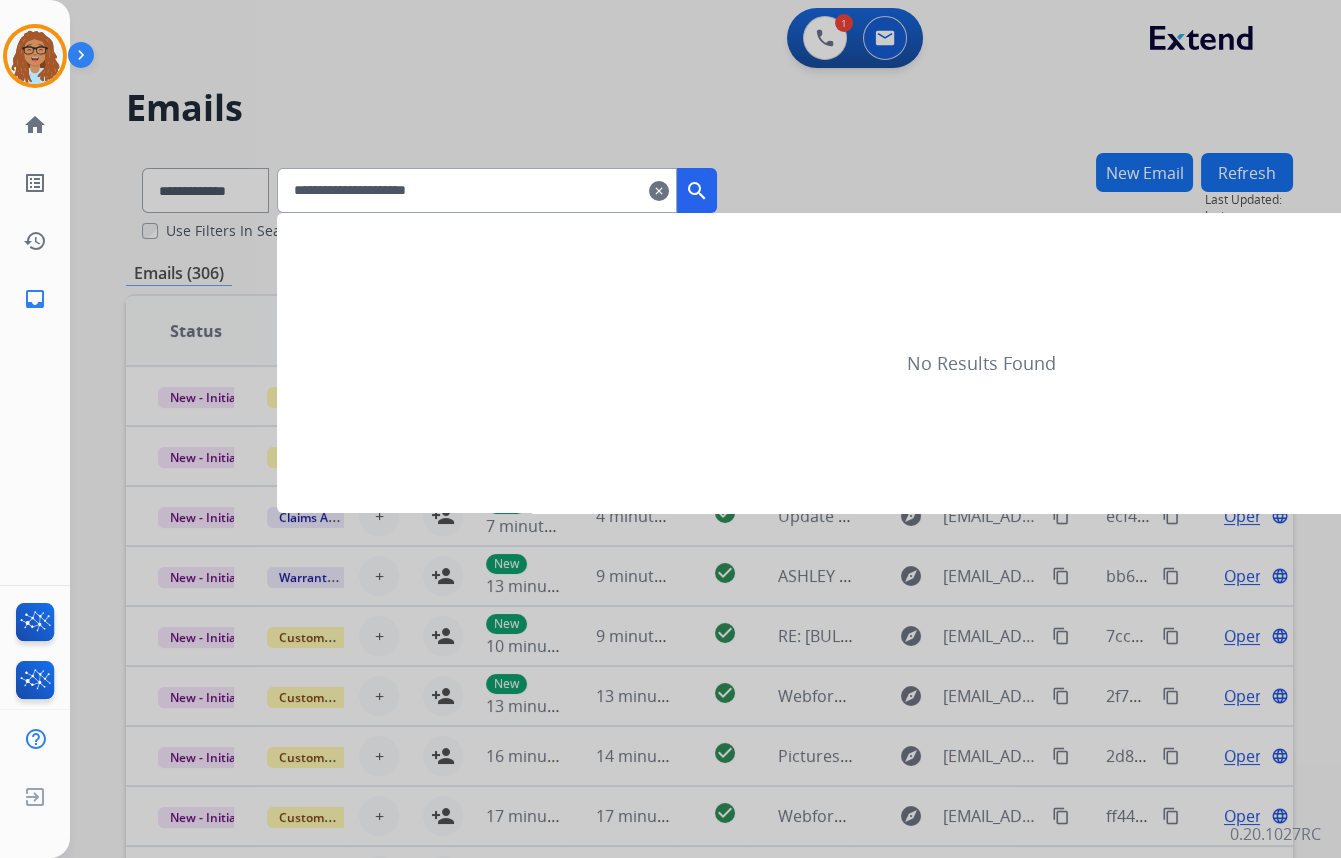 type on "**********" 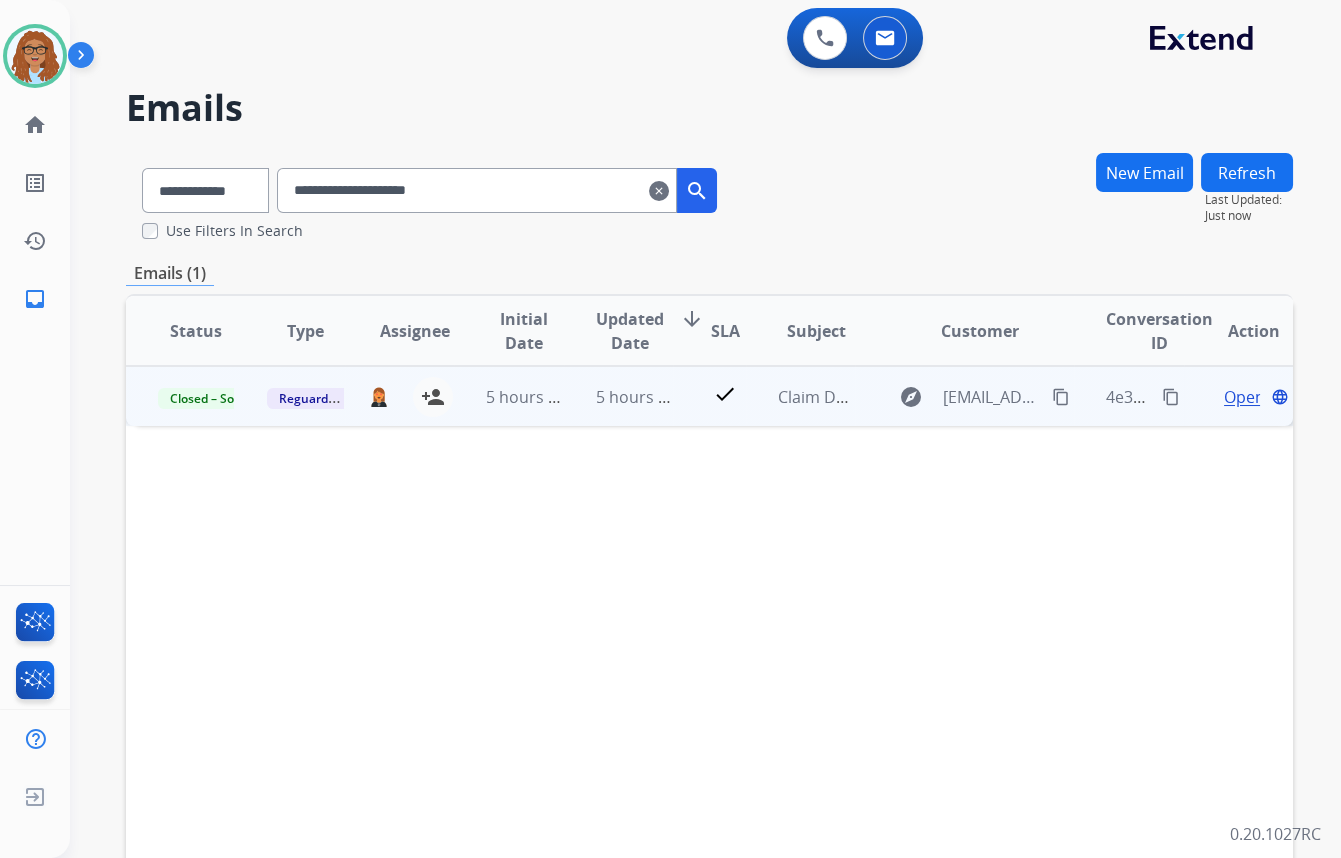 click on "Open" at bounding box center (1244, 397) 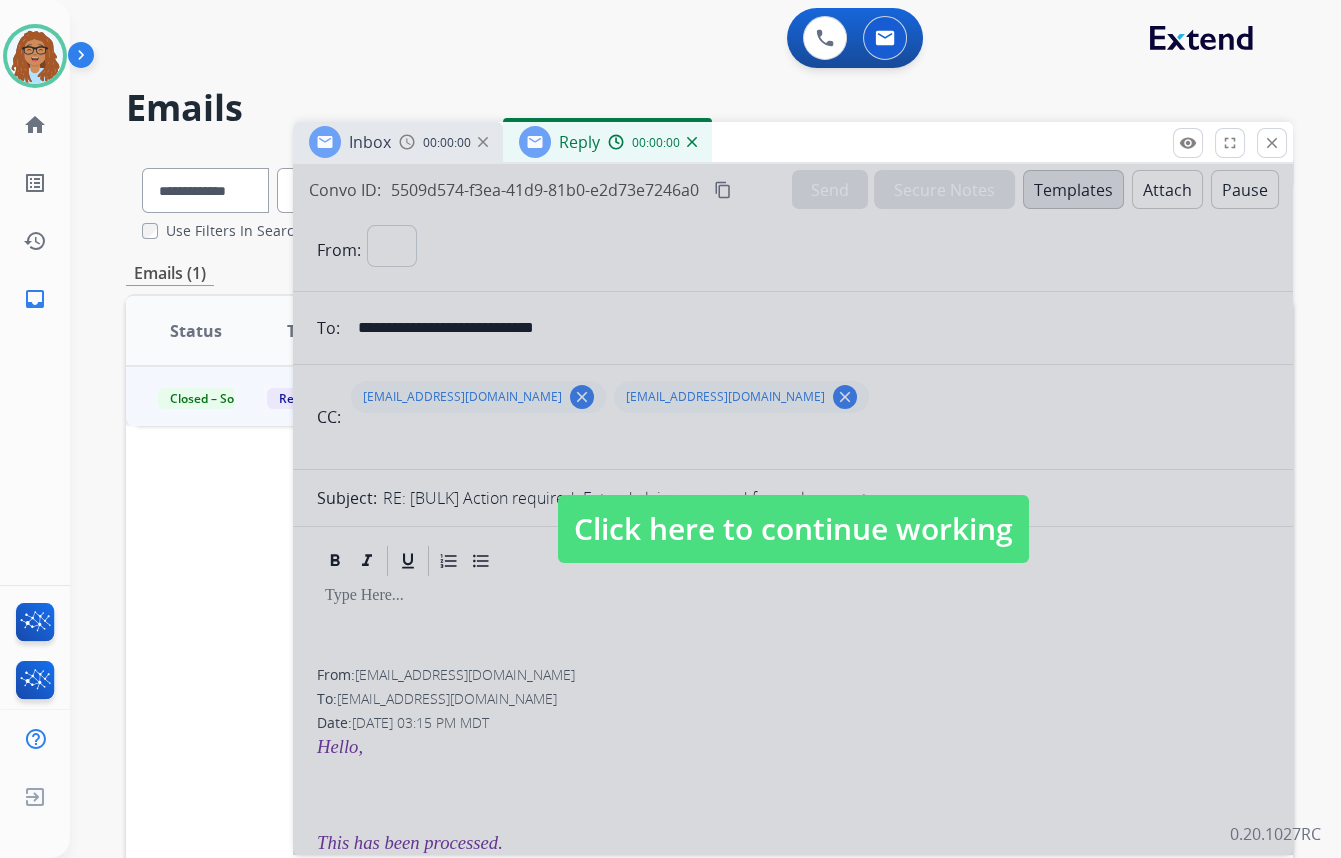 select on "**********" 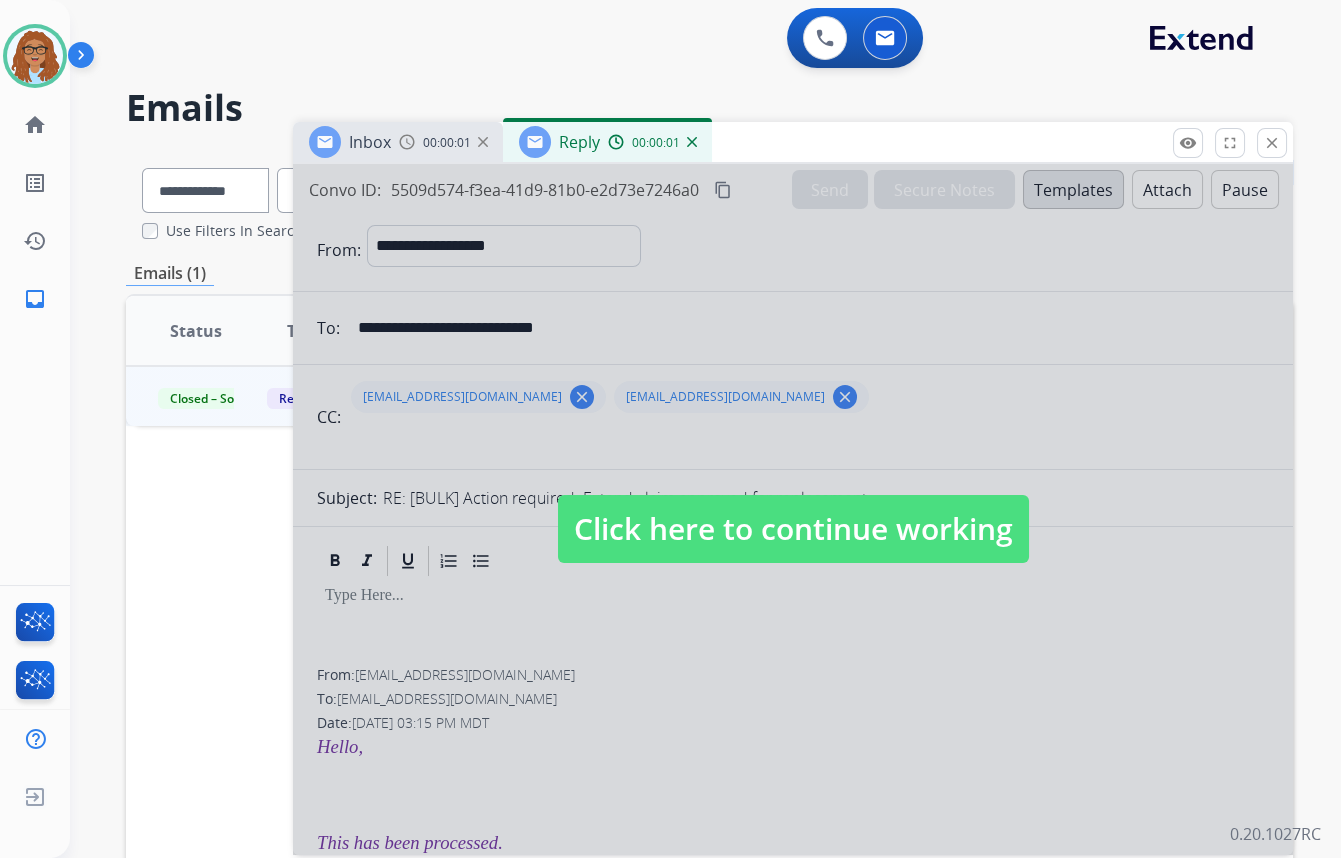 click on "Click here to continue working" at bounding box center (793, 529) 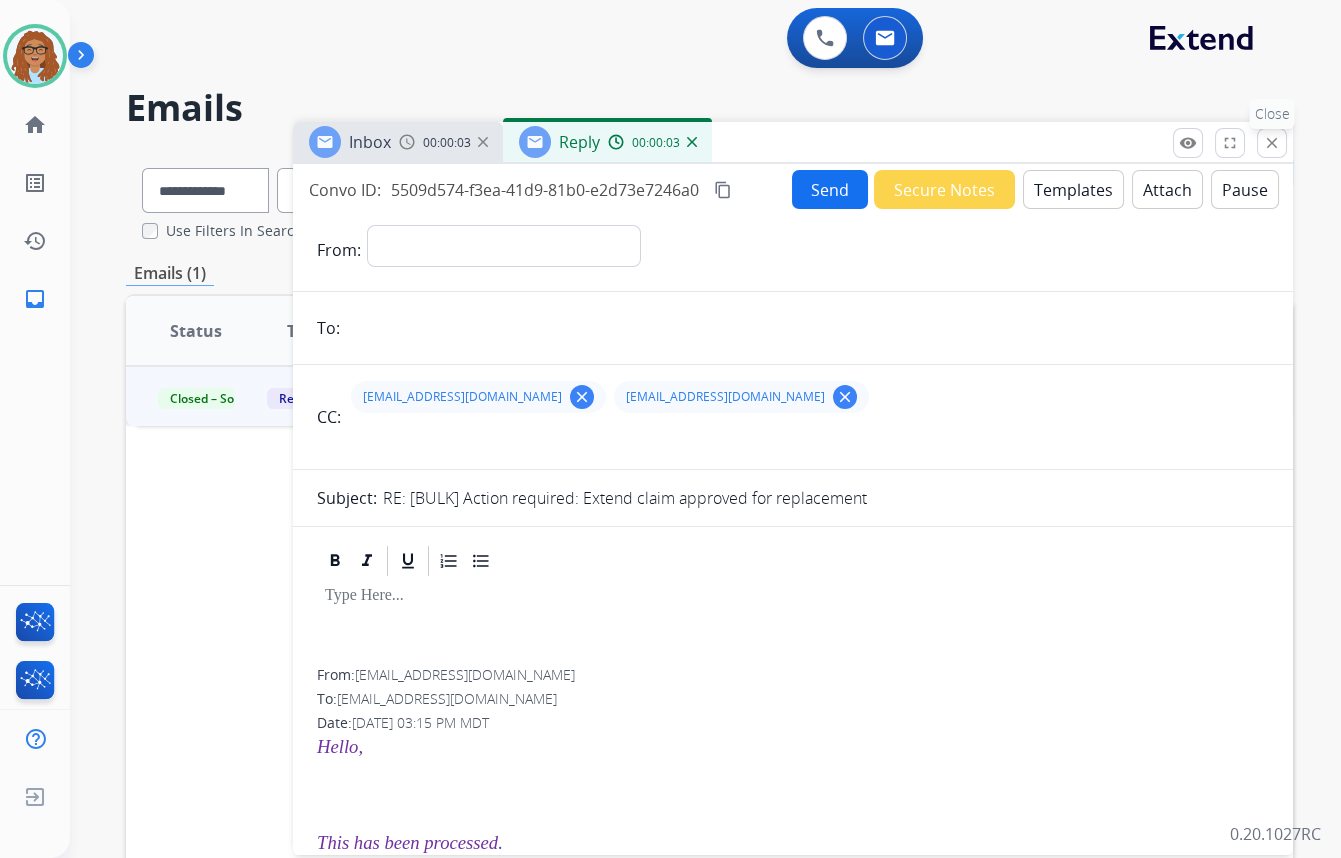 drag, startPoint x: 1264, startPoint y: 141, endPoint x: 1260, endPoint y: 155, distance: 14.56022 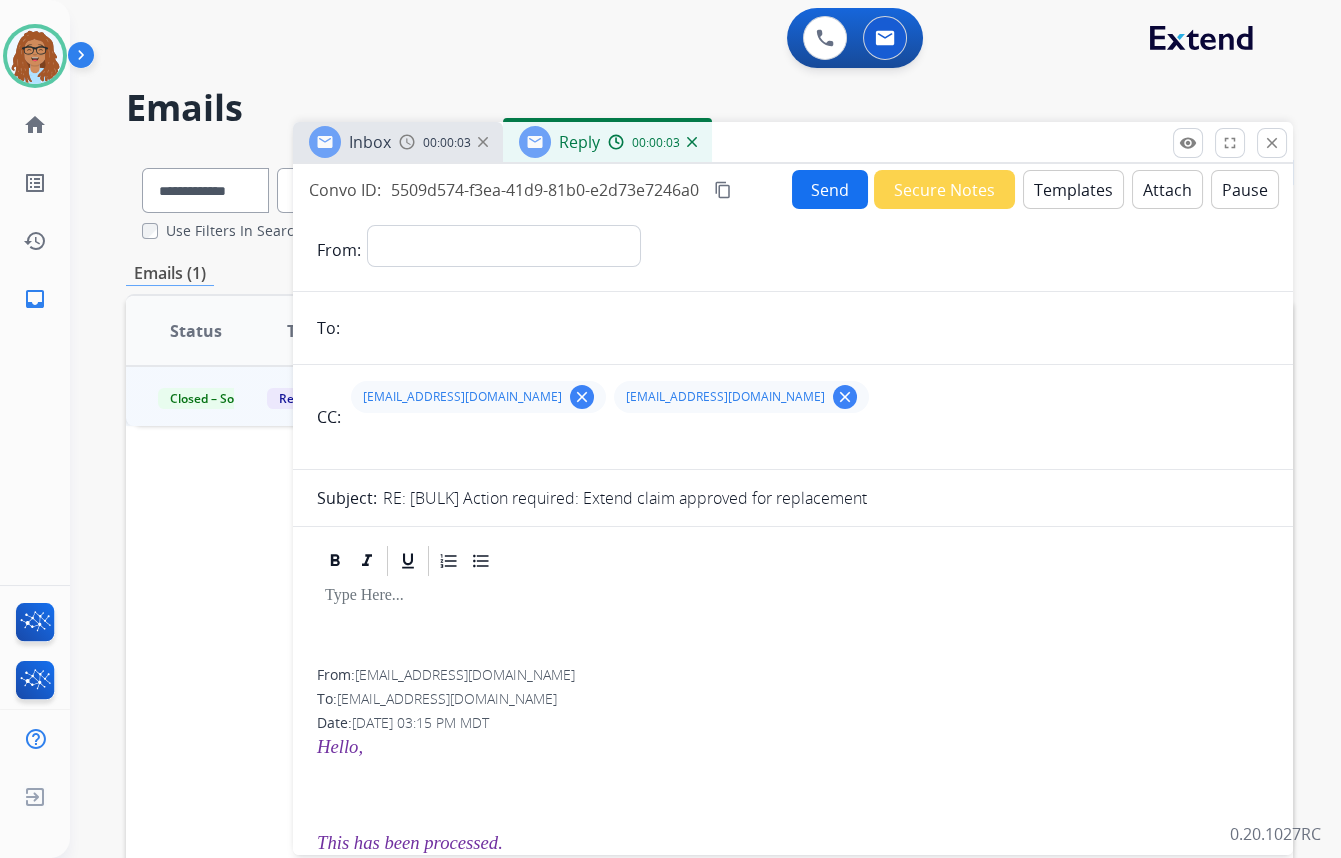 click on "close" at bounding box center [1272, 143] 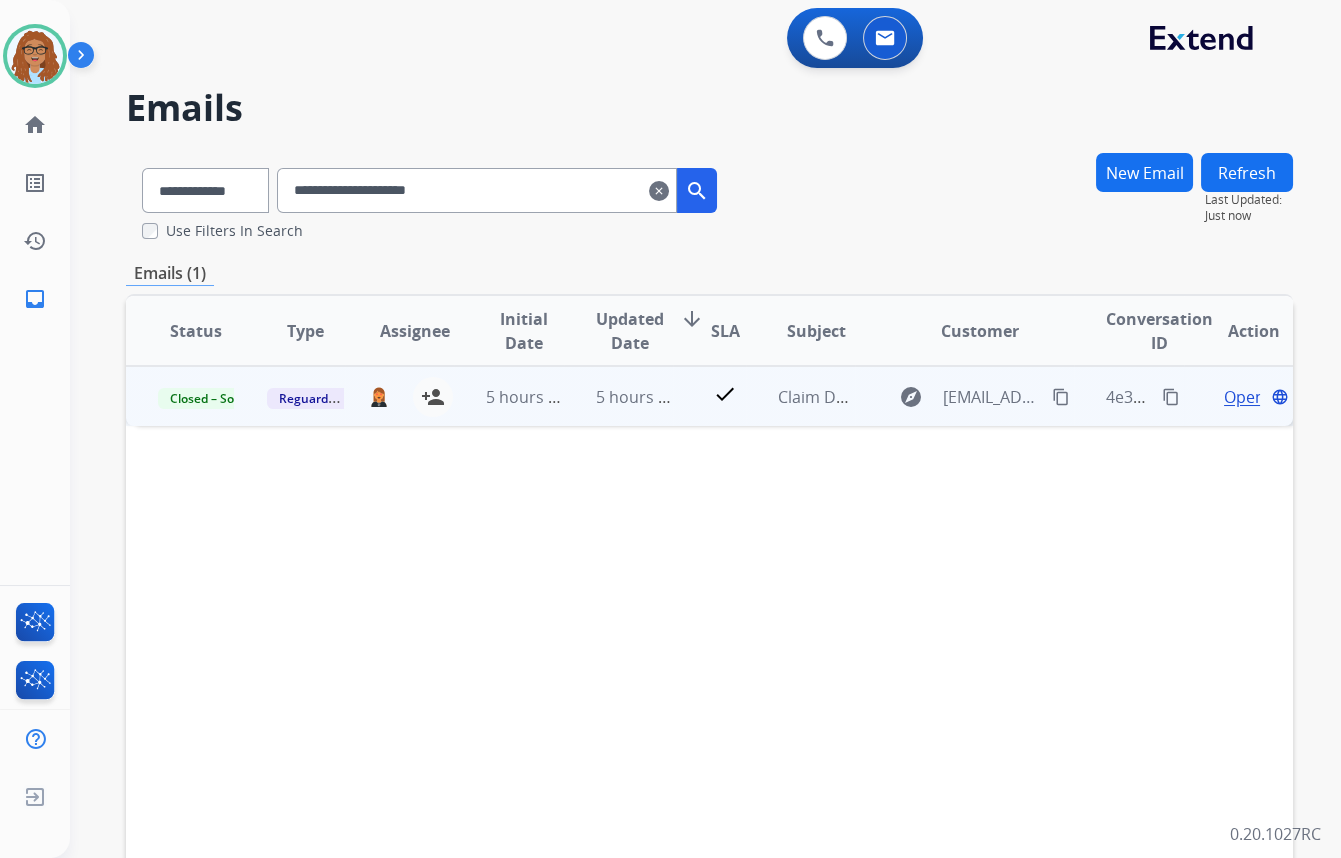click on "Open" at bounding box center [1244, 397] 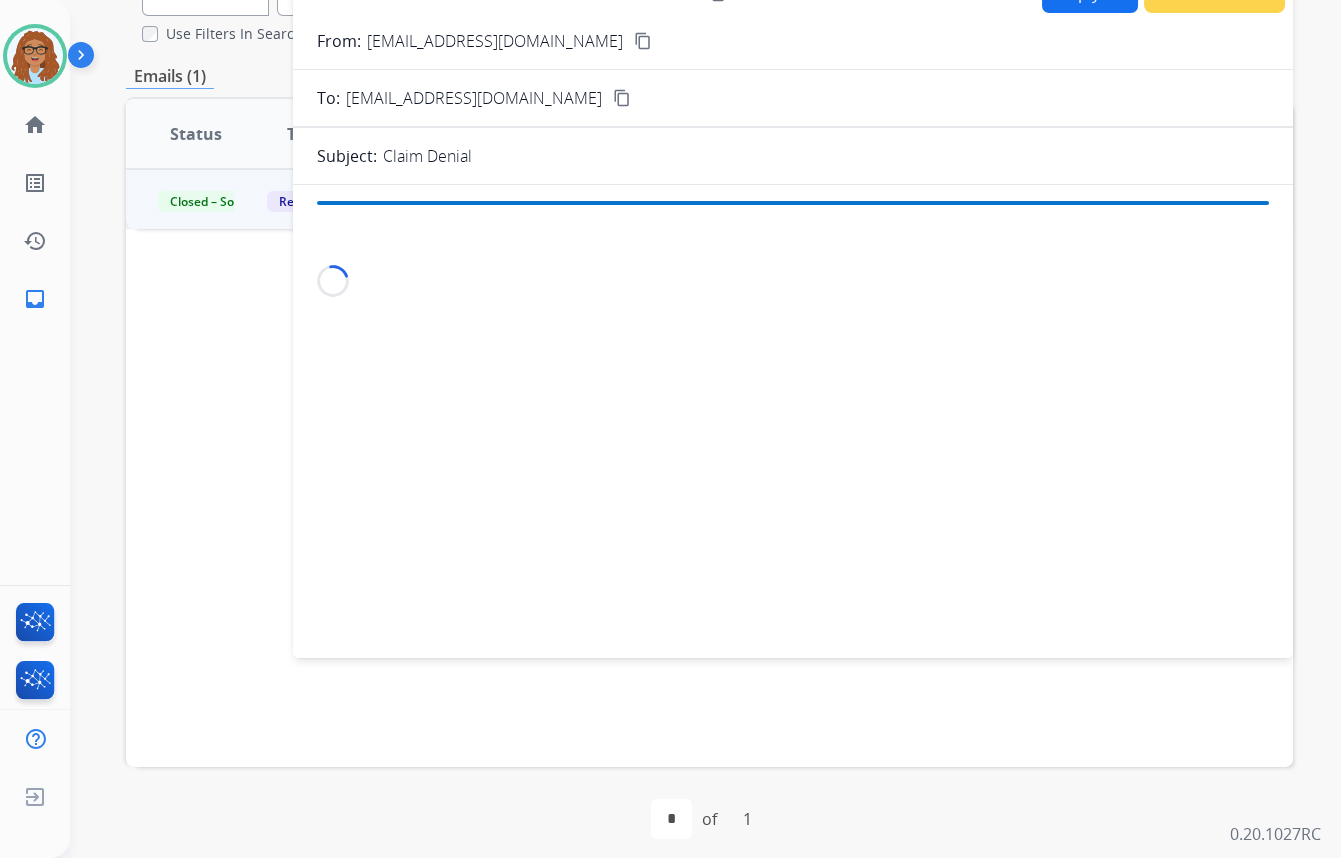 scroll, scrollTop: 210, scrollLeft: 0, axis: vertical 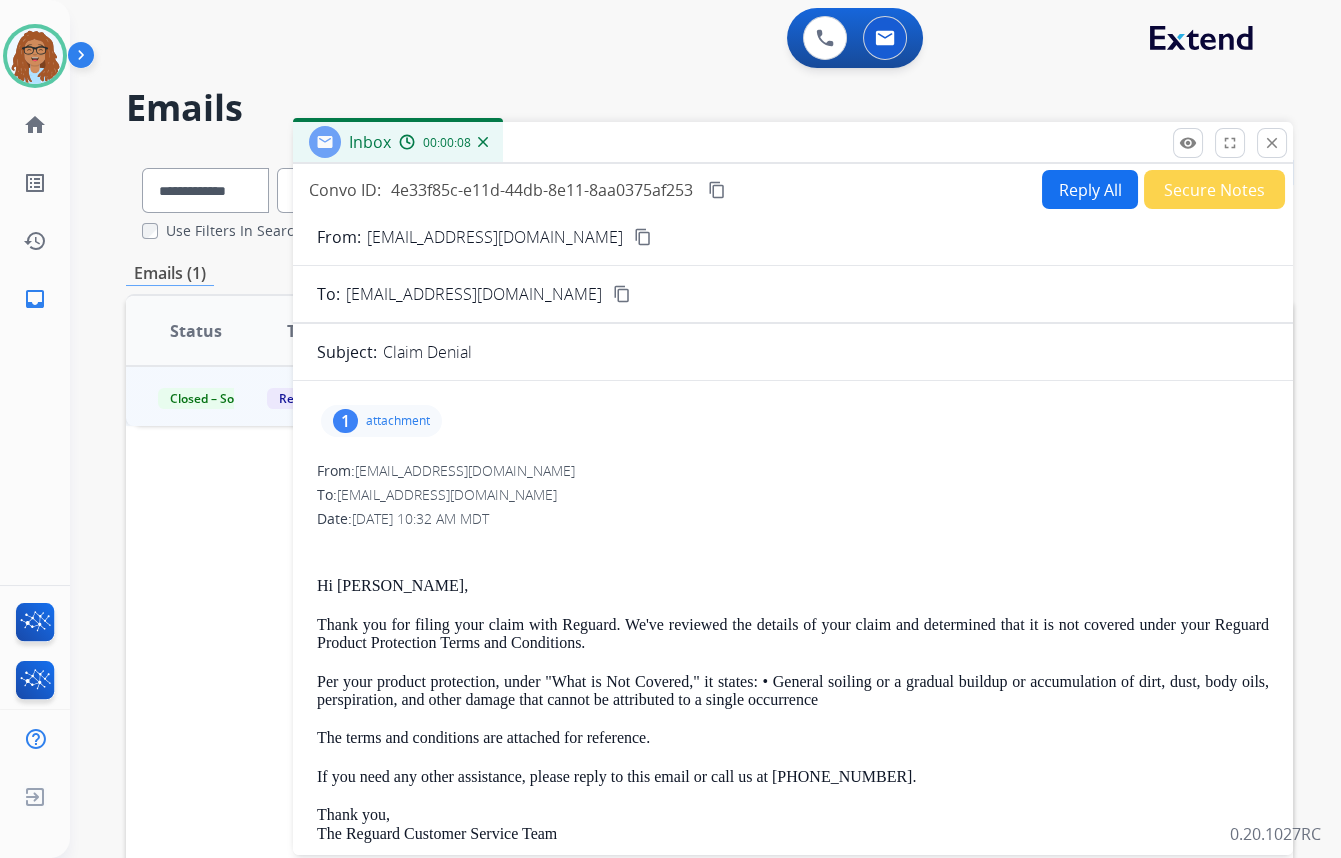 click on "Reply All" at bounding box center (1090, 189) 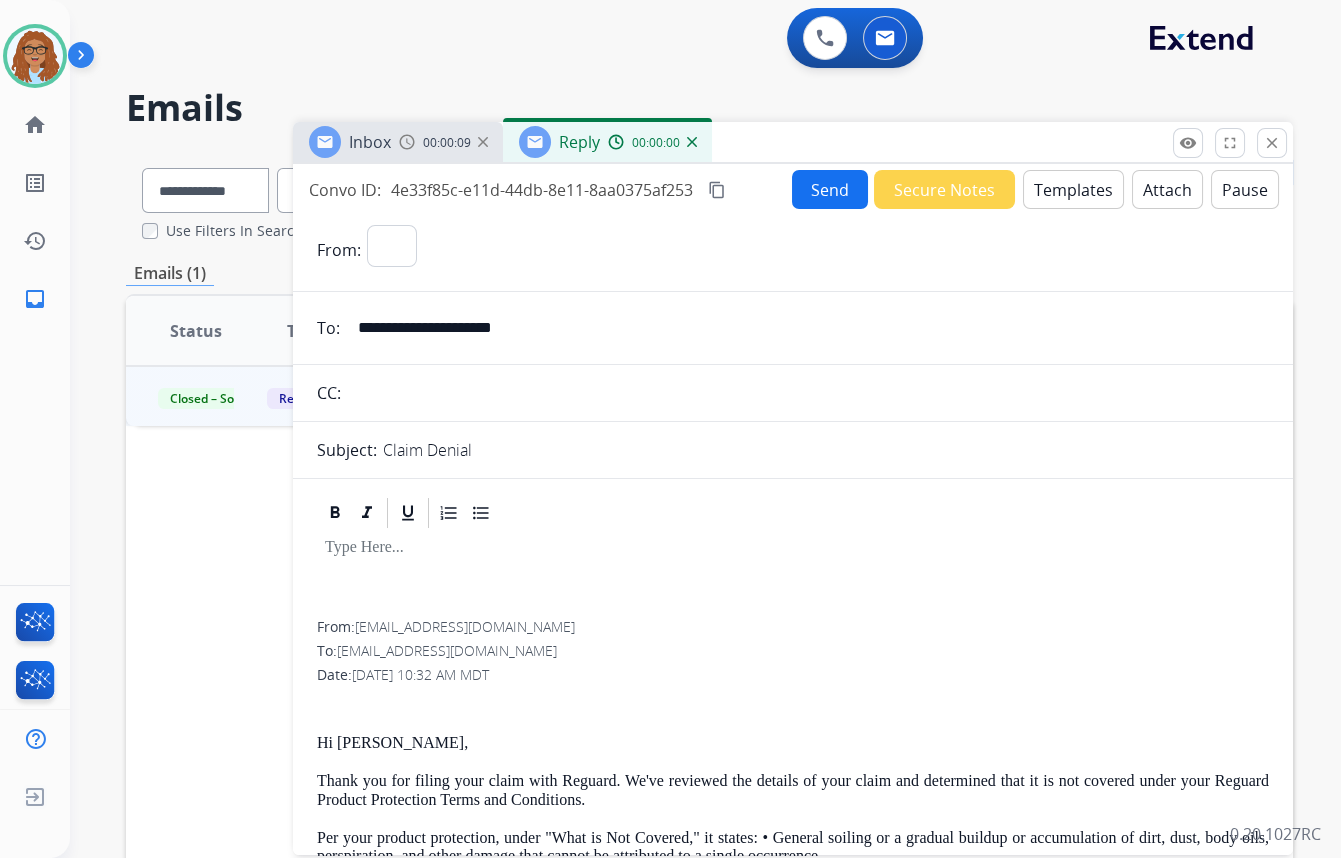 select on "**********" 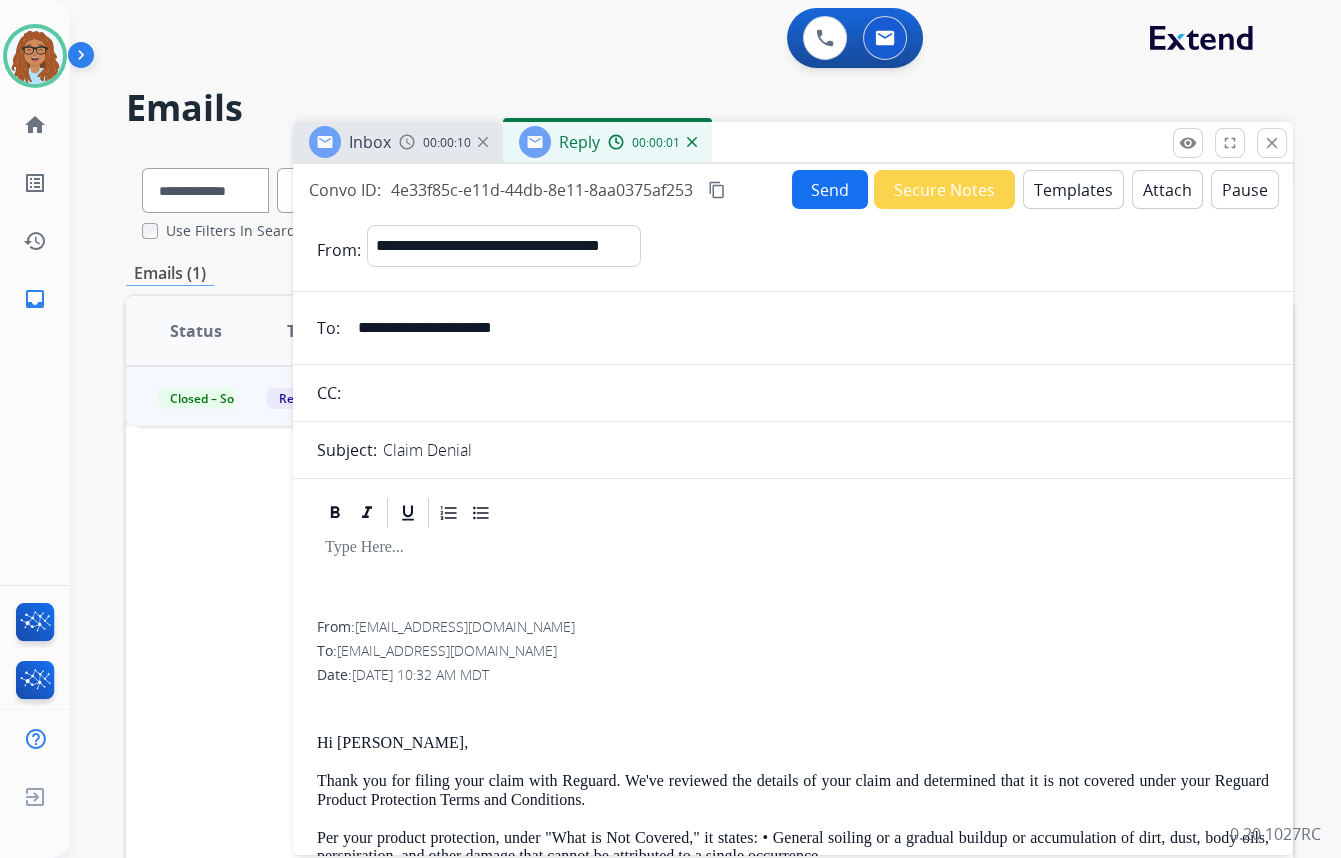 drag, startPoint x: 577, startPoint y: 321, endPoint x: 255, endPoint y: 318, distance: 322.01398 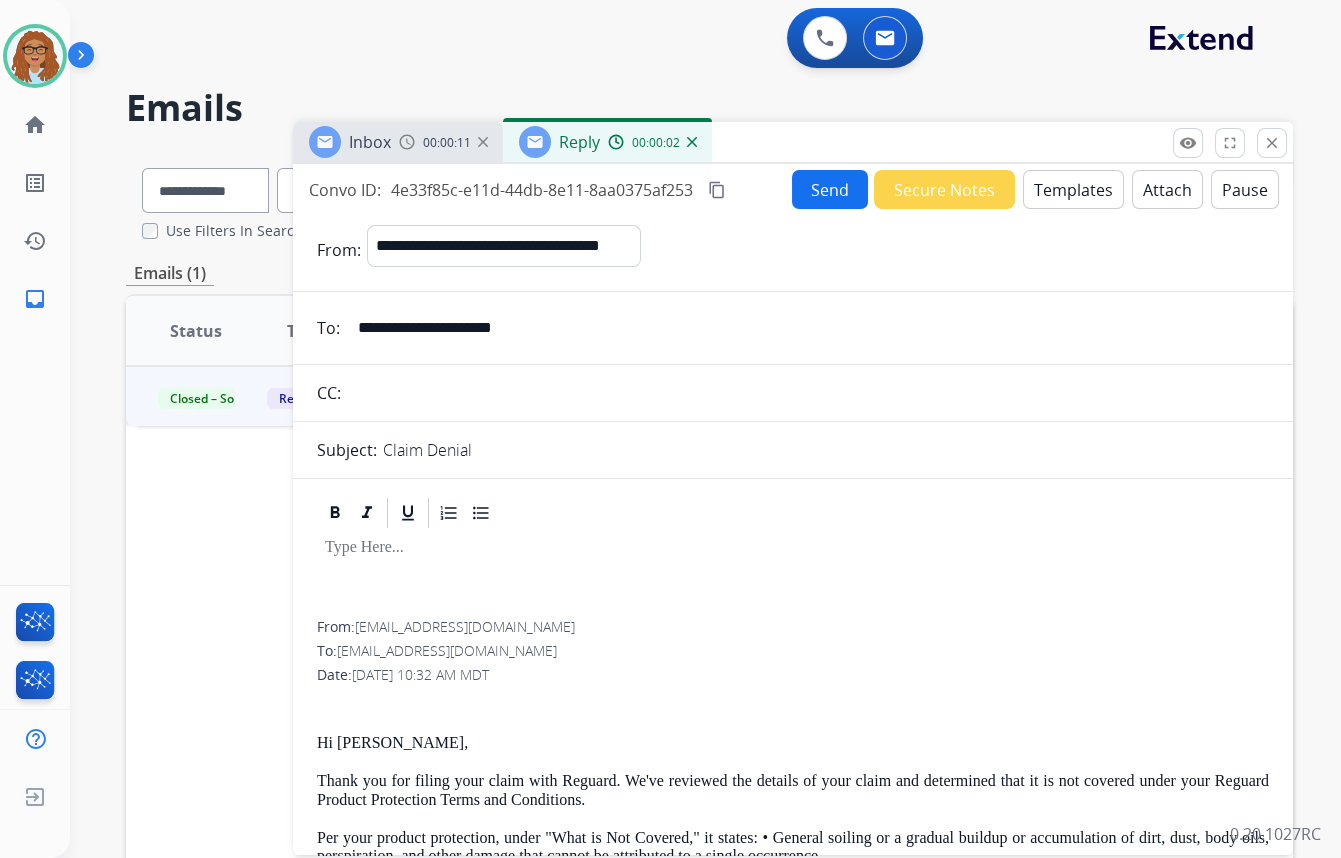 click at bounding box center [808, 393] 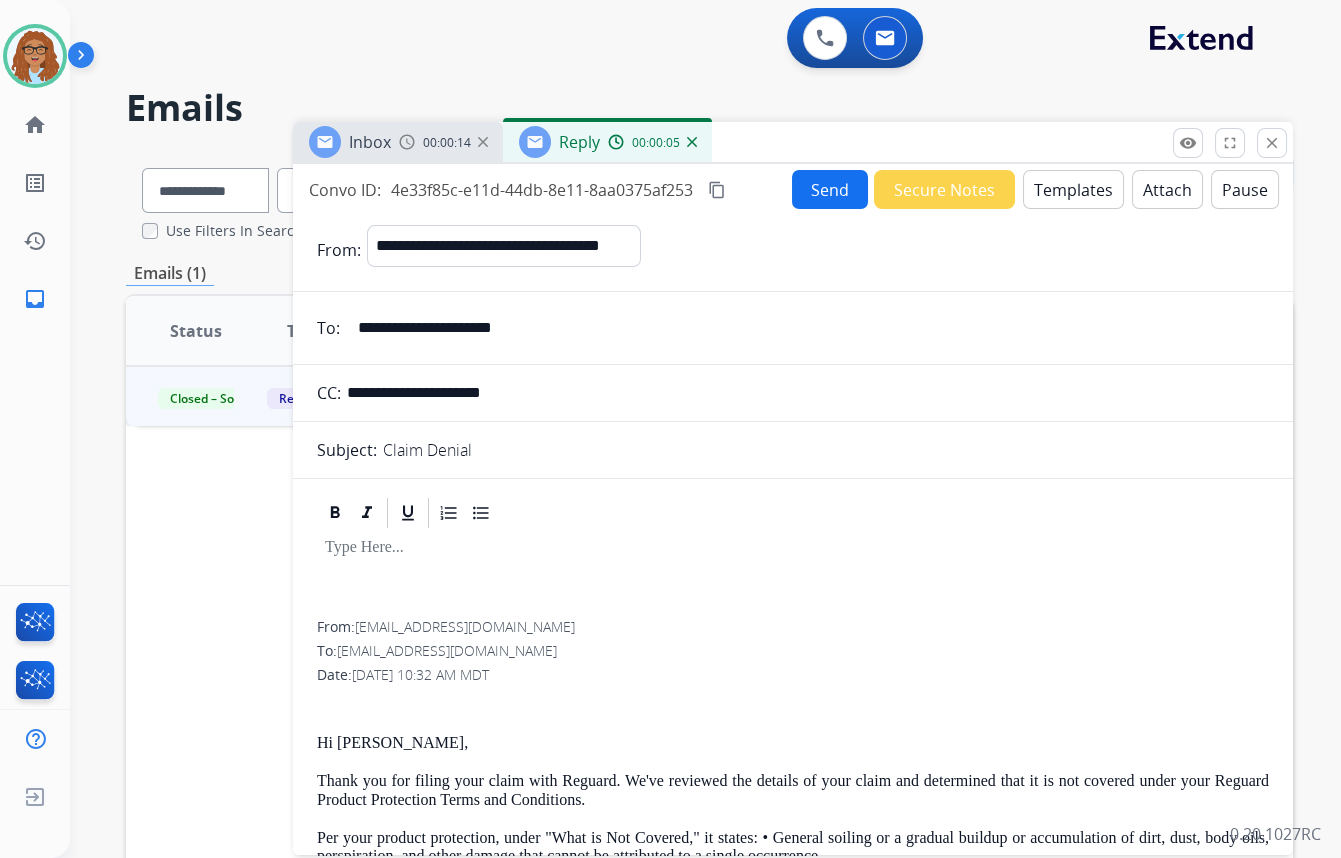 type on "**********" 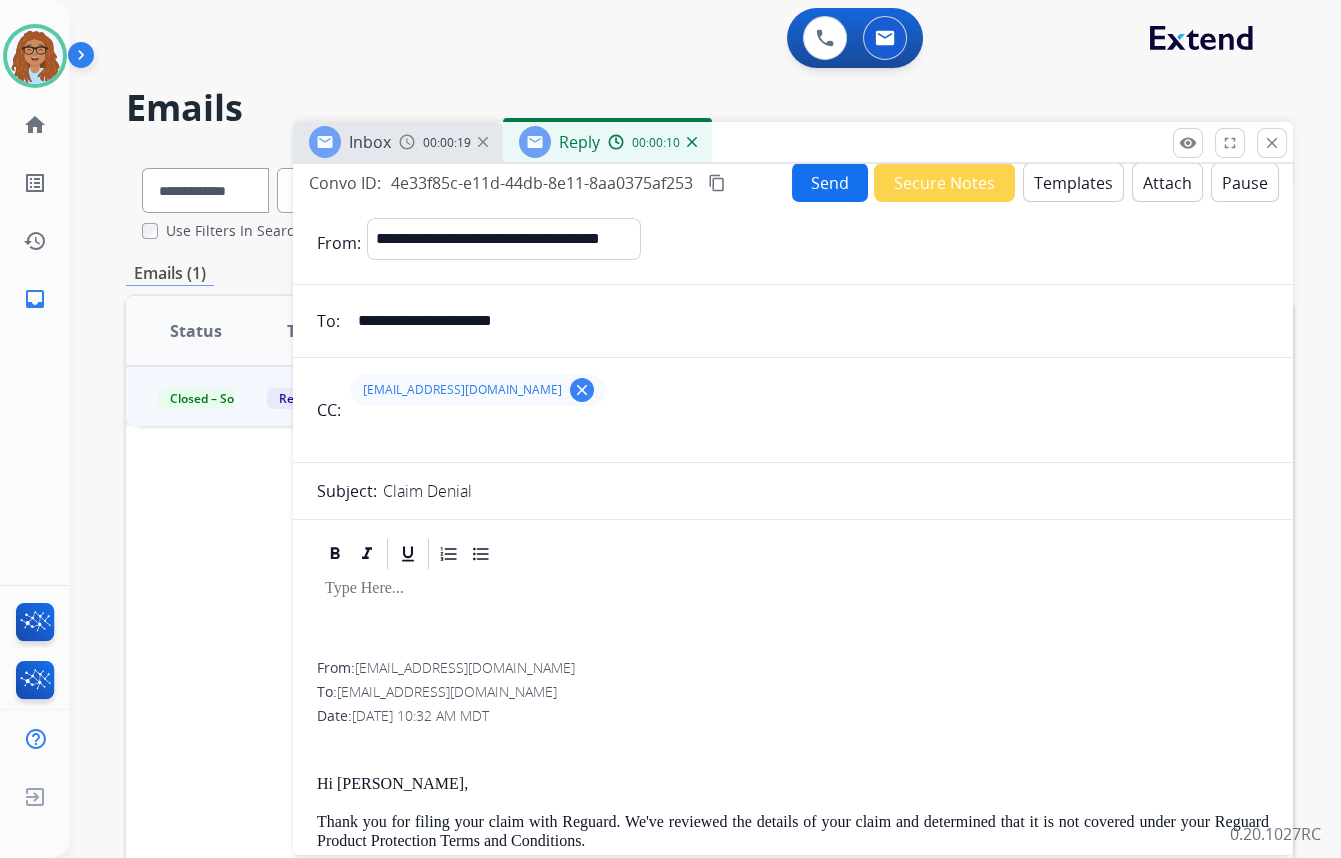 scroll, scrollTop: 0, scrollLeft: 0, axis: both 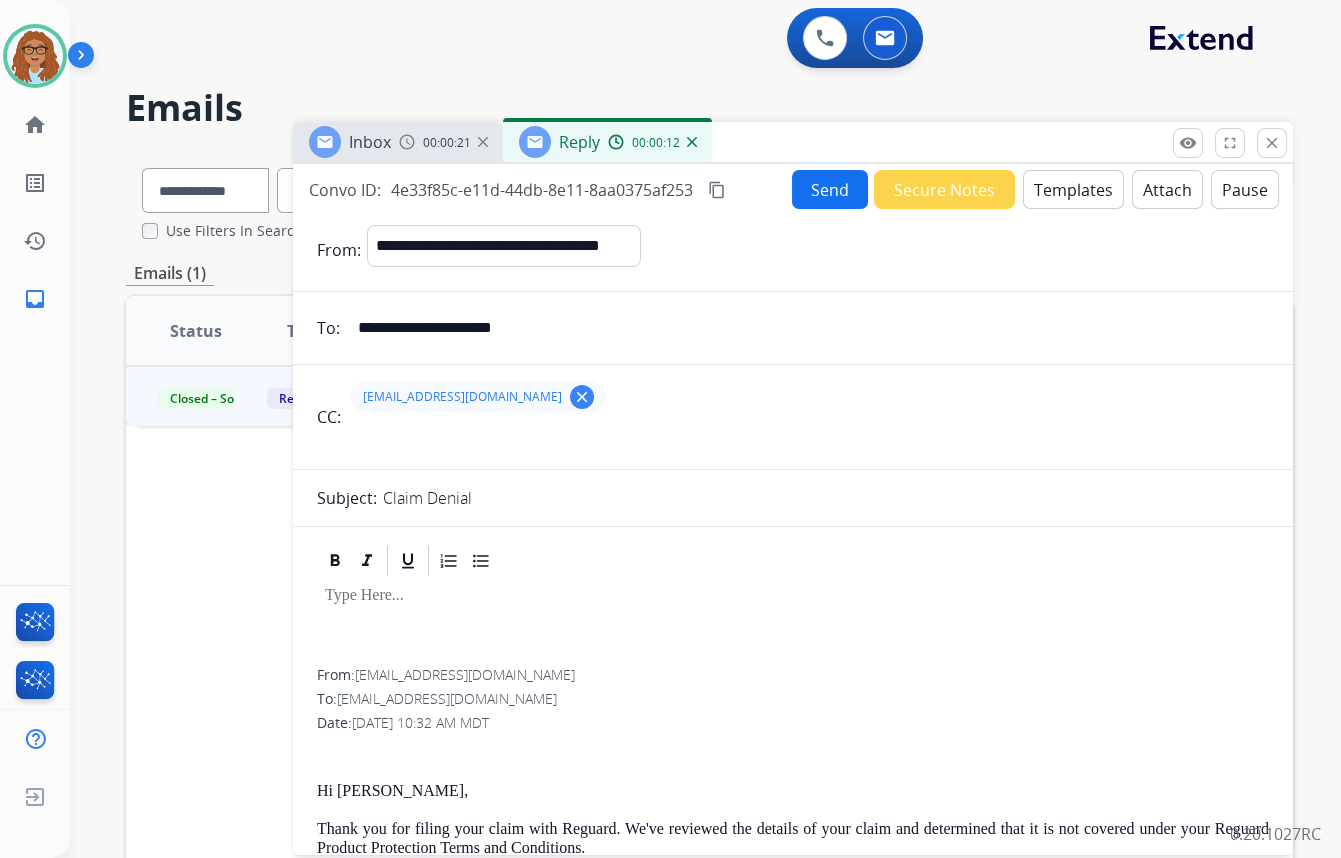 click on "Templates" at bounding box center [1073, 189] 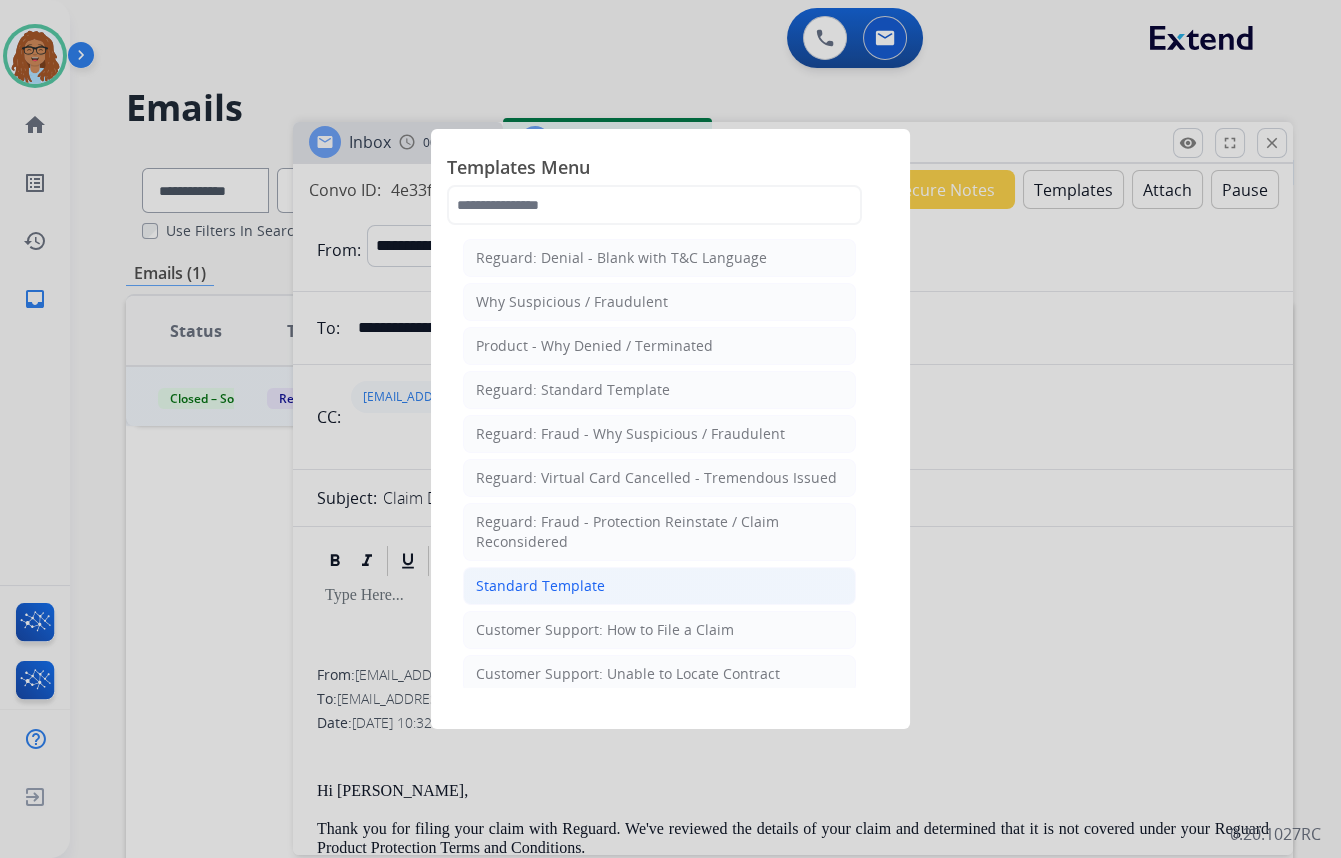 click on "Standard Template" 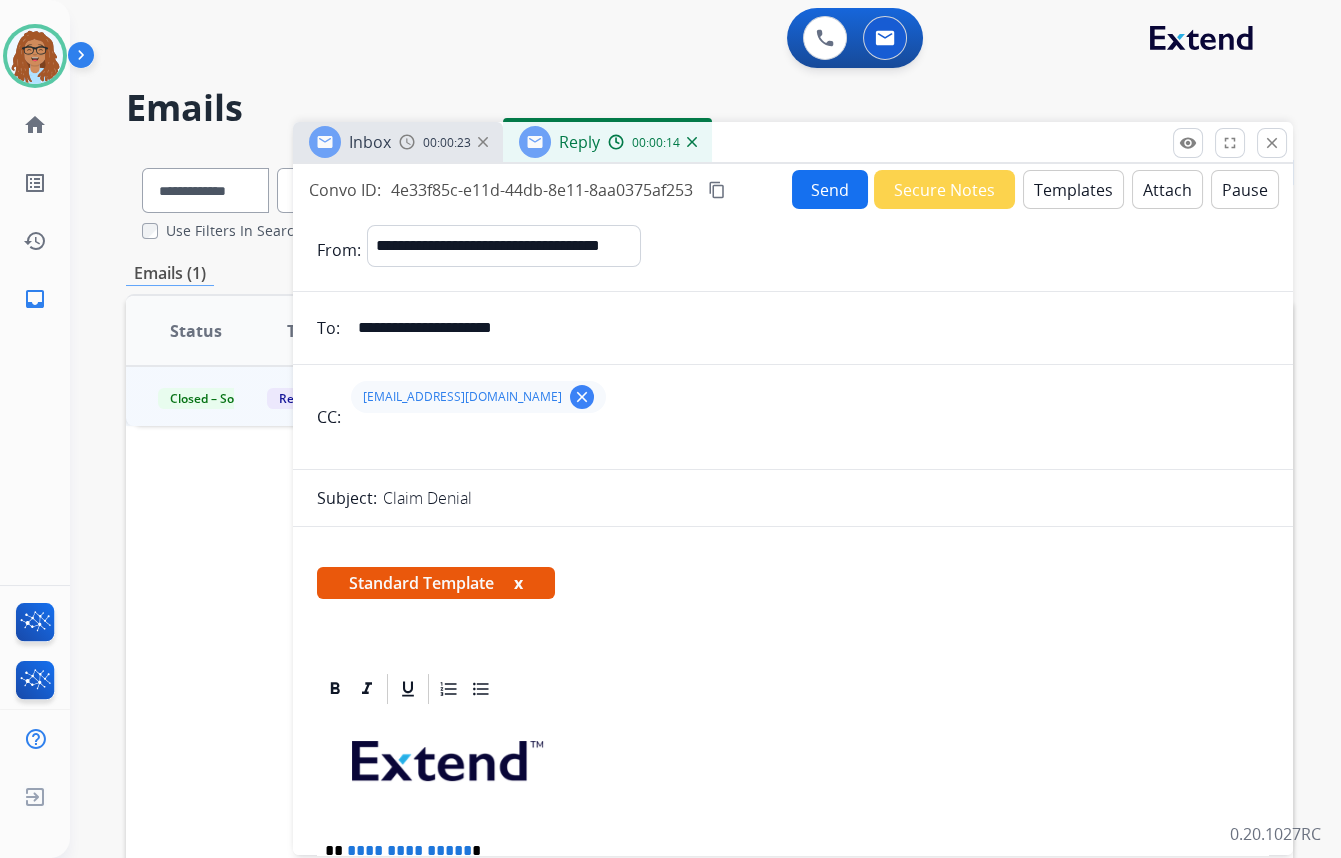 click on "Templates" at bounding box center [1073, 189] 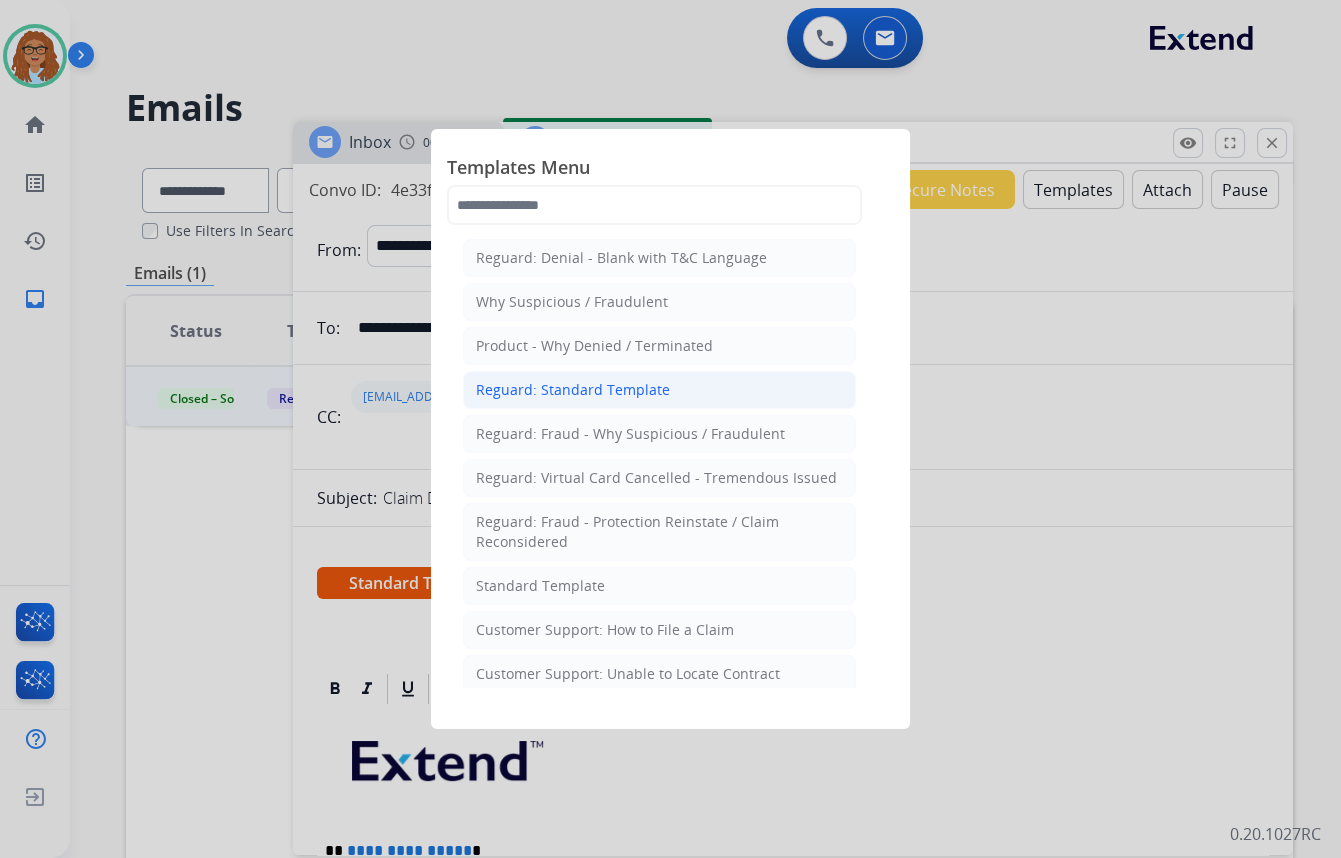 click on "Reguard: Standard Template" 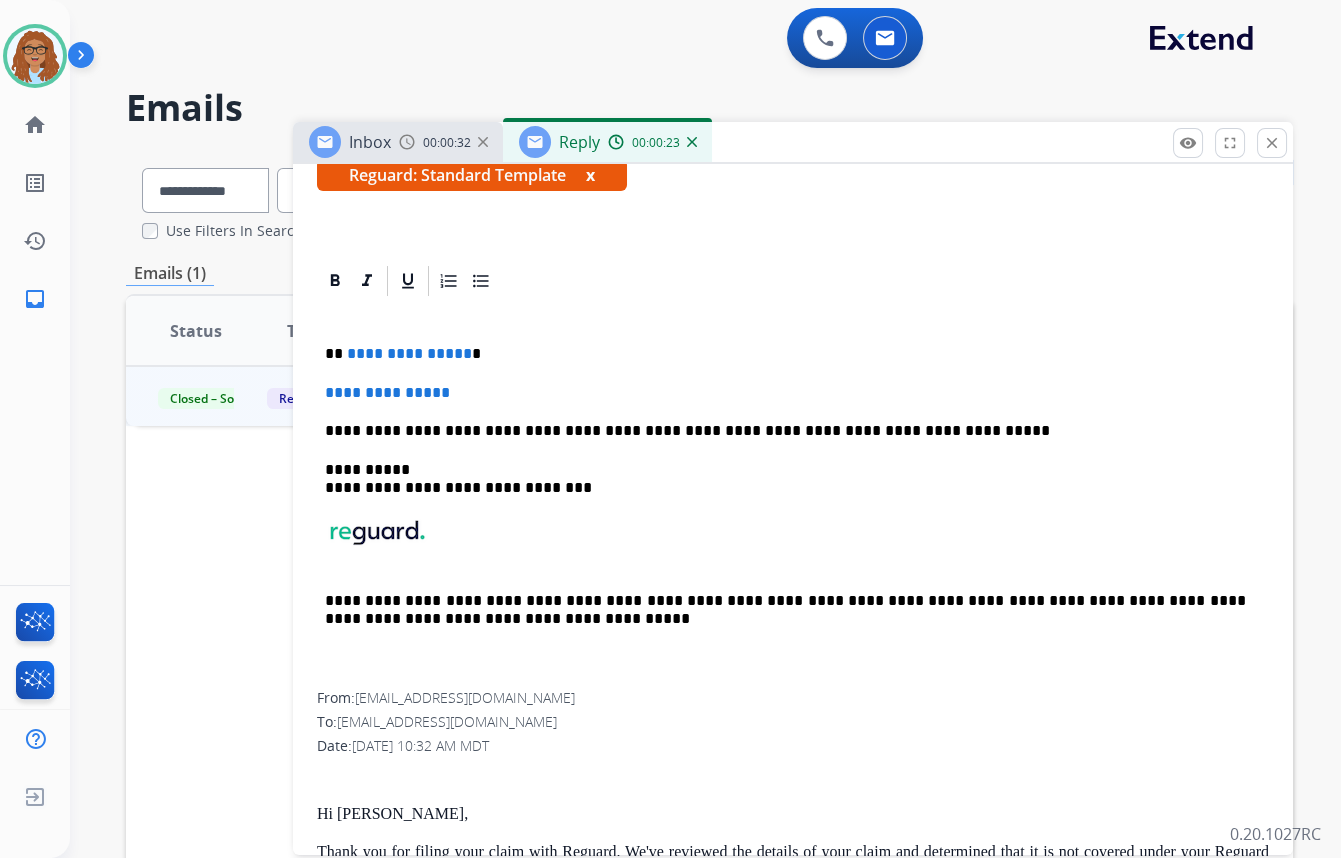 scroll, scrollTop: 363, scrollLeft: 0, axis: vertical 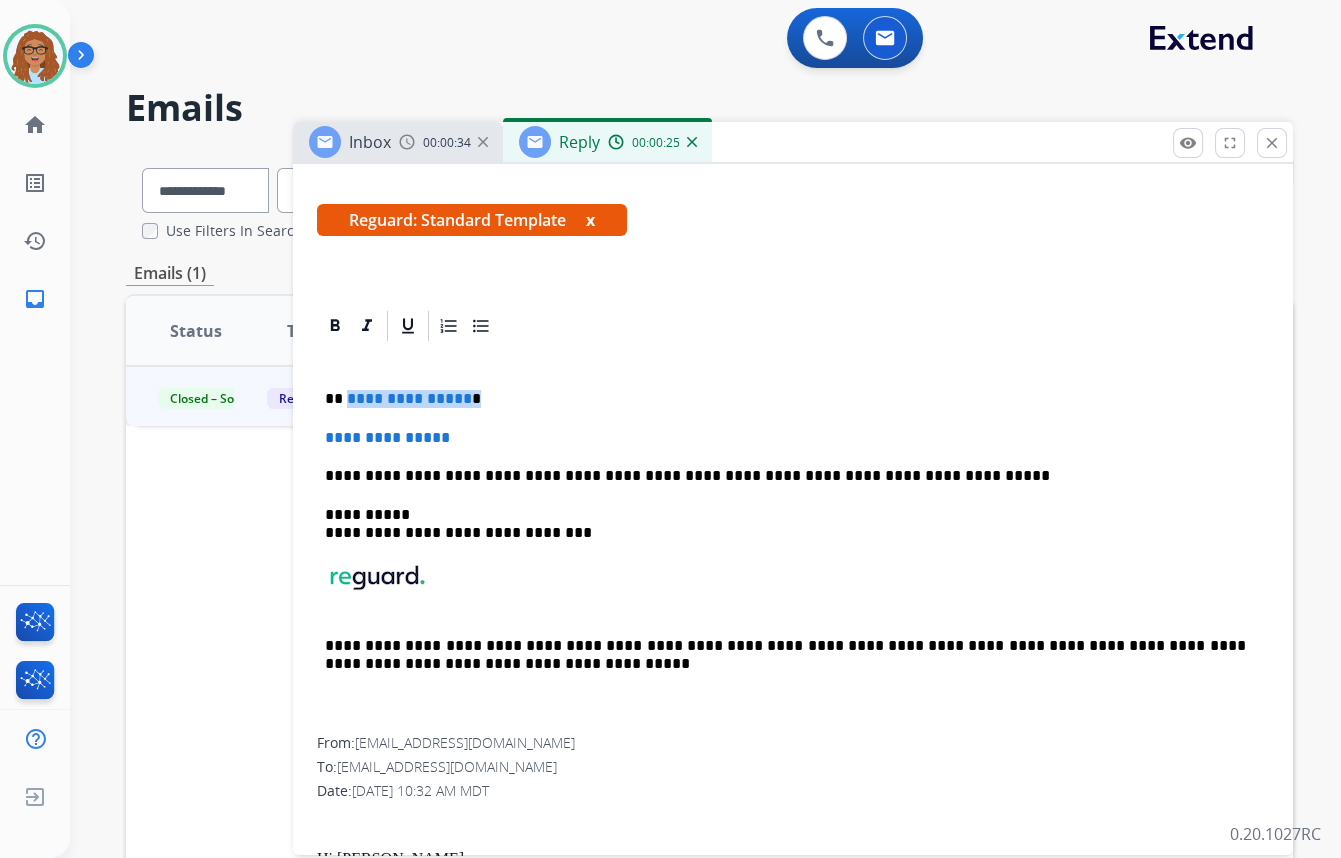 drag, startPoint x: 469, startPoint y: 402, endPoint x: 344, endPoint y: 401, distance: 125.004 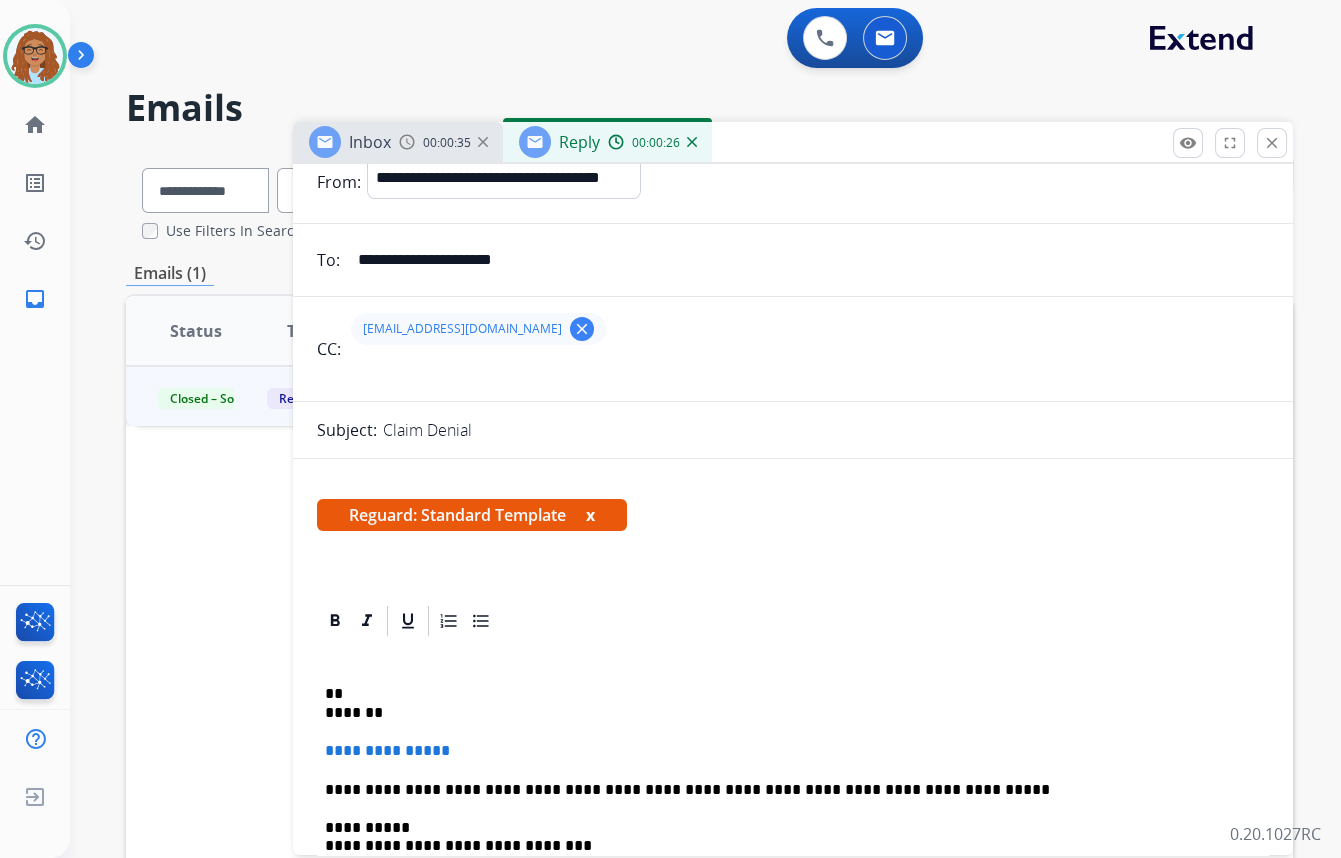 scroll, scrollTop: 0, scrollLeft: 0, axis: both 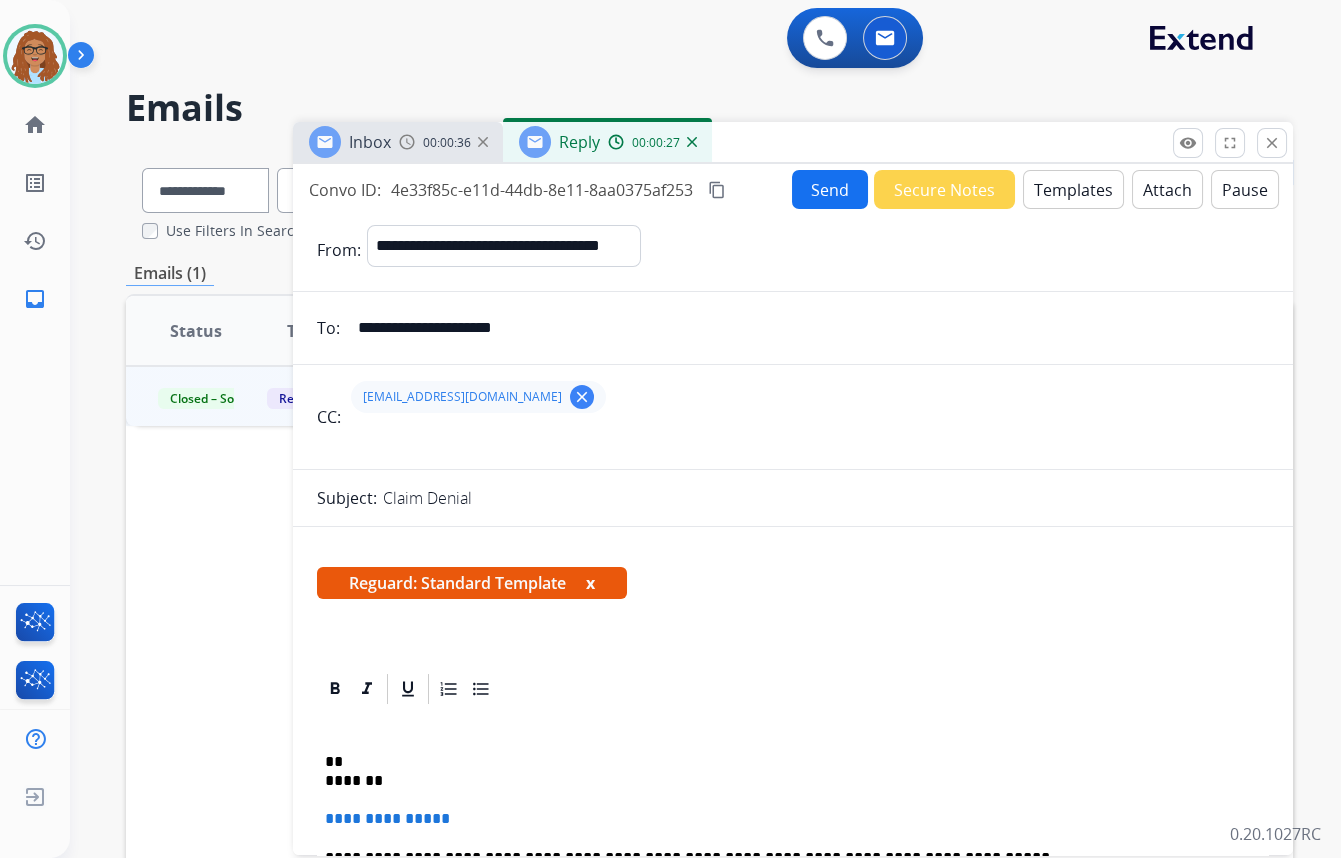 click on "Templates" at bounding box center [1073, 189] 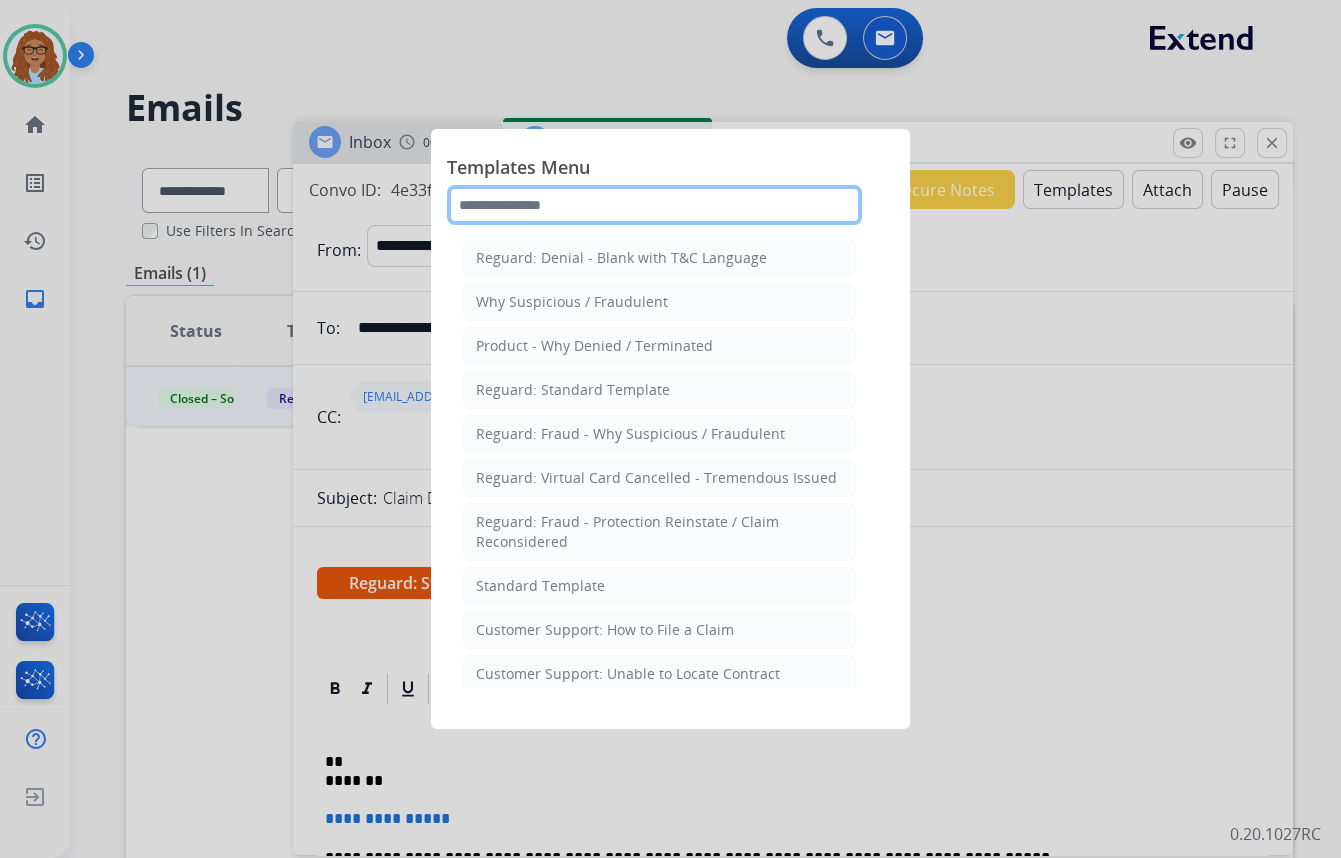 click 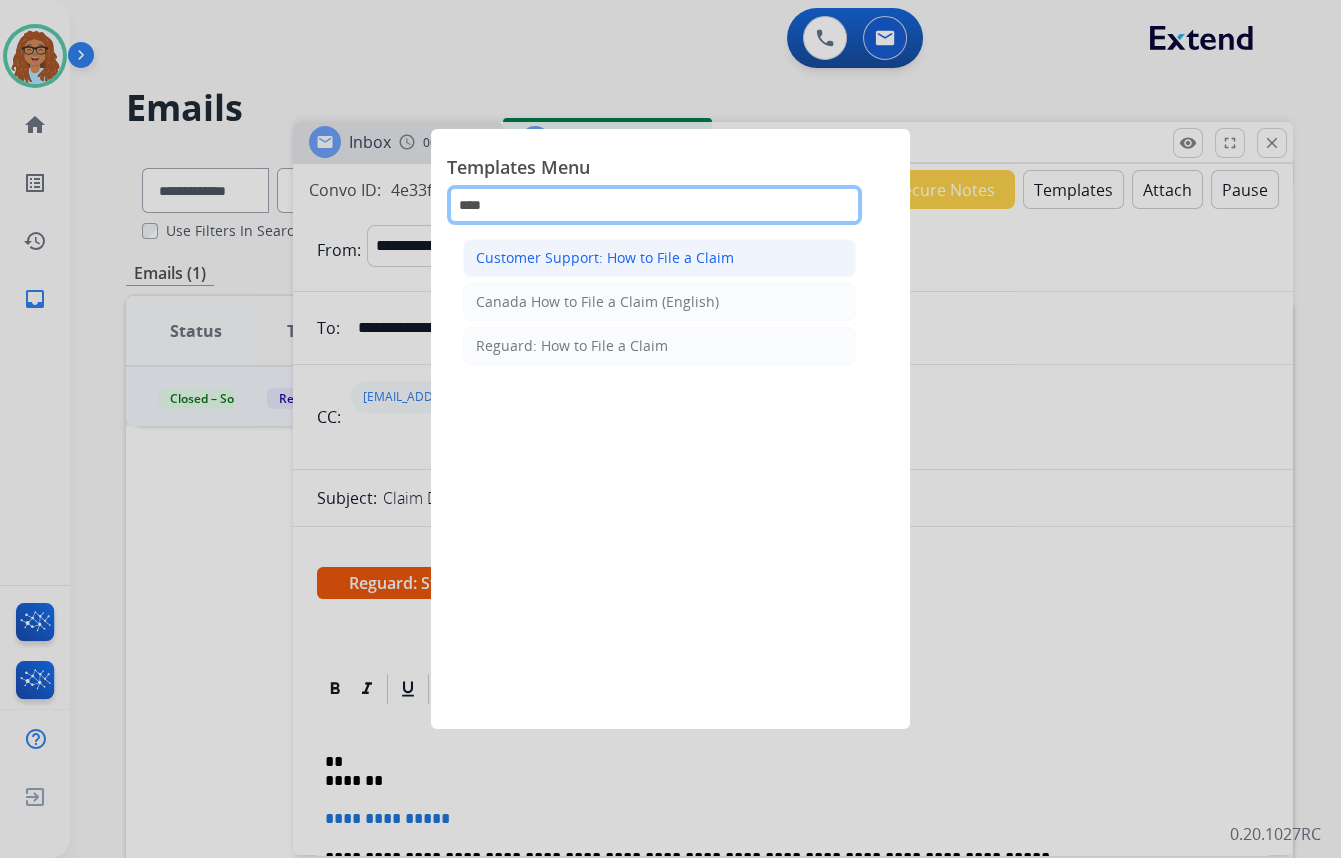 type on "***" 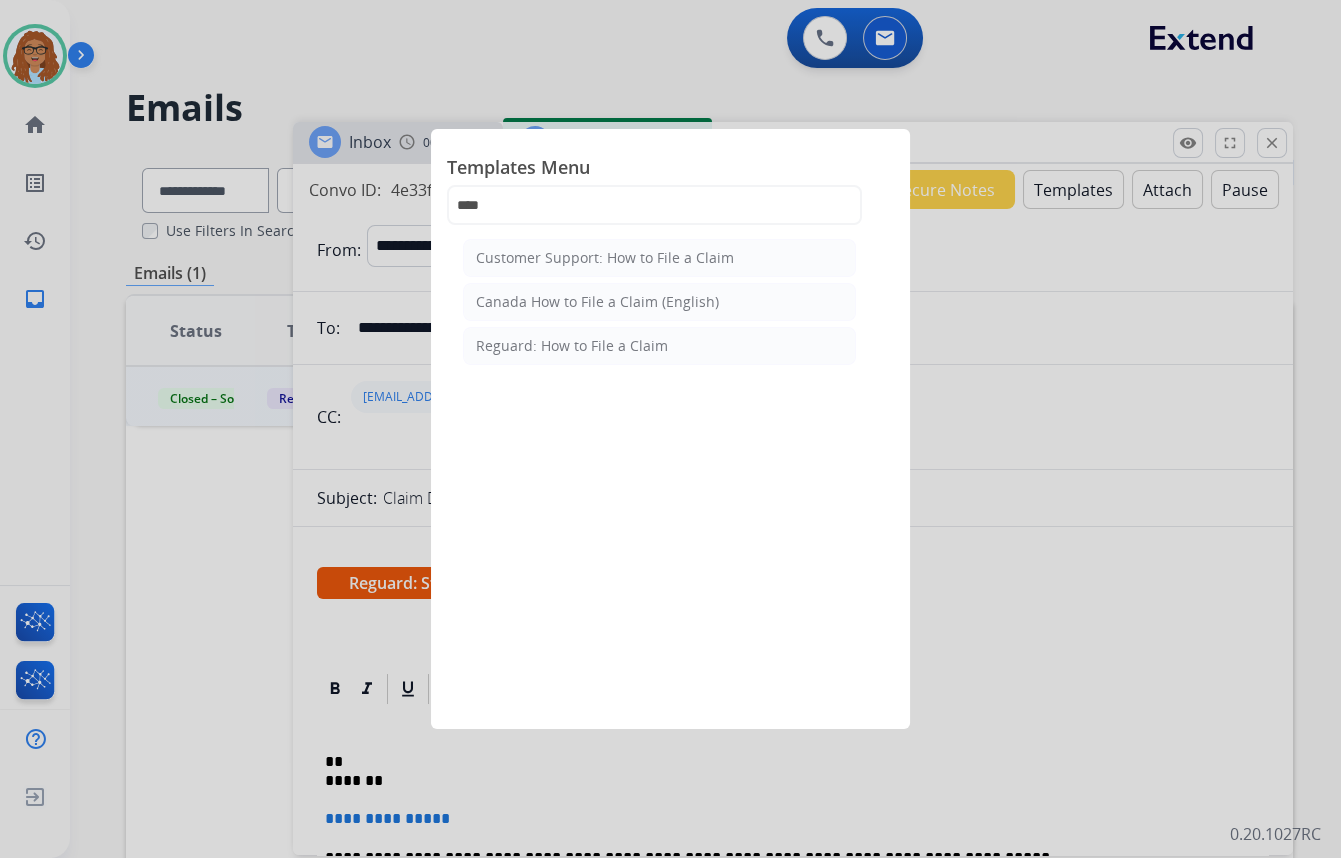 drag, startPoint x: 590, startPoint y: 260, endPoint x: 644, endPoint y: 293, distance: 63.28507 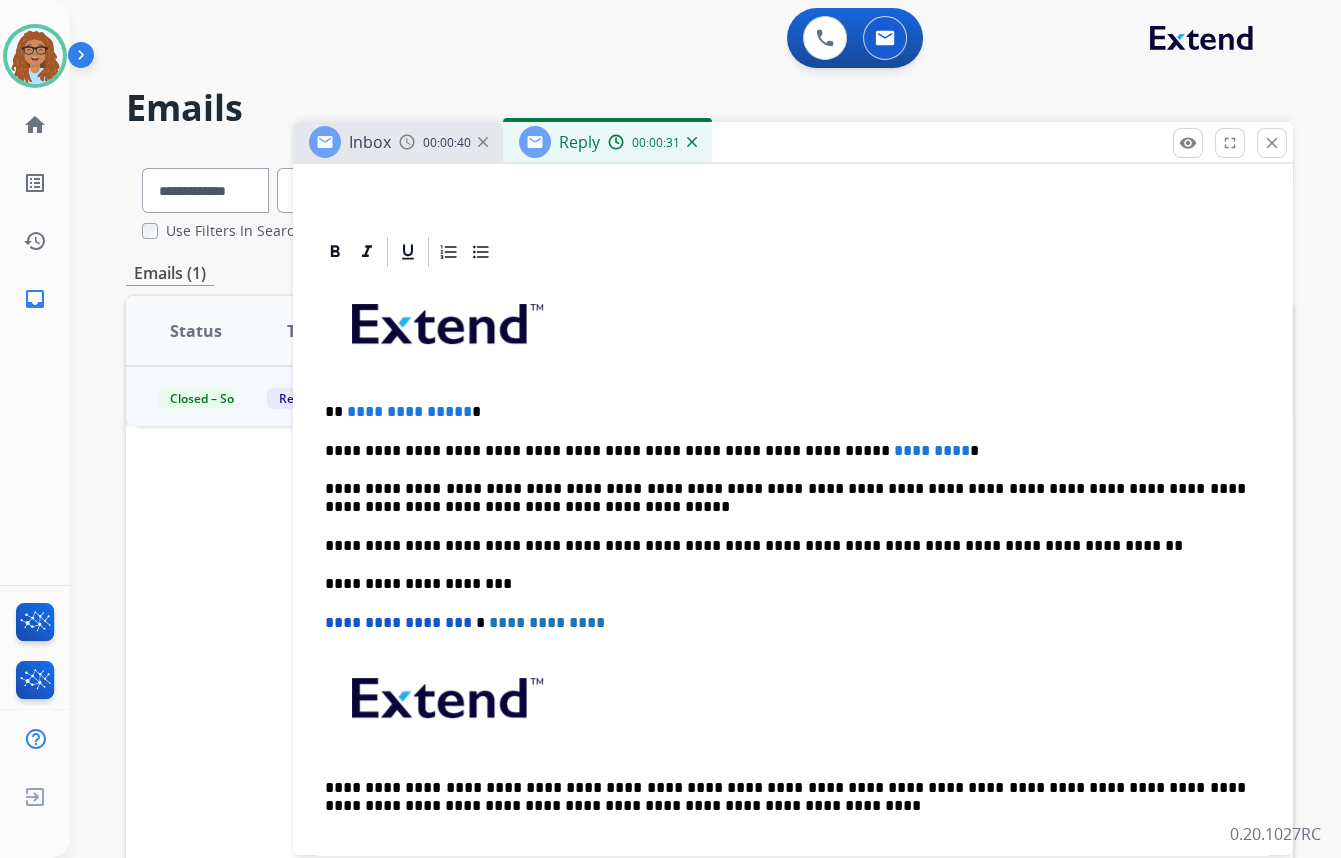 scroll, scrollTop: 454, scrollLeft: 0, axis: vertical 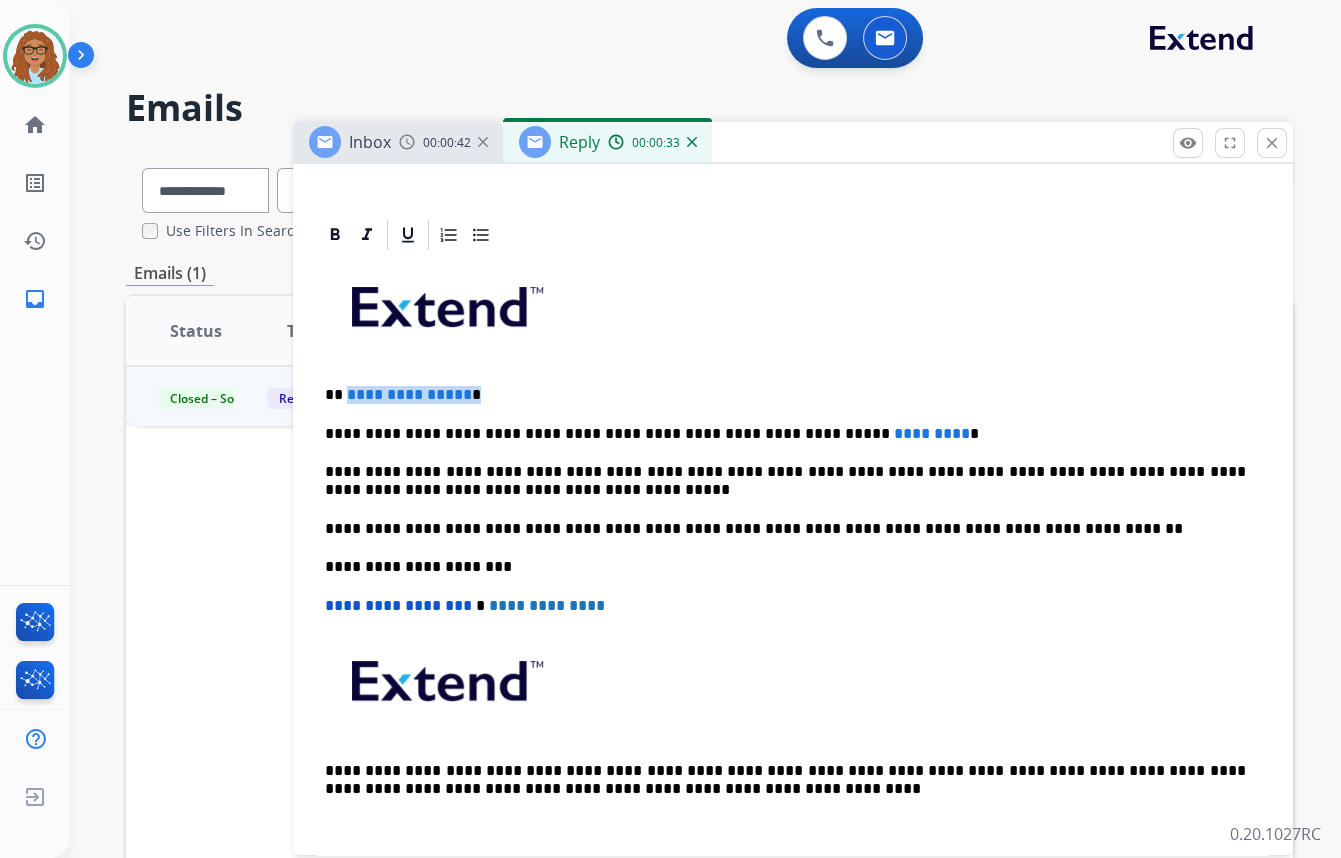 drag, startPoint x: 467, startPoint y: 397, endPoint x: 344, endPoint y: 390, distance: 123.19903 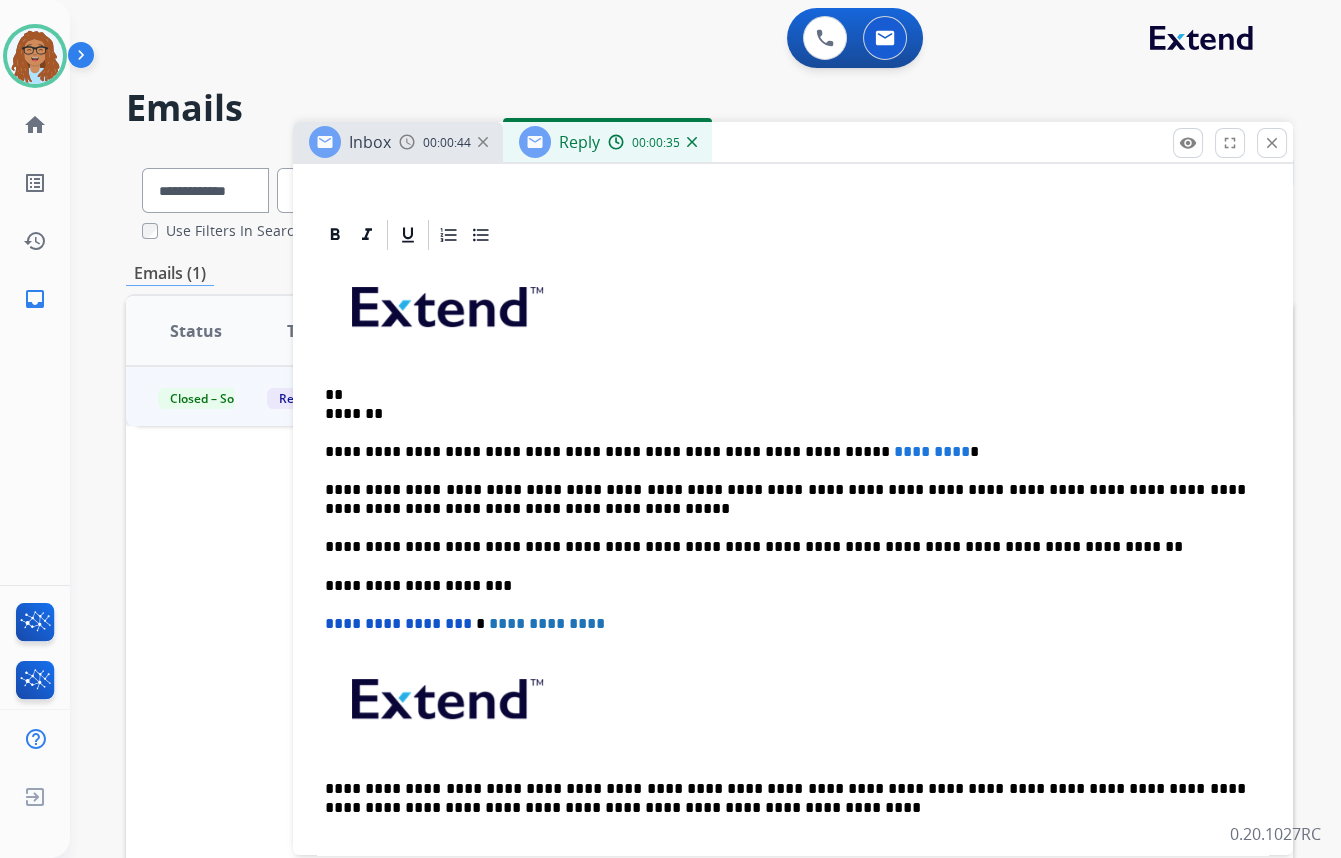 click on "** *******" at bounding box center [785, 404] 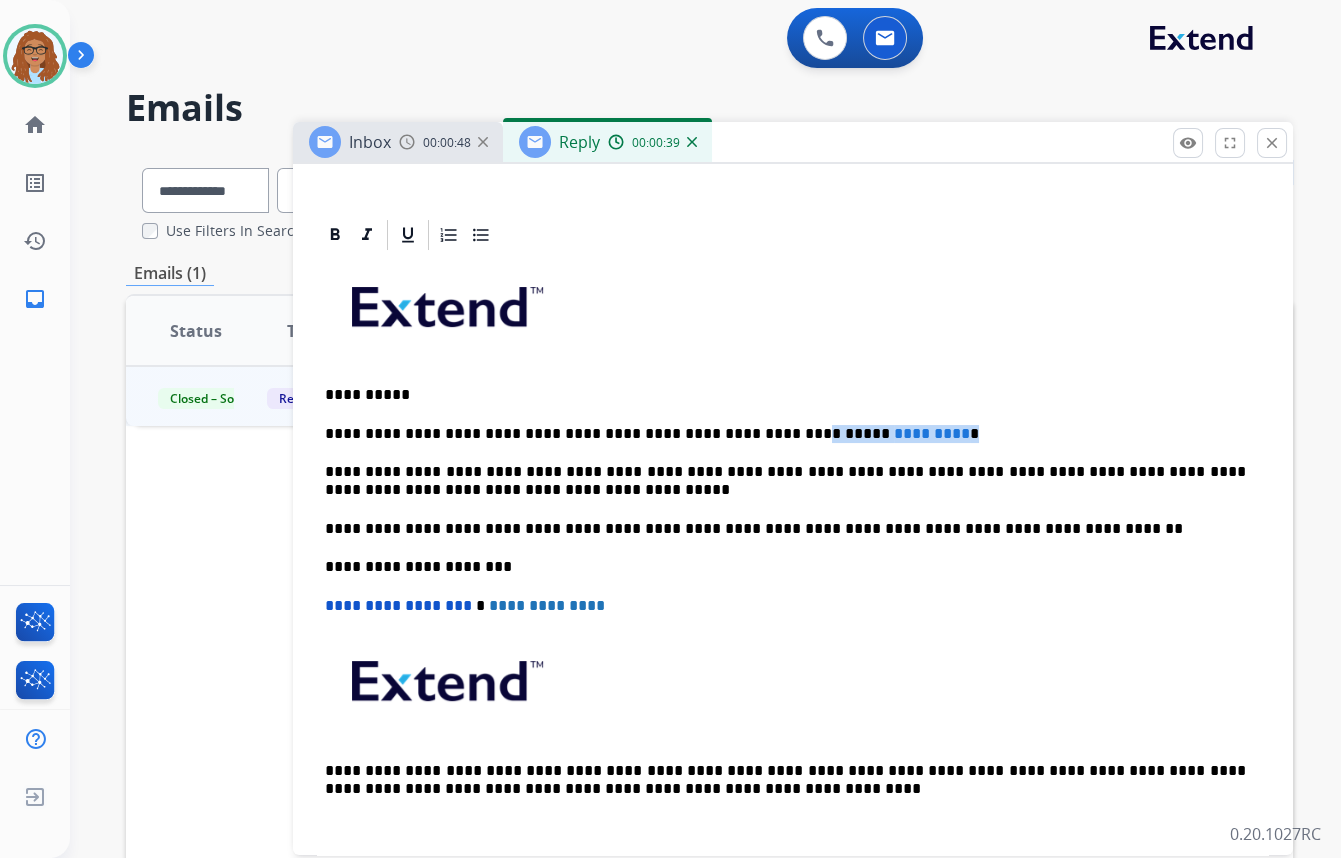 drag, startPoint x: 880, startPoint y: 432, endPoint x: 733, endPoint y: 439, distance: 147.16656 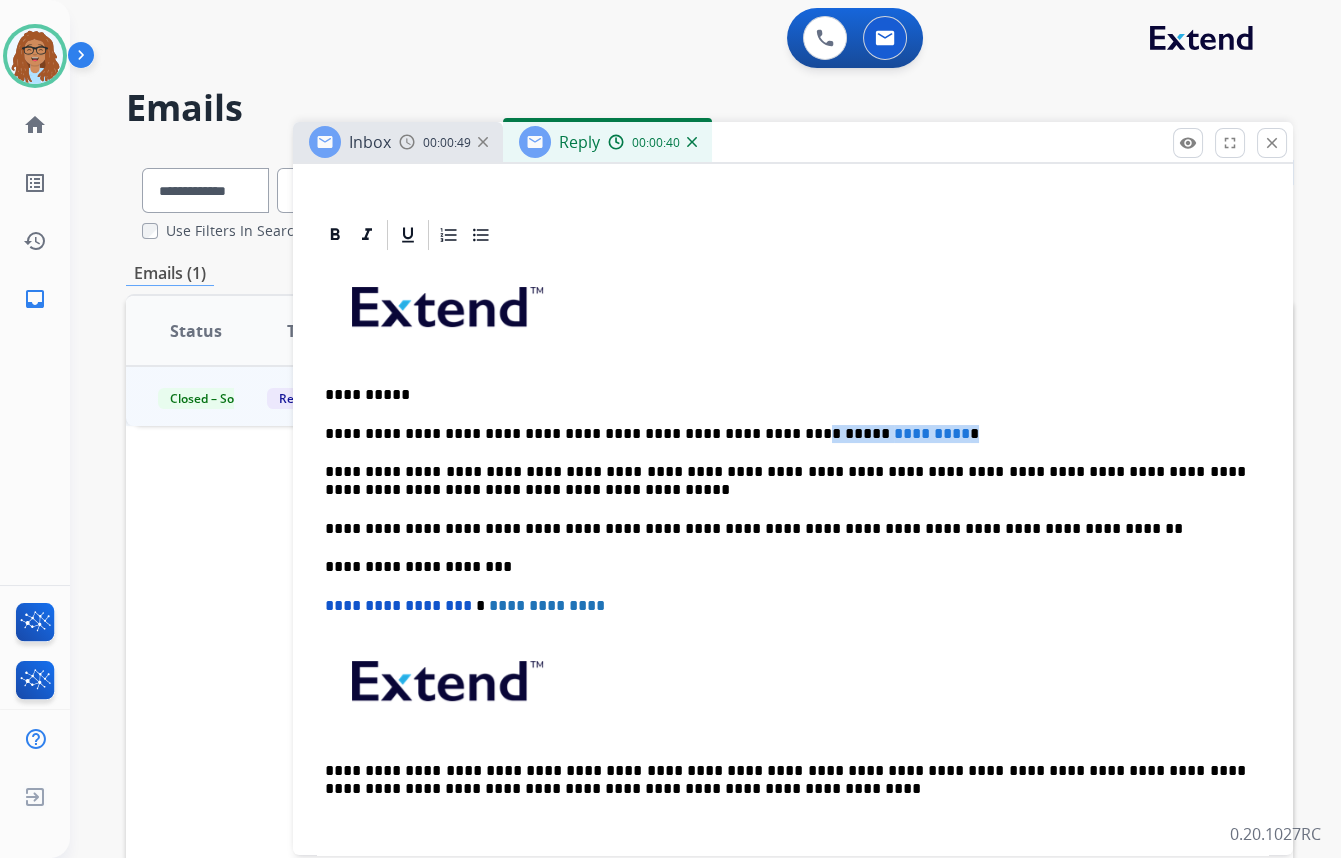 click on "*********" at bounding box center [932, 433] 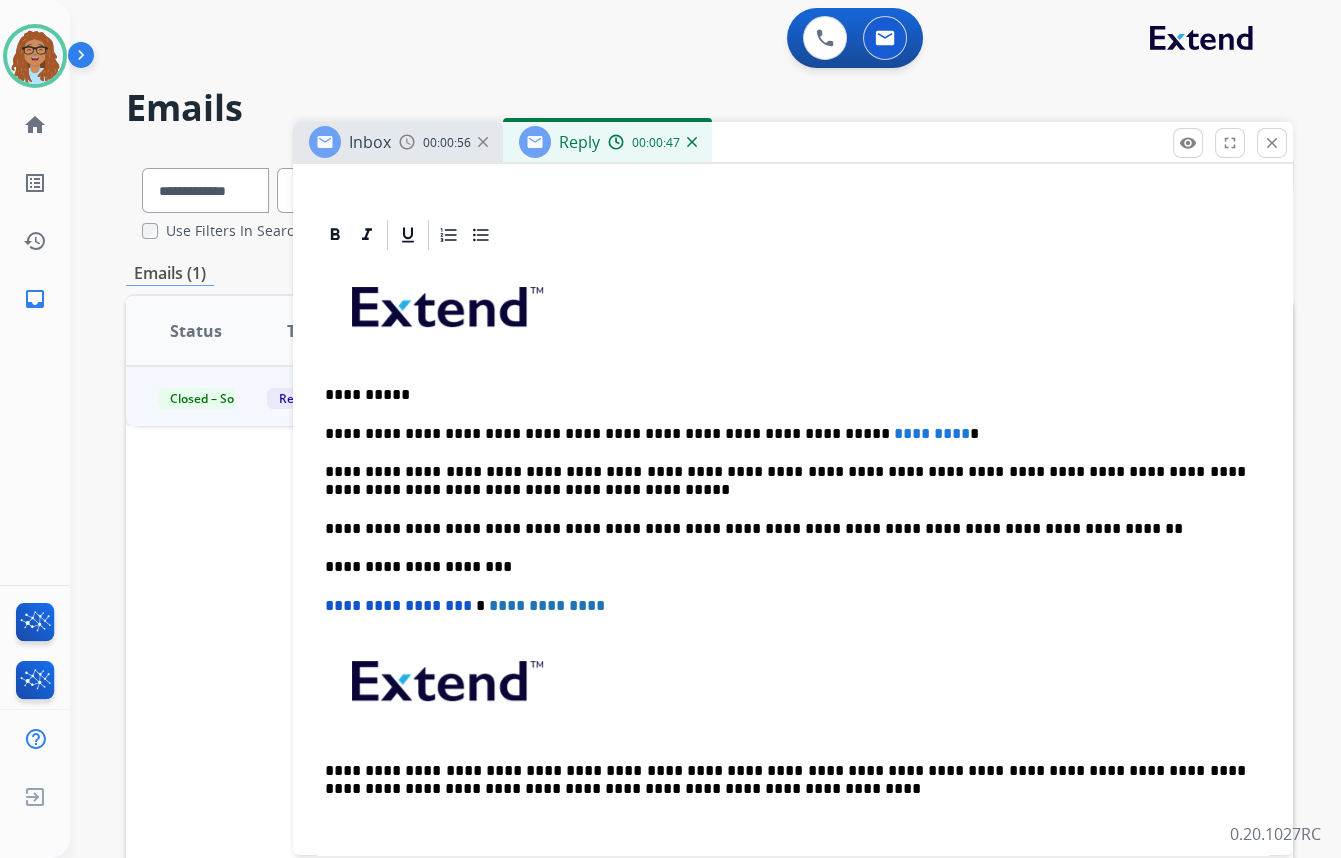 click on "**********" at bounding box center (785, 434) 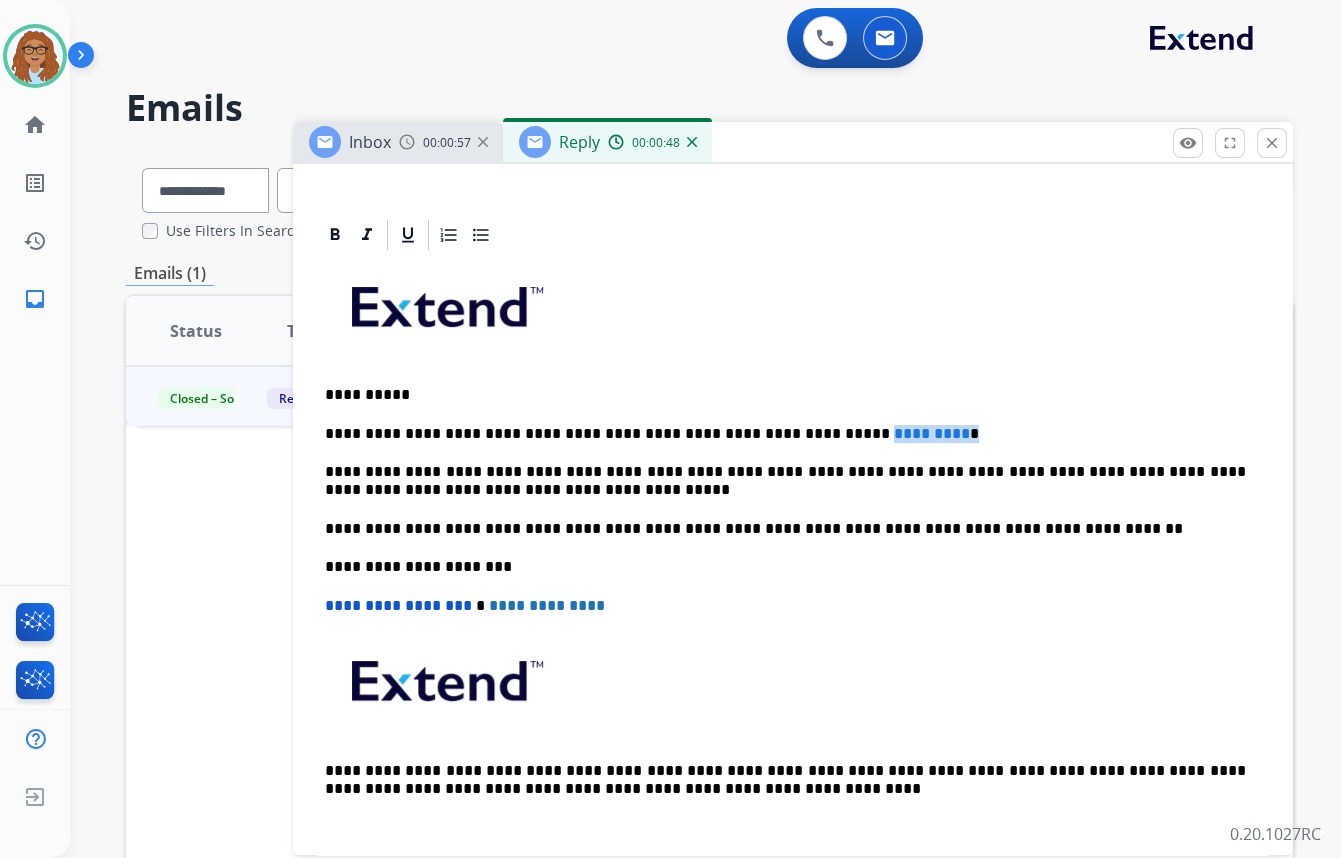 drag, startPoint x: 895, startPoint y: 432, endPoint x: 789, endPoint y: 434, distance: 106.01887 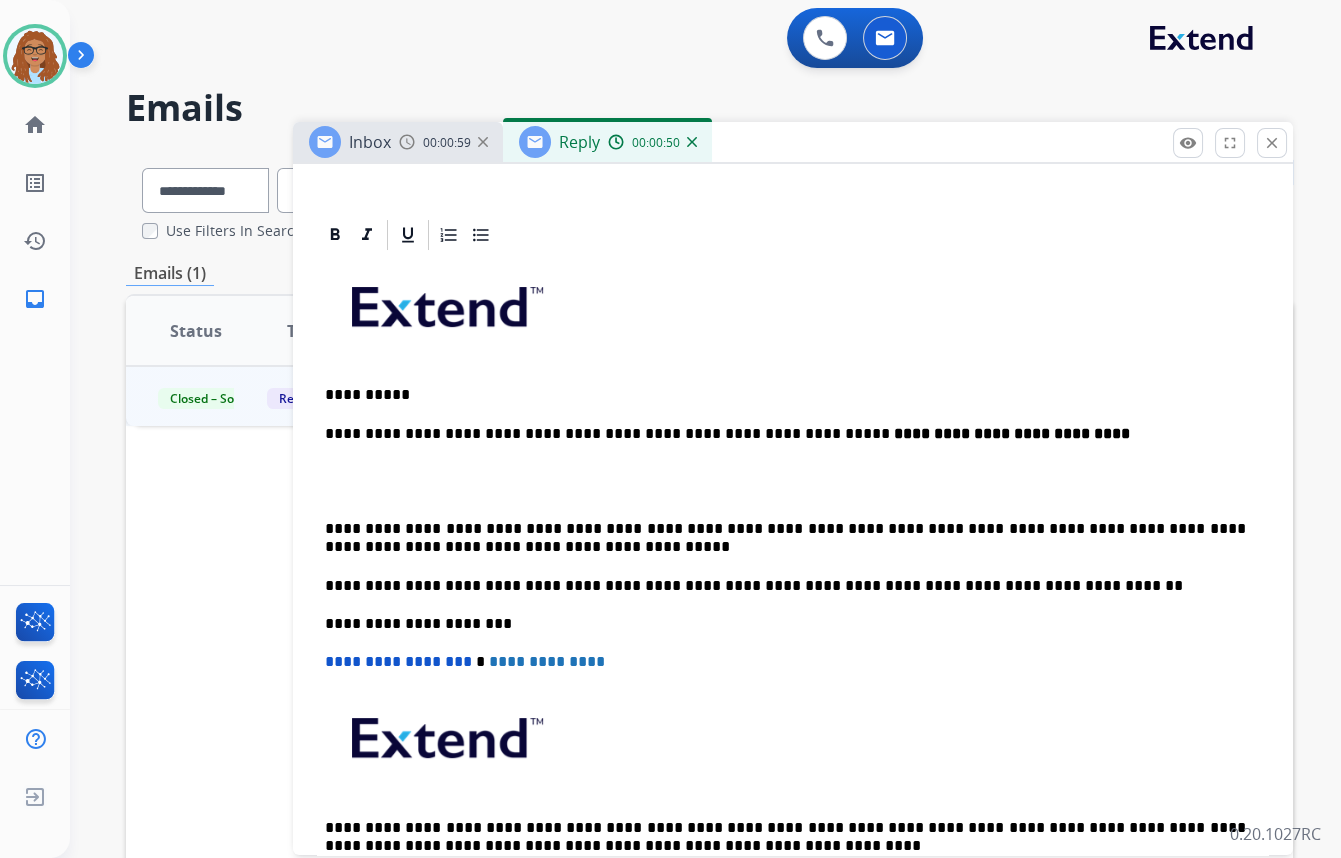 click on "**********" at bounding box center (785, 434) 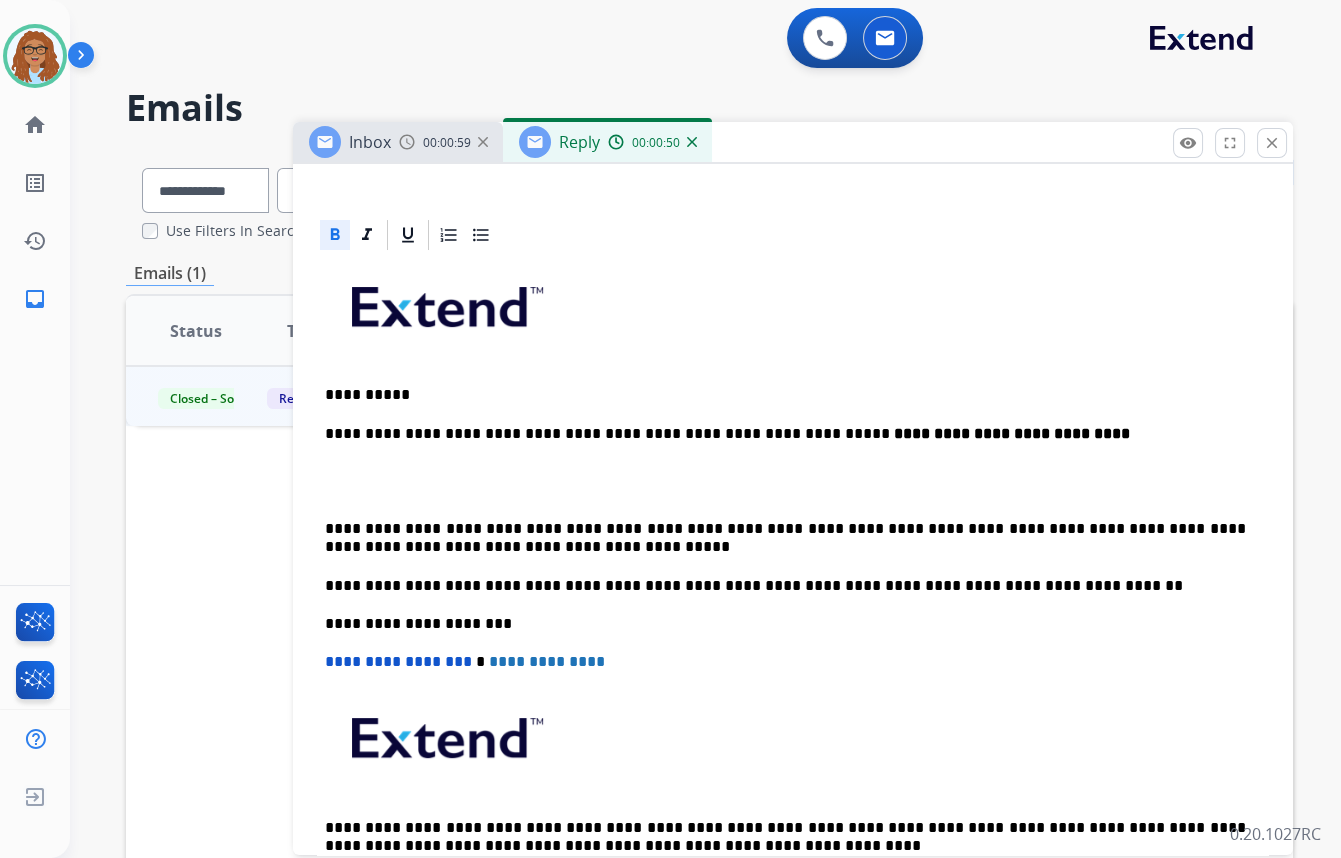 type 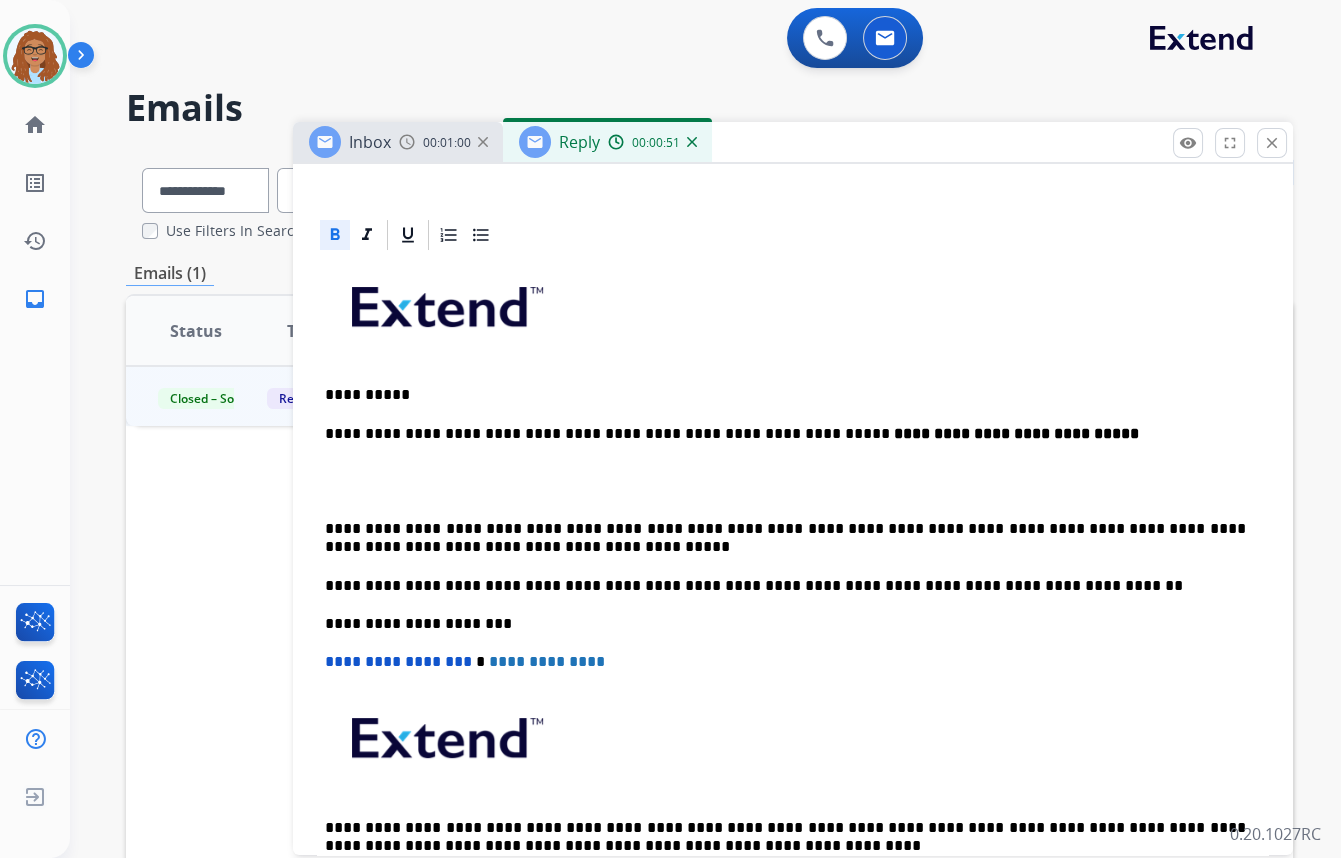 click on "**********" at bounding box center [793, 586] 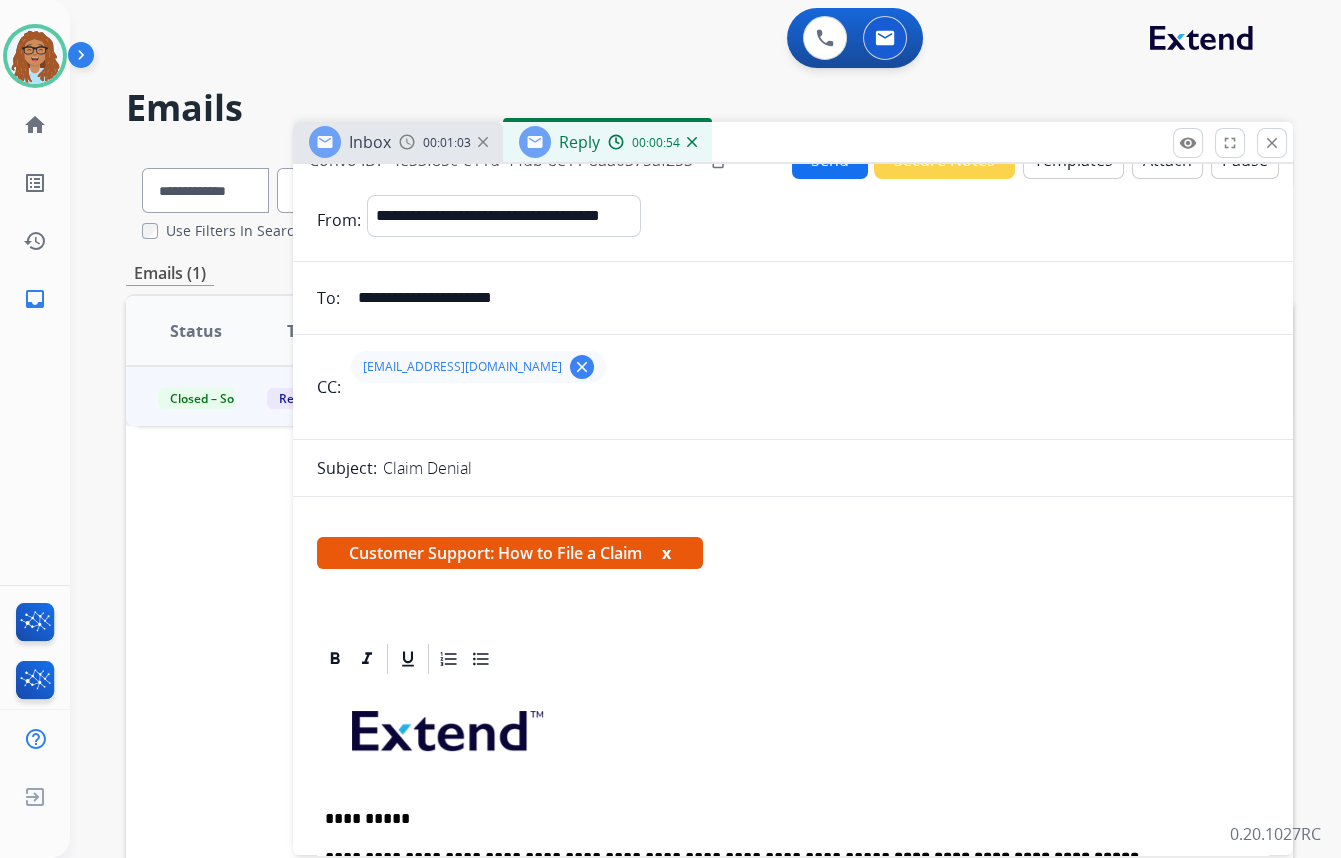 scroll, scrollTop: 0, scrollLeft: 0, axis: both 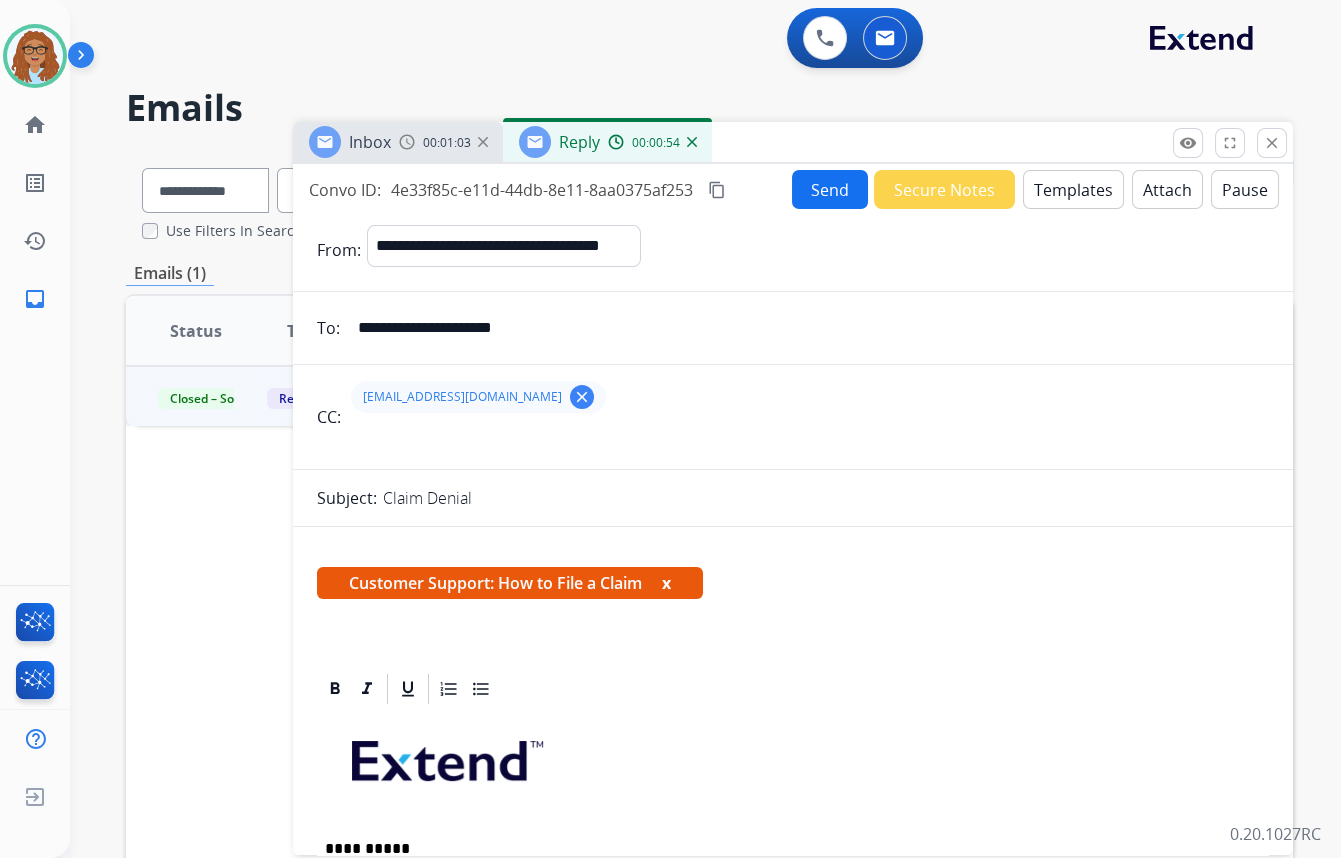click on "Send" at bounding box center [830, 189] 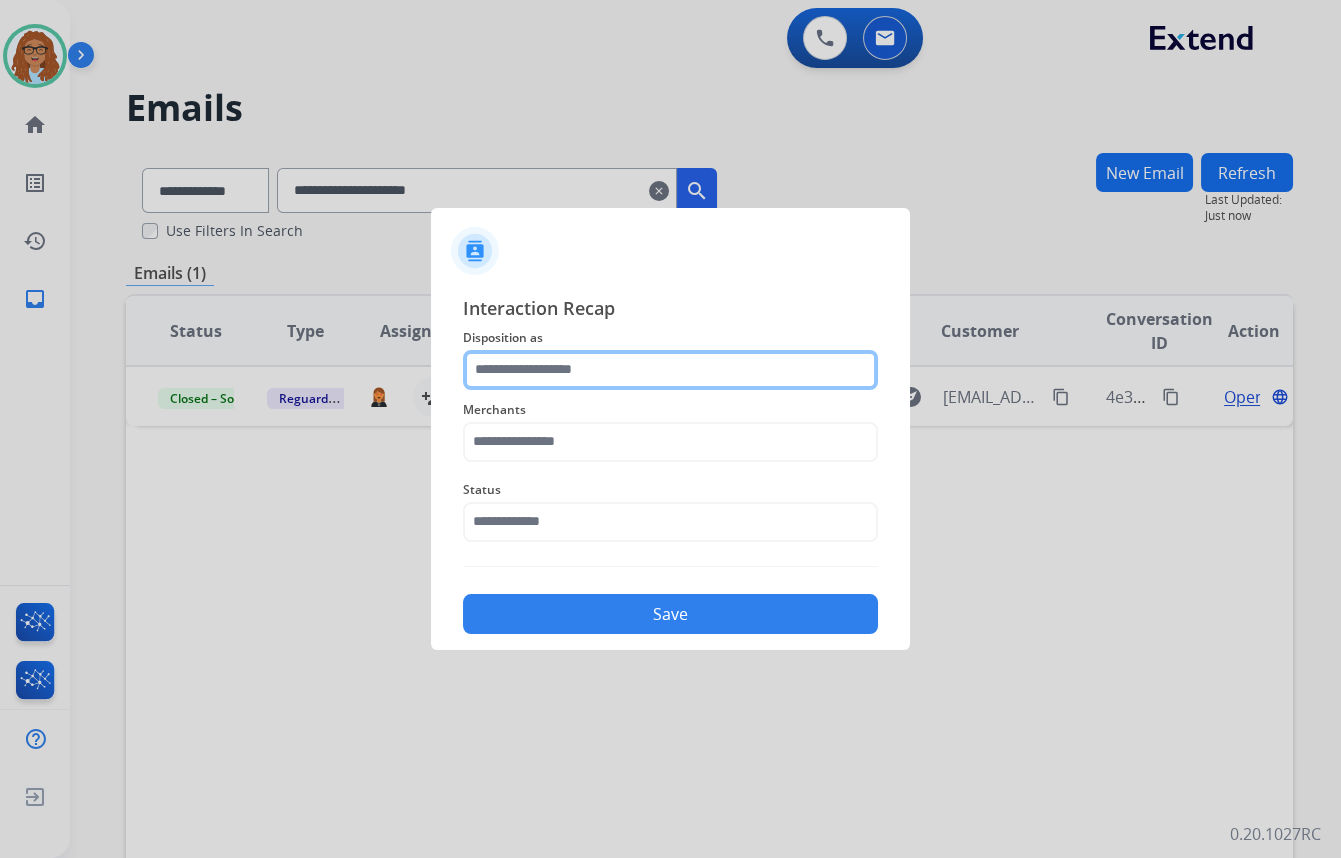 click 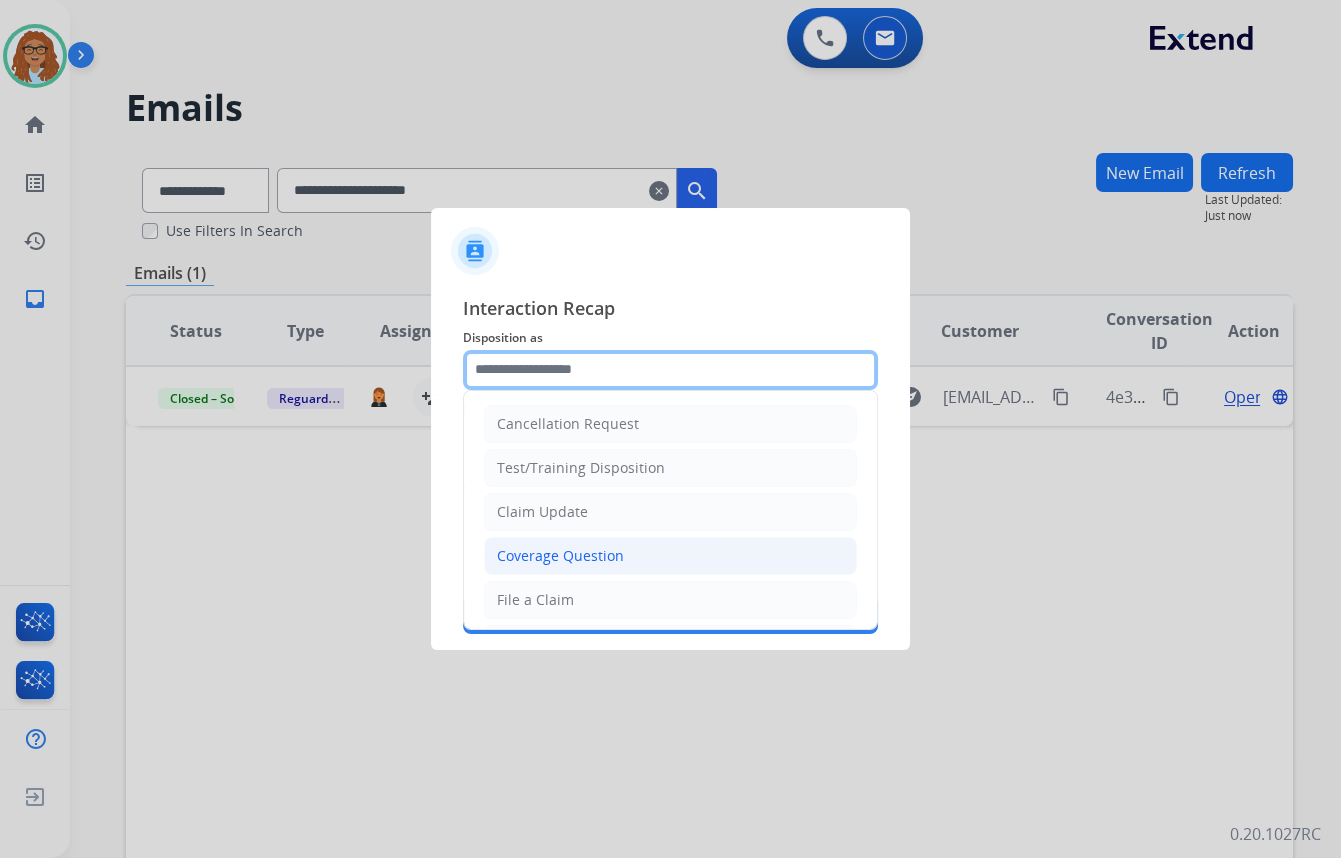 scroll, scrollTop: 90, scrollLeft: 0, axis: vertical 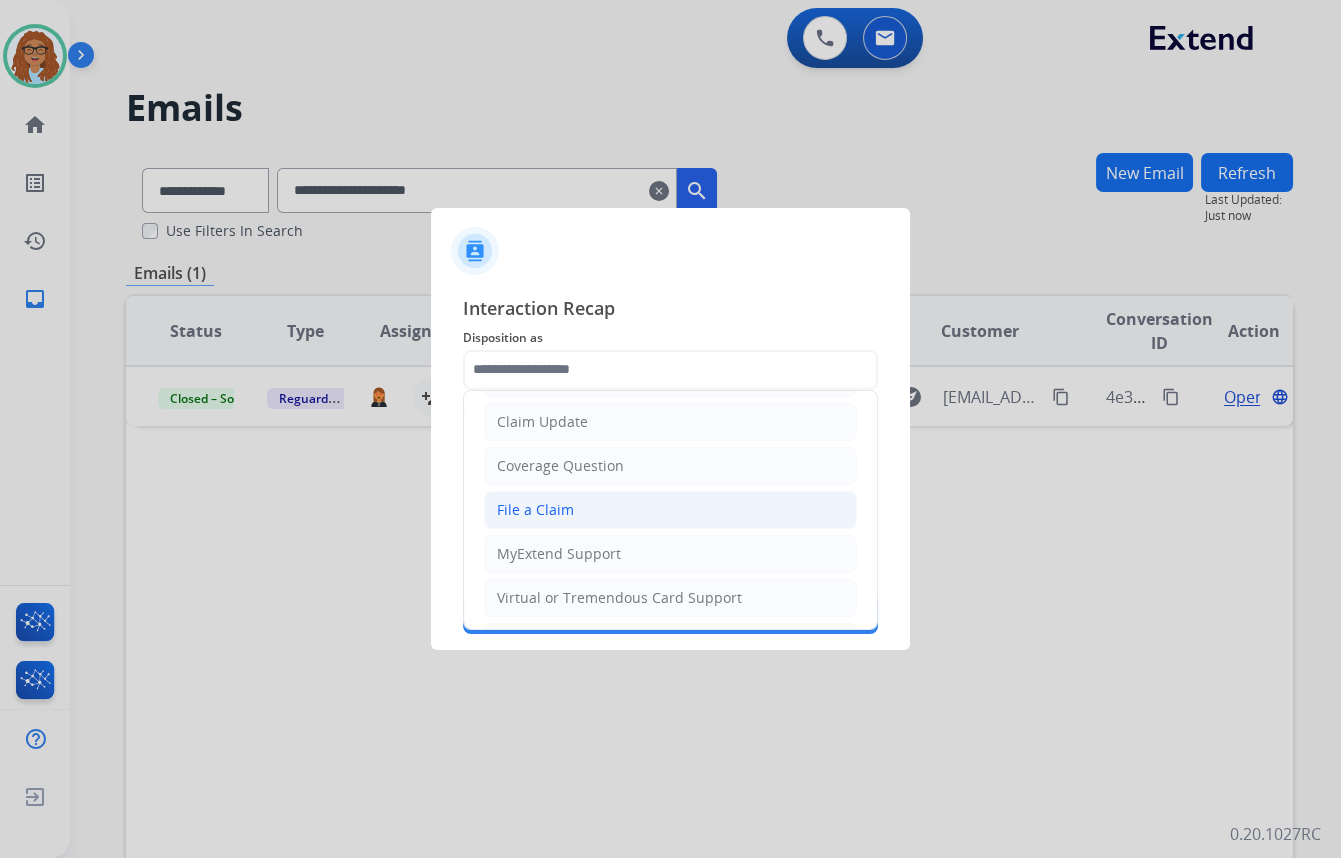 click on "File a Claim" 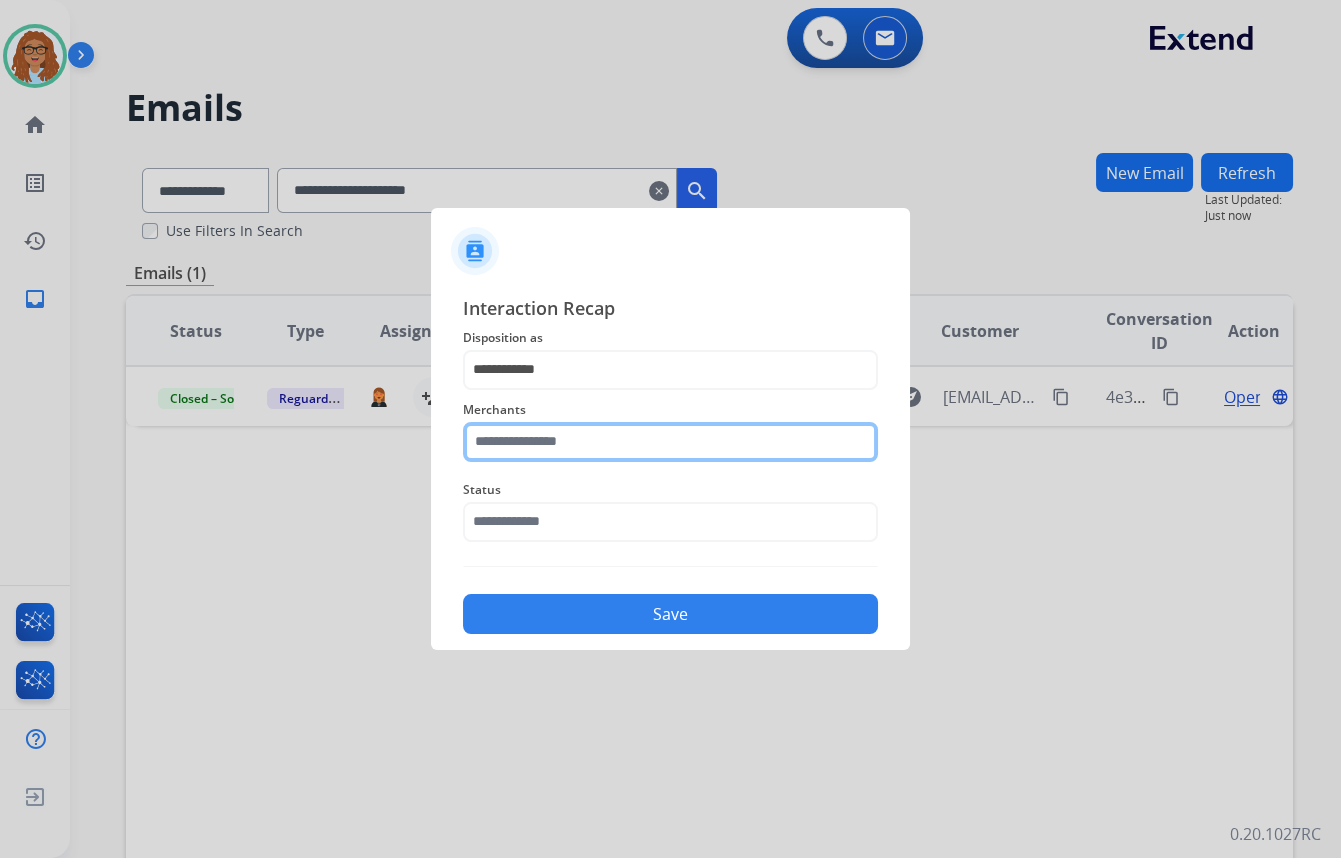 click 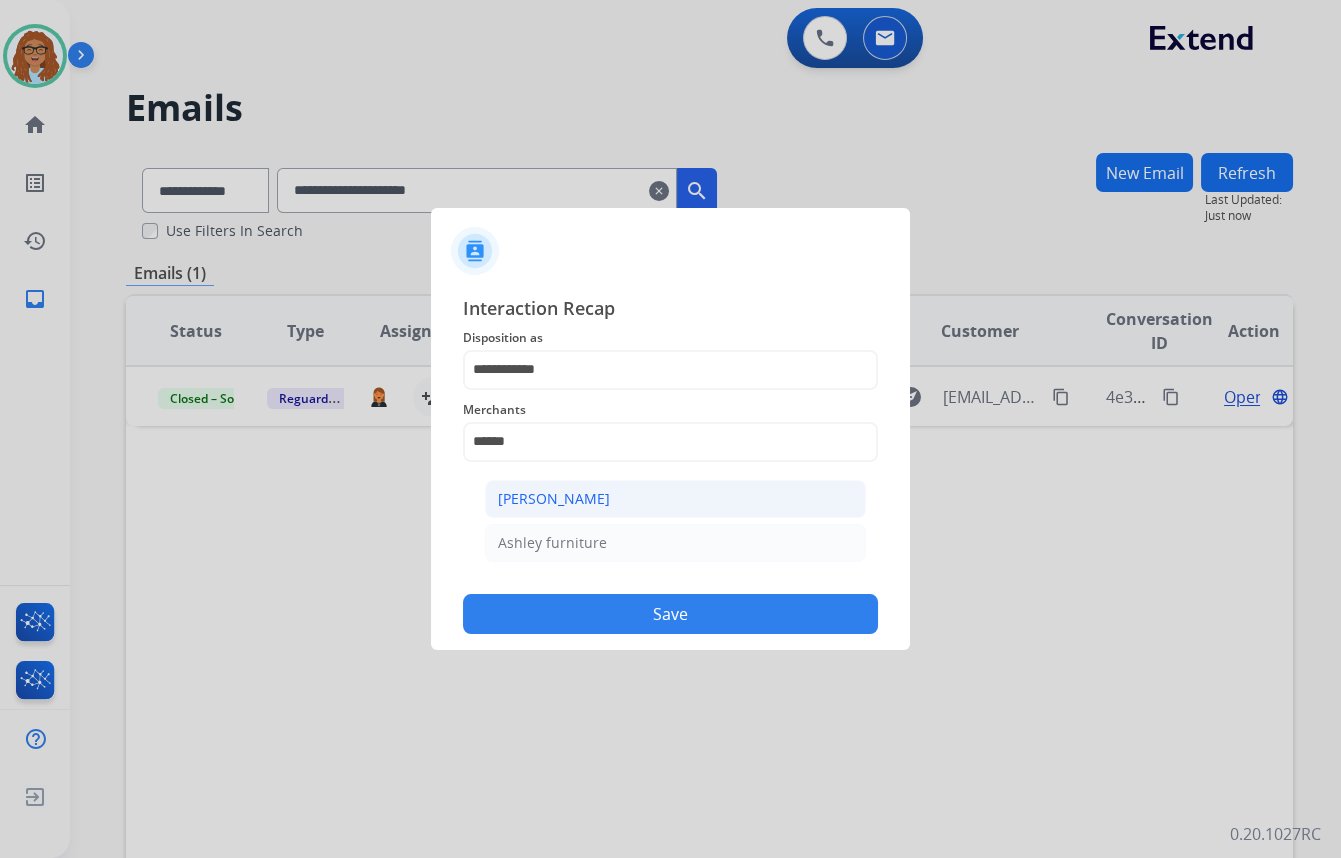 click on "[PERSON_NAME]" 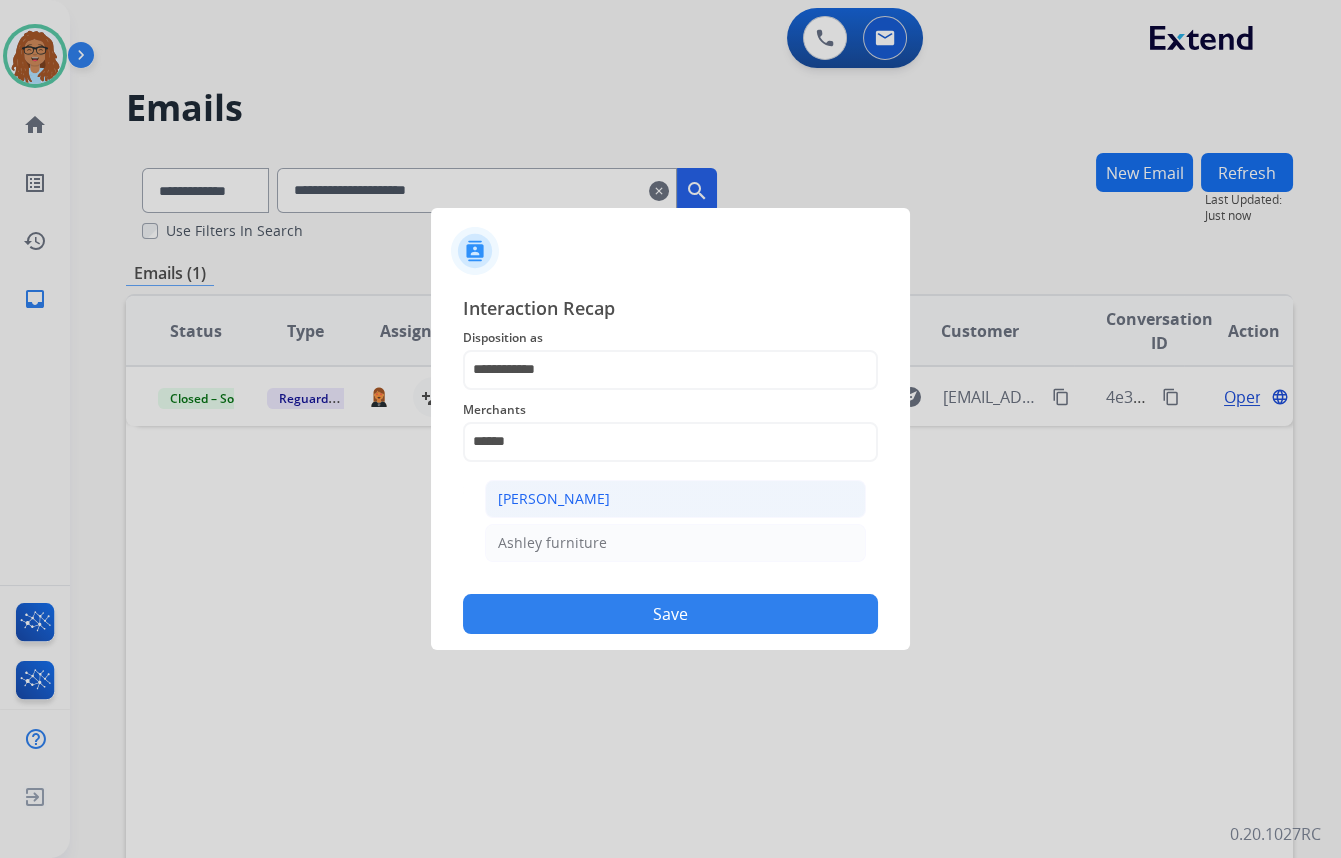 type on "**********" 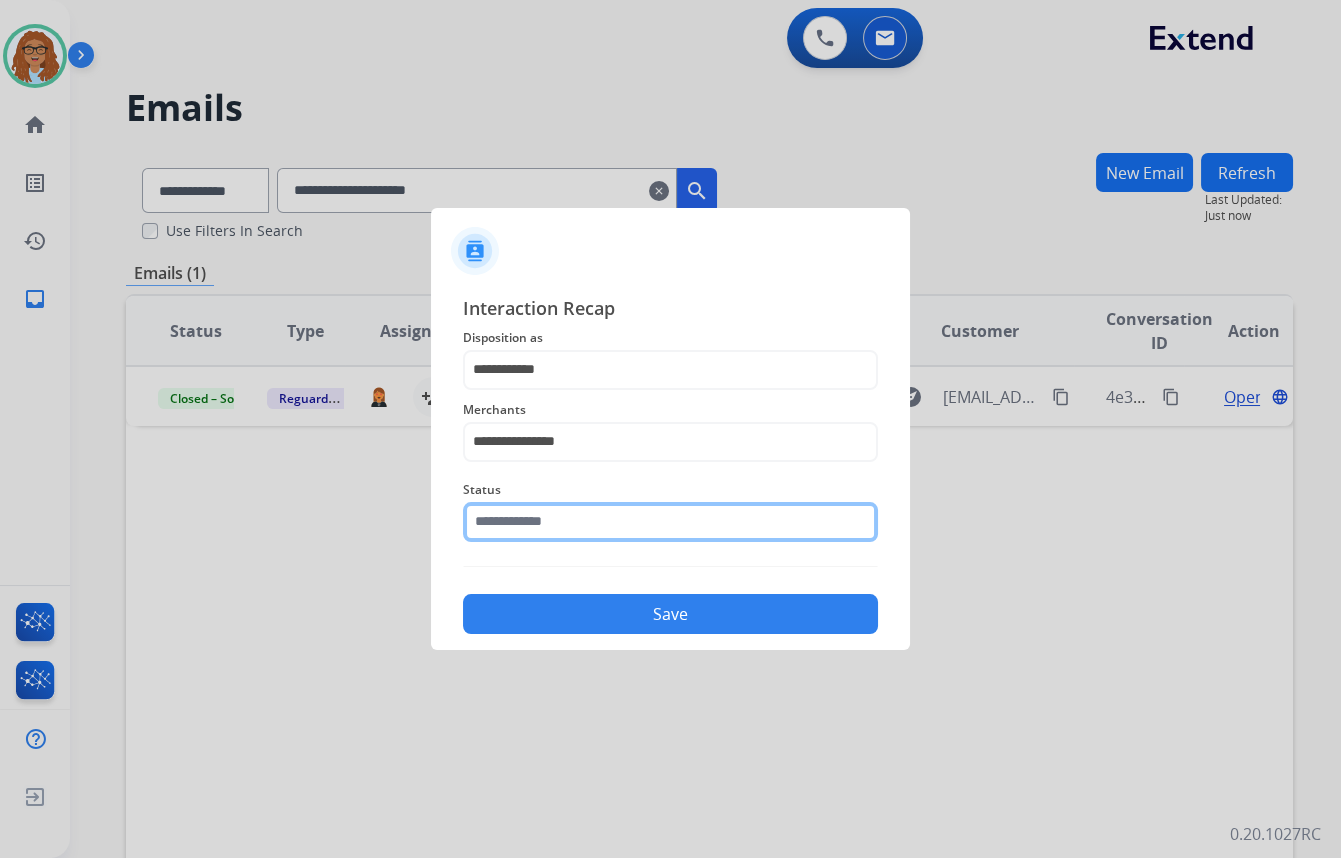 click 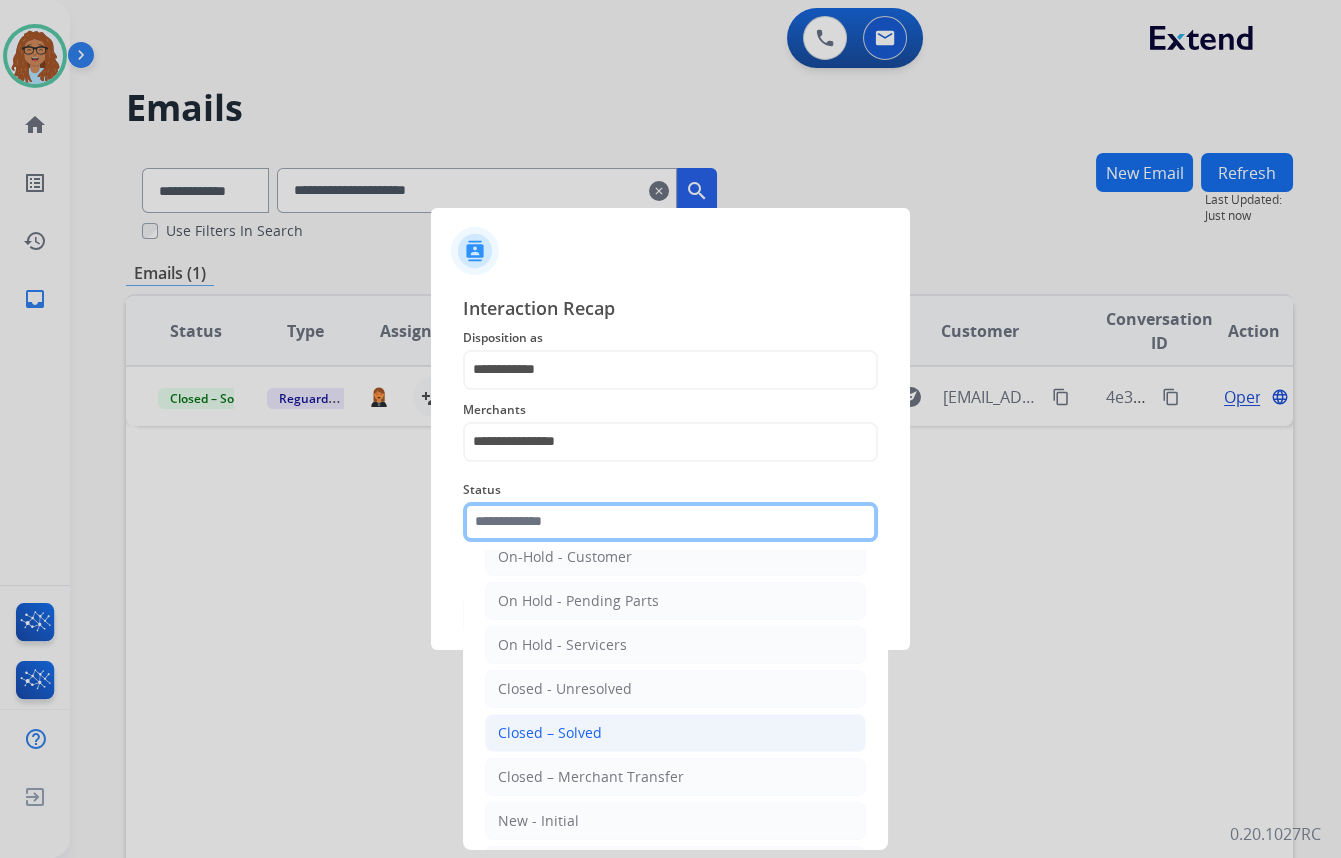scroll, scrollTop: 118, scrollLeft: 0, axis: vertical 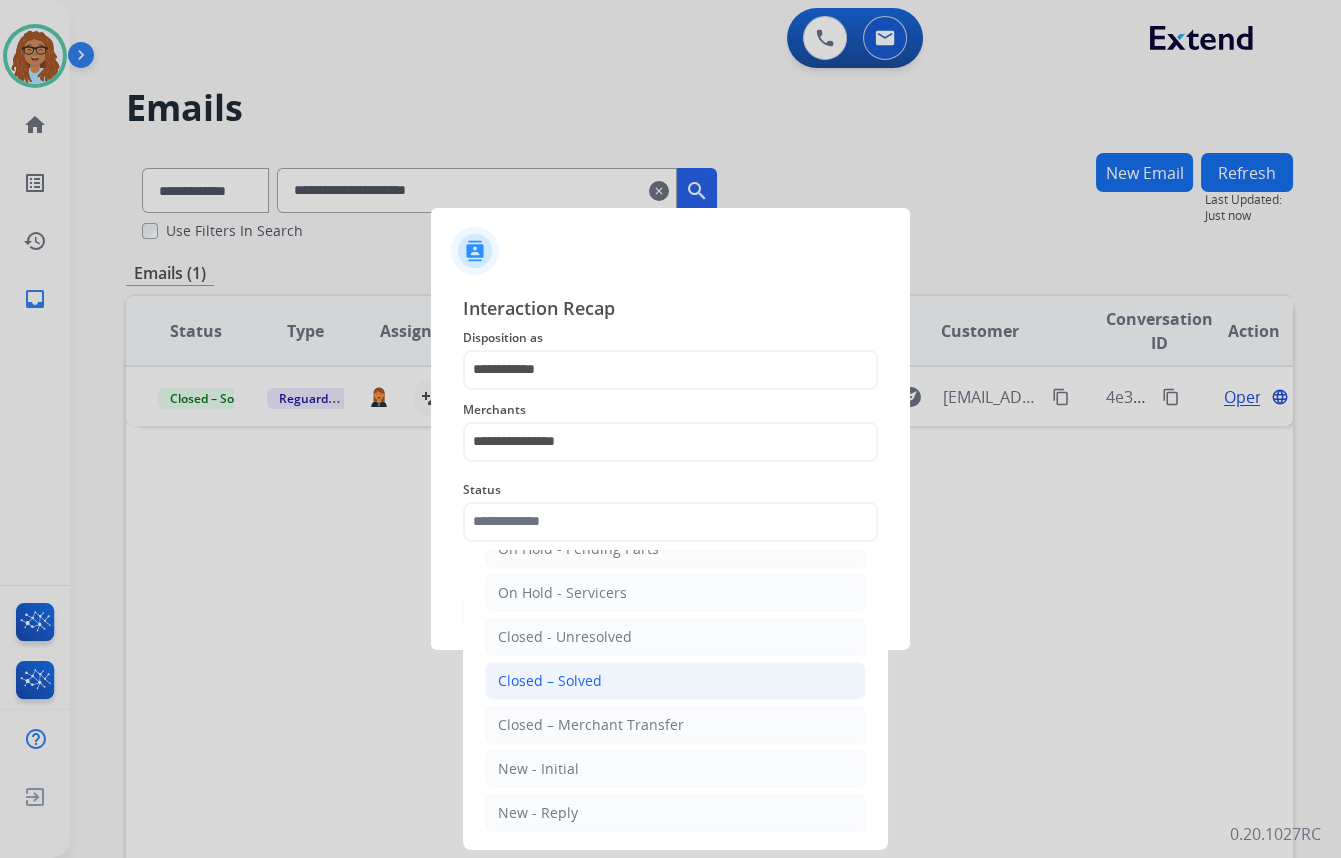 click on "Closed – Solved" 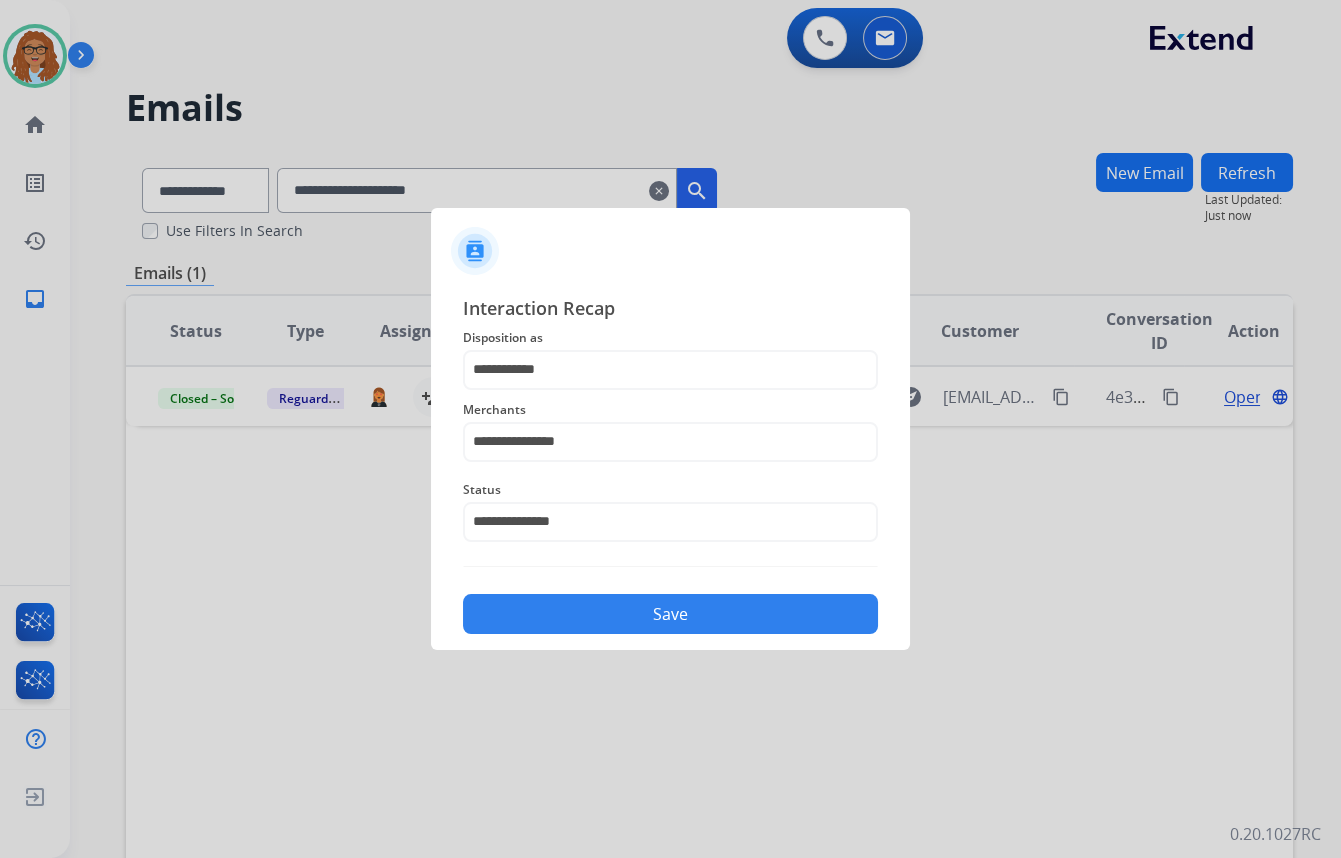 drag, startPoint x: 701, startPoint y: 609, endPoint x: 670, endPoint y: 647, distance: 49.0408 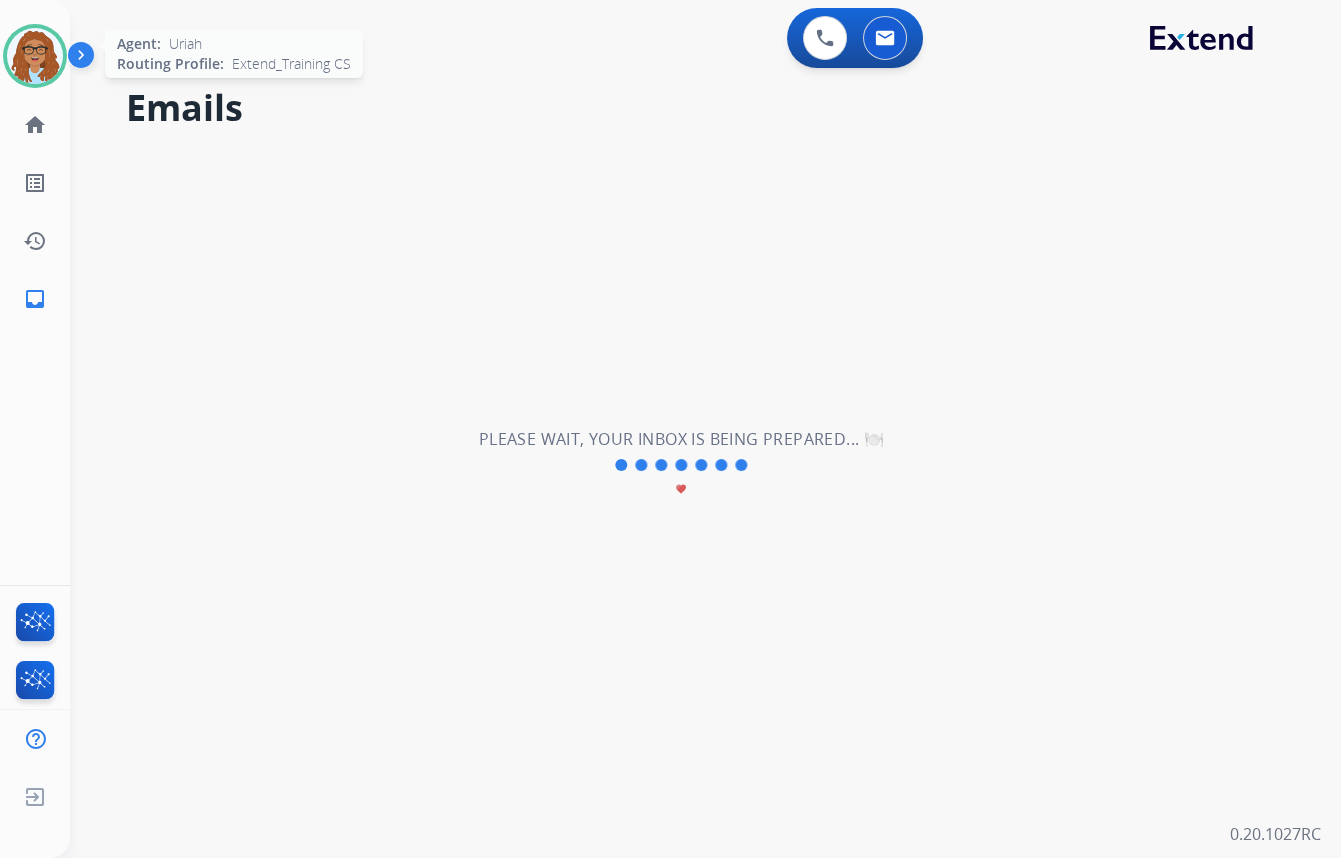 click at bounding box center (35, 56) 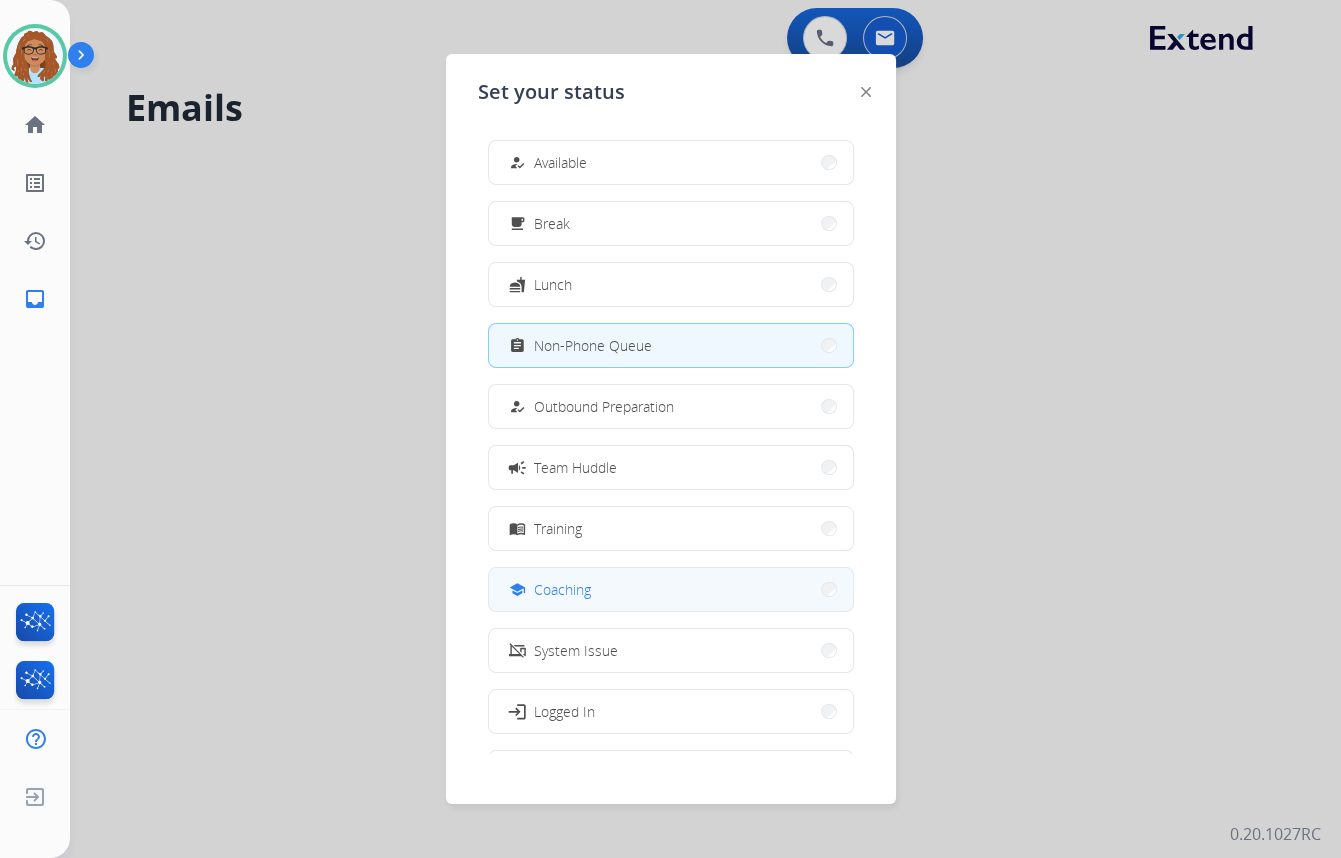 scroll, scrollTop: 67, scrollLeft: 0, axis: vertical 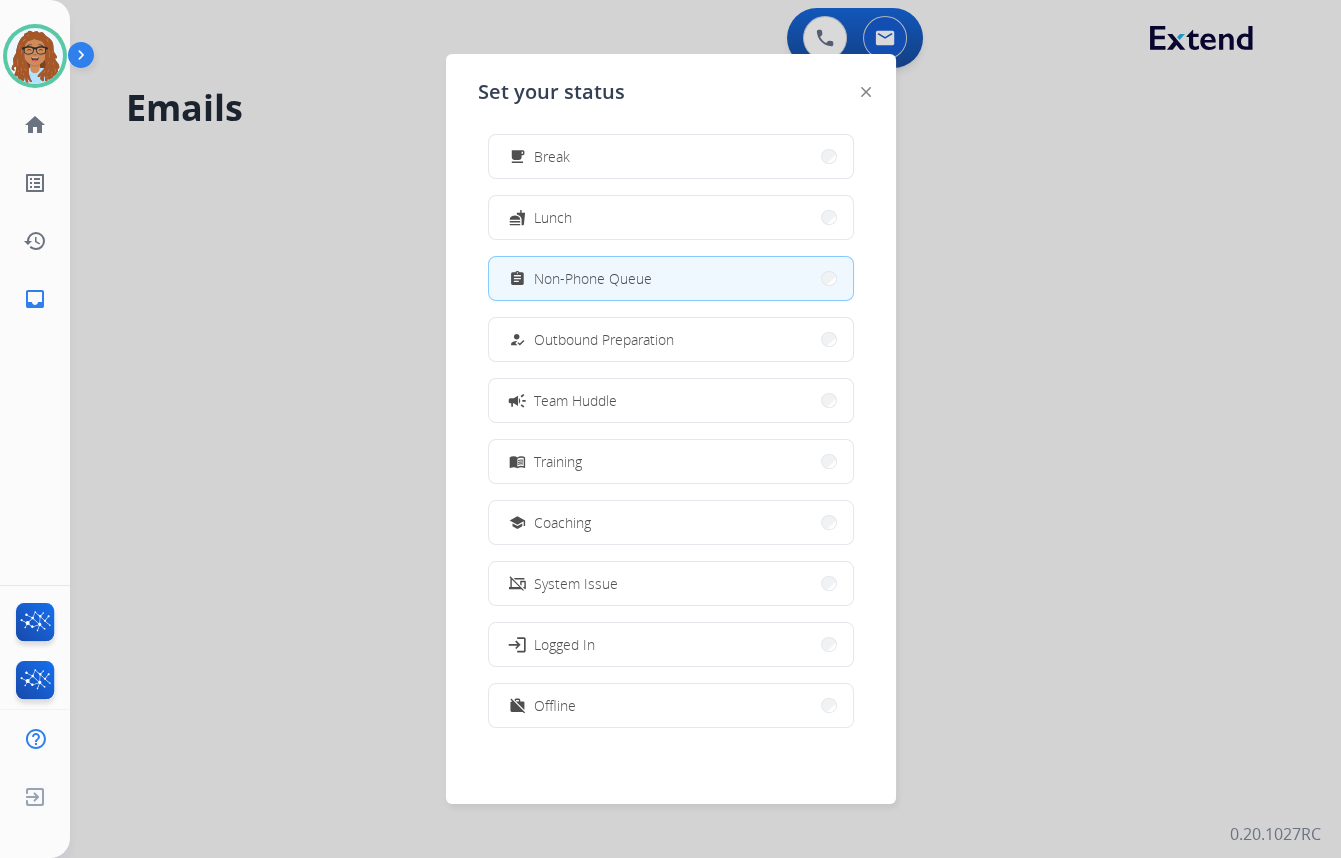 click on "work_off Offline" at bounding box center (671, 705) 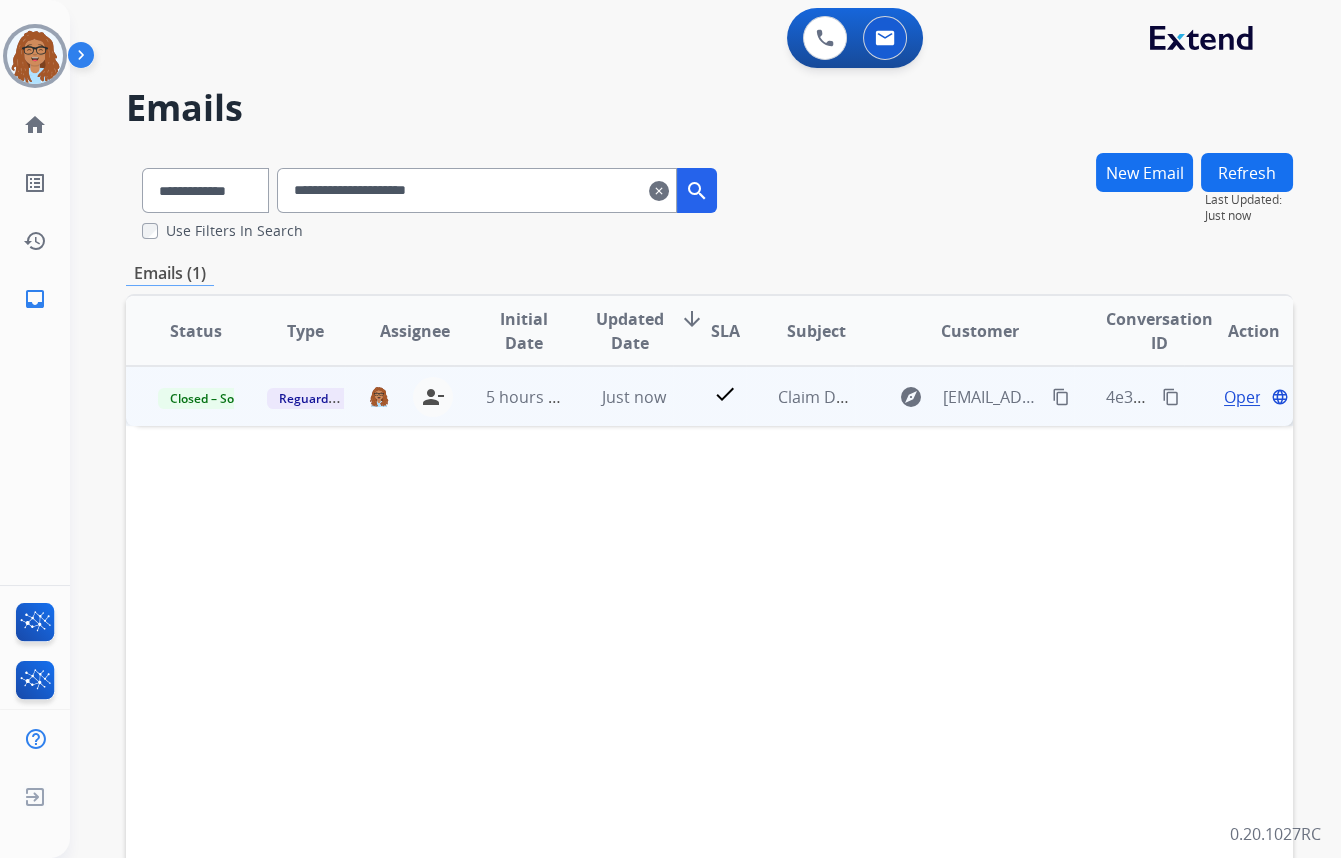 click on "content_copy" at bounding box center (1171, 397) 